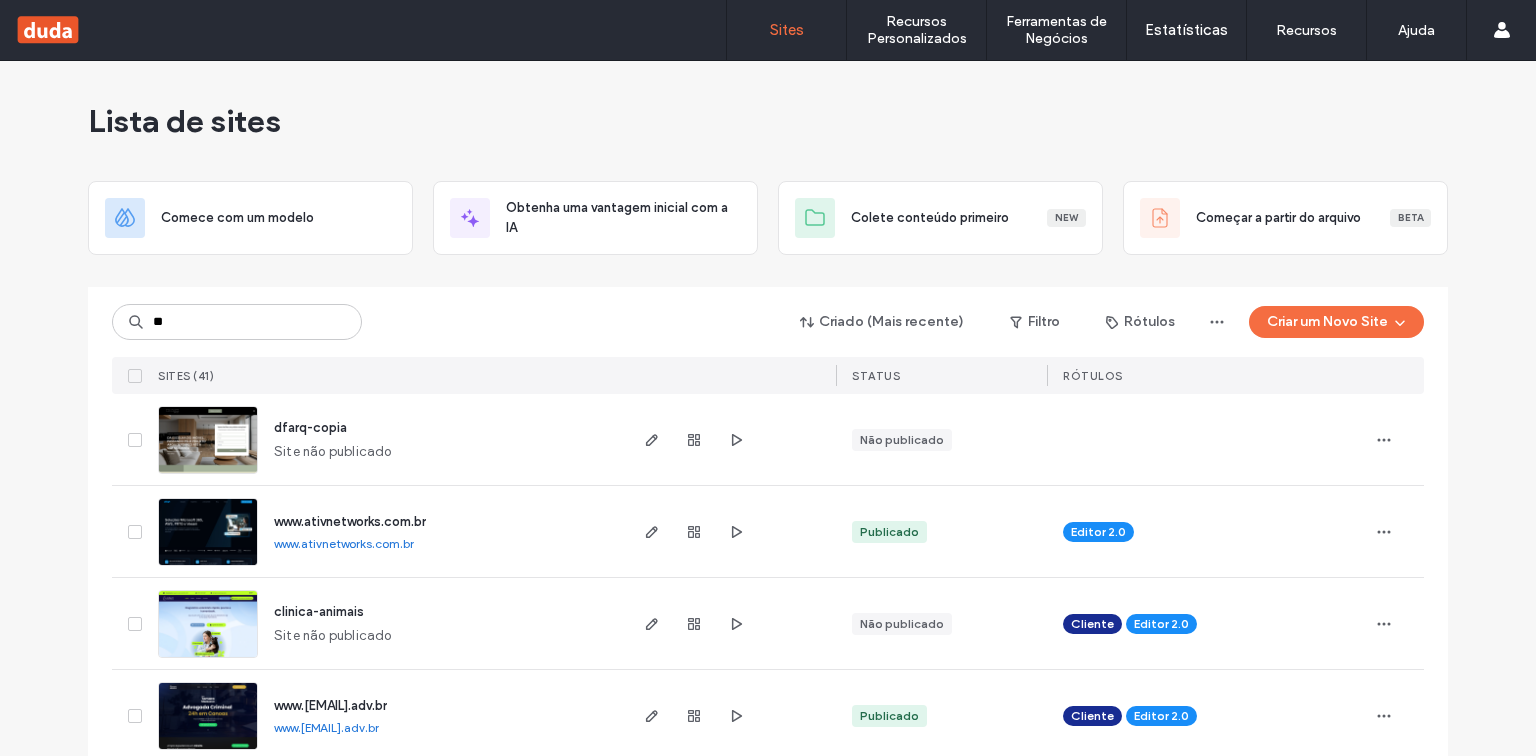 scroll, scrollTop: 0, scrollLeft: 0, axis: both 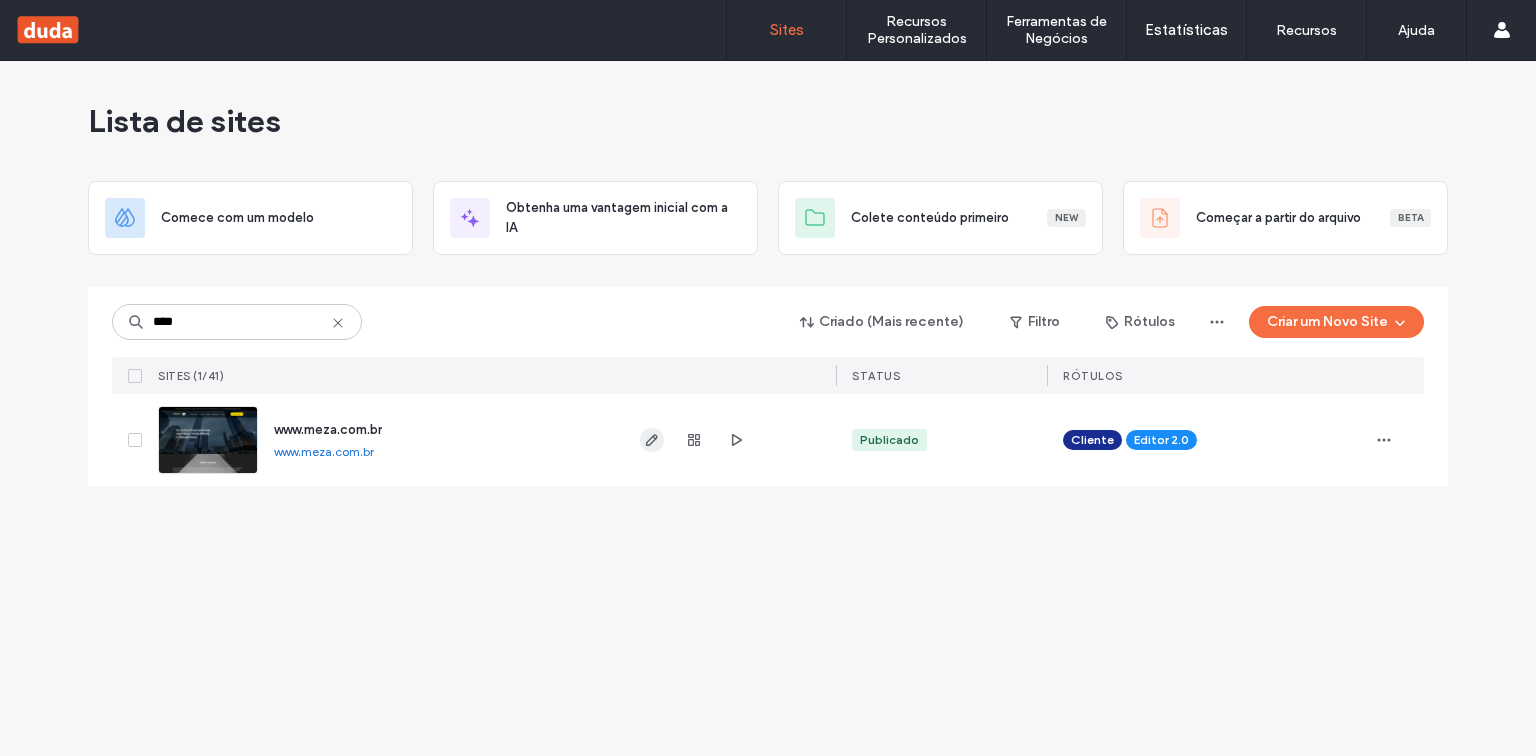 type on "****" 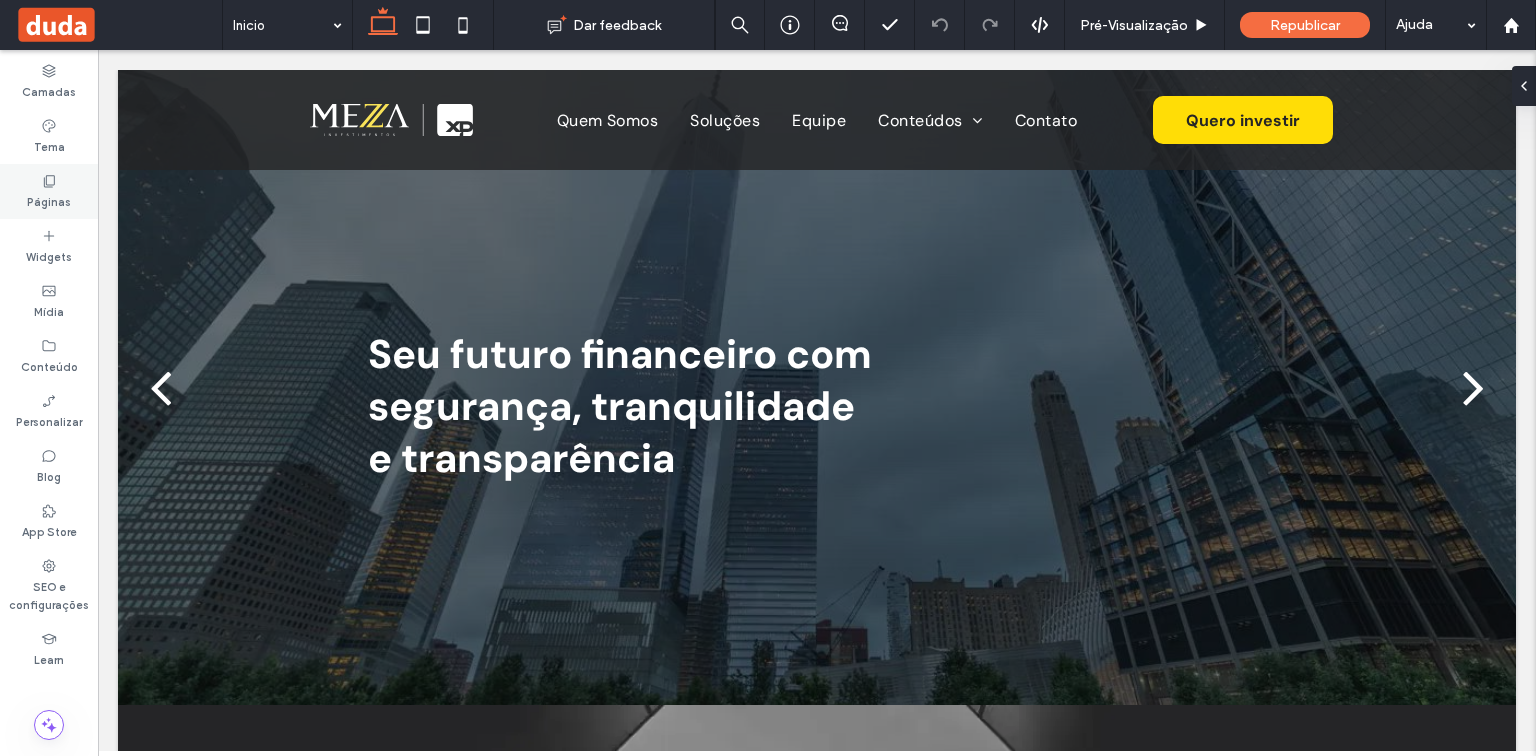 scroll, scrollTop: 1280, scrollLeft: 0, axis: vertical 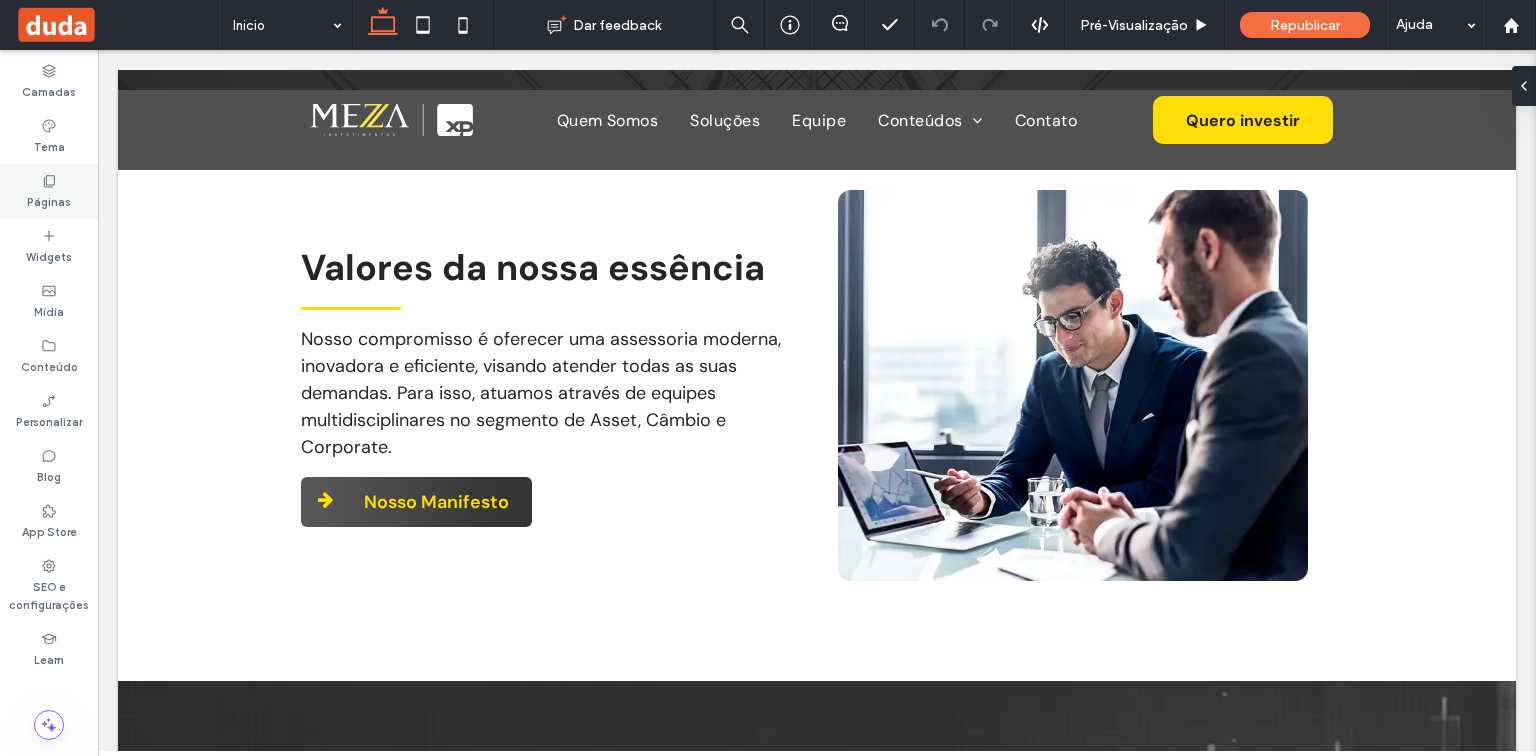click on "Páginas" at bounding box center (49, 191) 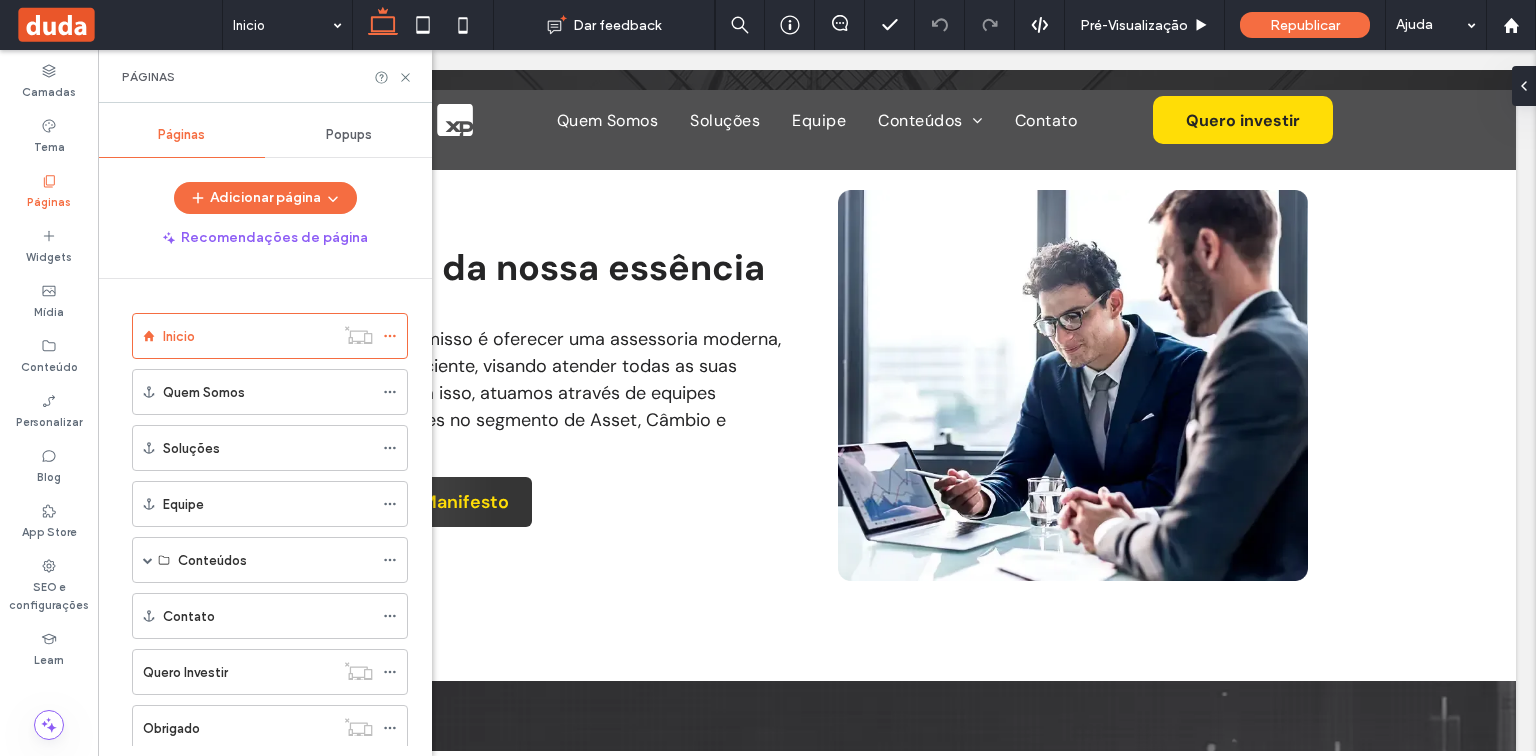 scroll, scrollTop: 1280, scrollLeft: 0, axis: vertical 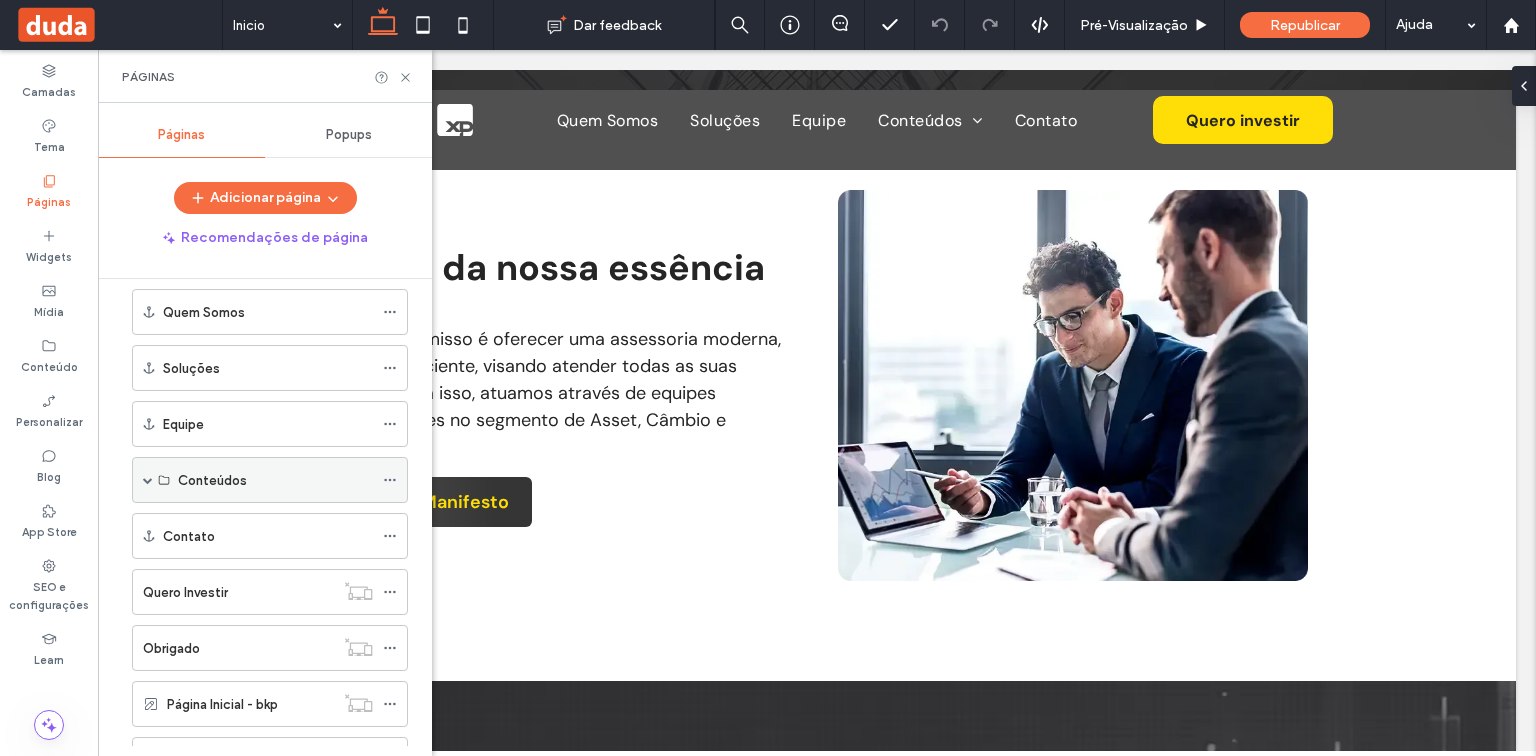 click on "Conteúdos" at bounding box center (270, 480) 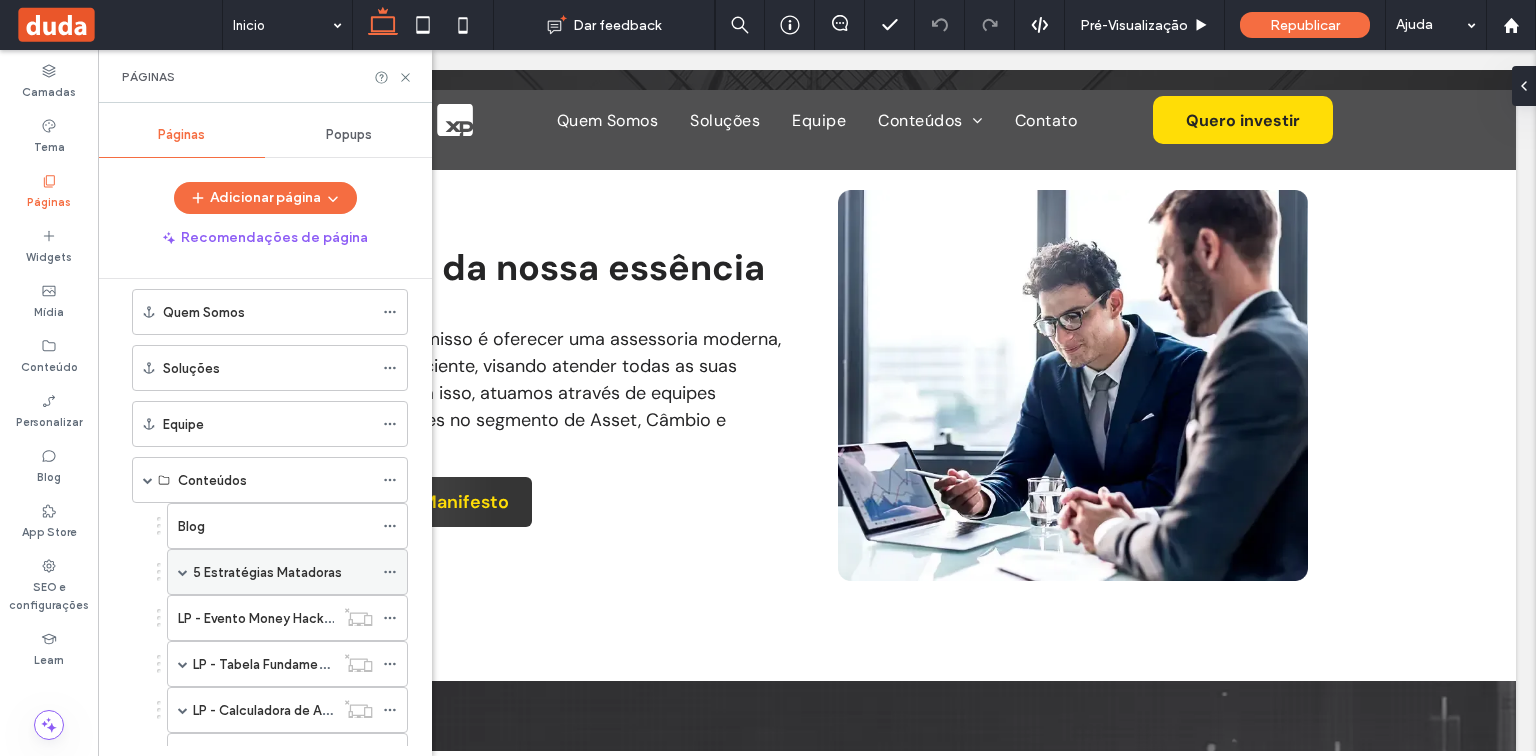 click on "5 Estratégias Matadoras" at bounding box center [267, 572] 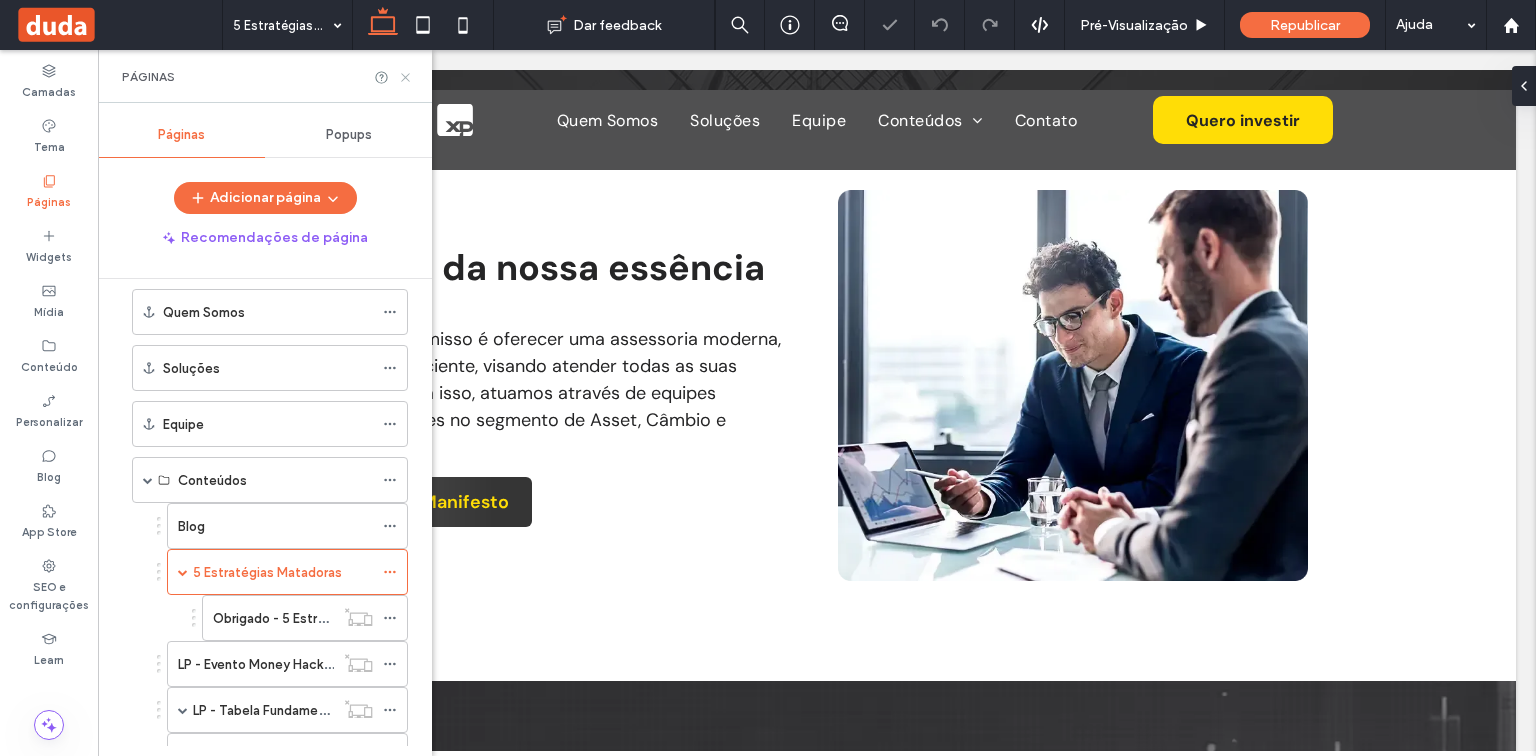 click 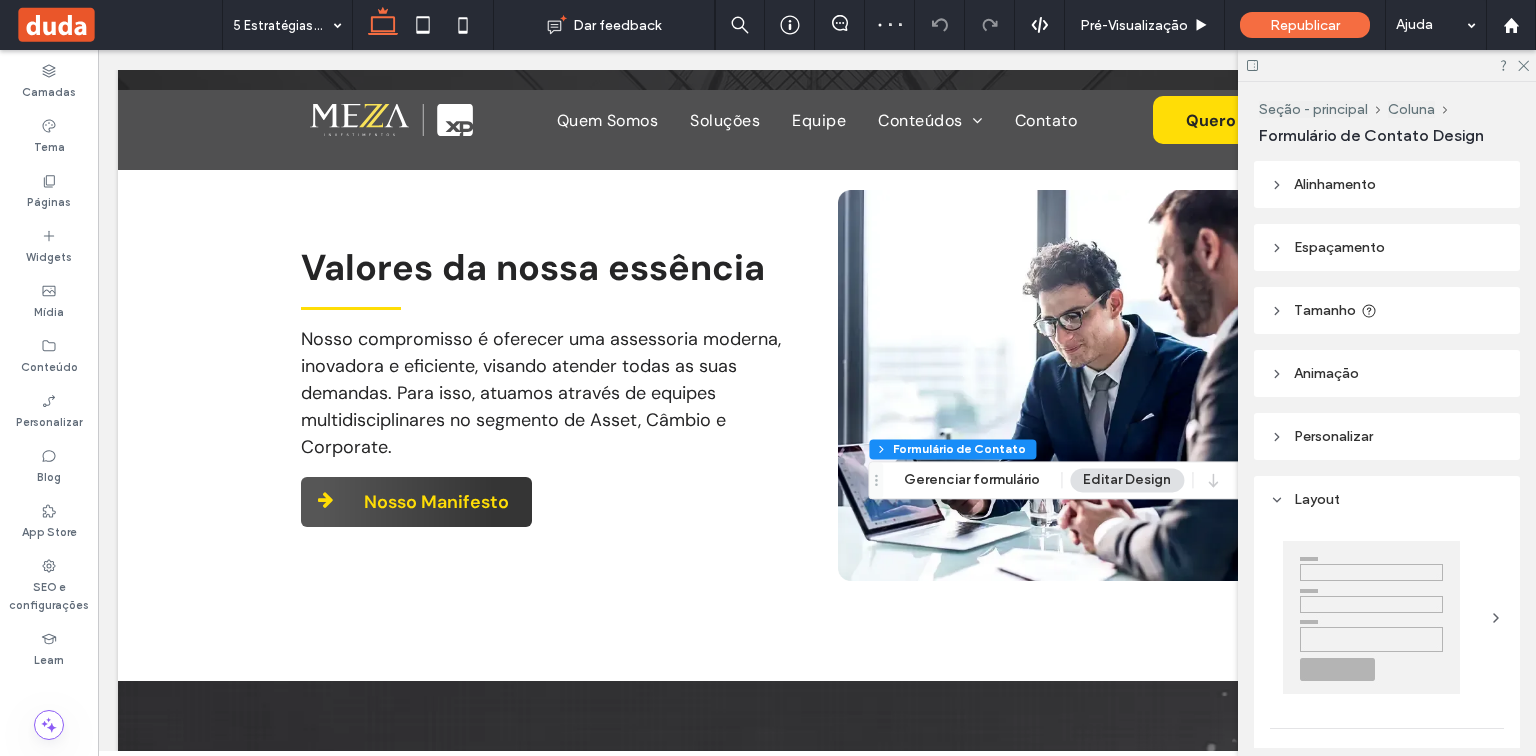 type on "**" 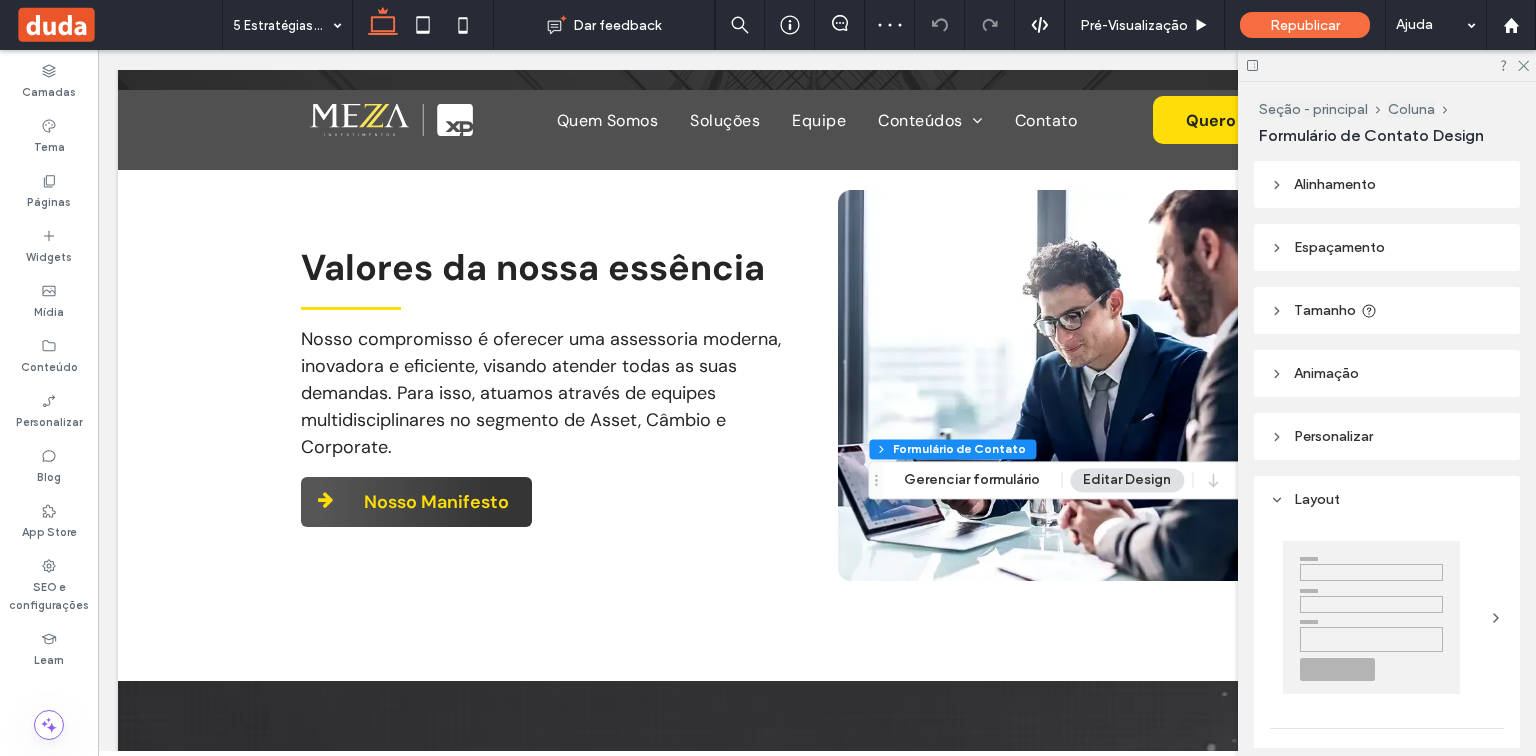 type on "**" 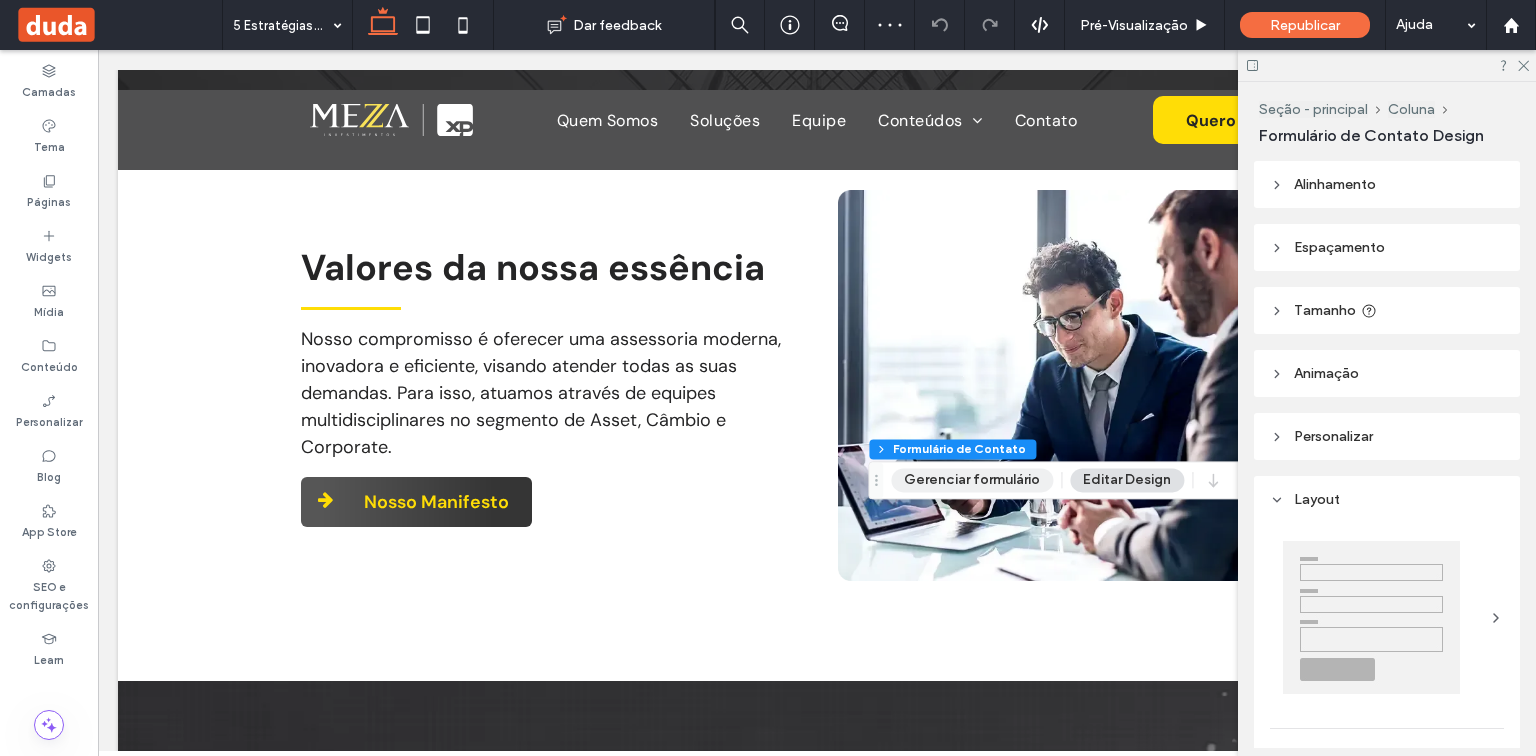 click on "Gerenciar formulário" at bounding box center (972, 480) 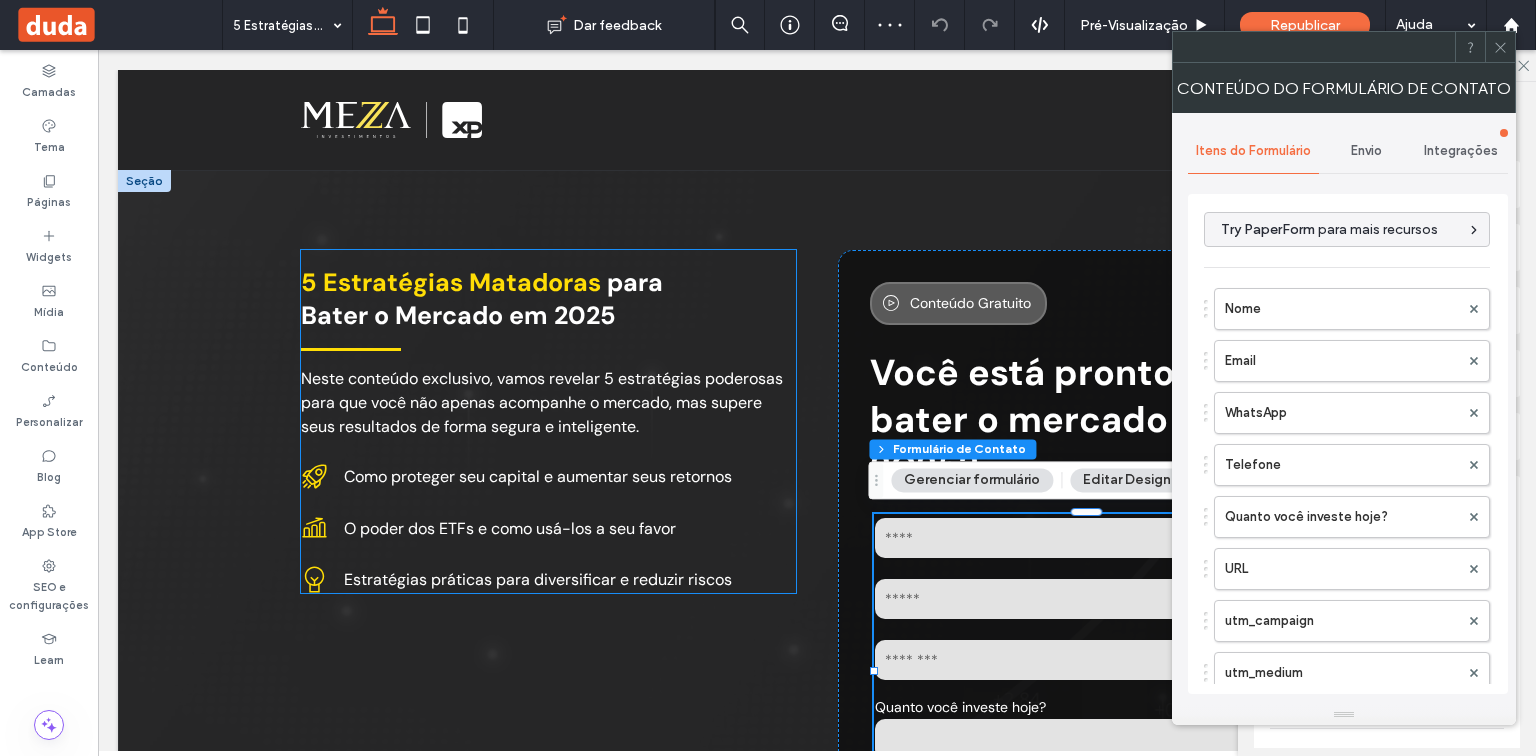 scroll, scrollTop: 0, scrollLeft: 0, axis: both 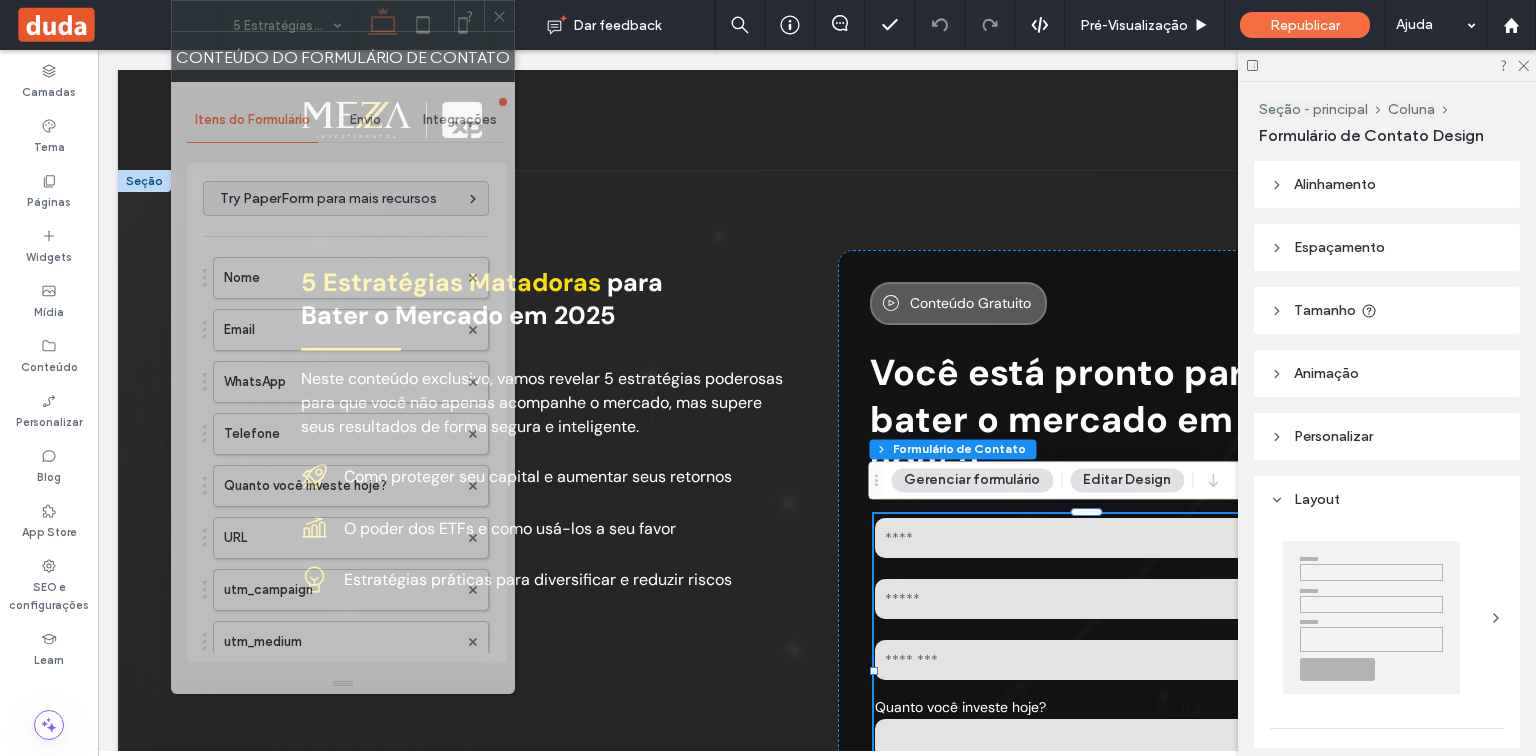 drag, startPoint x: 1298, startPoint y: 44, endPoint x: 297, endPoint y: 12, distance: 1001.51135 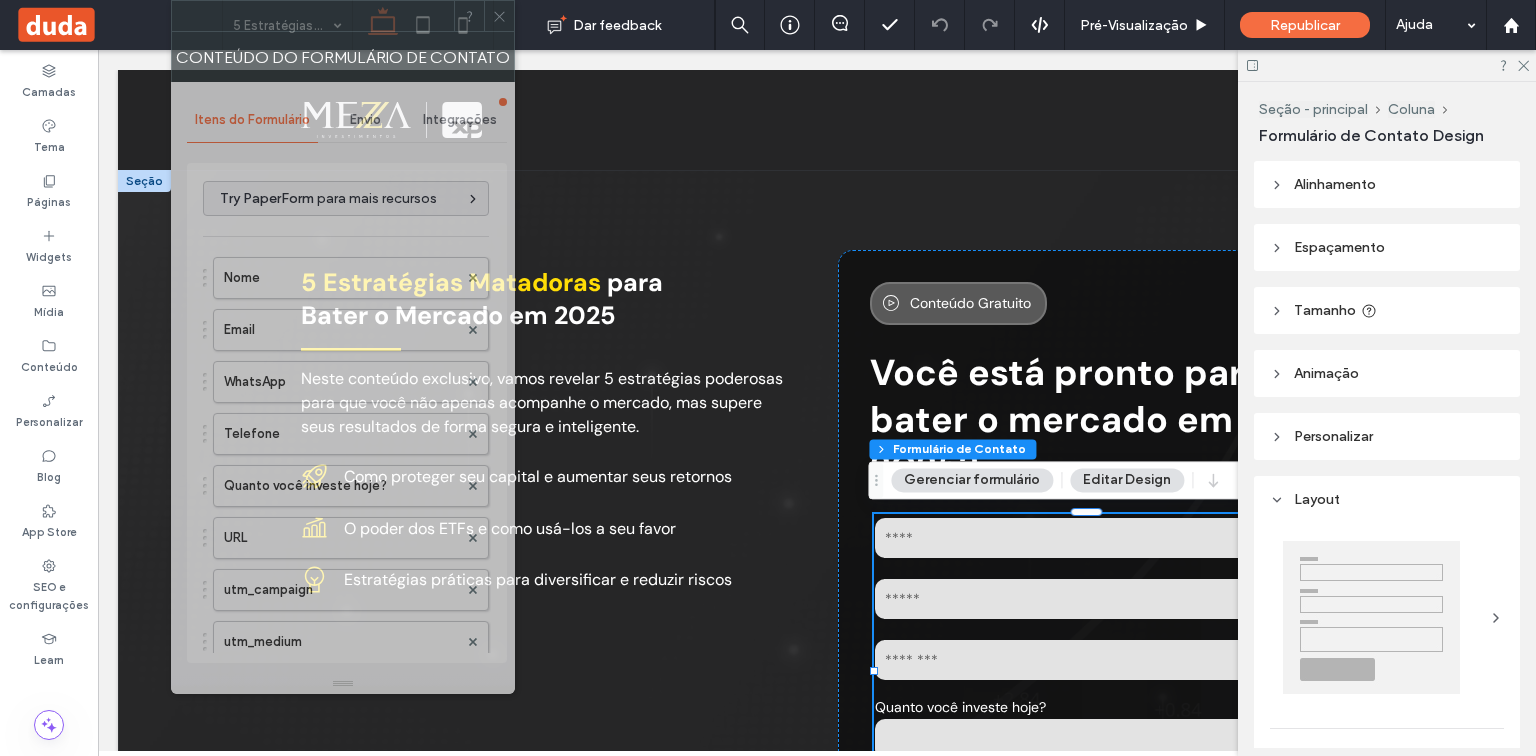 click at bounding box center [313, 16] 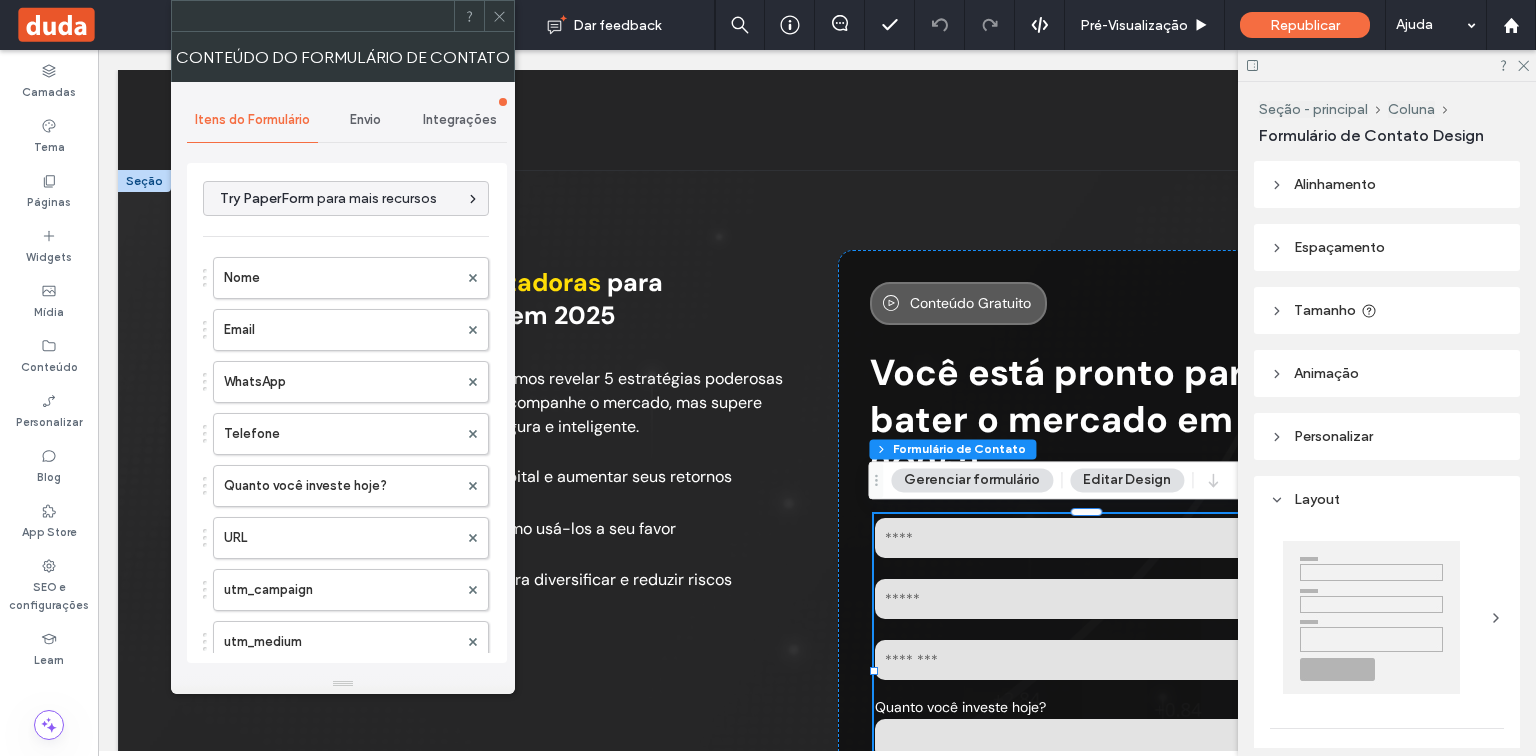 click on "Envio" at bounding box center [365, 120] 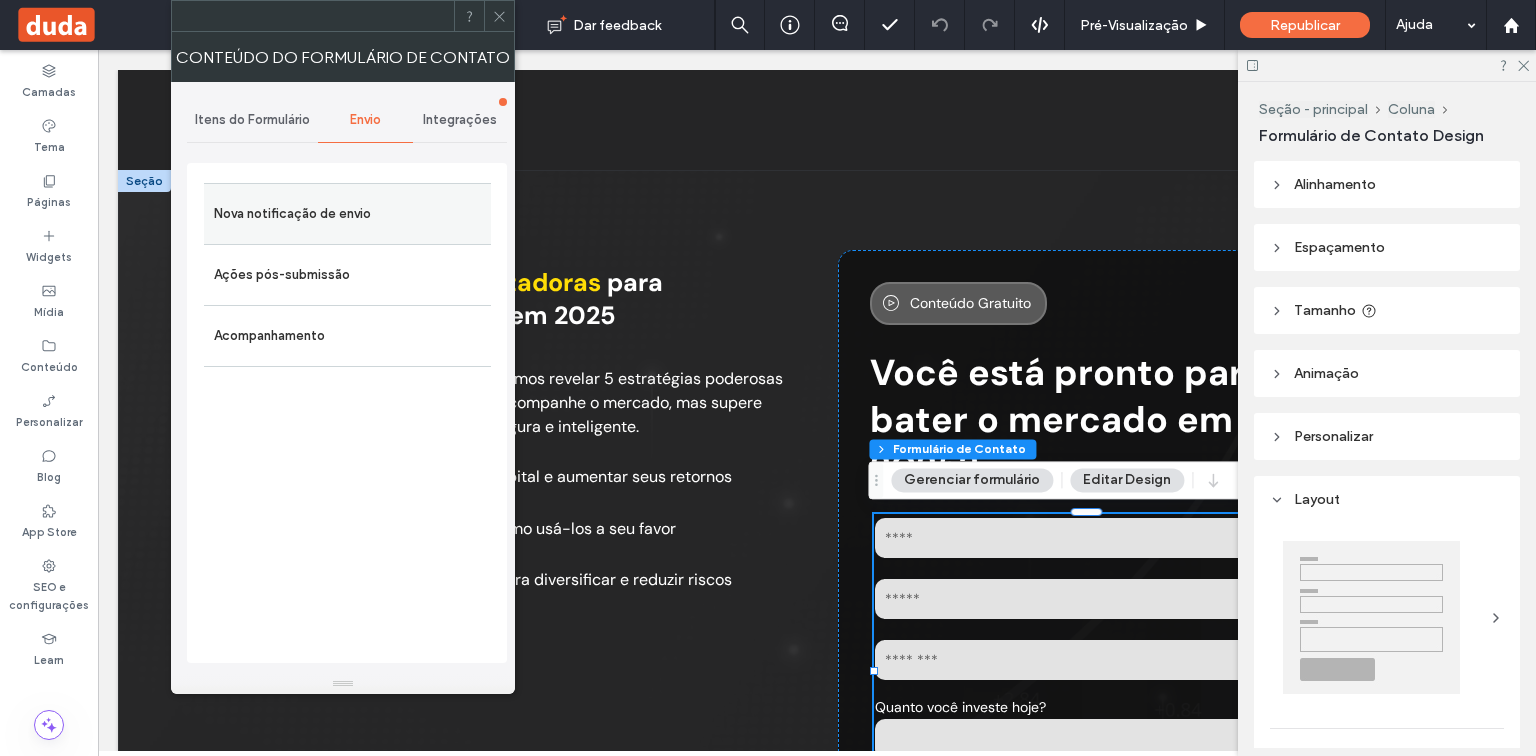 click on "Nova notificação de envio" at bounding box center [347, 214] 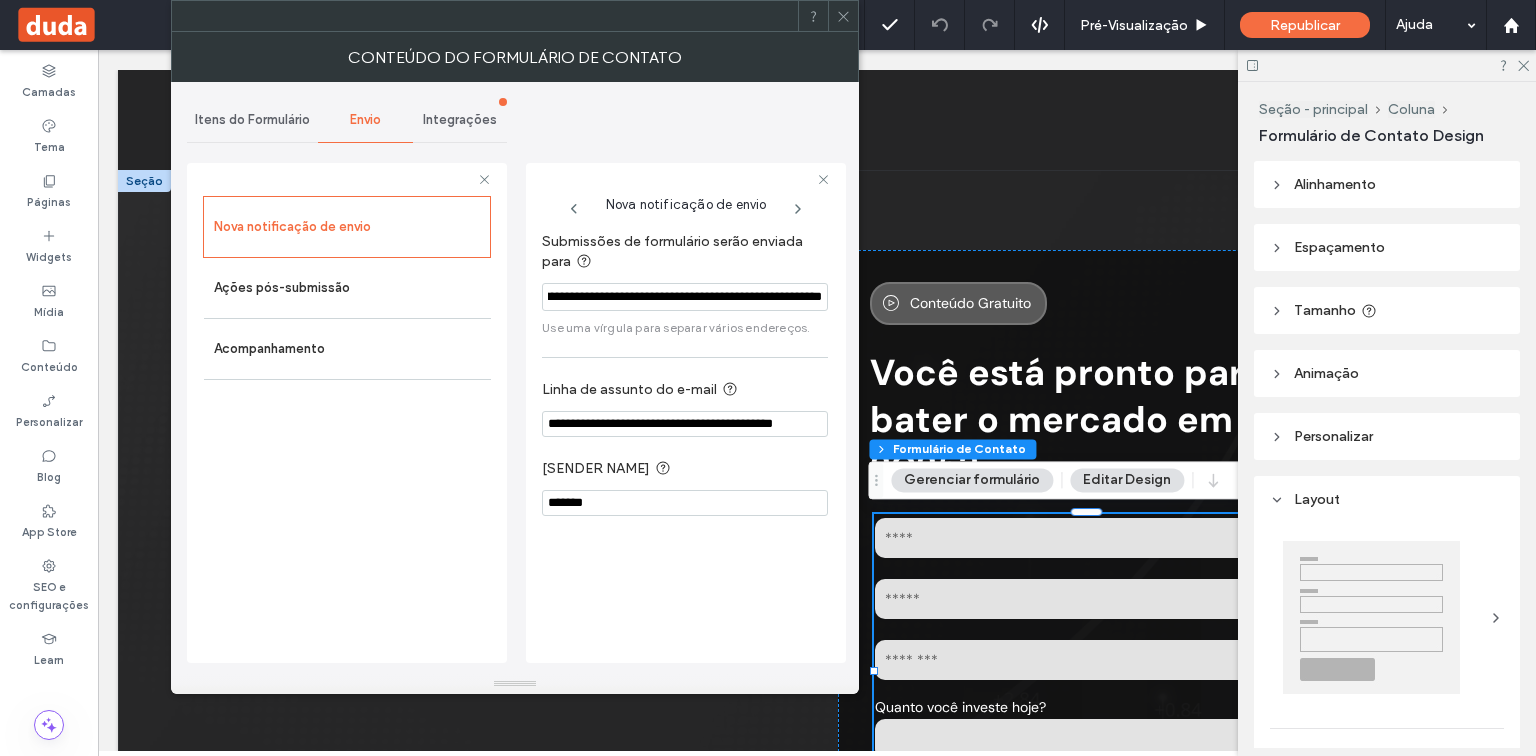 scroll, scrollTop: 0, scrollLeft: 134, axis: horizontal 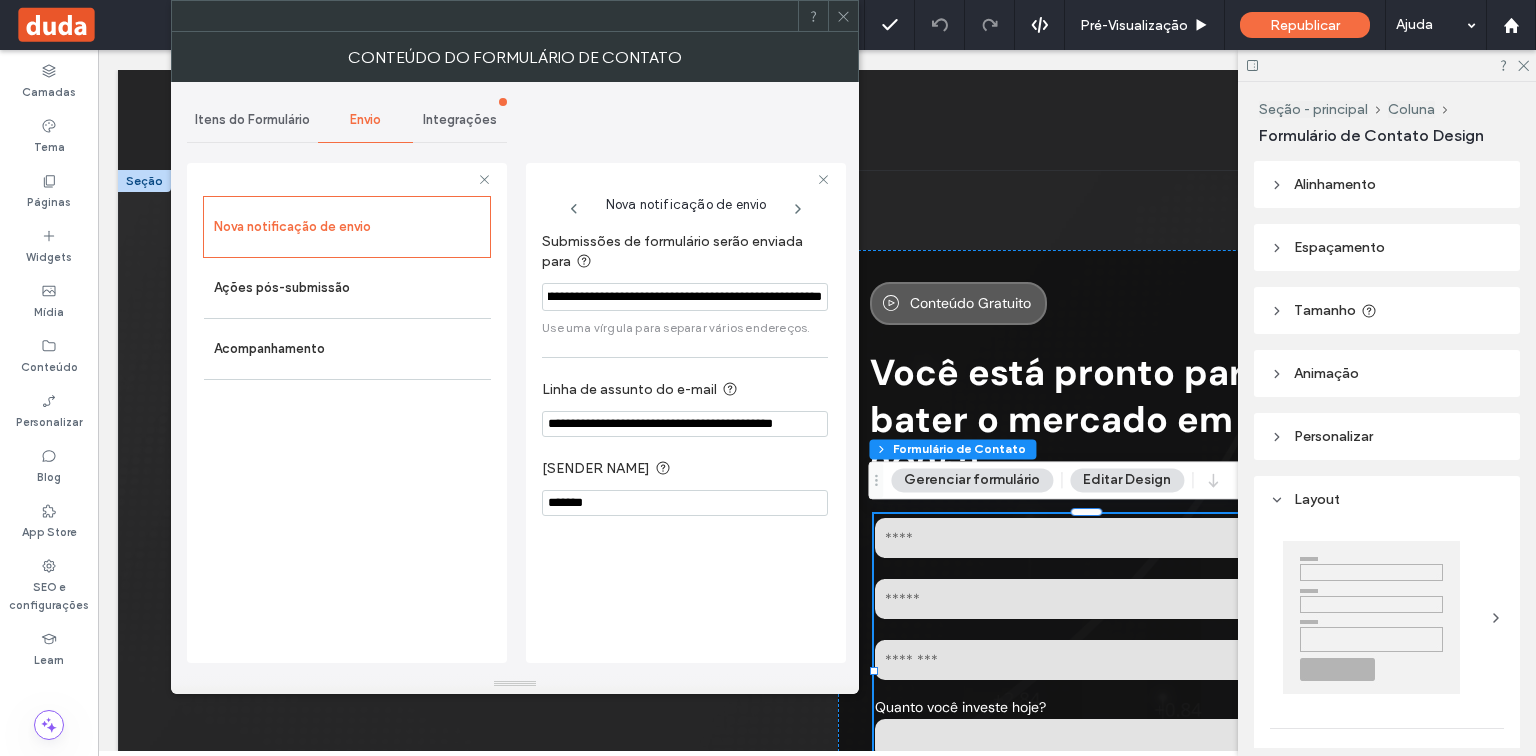 drag, startPoint x: 560, startPoint y: 296, endPoint x: 839, endPoint y: 282, distance: 279.35104 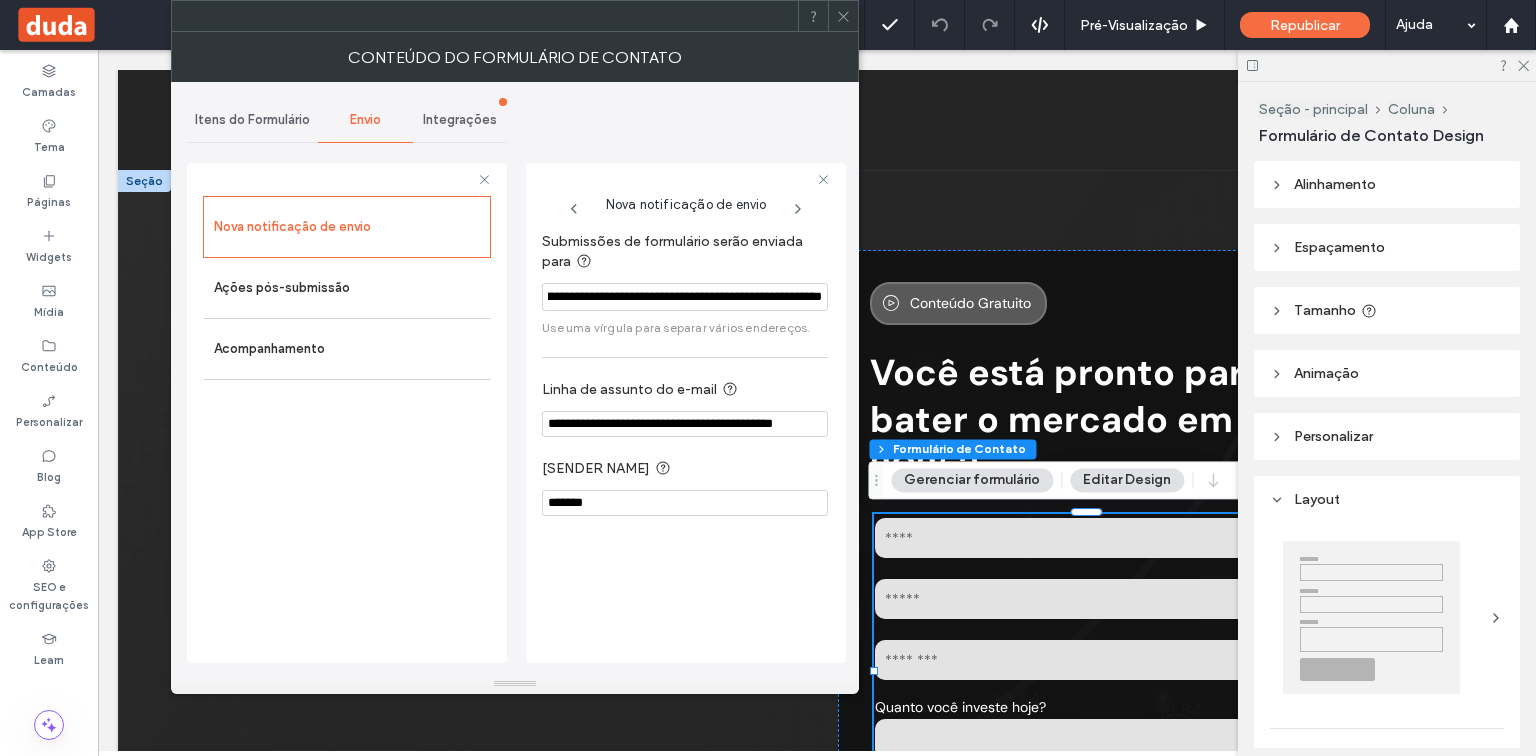 click on "**********" at bounding box center [685, 297] 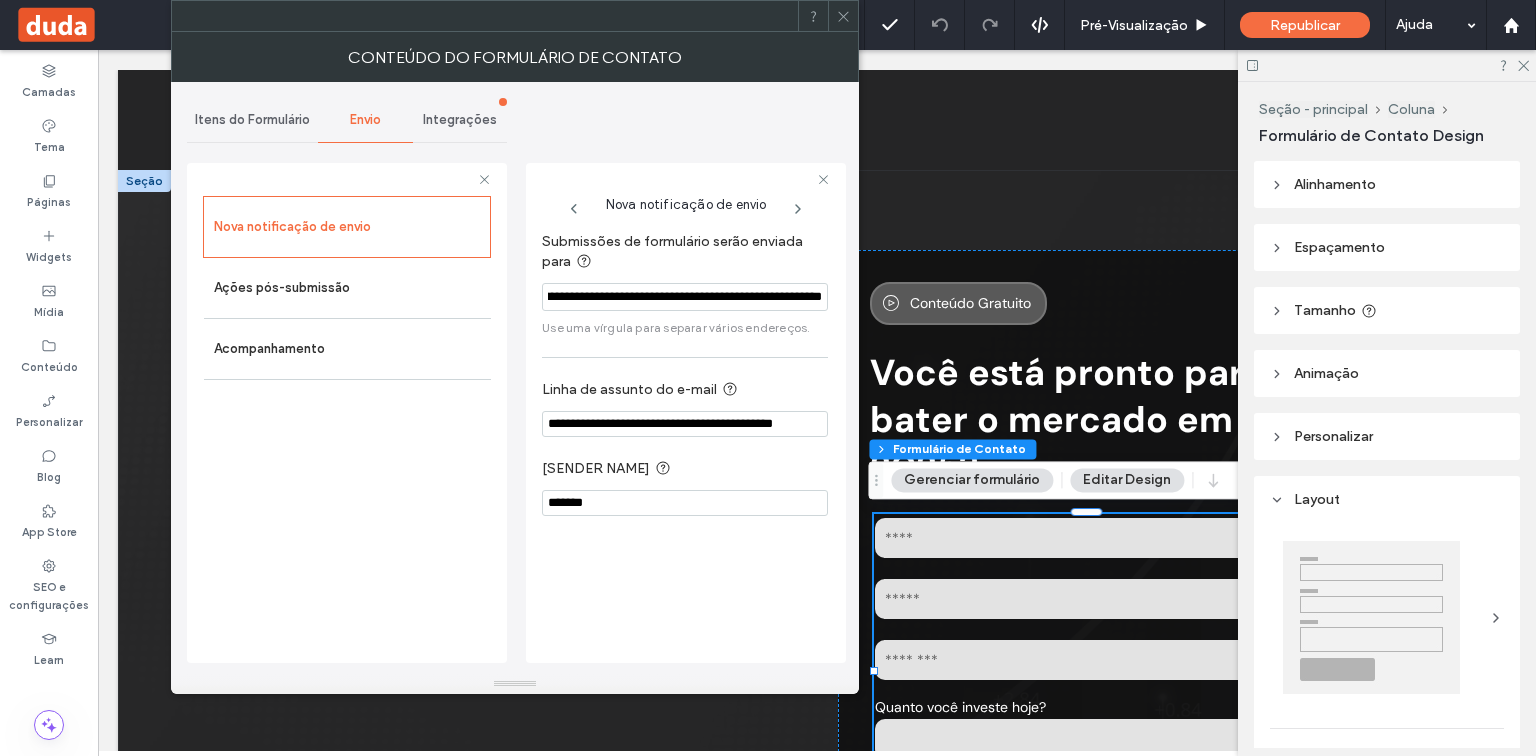 click on "**********" at bounding box center (685, 297) 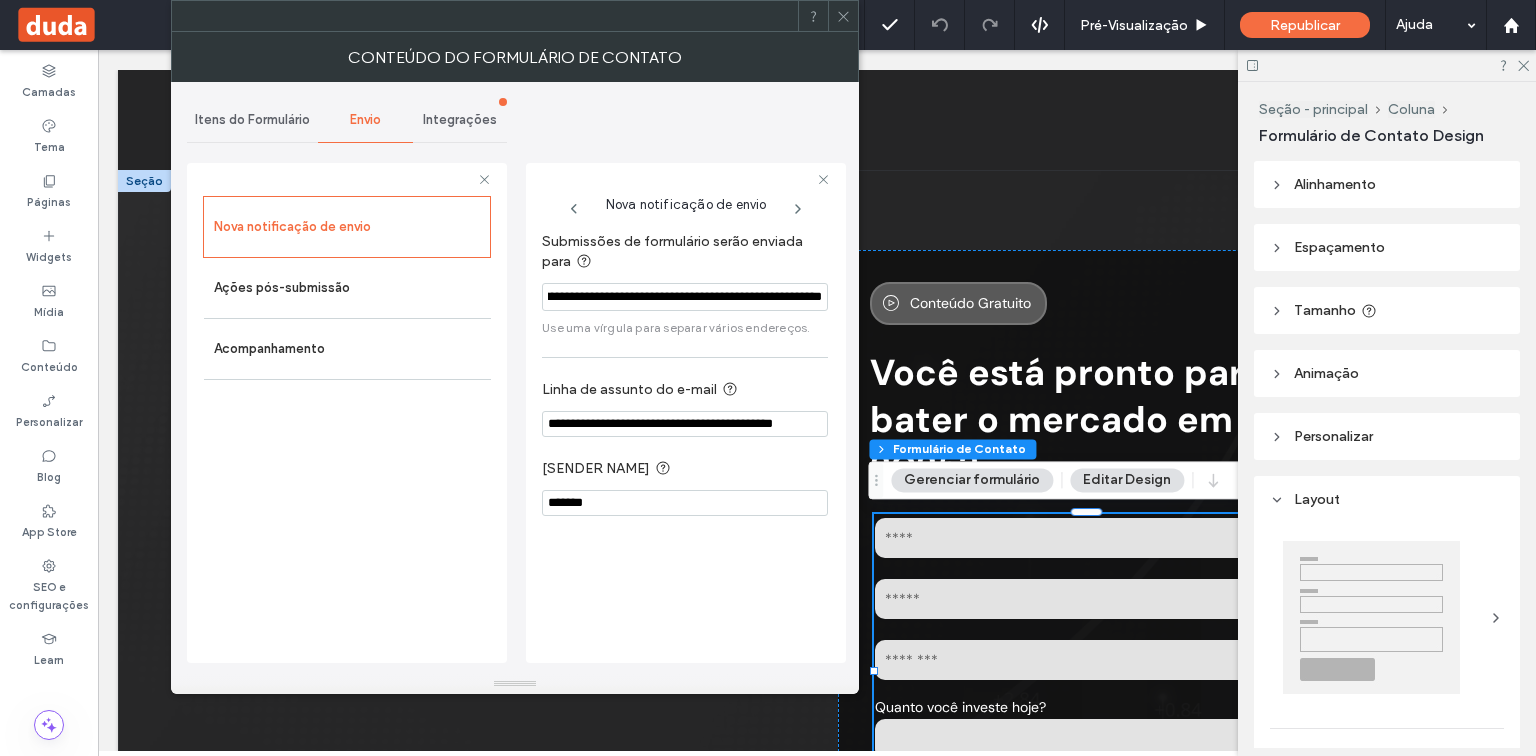 drag, startPoint x: 572, startPoint y: 291, endPoint x: 697, endPoint y: 293, distance: 125.016 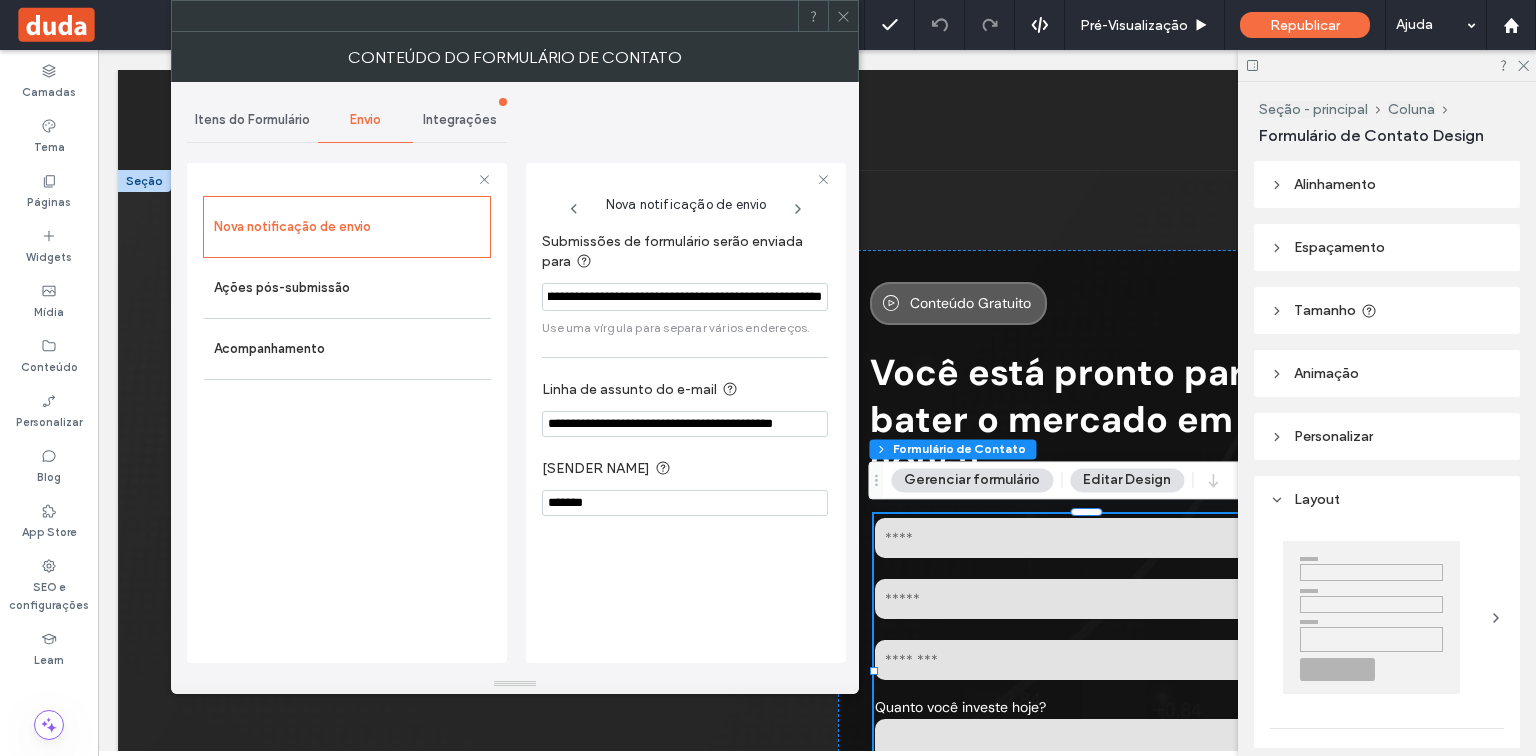 click on "**********" at bounding box center [685, 297] 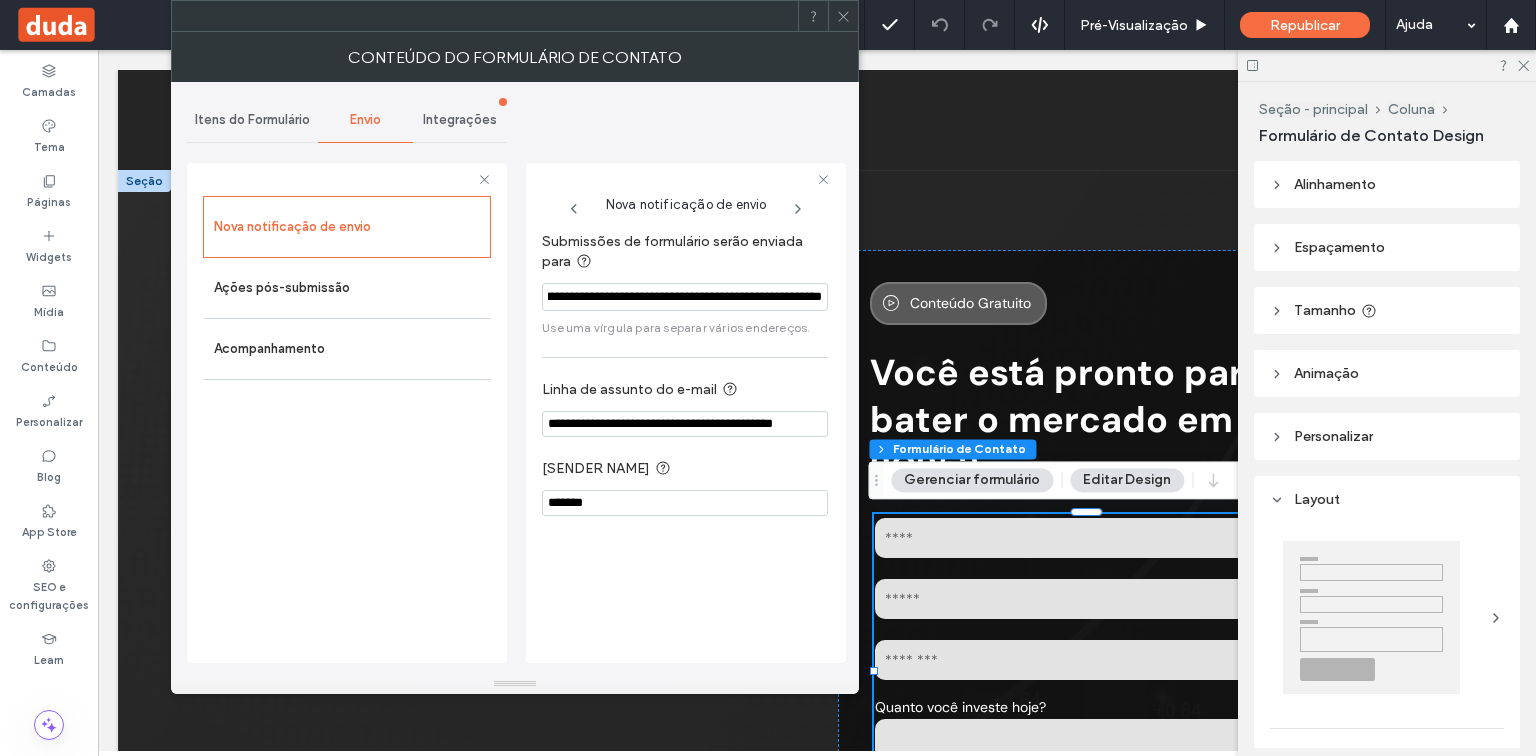 drag, startPoint x: 716, startPoint y: 291, endPoint x: 817, endPoint y: 299, distance: 101.31634 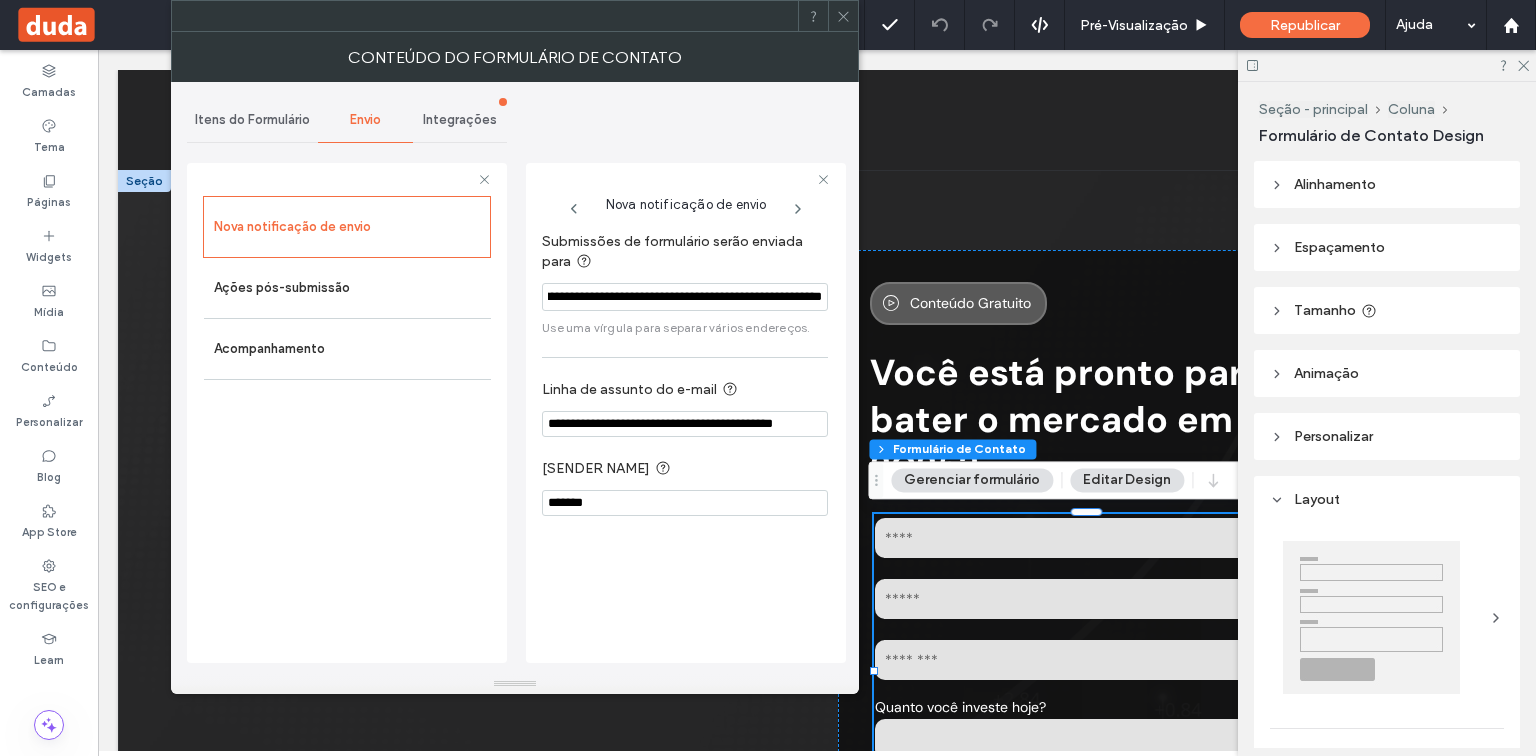click on "**********" at bounding box center (686, 413) 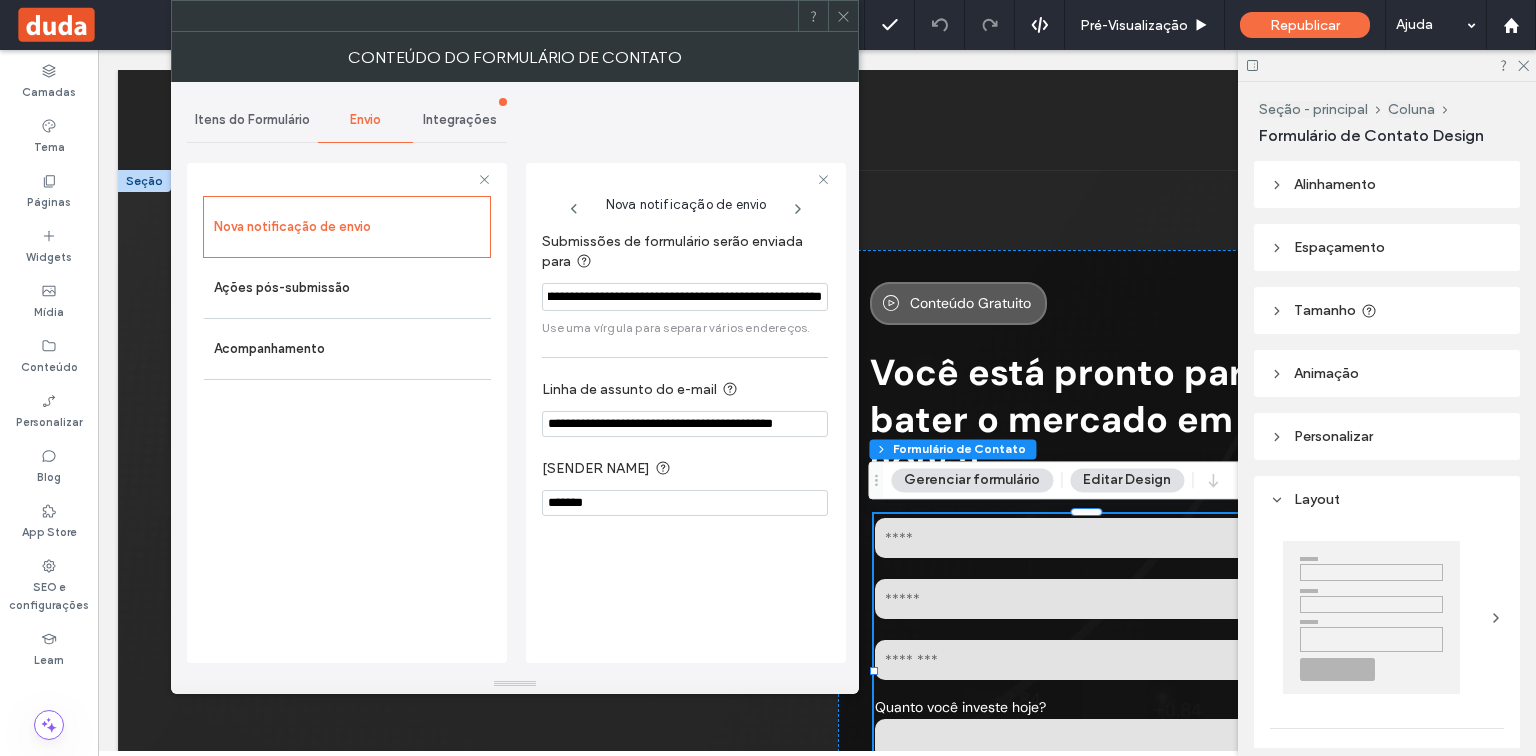 click on "**********" at bounding box center [685, 297] 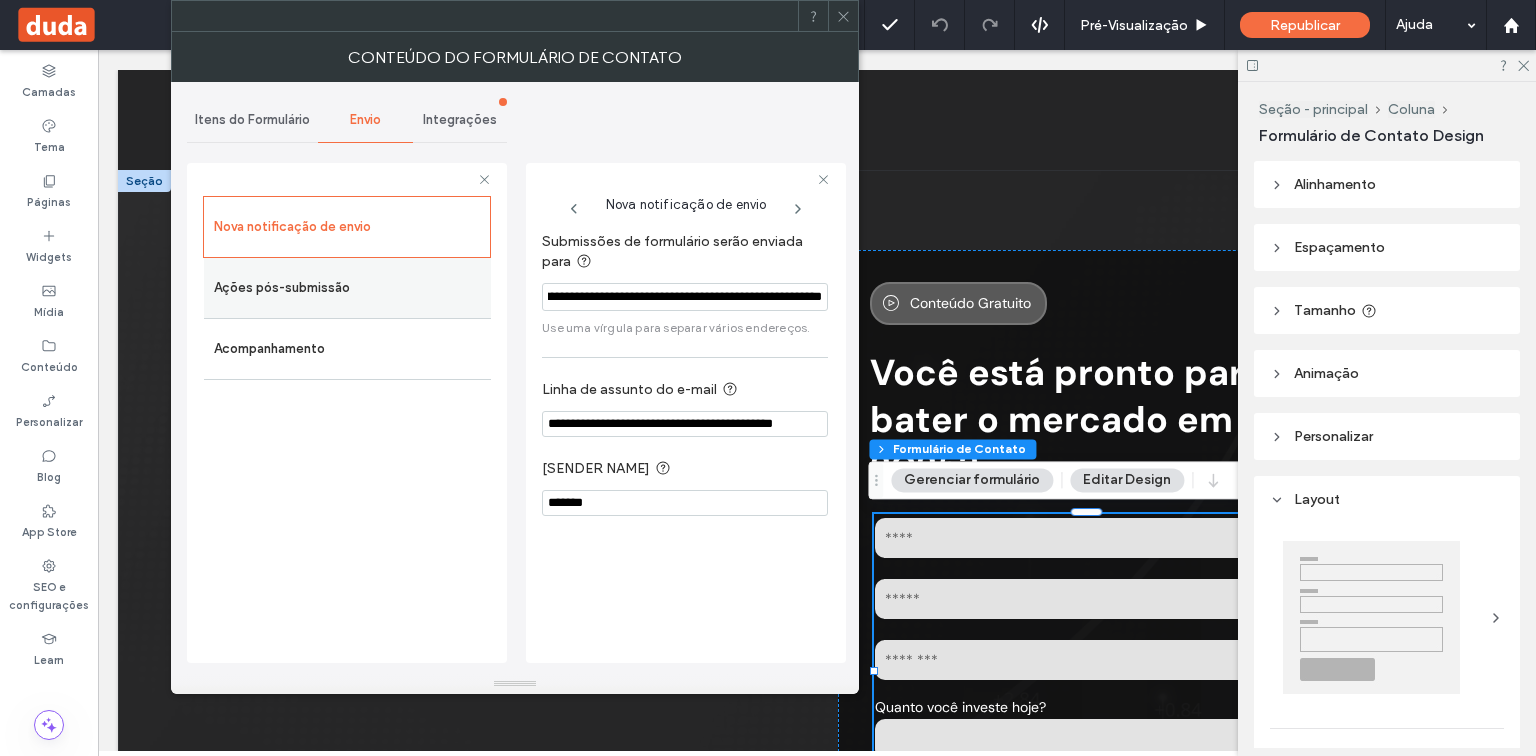 scroll, scrollTop: 0, scrollLeft: 0, axis: both 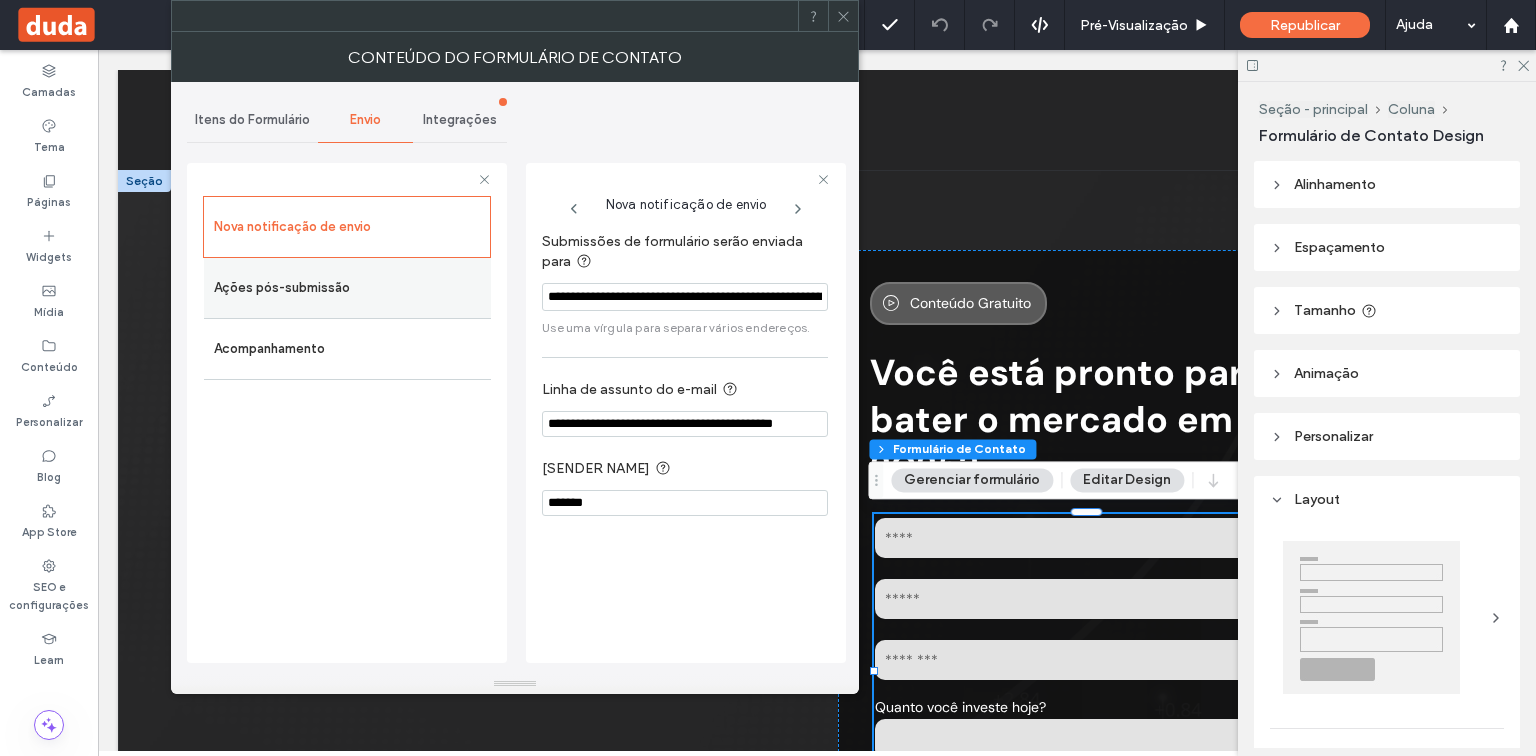 drag, startPoint x: 692, startPoint y: 296, endPoint x: 461, endPoint y: 288, distance: 231.13849 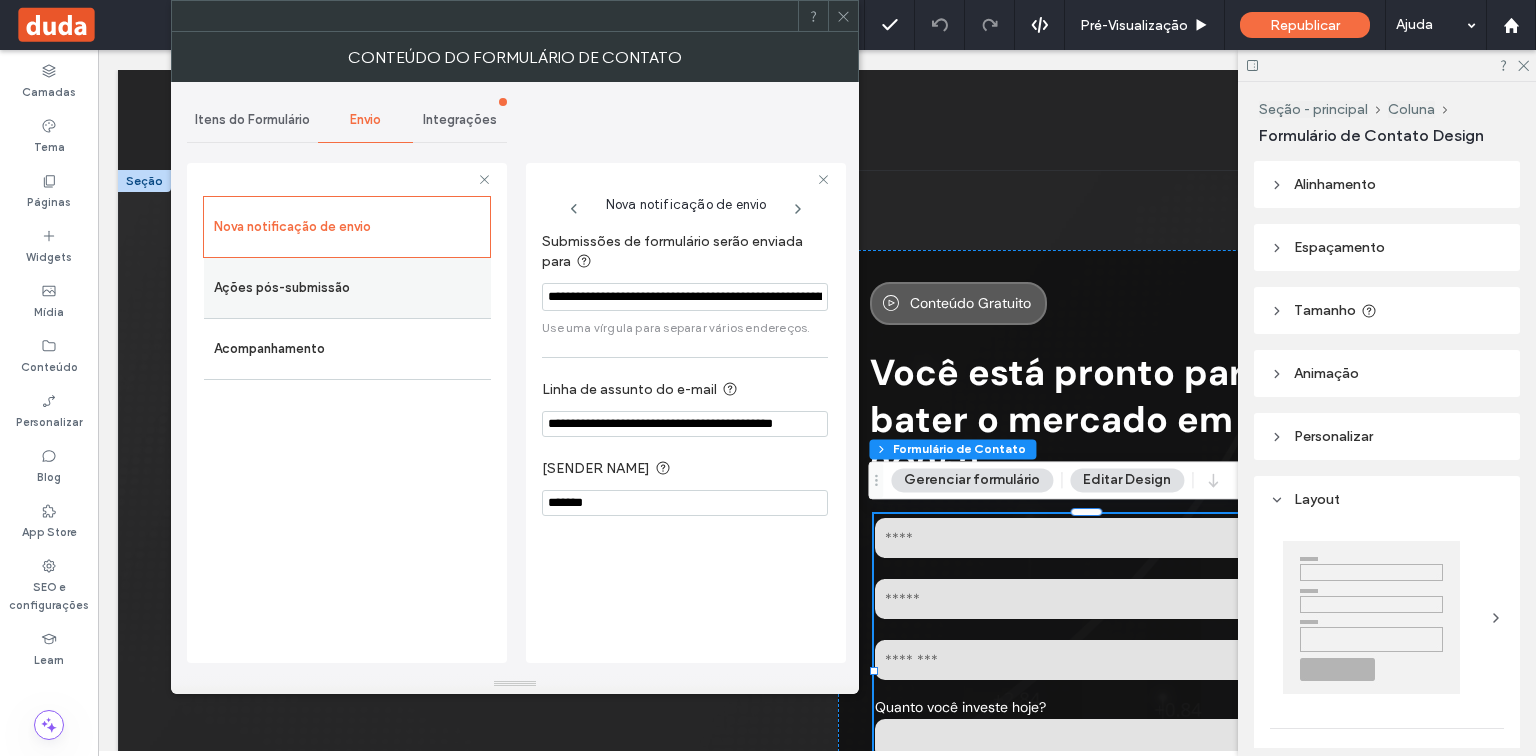 click on "Nova notificação de envio Ações pós-submissão Acompanhamento Nova notificação de envio Submissões de formulário serão enviada para [EMAIL] Use uma vírgula para separar vários endereços. Linha de assunto do e-mail [SUBJECT] Nome do remetente [SENDER]" at bounding box center (347, 410) 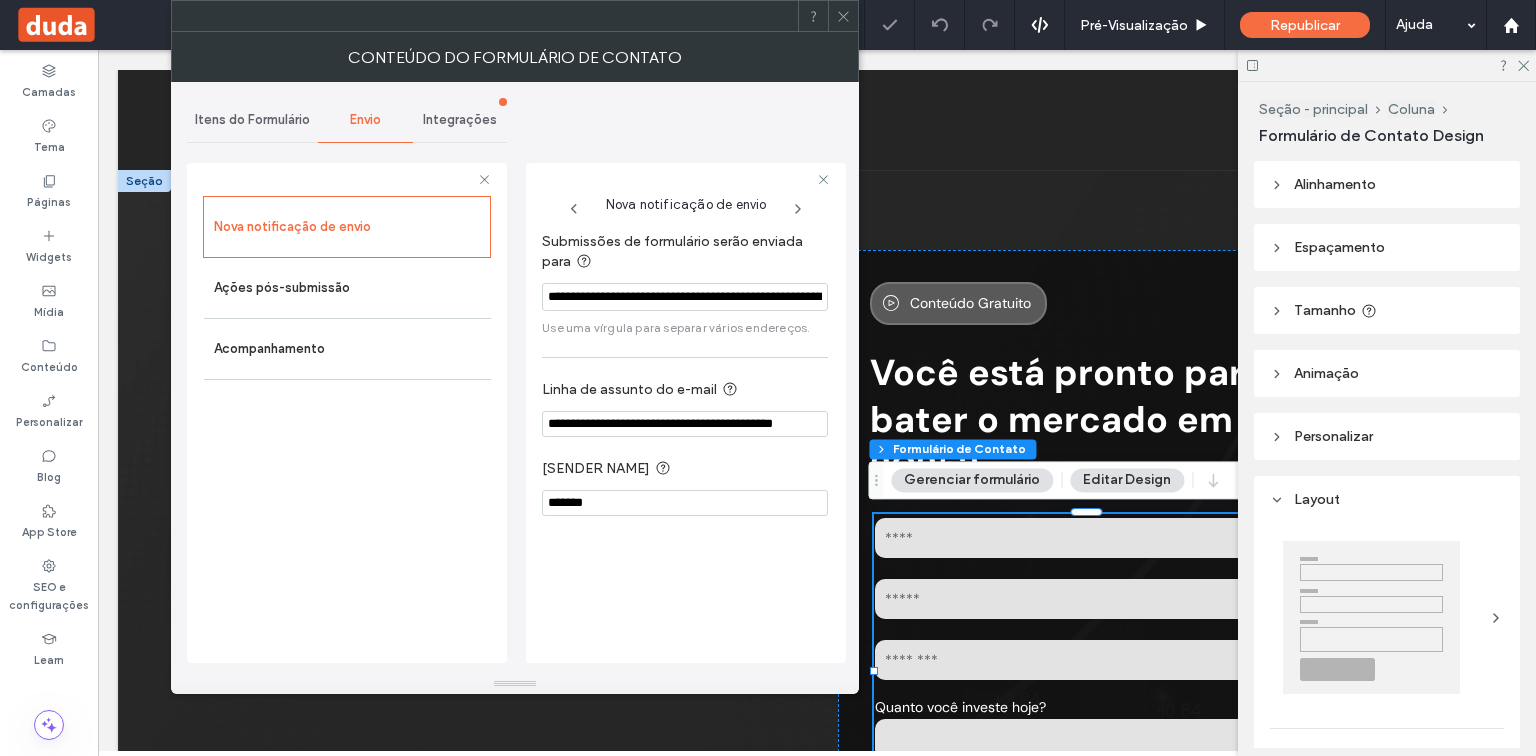 click on "Submissões de formulário serão enviada para" at bounding box center (681, 254) 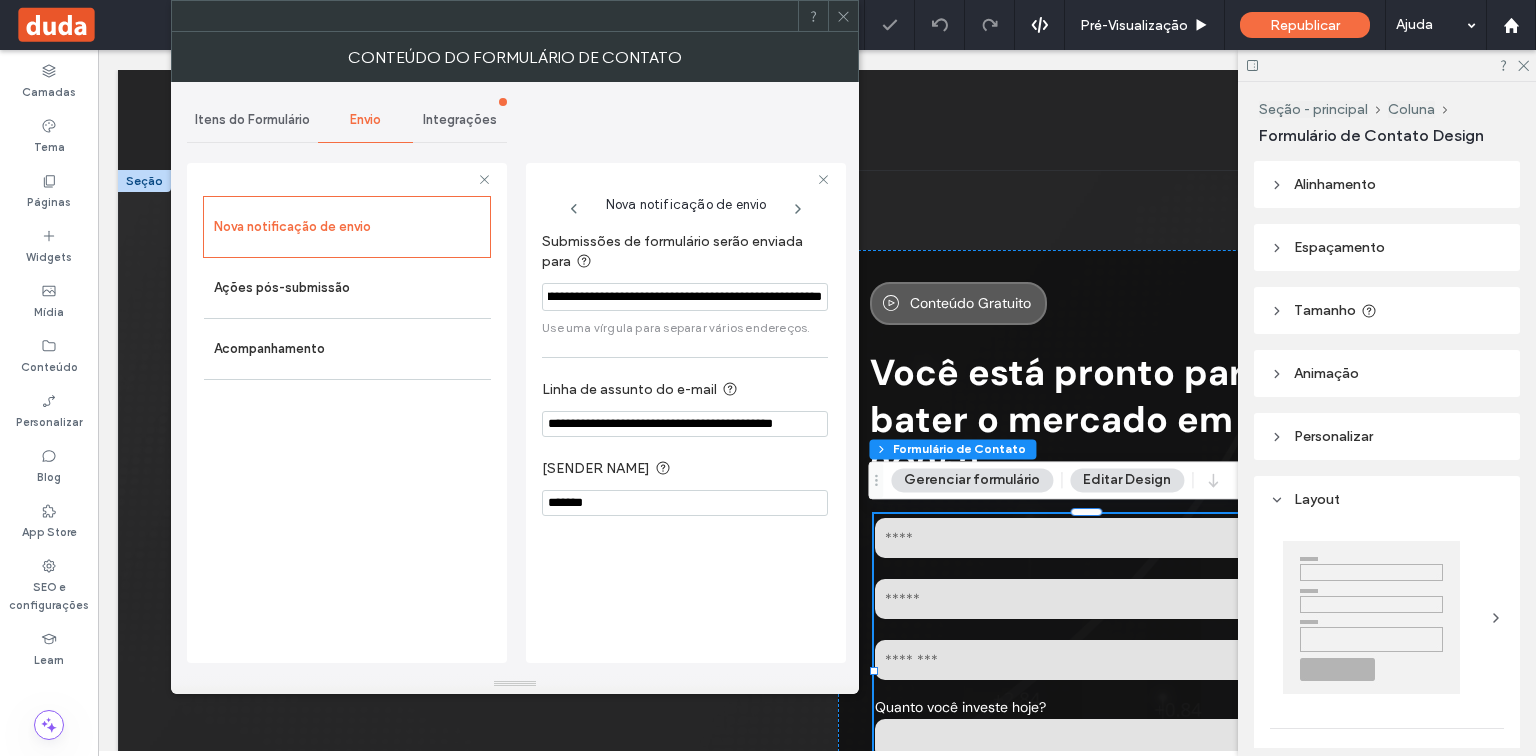 scroll, scrollTop: 0, scrollLeft: 134, axis: horizontal 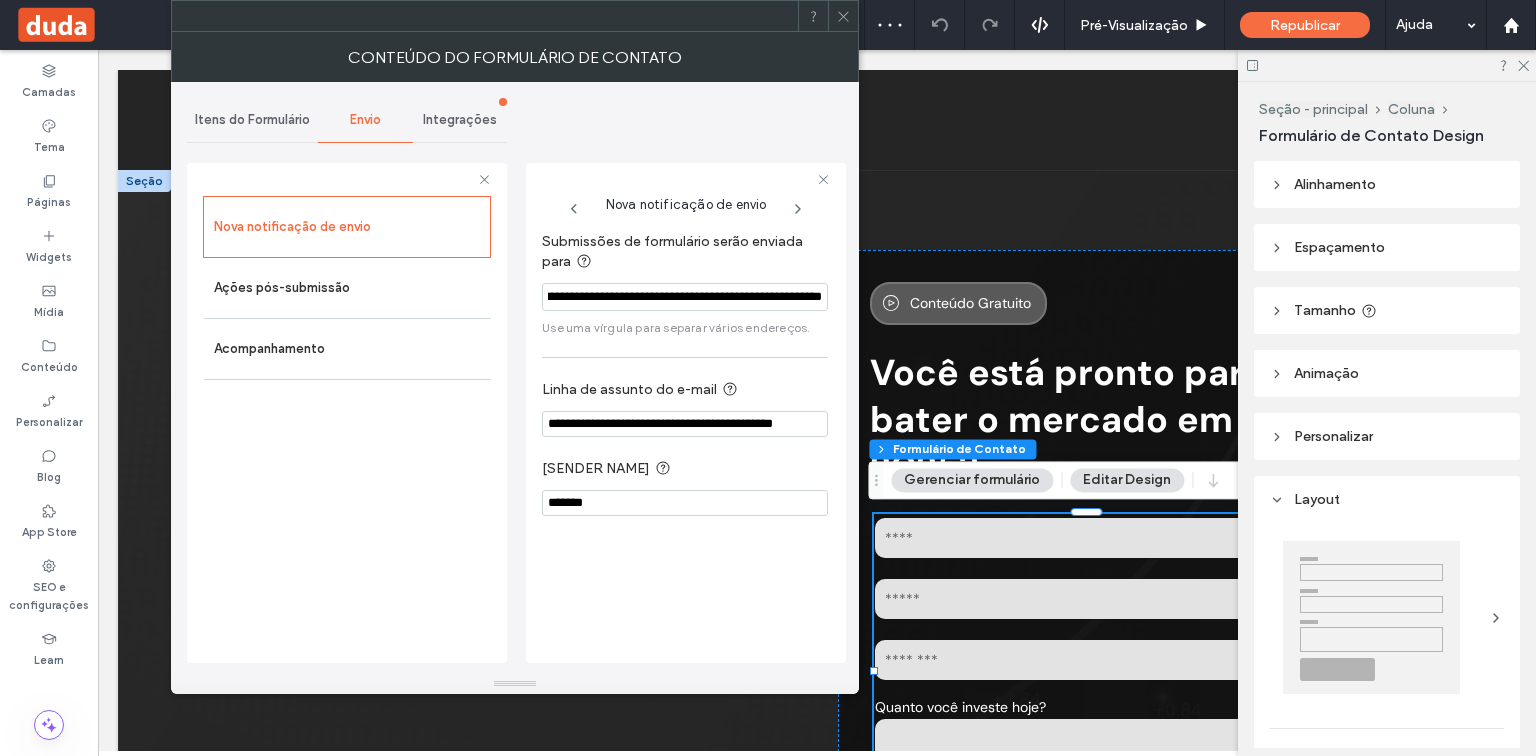 click on "**********" at bounding box center [685, 297] 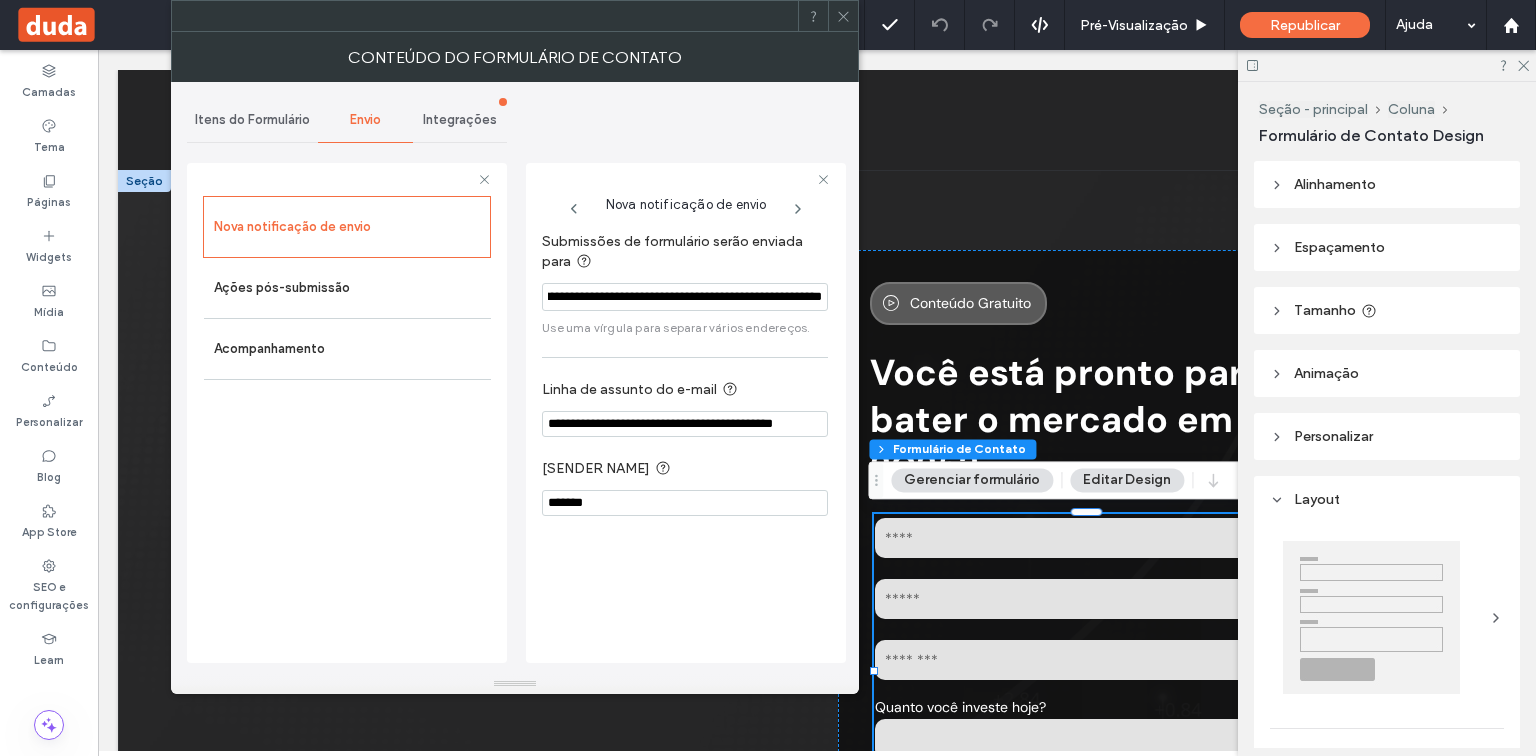 scroll, scrollTop: 0, scrollLeft: 0, axis: both 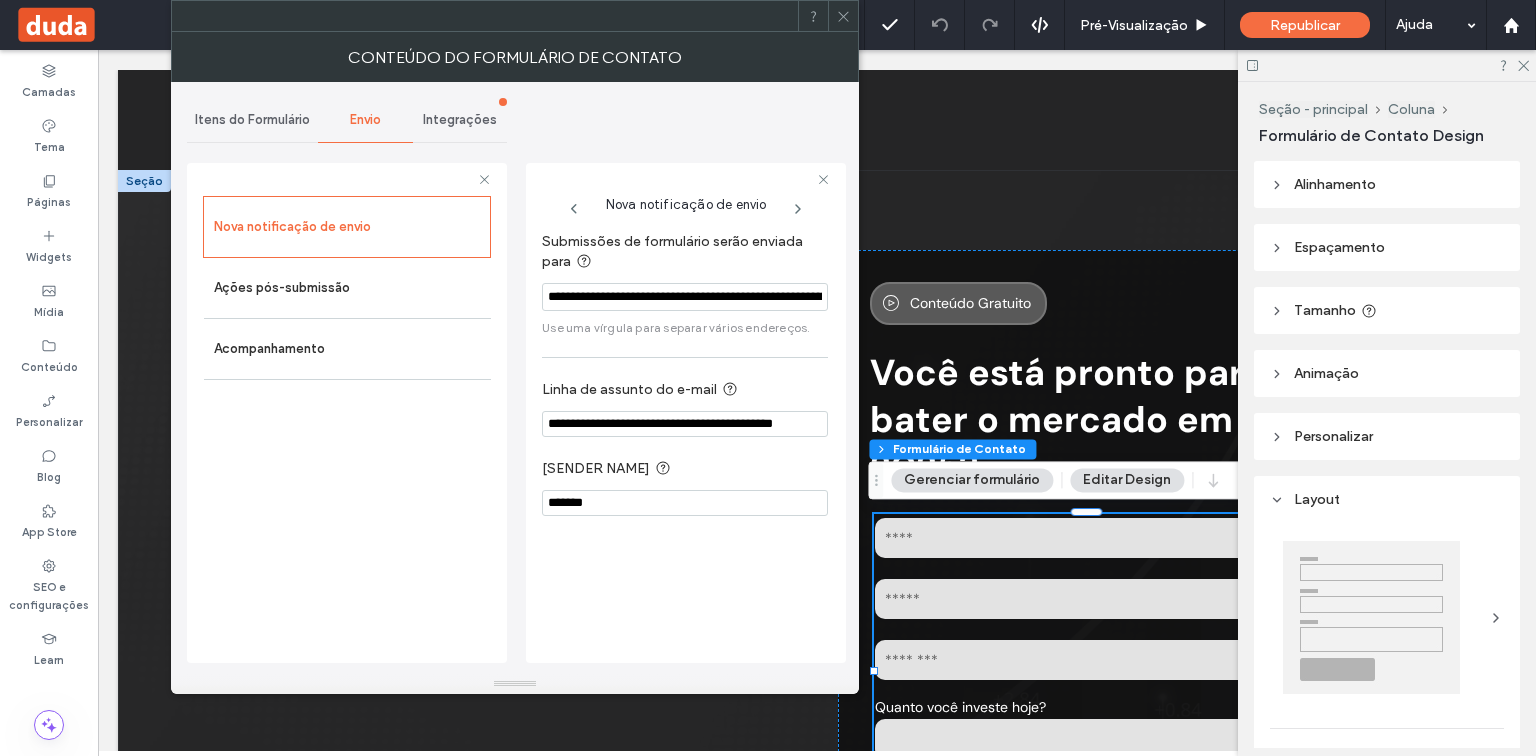 drag, startPoint x: 724, startPoint y: 283, endPoint x: 541, endPoint y: 292, distance: 183.22118 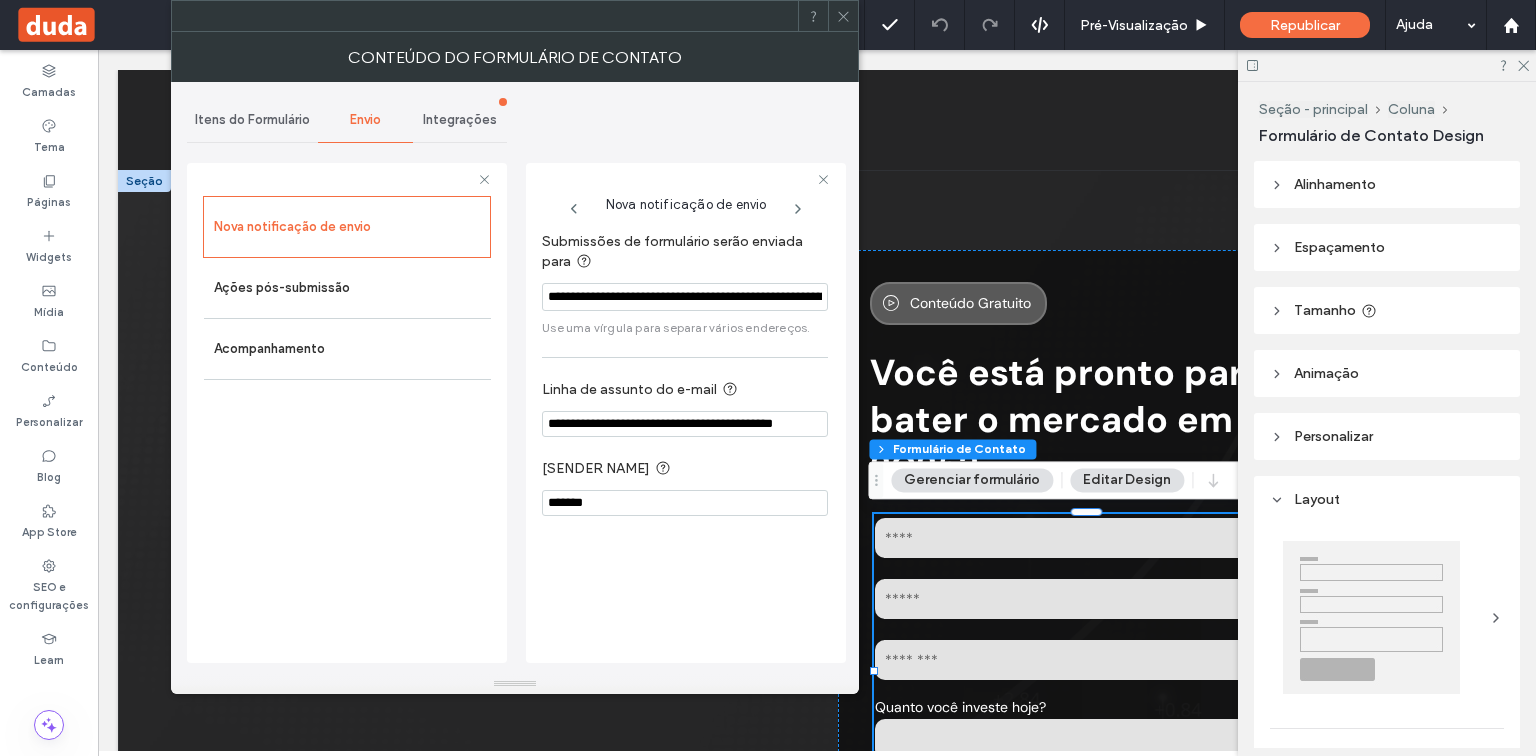click on "**********" at bounding box center [685, 297] 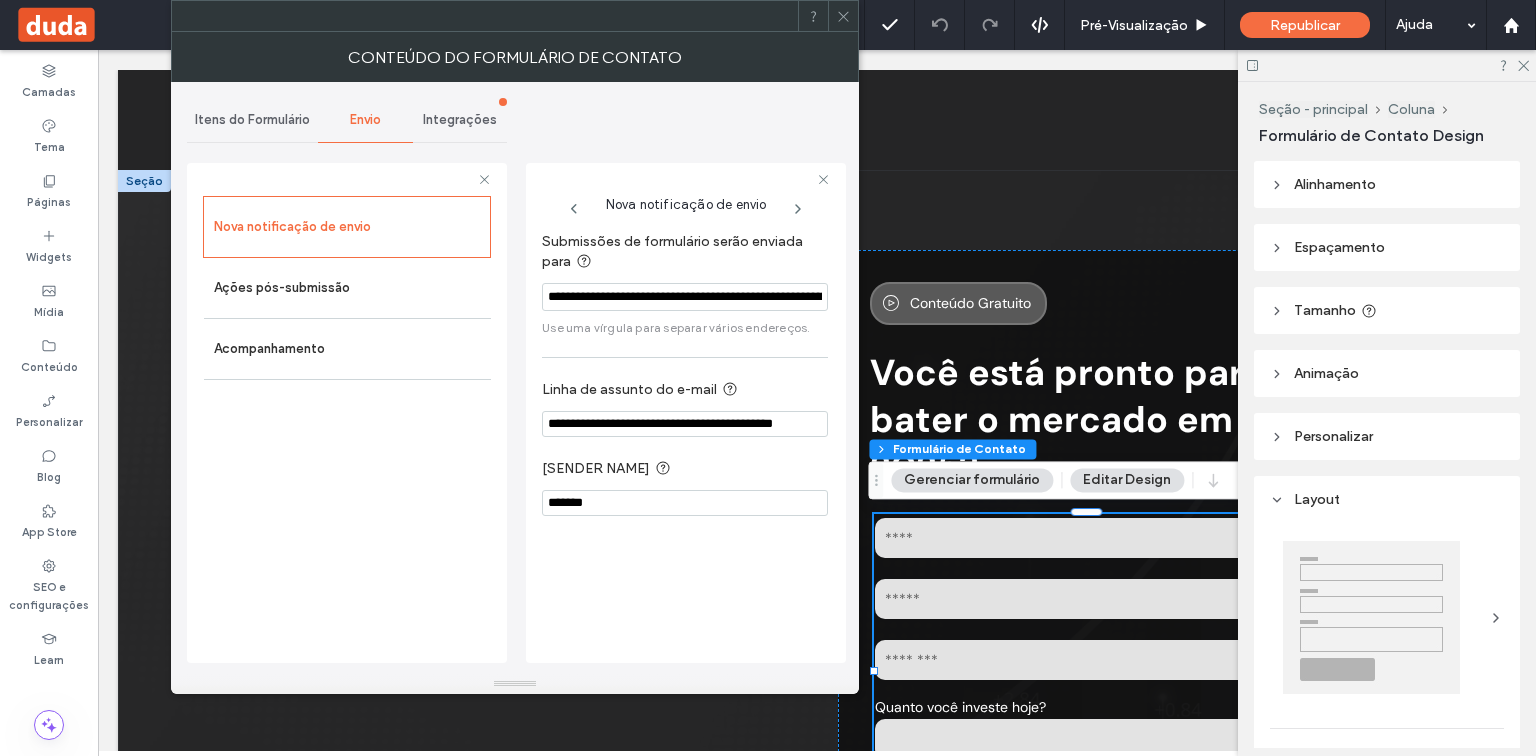 click on "**********" at bounding box center (685, 297) 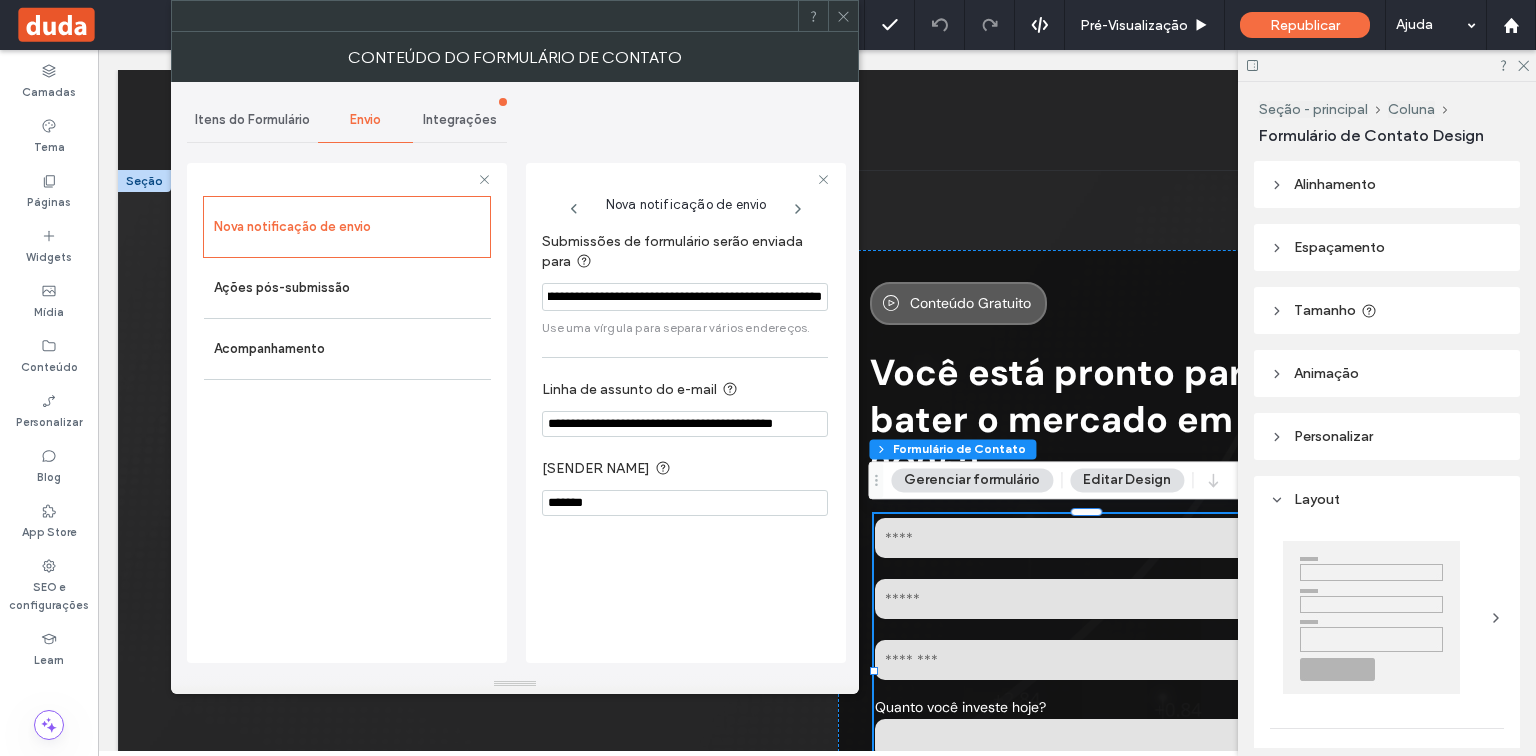scroll, scrollTop: 0, scrollLeft: 134, axis: horizontal 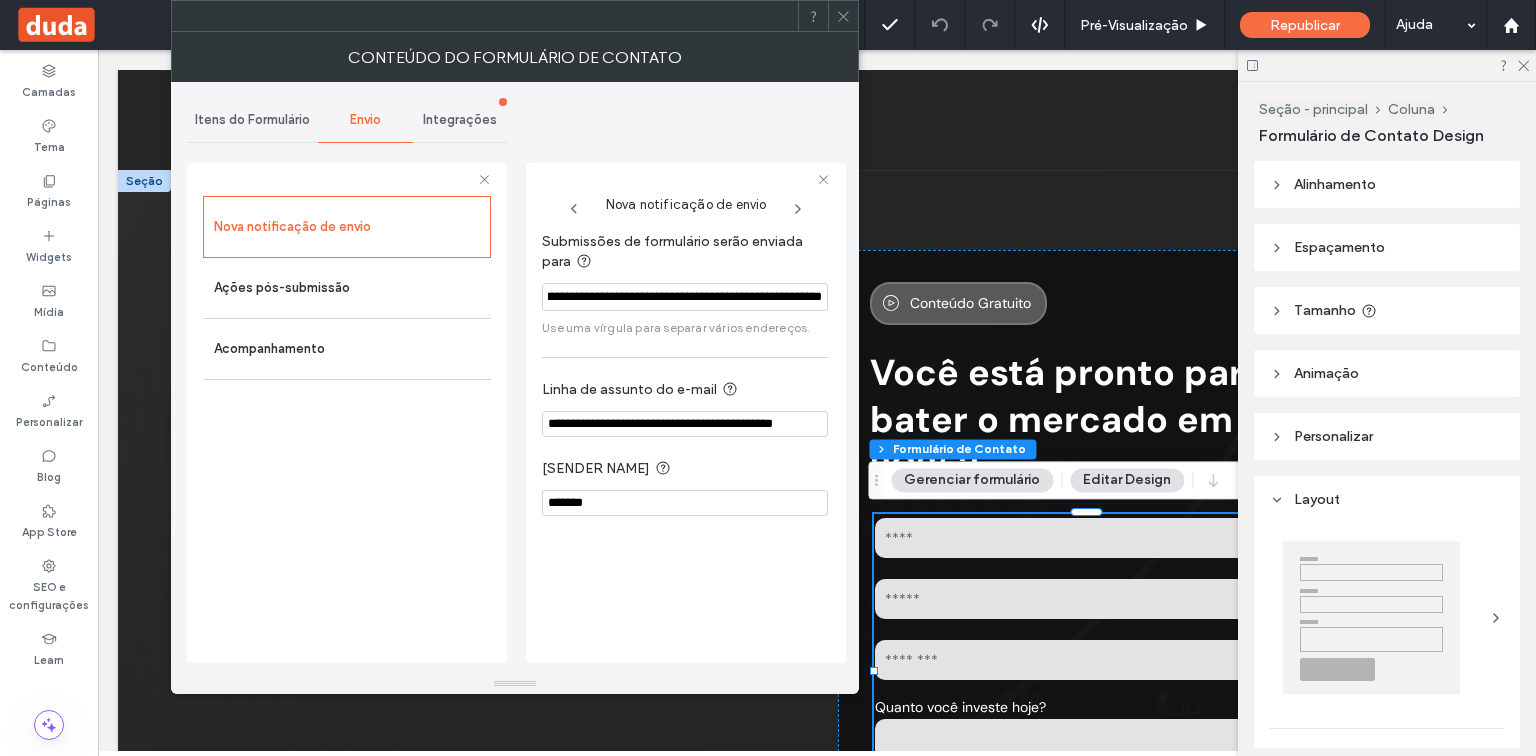 drag, startPoint x: 560, startPoint y: 295, endPoint x: 851, endPoint y: 293, distance: 291.00687 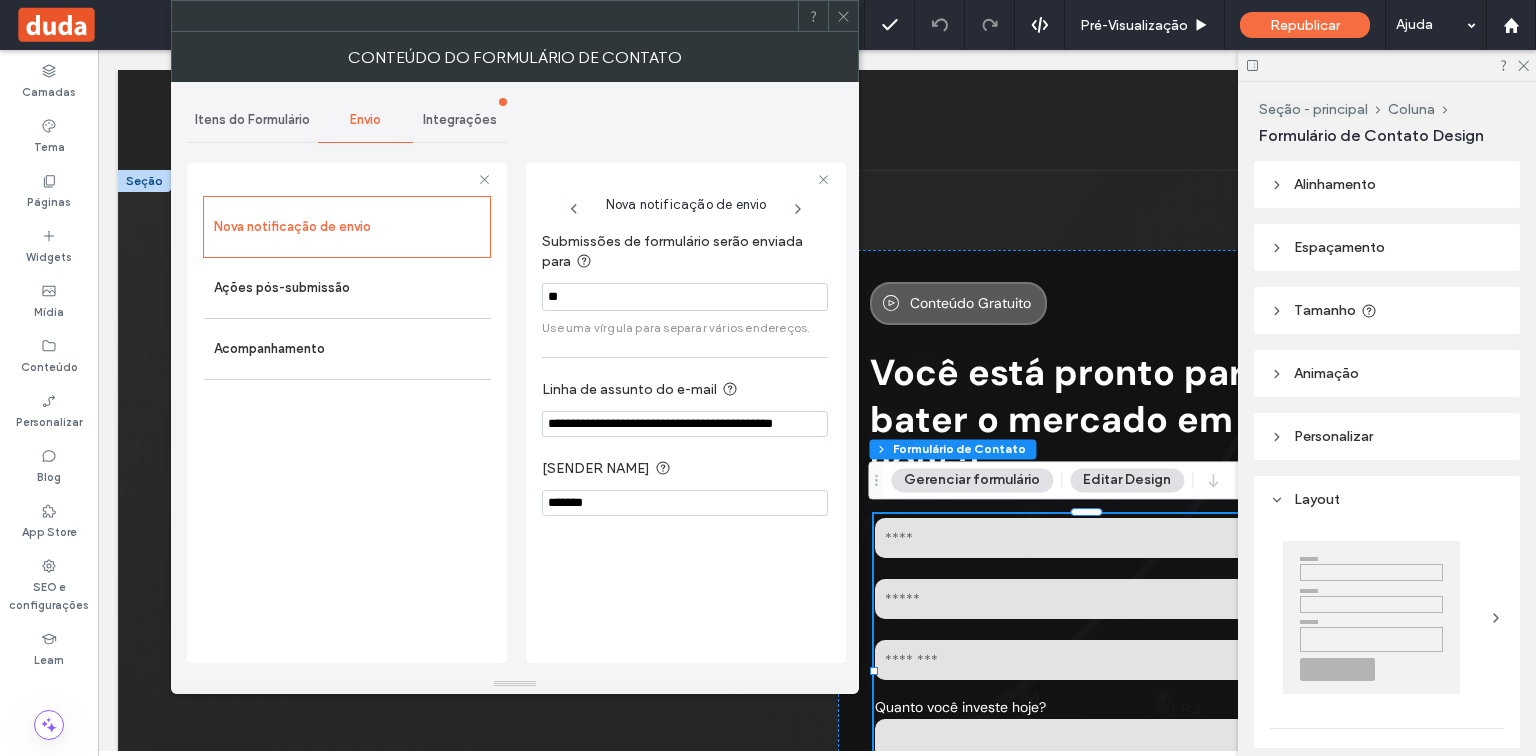 scroll, scrollTop: 0, scrollLeft: 0, axis: both 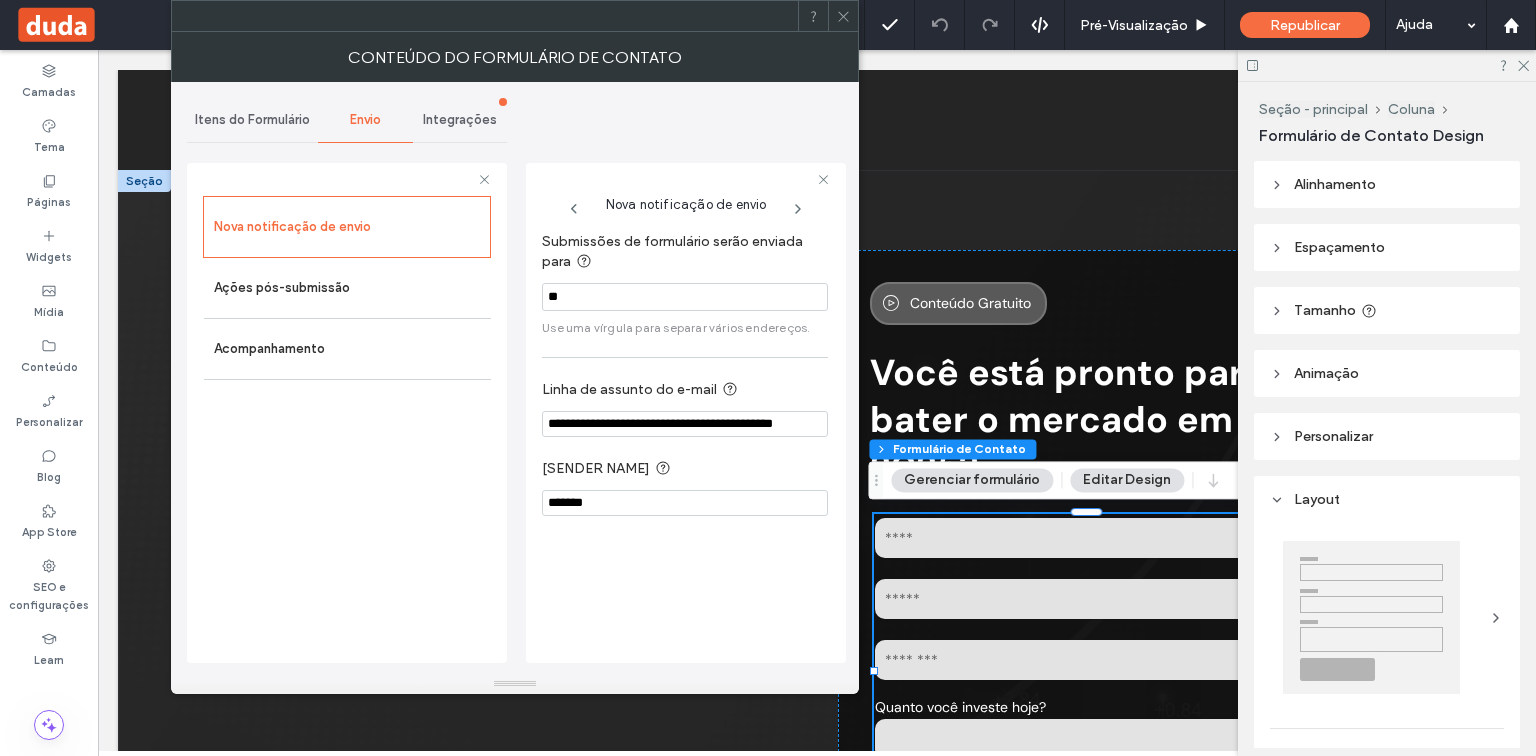 type on "*" 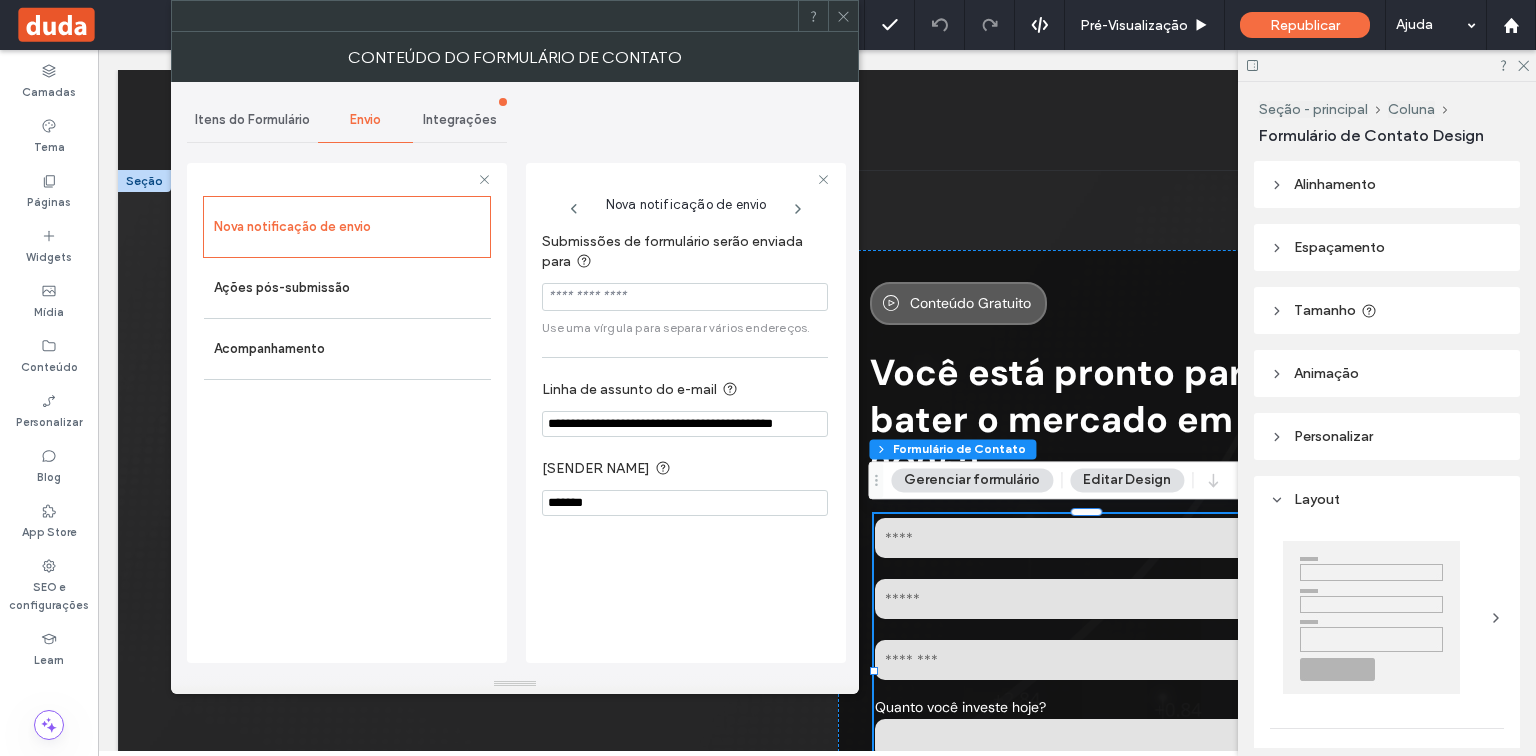 type 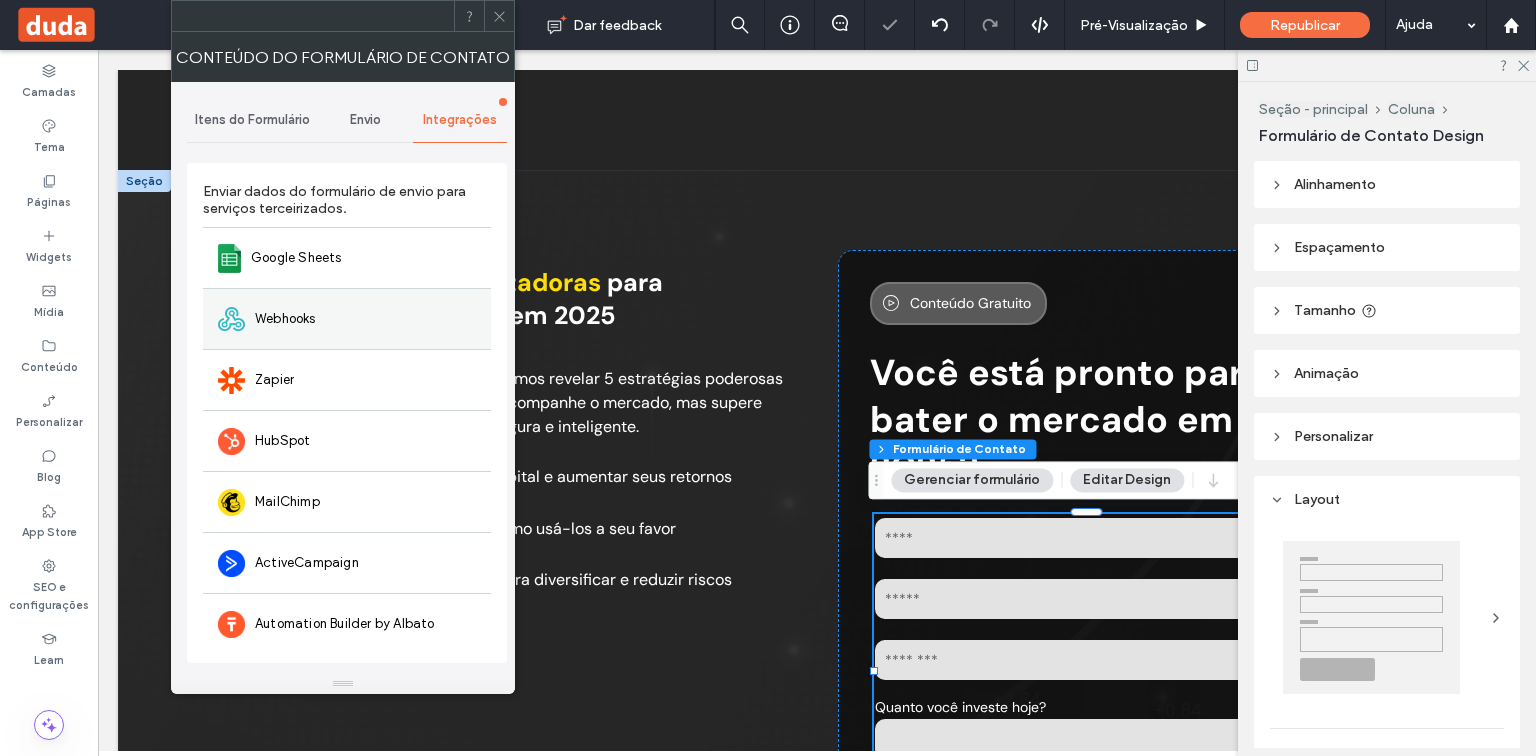 click on "Webhooks" at bounding box center (285, 319) 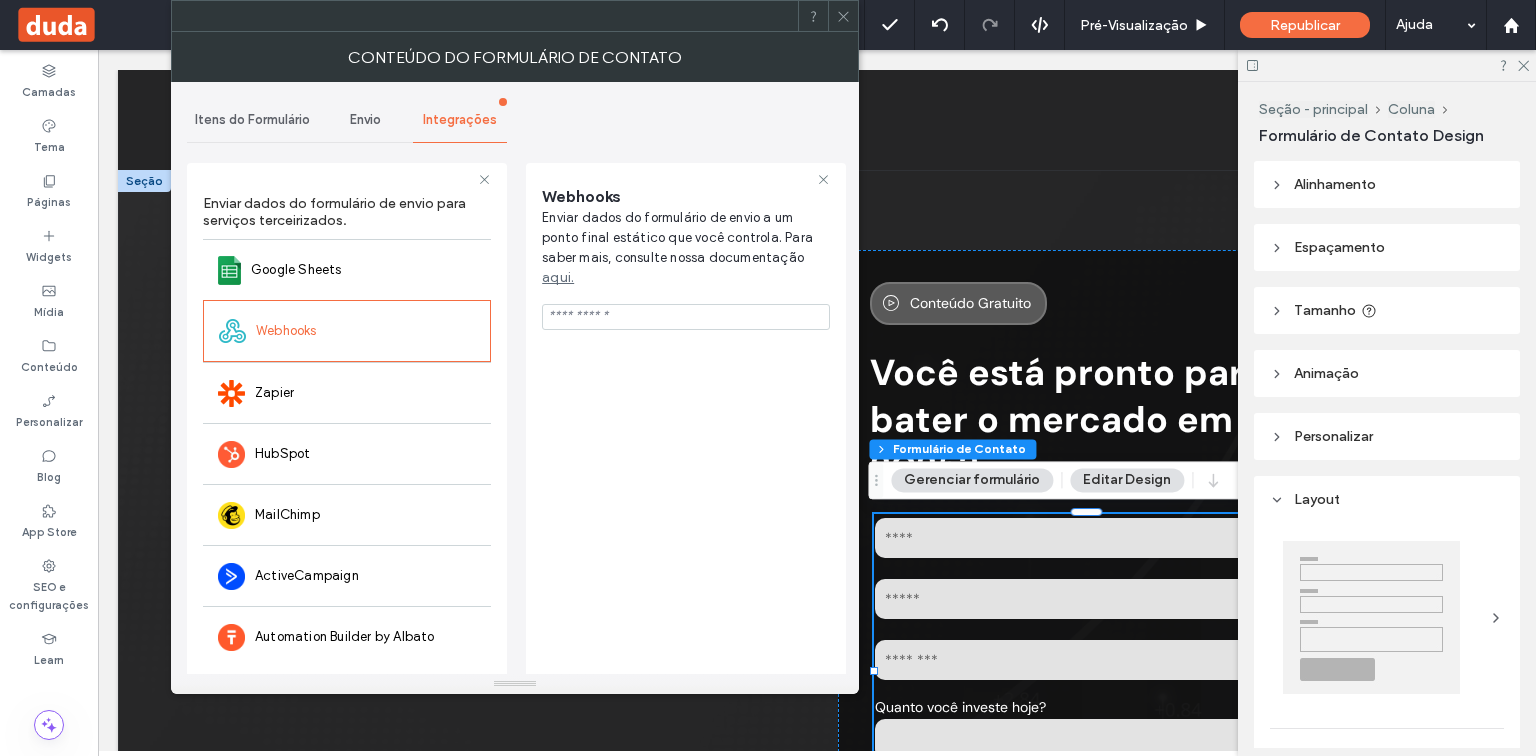 click at bounding box center (686, 317) 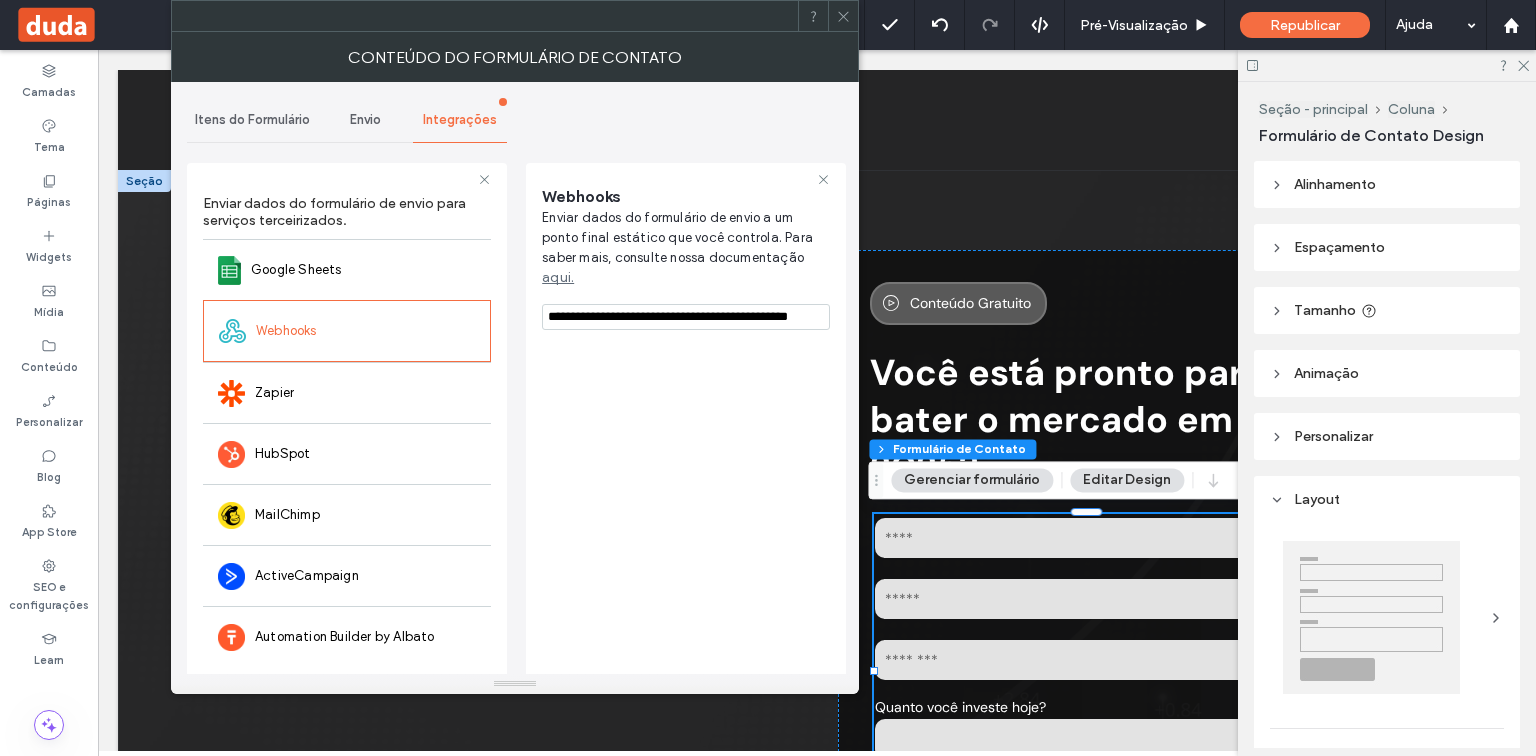 scroll, scrollTop: 0, scrollLeft: 17, axis: horizontal 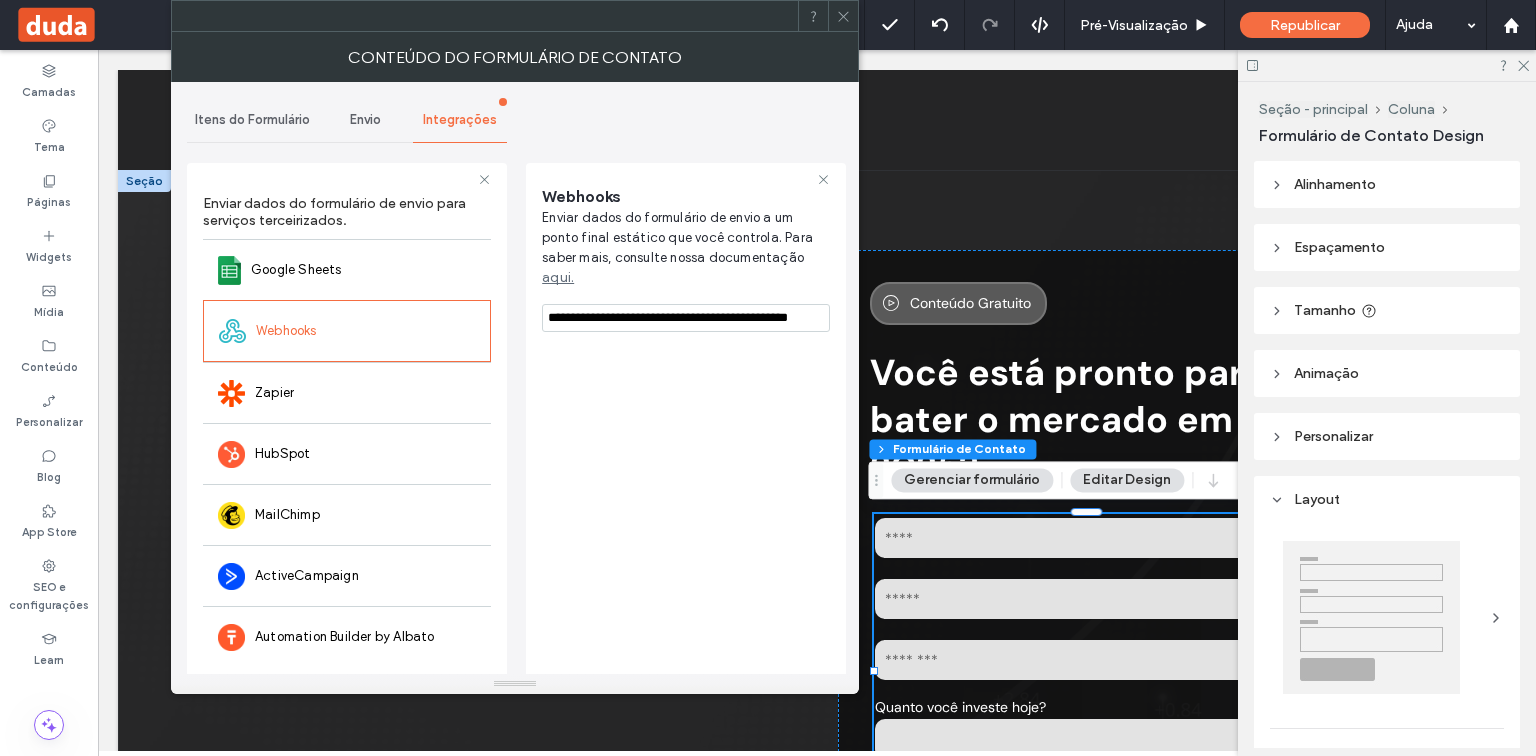 drag, startPoint x: 753, startPoint y: 299, endPoint x: 537, endPoint y: 288, distance: 216.2799 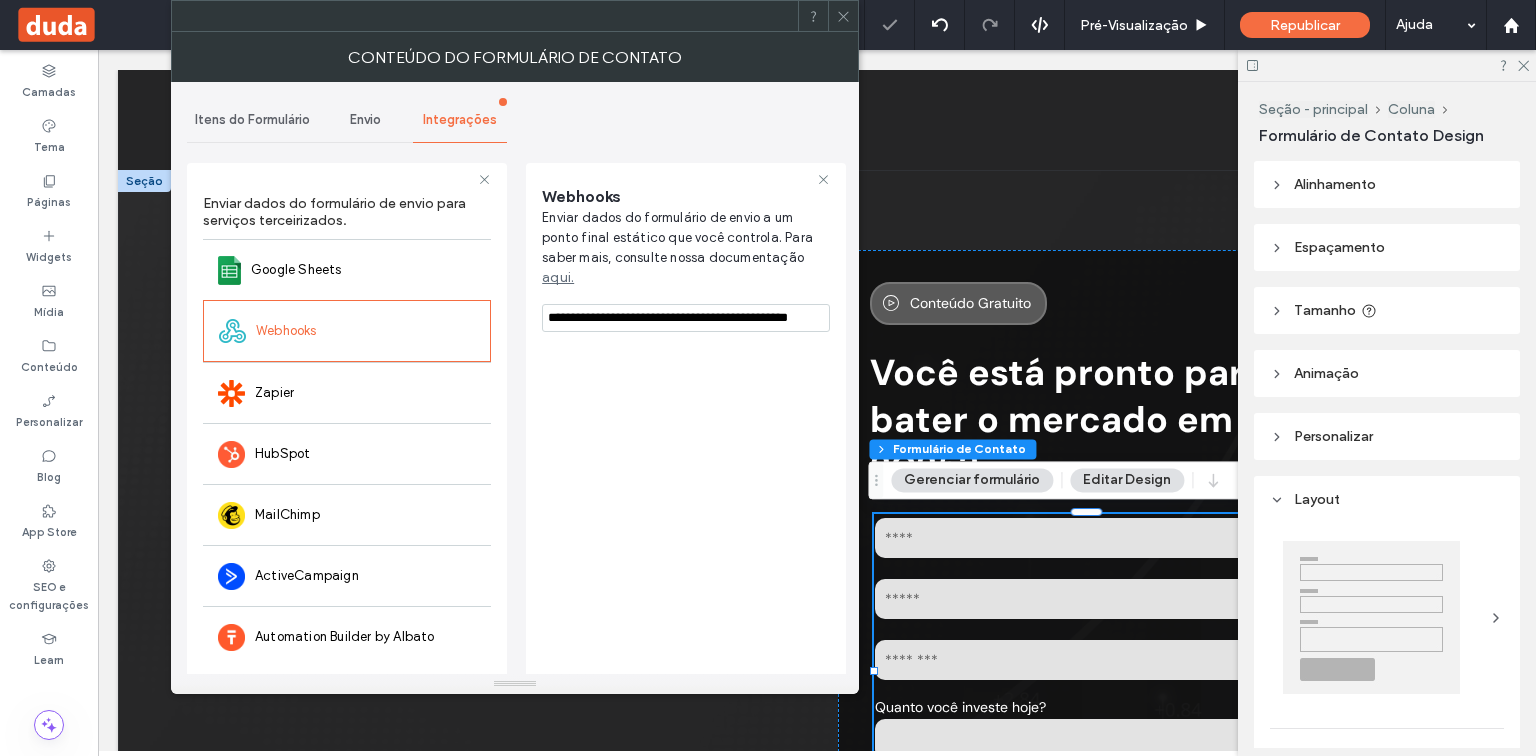 click on "**********" at bounding box center (686, 420) 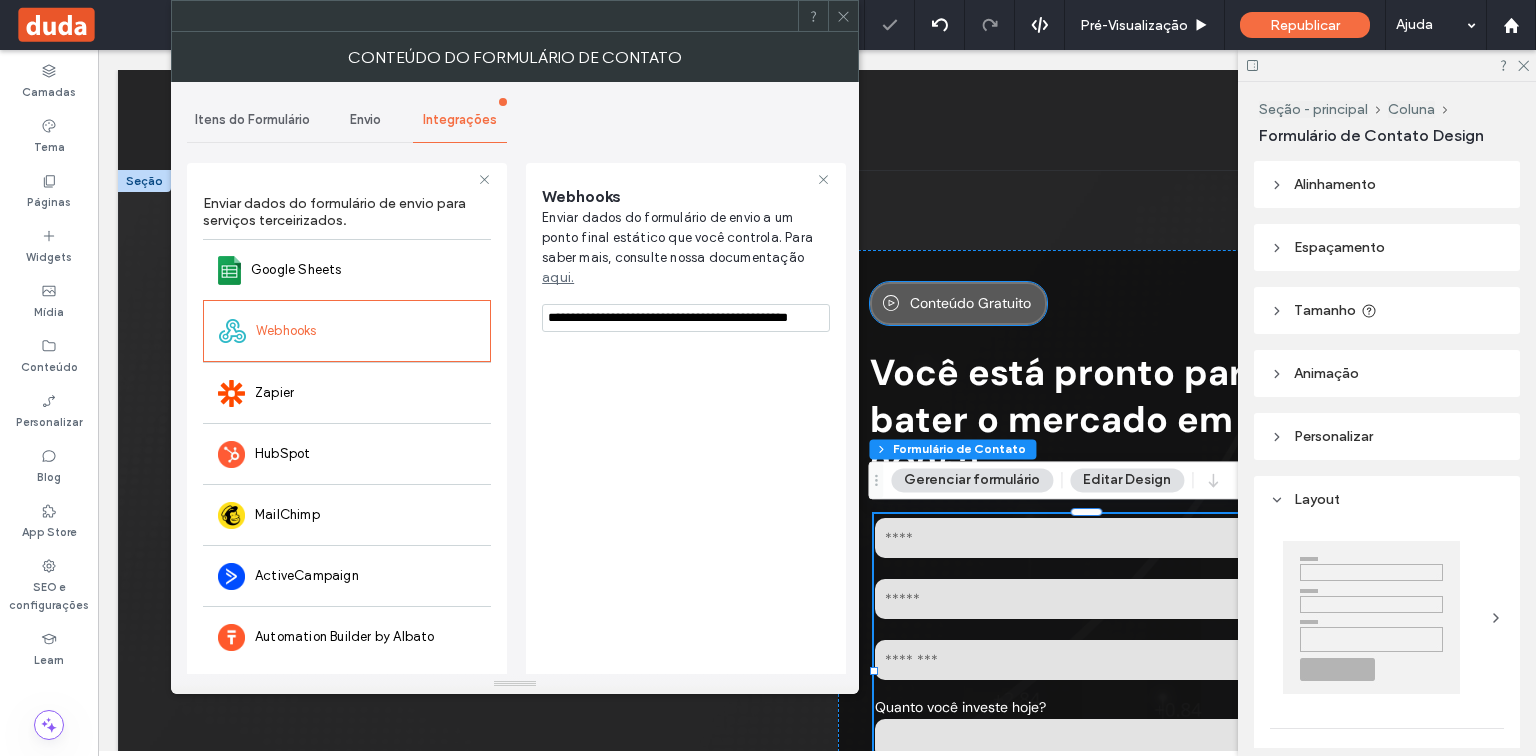 drag, startPoint x: 722, startPoint y: 346, endPoint x: 904, endPoint y: 311, distance: 185.33484 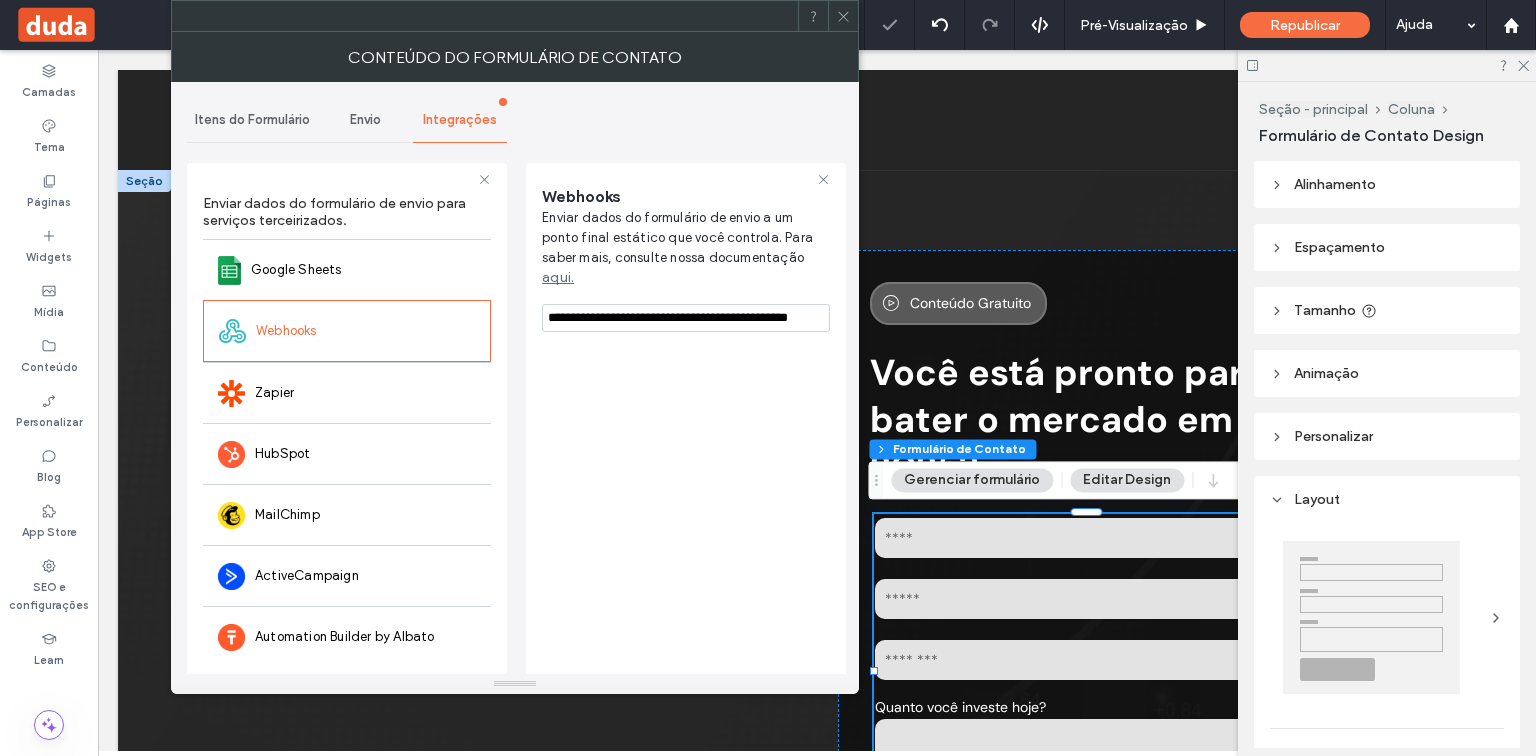 click on "**********" at bounding box center [686, 420] 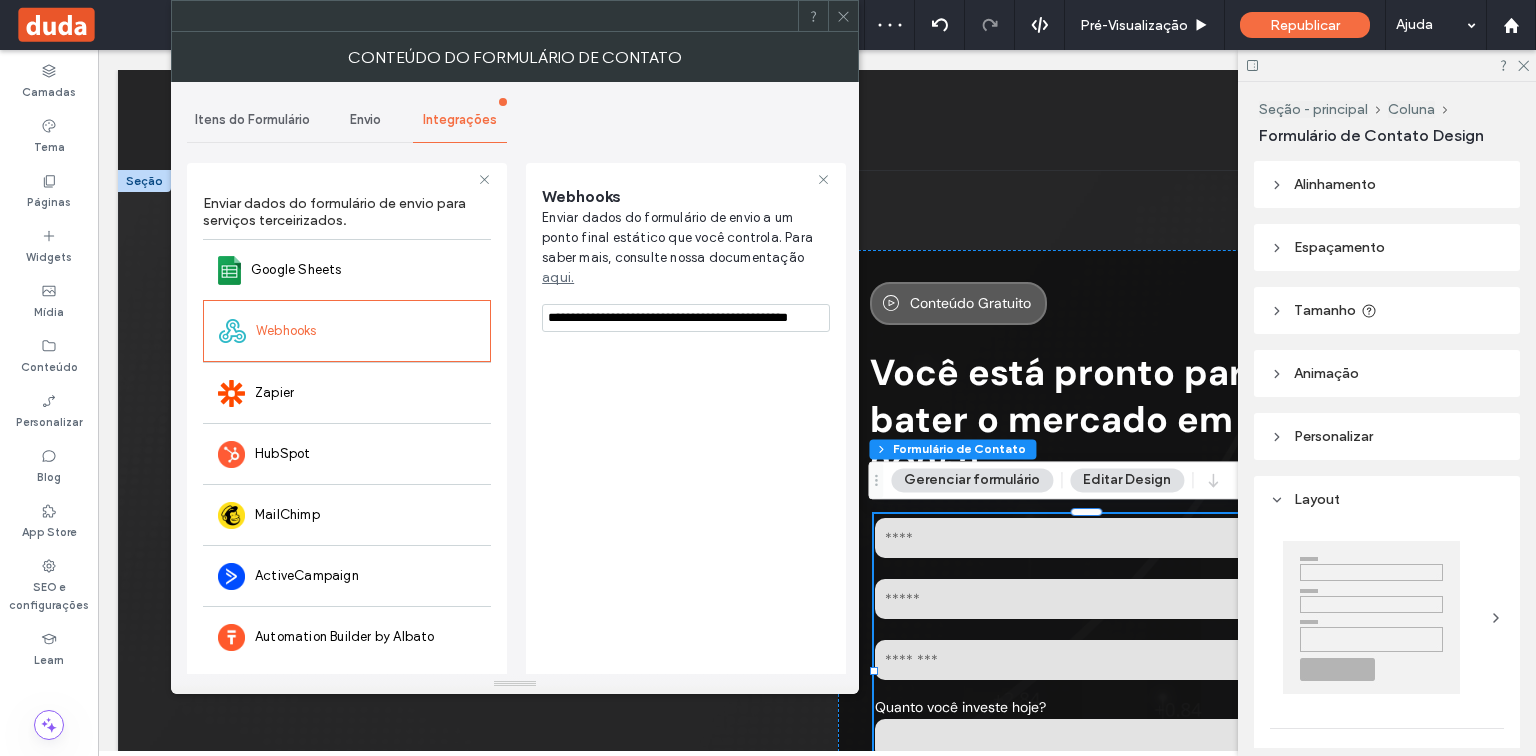 click on "Envio" at bounding box center (365, 120) 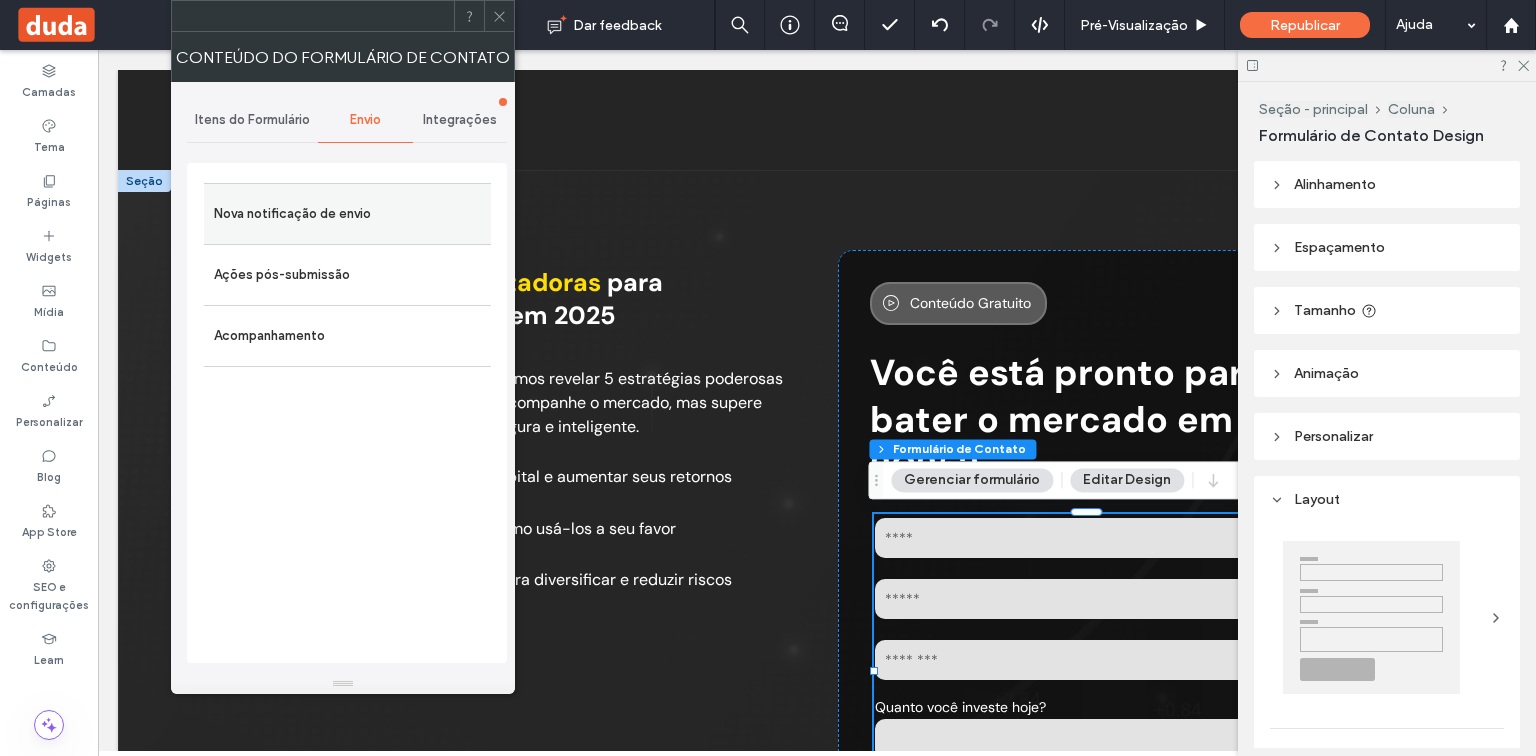 click on "Nova notificação de envio" at bounding box center (347, 214) 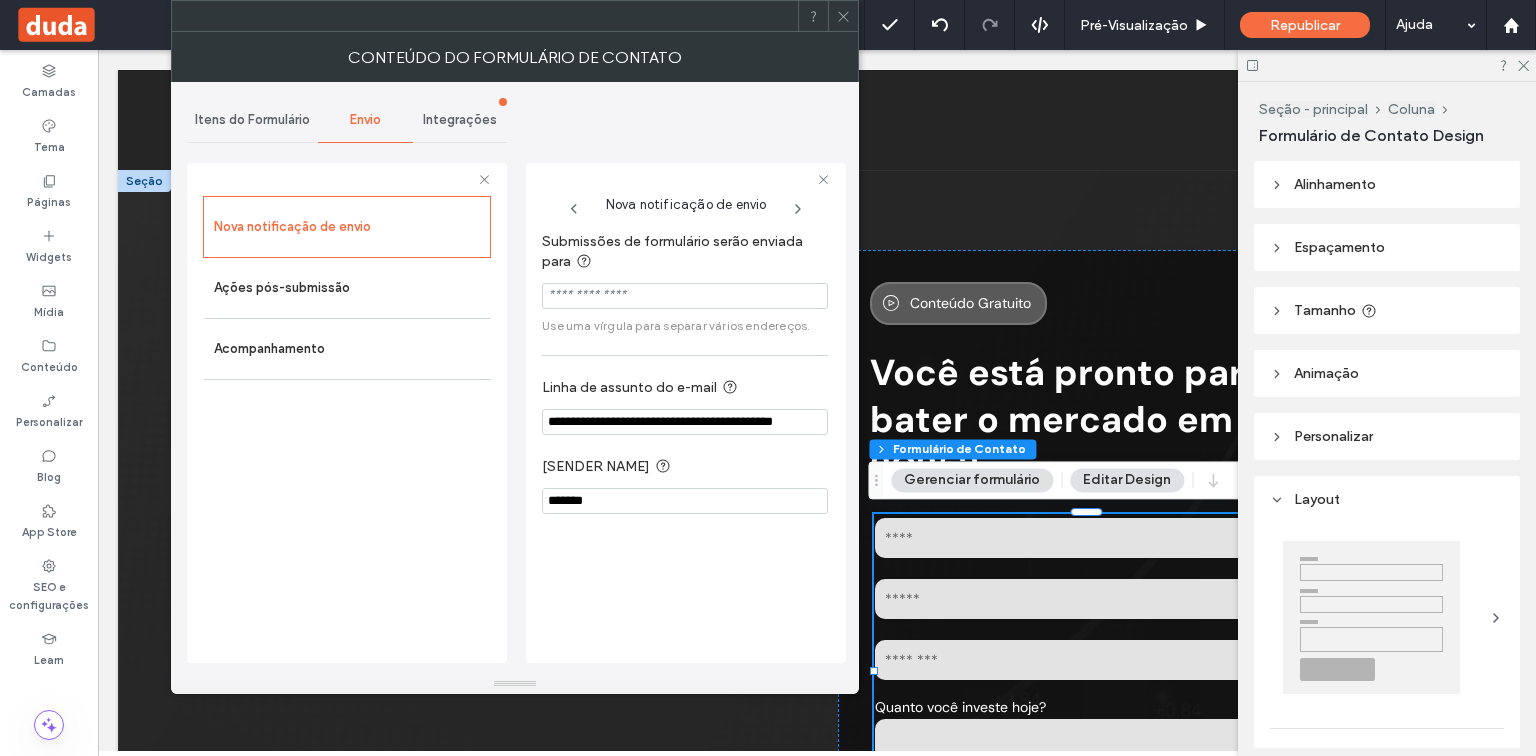 click on "Integrações" at bounding box center [460, 120] 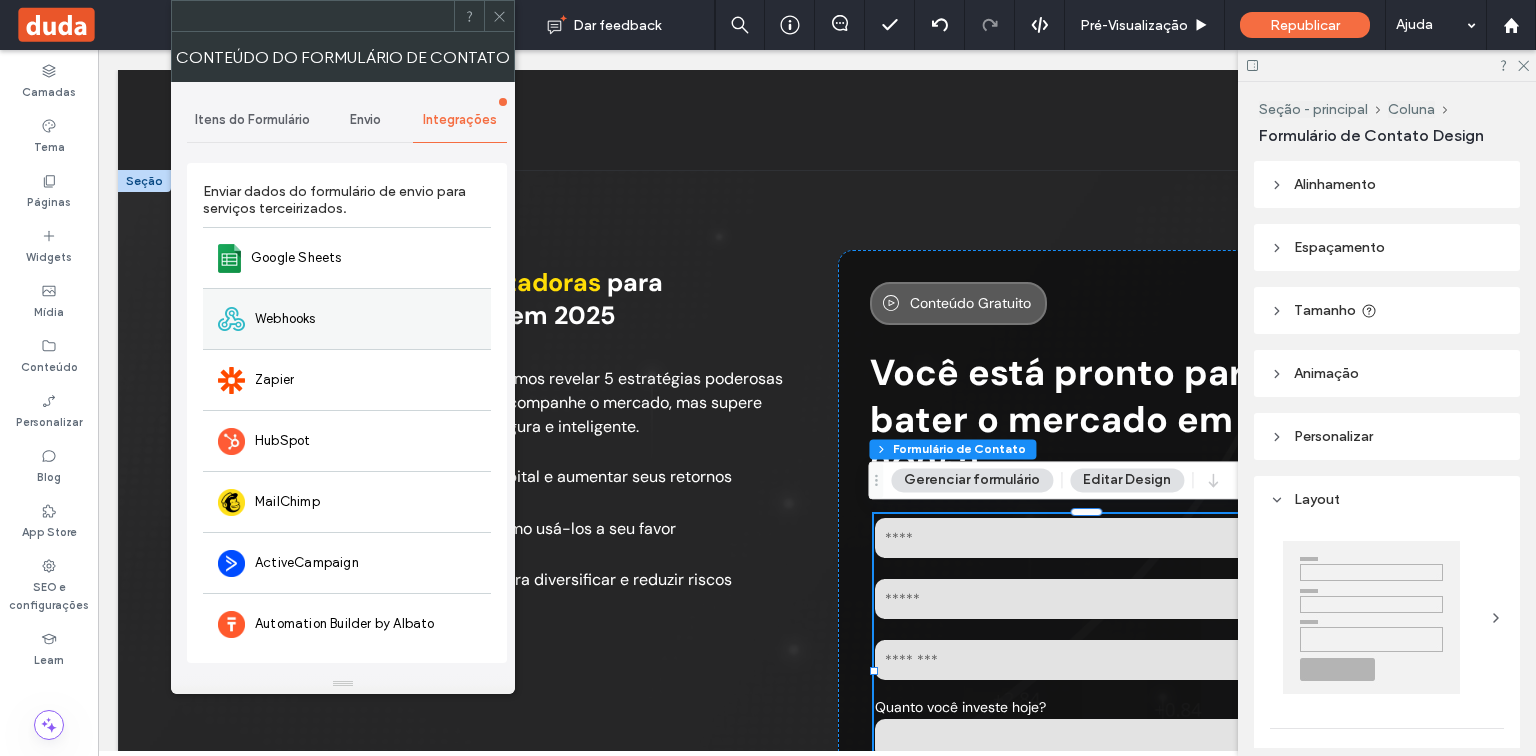 click on "Webhooks" at bounding box center (347, 318) 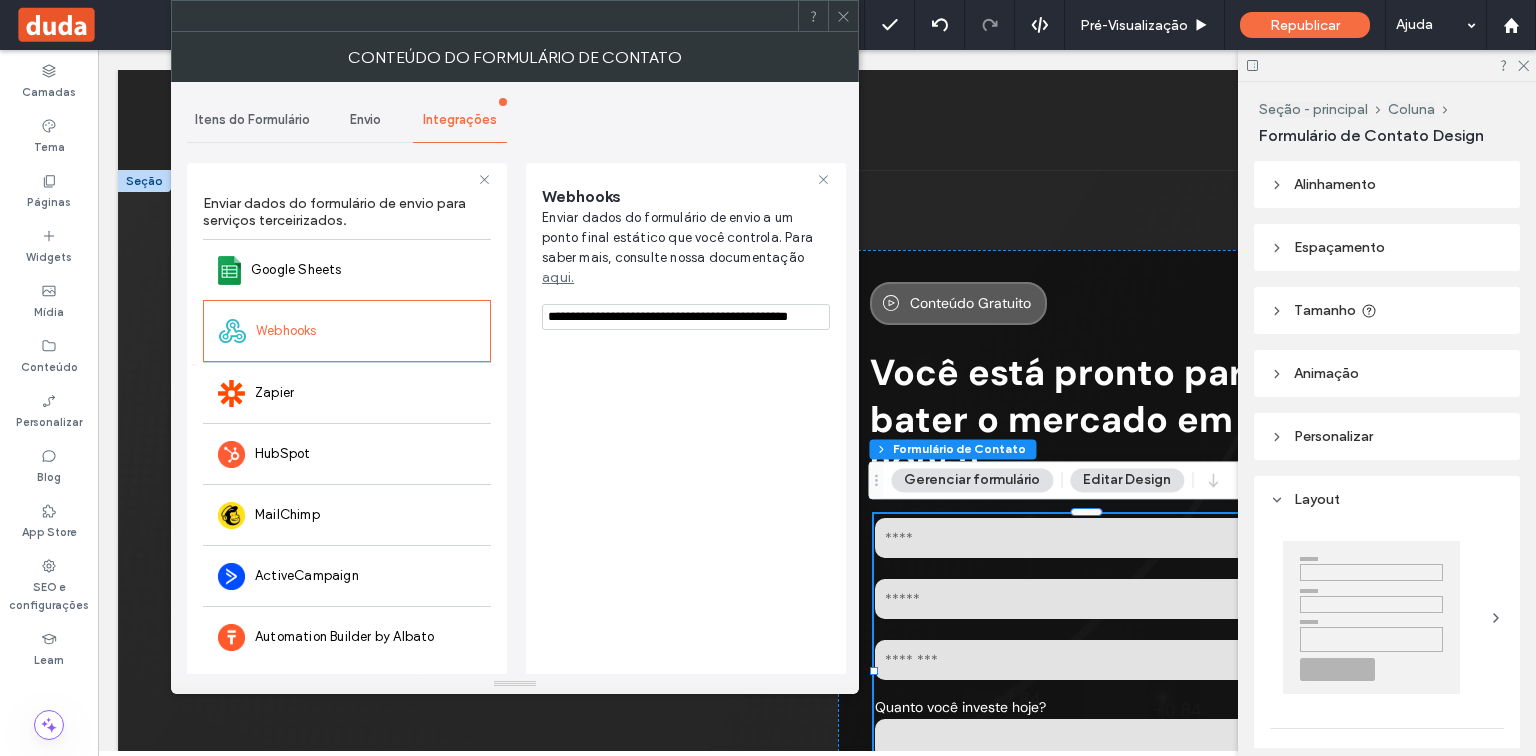 click on "Itens do Formulário" at bounding box center (252, 120) 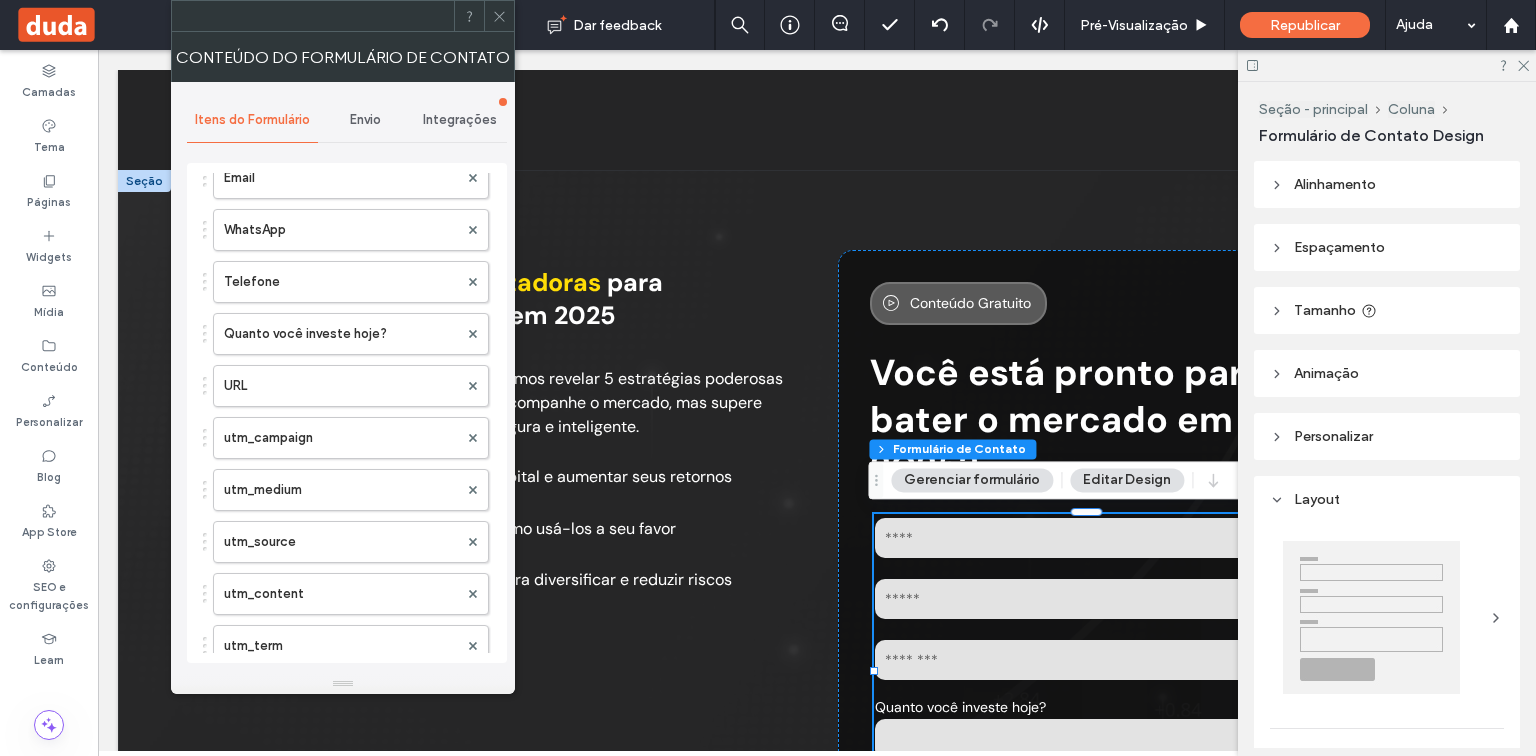 scroll, scrollTop: 160, scrollLeft: 0, axis: vertical 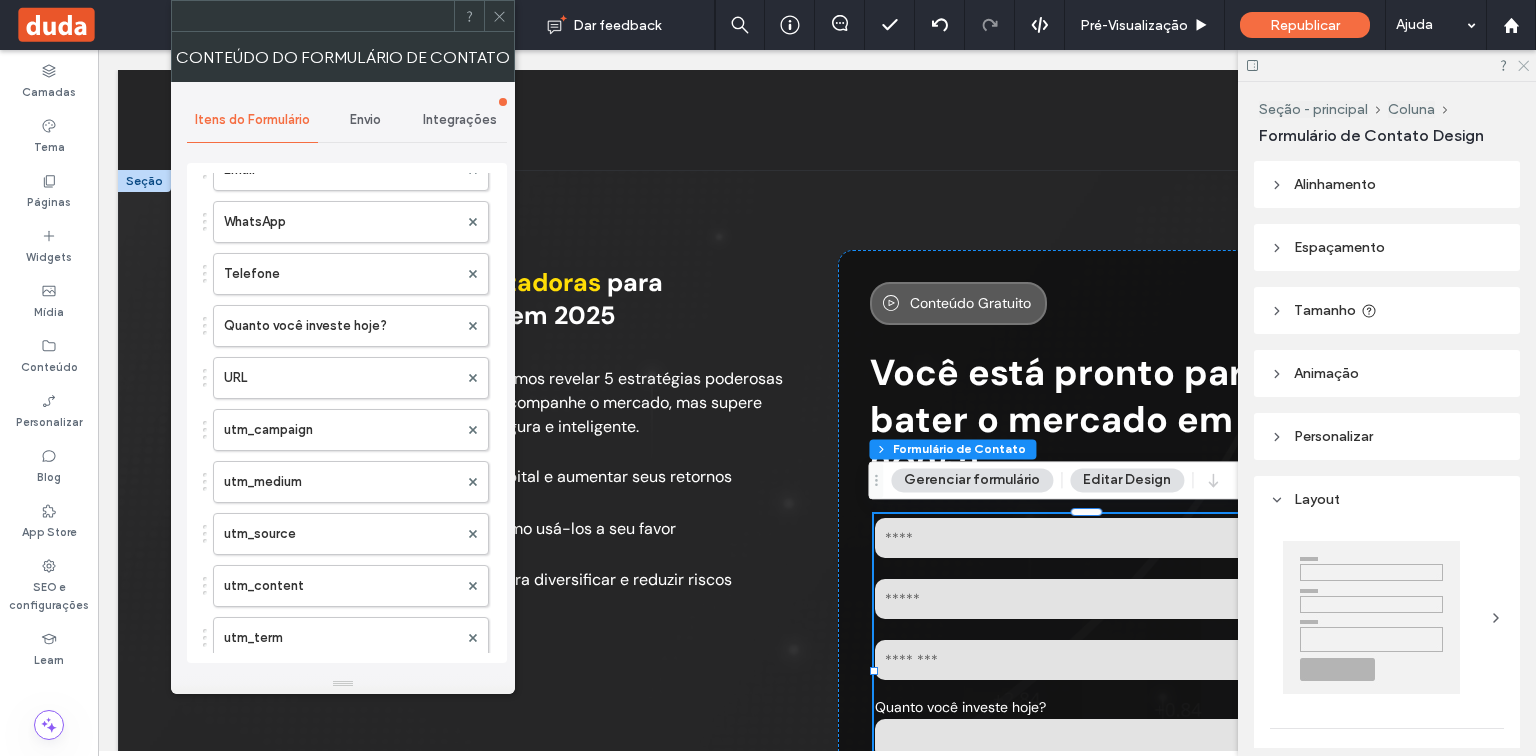 click 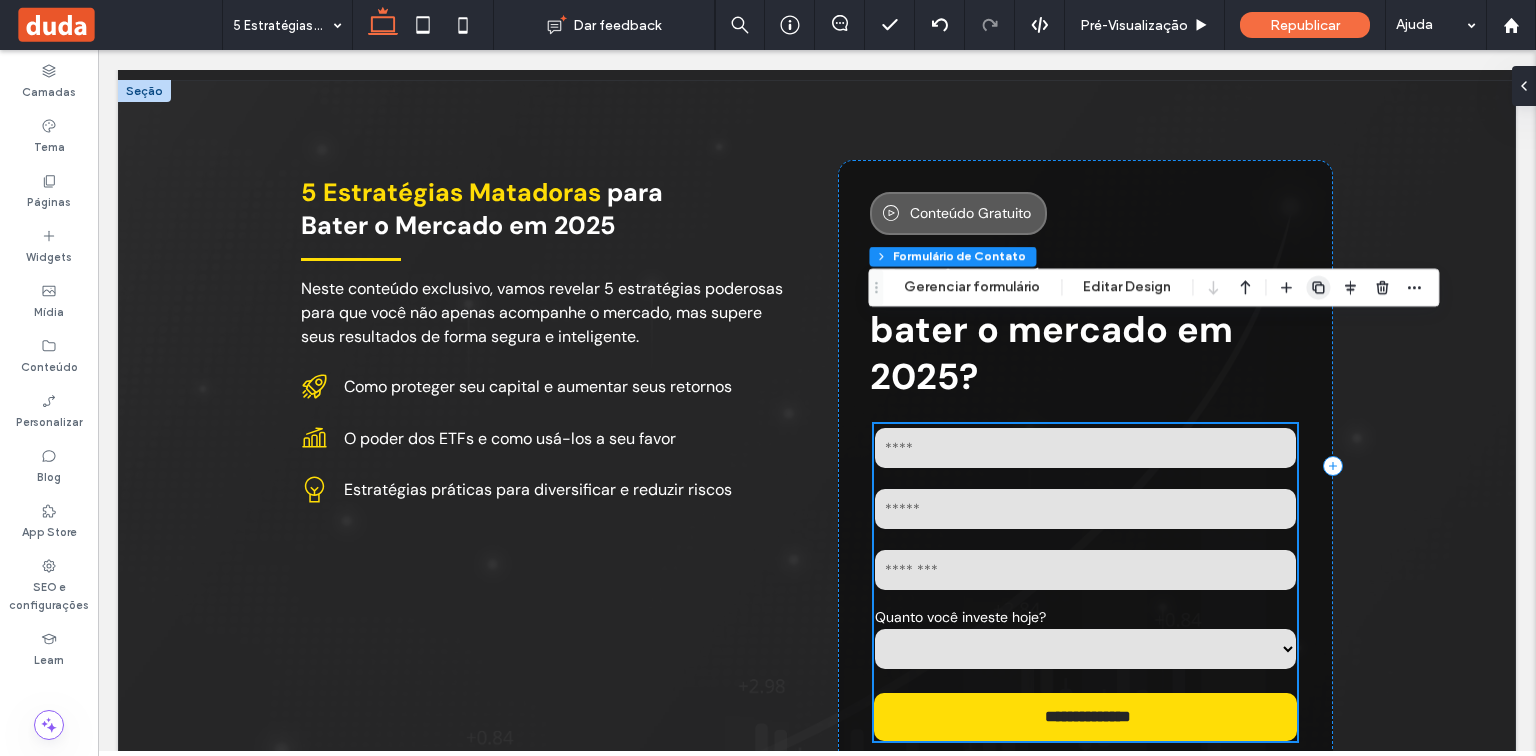 scroll, scrollTop: 240, scrollLeft: 0, axis: vertical 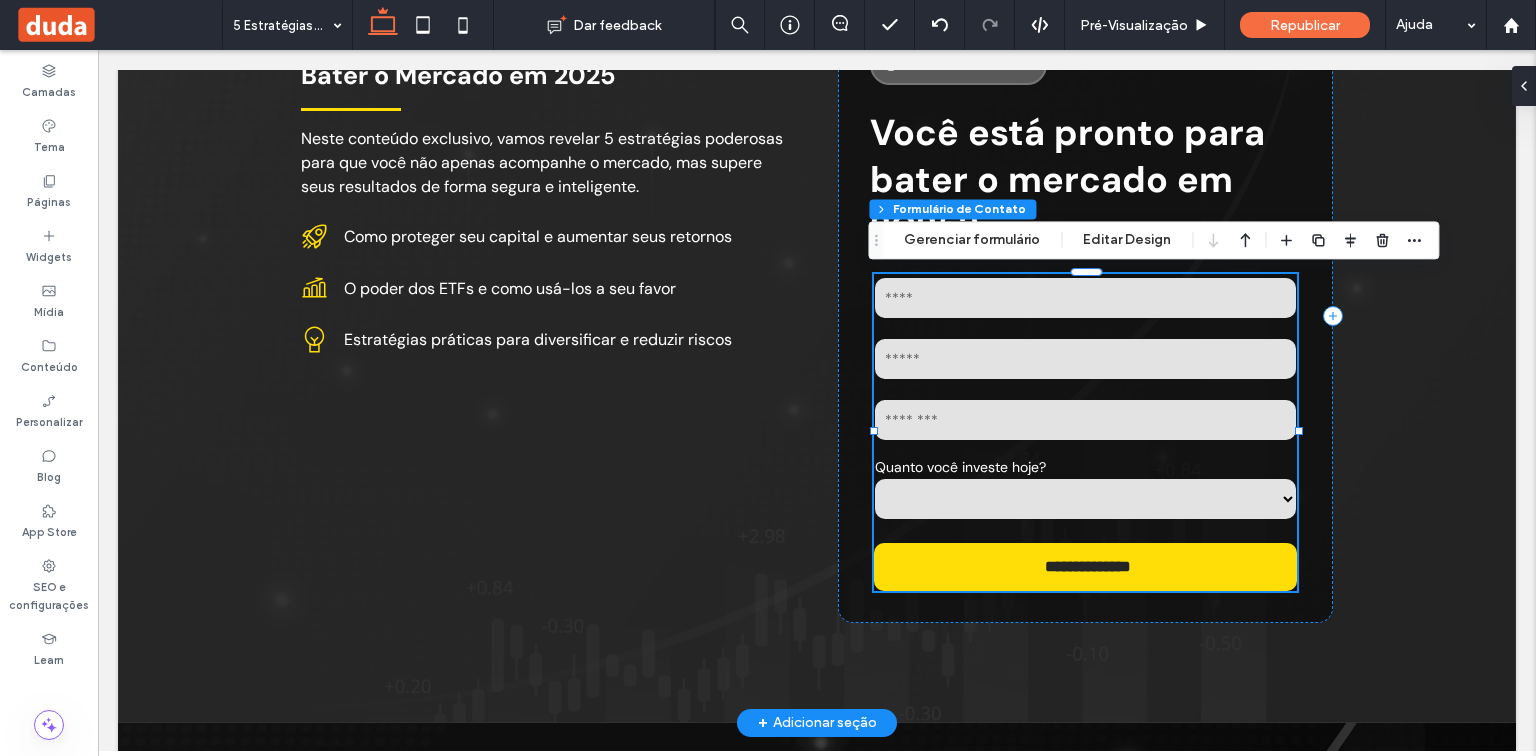 click at bounding box center [1085, 420] 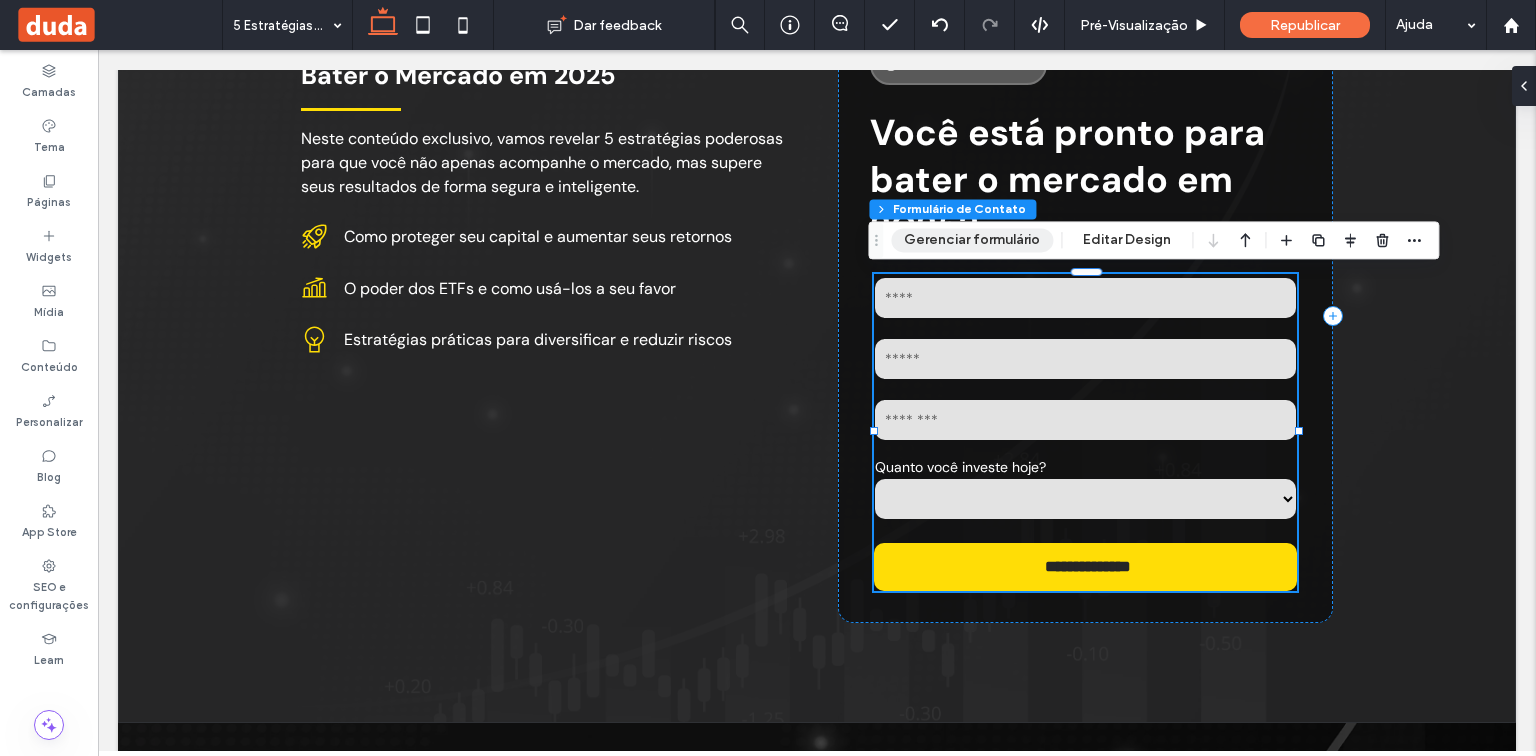 click on "Gerenciar formulário" at bounding box center [972, 240] 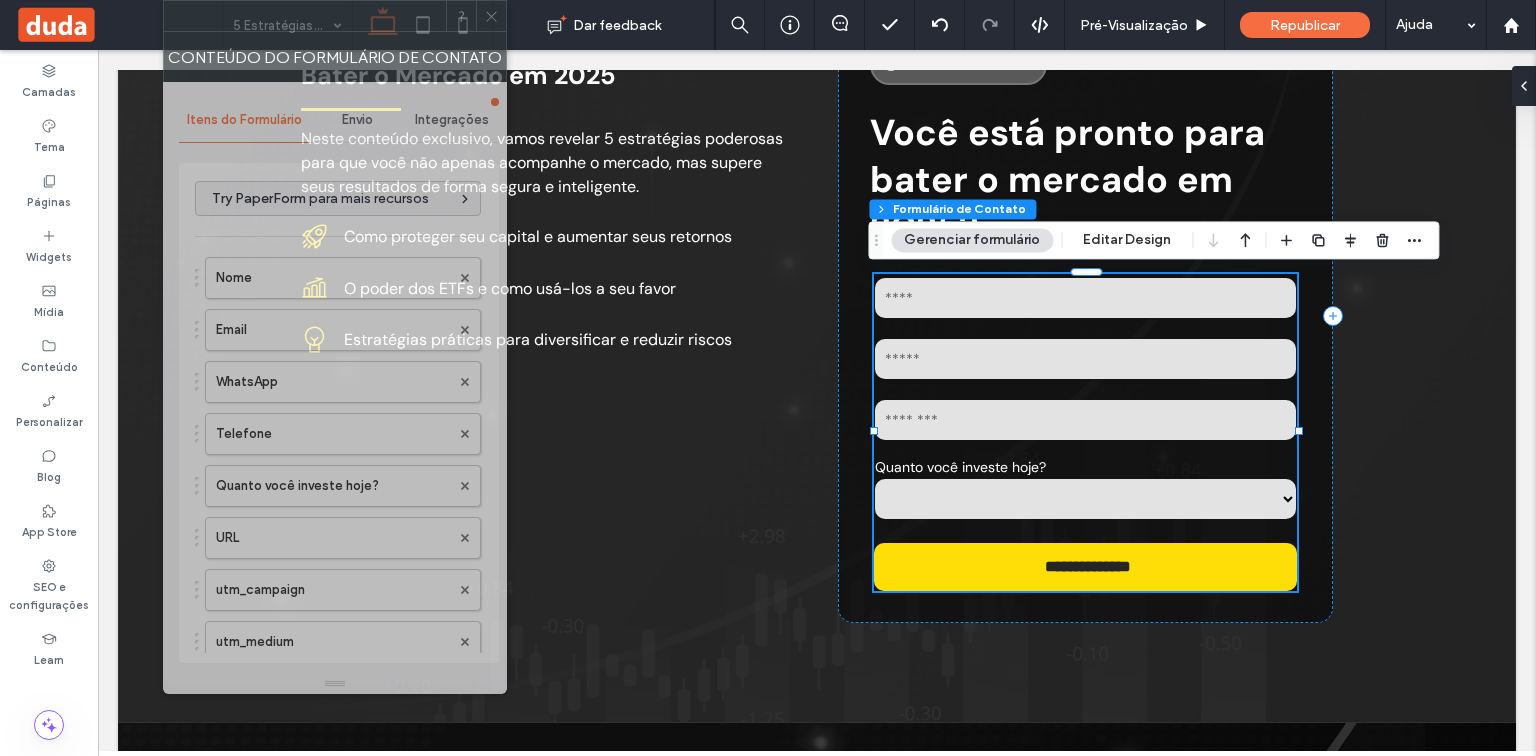 drag, startPoint x: 1306, startPoint y: 58, endPoint x: 296, endPoint y: -16, distance: 1012.7073 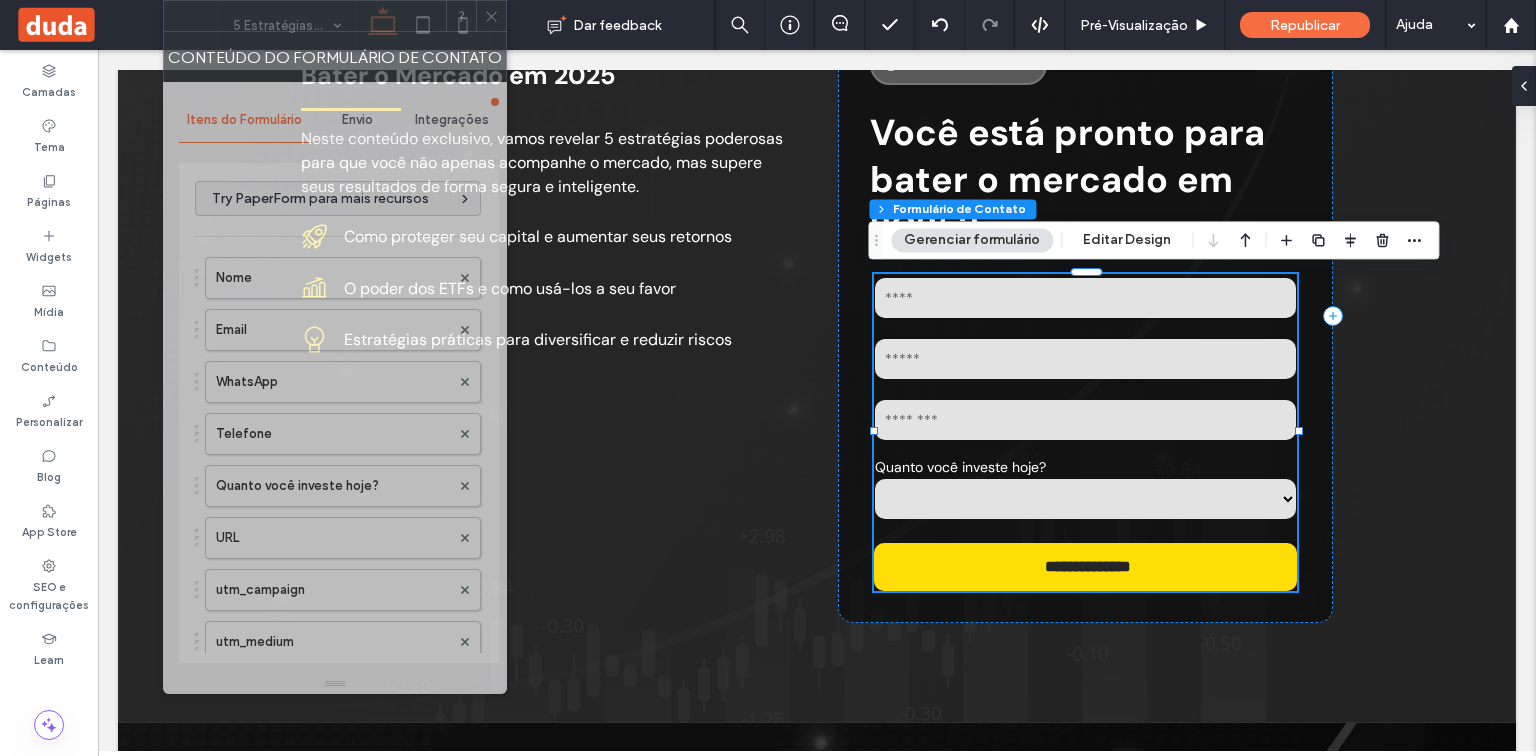 click on ".wqwq-1{fill:#231f20;}
.cls-1q, .cls-2q { fill-rule: evenodd; }
.cls-2q { fill: #6e8188; }
True_local
Agendize
HealthEngine
x_close_popup
from_your_site
multi_language
zoom-out
zoom-in
z_vimeo
z_yelp
z_picassa
w_vCita
youtube
yelp
x2
x
x_x
x_alignright
x_handwritten
wrench
wordpress
windowsvv
win8
whats_app
wallet
warning-sign
w_youtube
w_youtube_channel
w_yelp
w_video
w_twitter
w_title
w_tabs
w_social_icons
w_spacer
w_share
w_rss_feed
w_recent-posts
w_push
w_paypal
w_photo_gallery" at bounding box center (768, 378) 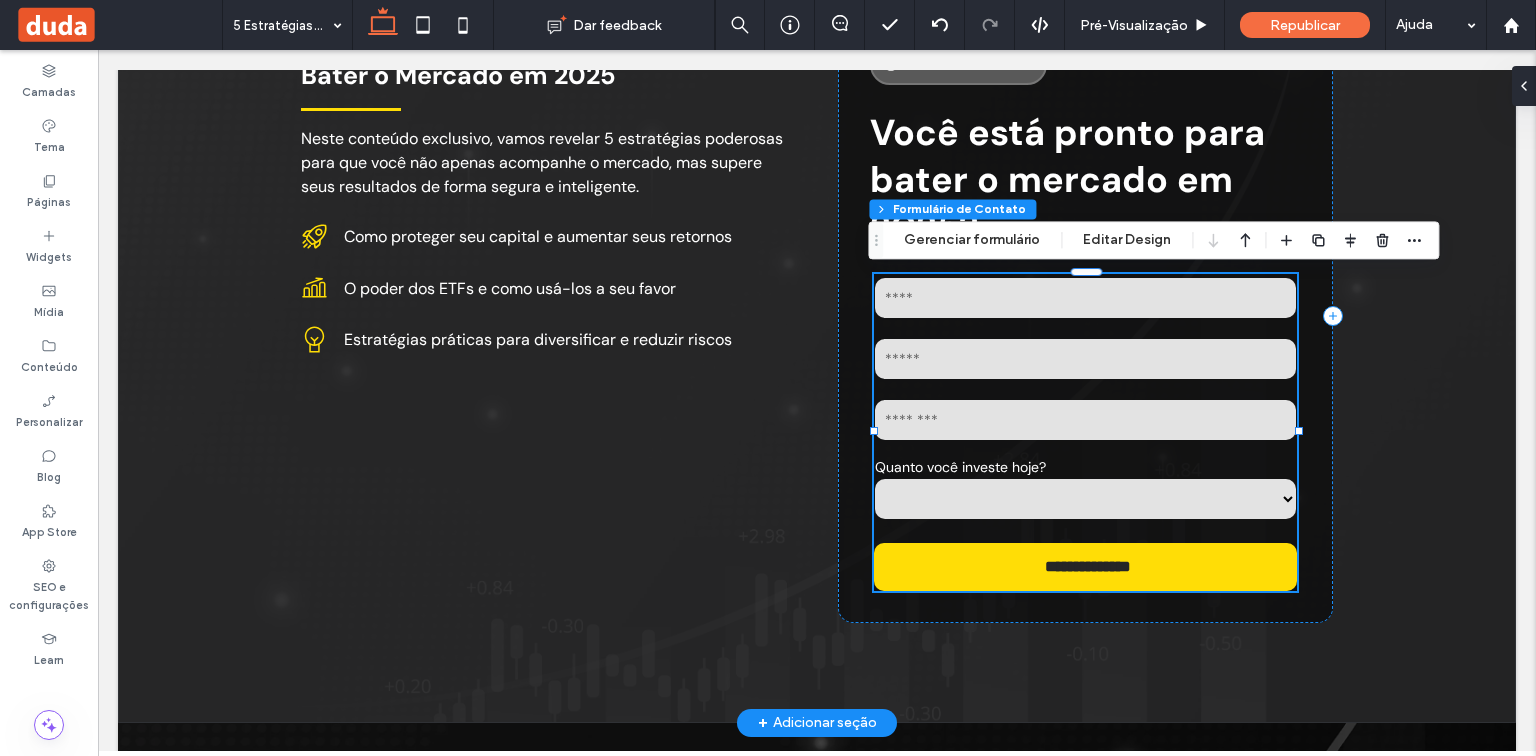 click at bounding box center (1085, 298) 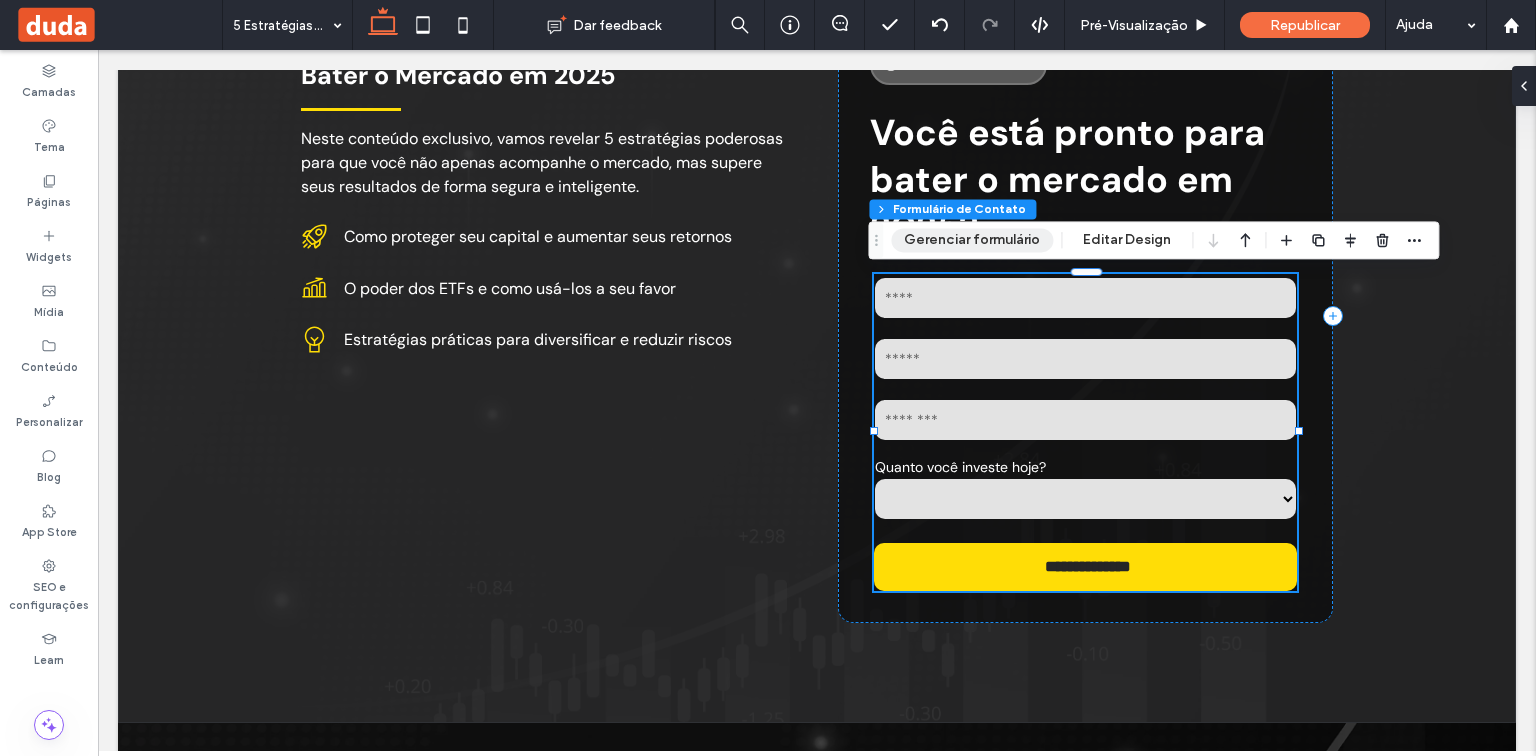 click on "Gerenciar formulário" at bounding box center (972, 240) 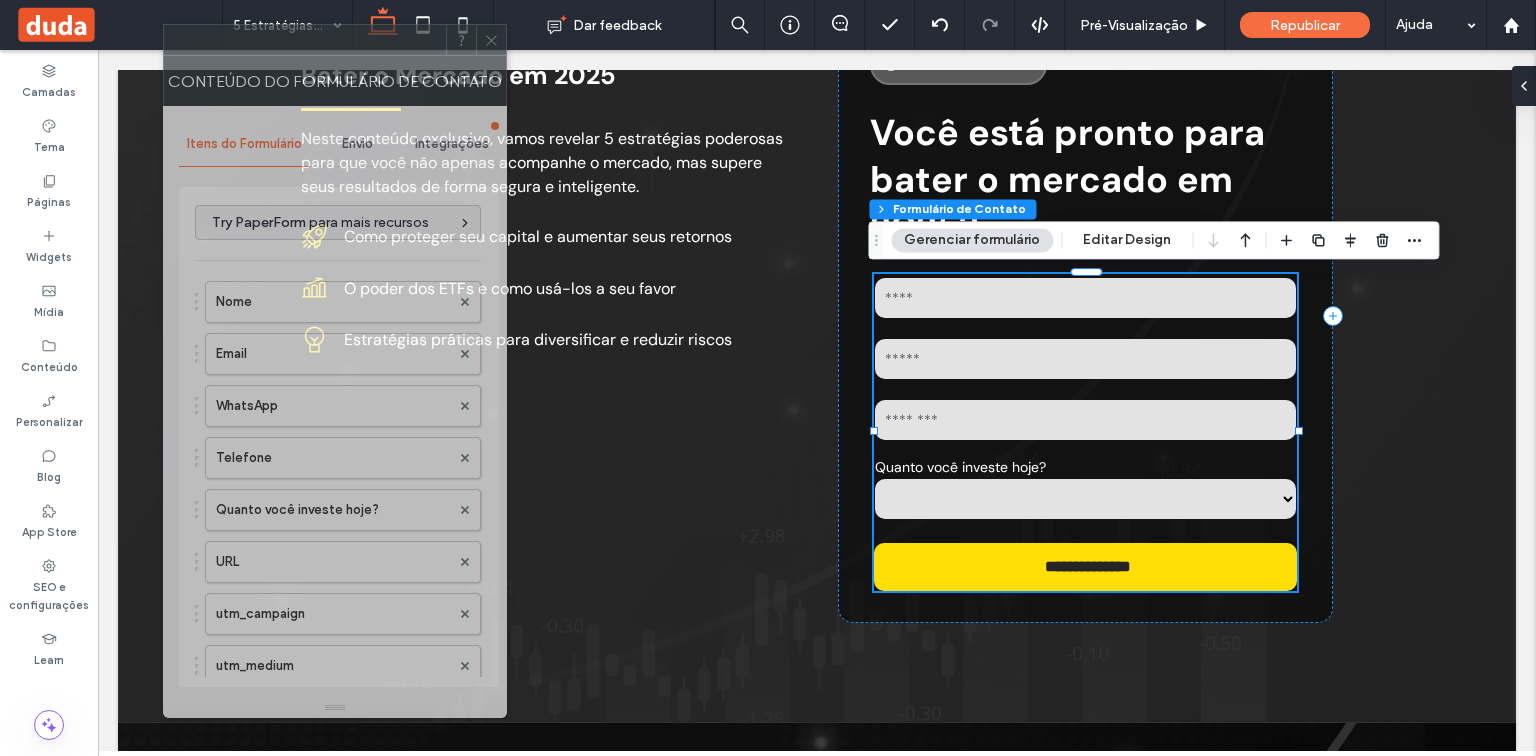 drag, startPoint x: 1262, startPoint y: 56, endPoint x: 272, endPoint y: 52, distance: 990.00806 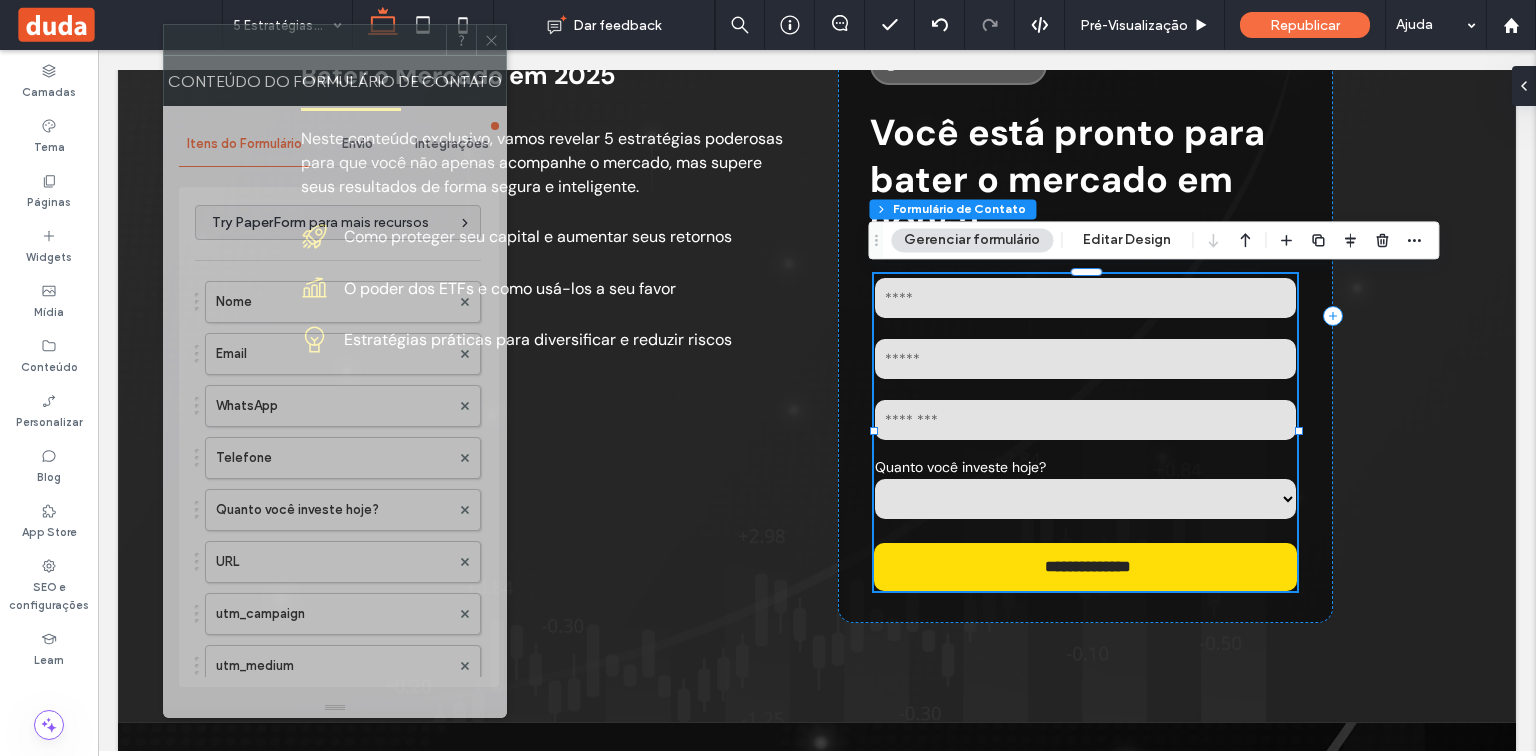 click at bounding box center (305, 40) 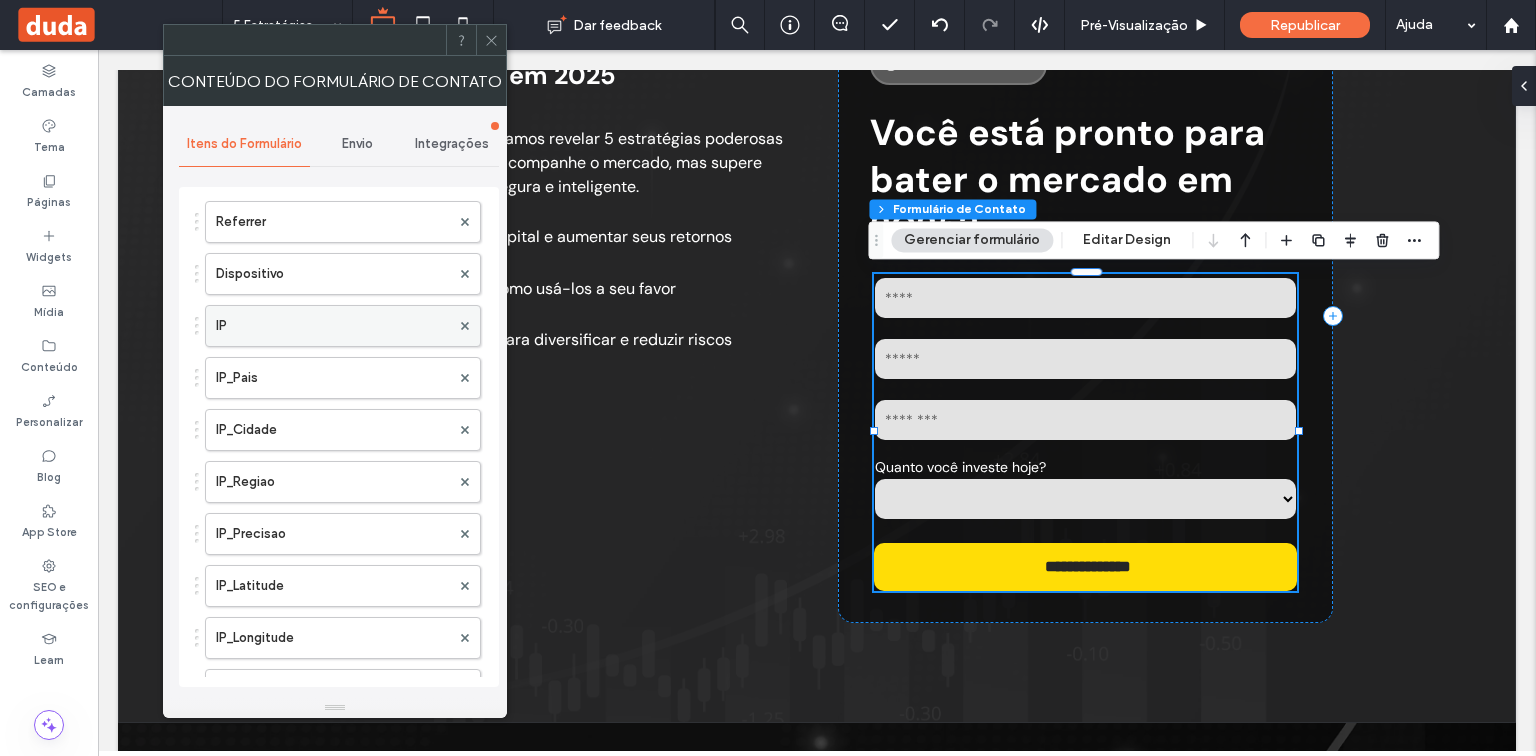 scroll, scrollTop: 720, scrollLeft: 0, axis: vertical 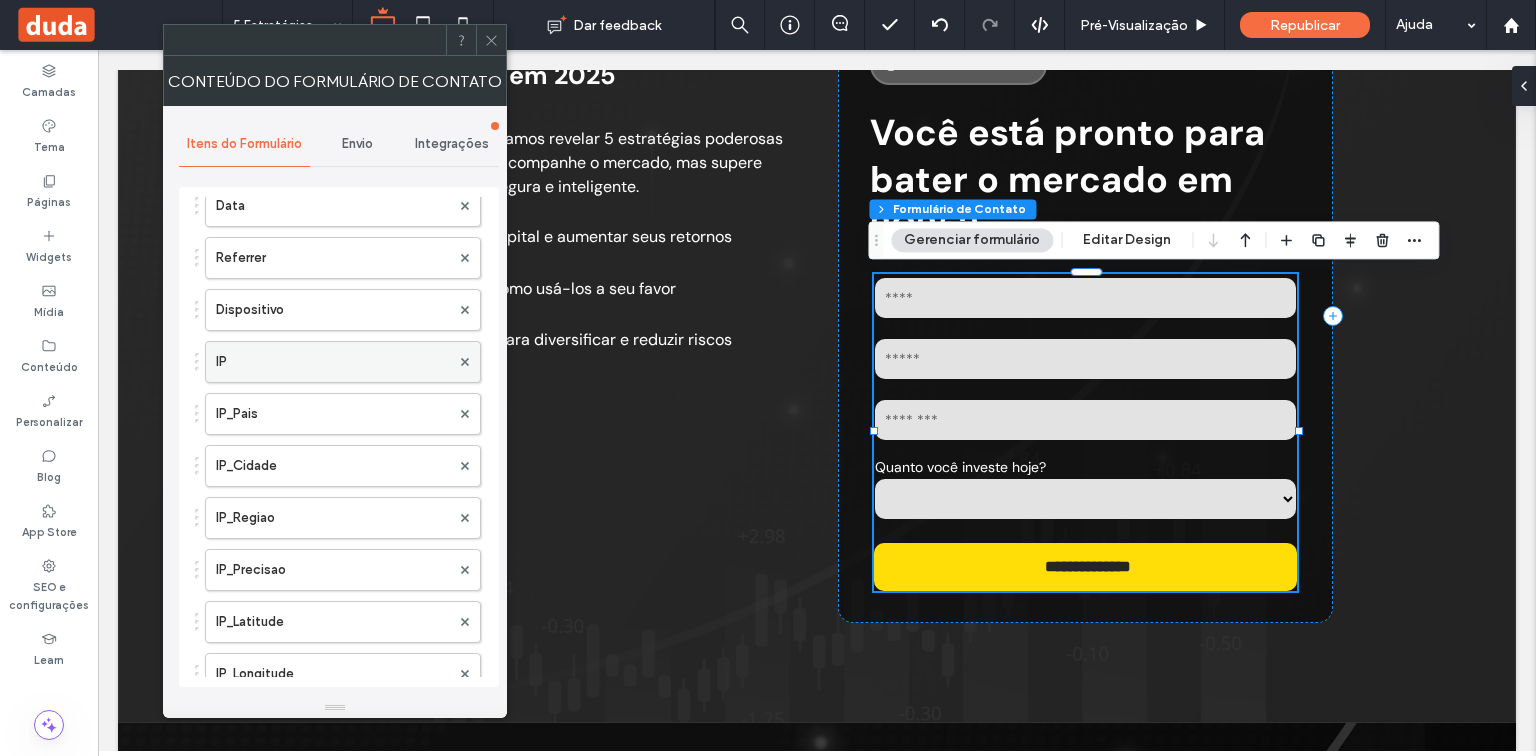 click on "IP" at bounding box center [333, 362] 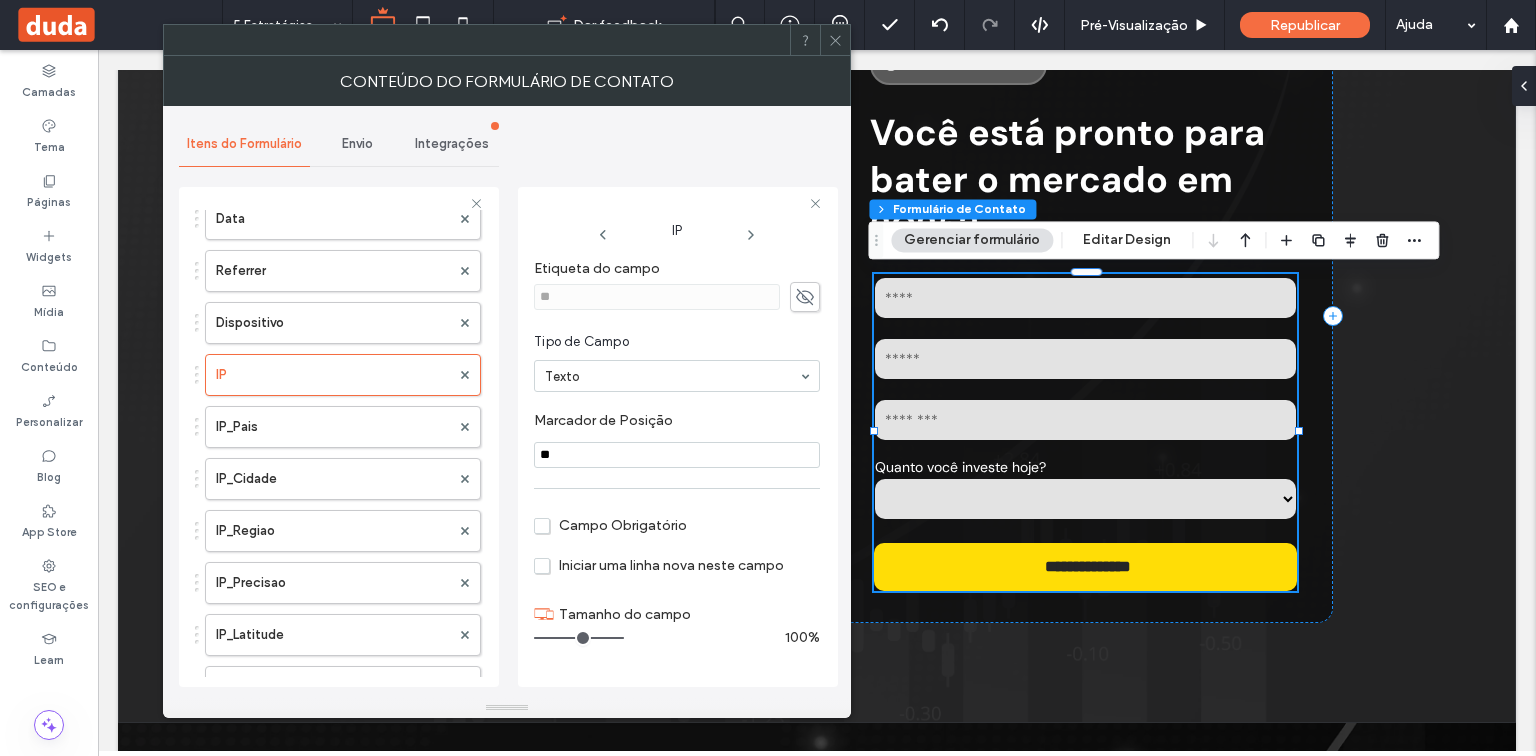 click 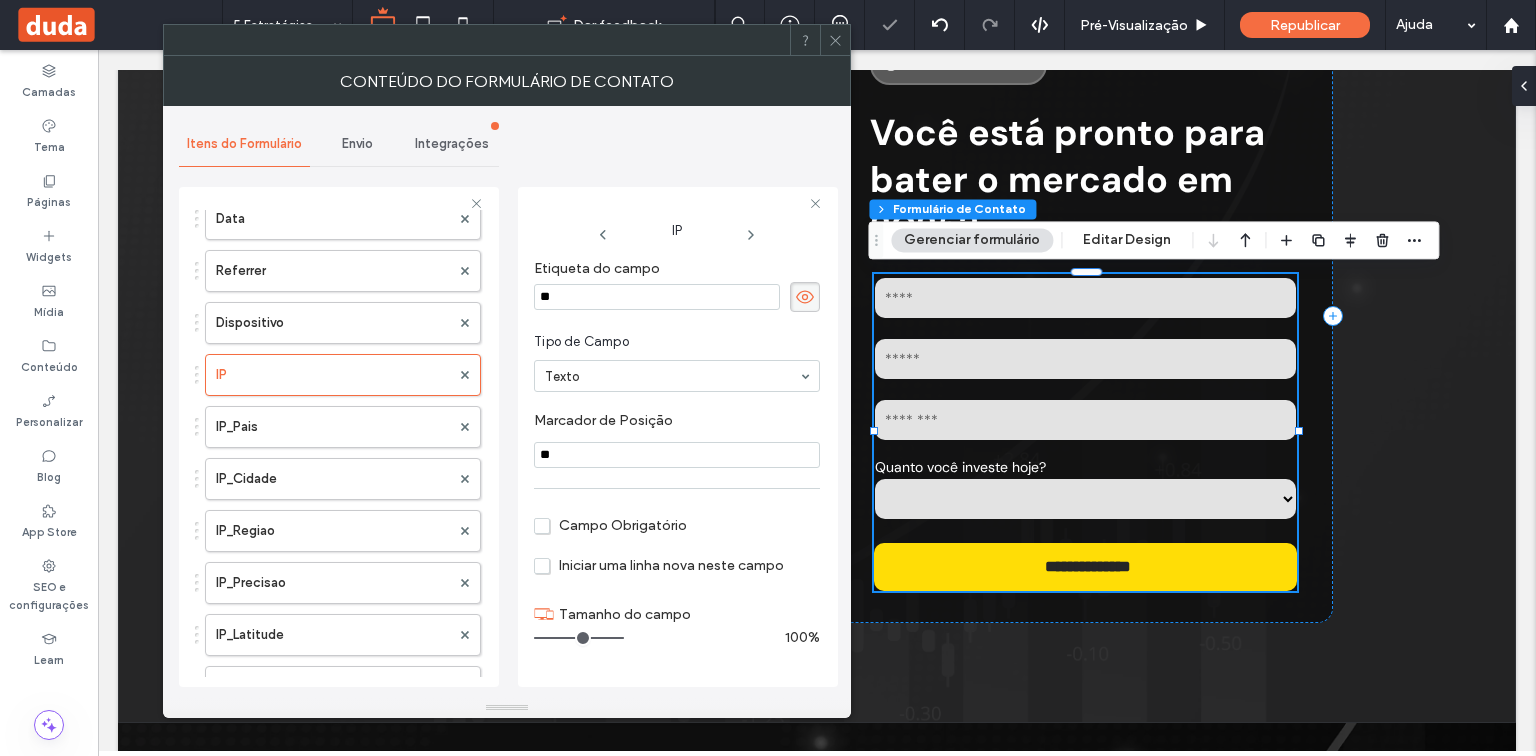 drag, startPoint x: 612, startPoint y: 304, endPoint x: 512, endPoint y: 302, distance: 100.02 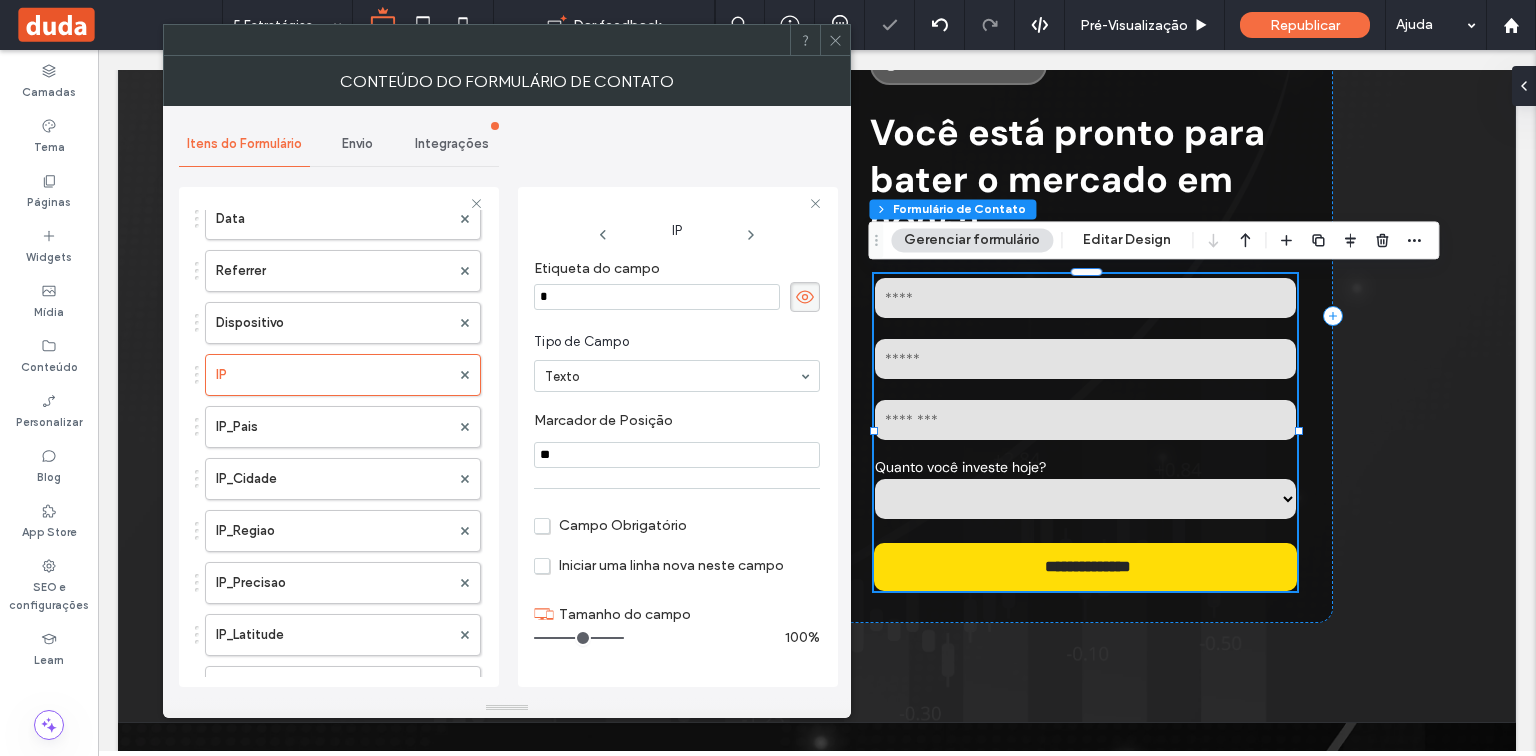 type on "**" 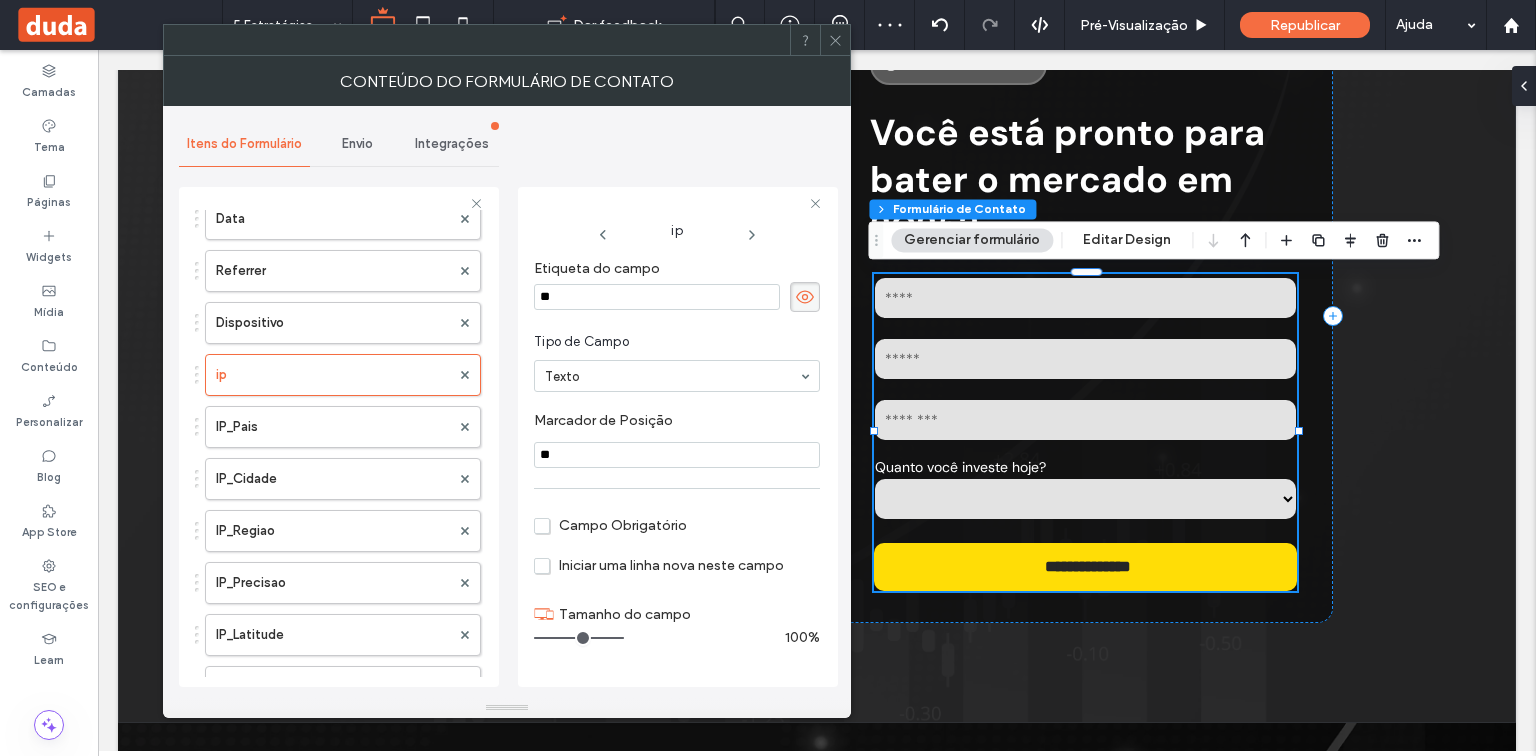 drag, startPoint x: 533, startPoint y: 450, endPoint x: 519, endPoint y: 450, distance: 14 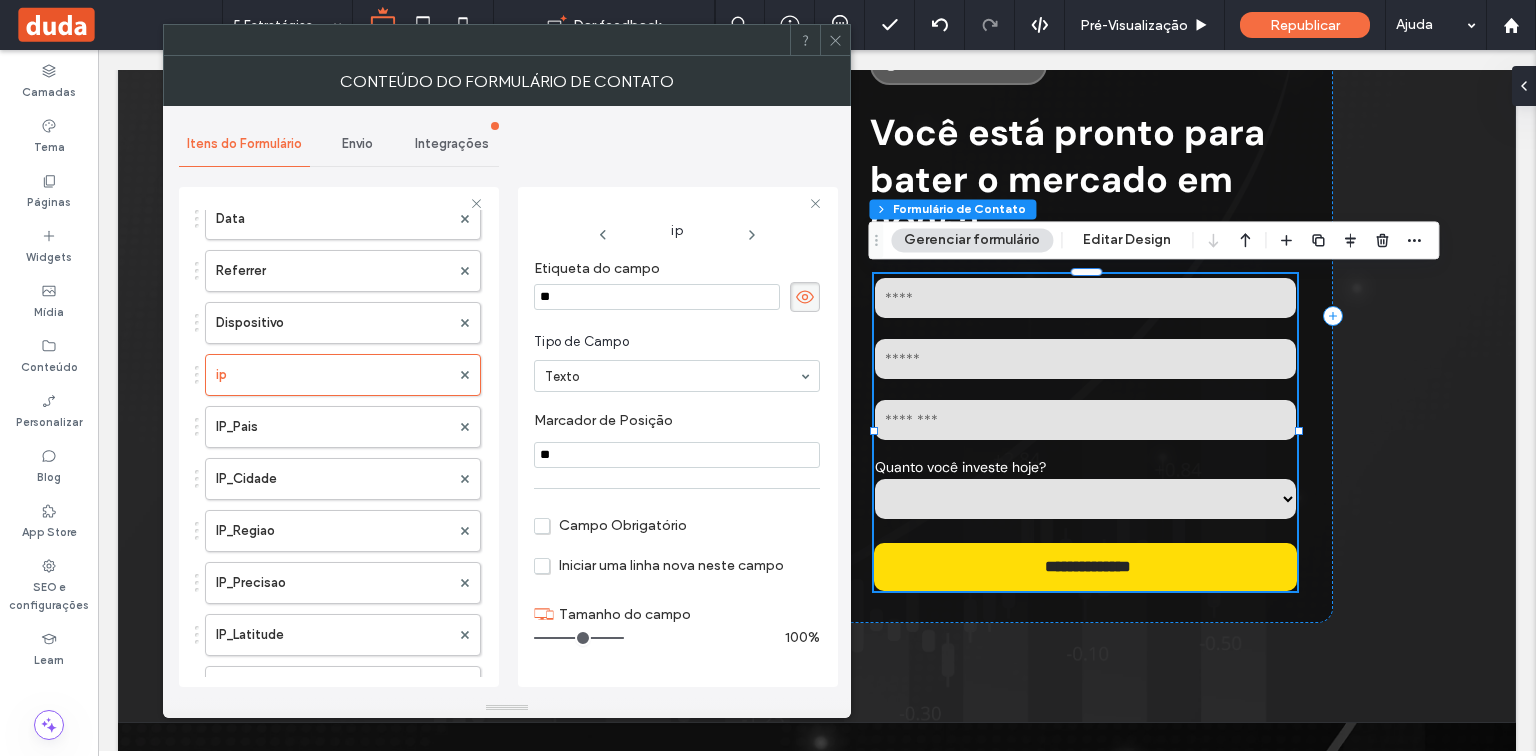 type on "**" 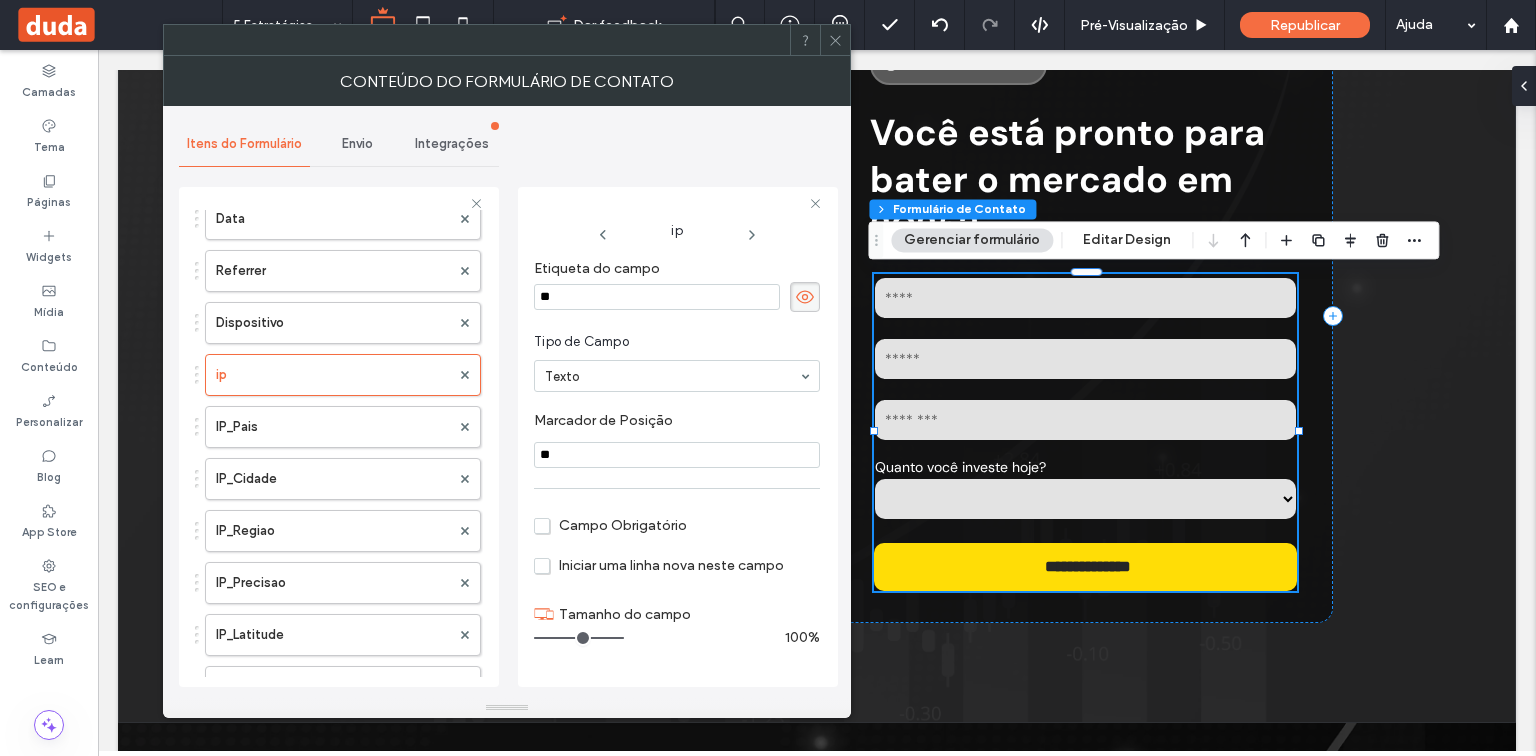 click on "Etiqueta do campo ** Tipo de Campo Texto Marcador de Posiçāo  ** Campo Obrigatório Iniciar uma linha nova neste campo Tamanho do campo 100%" at bounding box center (677, 433) 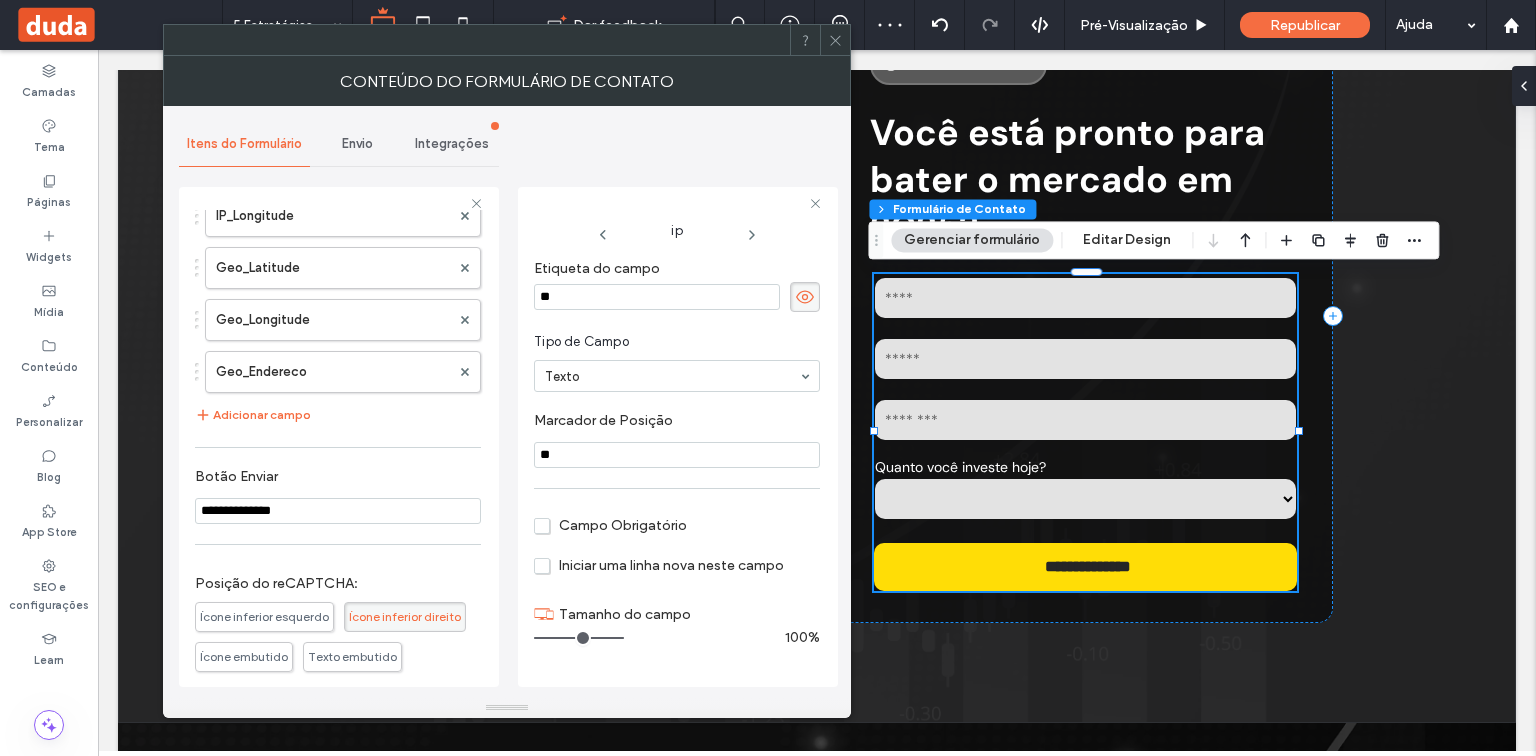 scroll, scrollTop: 1200, scrollLeft: 0, axis: vertical 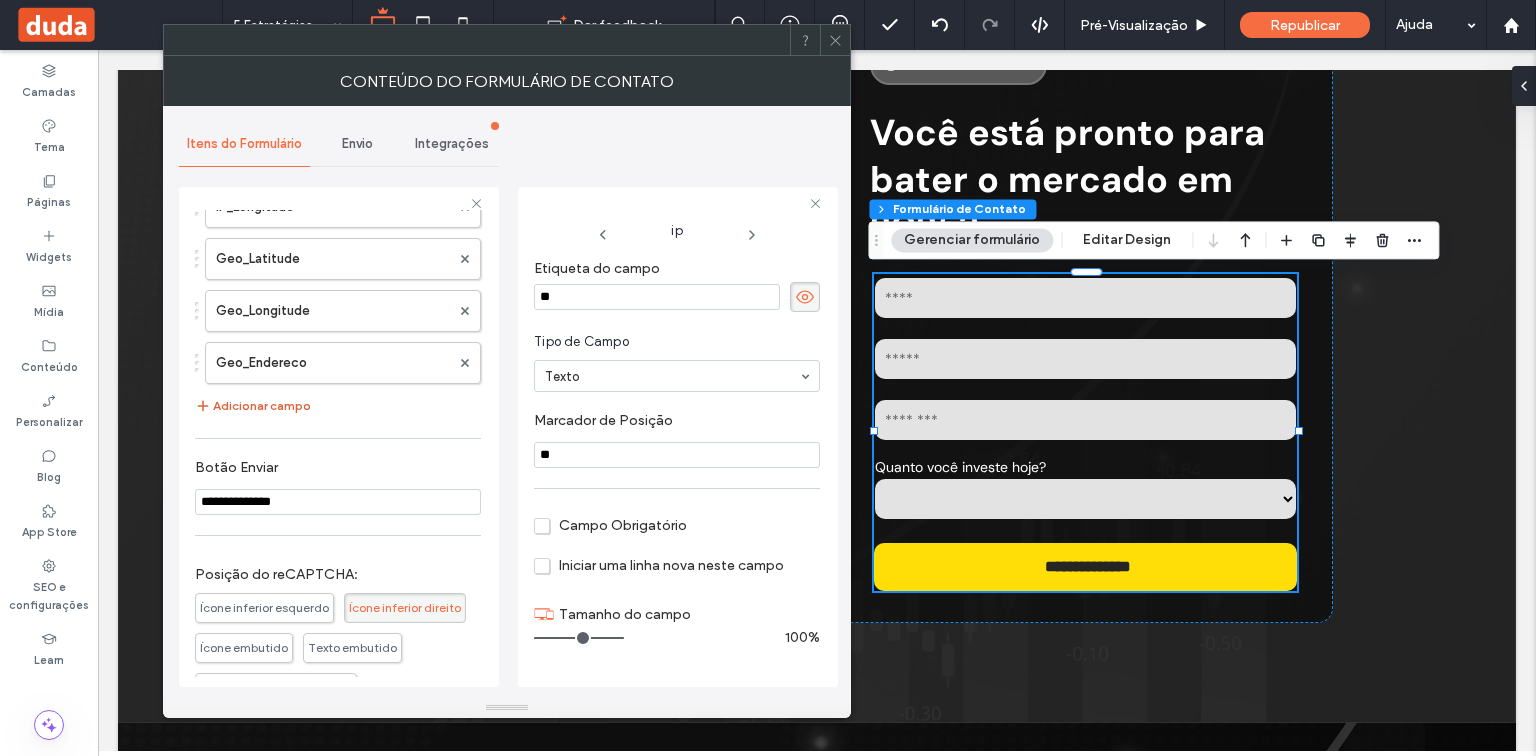 click on "Adicionar campo" at bounding box center [253, 406] 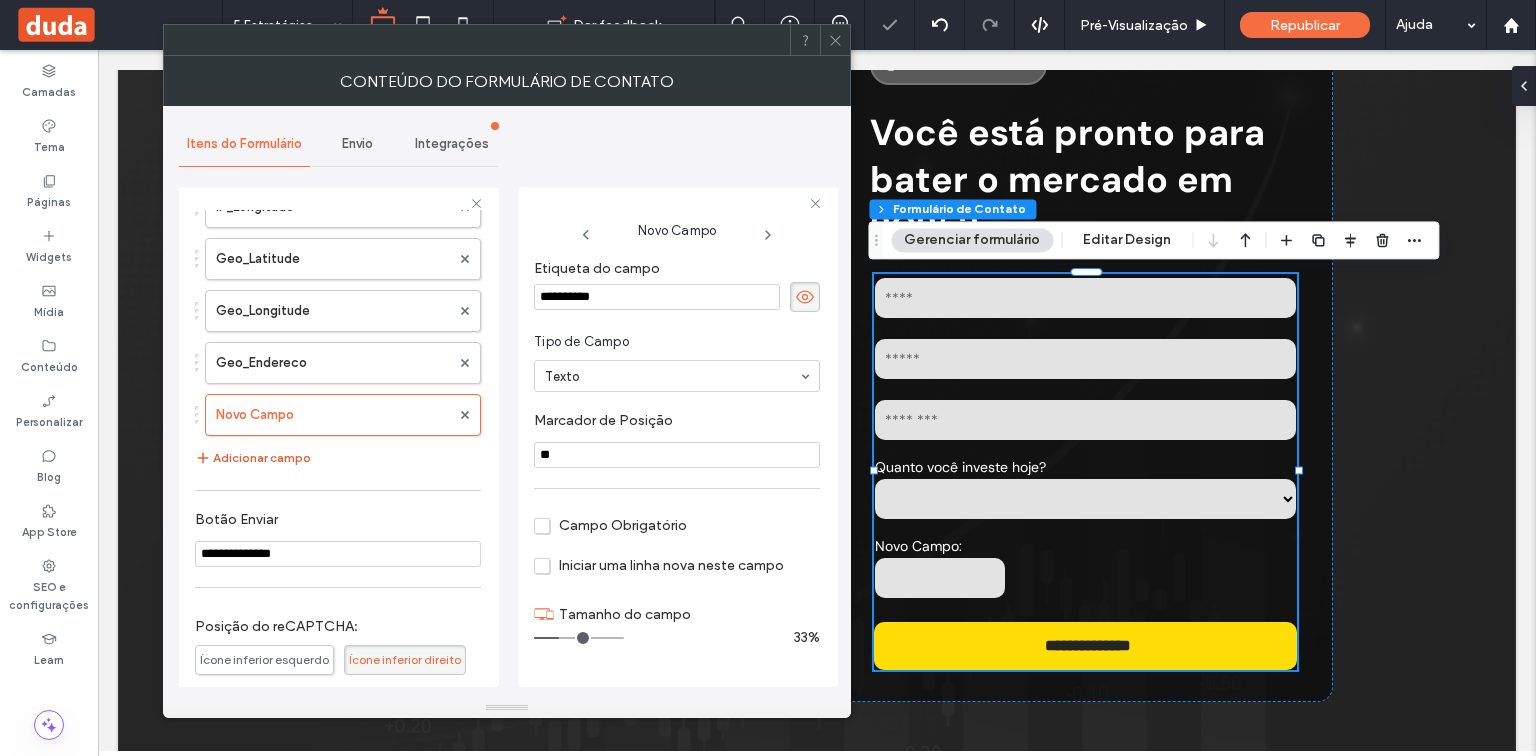 type on "*" 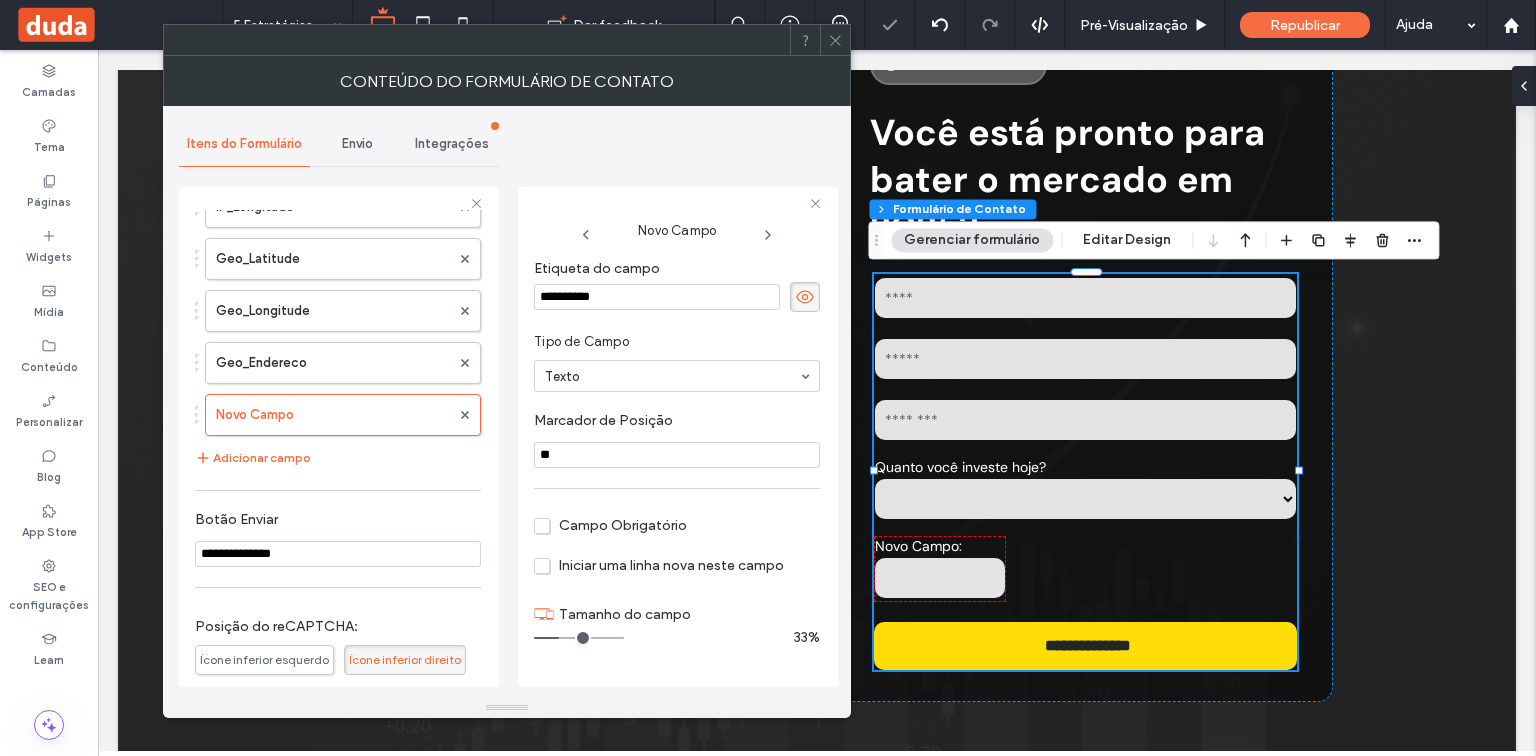 drag, startPoint x: 651, startPoint y: 289, endPoint x: 489, endPoint y: 288, distance: 162.00308 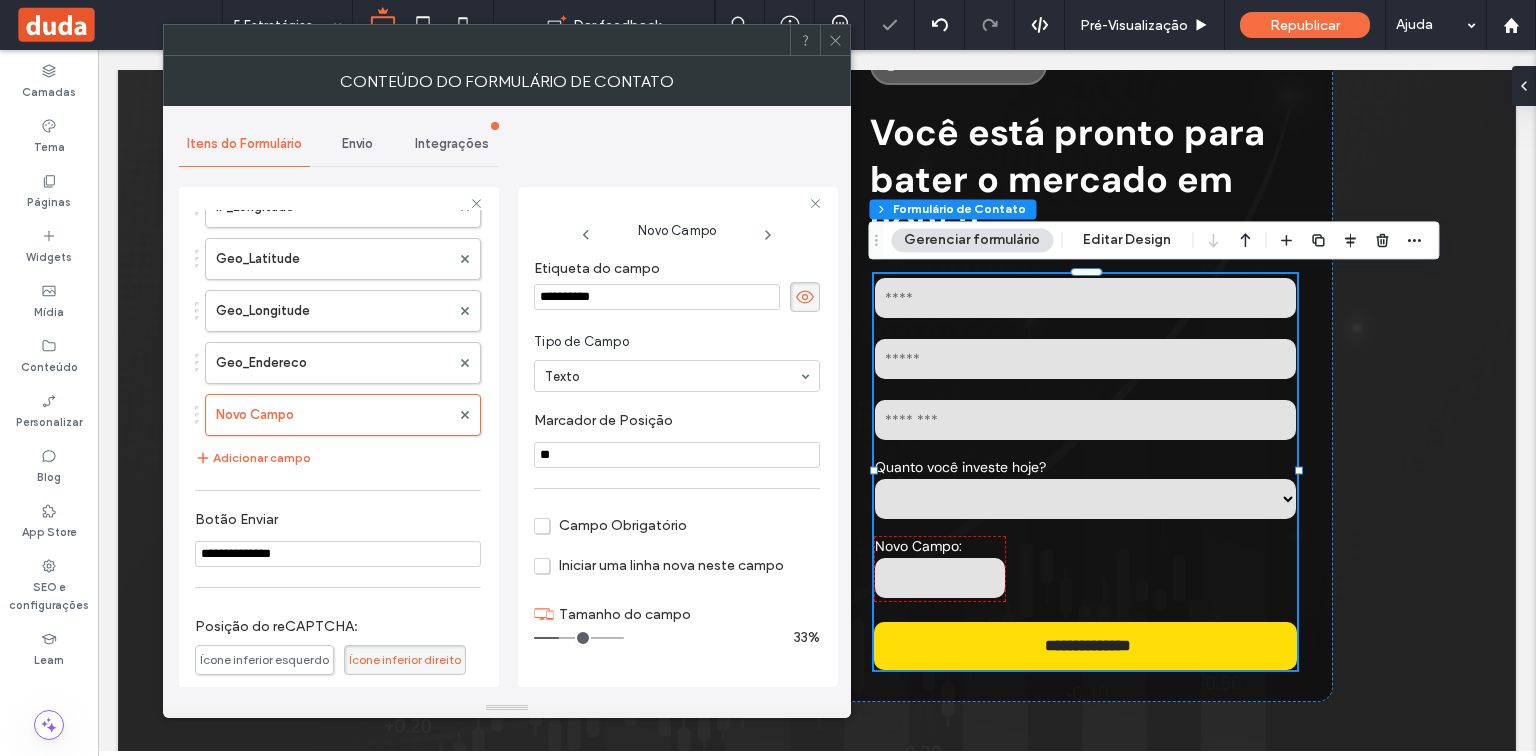 click on "**********" at bounding box center [339, 434] 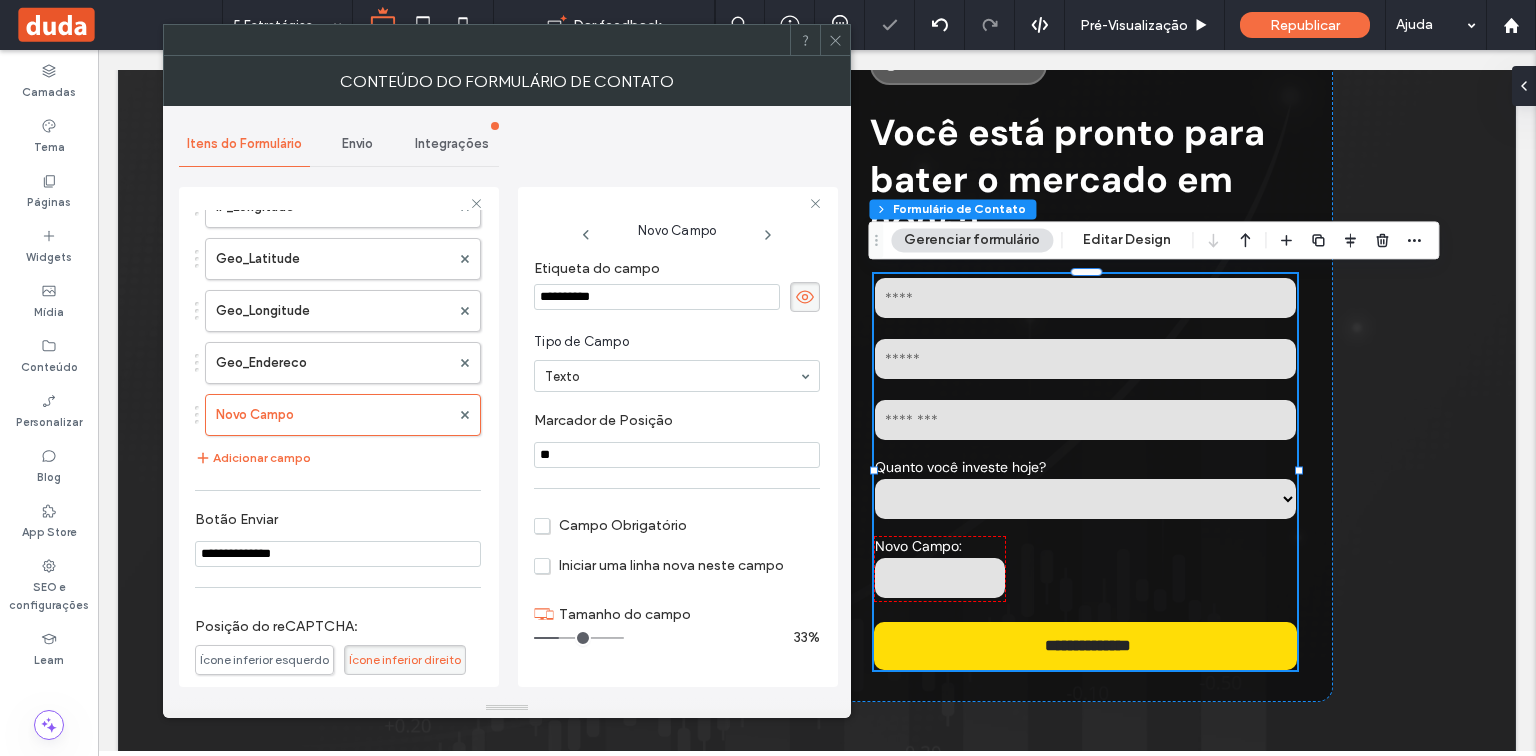 paste 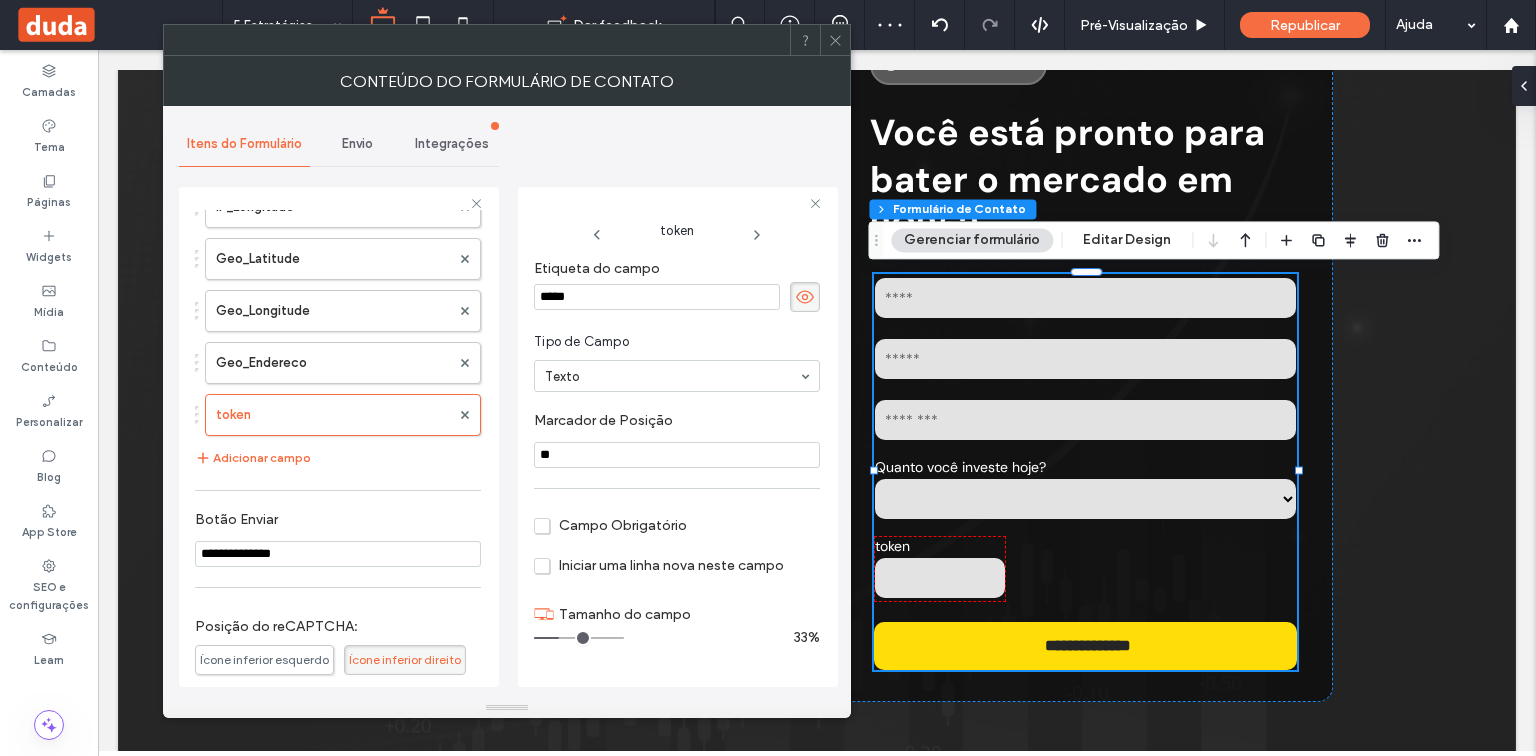 drag, startPoint x: 540, startPoint y: 450, endPoint x: 505, endPoint y: 450, distance: 35 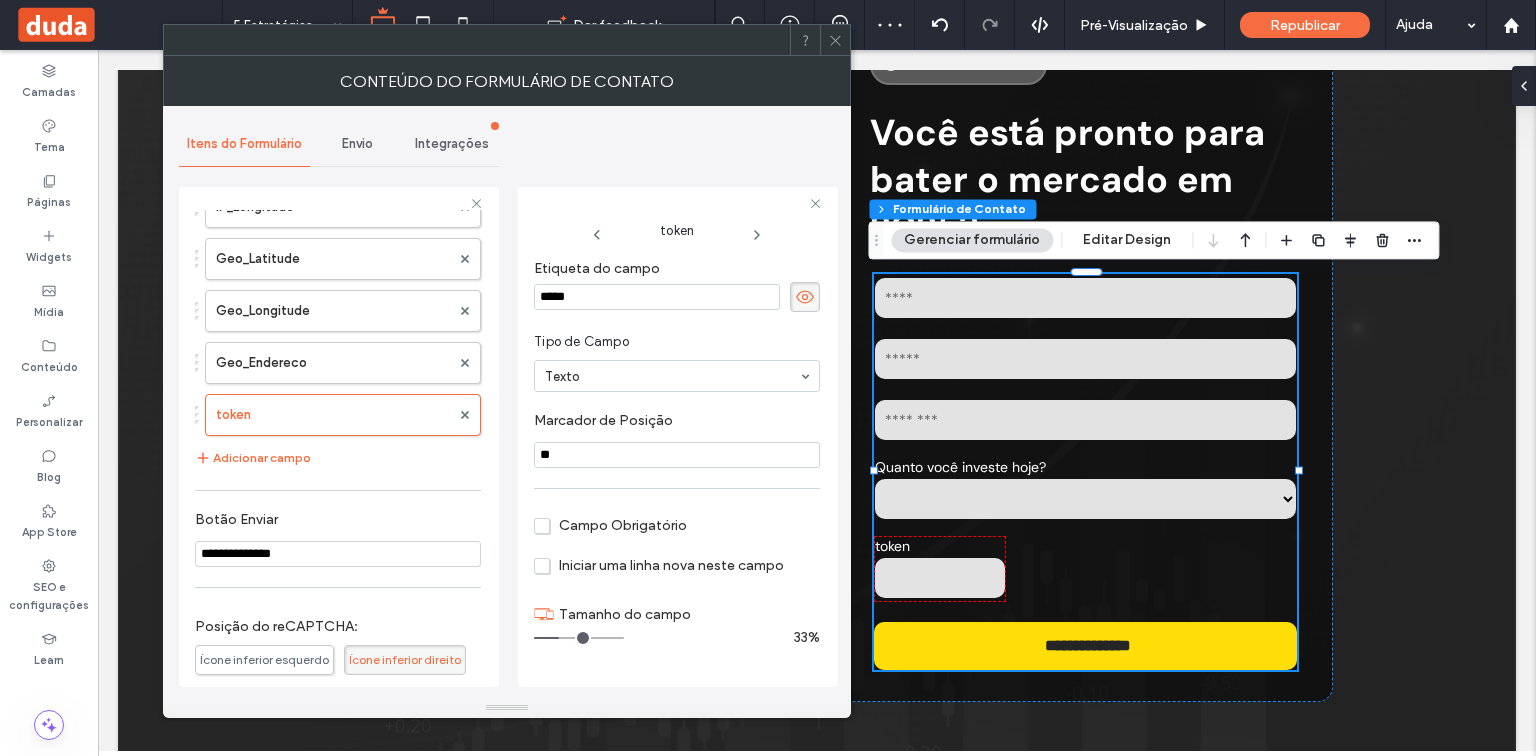 click on "**********" at bounding box center [507, 402] 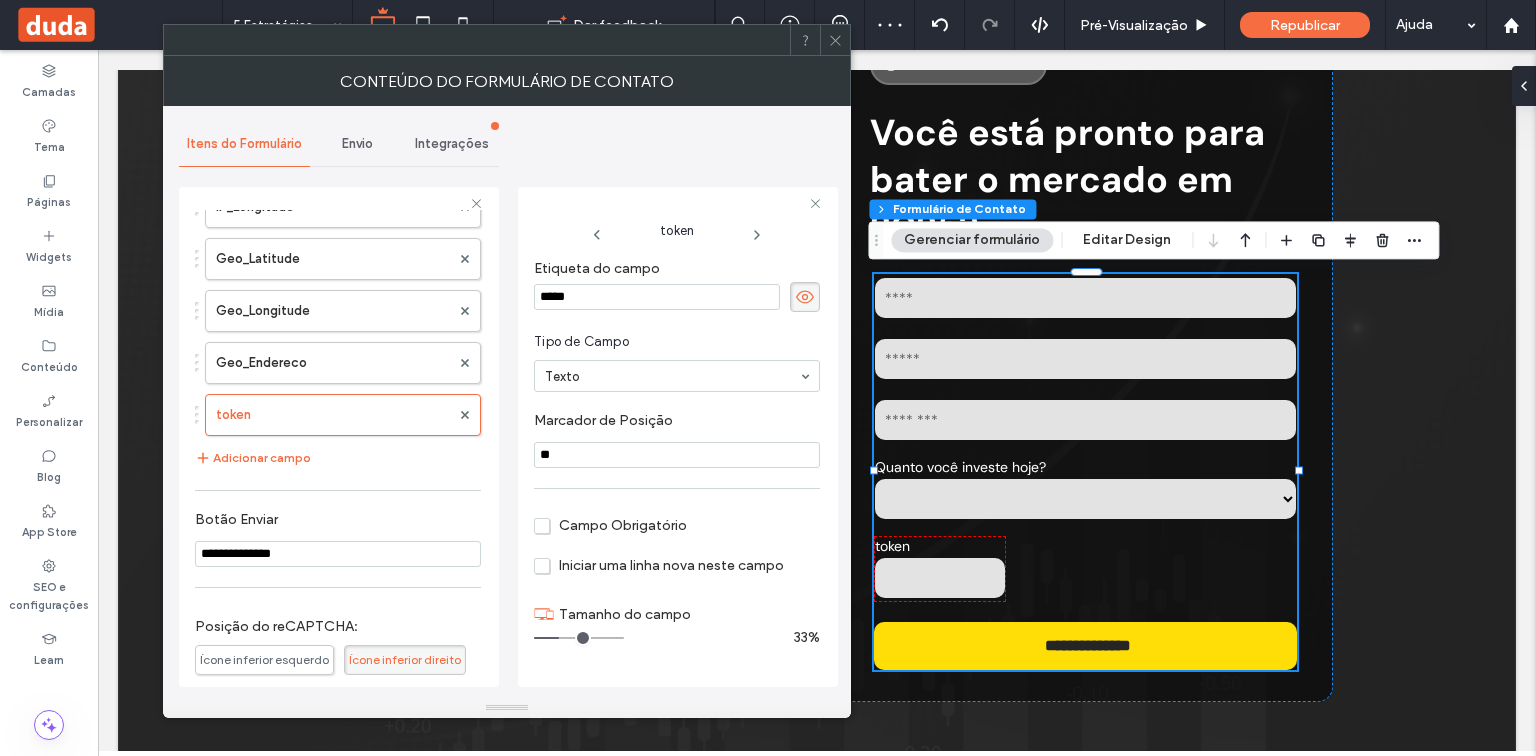 paste on "***" 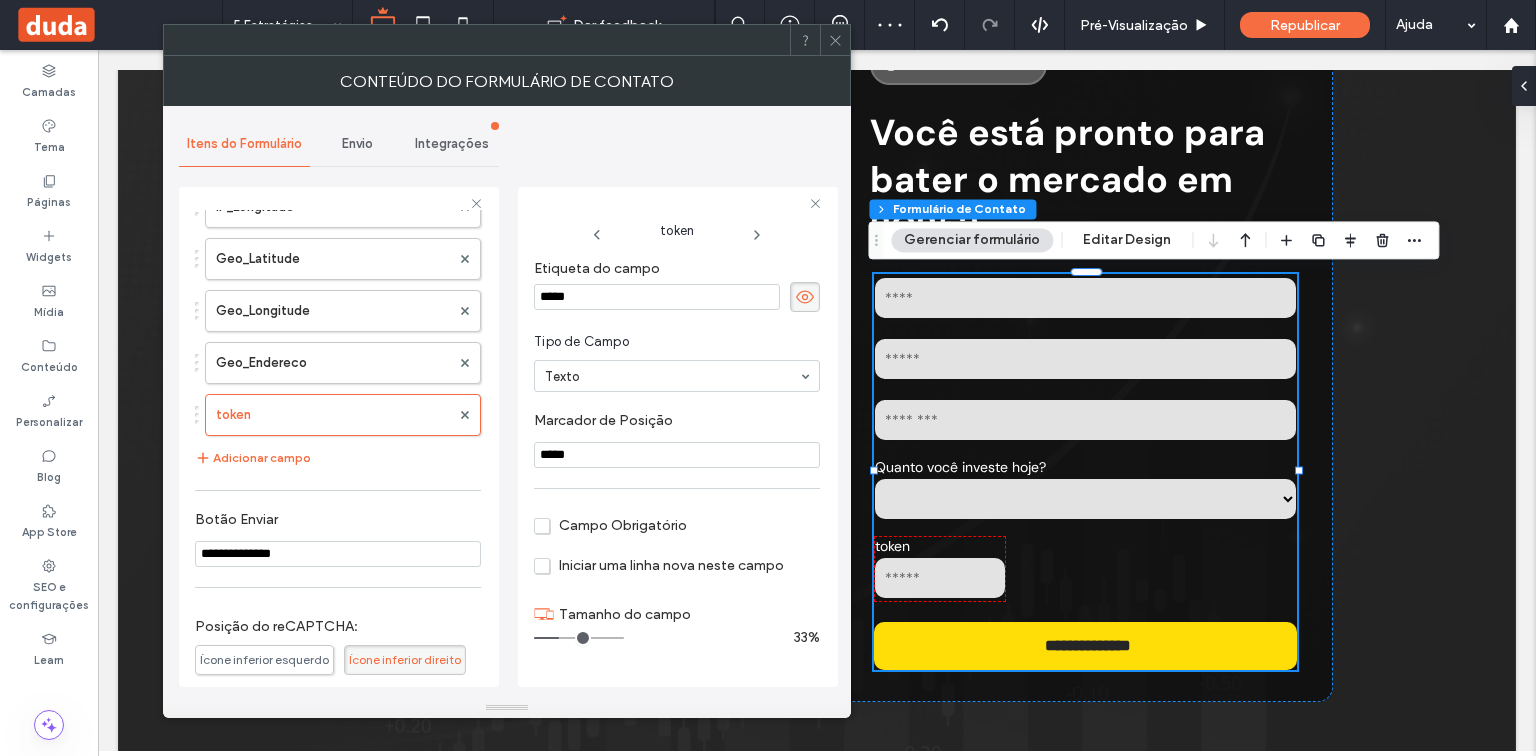 type on "*****" 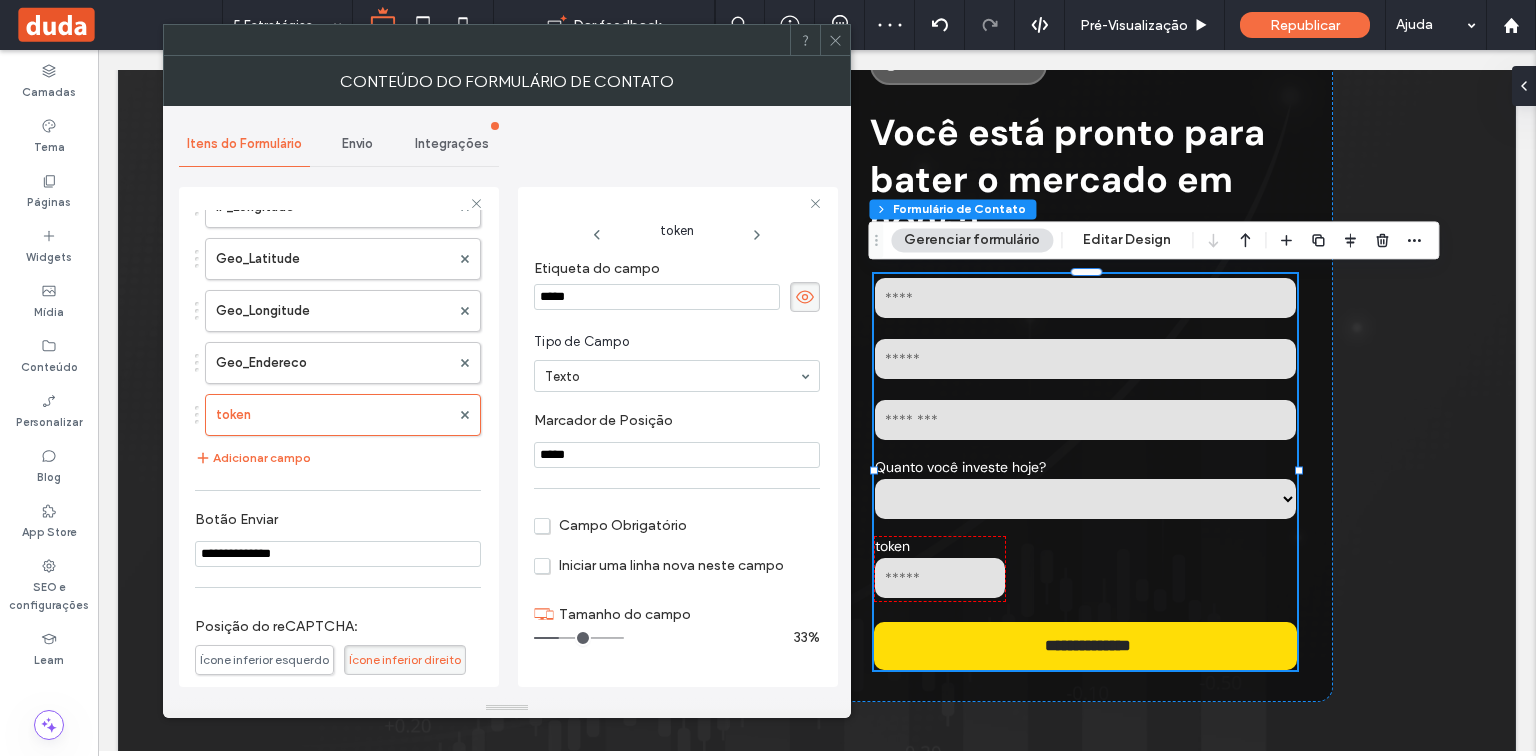 click on "Marcador de Posiçāo" at bounding box center [673, 423] 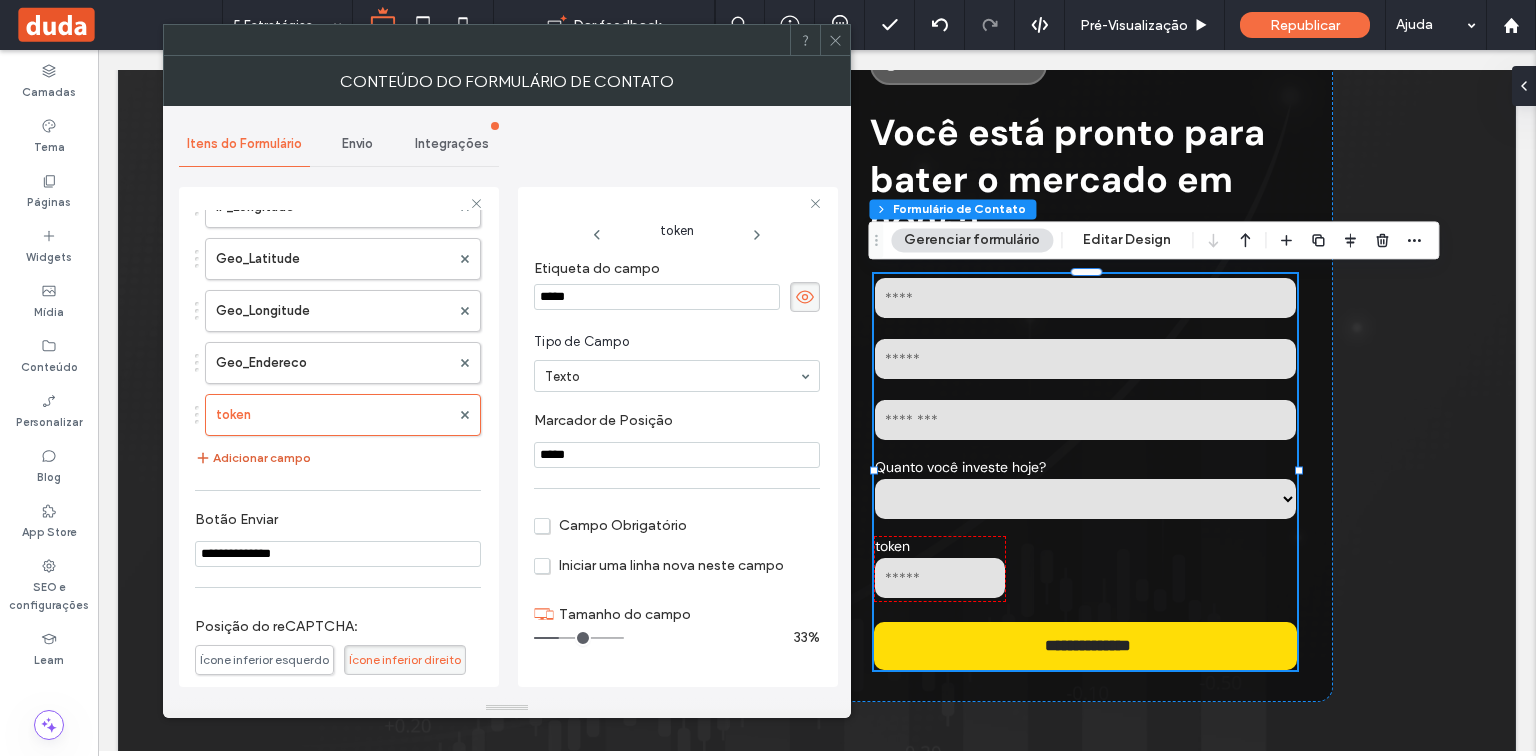 click on "Adicionar campo" at bounding box center [253, 458] 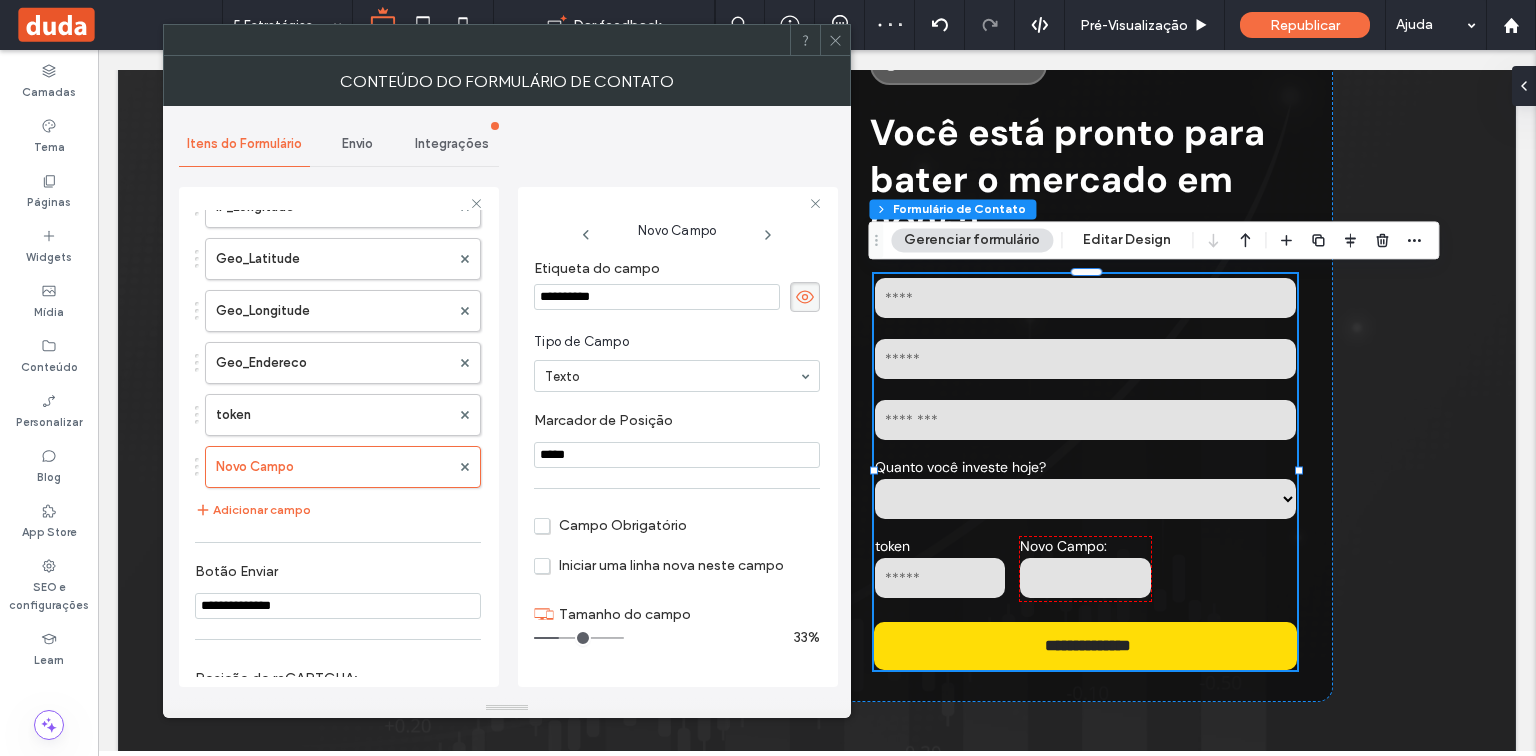drag, startPoint x: 622, startPoint y: 296, endPoint x: 542, endPoint y: 287, distance: 80.50466 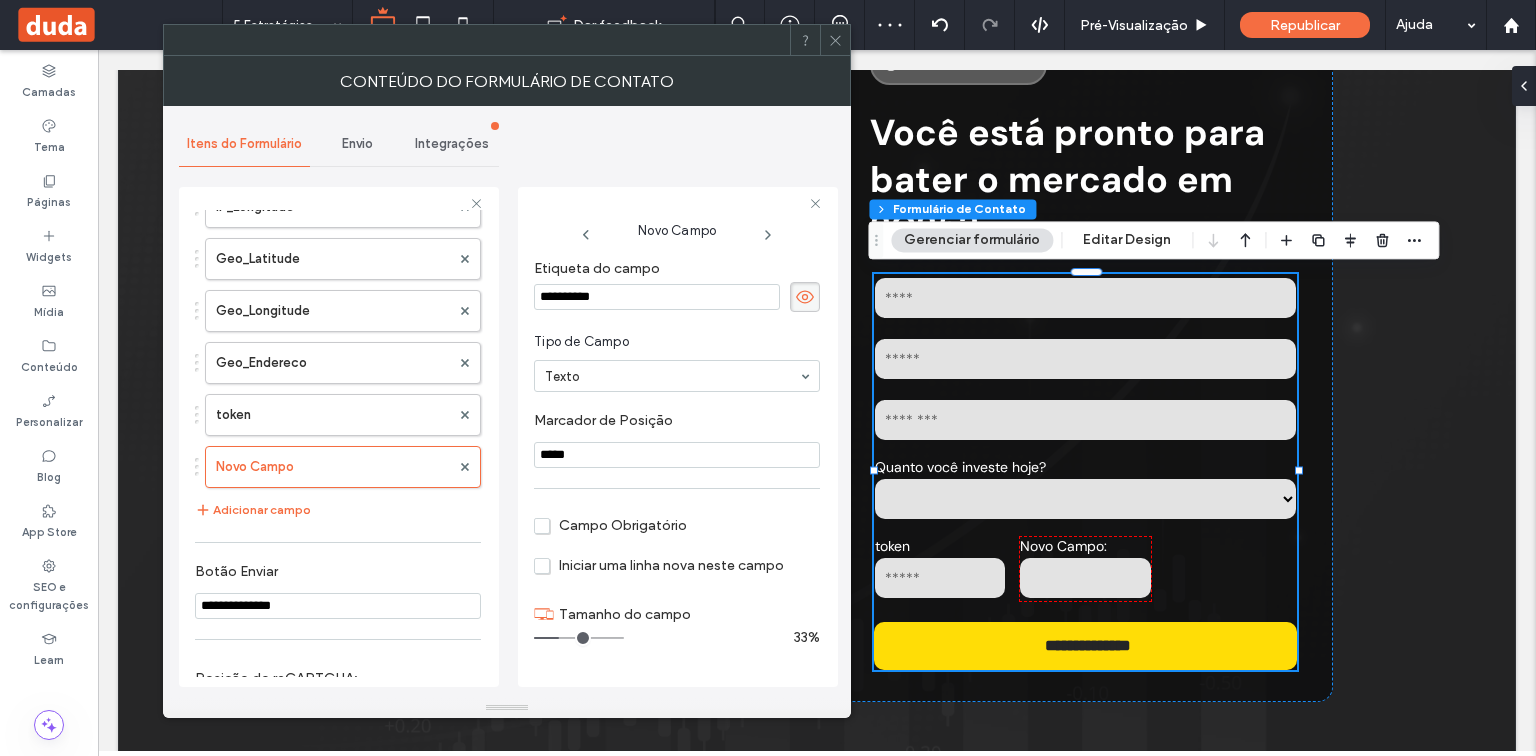 click on "**********" at bounding box center (657, 297) 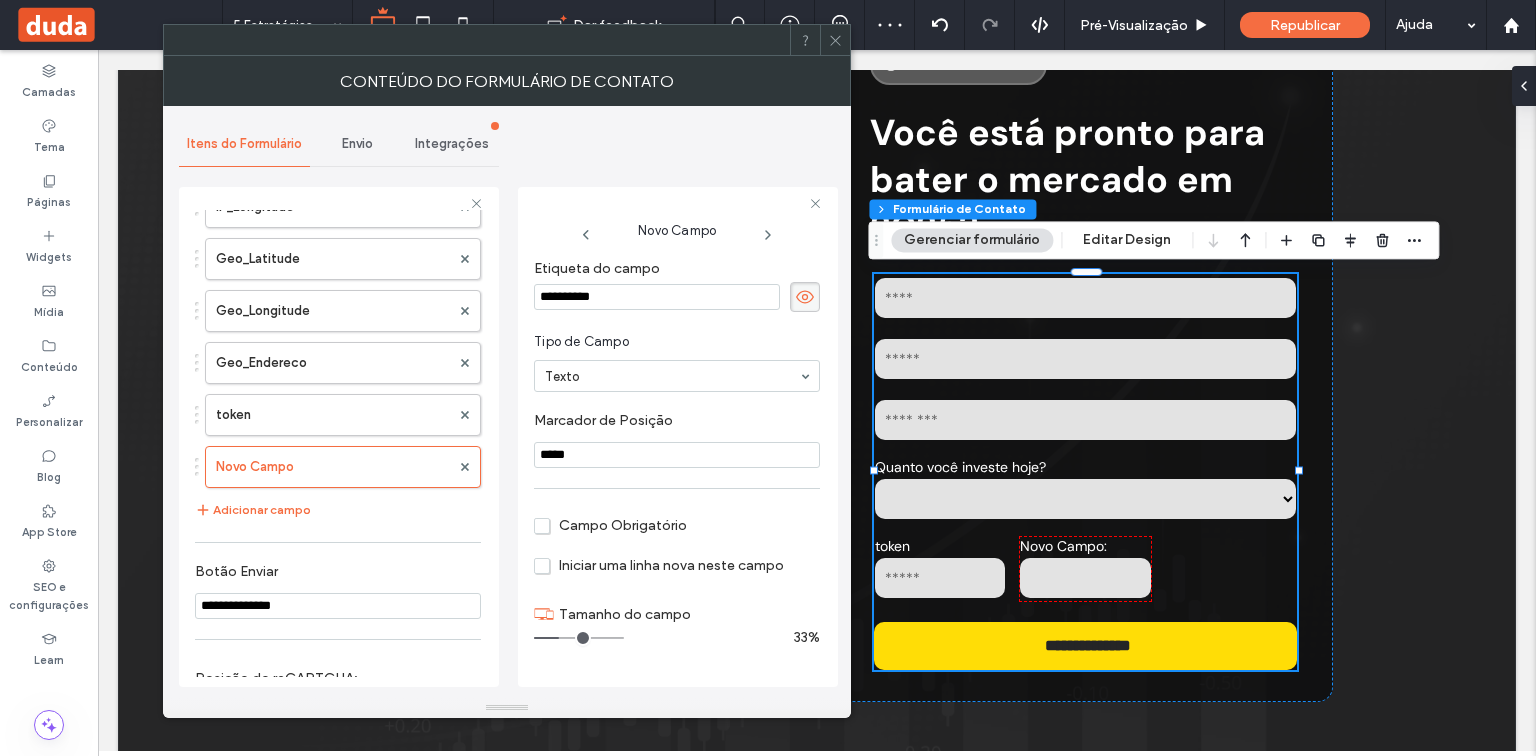 type on "**********" 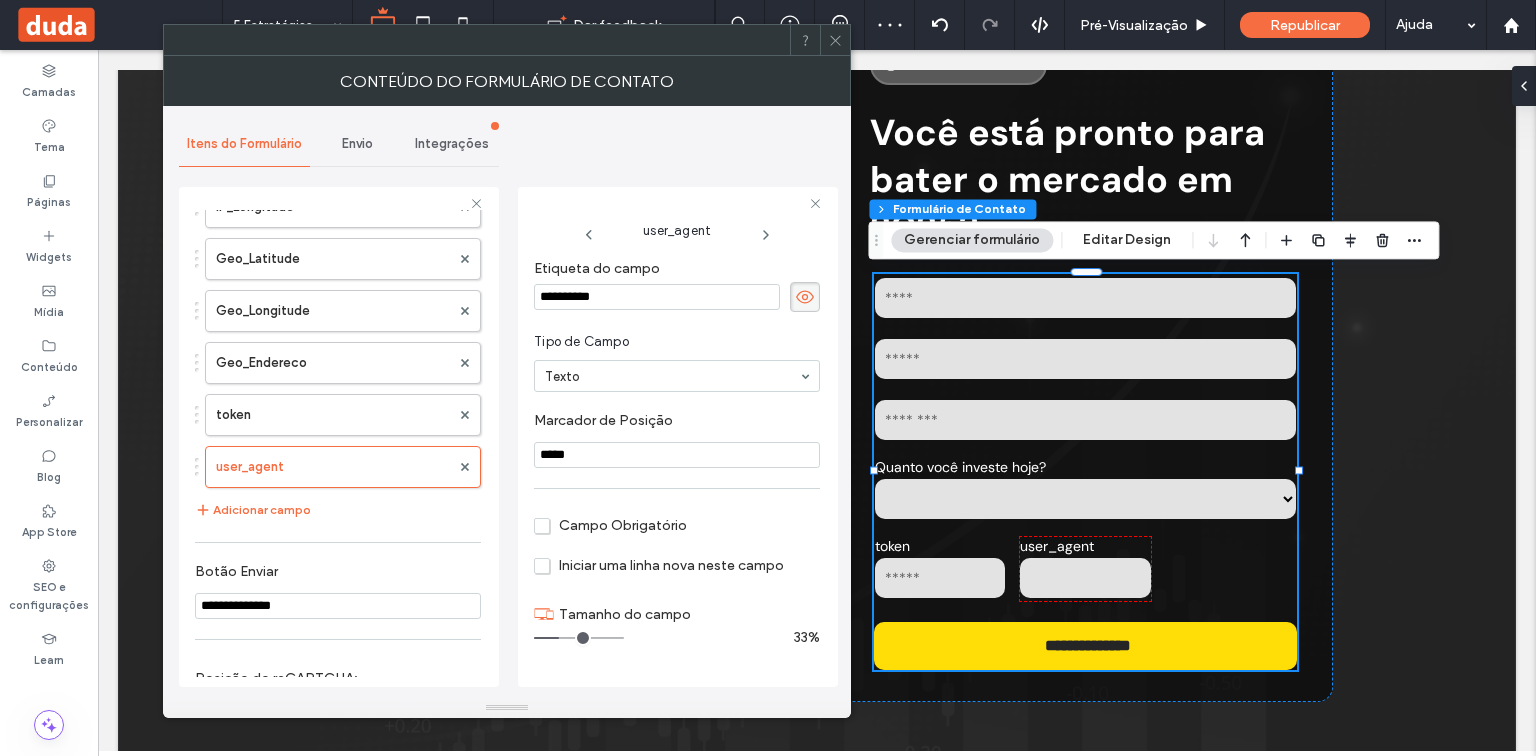 drag, startPoint x: 624, startPoint y: 460, endPoint x: 513, endPoint y: 455, distance: 111.11256 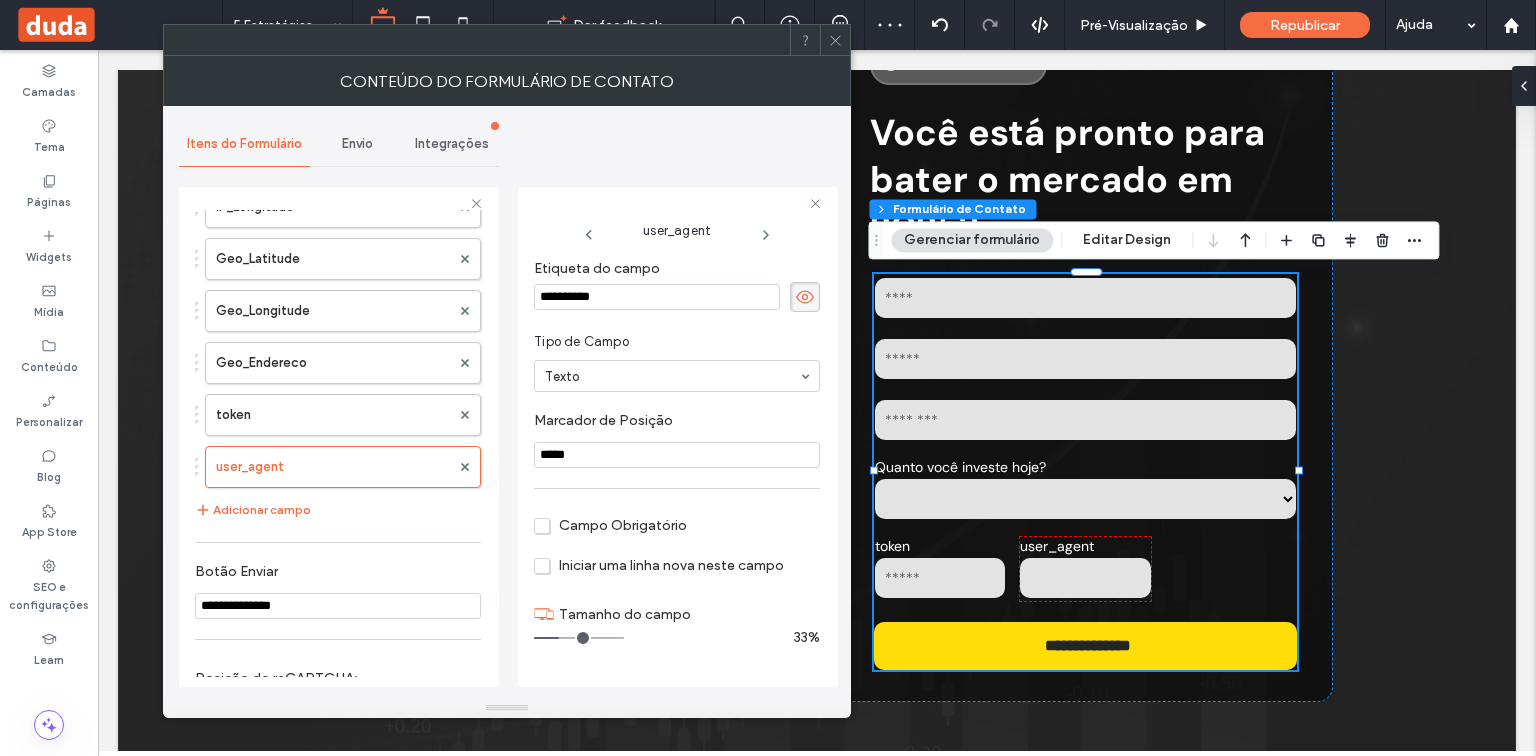 click on "**********" at bounding box center [507, 402] 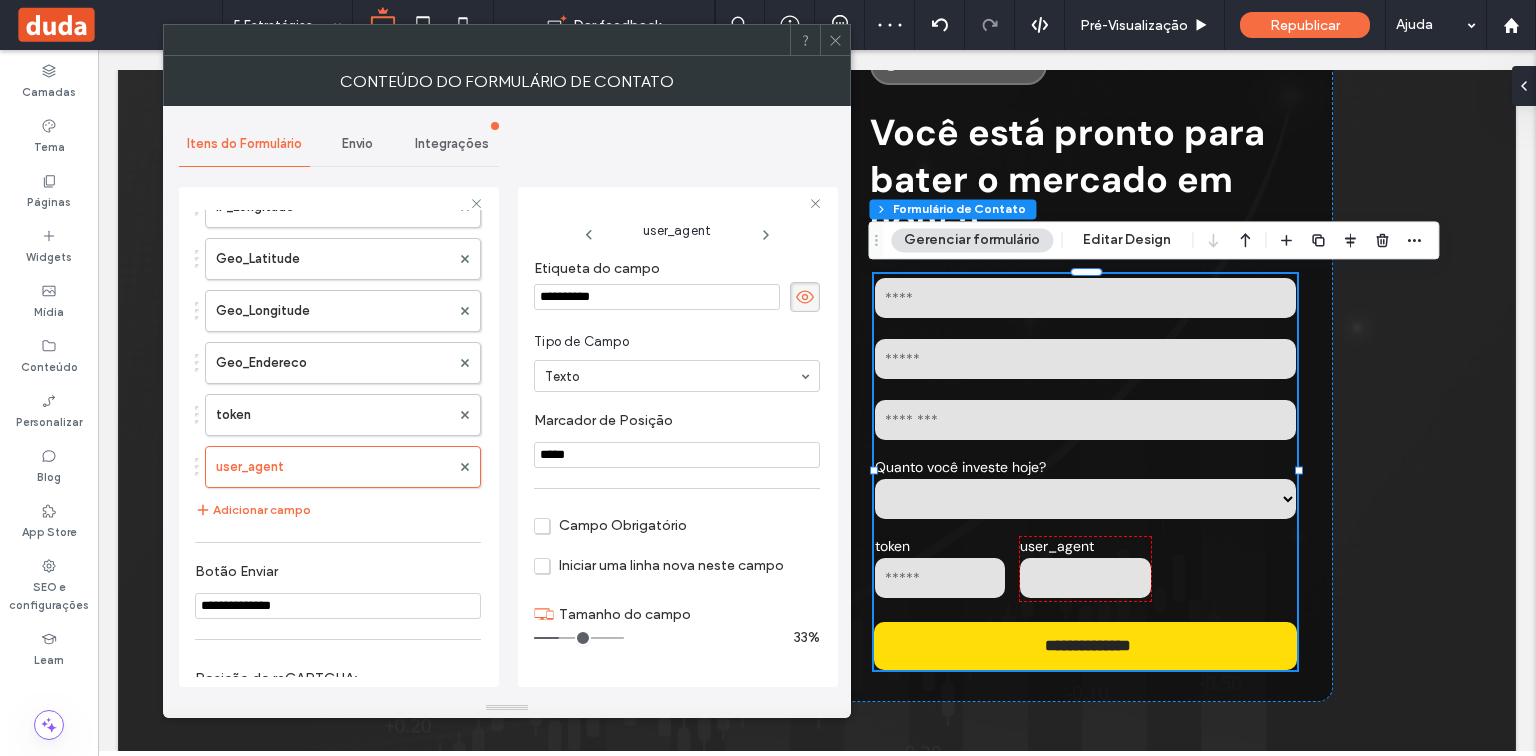 paste on "*****" 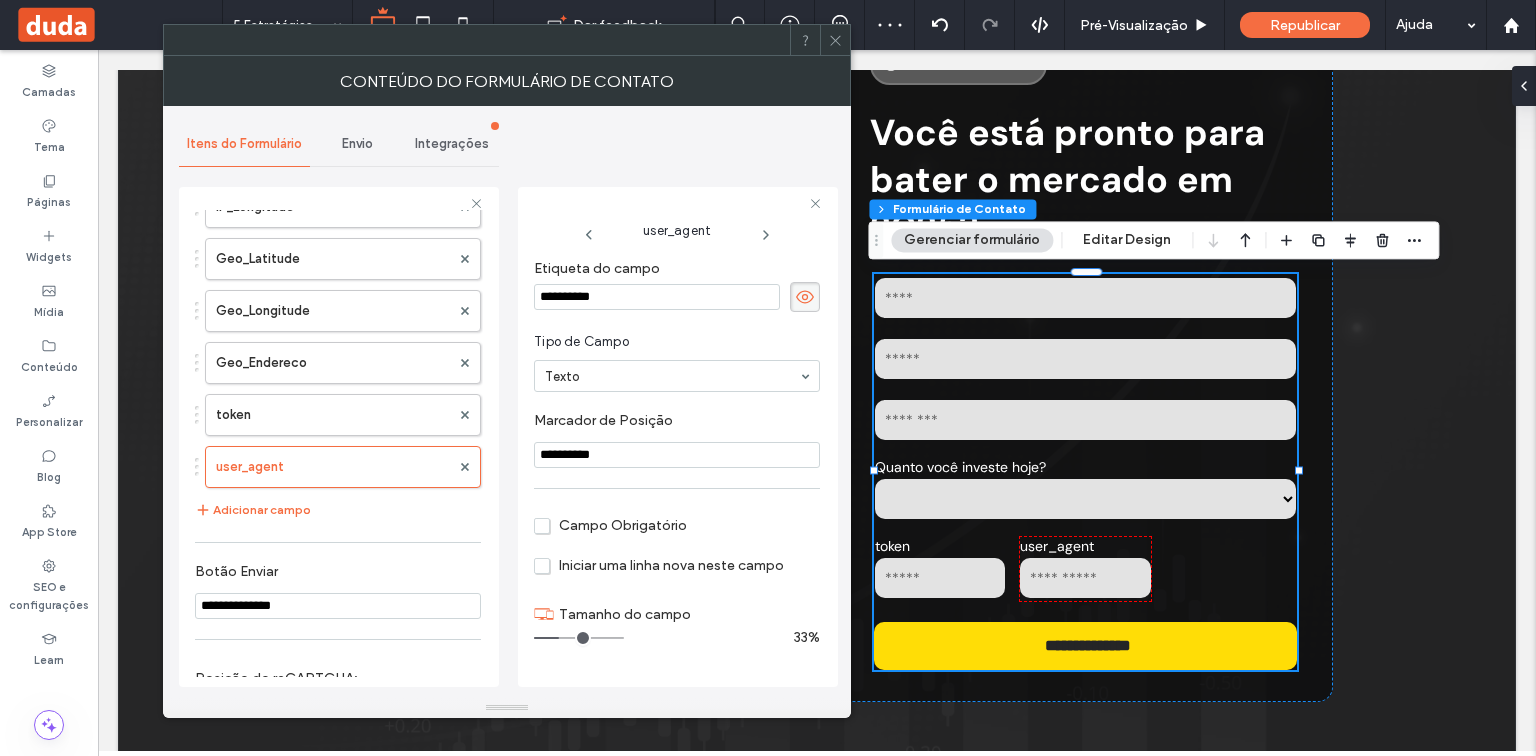 type on "**********" 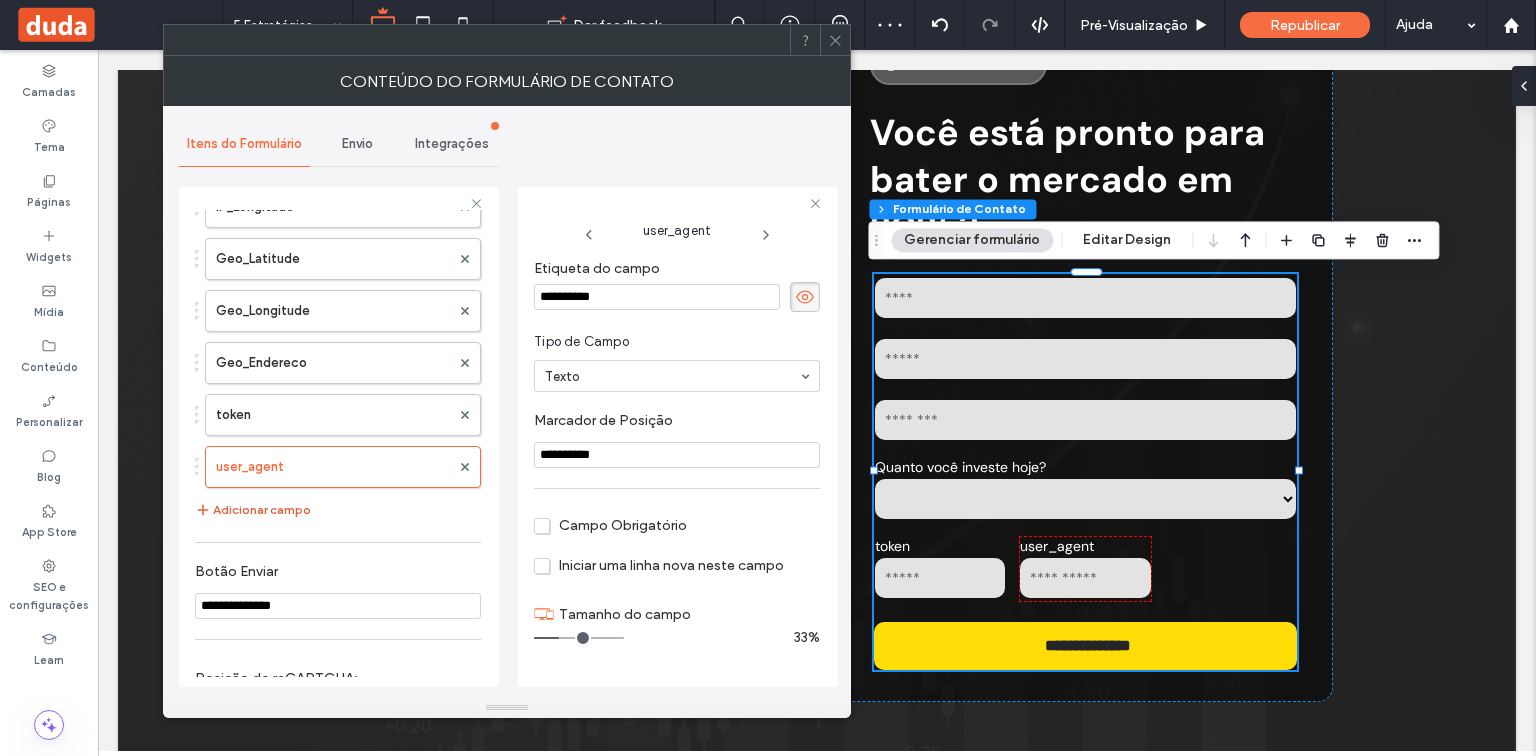 click on "Adicionar campo" at bounding box center (253, 510) 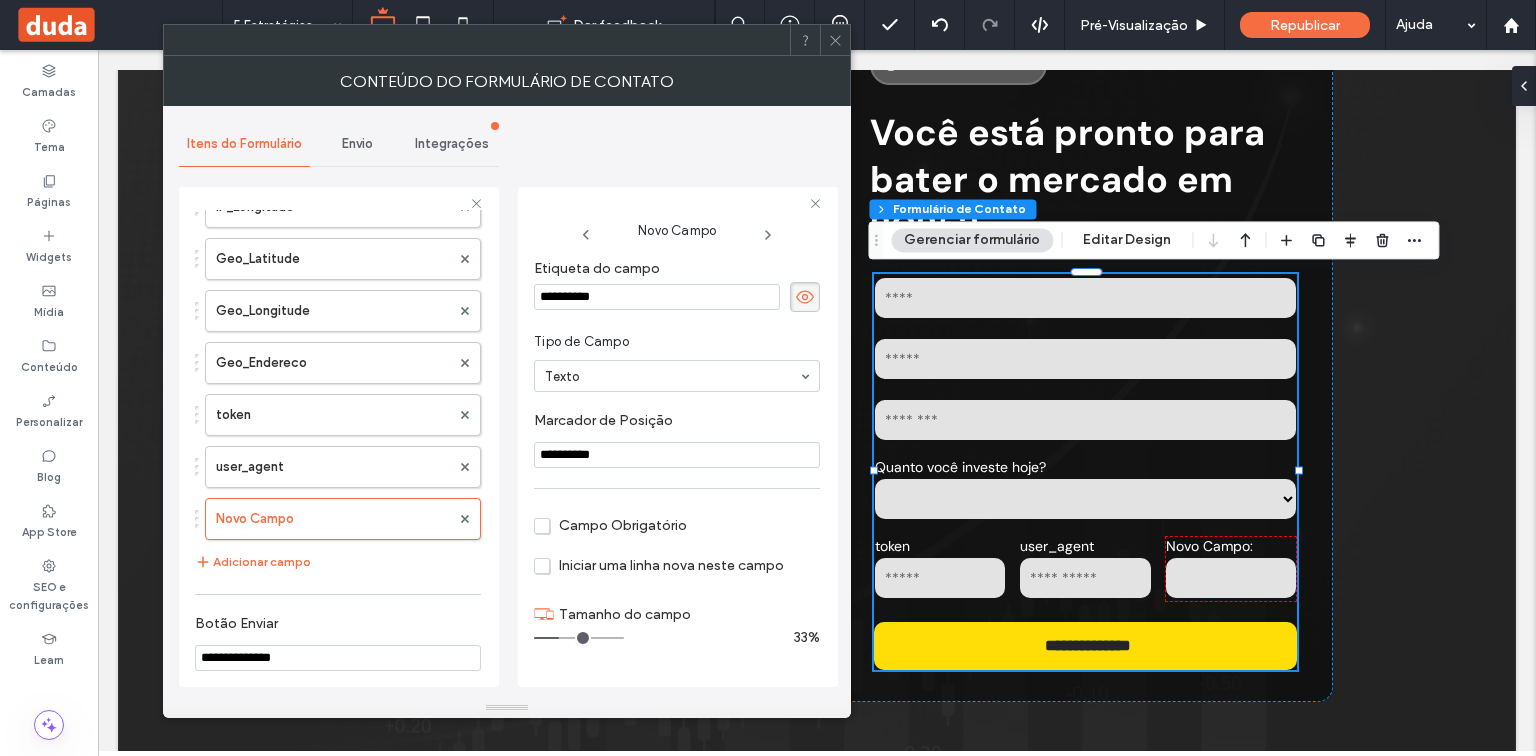 drag, startPoint x: 635, startPoint y: 291, endPoint x: 528, endPoint y: 295, distance: 107.07474 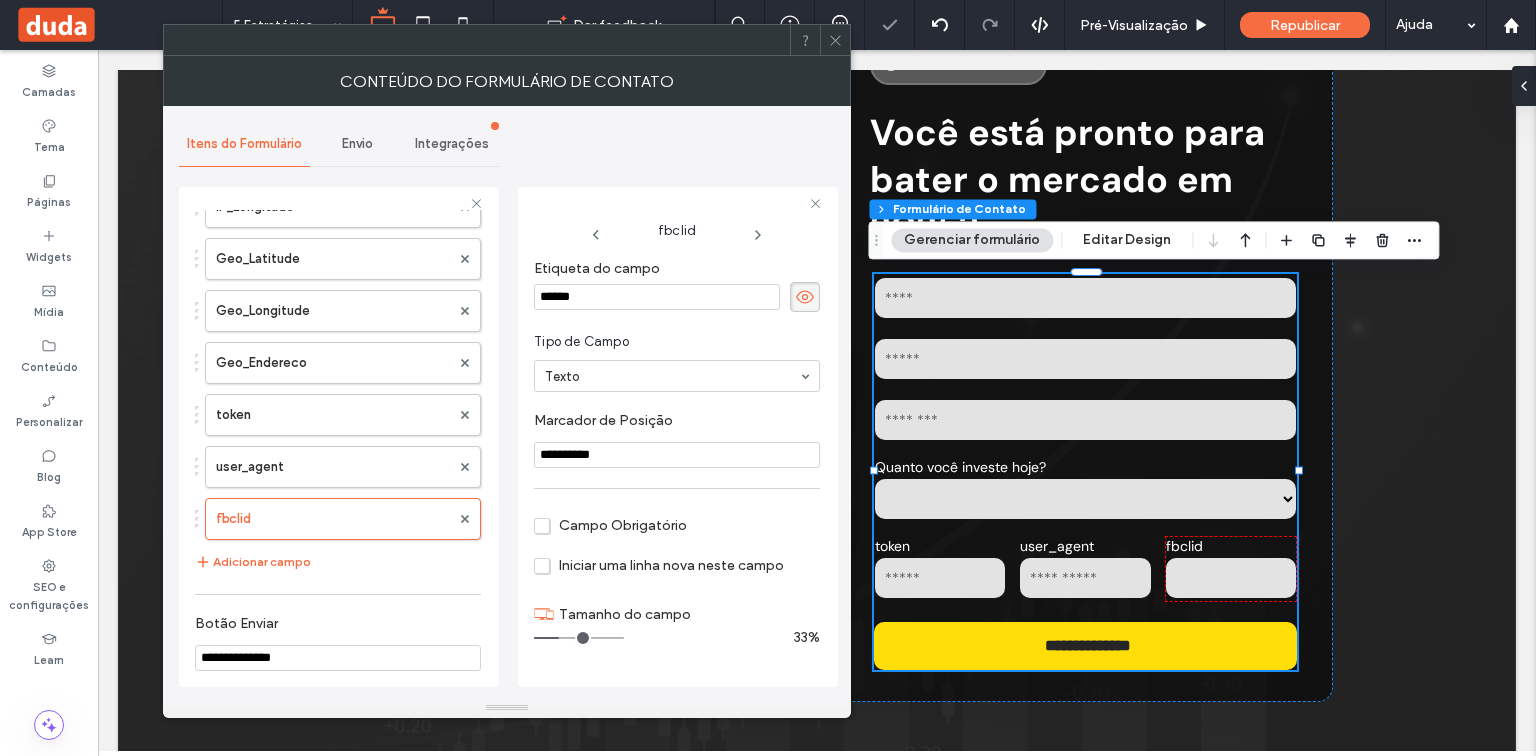 drag, startPoint x: 619, startPoint y: 456, endPoint x: 534, endPoint y: 456, distance: 85 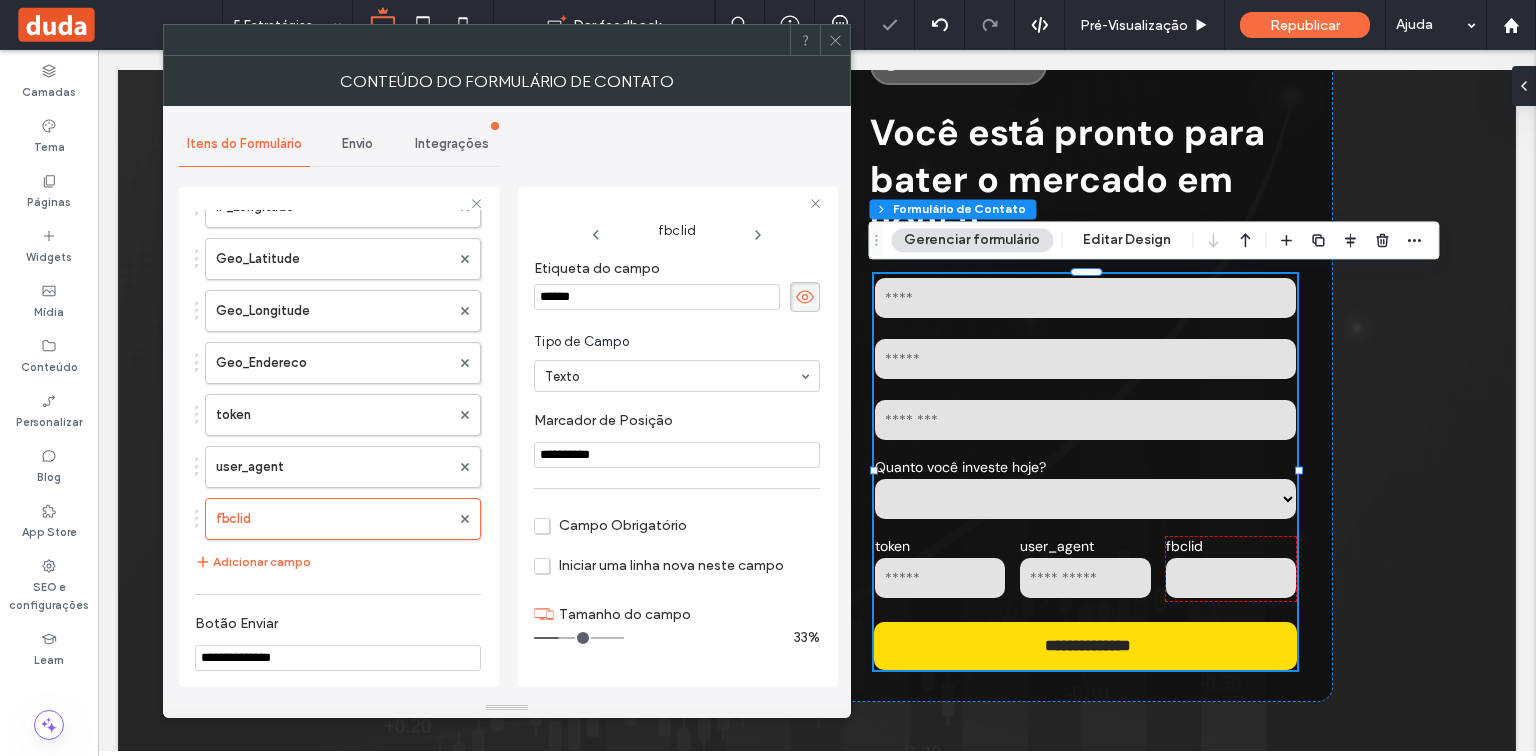 click on "**********" at bounding box center (677, 455) 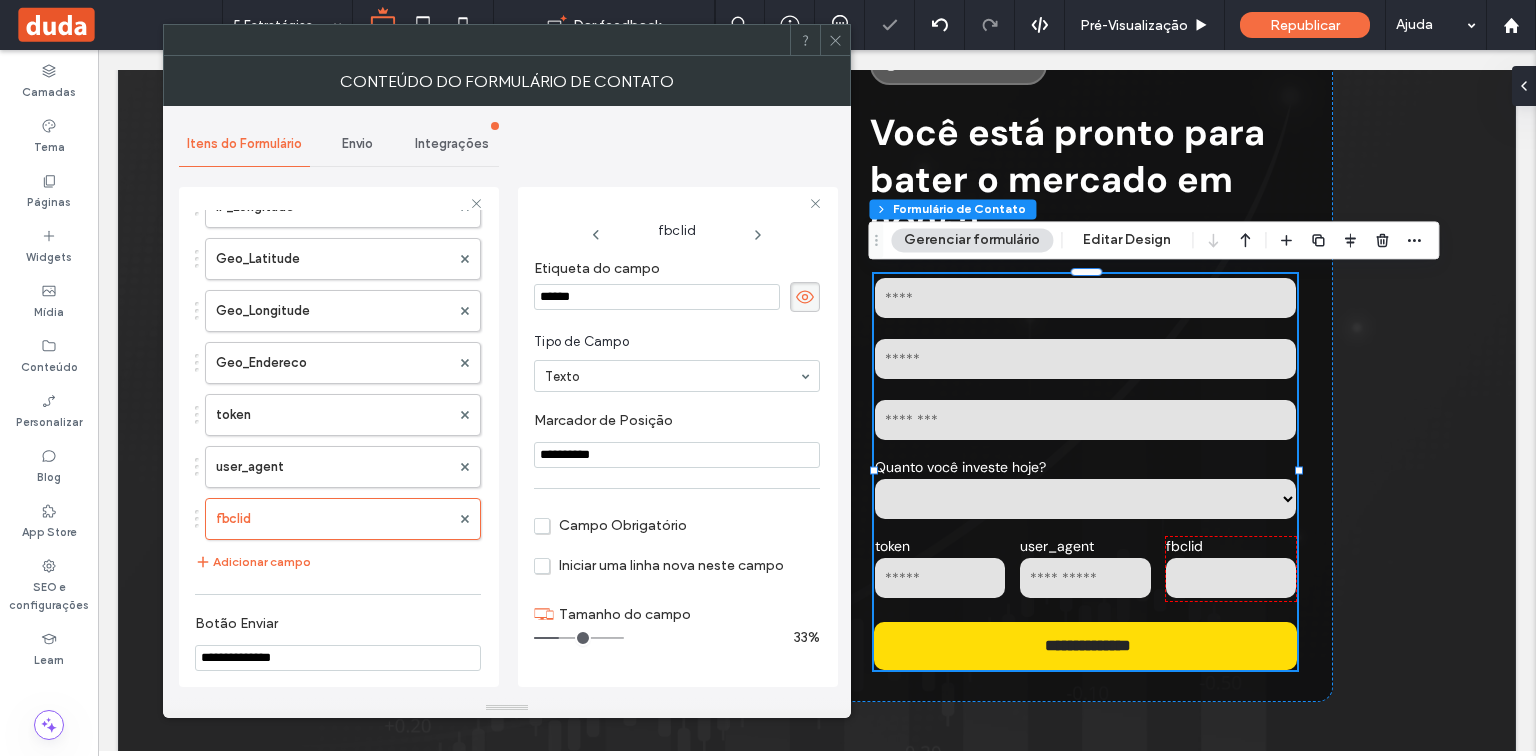 paste 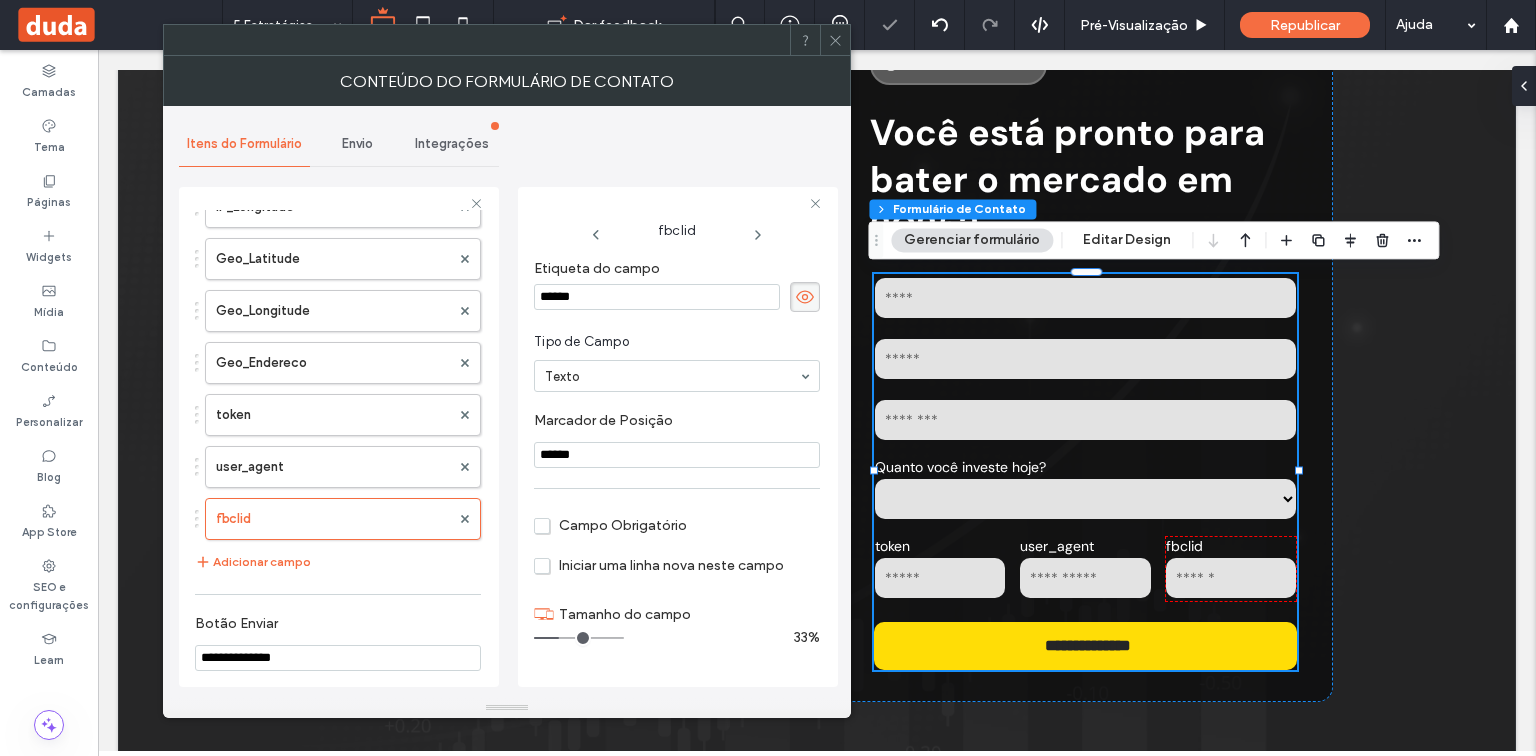 type on "******" 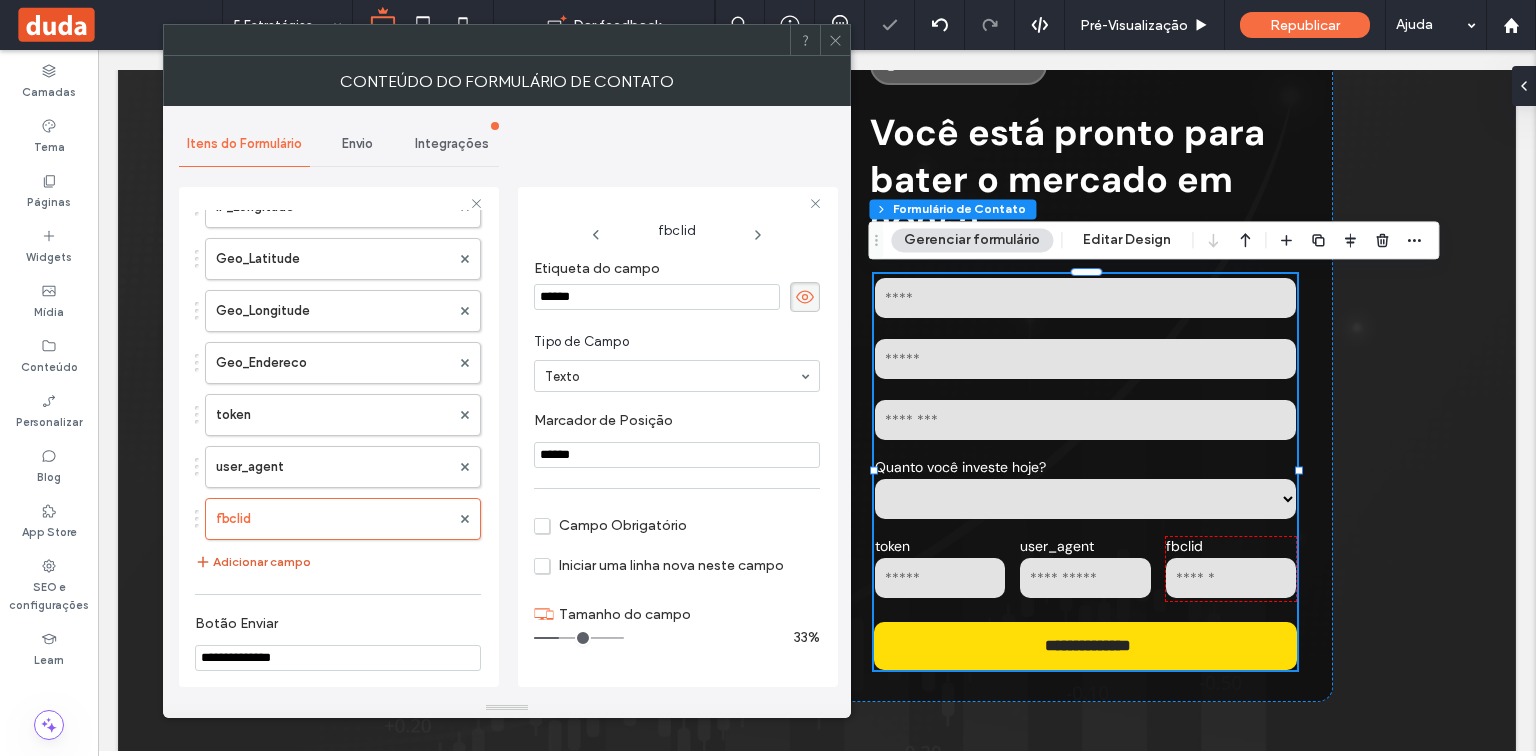 click on "Adicionar campo" at bounding box center (253, 562) 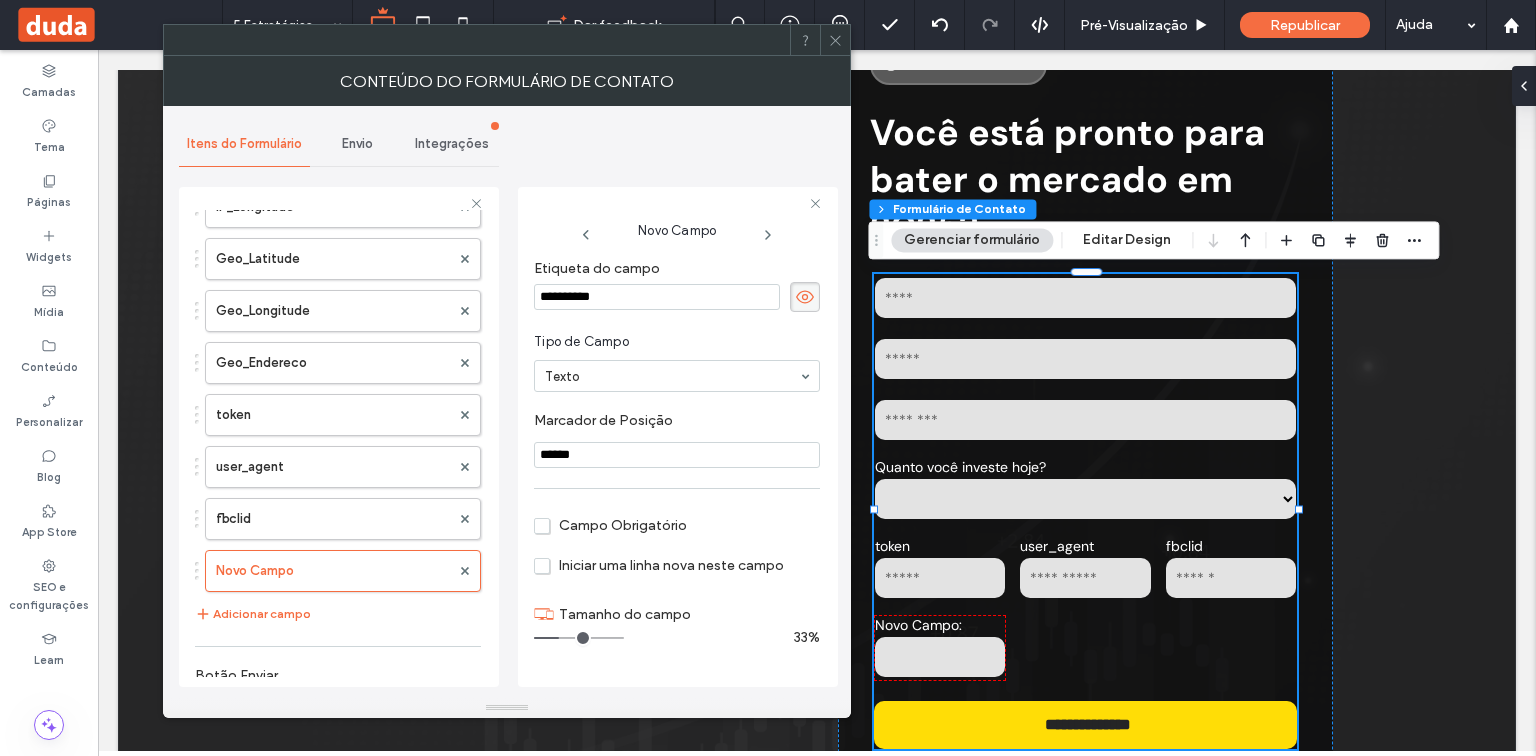 drag, startPoint x: 638, startPoint y: 288, endPoint x: 488, endPoint y: 295, distance: 150.16324 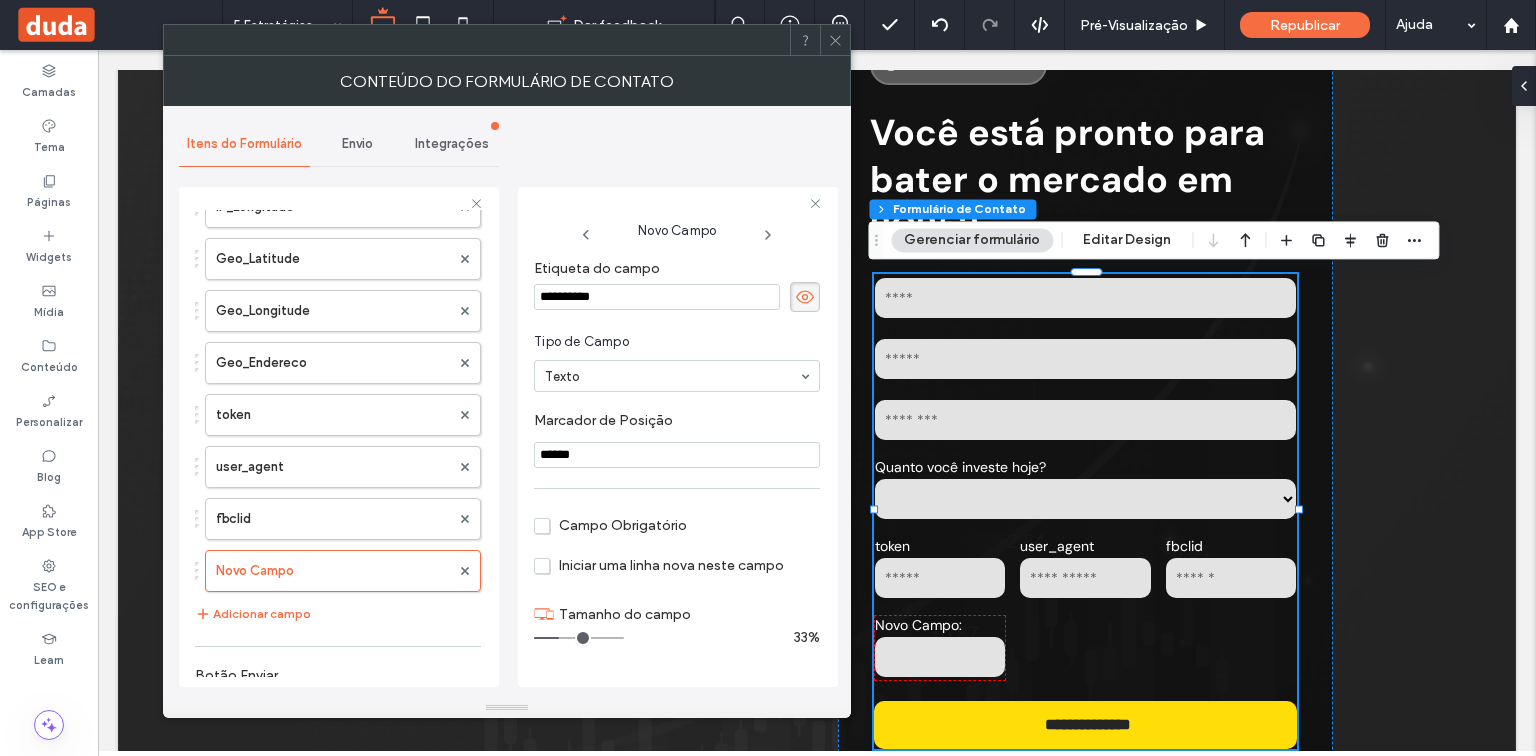 paste 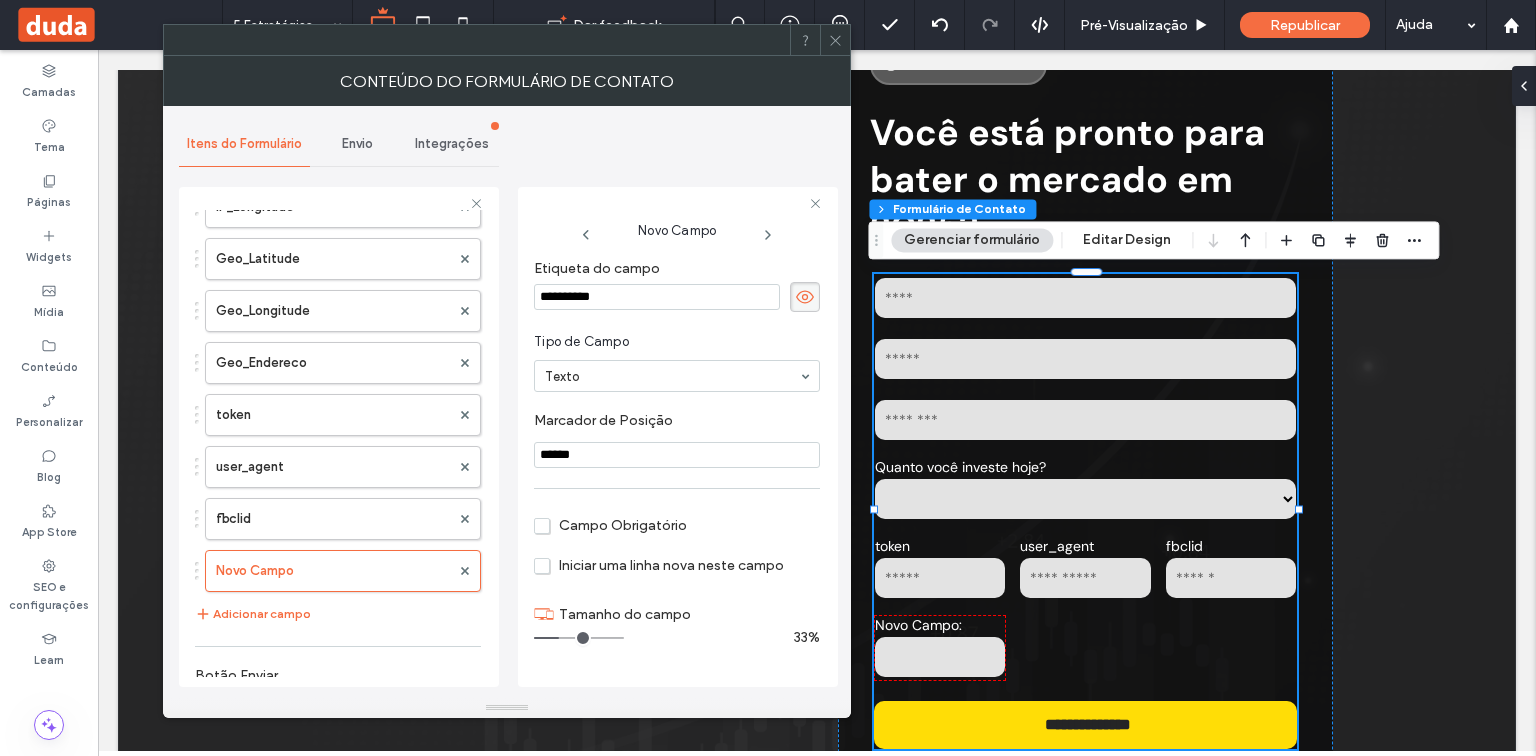 type on "*****" 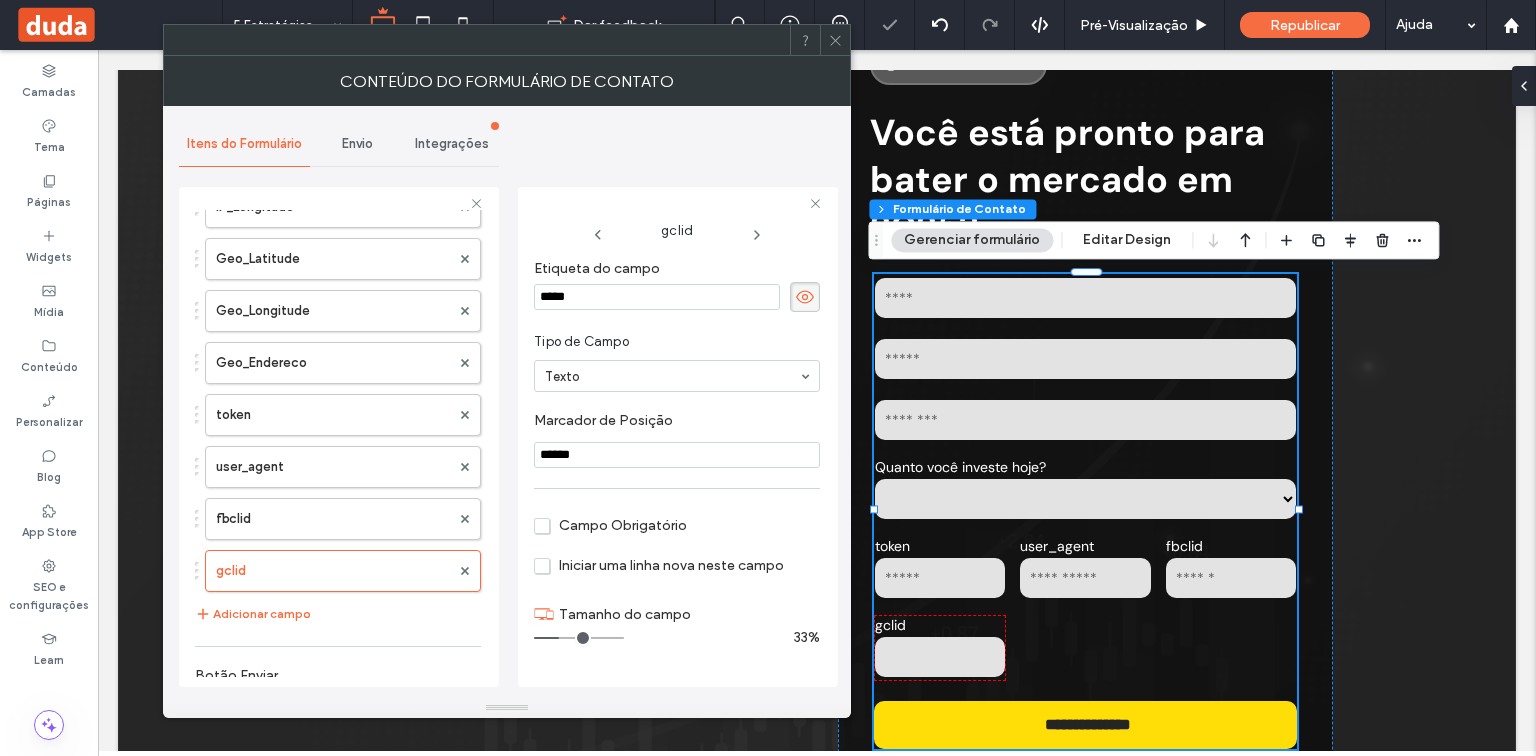 drag, startPoint x: 628, startPoint y: 454, endPoint x: 501, endPoint y: 442, distance: 127.56567 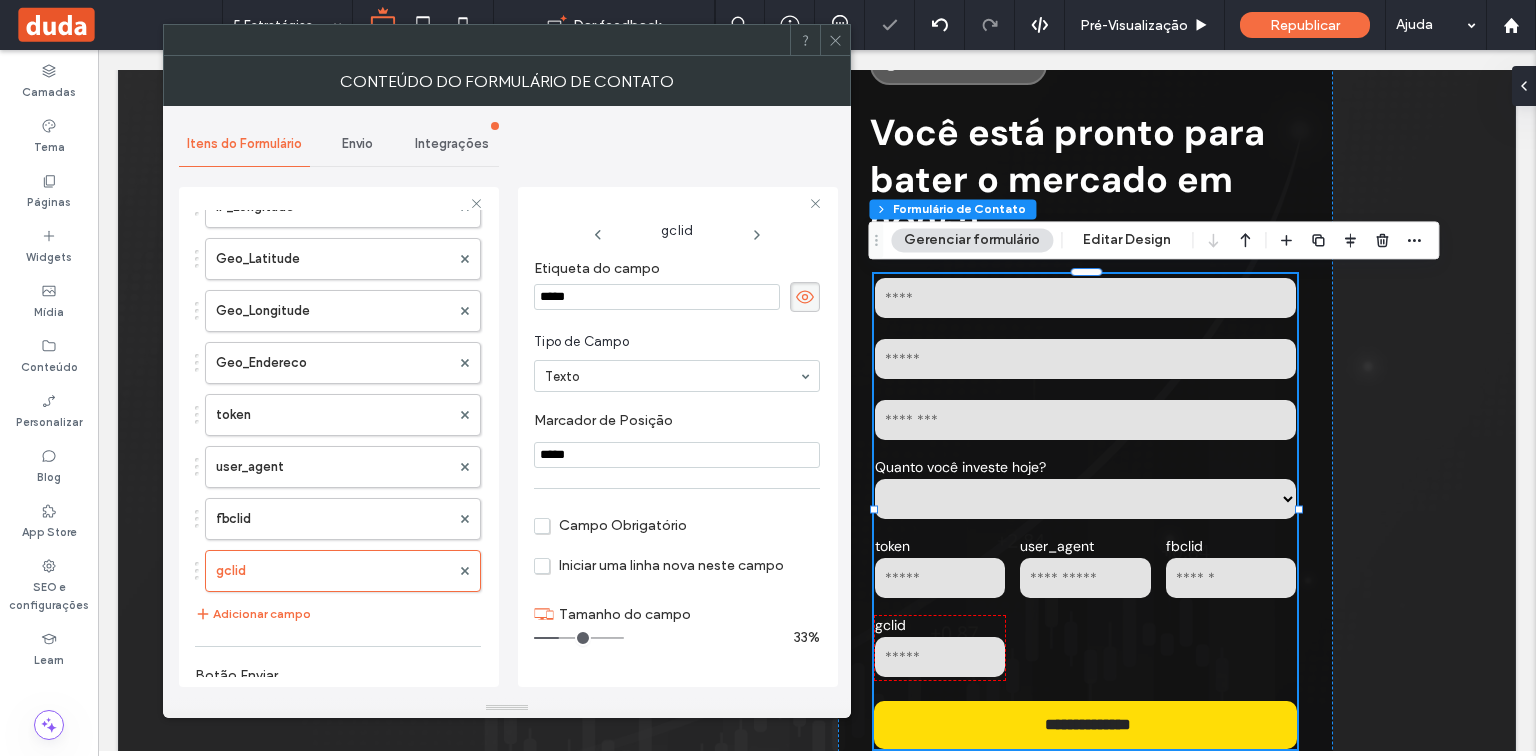 type on "*****" 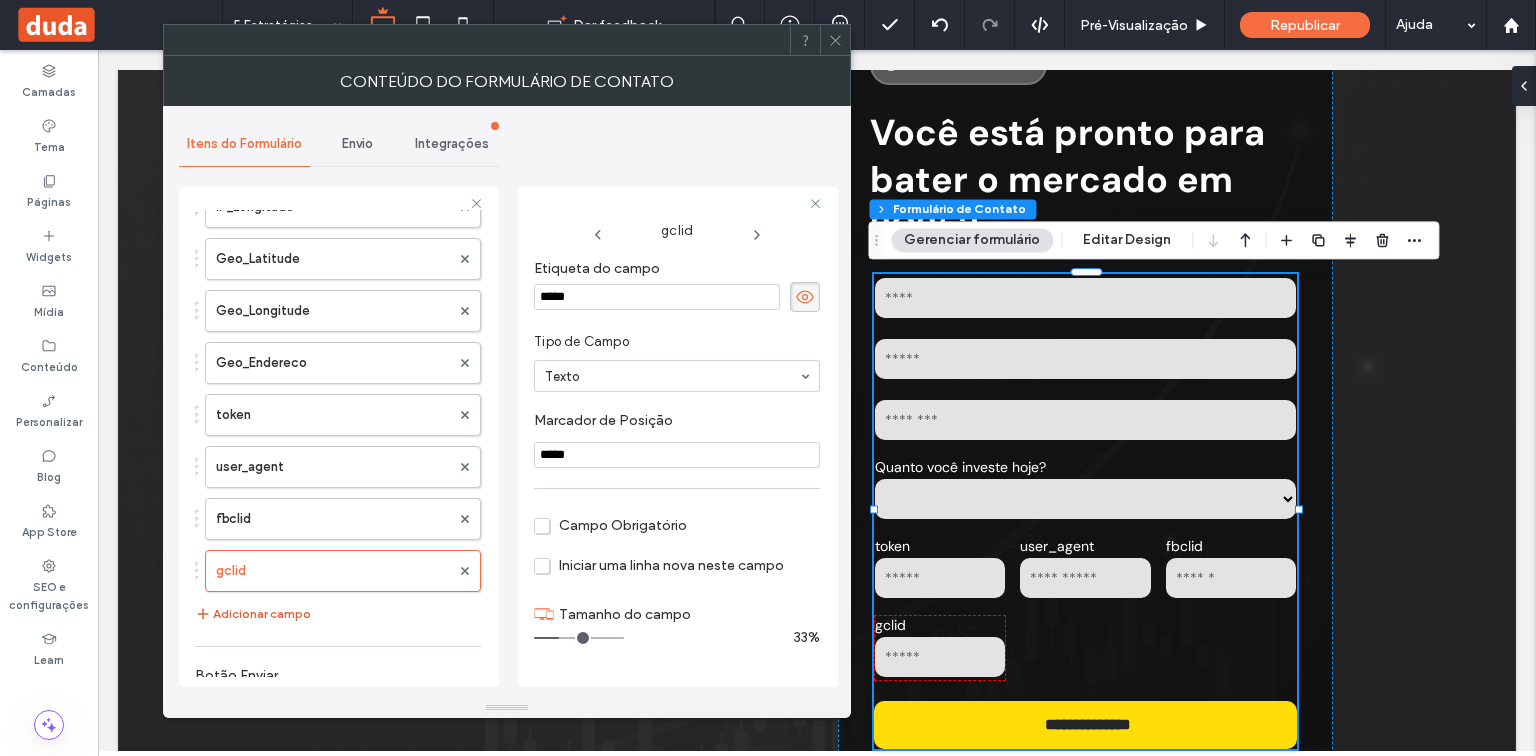click on "Adicionar campo" at bounding box center [253, 614] 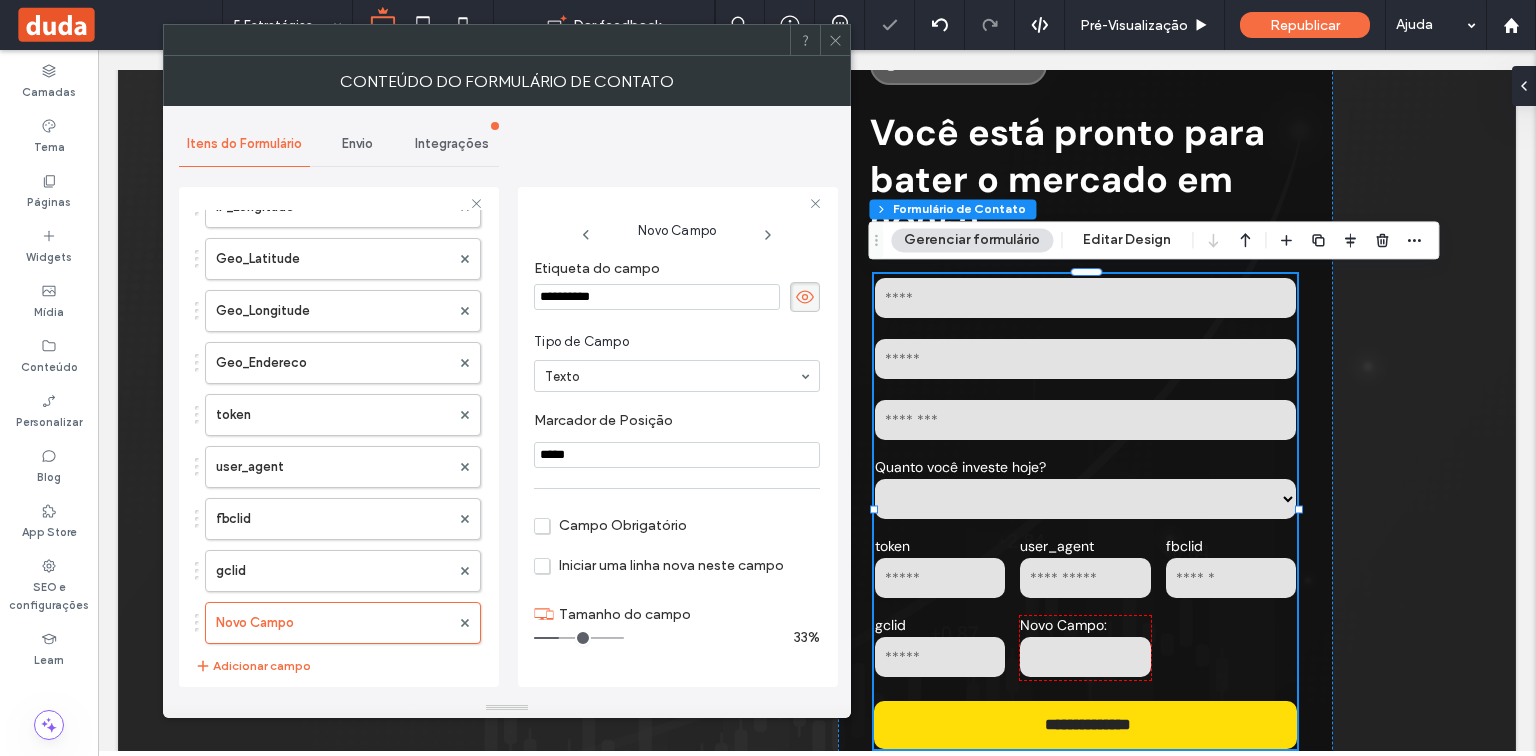 drag, startPoint x: 648, startPoint y: 295, endPoint x: 542, endPoint y: 304, distance: 106.381386 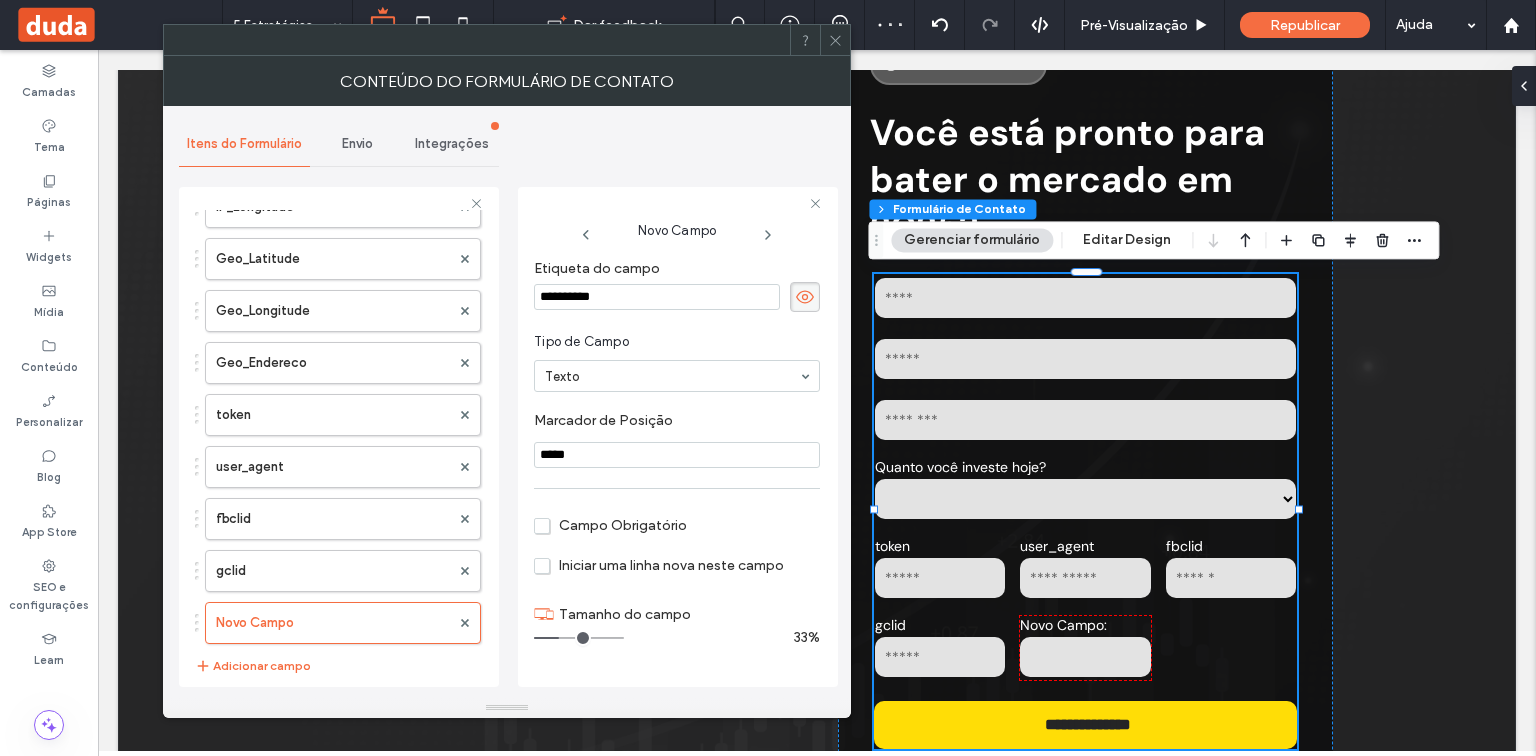 paste 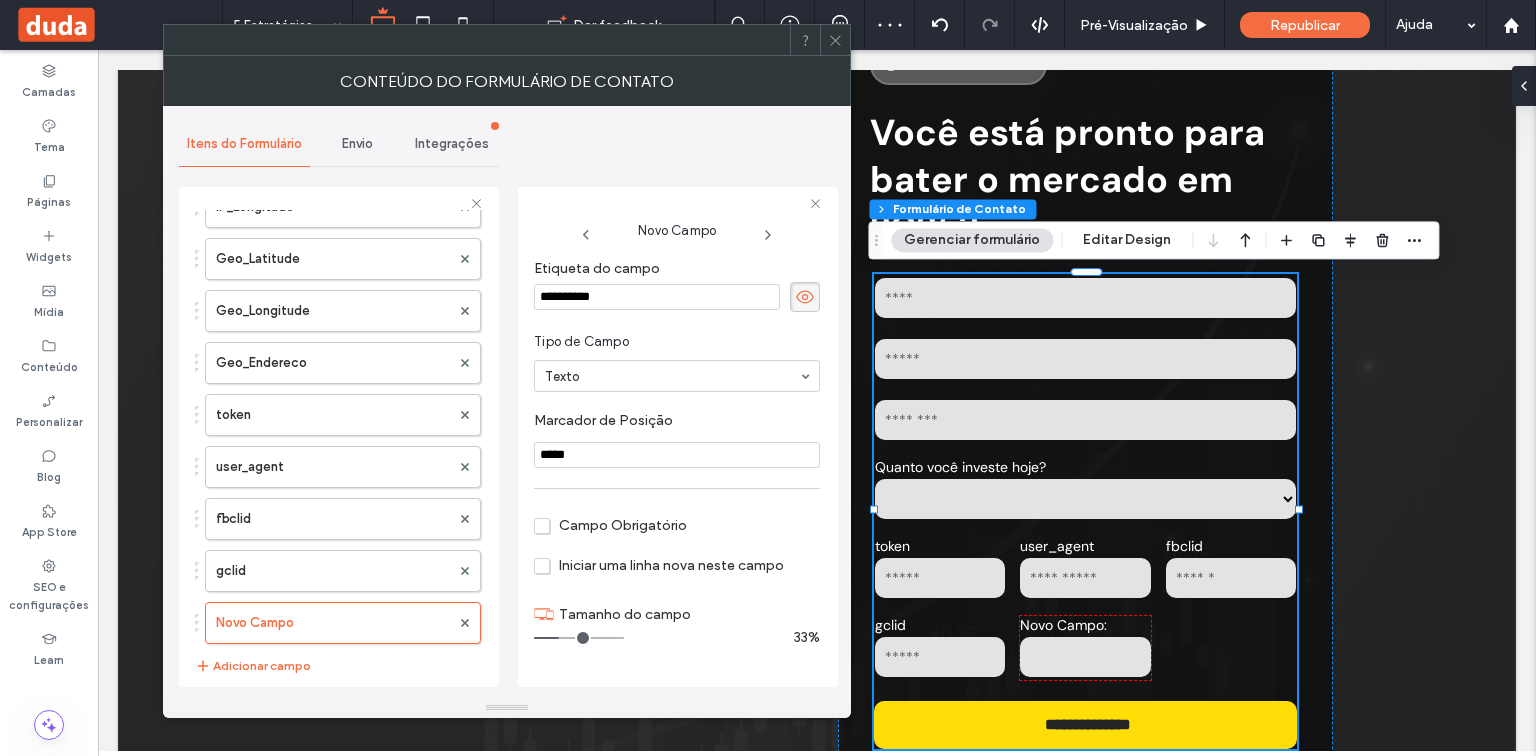type on "*********" 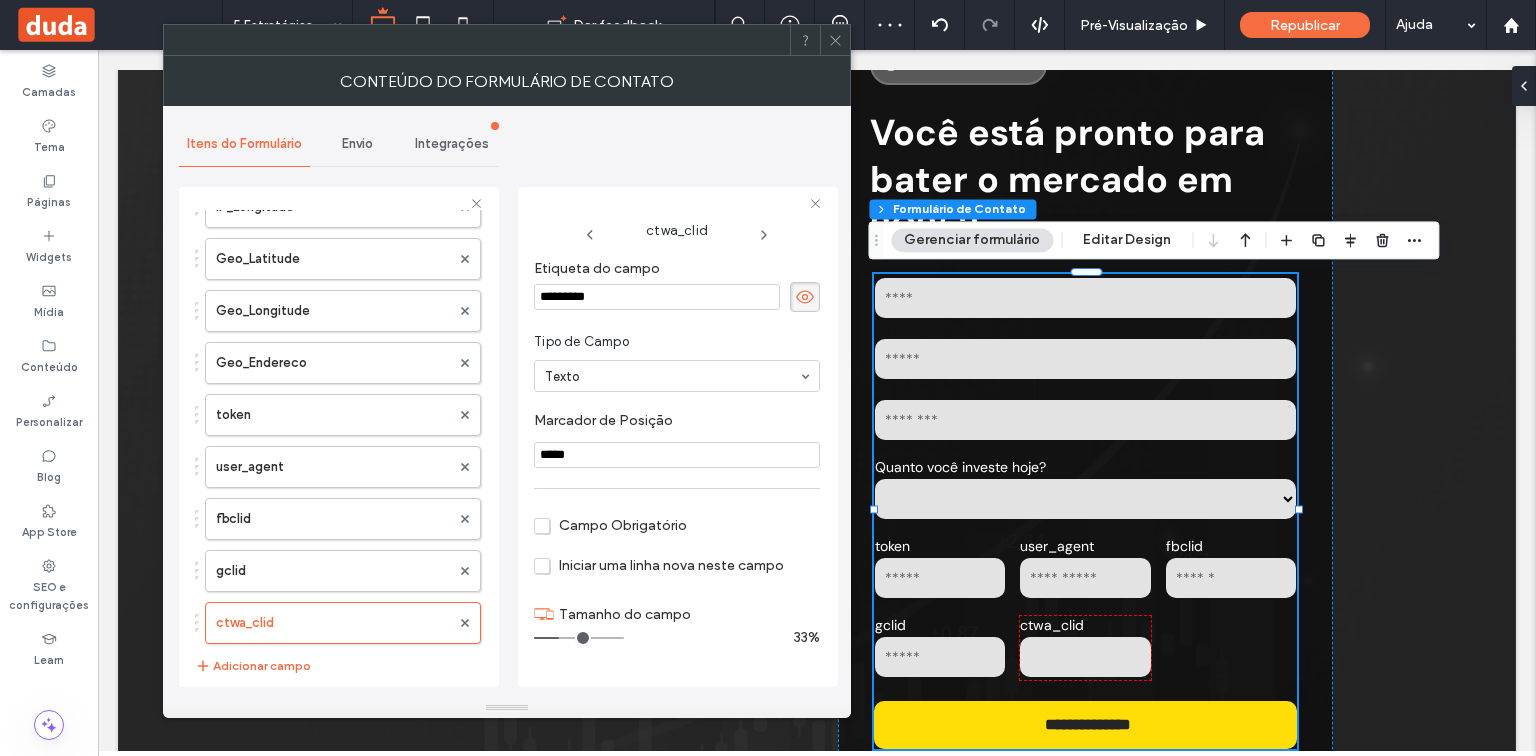 click on "ctwa_clid Etiqueta do campo ********* Tipo de Campo Texto Marcador de Posiçāo  ***** Campo Obrigatório Iniciar uma linha nova neste campo Tamanho do campo 33%" at bounding box center (678, 437) 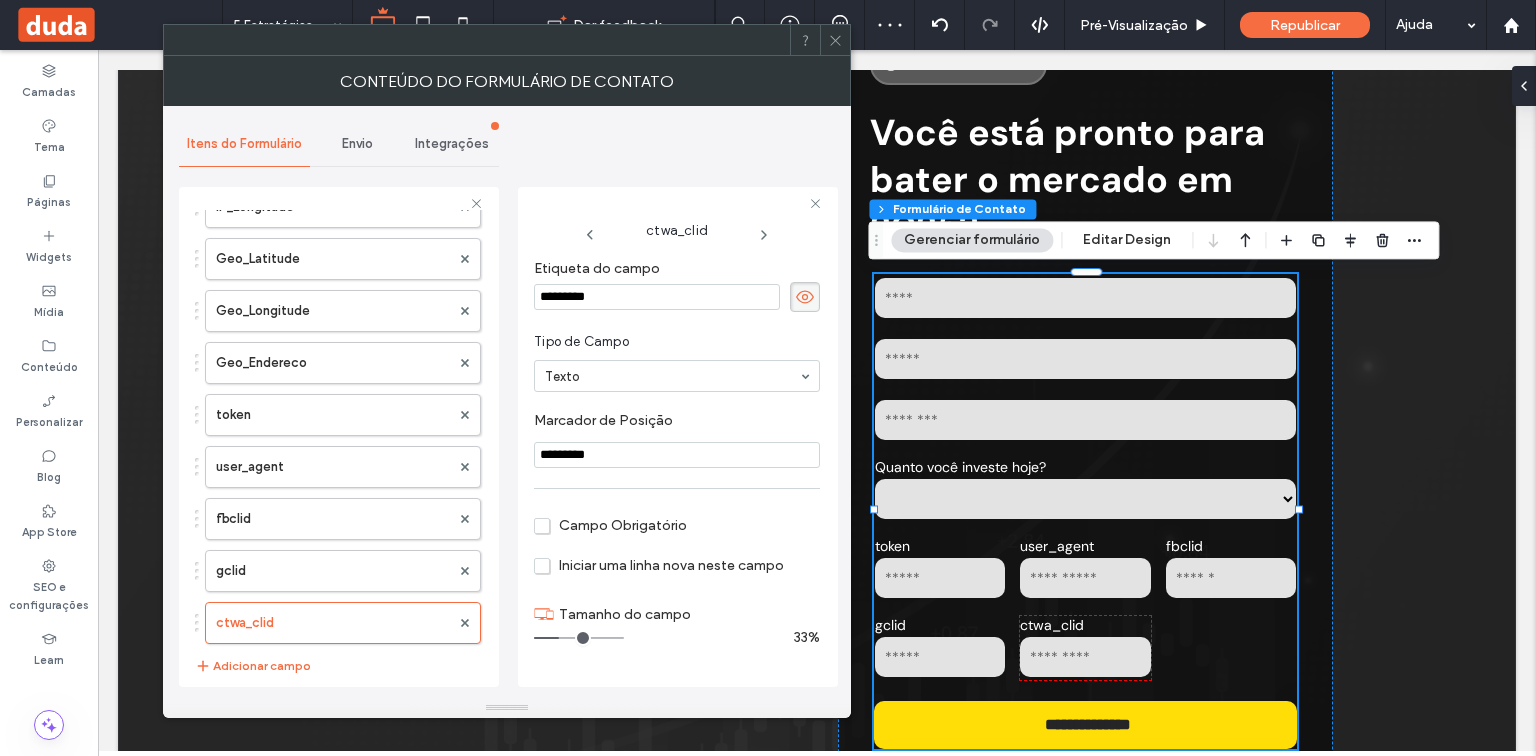 type on "*********" 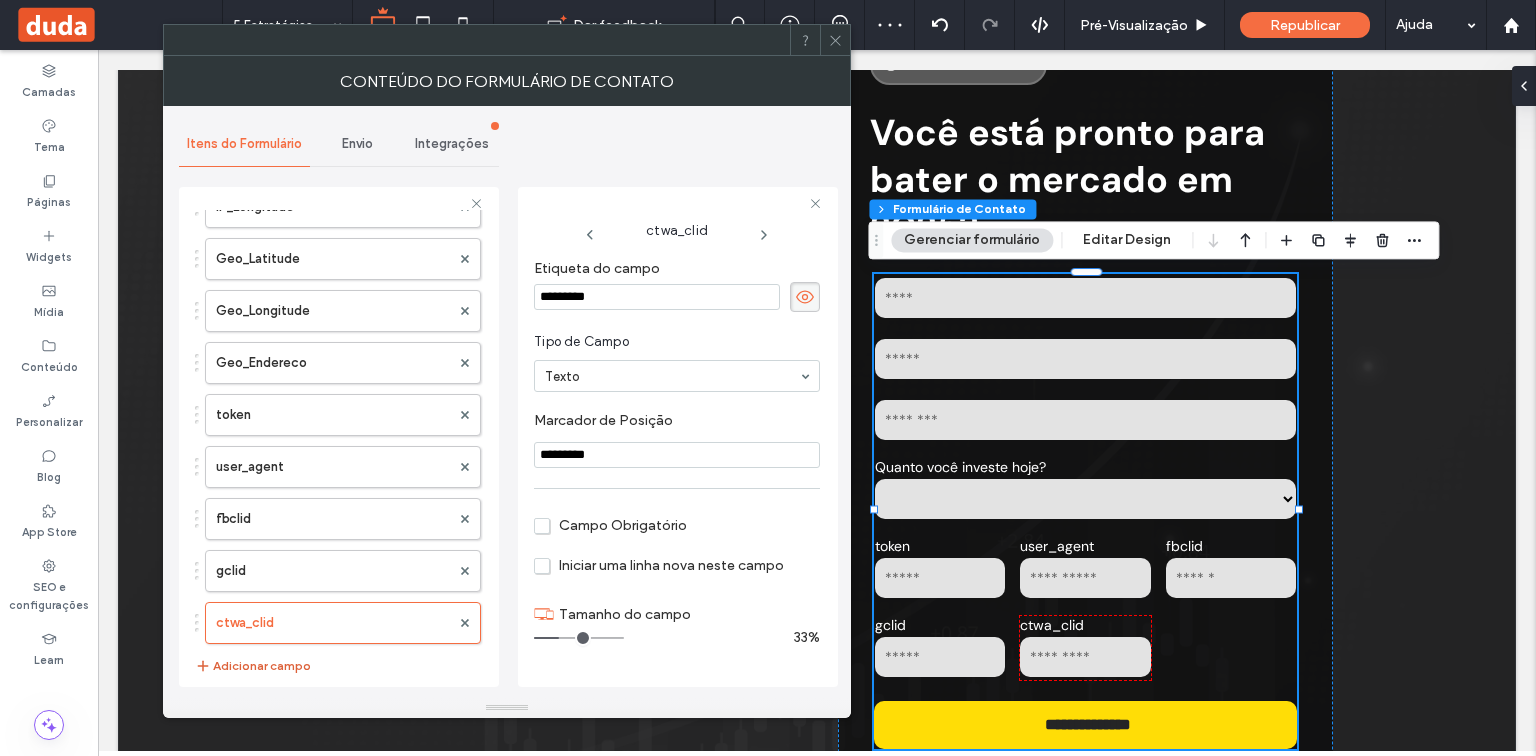 click on "Adicionar campo" at bounding box center [253, 666] 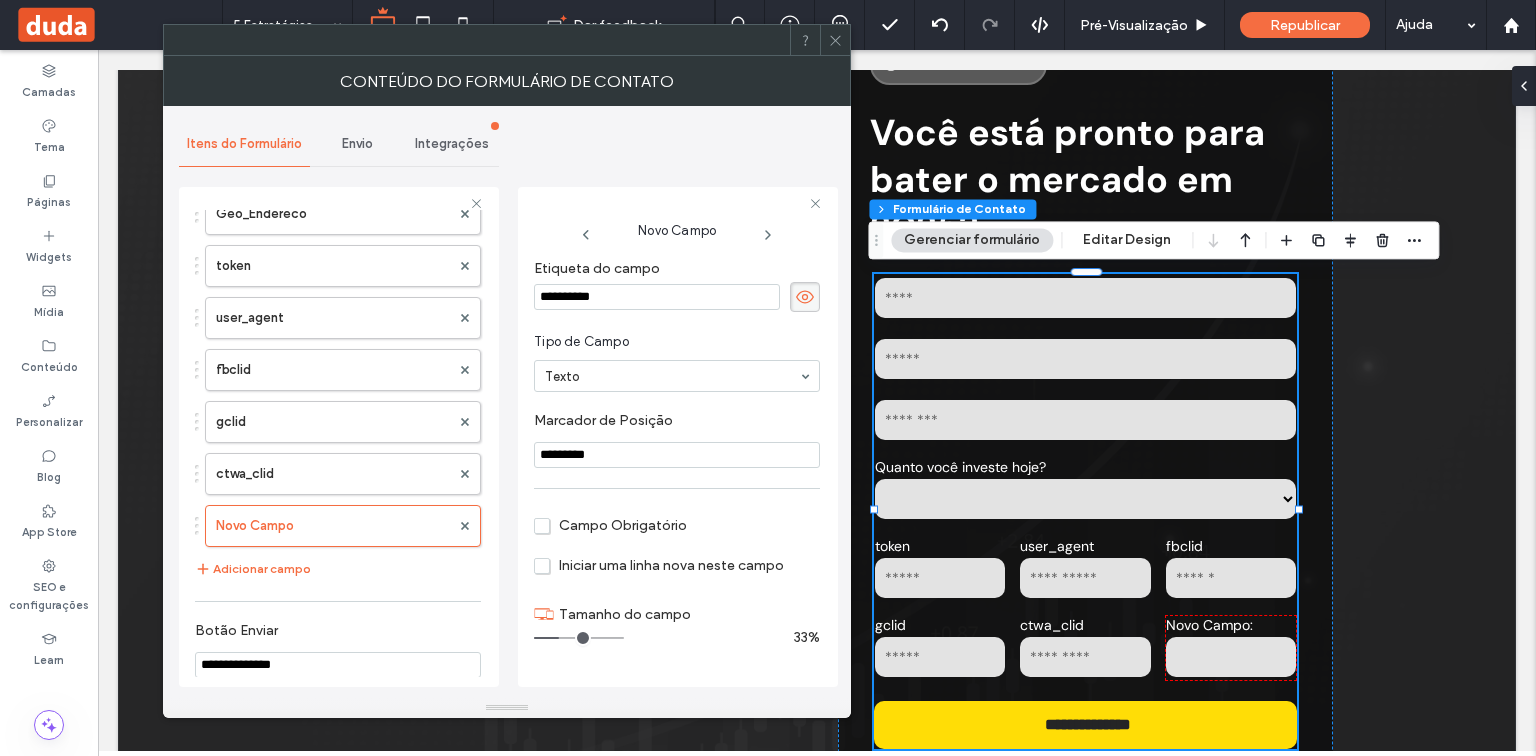 scroll, scrollTop: 1360, scrollLeft: 0, axis: vertical 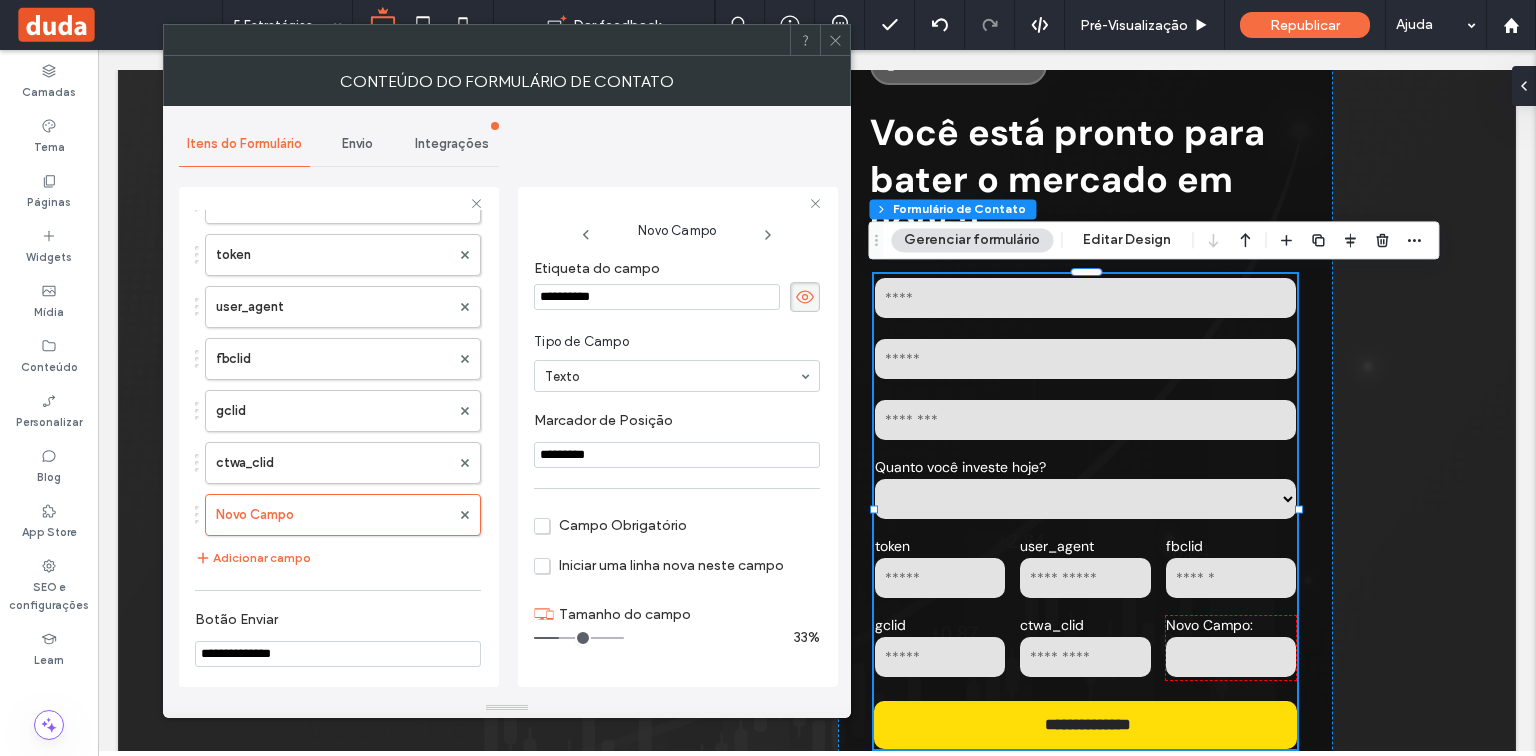 drag, startPoint x: 649, startPoint y: 290, endPoint x: 499, endPoint y: 287, distance: 150.03 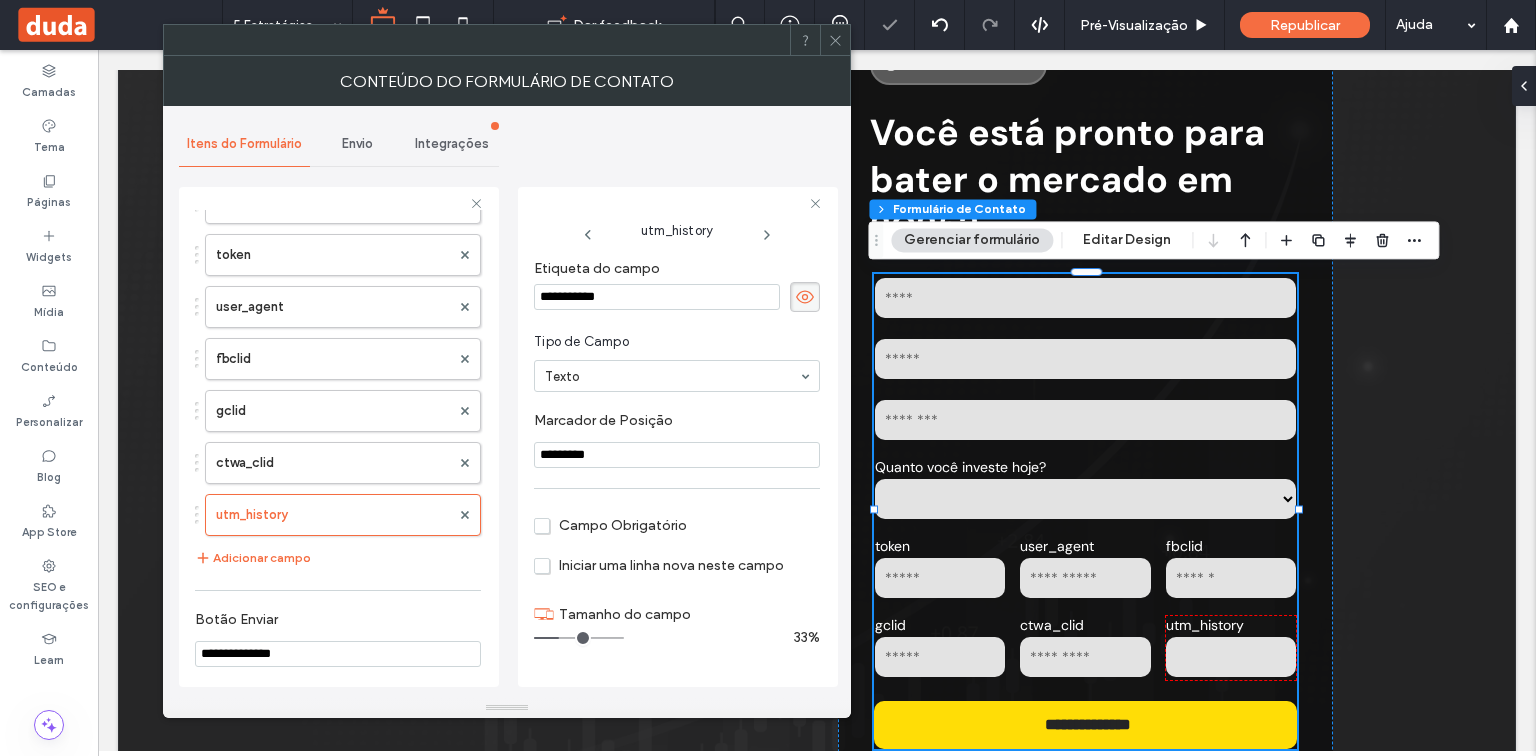 drag, startPoint x: 648, startPoint y: 463, endPoint x: 530, endPoint y: 456, distance: 118.20744 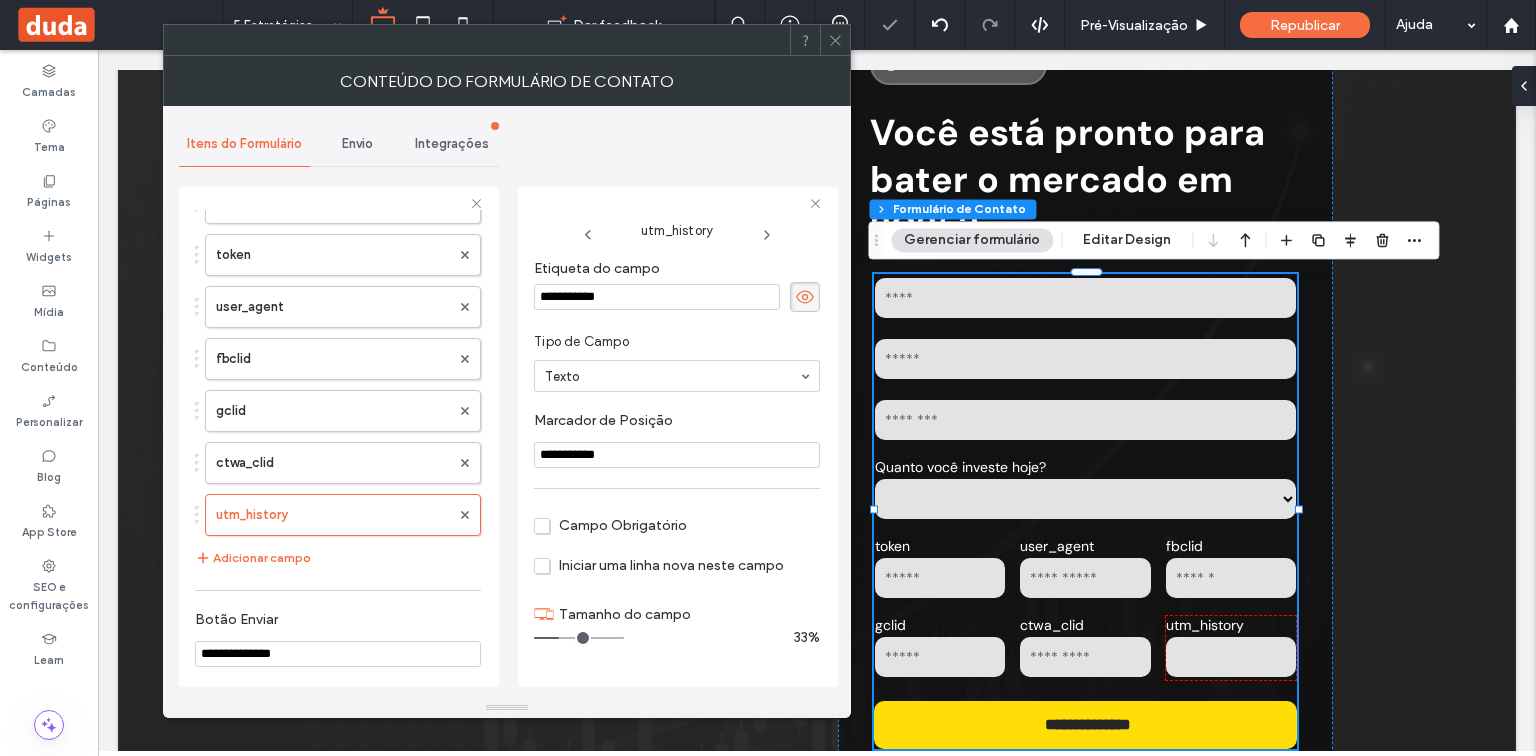type on "**********" 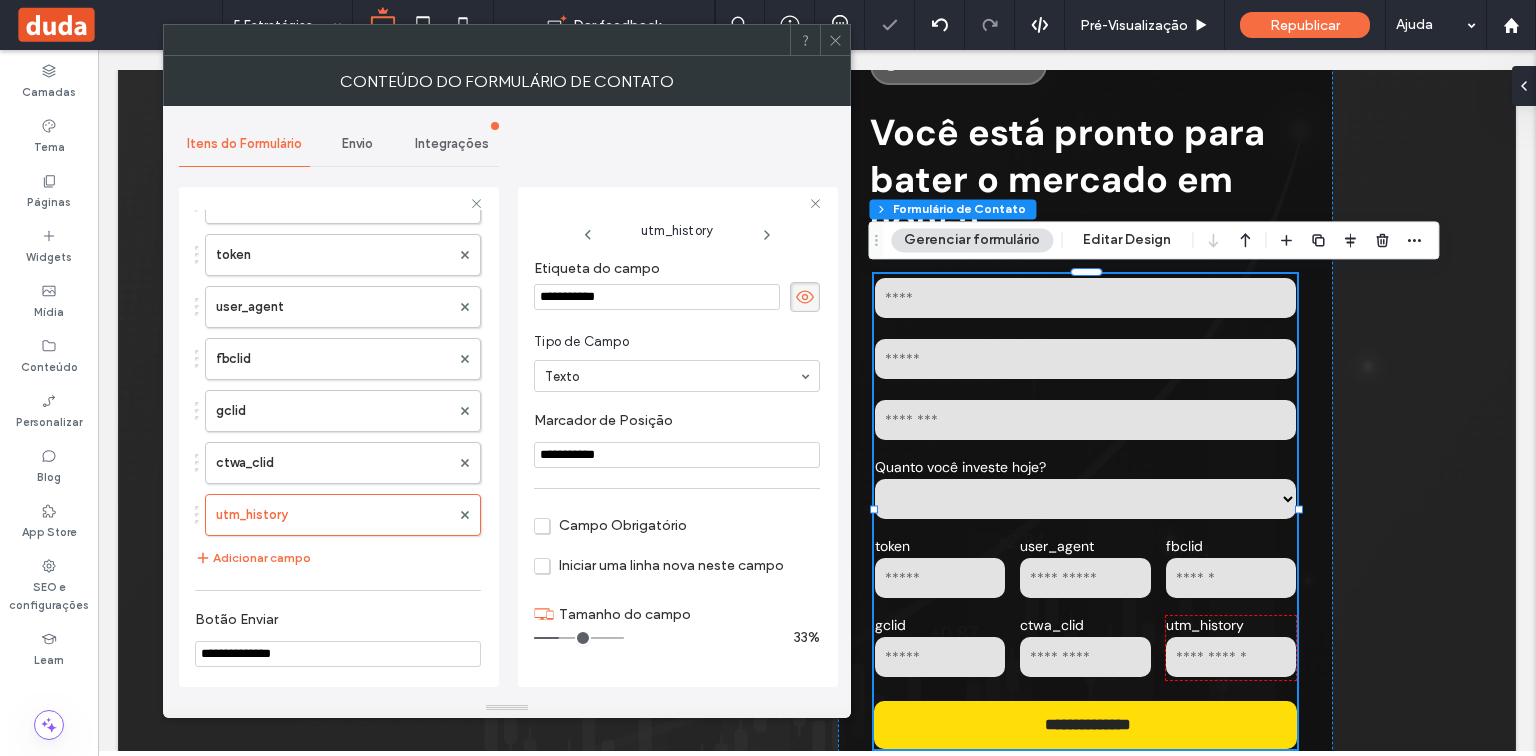 click on "Marcador de Posiçāo" at bounding box center (673, 423) 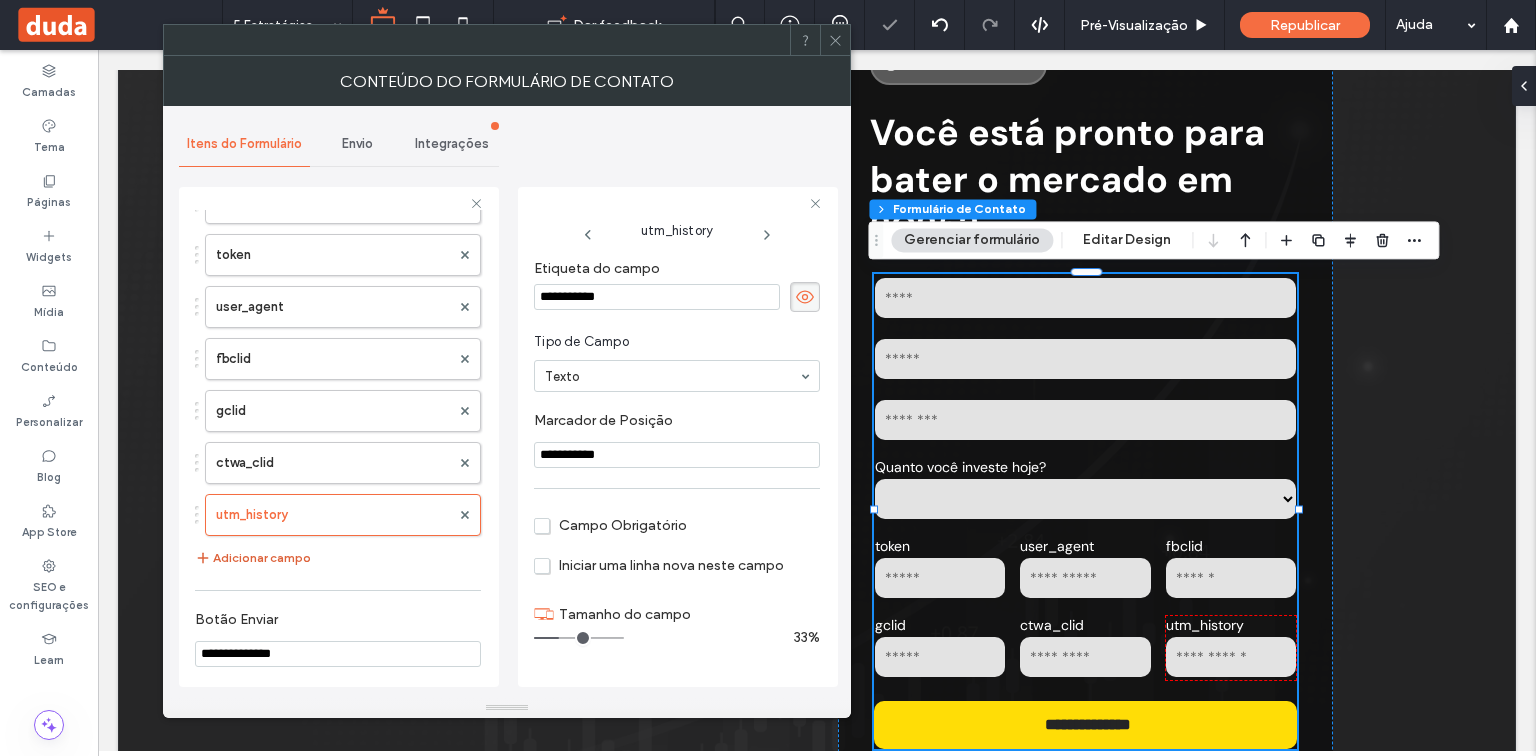click on "Adicionar campo" at bounding box center [253, 558] 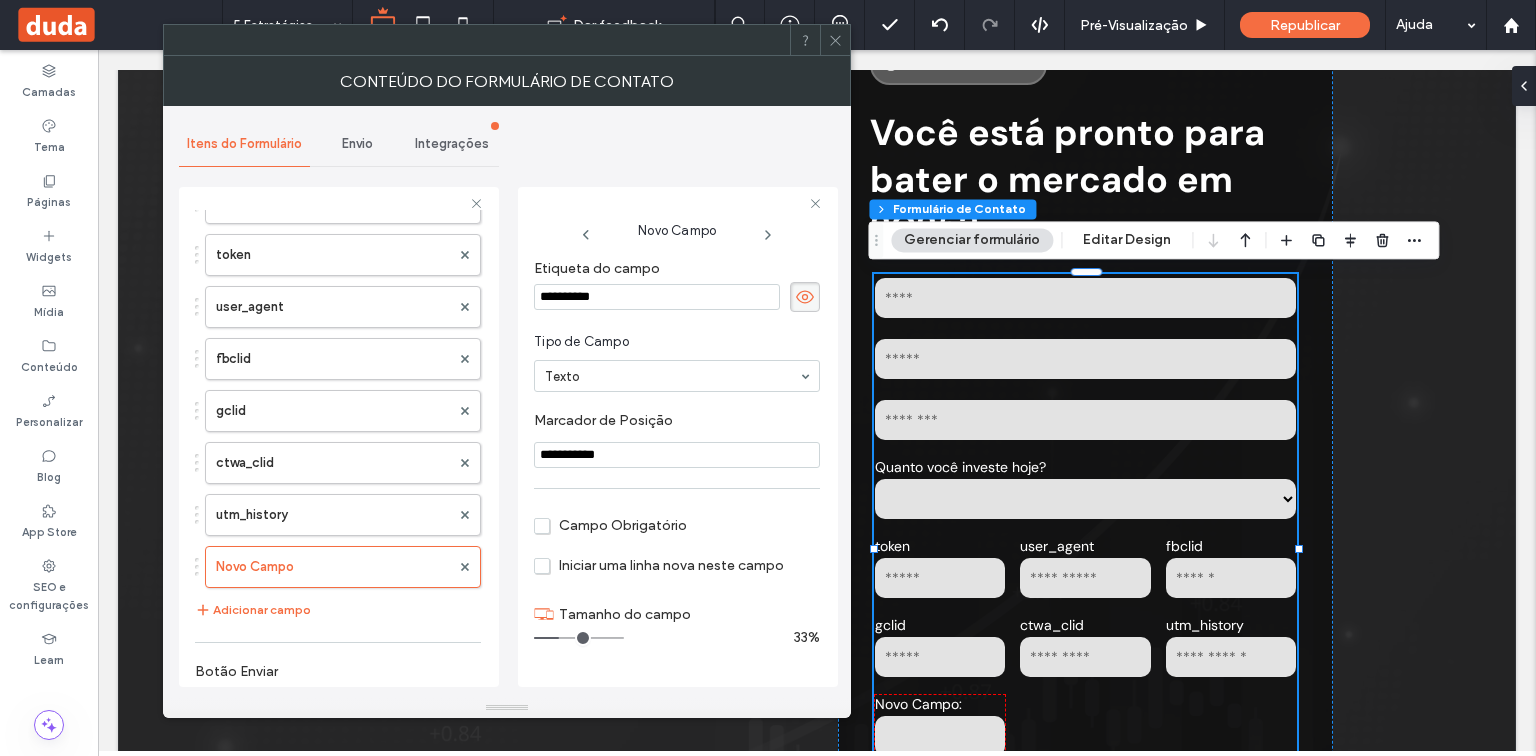 drag, startPoint x: 682, startPoint y: 290, endPoint x: 528, endPoint y: 292, distance: 154.01299 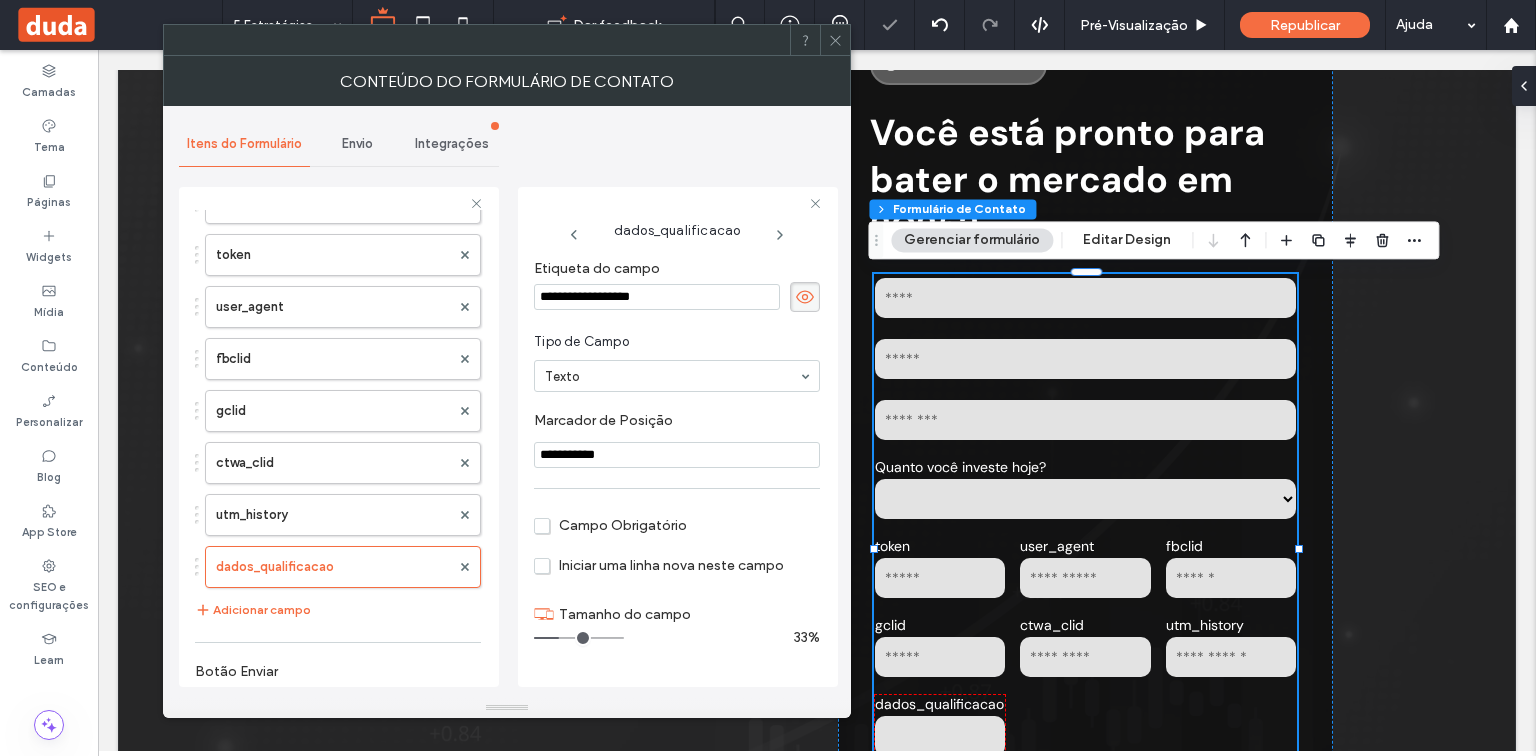 drag, startPoint x: 640, startPoint y: 460, endPoint x: 541, endPoint y: 460, distance: 99 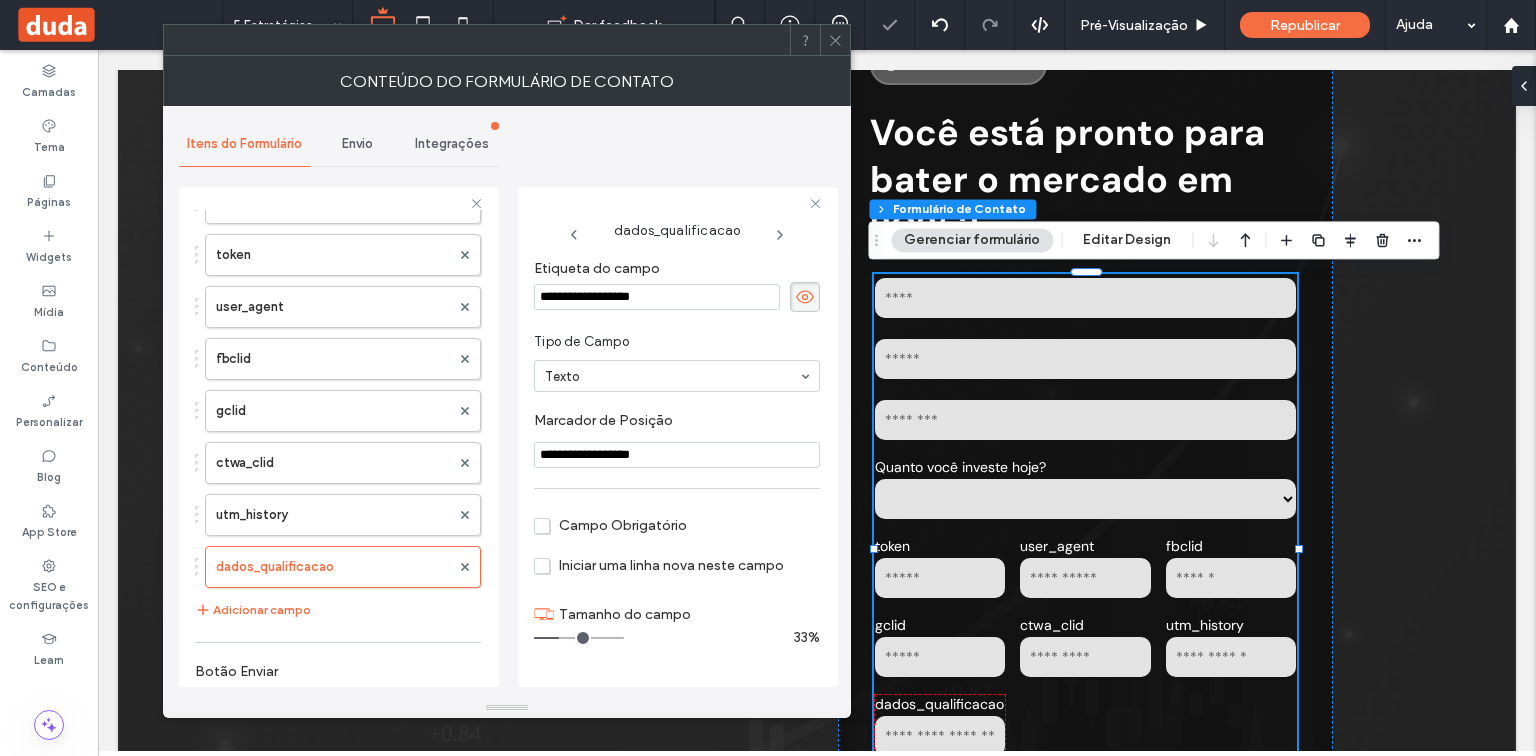 type on "**********" 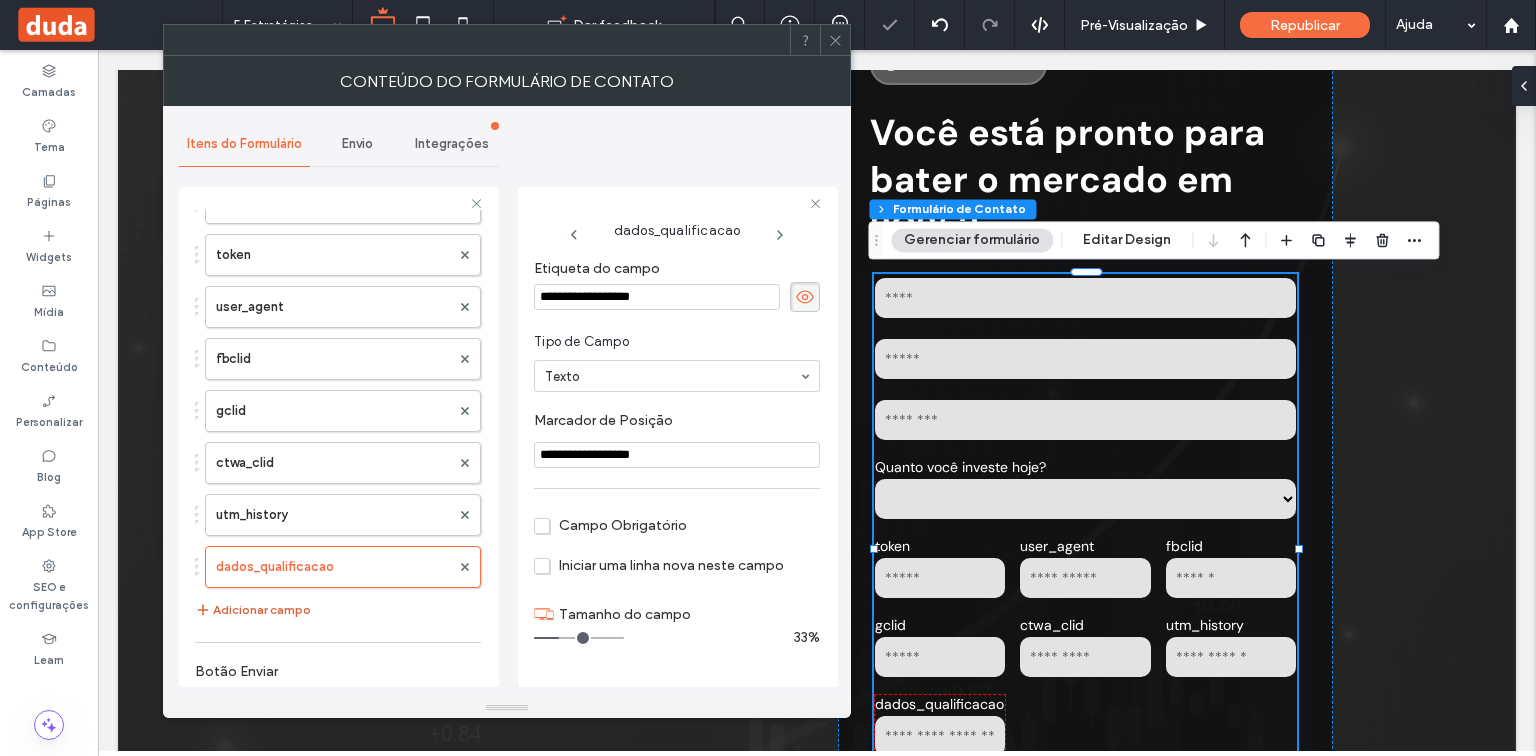 click on "Adicionar campo" at bounding box center (253, 610) 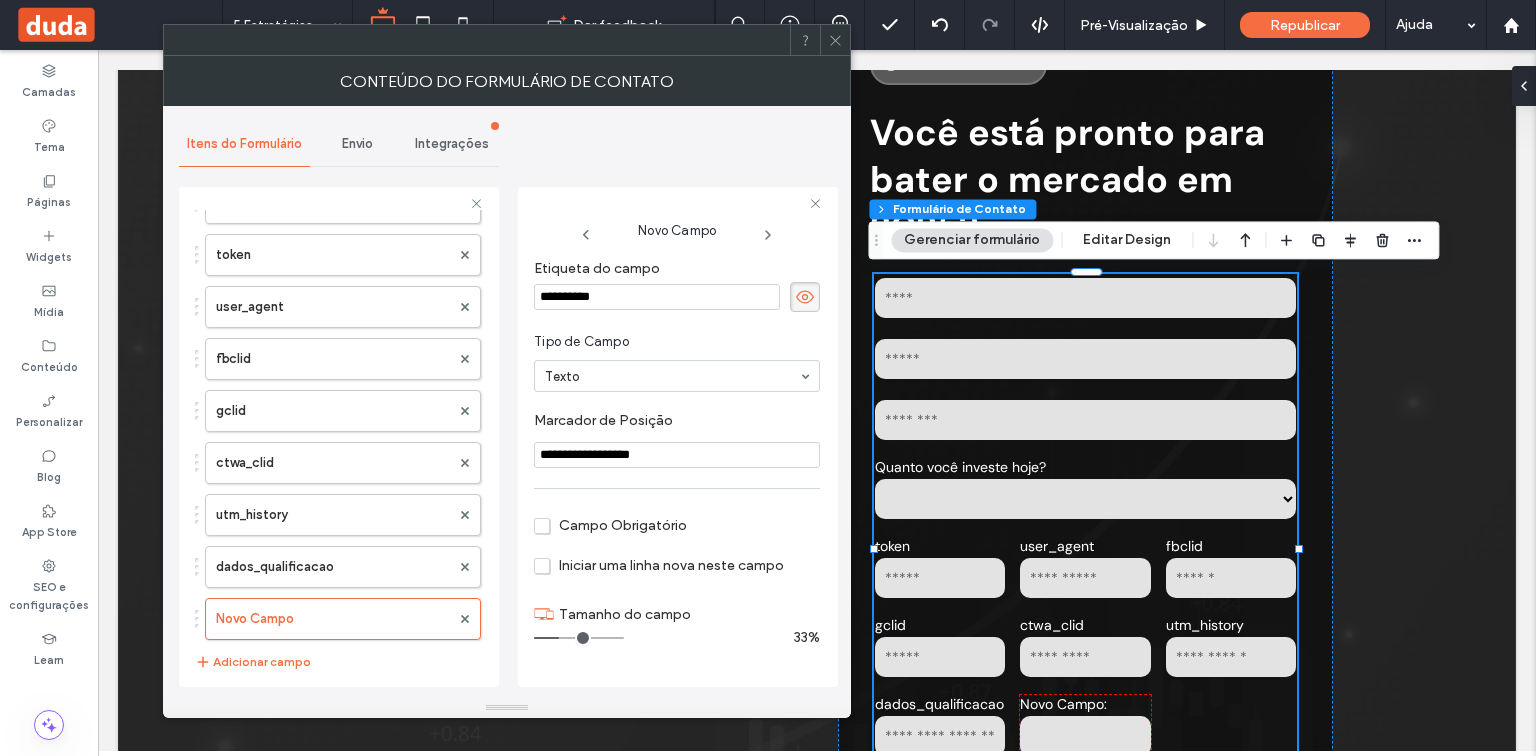 drag, startPoint x: 640, startPoint y: 293, endPoint x: 536, endPoint y: 295, distance: 104.019226 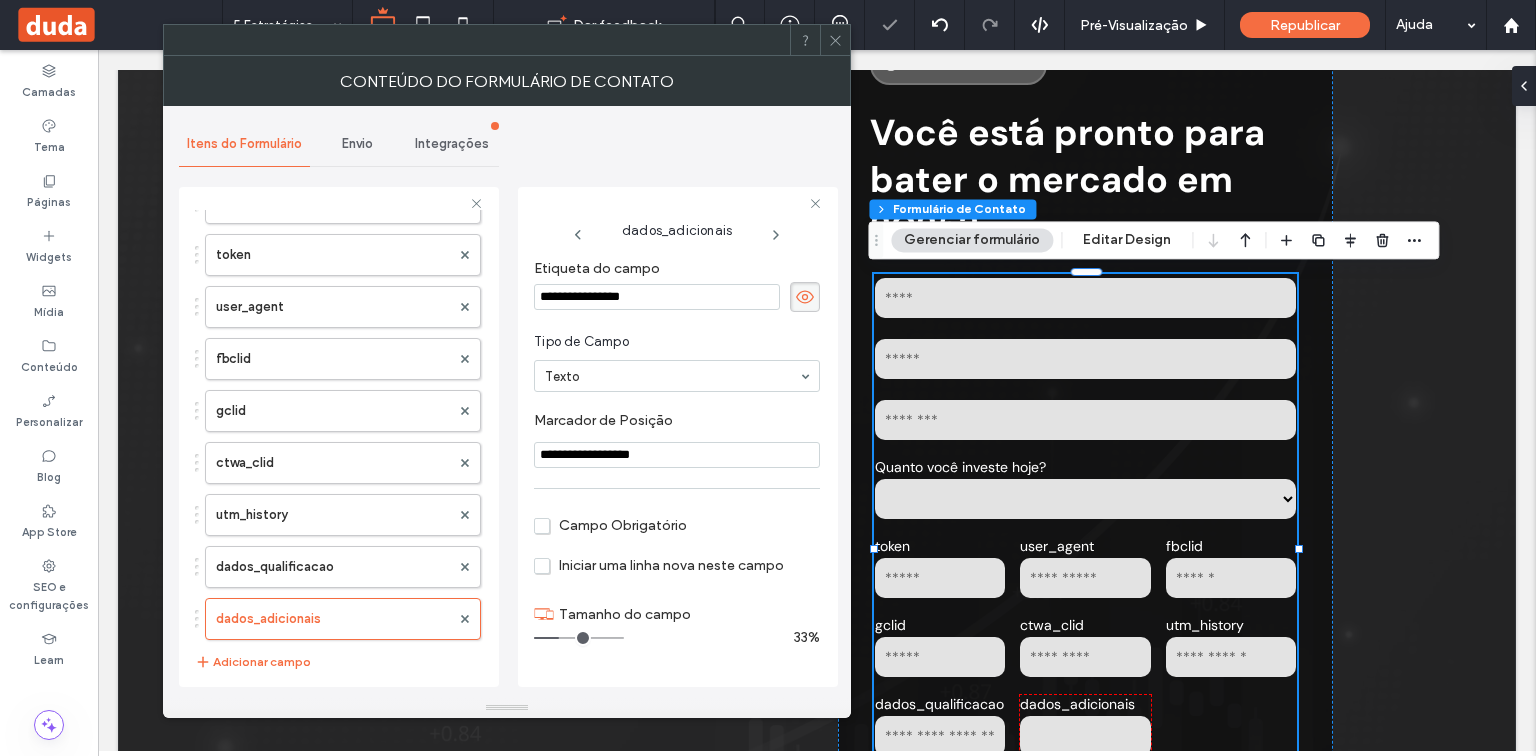 drag, startPoint x: 681, startPoint y: 460, endPoint x: 479, endPoint y: 444, distance: 202.63268 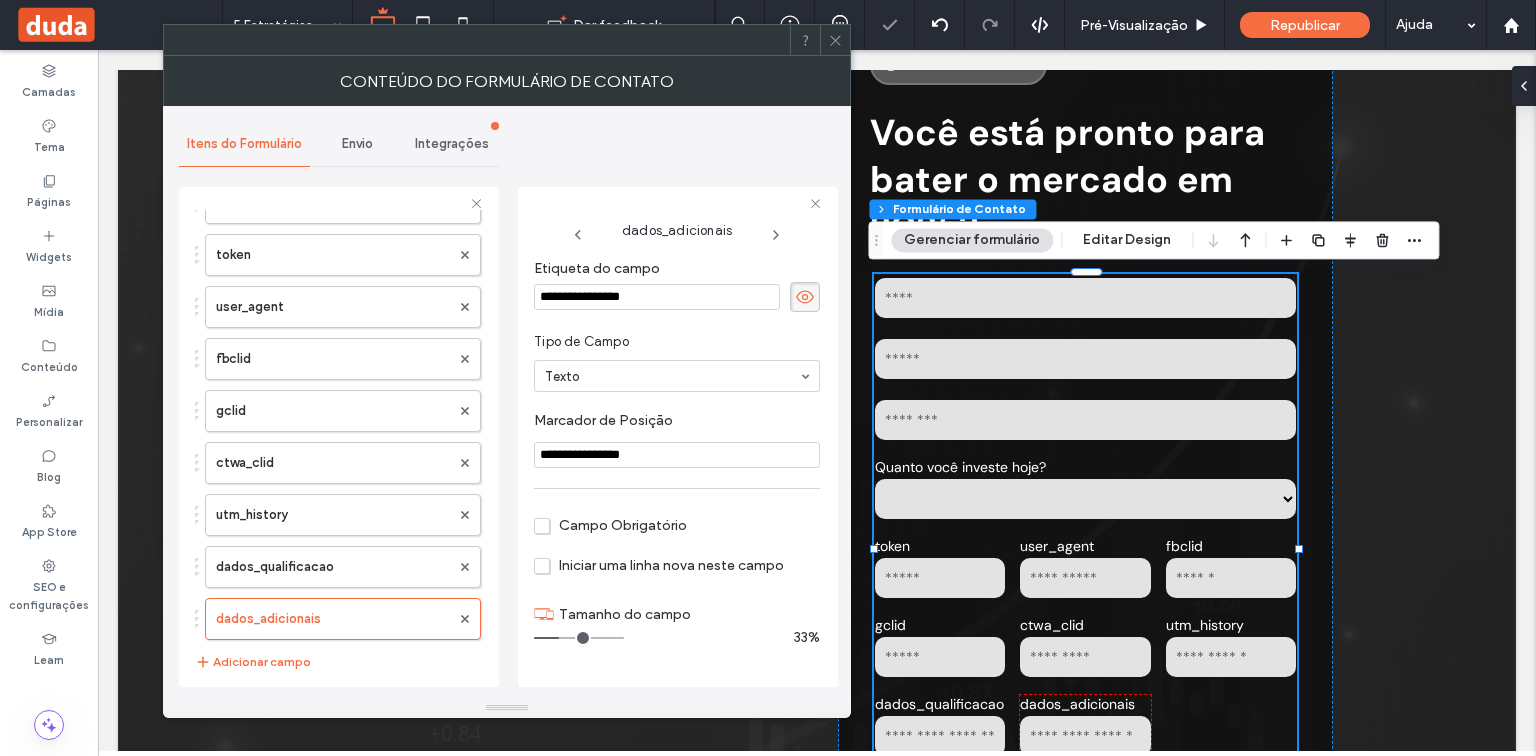 type on "**********" 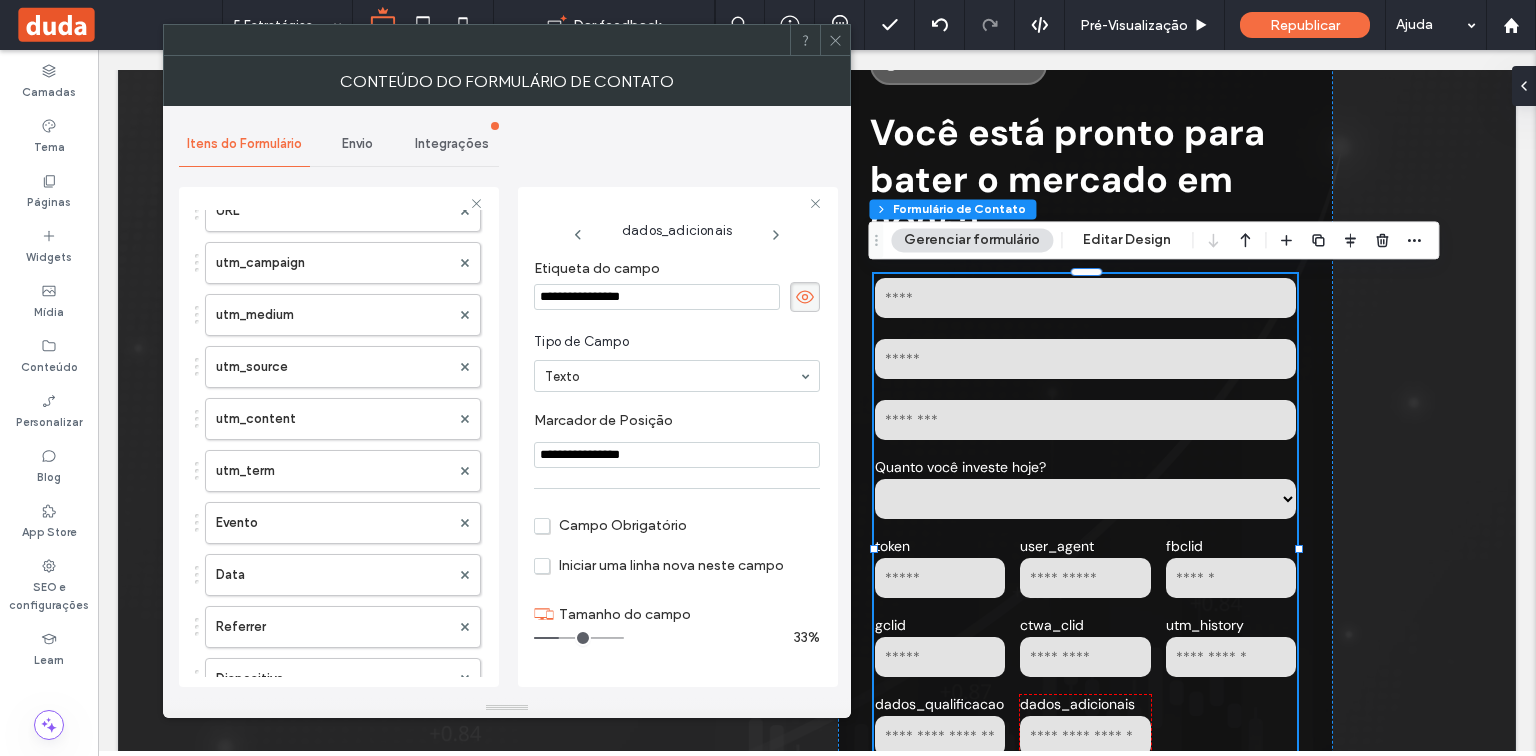 scroll, scrollTop: 0, scrollLeft: 0, axis: both 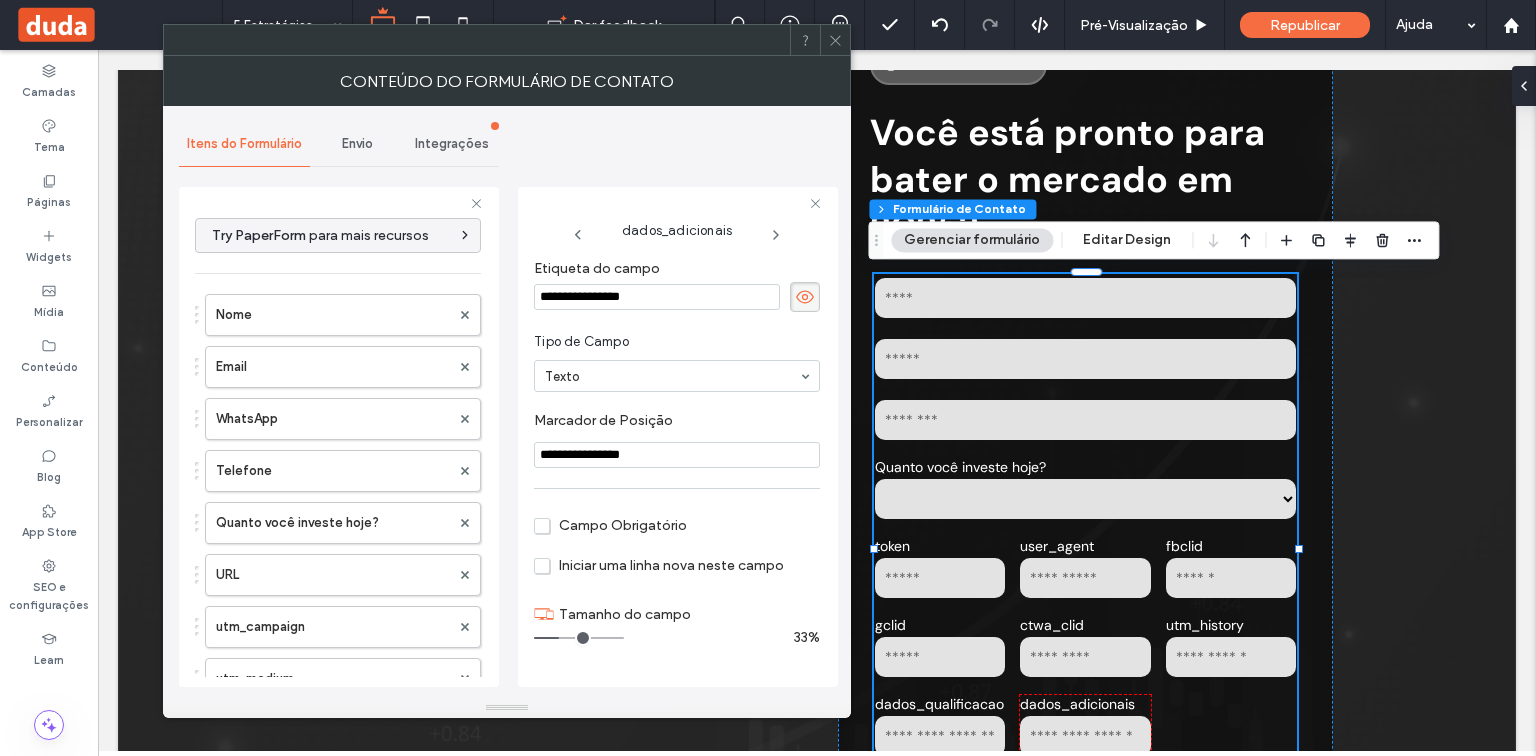 click 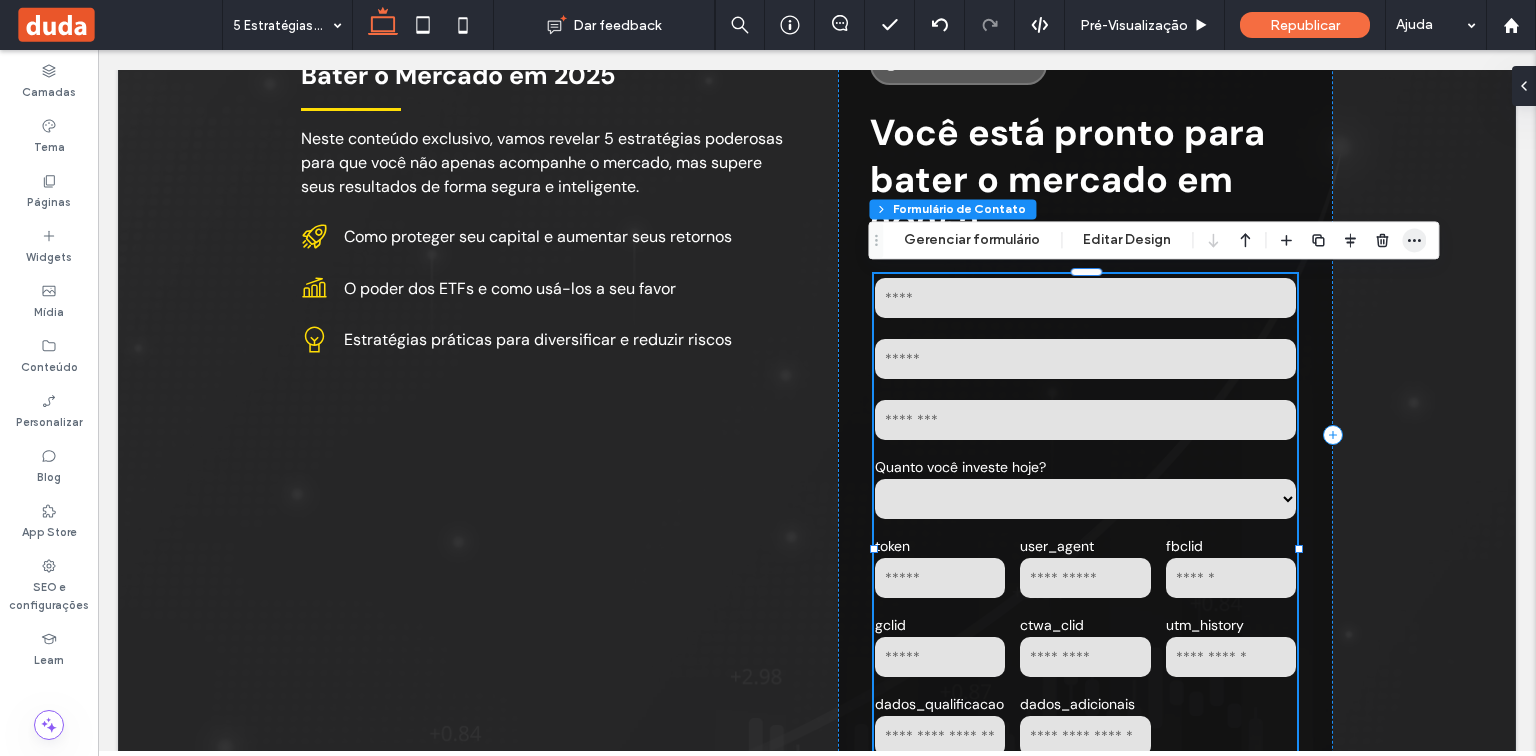 click 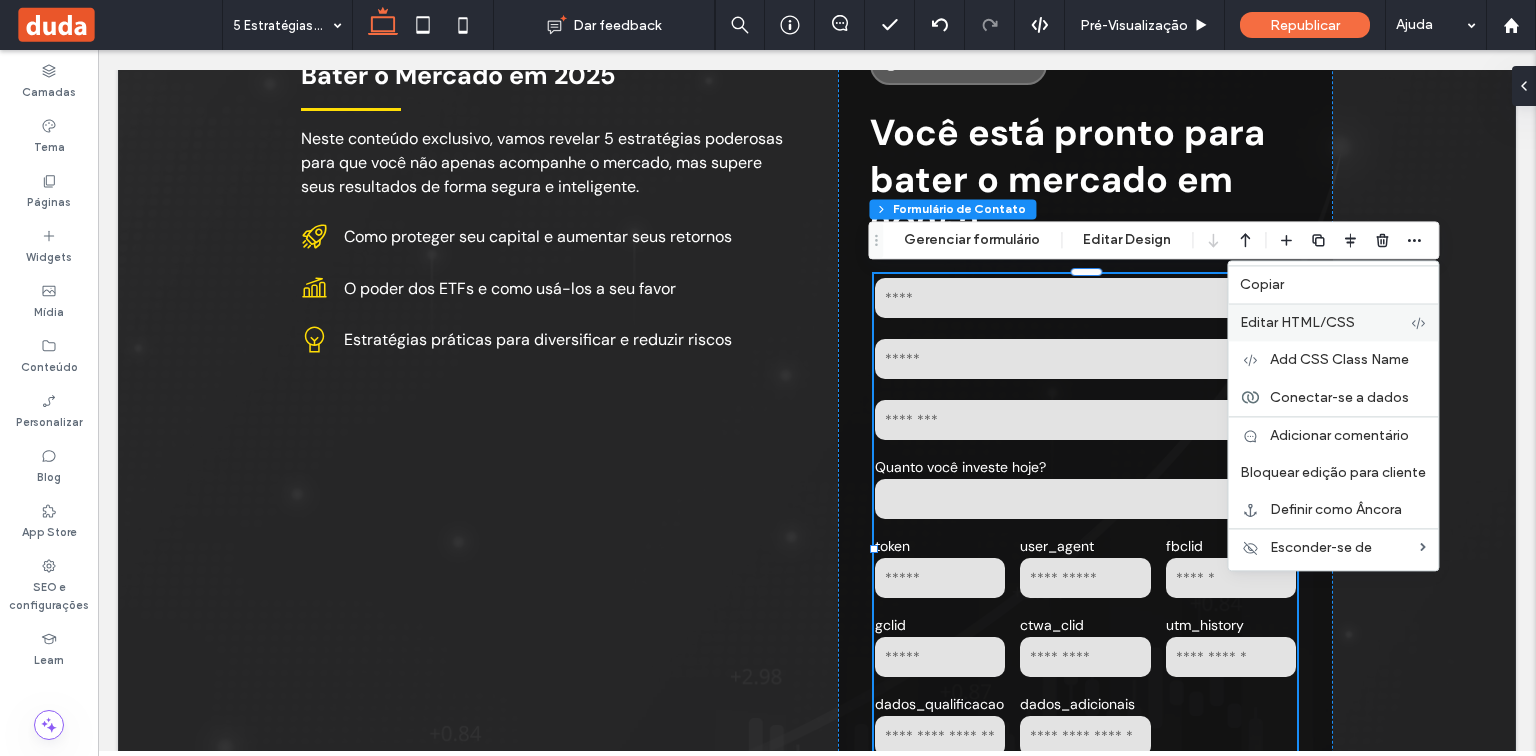 click on "Editar HTML/CSS" at bounding box center (1333, 322) 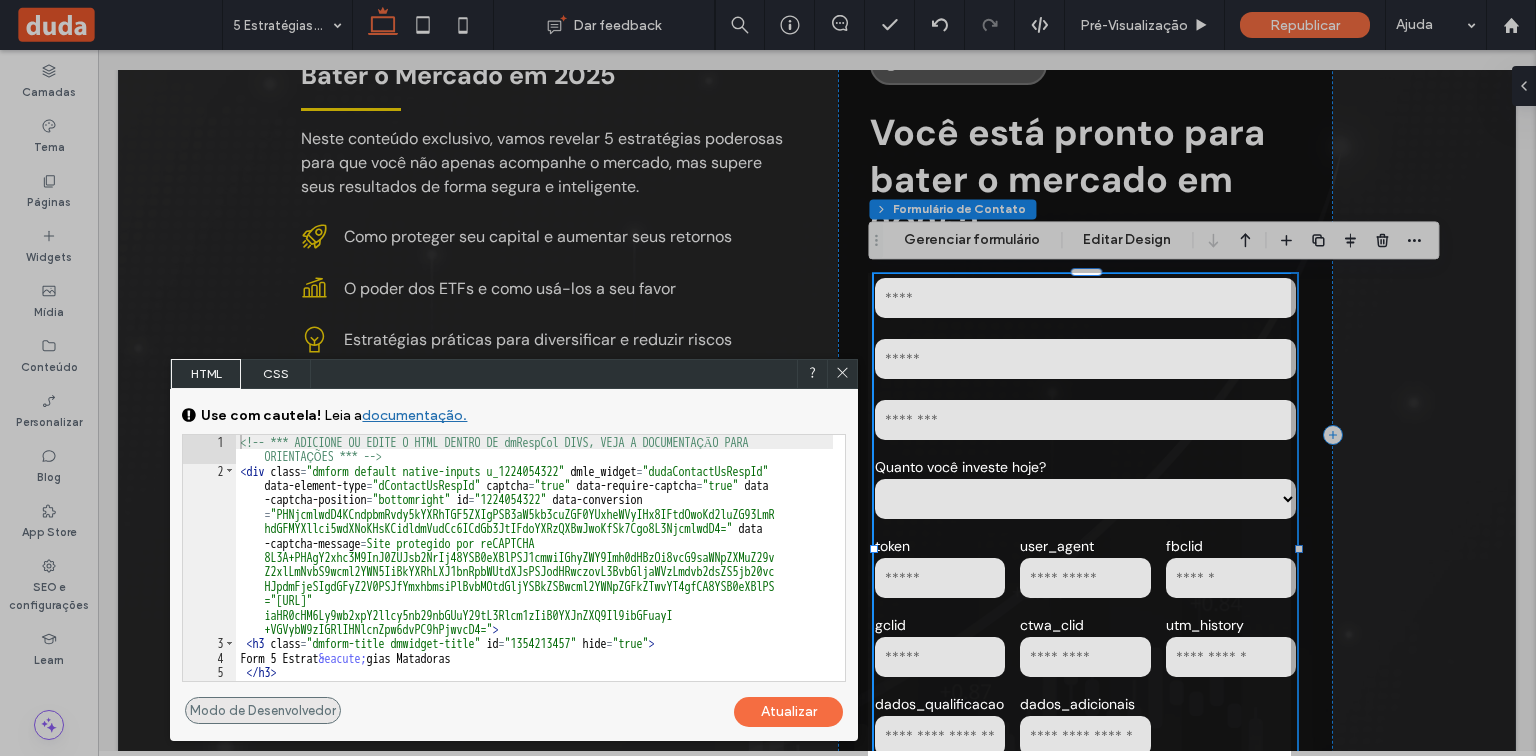 click on "Modo de Desenvolvedor" at bounding box center [263, 710] 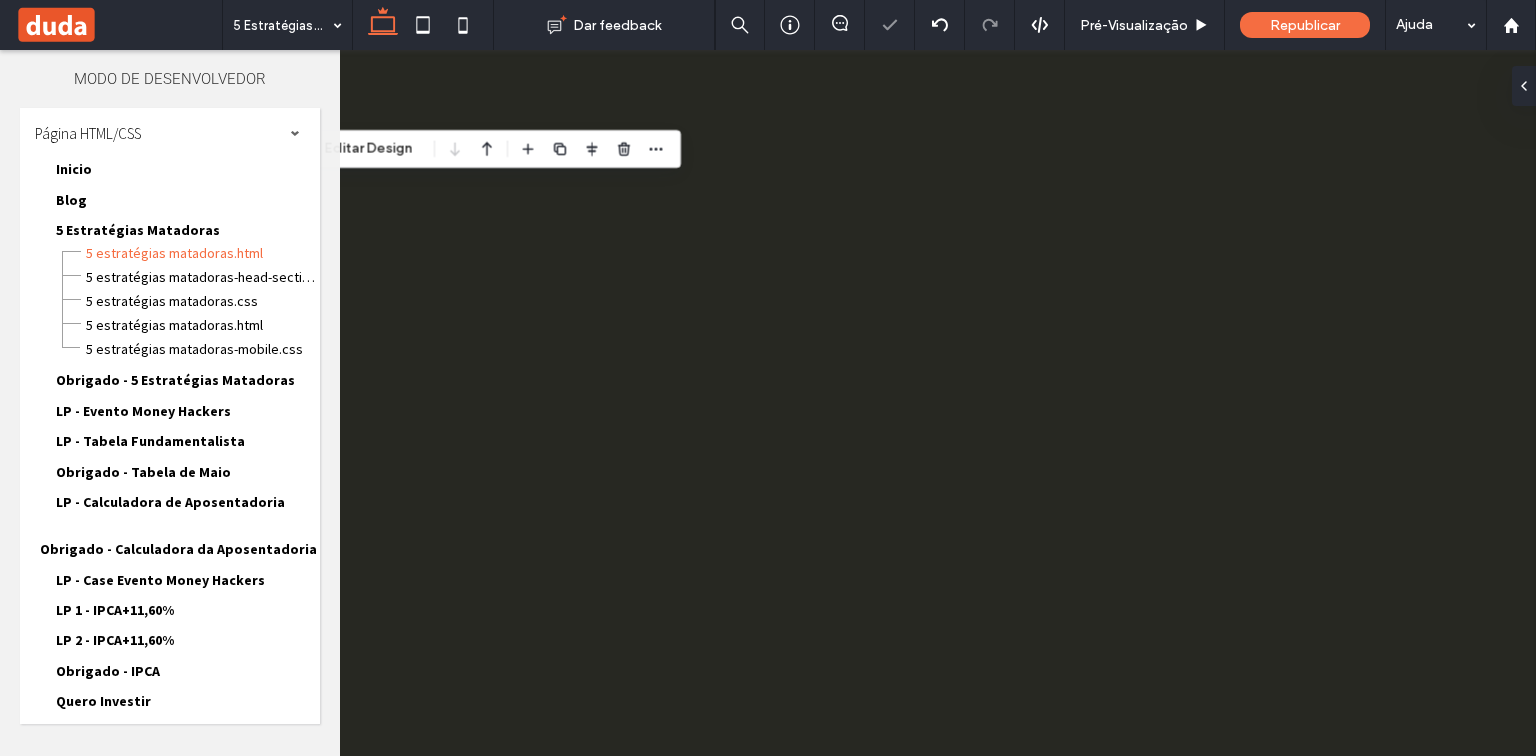 scroll, scrollTop: 0, scrollLeft: 0, axis: both 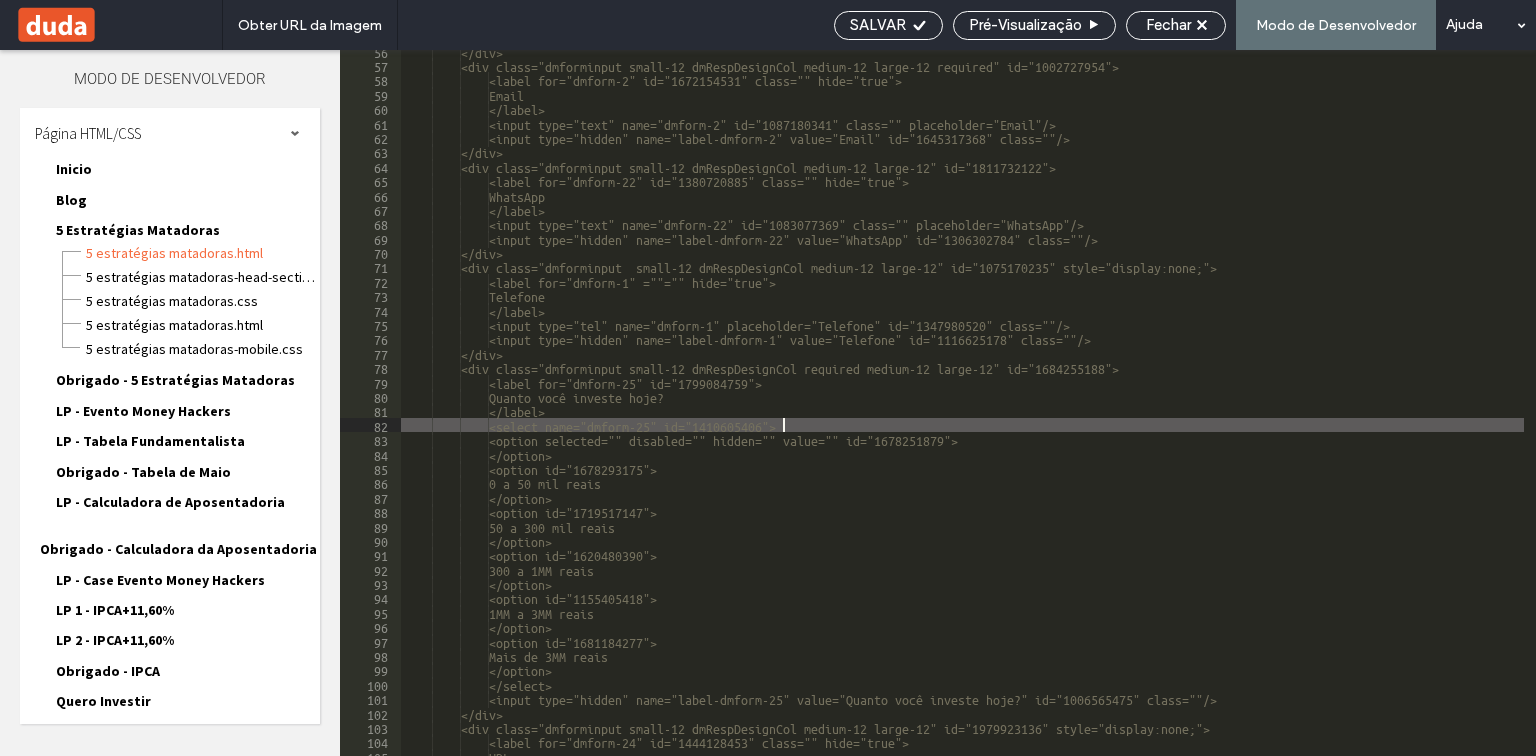 click on "</div>               <div class="dmforminput small-12 dmRespDesignCol medium-12 large-12 required" id="1002727954">                  <label for="dmform-2" id="1672154531" class="" hide="true">                 Email                  </label>                  <input type="text" name="dmform-2" id="1087180341" class="" placeholder="Email"/>                  <input type="hidden" name="label-dmform-2" value="Email" id="1645317368" class=""/>               </div>               <div class="dmforminput small-12 dmRespDesignCol medium-12 large-12" id="1811732122">                  <label for="dmform-22" id="1380720885" class="" hide="true">                 WhatsApp                  </label>                  <input type="text" name="dmform-22" id="1083077369" class="" placeholder="WhatsApp"/>                  <input type="hidden" name="label-dmform-22" value="WhatsApp" id="1306302784" class=""/>               </div>                            <label for="dmform-1" =""="" hide="true">" at bounding box center (1132, 411) 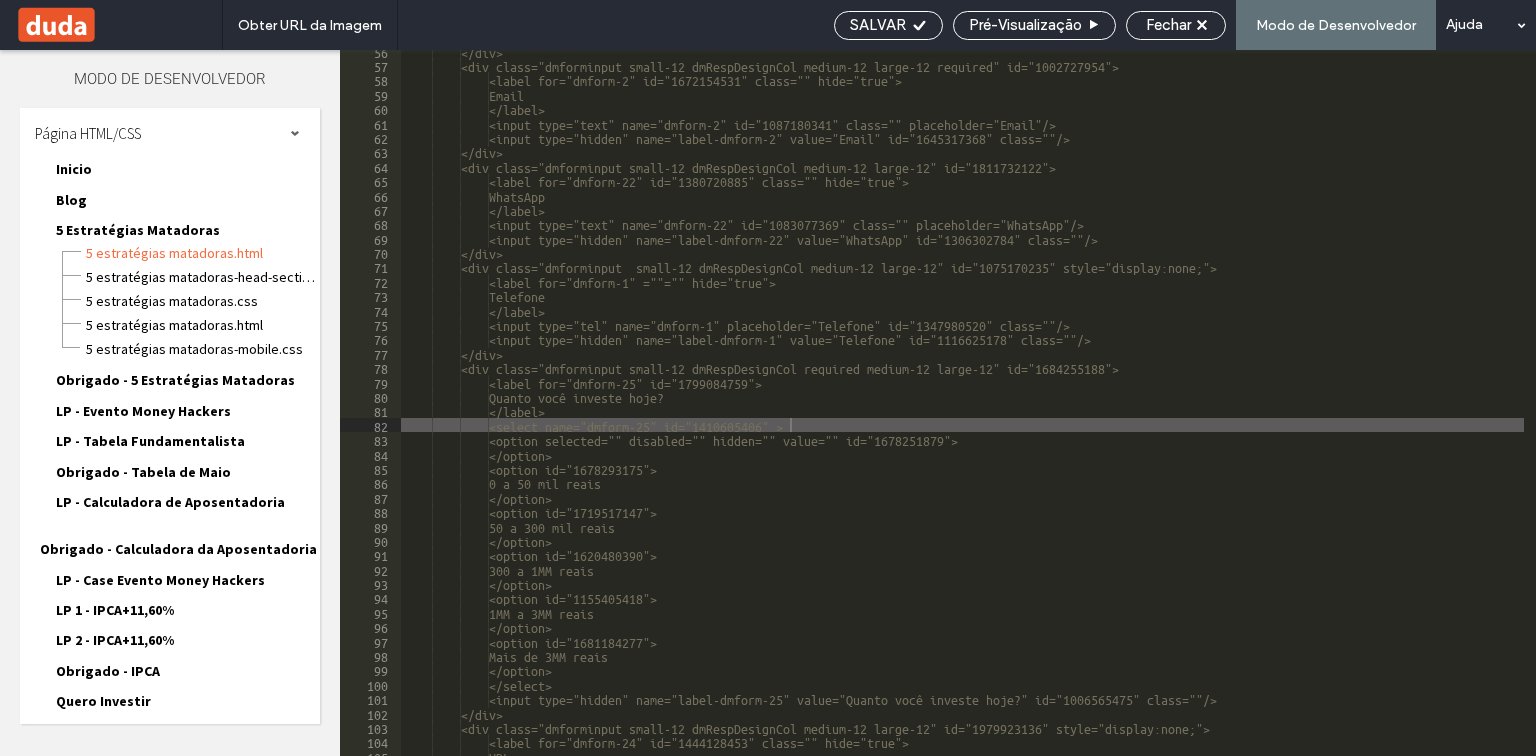 click on "</div>               <div class="dmforminput small-12 dmRespDesignCol medium-12 large-12 required" id="1002727954">                  <label for="dmform-2" id="1672154531" class="" hide="true">                 Email                  </label>                  <input type="text" name="dmform-2" id="1087180341" class="" placeholder="Email"/>                  <input type="hidden" name="label-dmform-2" value="Email" id="1645317368" class=""/>               </div>               <div class="dmforminput small-12 dmRespDesignCol medium-12 large-12" id="1811732122">                  <label for="dmform-22" id="1380720885" class="" hide="true">                 WhatsApp                  </label>                  <input type="text" name="dmform-22" id="1083077369" class="" placeholder="WhatsApp"/>                  <input type="hidden" name="label-dmform-22" value="WhatsApp" id="1306302784" class=""/>               </div>                            <label for="dmform-1" =""="" hide="true">" at bounding box center (1132, 411) 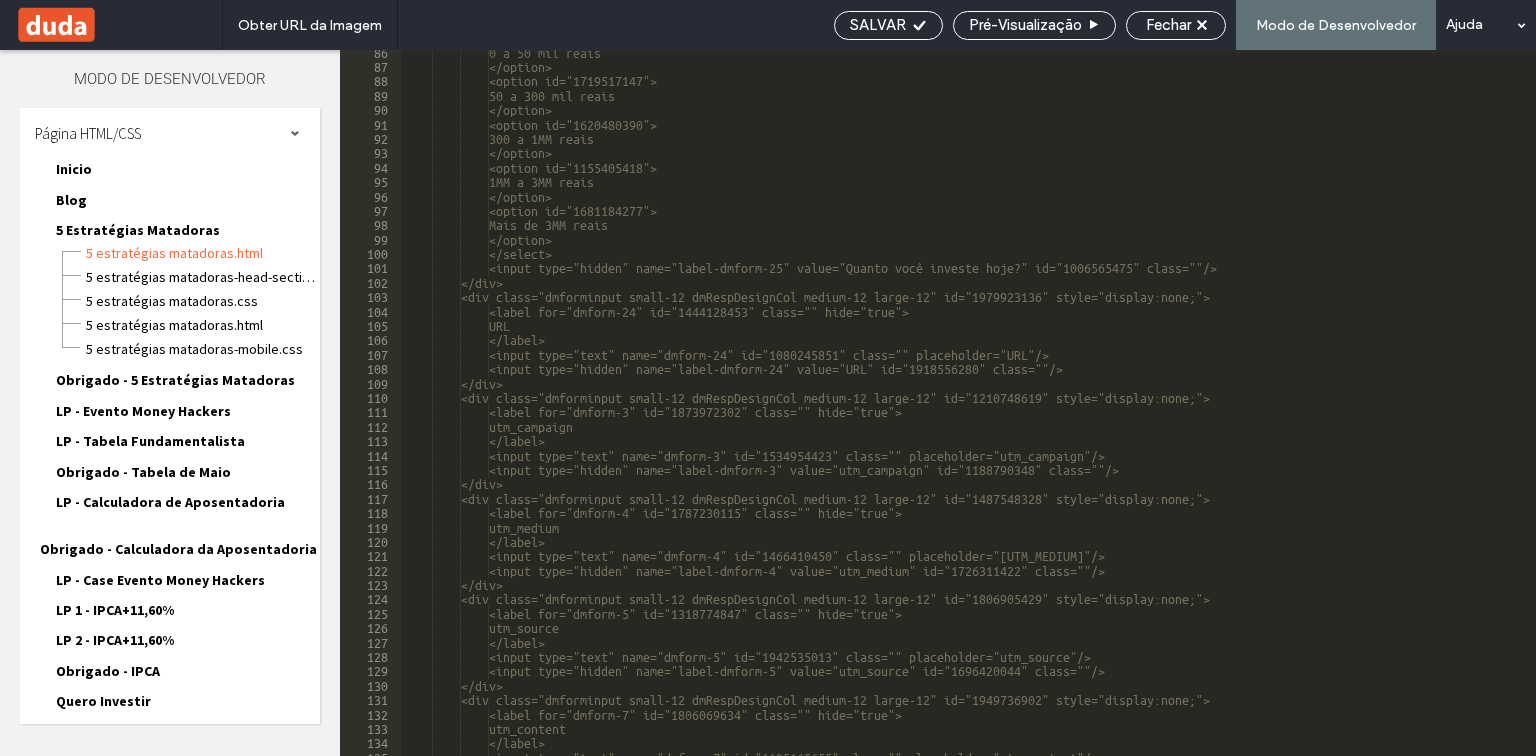 scroll, scrollTop: 1360, scrollLeft: 0, axis: vertical 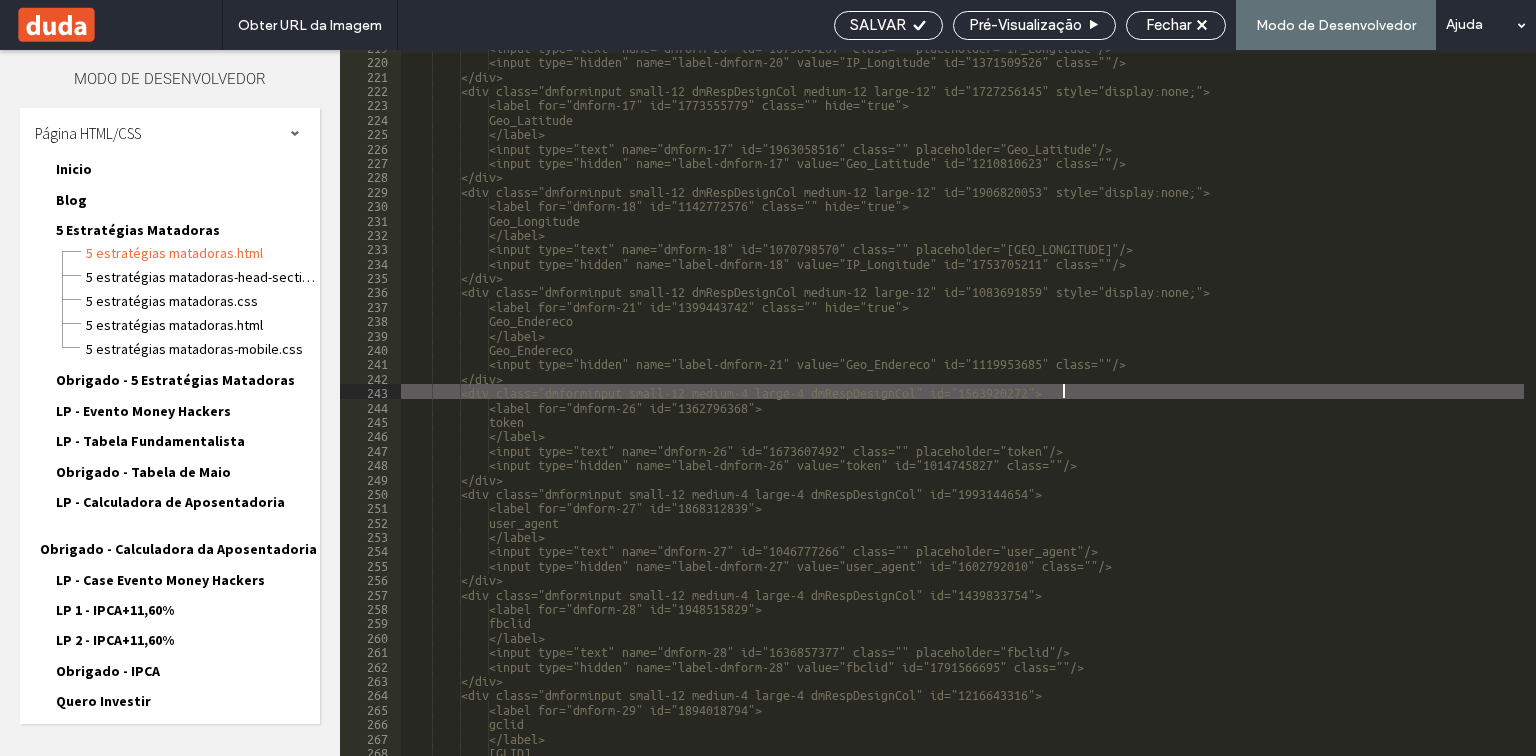 click on "<input type="text" name="dmform-20" id="1675849207" class="" placeholder="IP_Longitude"/>                  <input type="hidden" name="label-dmform-20" value="IP_Longitude" id="1371509526" class=""/>               </div>               <div class="dmforminput small-12 dmRespDesignCol medium-12 large-12" id="1727256145" style="display:none;">                  <label for="dmform-17" id="1773555779" class="" hide="true">                 Geo_Latitude                  </label>                  <input type="text" name="dmform-17" id="1963058516" class="" placeholder="Geo_Latitude"/>                  <input type="hidden" name="label-dmform-17" value="Geo_Latitude" id="1210810623" class=""/>               </div>               <div class="dmforminput small-12 dmRespDesignCol medium-12 large-12" id="1906820053" style="display:none;">                  <label for="dmform-18" id="1142772576" class="" hide="true">                 Geo_Longitude                  </label>" at bounding box center [1132, 406] 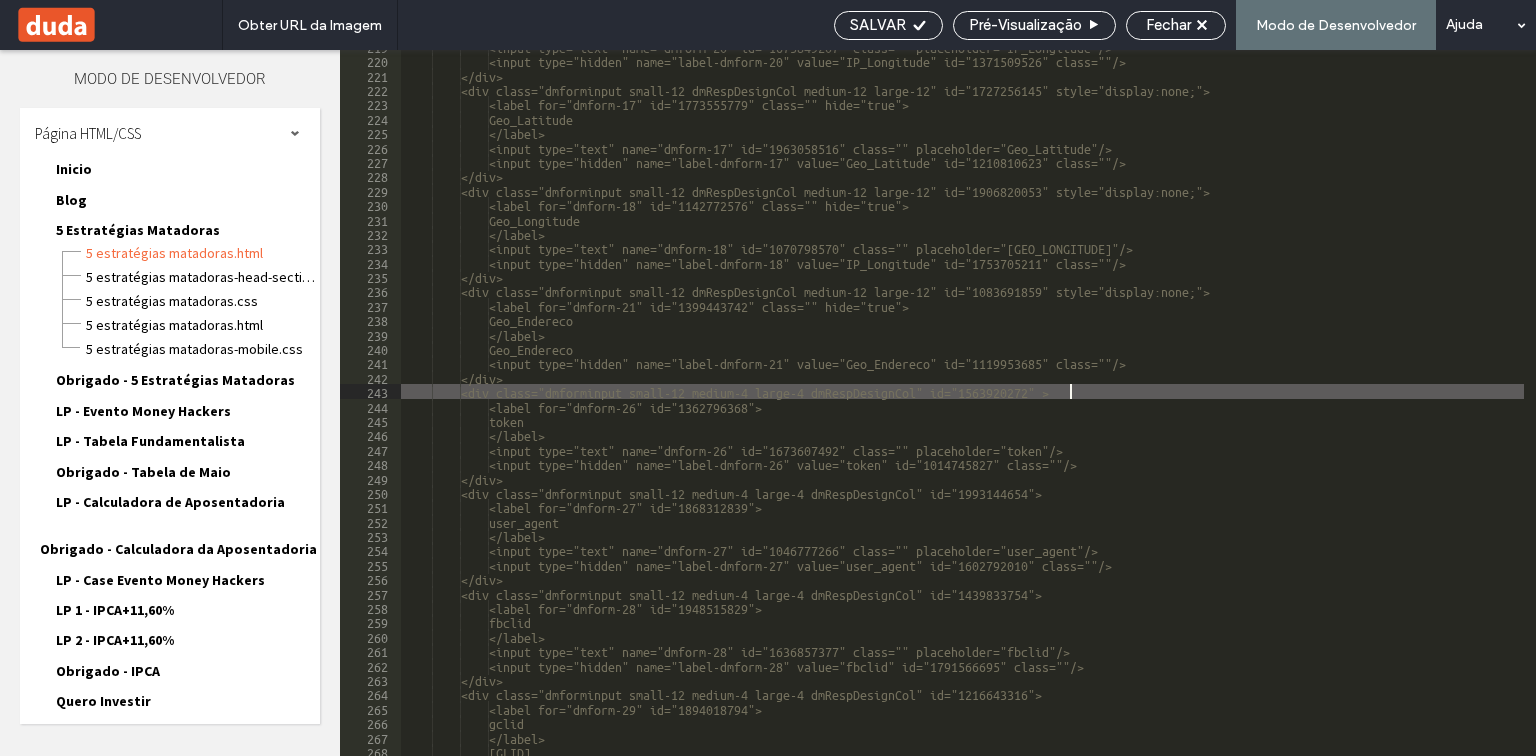 paste 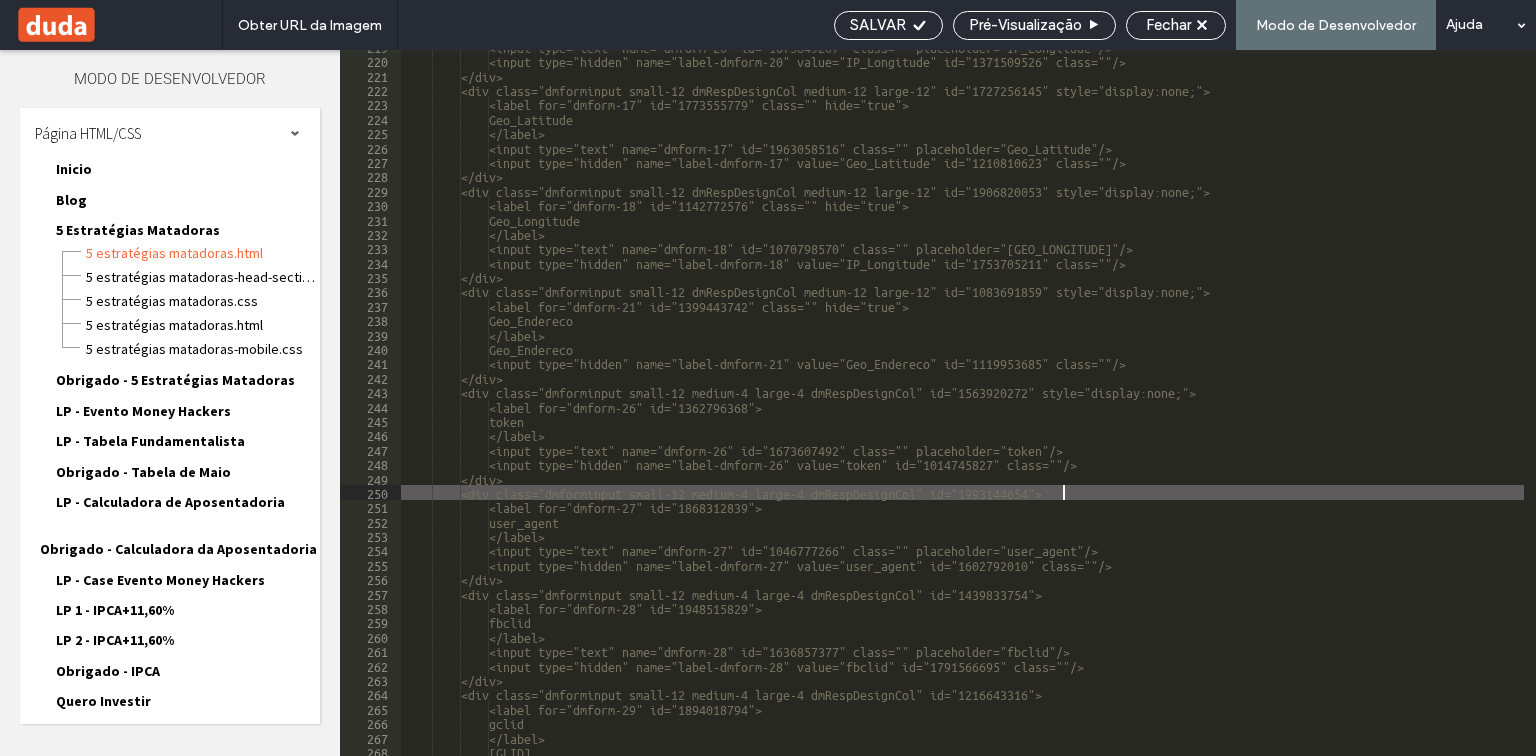 click on "<input type="text" name="dmform-20" id="1675849207" class="" placeholder="IP_Longitude"/>                  <input type="hidden" name="label-dmform-20" value="IP_Longitude" id="1371509526" class=""/>               </div>               <div class="dmforminput small-12 dmRespDesignCol medium-12 large-12" id="1727256145" style="display:none;">                  <label for="dmform-17" id="1773555779" class="" hide="true">                 Geo_Latitude                  </label>                  <input type="text" name="dmform-17" id="1963058516" class="" placeholder="Geo_Latitude"/>                  <input type="hidden" name="label-dmform-17" value="Geo_Latitude" id="1210810623" class=""/>               </div>               <div class="dmforminput small-12 dmRespDesignCol medium-12 large-12" id="1906820053" style="display:none;">                  <label for="dmform-18" id="1142772576" class="" hide="true">                 Geo_Longitude                  </label>" at bounding box center [1132, 406] 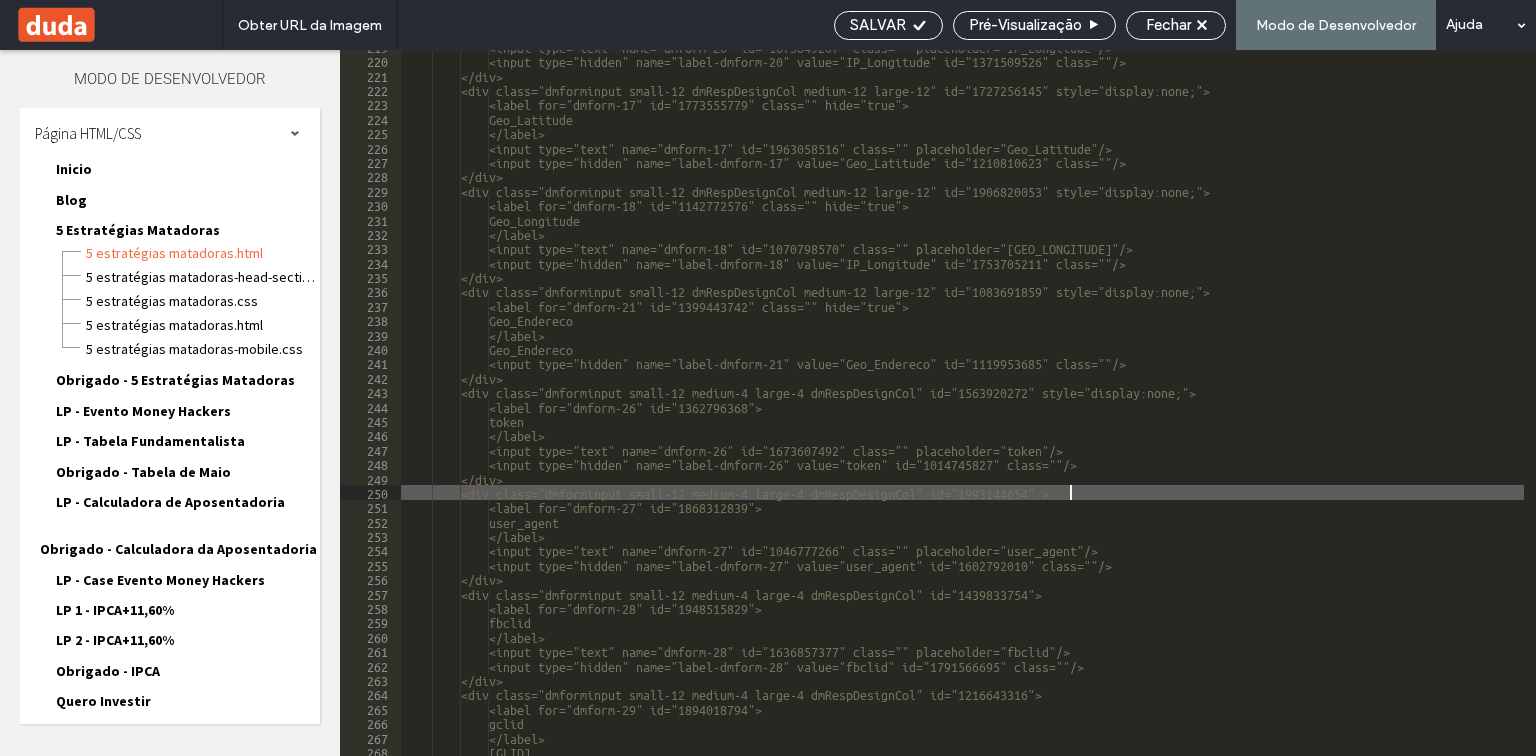 paste 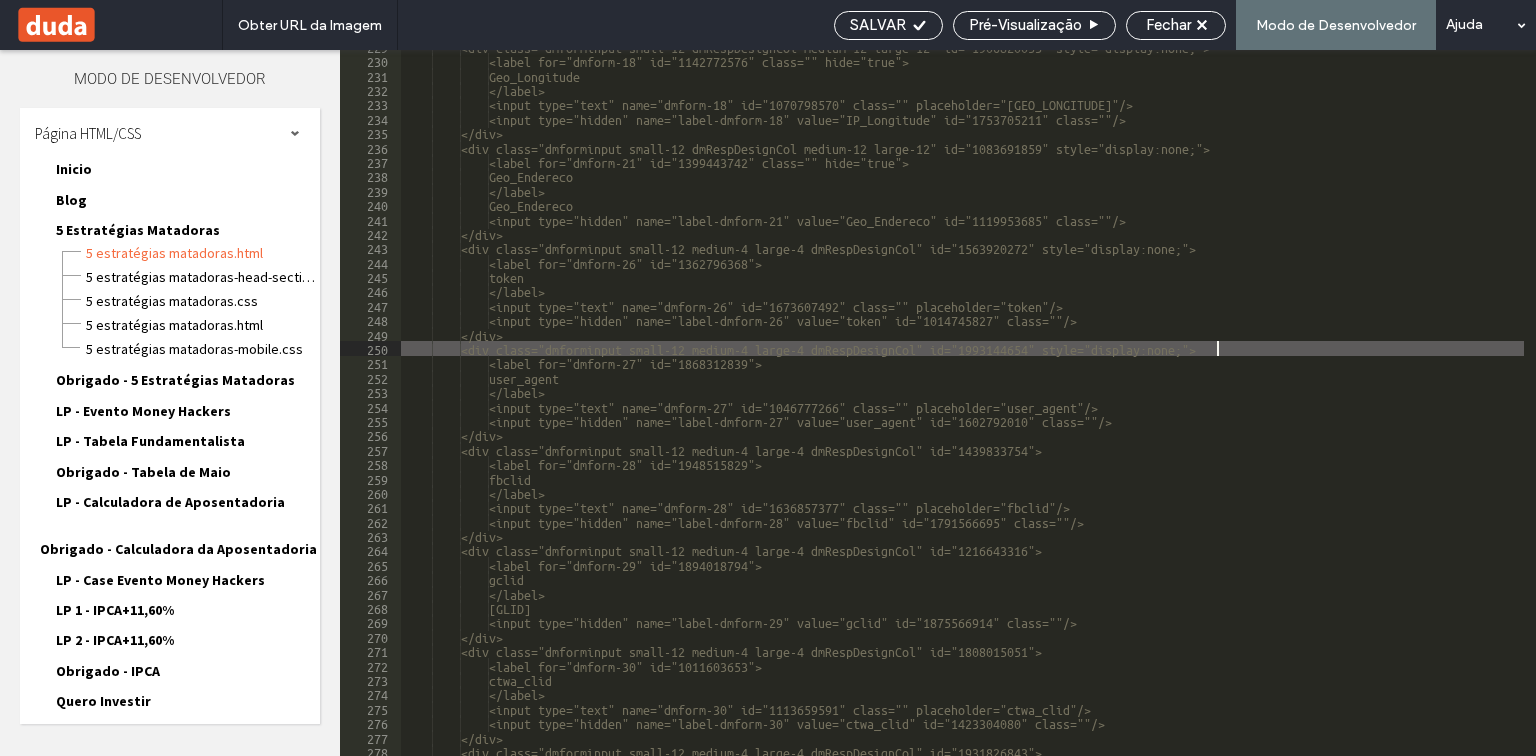 scroll, scrollTop: 3424, scrollLeft: 0, axis: vertical 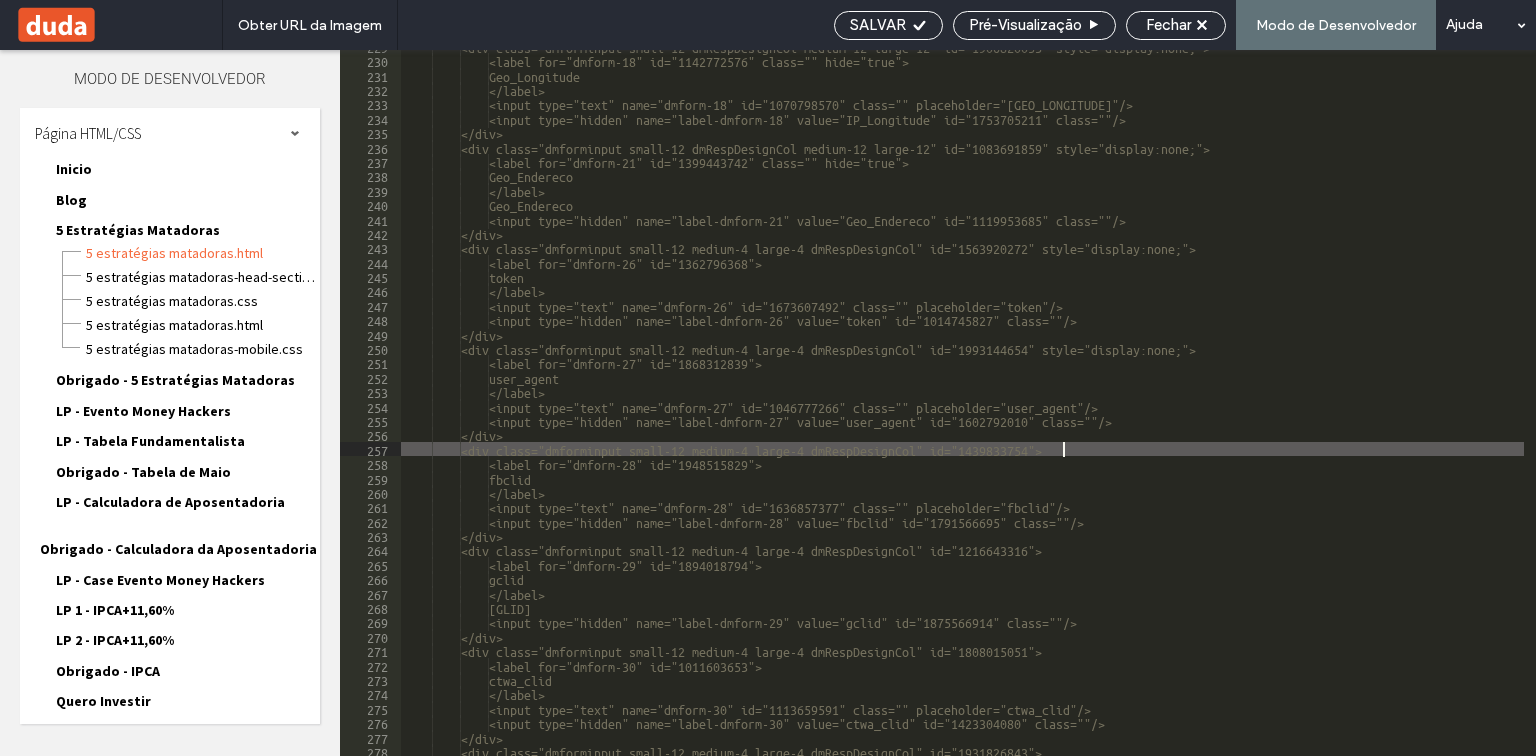 click on "Geo_Longitude" at bounding box center [1132, 406] 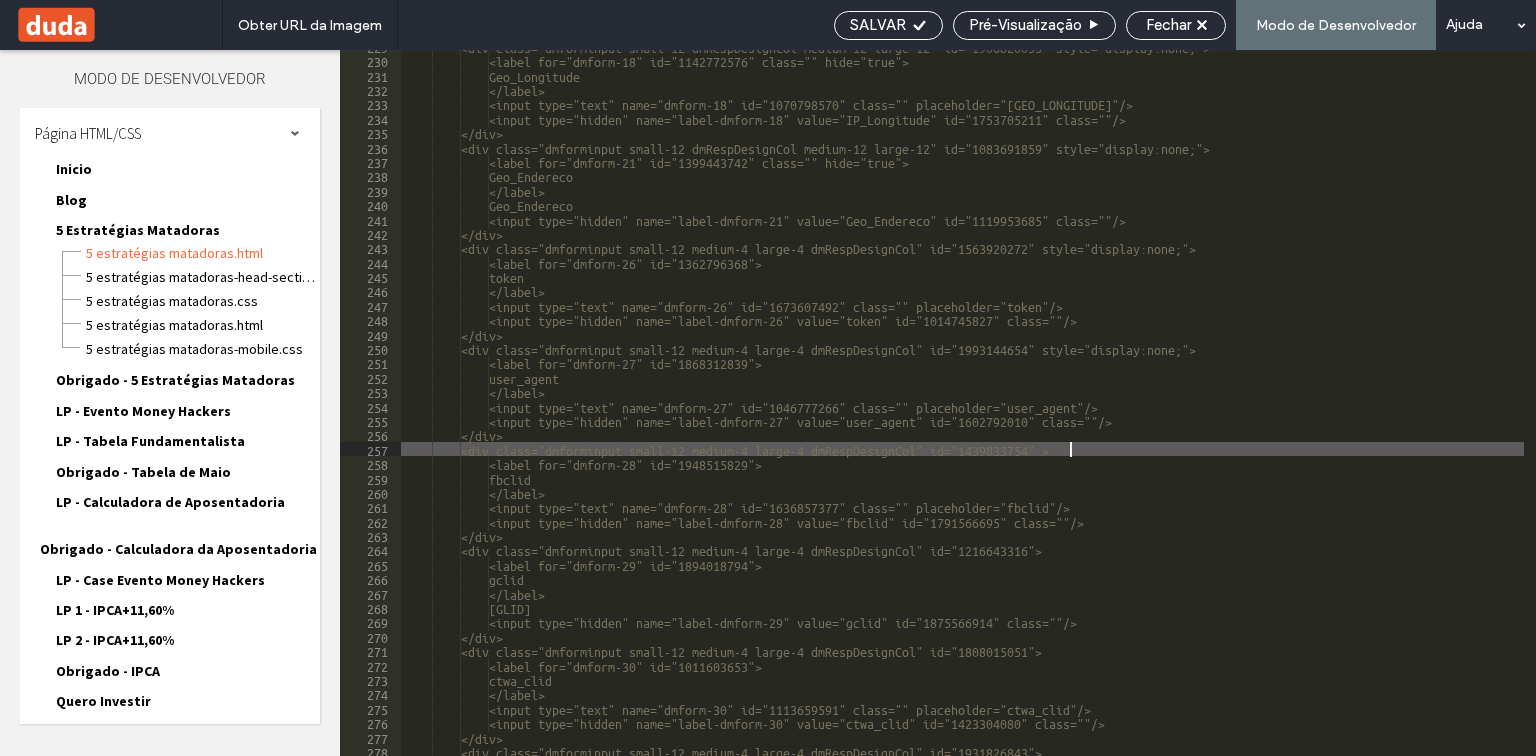 paste 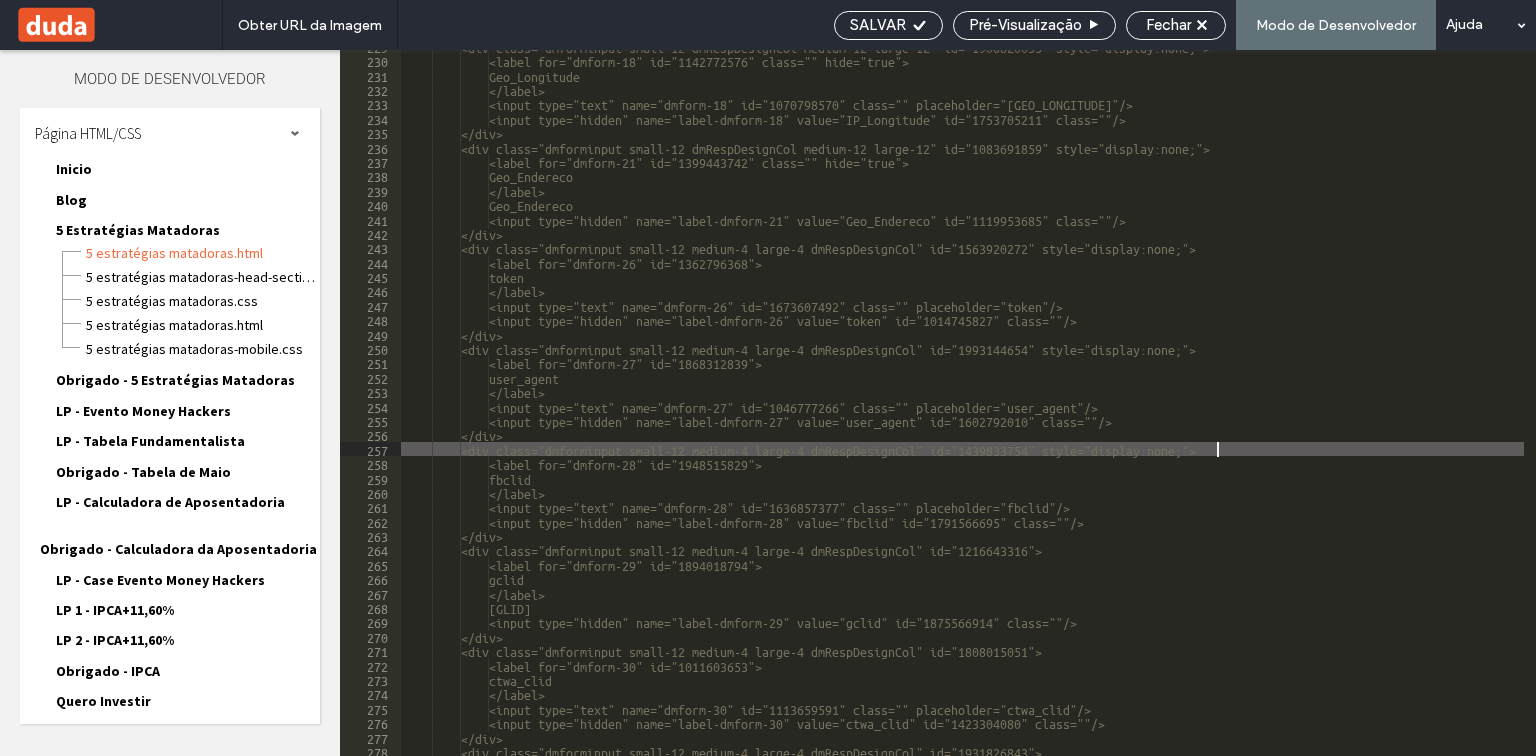 scroll, scrollTop: 3568, scrollLeft: 0, axis: vertical 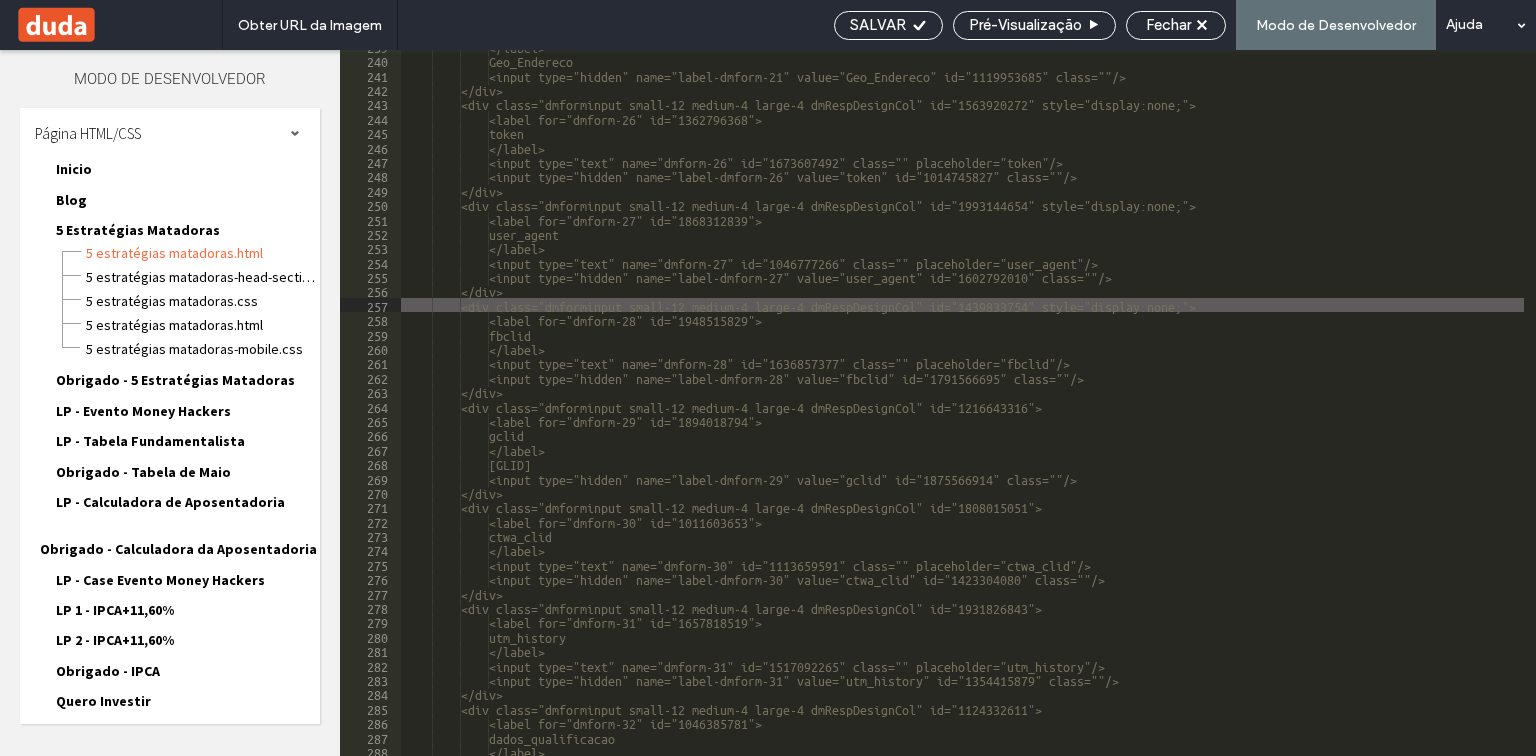 click on "</label>                  <input type="text" name="dmform-21" id="1185666301" class="" placeholder="Geo_Endereco"/>                  <input type="hidden" name="label-dmform-21" value="Geo_Endereco" id="1119953685" class=""/>               </div>               <div class="dmforminput small-12 medium-4 large-4 dmRespDesignCol" id="1563920272" style="display:none;">                  <label for="dmform-26" id="1362796368">                 token                  </label>                  <input type="text" name="dmform-26" id="1673607492" class="" placeholder="token"/>                  <input type="hidden" name="label-dmform-26" value="token" id="1014745827" class=""/>               </div>               <div class="dmforminput small-12 medium-4 large-4 dmRespDesignCol" id="1993144654" style="display:none;">                  <label for="dmform-27" id="1868312839">                 user_agent                                             </div>" at bounding box center [1132, 406] 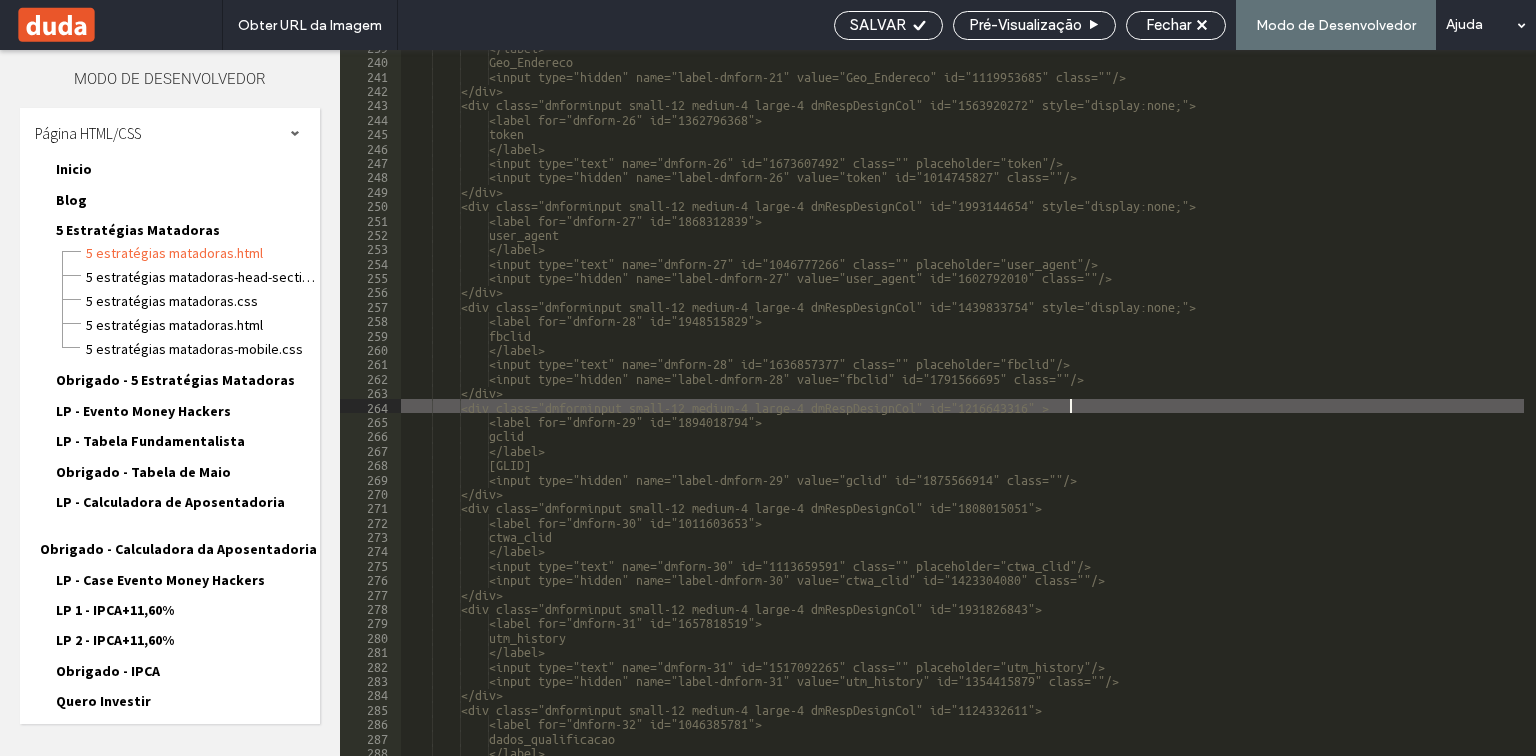 paste 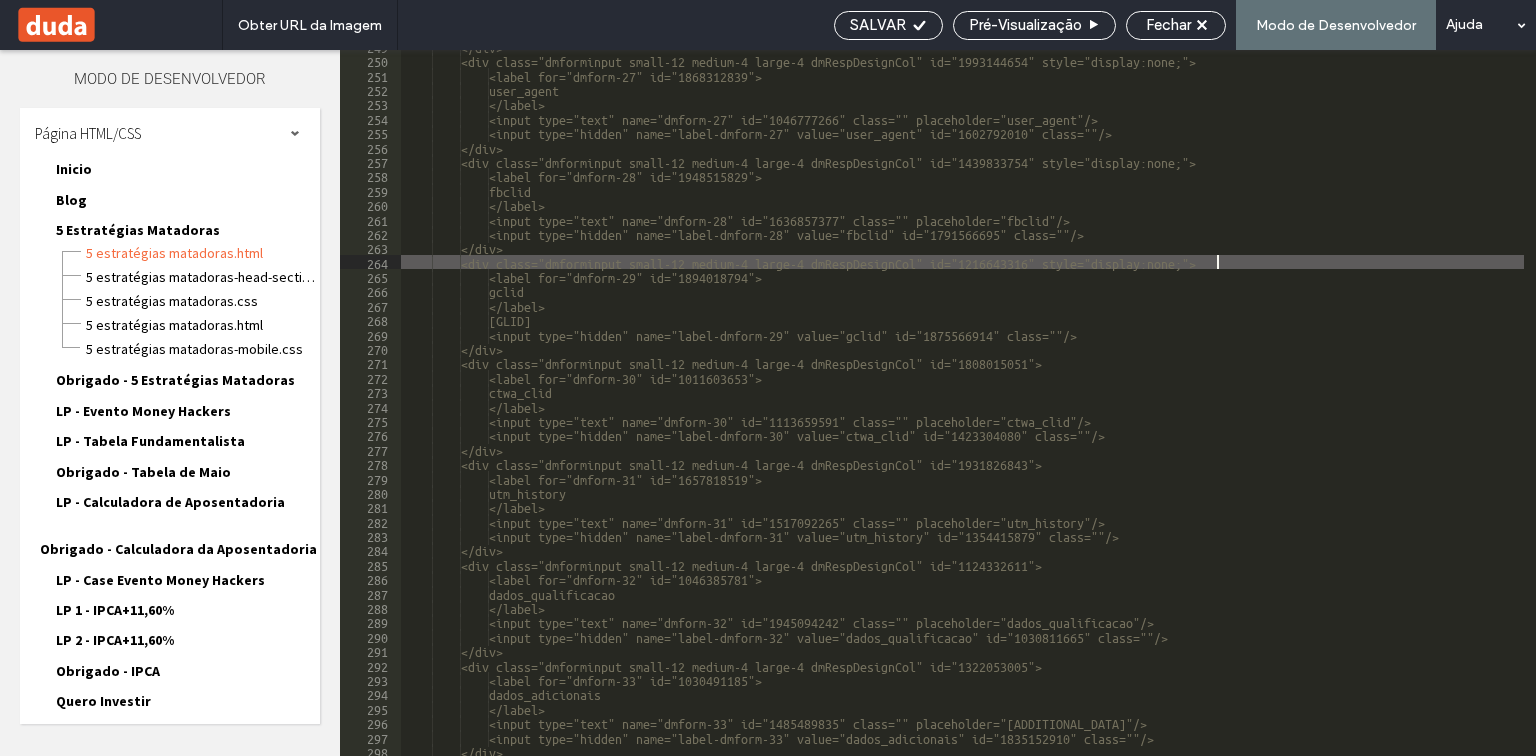 scroll, scrollTop: 3712, scrollLeft: 0, axis: vertical 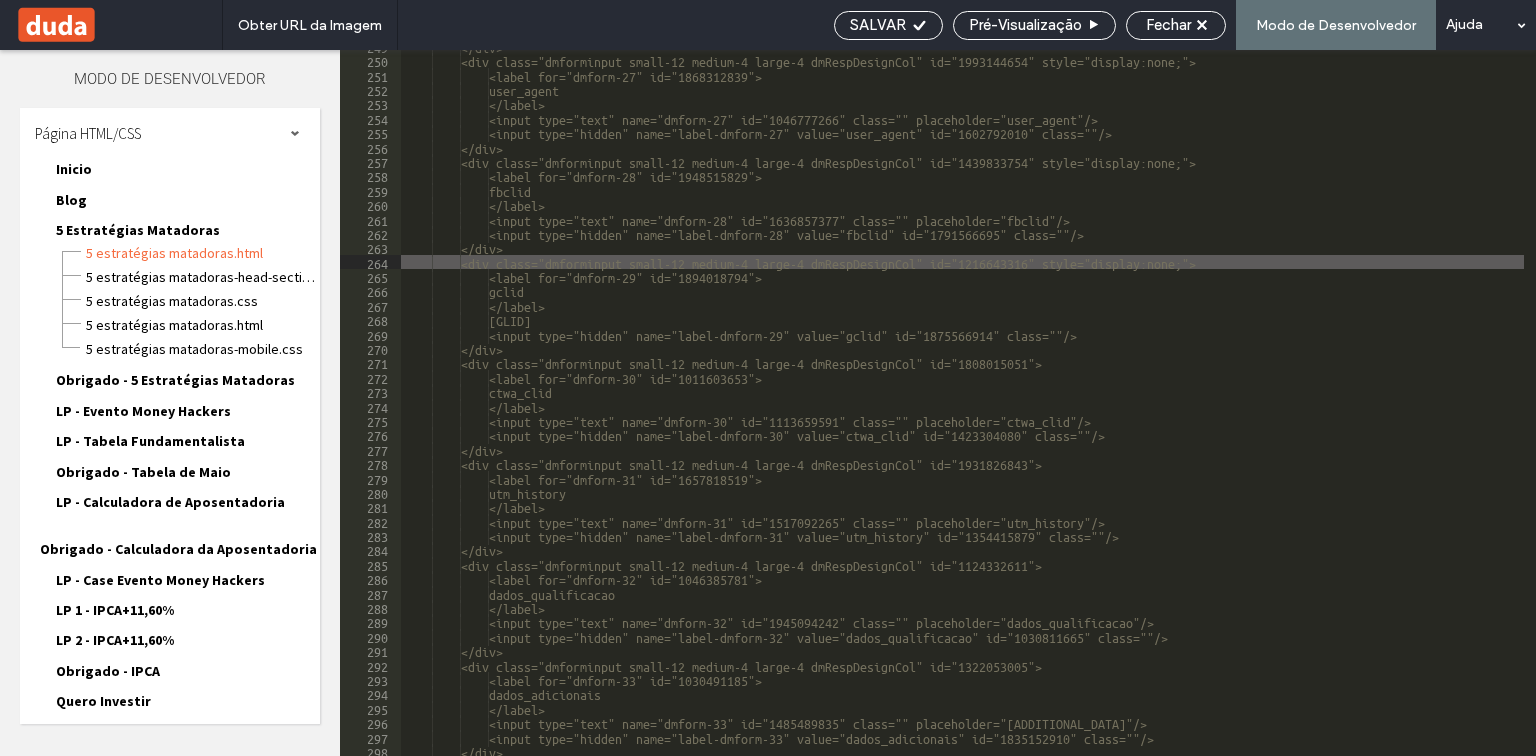 click on "<label for="dmform-29" id="1894018794">                 gclid" at bounding box center [1132, 406] 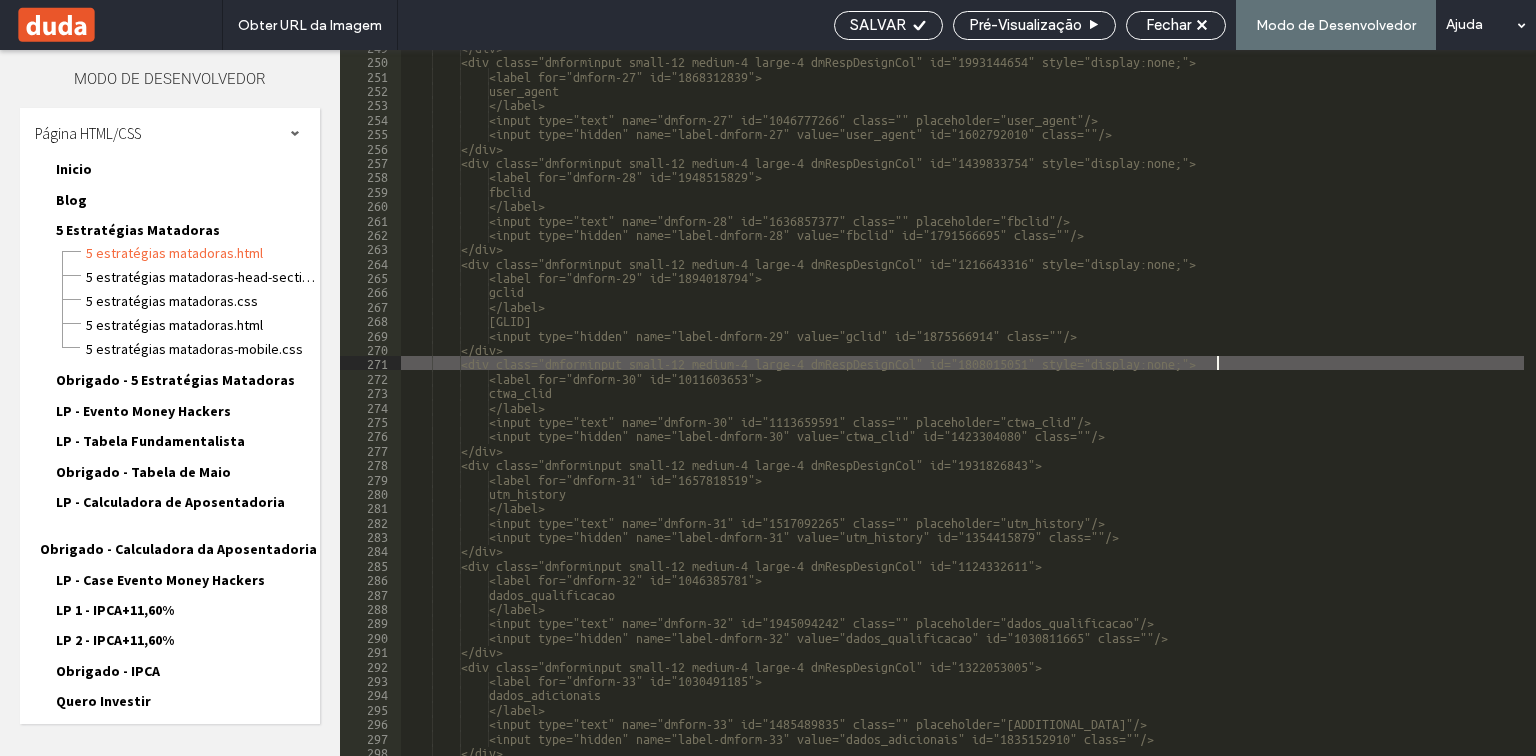 scroll, scrollTop: 3808, scrollLeft: 0, axis: vertical 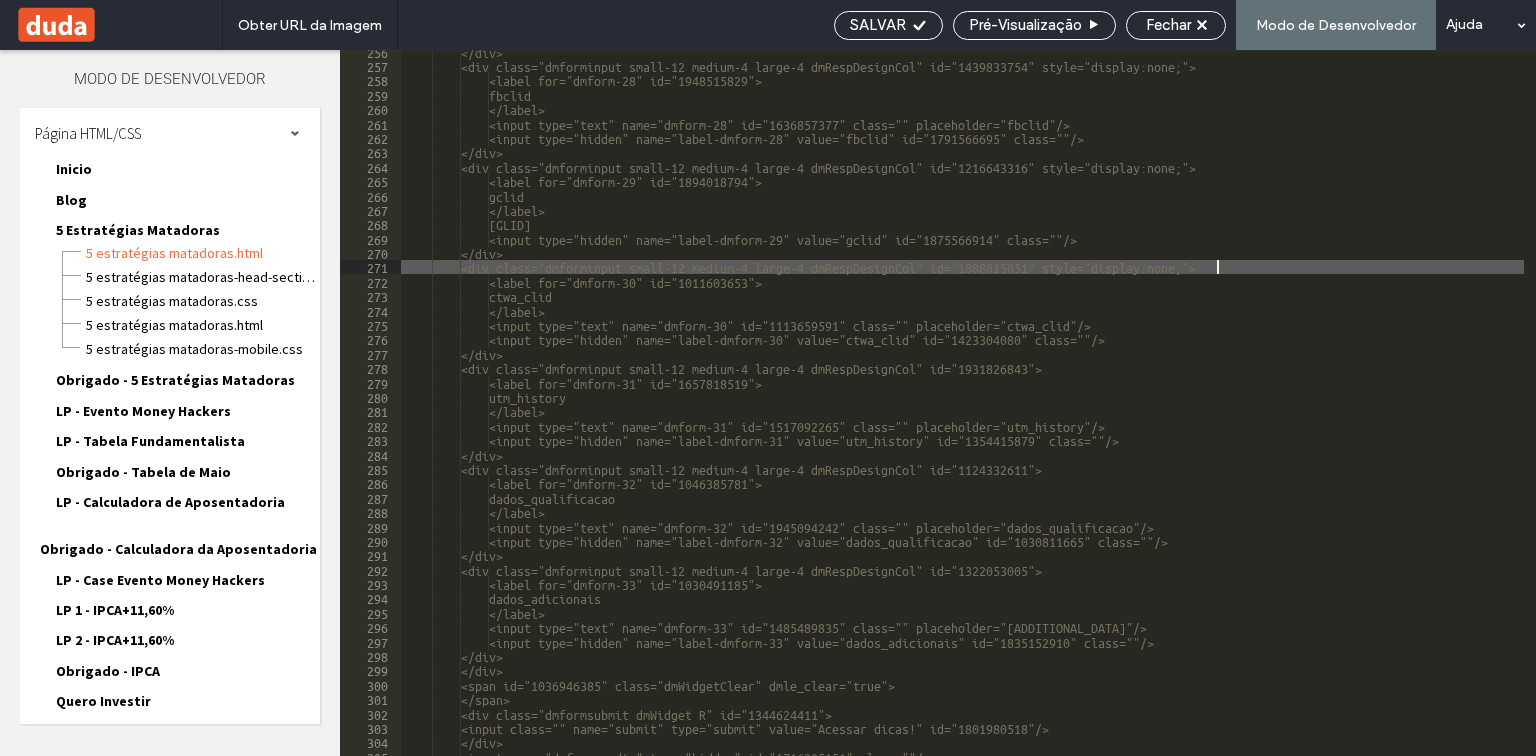 click on "<label for="dmform-30" id="1011603653"> [CTWA_CLID]" at bounding box center (1132, 411) 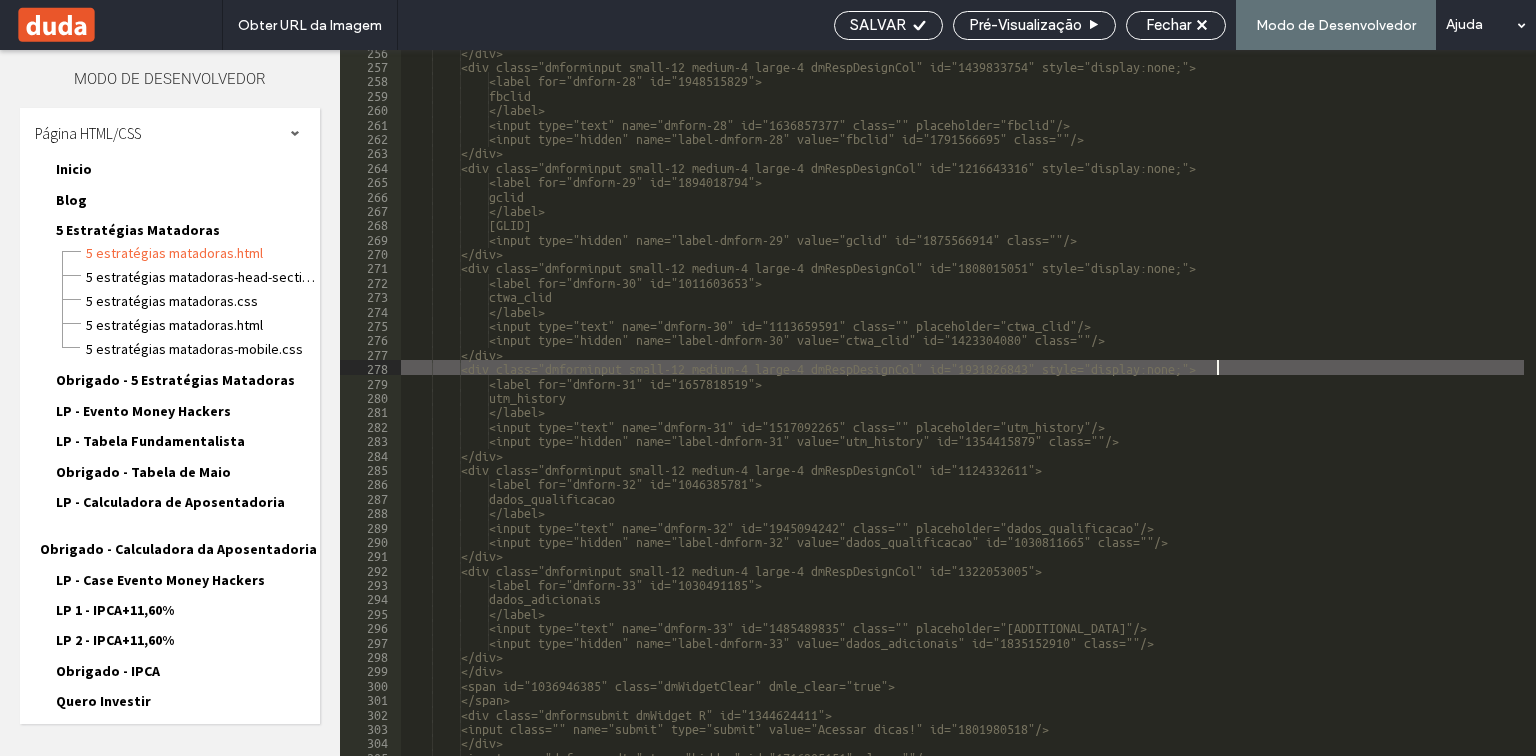 scroll, scrollTop: 3904, scrollLeft: 0, axis: vertical 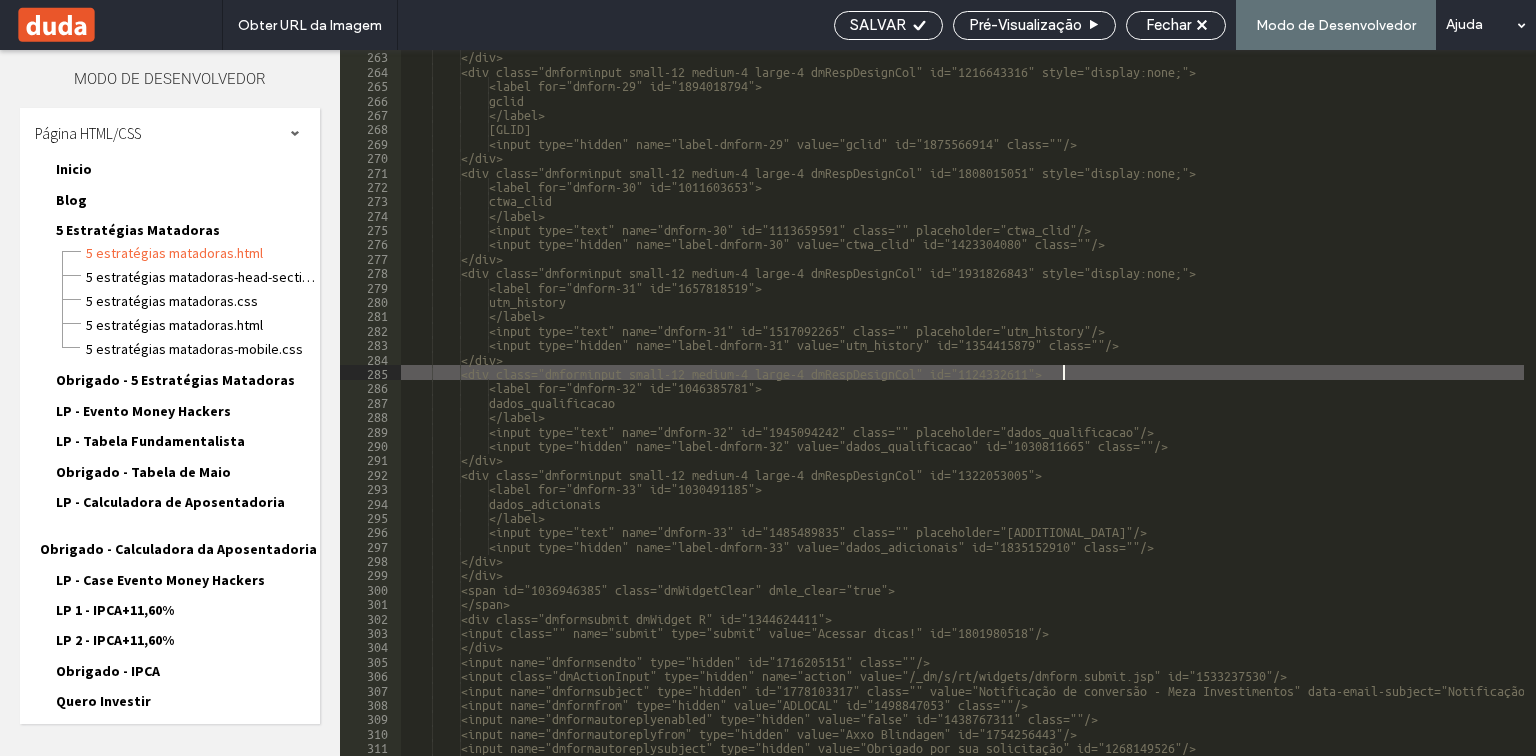 click on "</div>               <div class="dmforminput small-12 medium-4 large-4 dmRespDesignCol" id="1216643316" style="display:none;">                  <label for="dmform-29" id="1894018794">                 [GCLID]                  </label>                  <input type="text" name="dmform-29" id="1277592914" class="" placeholder="[GCLID]"/>                  <input type="hidden" name="label-dmform-29" value="[GCLID]" id="1875566914" class=""/>               </div>               <div class="dmforminput small-12 medium-4 large-4 dmRespDesignCol" id="1808015051" style="display:none;">                  <label for="dmform-30" id="1011603653">                 [CTWA_CLID]                  </label>                  <input type="text" name="dmform-30" id="1113659591" class="" placeholder="[CTWA_CLID]"/>                  <input type="hidden" name="label-dmform-30" value="[CTWA_CLID]" id="1423304080" class=""/>               </div>                            <label for="dmform-31" id="1657818519">                 [UTM_HISTORY]" at bounding box center [1132, 422] 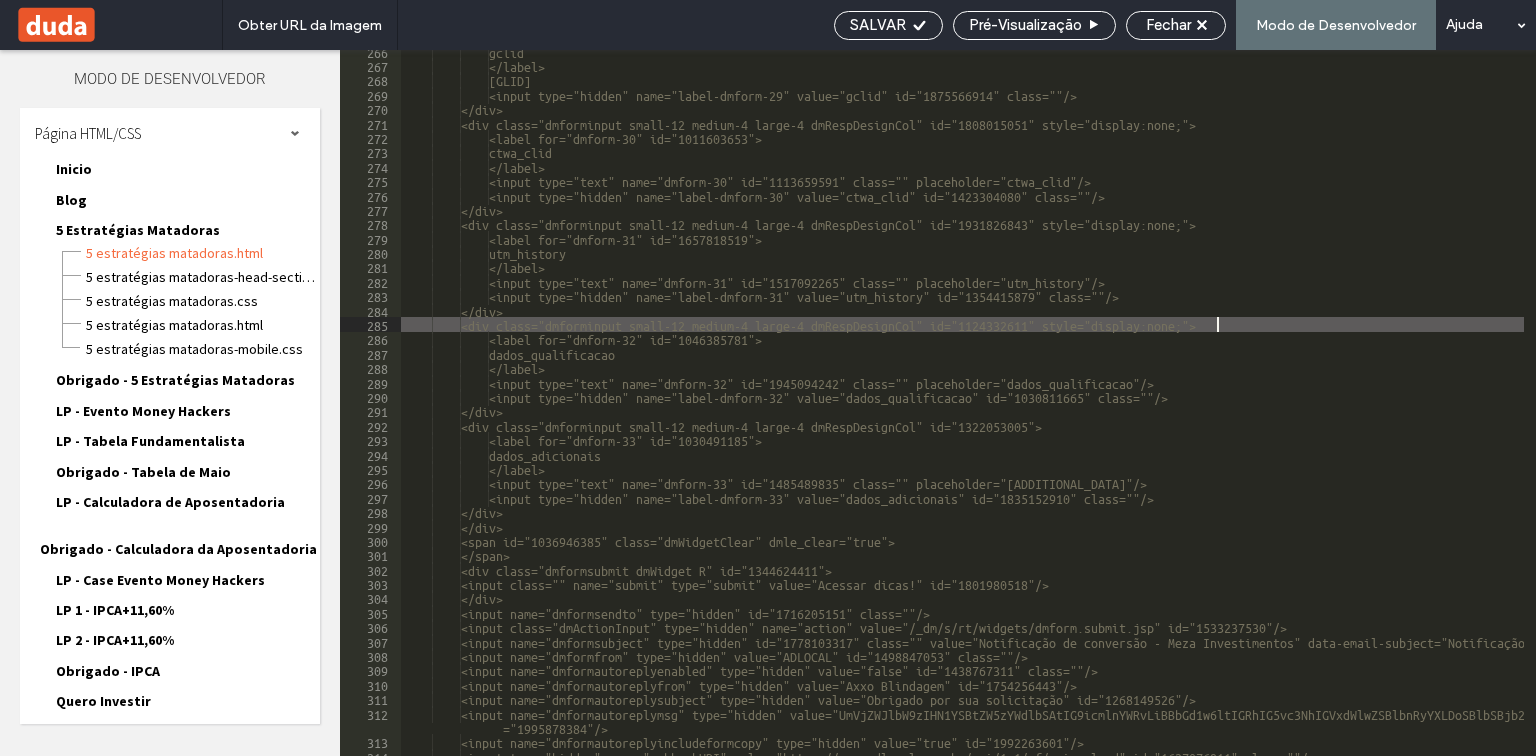 scroll, scrollTop: 3952, scrollLeft: 0, axis: vertical 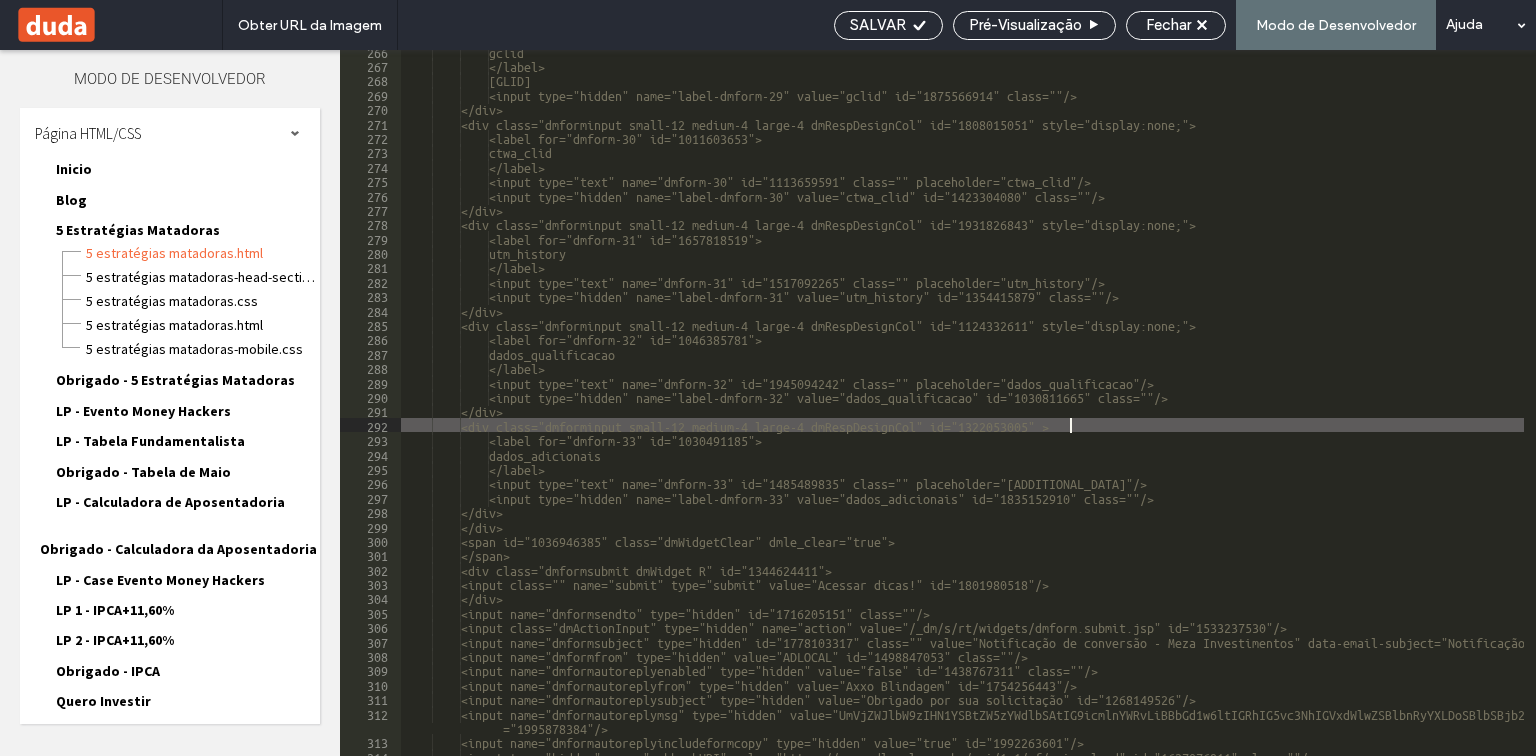 type on "**" 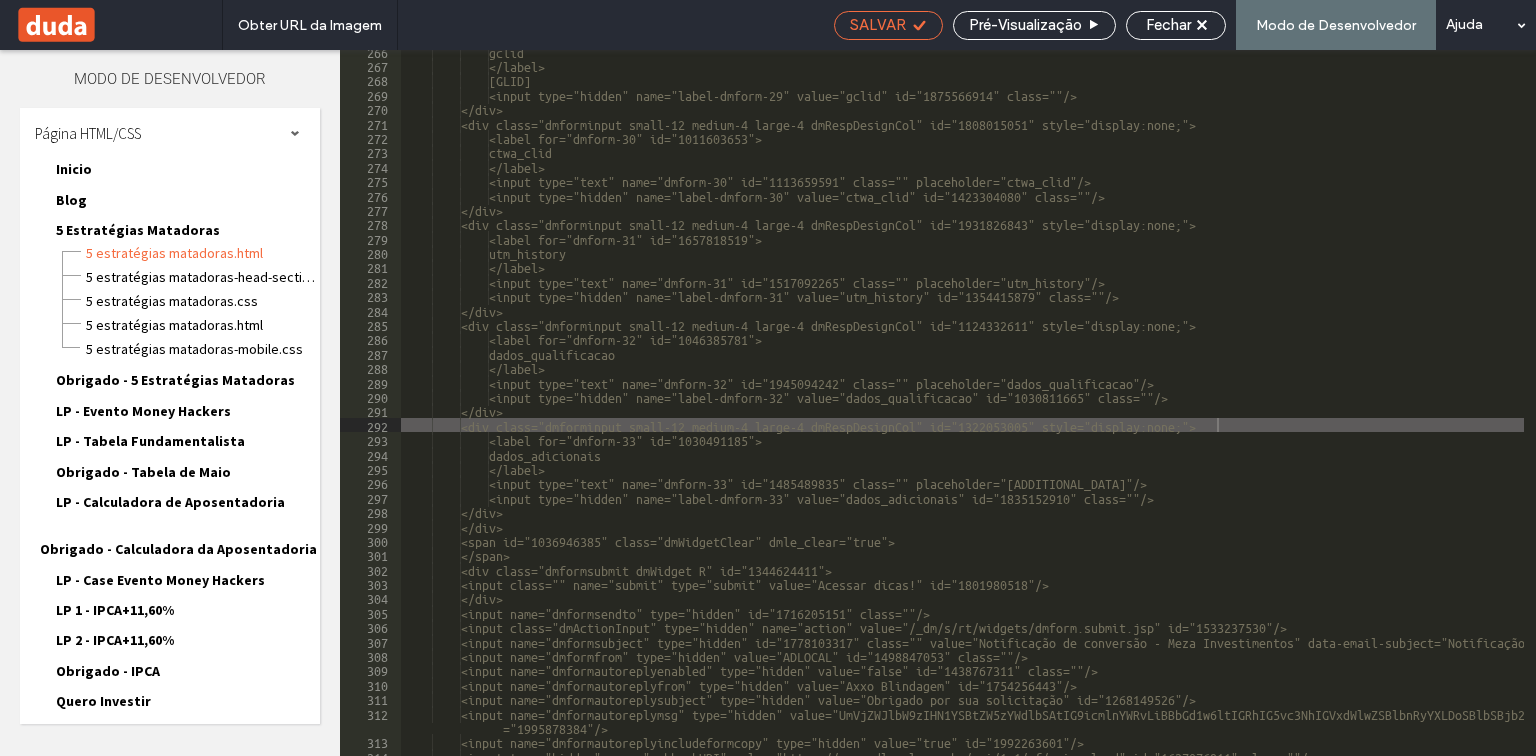 click on "SALVAR" at bounding box center (878, 25) 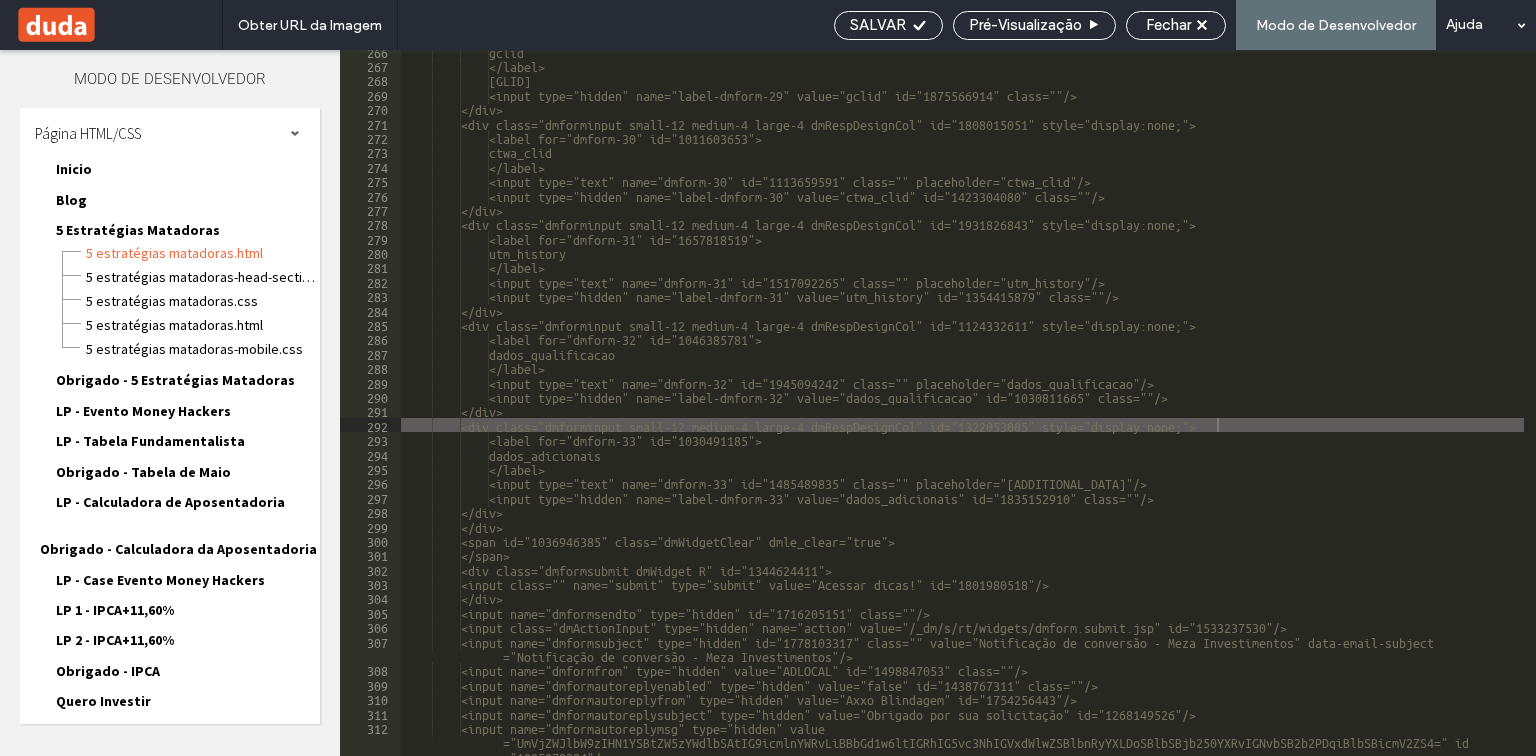 scroll, scrollTop: 3995, scrollLeft: 0, axis: vertical 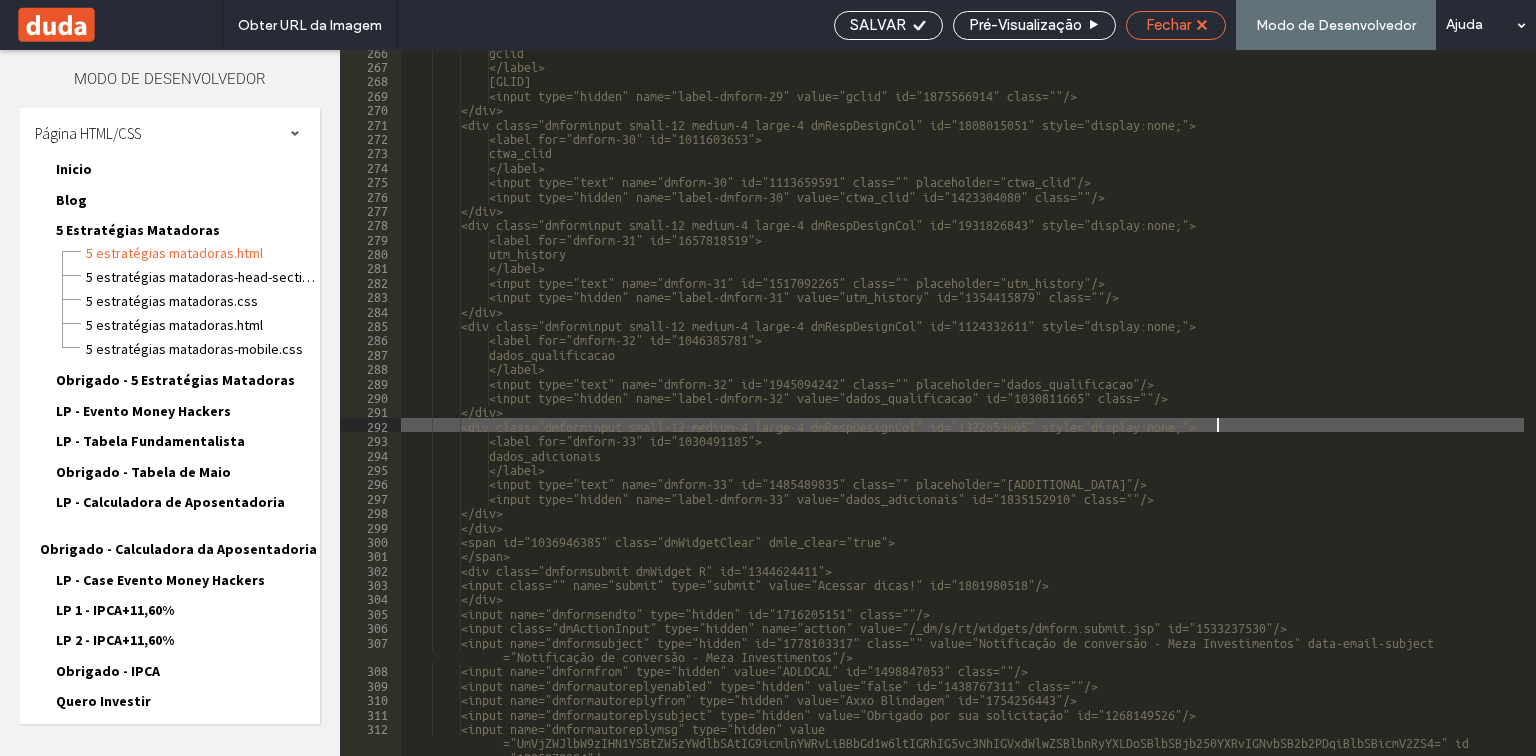 click on "Fechar" at bounding box center (1168, 25) 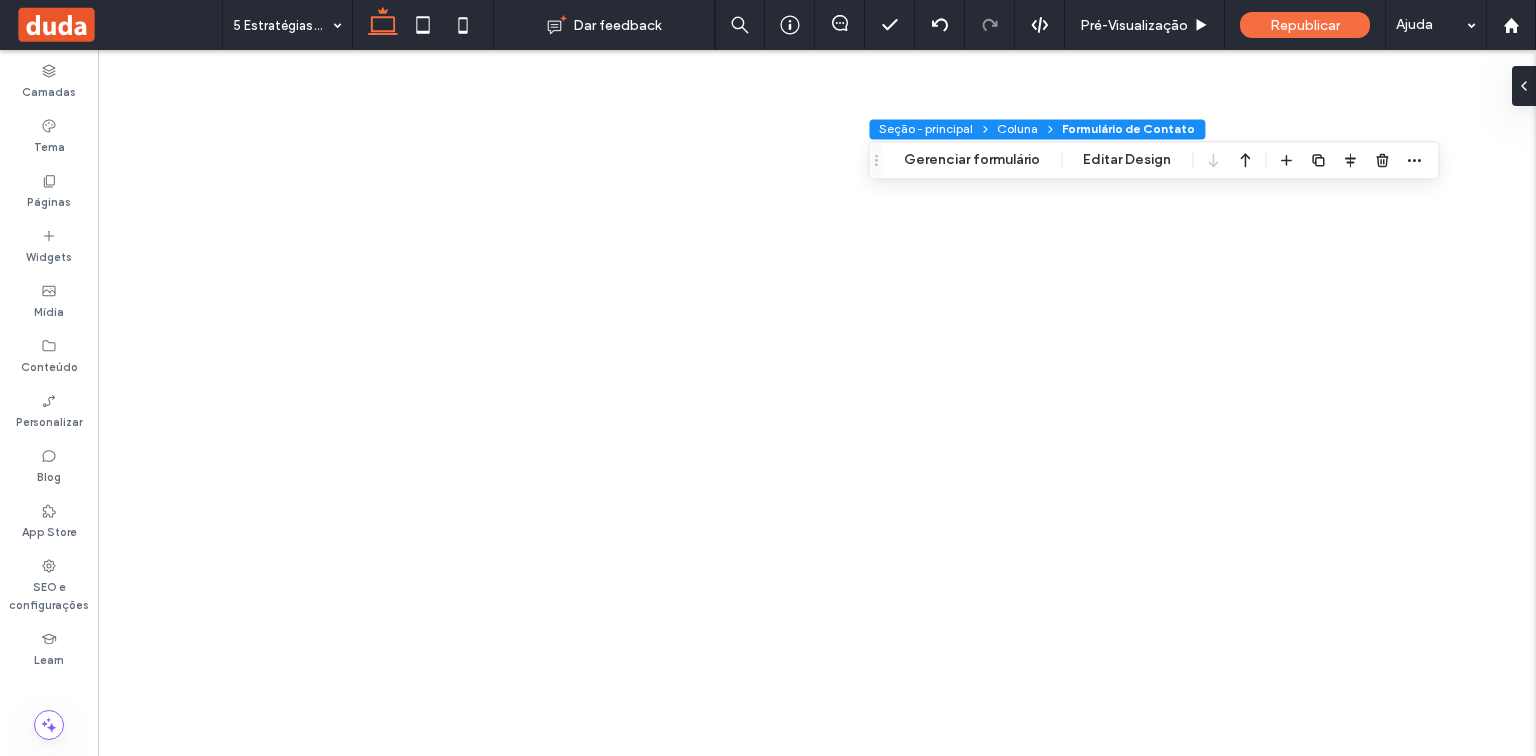type on "**" 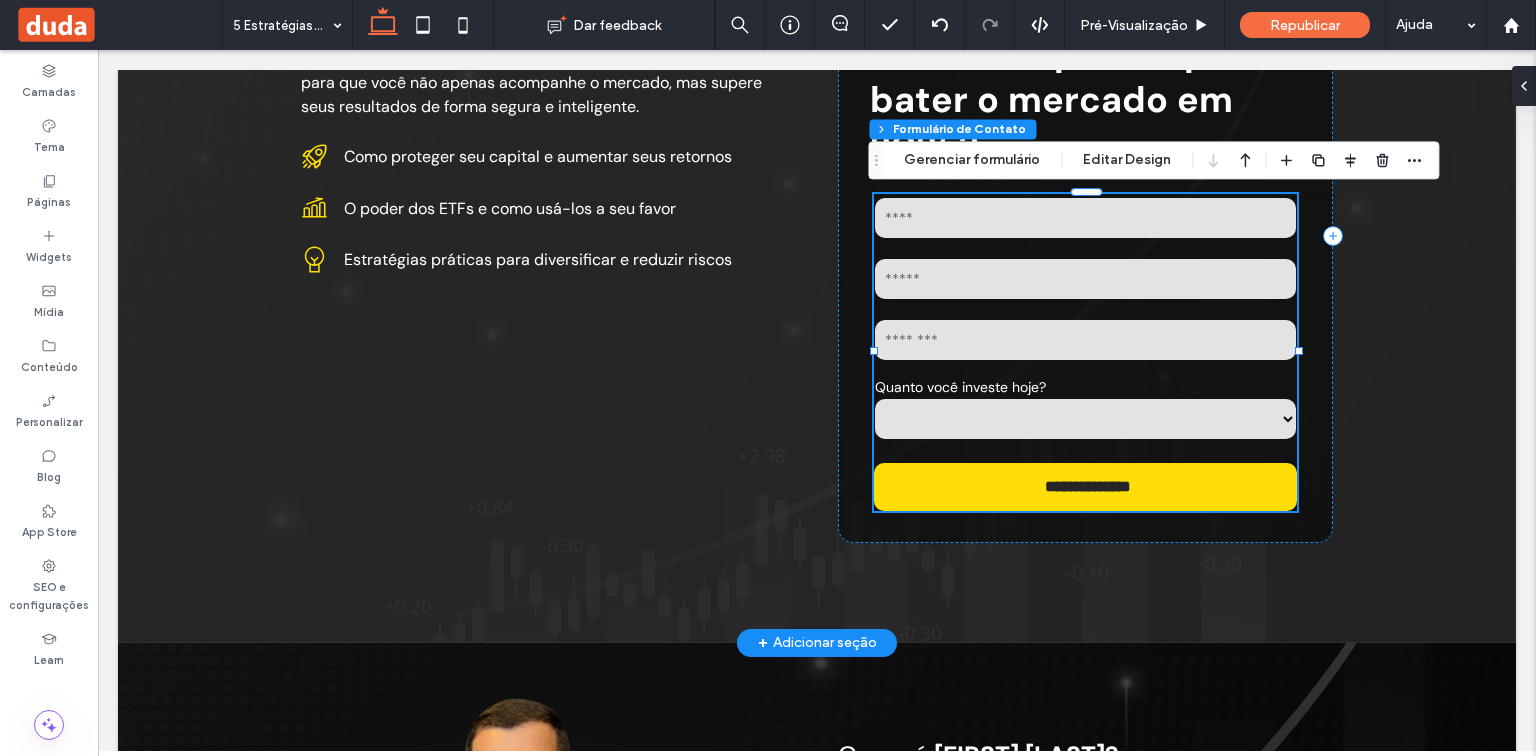 scroll, scrollTop: 320, scrollLeft: 0, axis: vertical 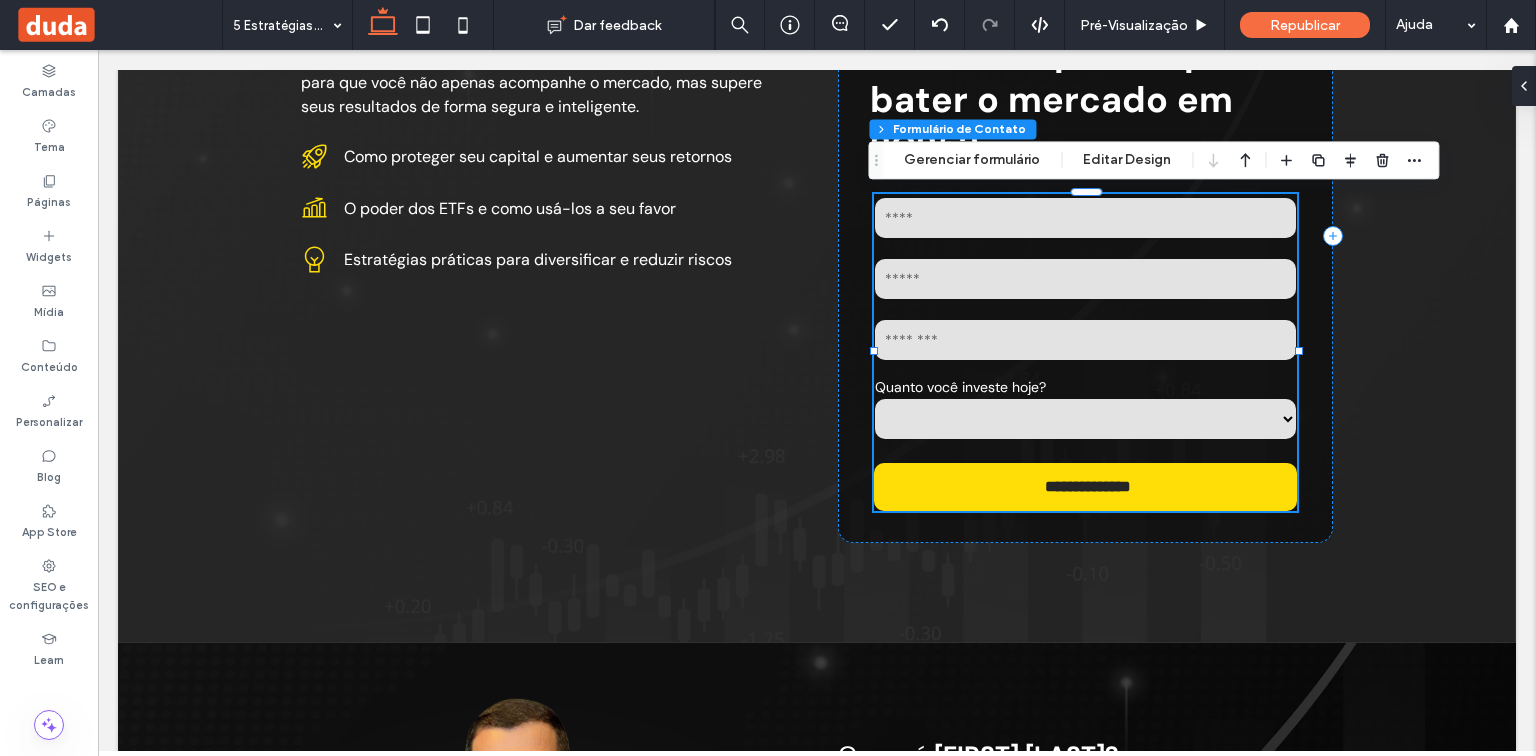 click on "Seção - principal Coluna Formulário de Contato Gerenciar formulário Editar Design" at bounding box center [1153, 160] 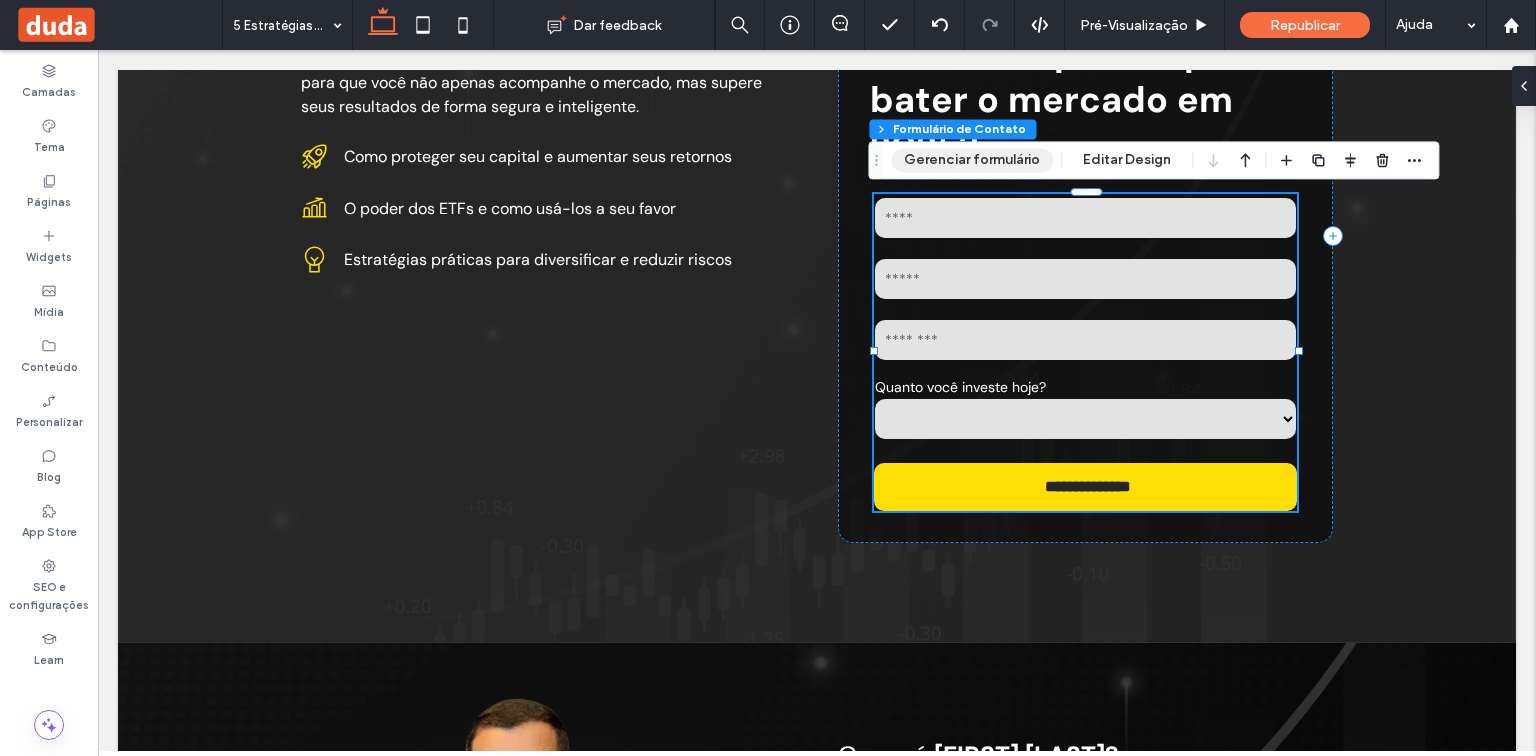 click on "Gerenciar formulário" at bounding box center [972, 160] 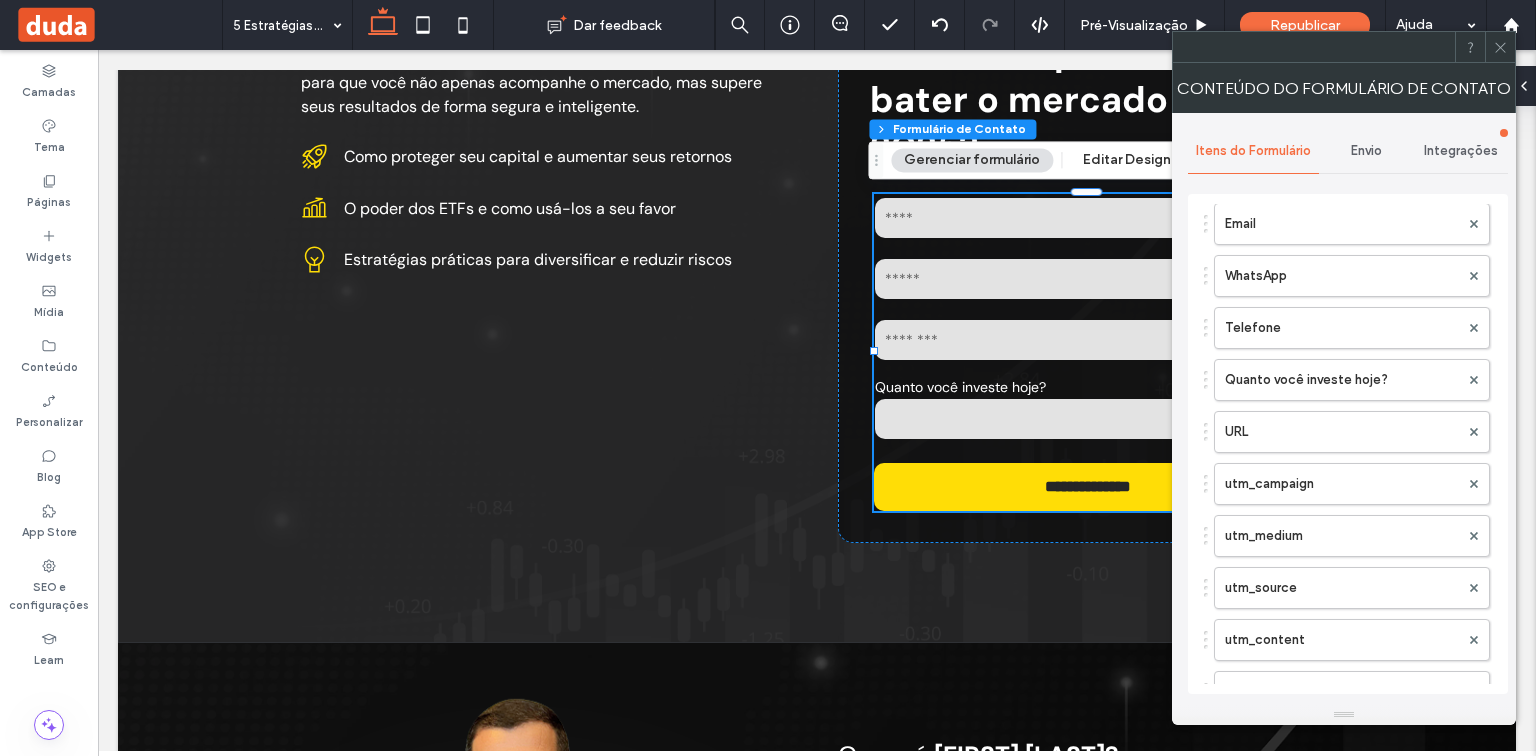 scroll, scrollTop: 0, scrollLeft: 0, axis: both 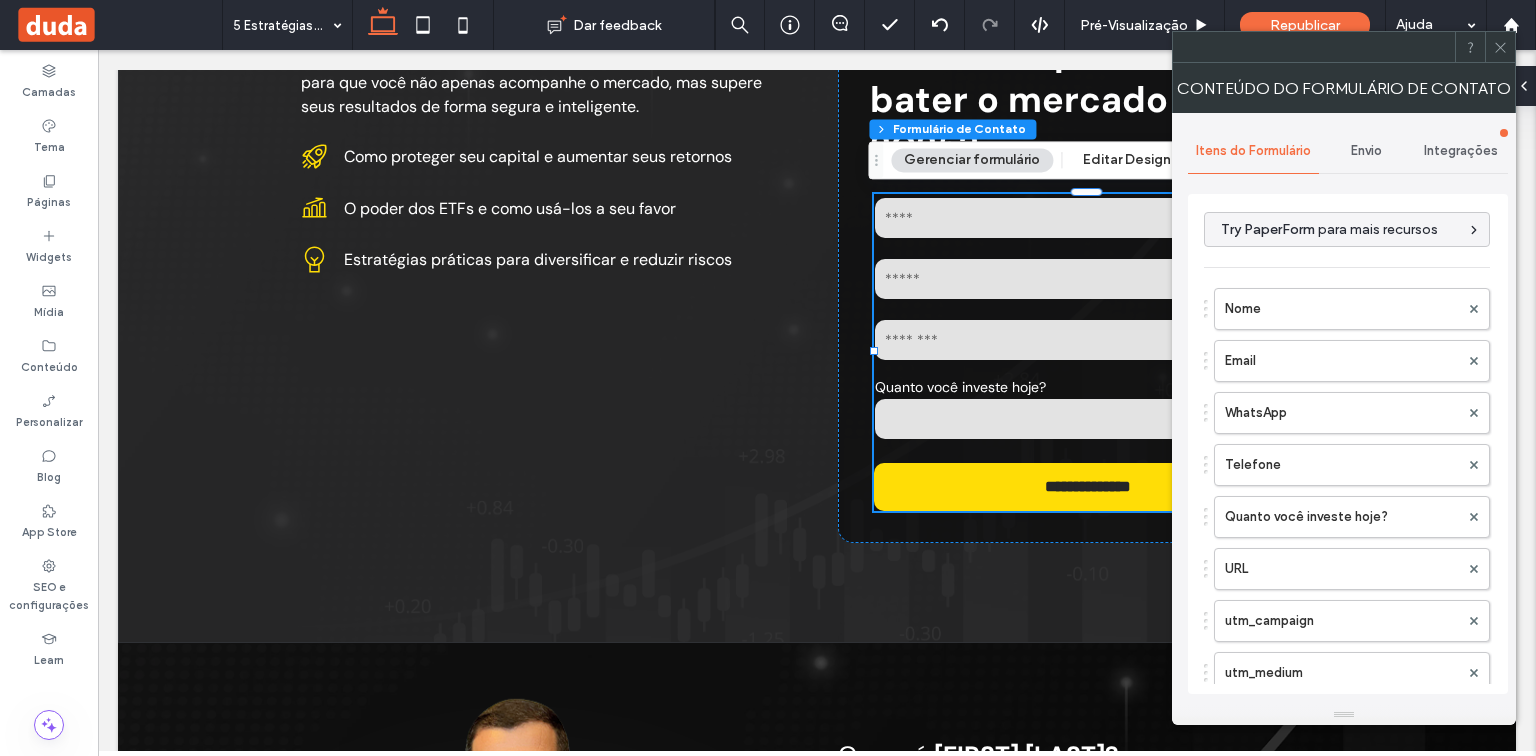 click on "Integrações" at bounding box center (1461, 151) 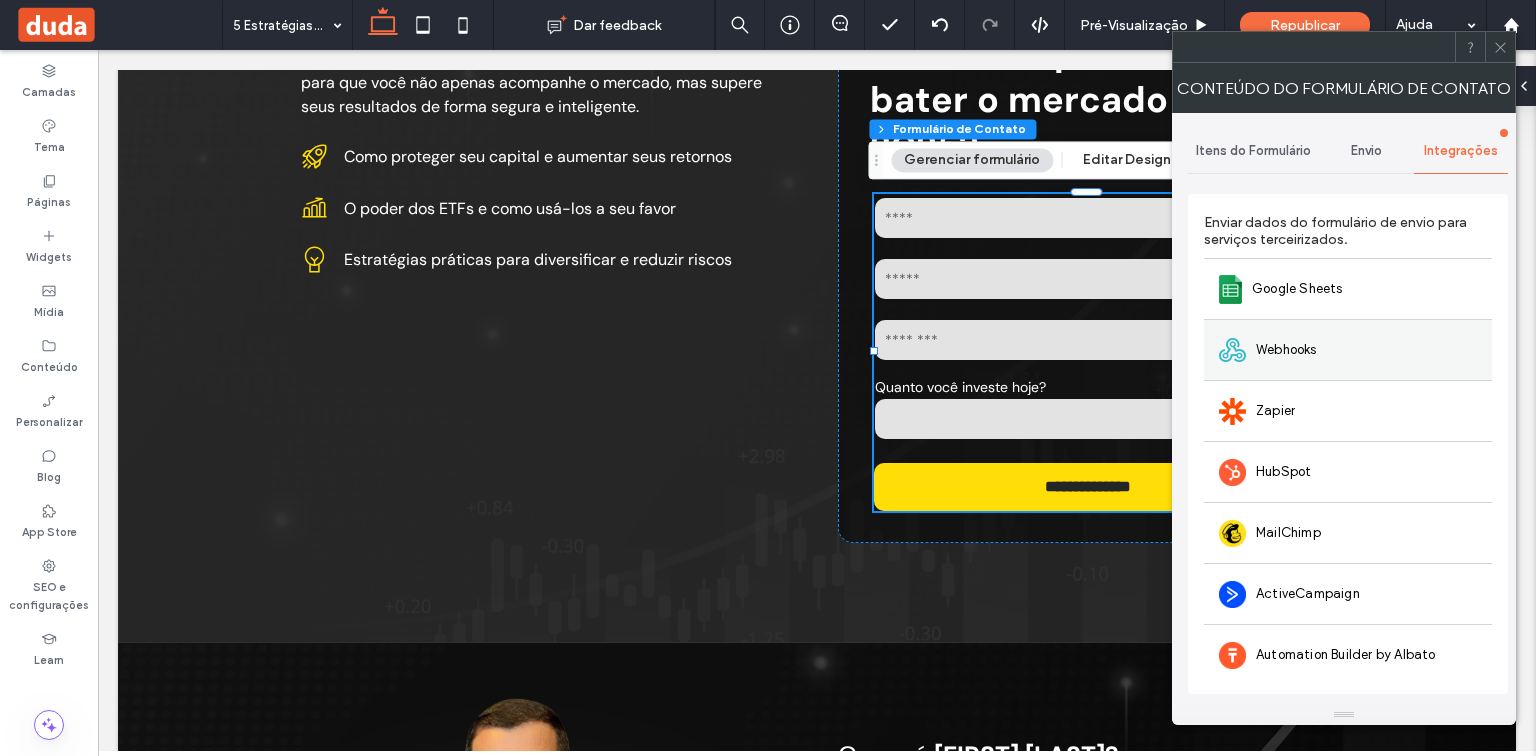 click on "Webhooks" at bounding box center [1286, 350] 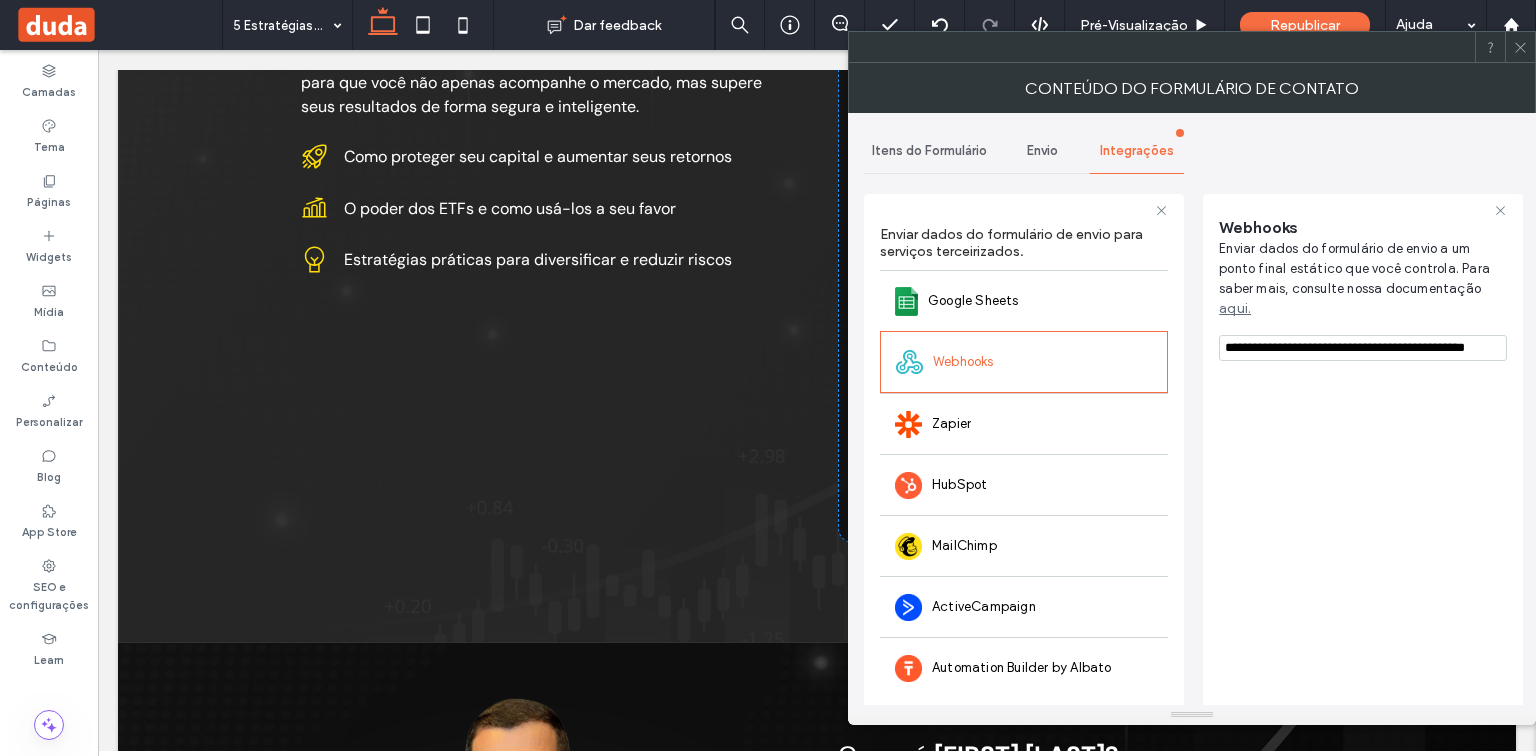 click 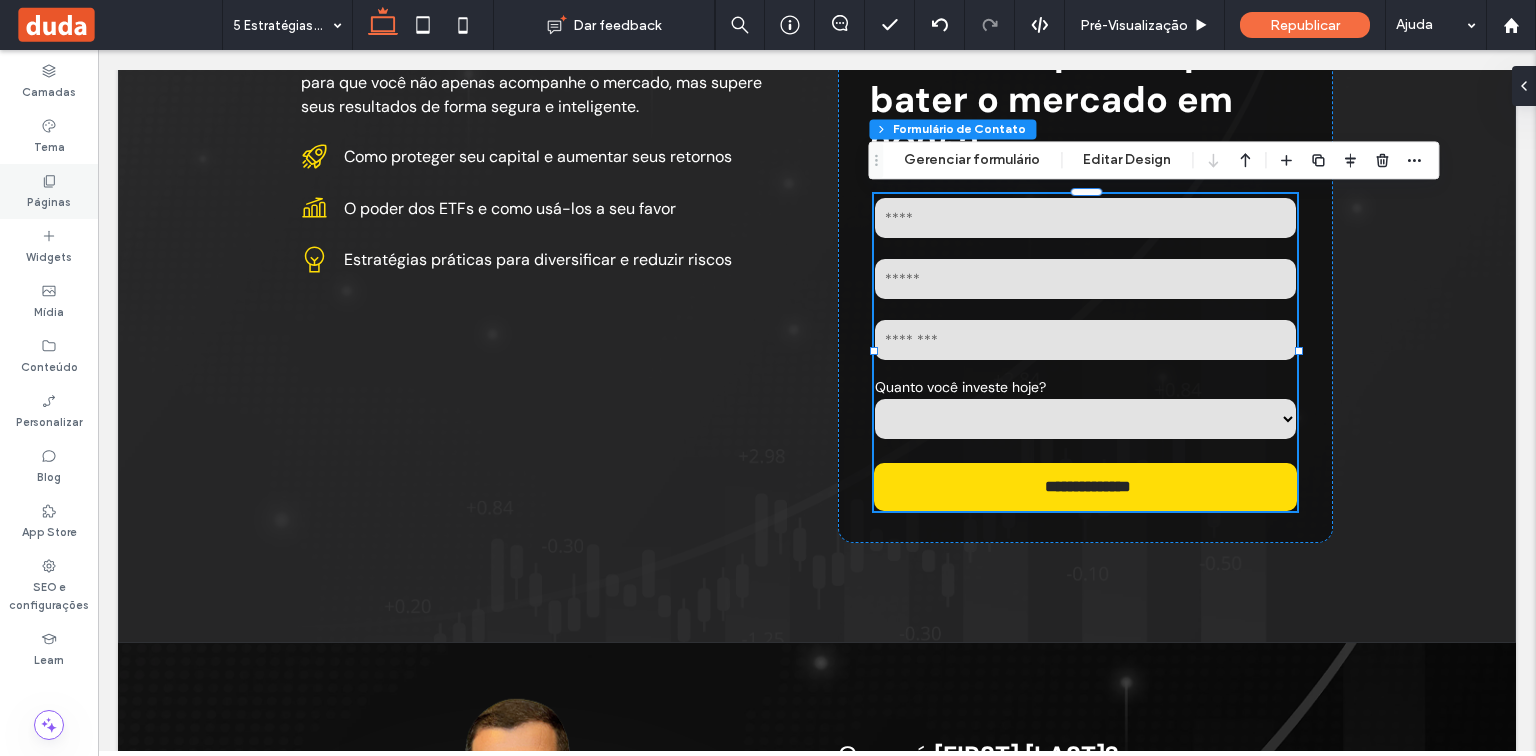 drag, startPoint x: 56, startPoint y: 202, endPoint x: 91, endPoint y: 216, distance: 37.696156 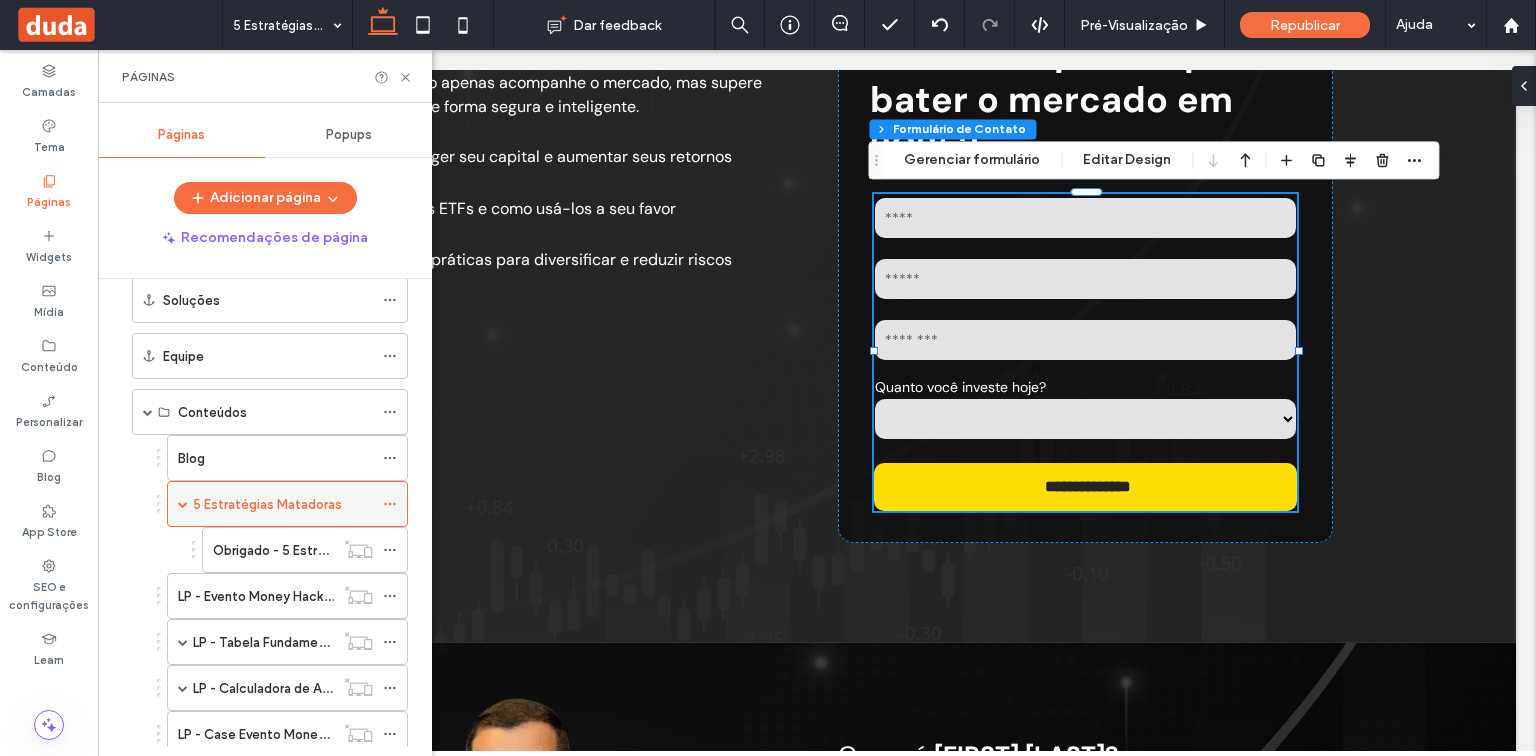scroll, scrollTop: 160, scrollLeft: 0, axis: vertical 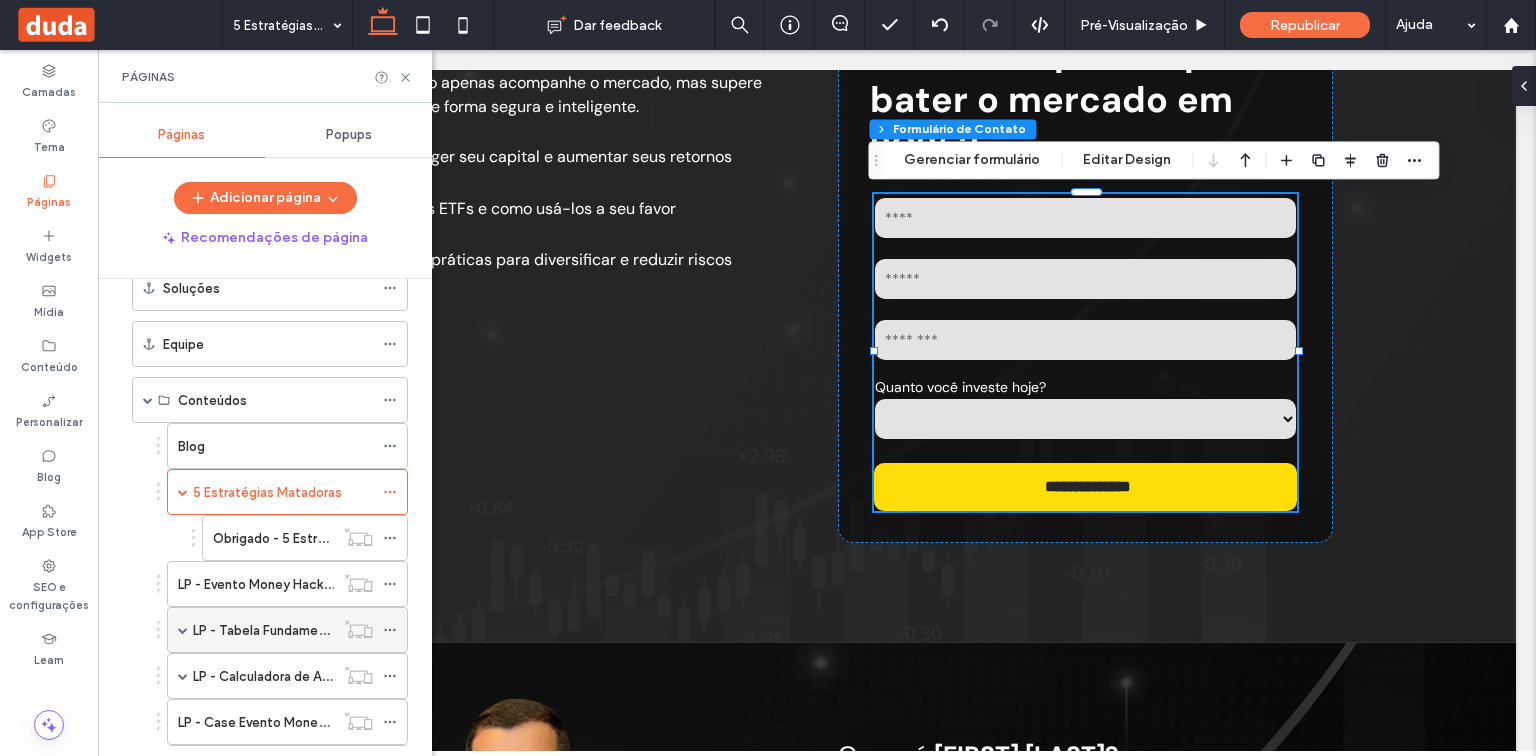 click on "LP - Tabela Fundamentalista" at bounding box center [278, 630] 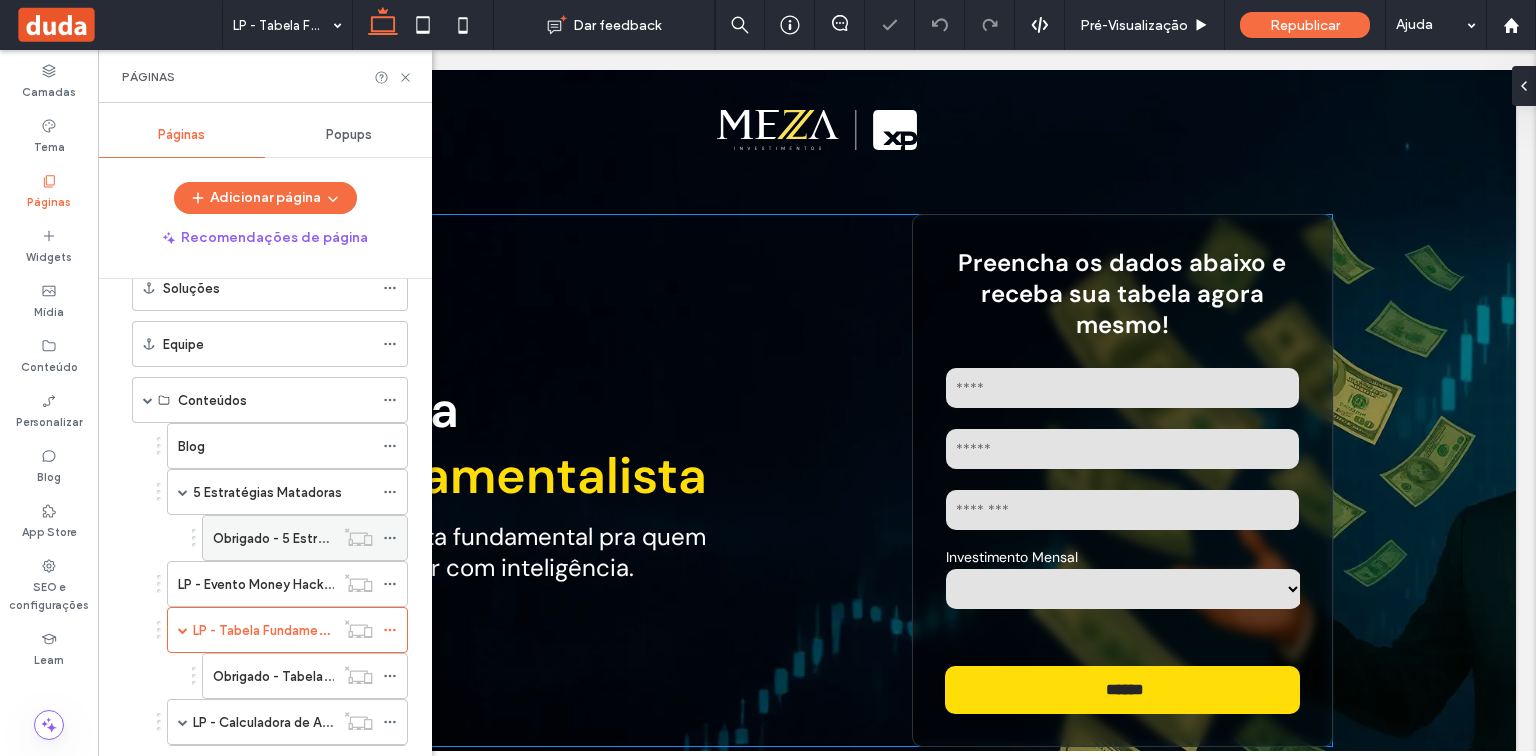 scroll, scrollTop: 80, scrollLeft: 0, axis: vertical 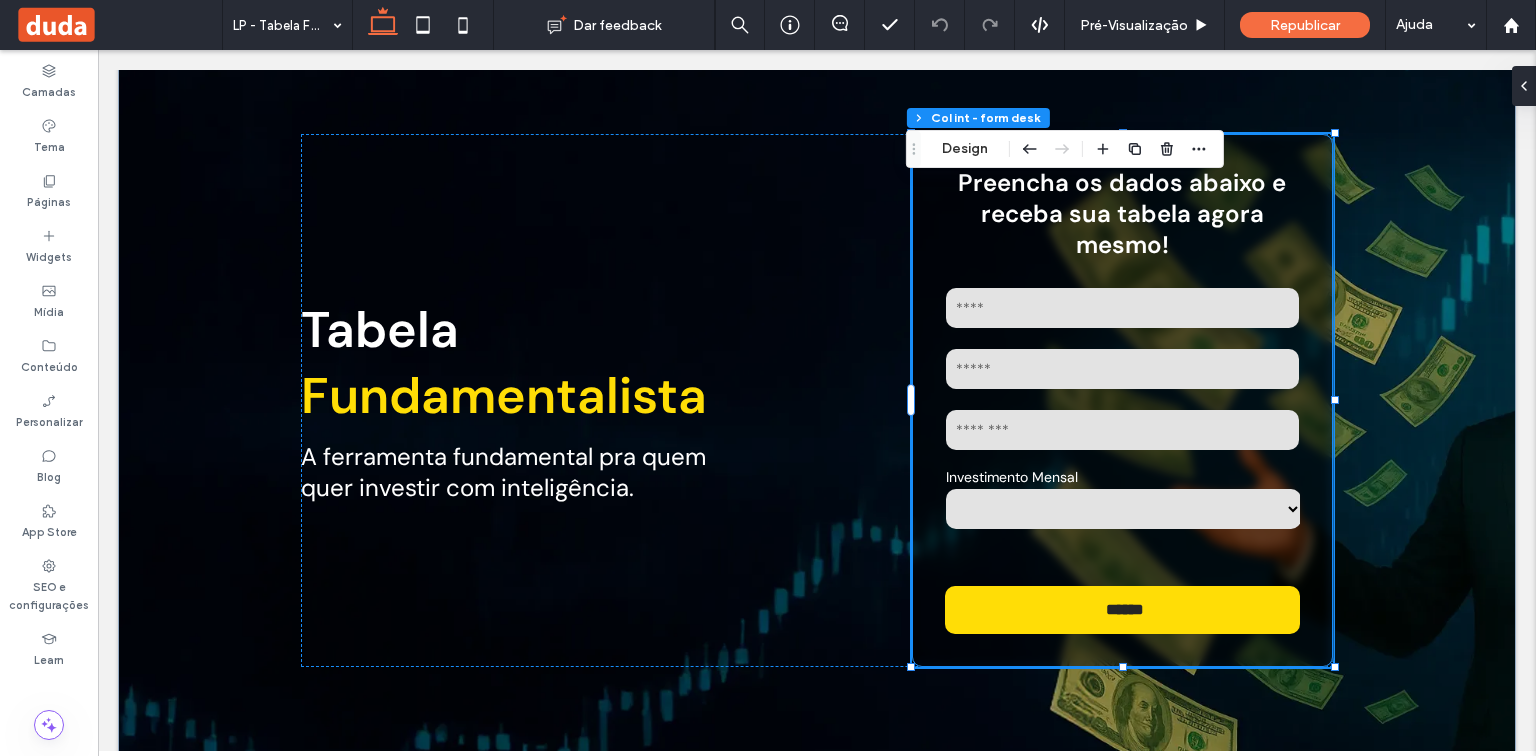 click on "Nome" at bounding box center (1122, 307) 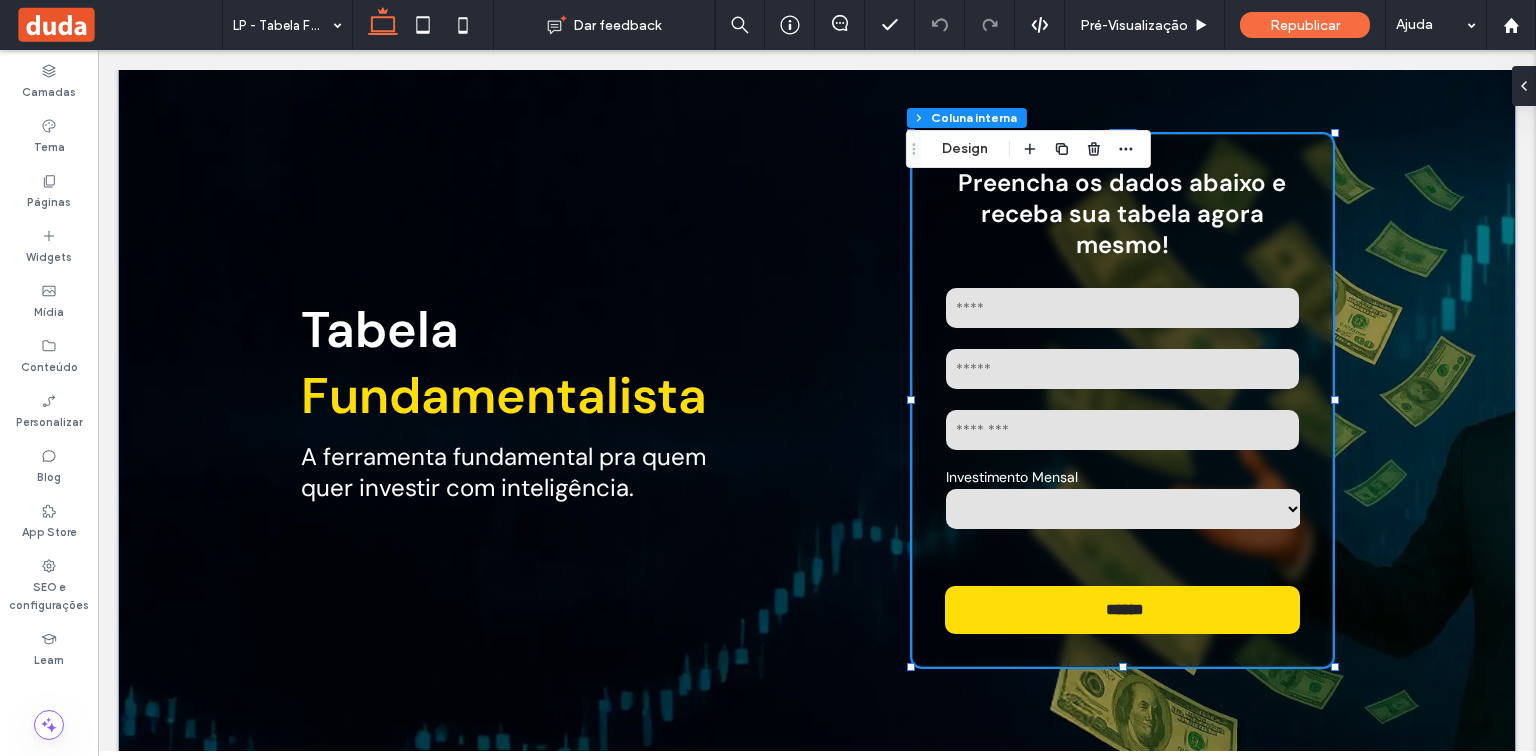 click on "Nome" at bounding box center [1122, 307] 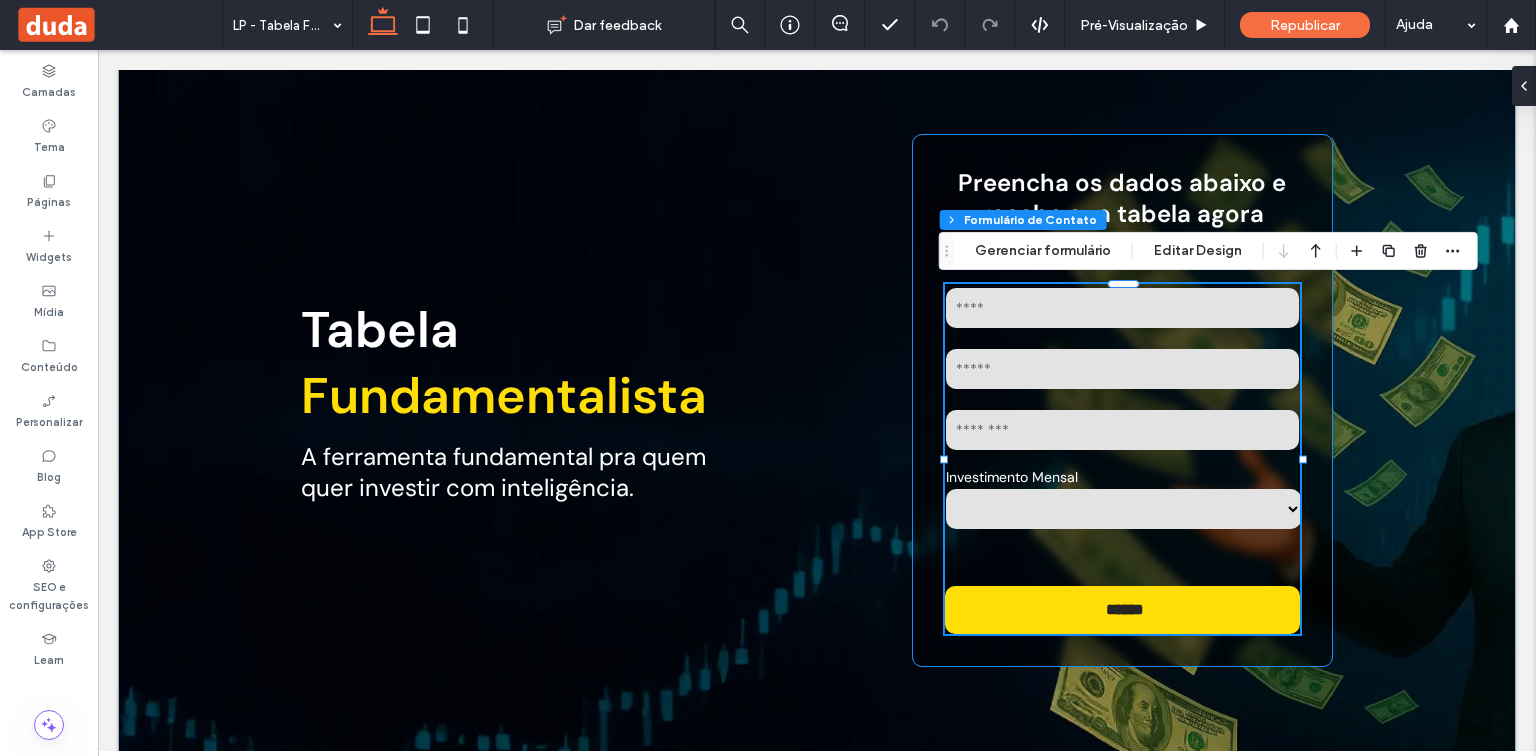 type on "***" 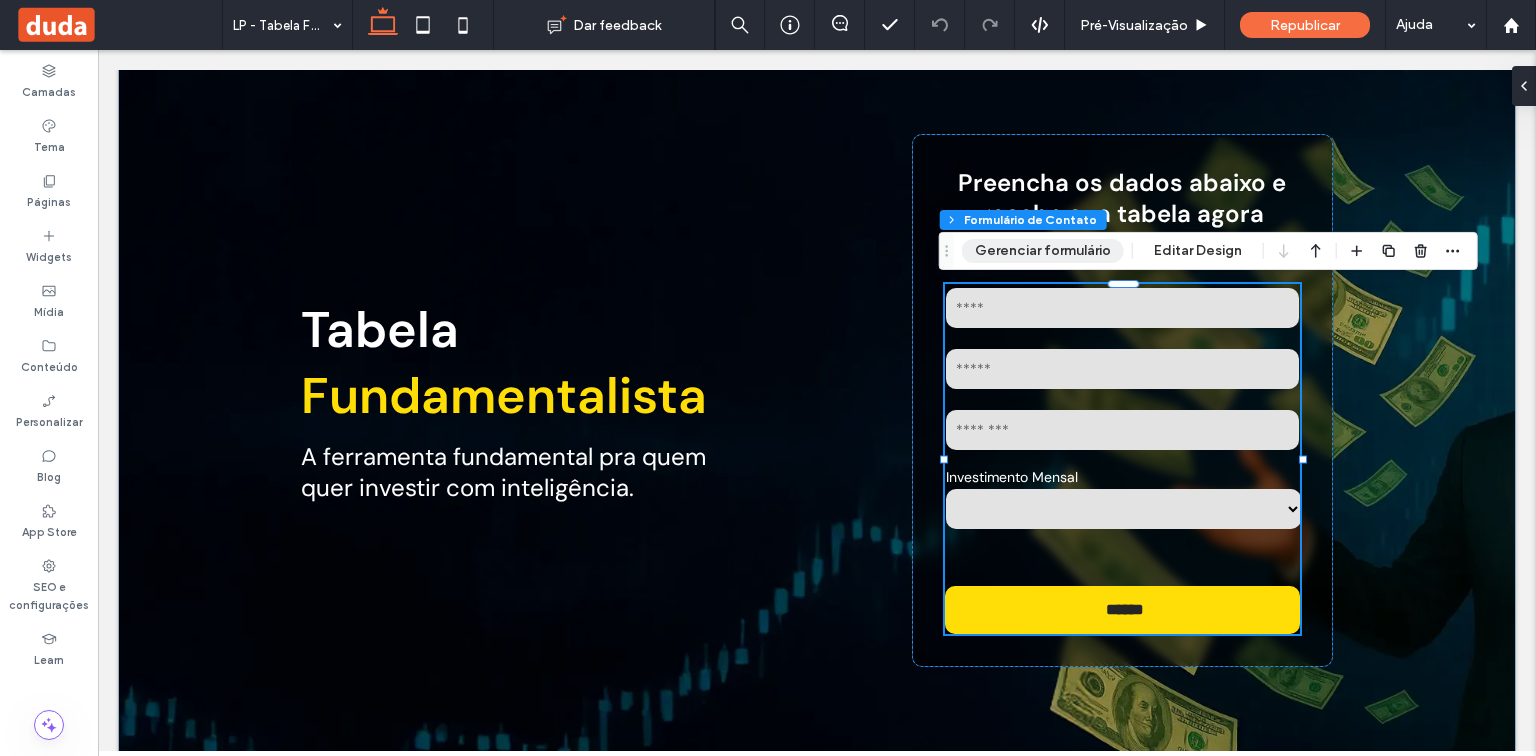 click on "Gerenciar formulário" at bounding box center [1043, 251] 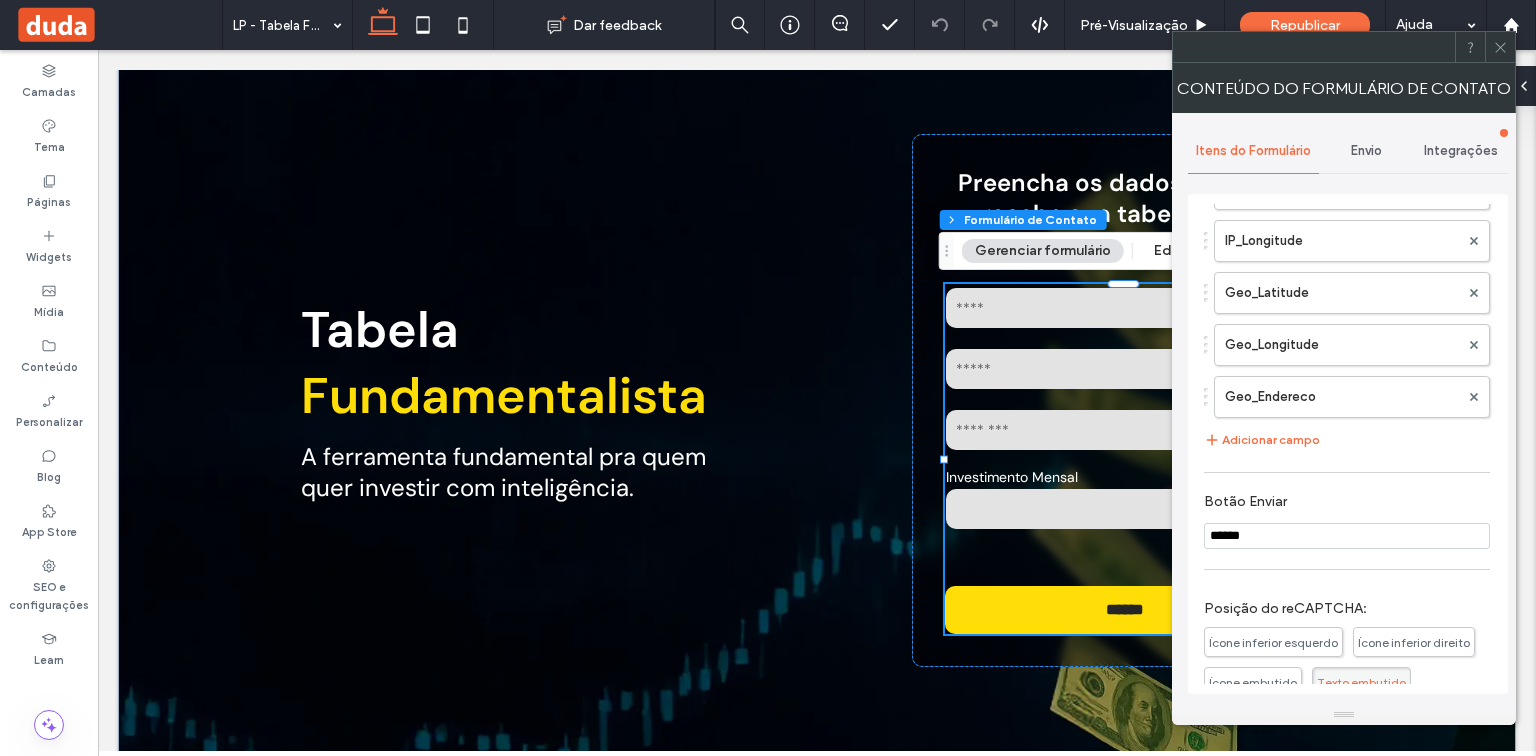 scroll, scrollTop: 1280, scrollLeft: 0, axis: vertical 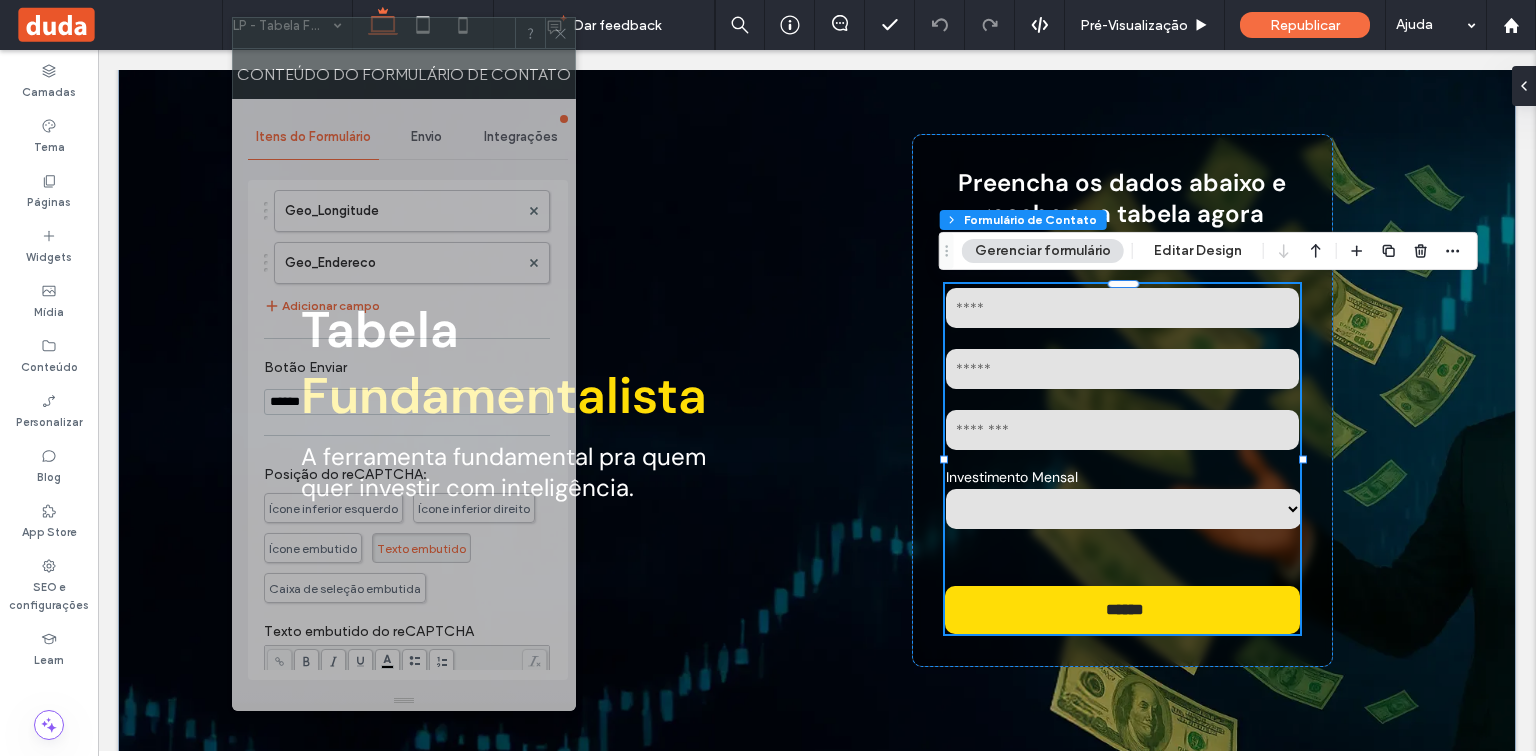 drag, startPoint x: 1292, startPoint y: 60, endPoint x: 360, endPoint y: 72, distance: 932.0773 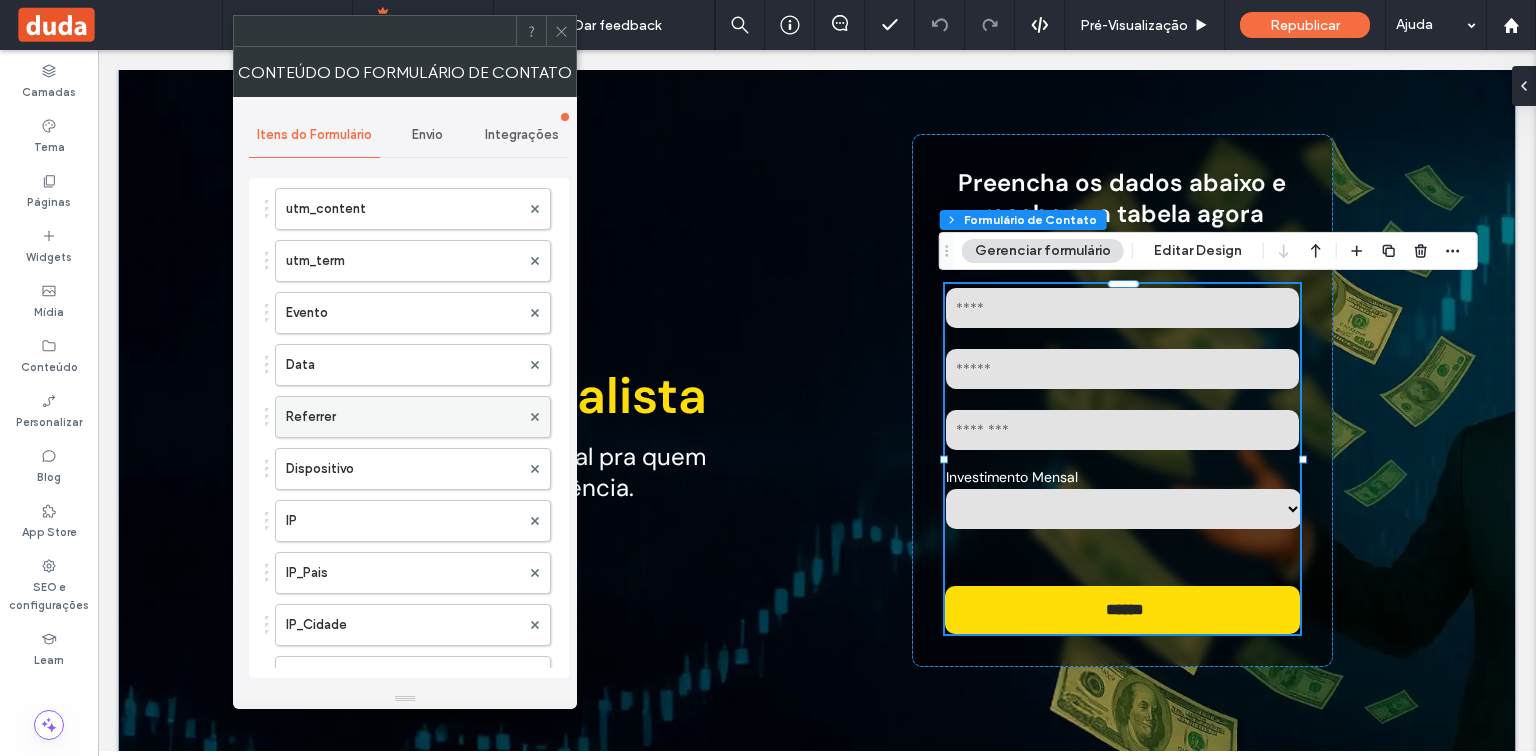 scroll, scrollTop: 560, scrollLeft: 0, axis: vertical 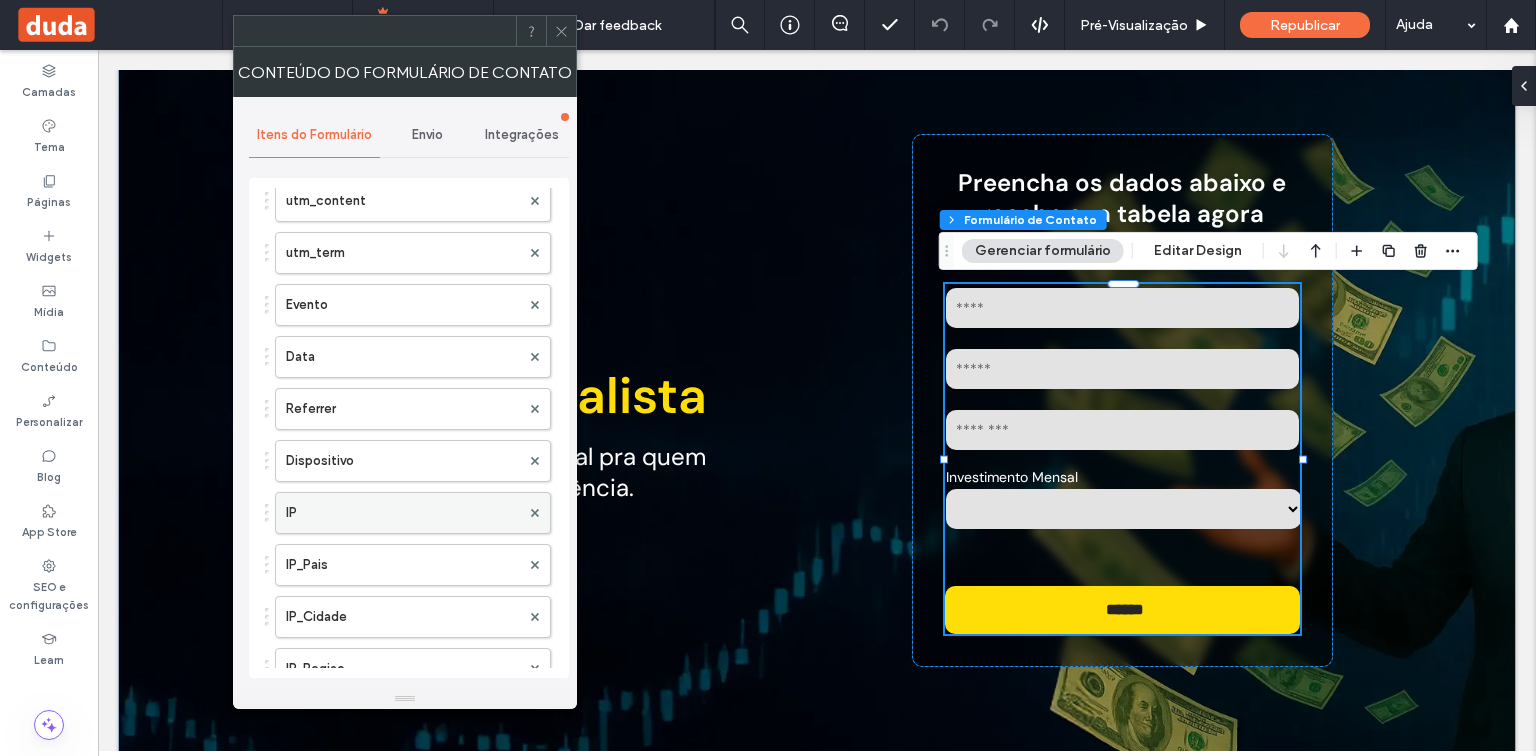click on "IP" at bounding box center (403, 513) 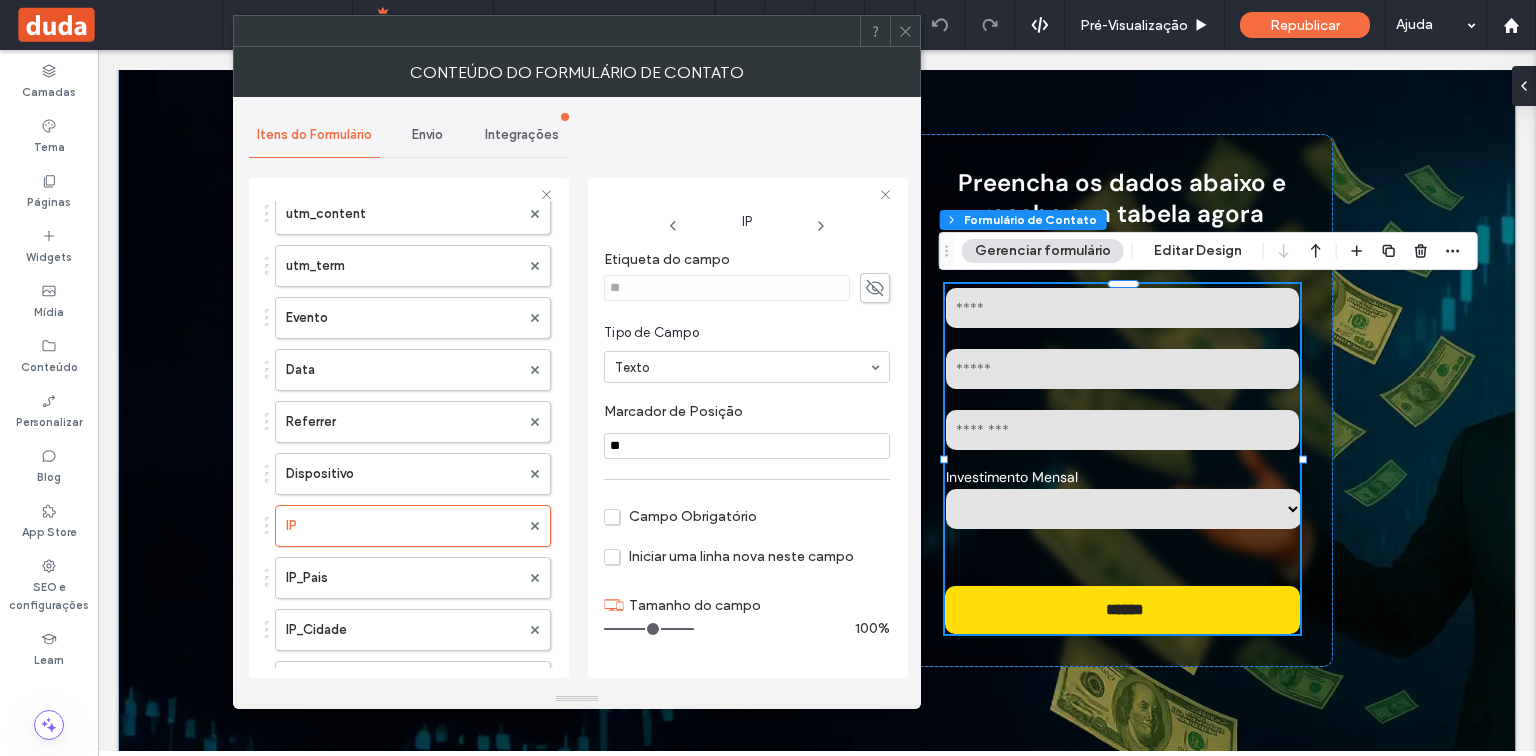 click 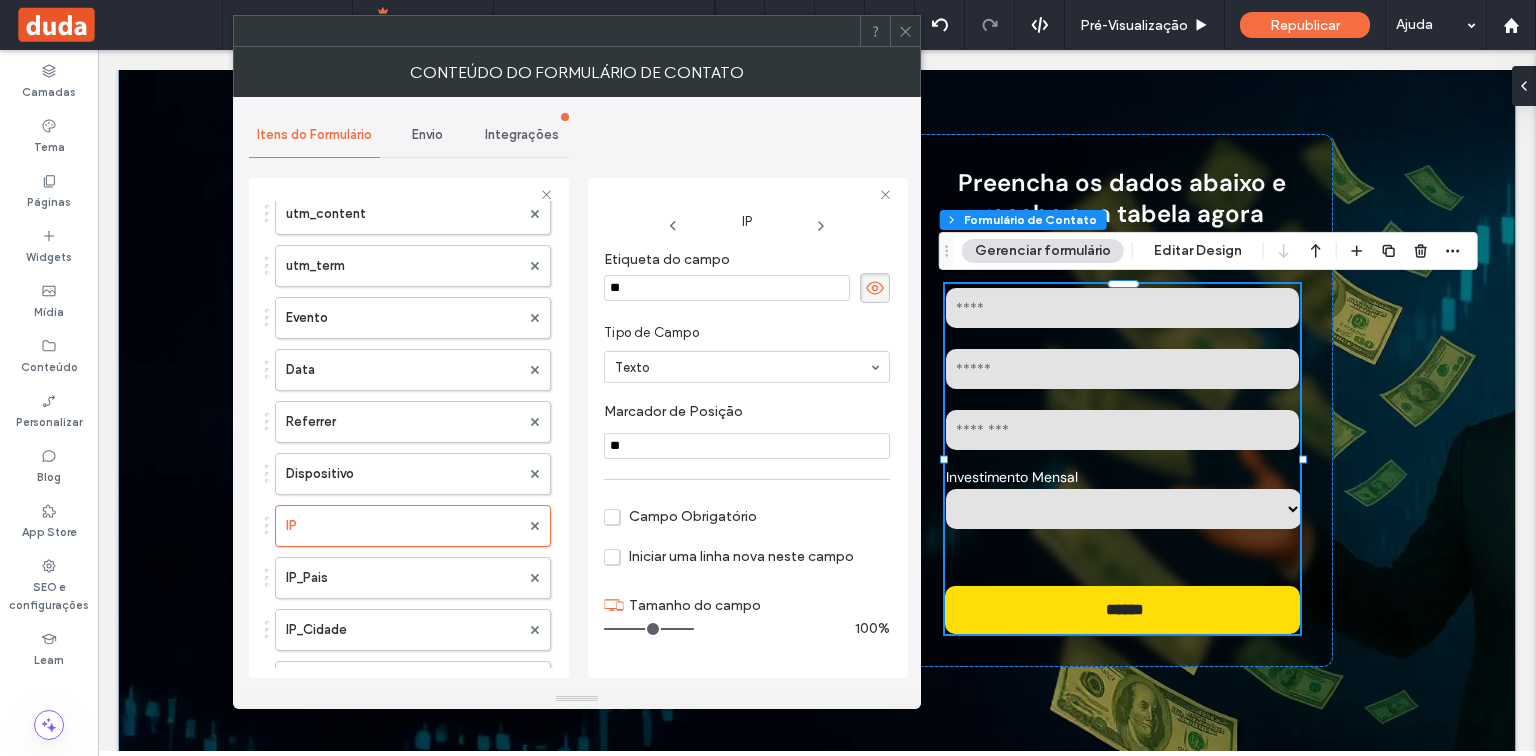 drag, startPoint x: 712, startPoint y: 288, endPoint x: 580, endPoint y: 288, distance: 132 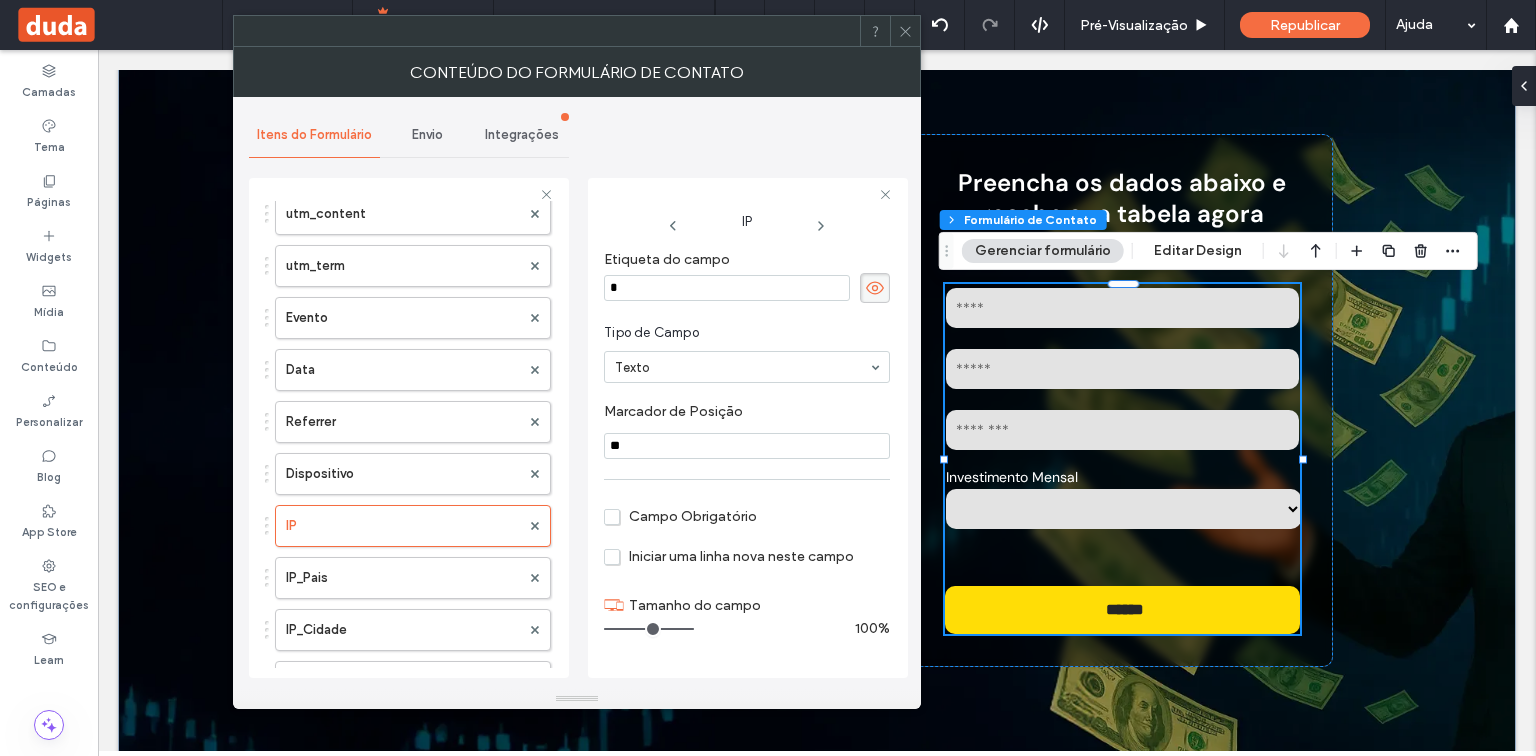 type on "**" 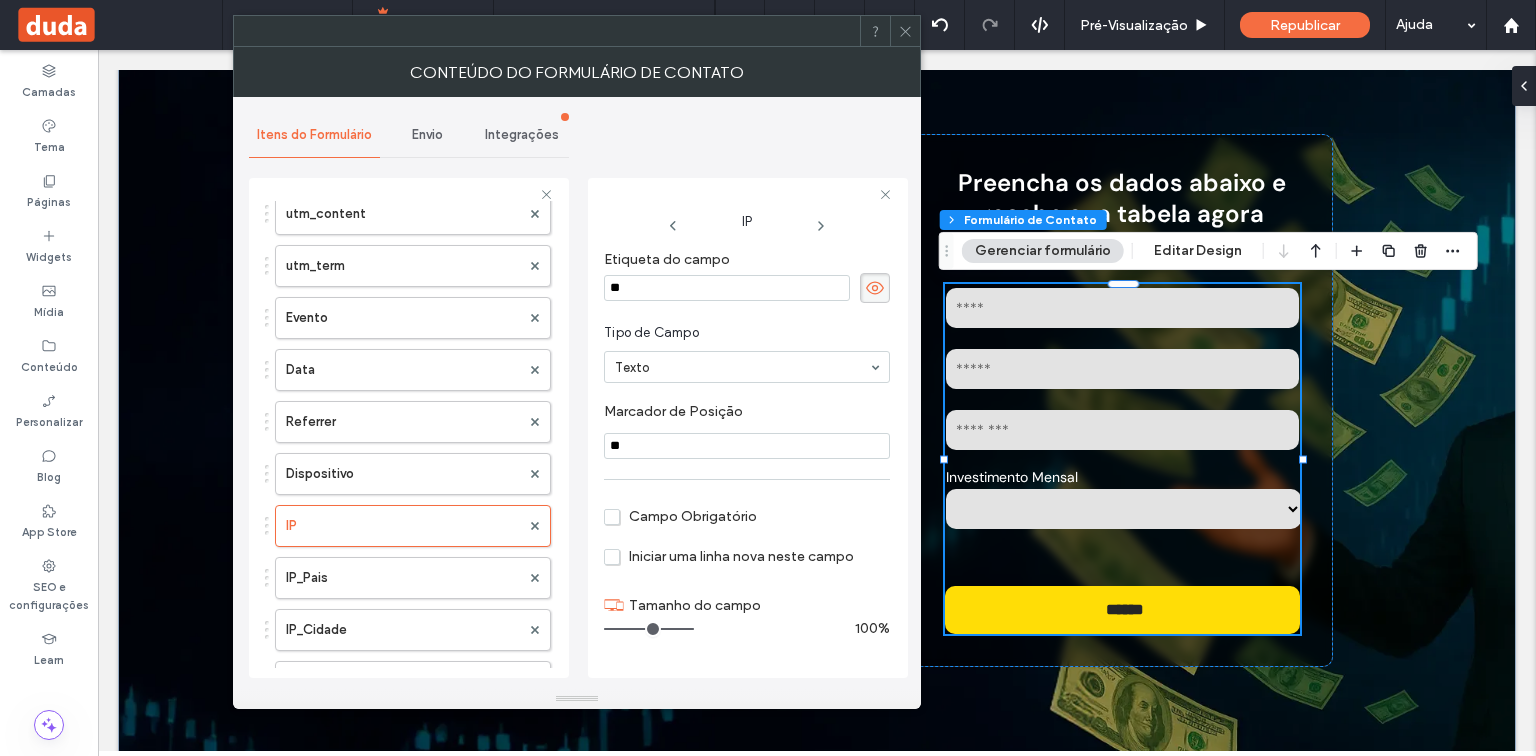 drag, startPoint x: 661, startPoint y: 287, endPoint x: 577, endPoint y: 289, distance: 84.0238 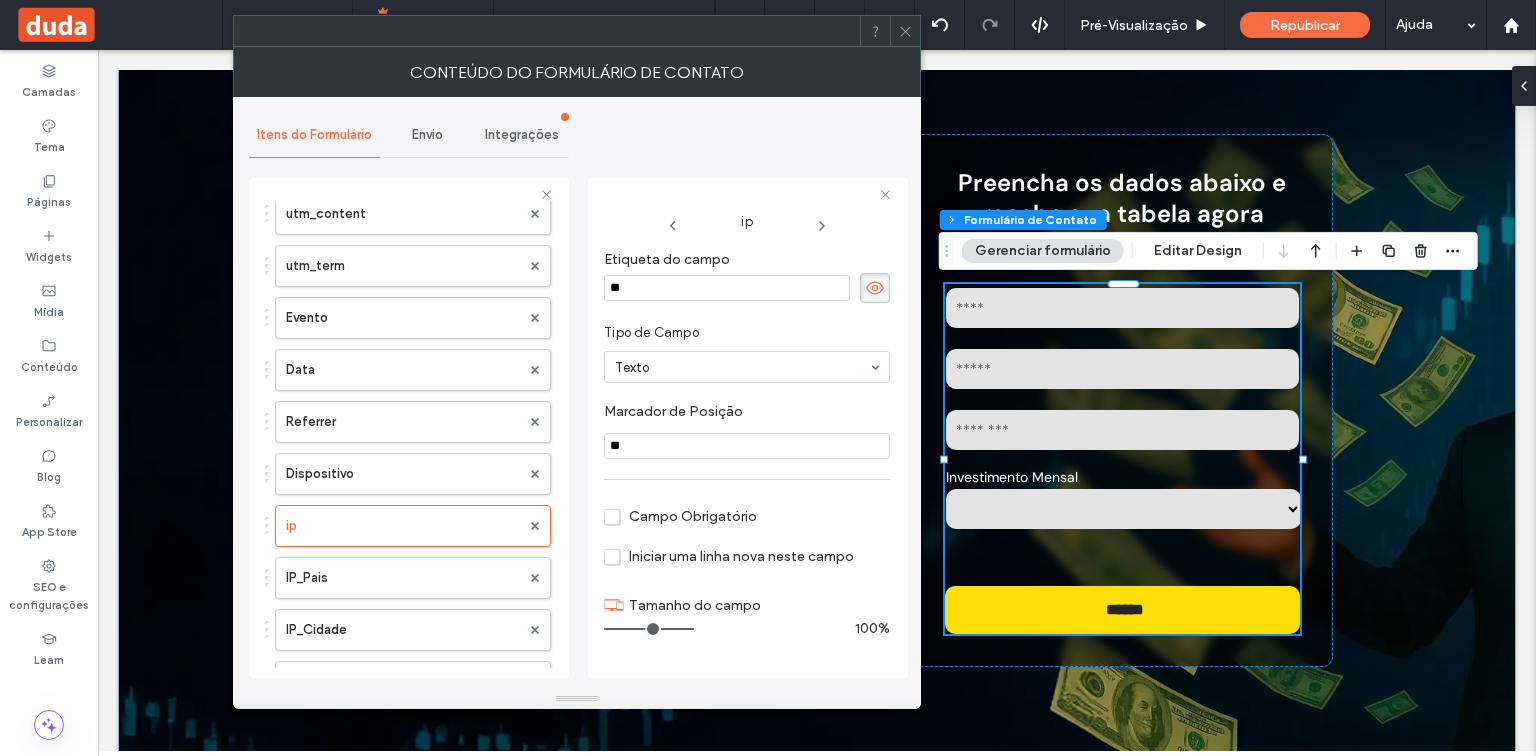 drag, startPoint x: 588, startPoint y: 442, endPoint x: 559, endPoint y: 444, distance: 29.068884 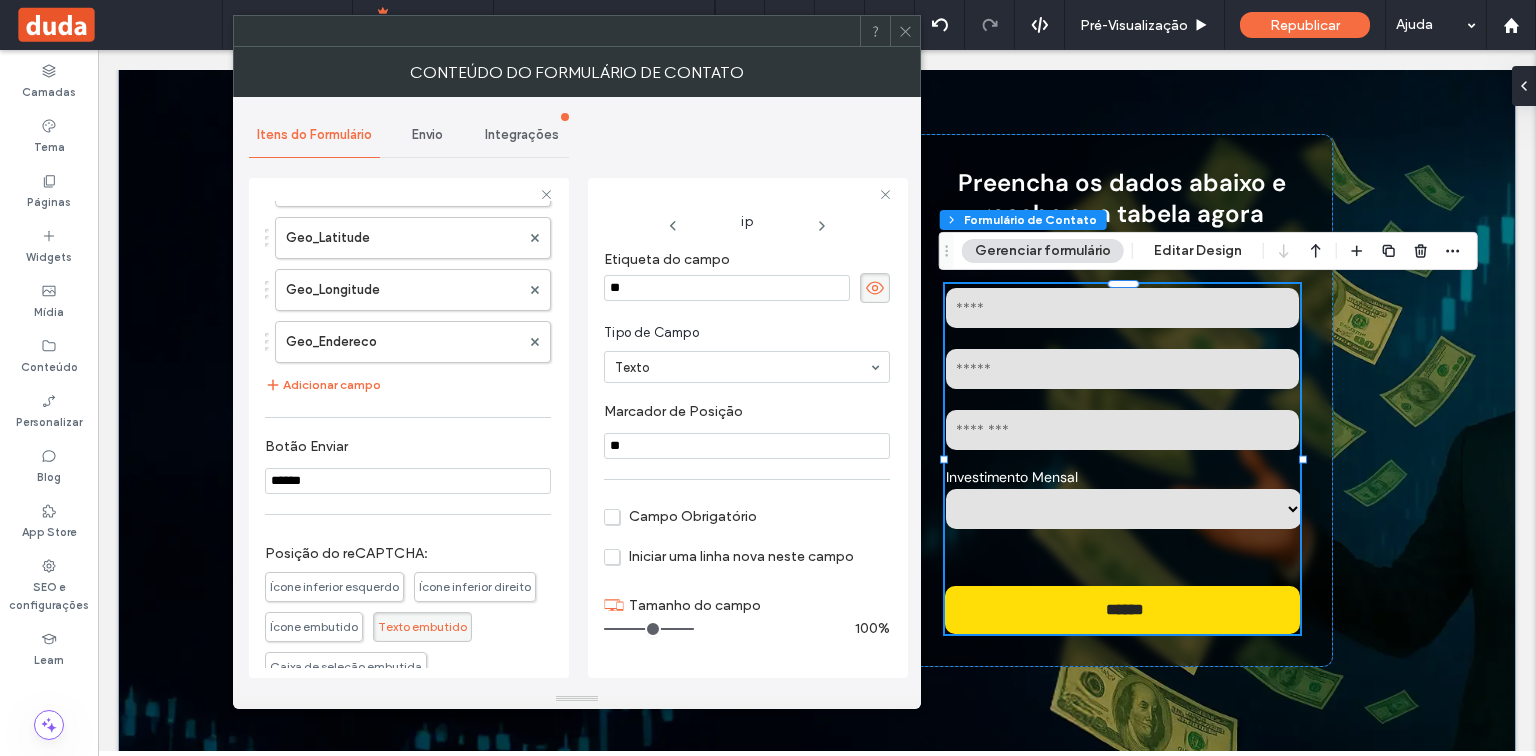 scroll, scrollTop: 1200, scrollLeft: 0, axis: vertical 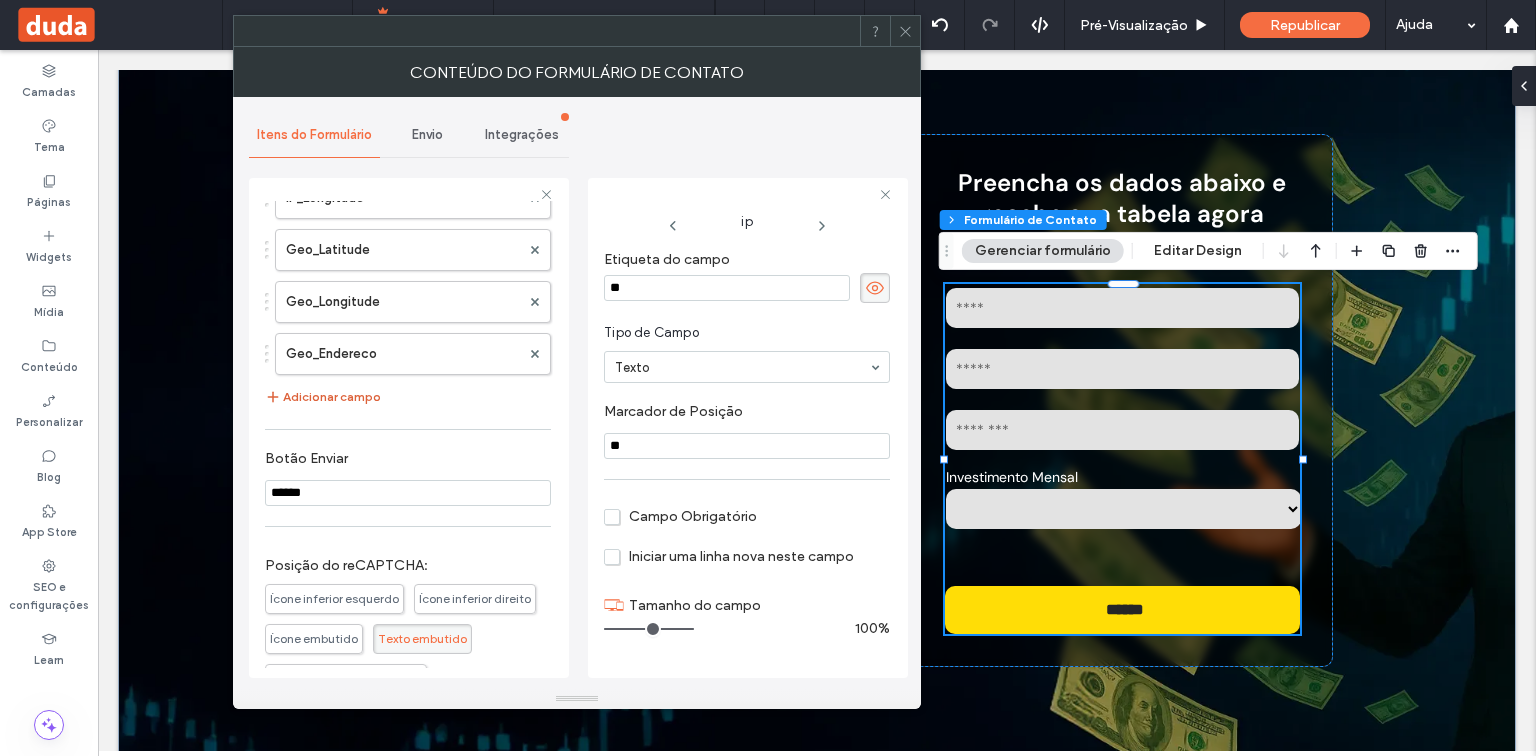 click on "Adicionar campo" at bounding box center [323, 397] 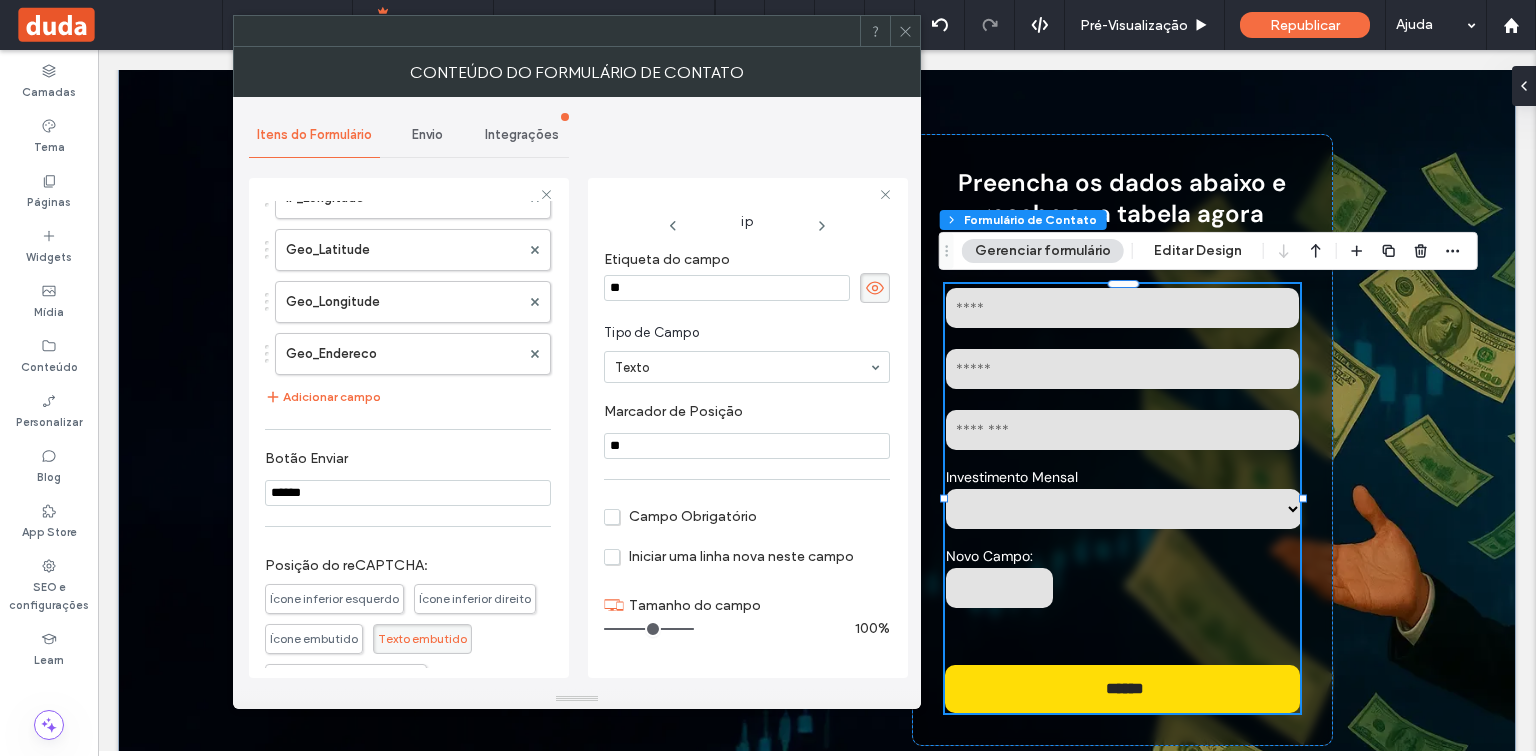 type on "*" 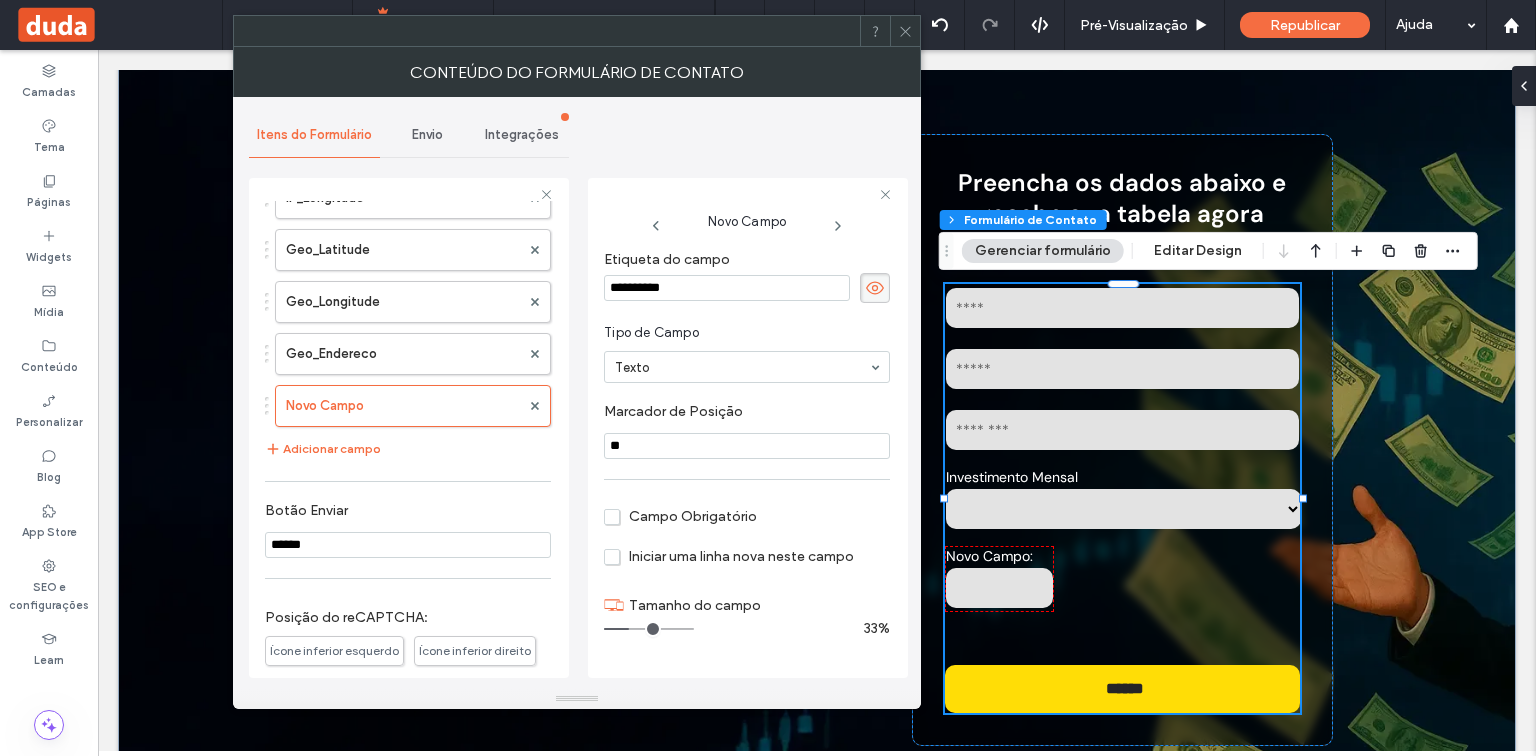 drag, startPoint x: 520, startPoint y: 120, endPoint x: 543, endPoint y: 132, distance: 25.942244 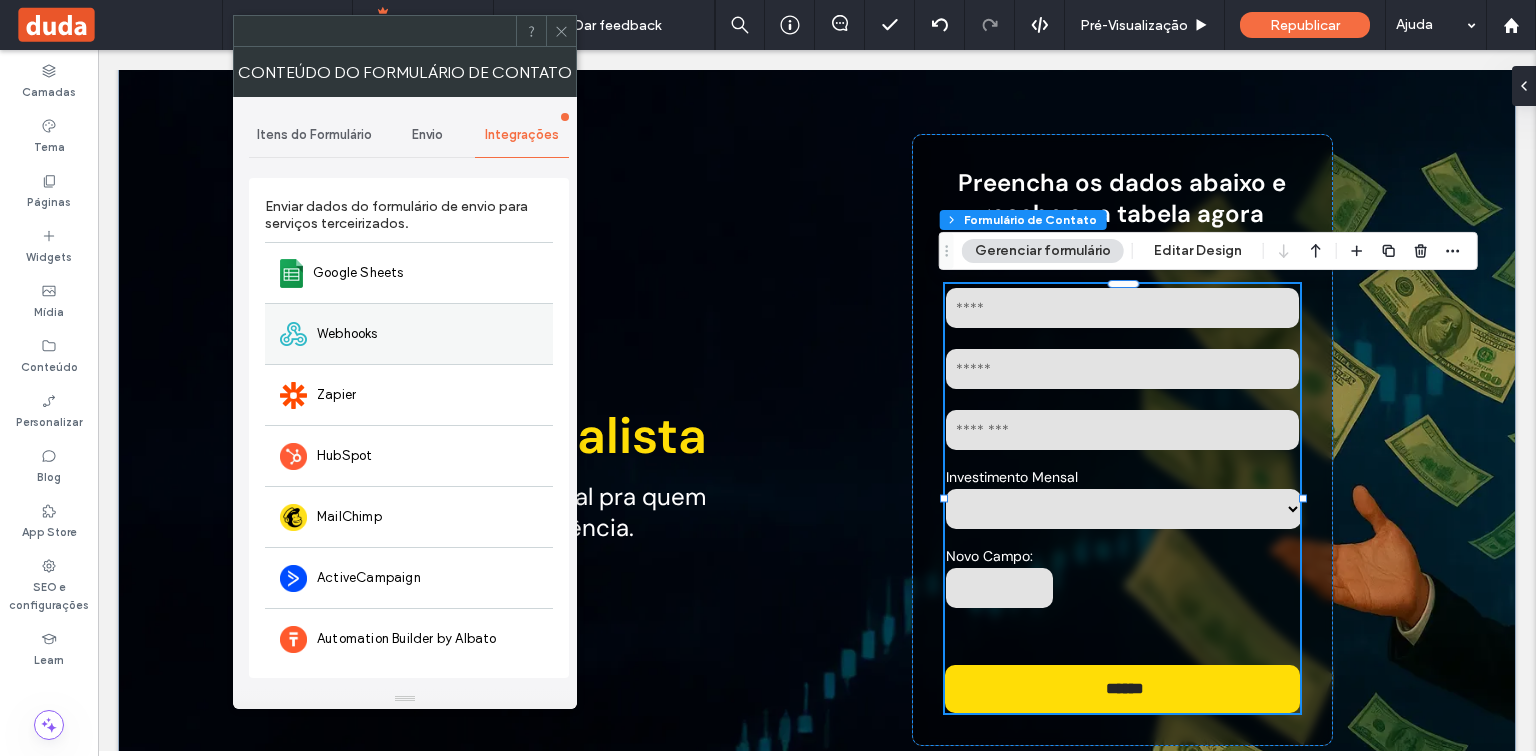 click on "Webhooks" at bounding box center [409, 333] 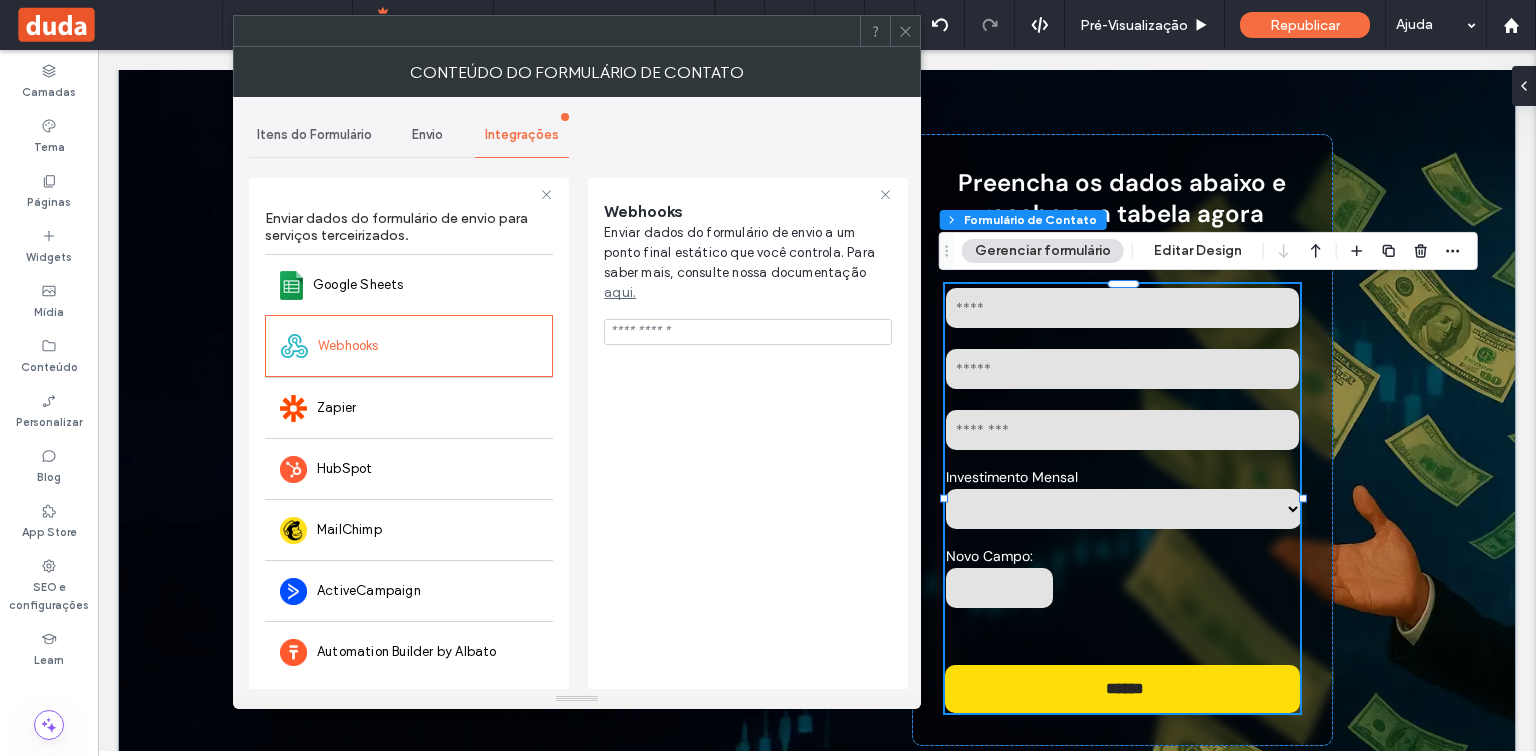 click at bounding box center [748, 332] 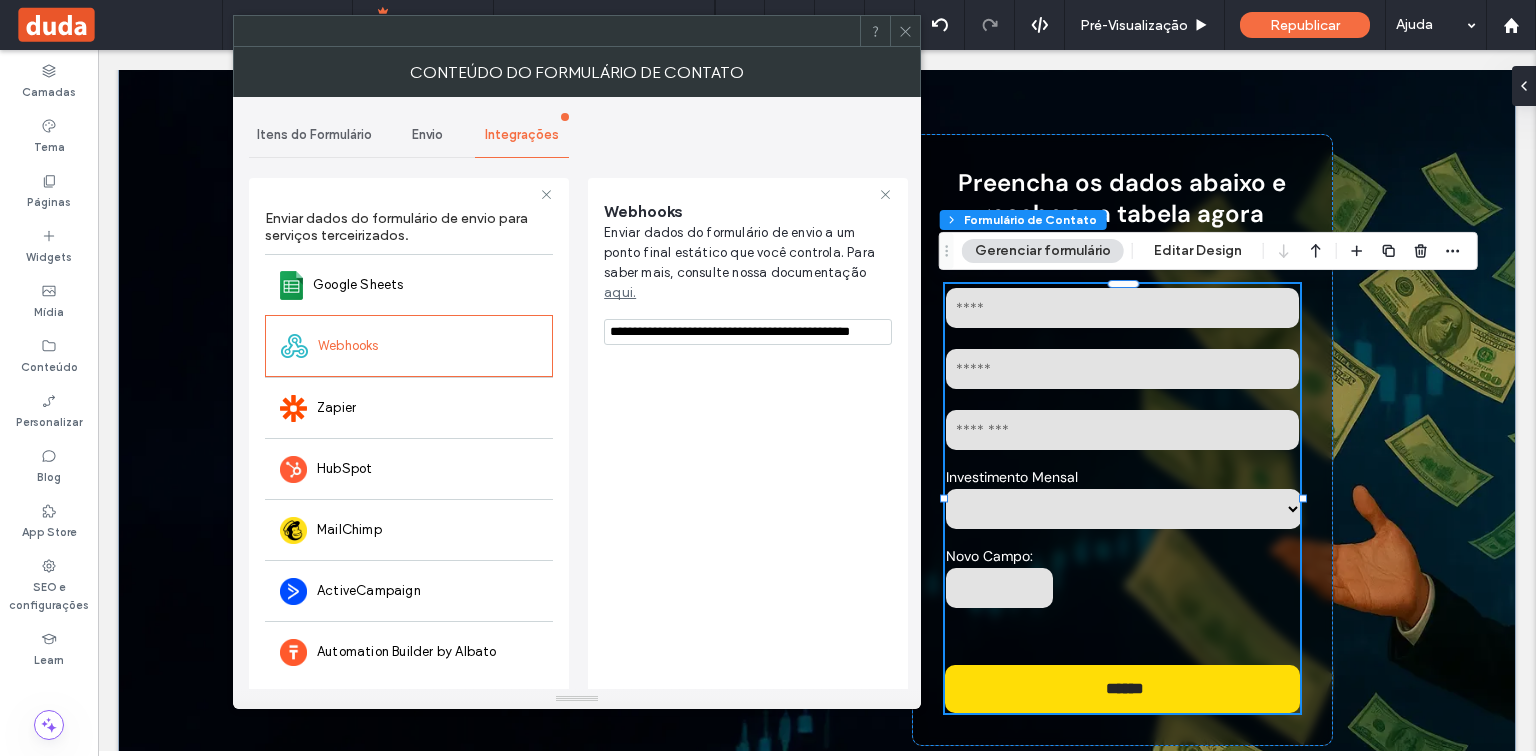 scroll, scrollTop: 0, scrollLeft: 17, axis: horizontal 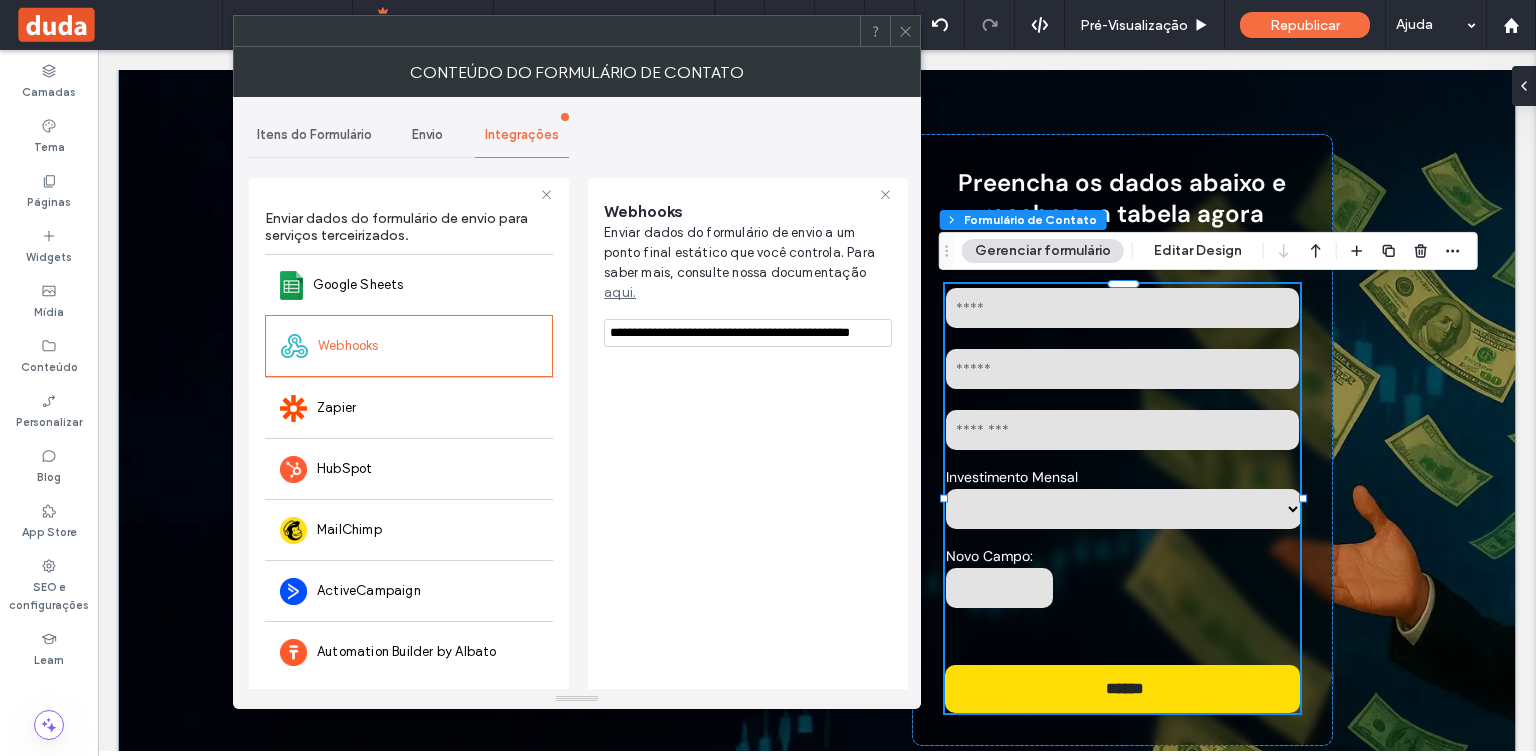 type on "**********" 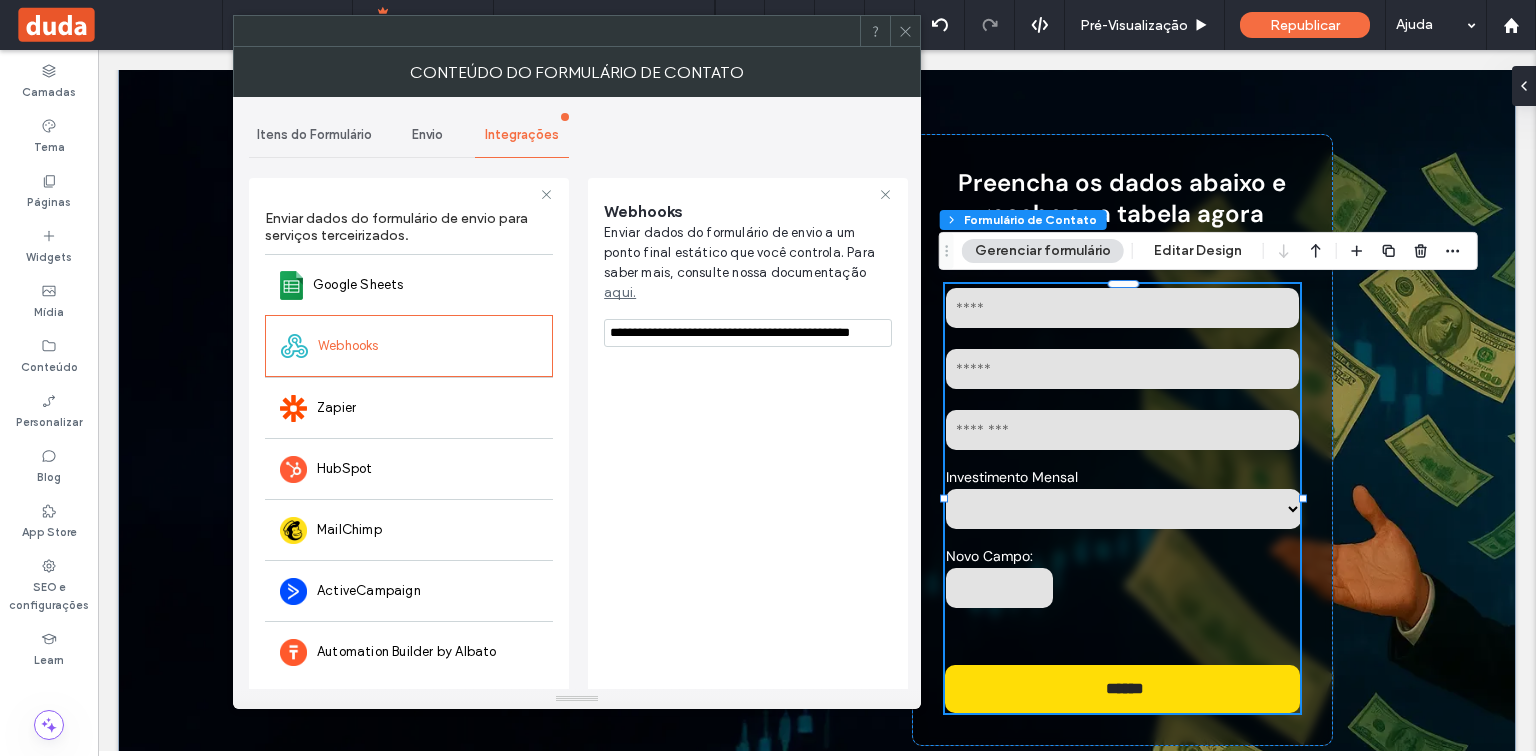click on "Envio" at bounding box center [427, 135] 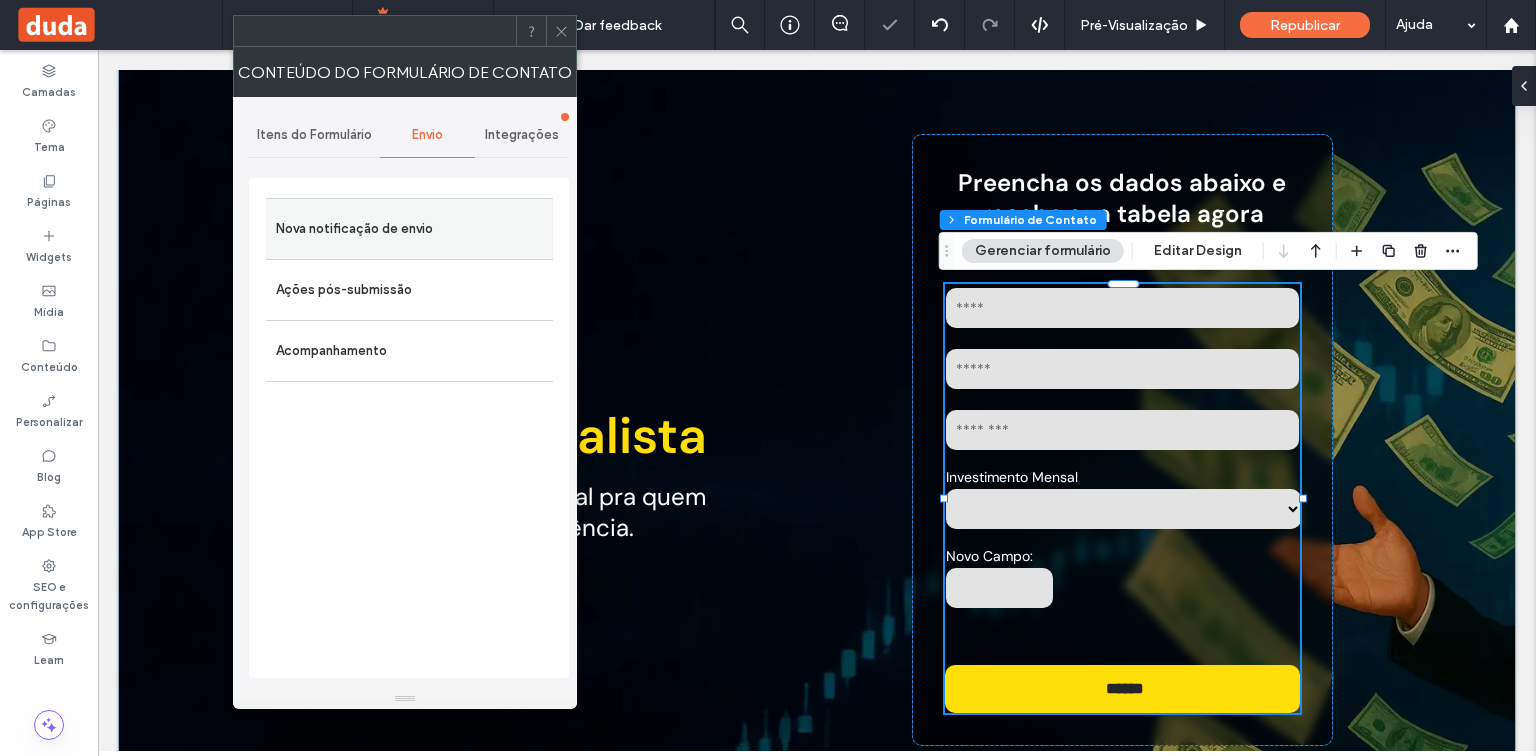 click on "Nova notificação de envio" at bounding box center (409, 229) 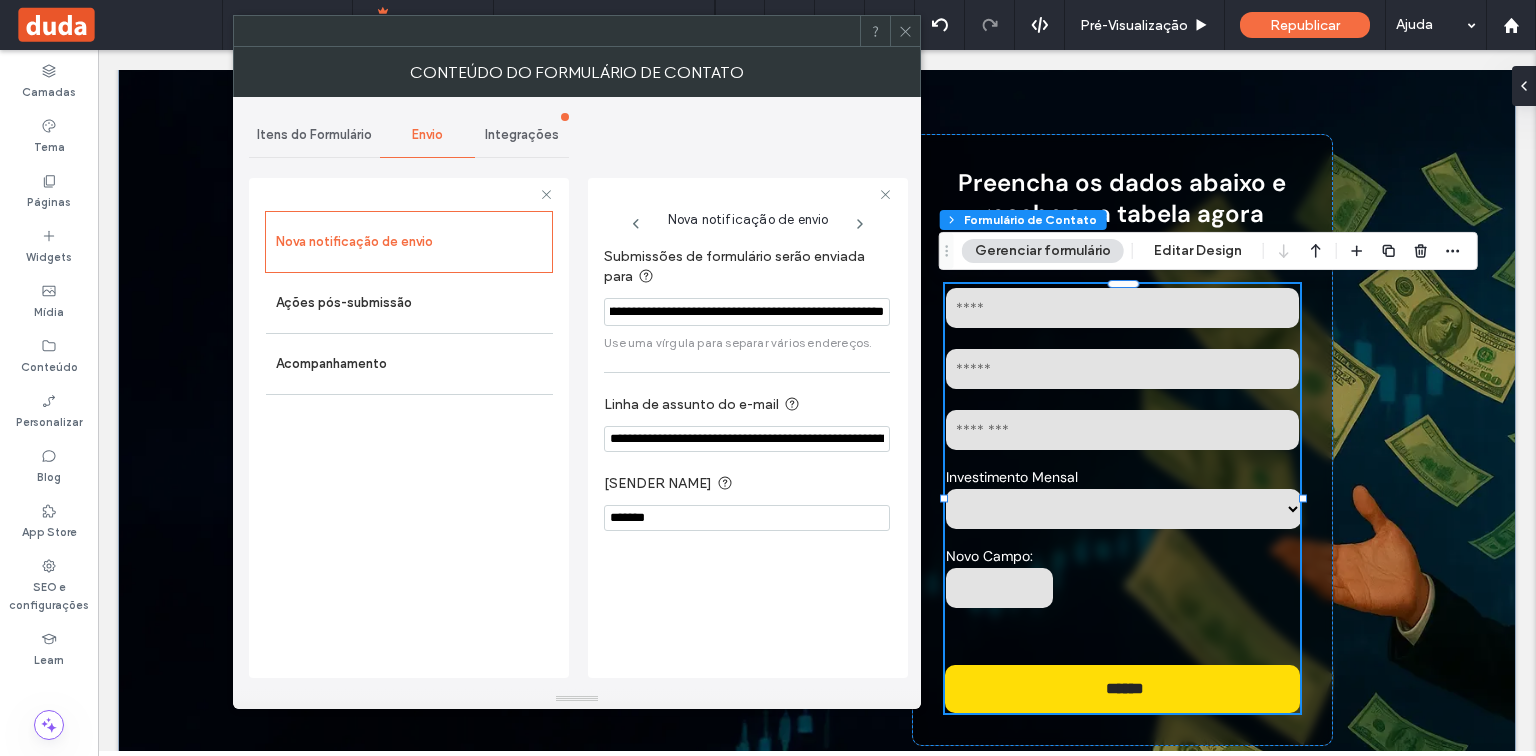 scroll, scrollTop: 0, scrollLeft: 134, axis: horizontal 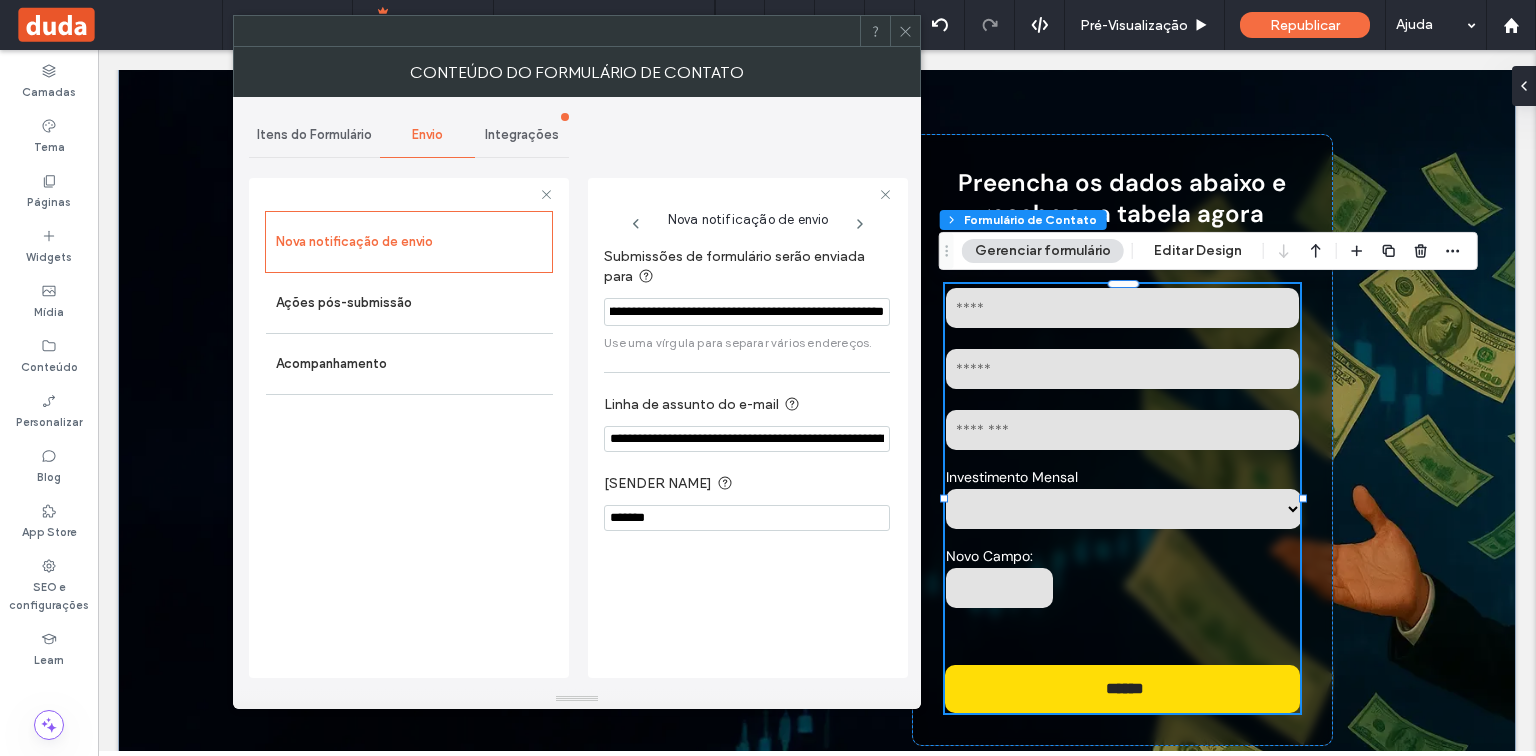 drag, startPoint x: 612, startPoint y: 309, endPoint x: 900, endPoint y: 309, distance: 288 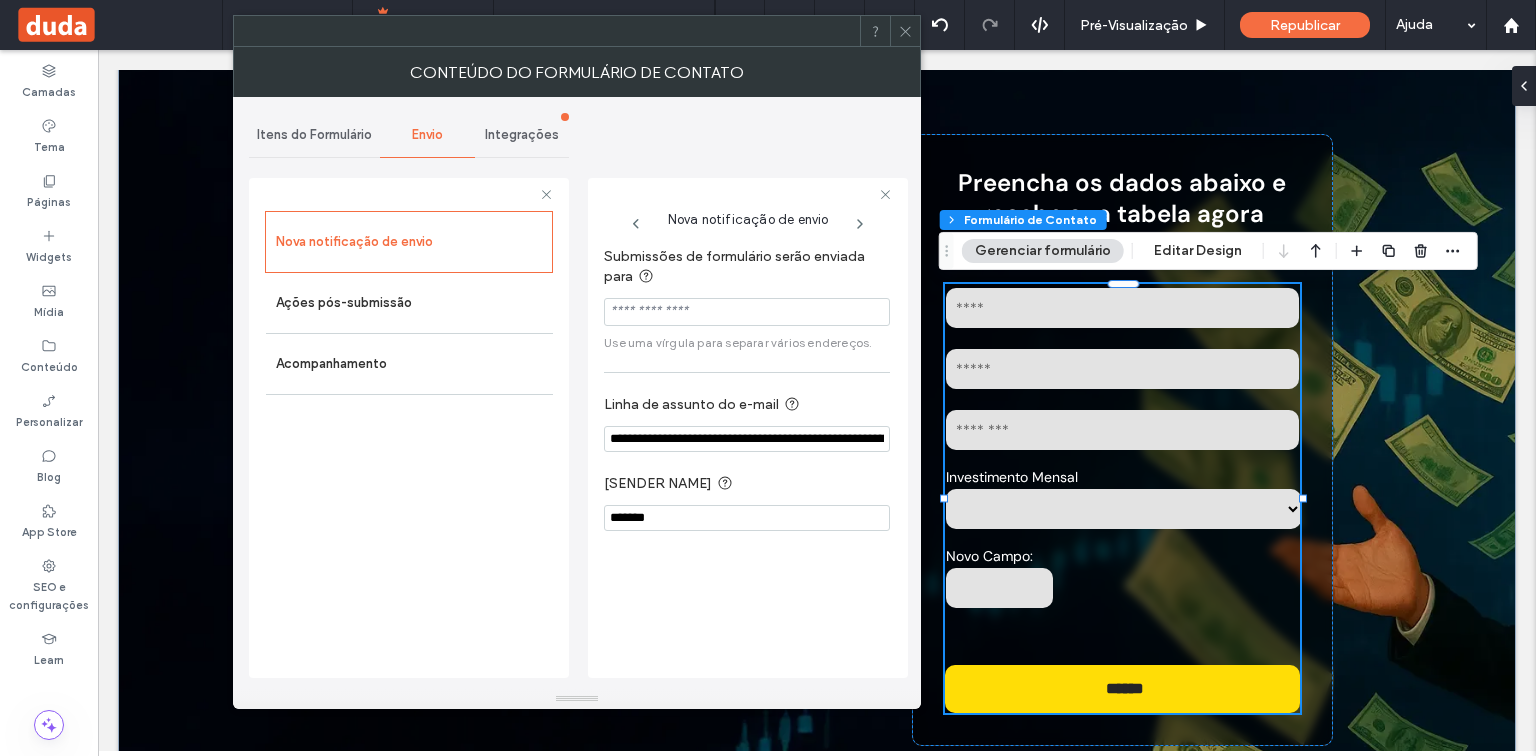 scroll, scrollTop: 0, scrollLeft: 0, axis: both 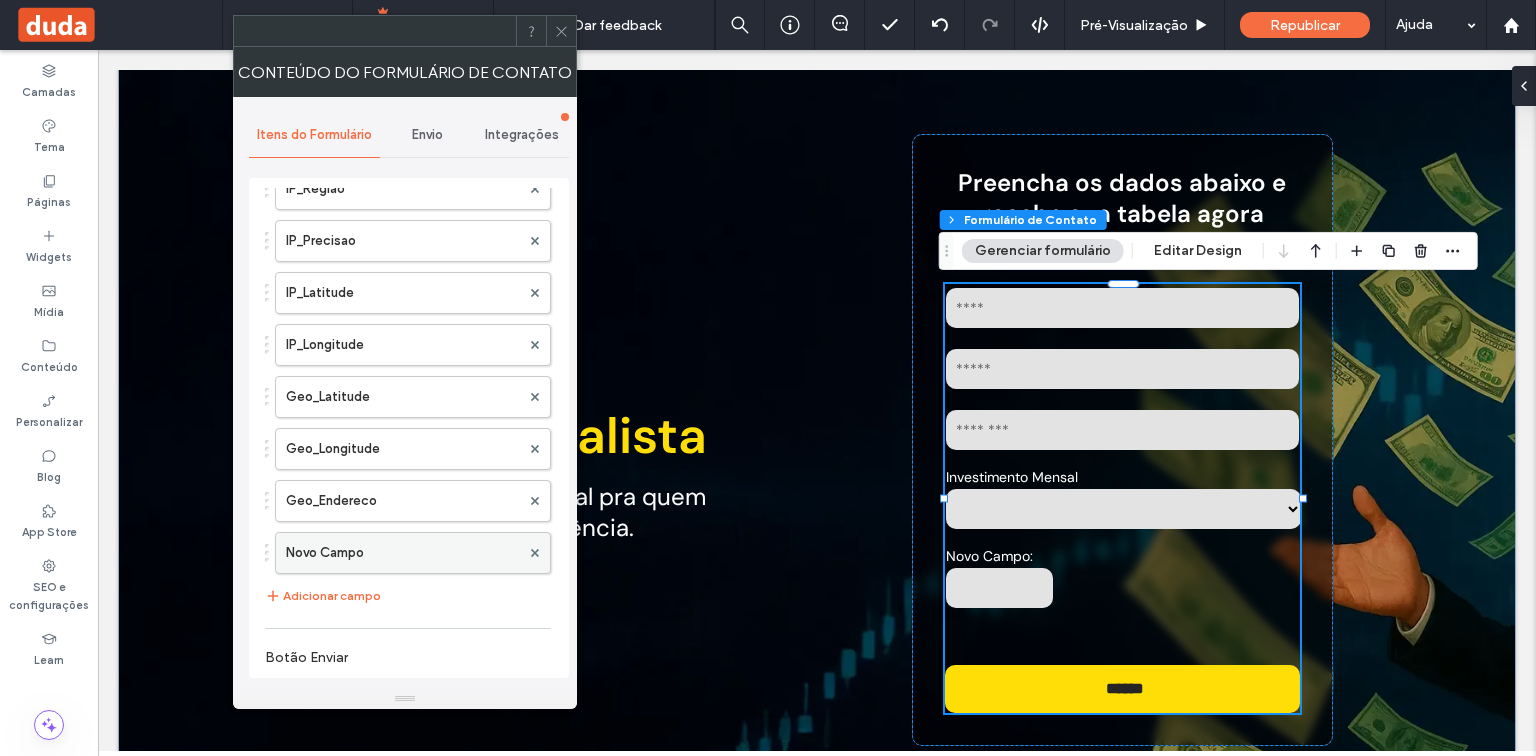 click on "Novo Campo" at bounding box center (403, 553) 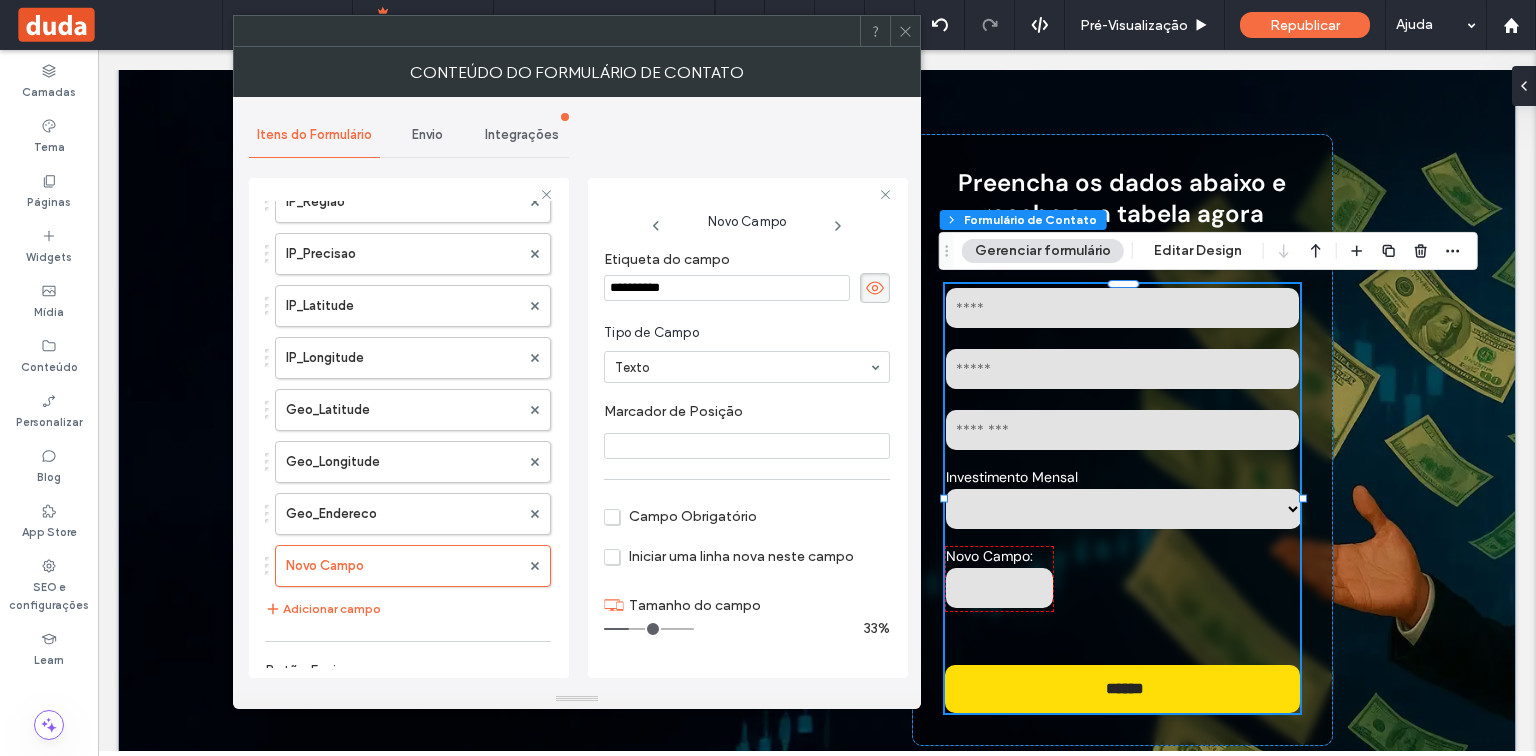 drag, startPoint x: 712, startPoint y: 288, endPoint x: 616, endPoint y: 288, distance: 96 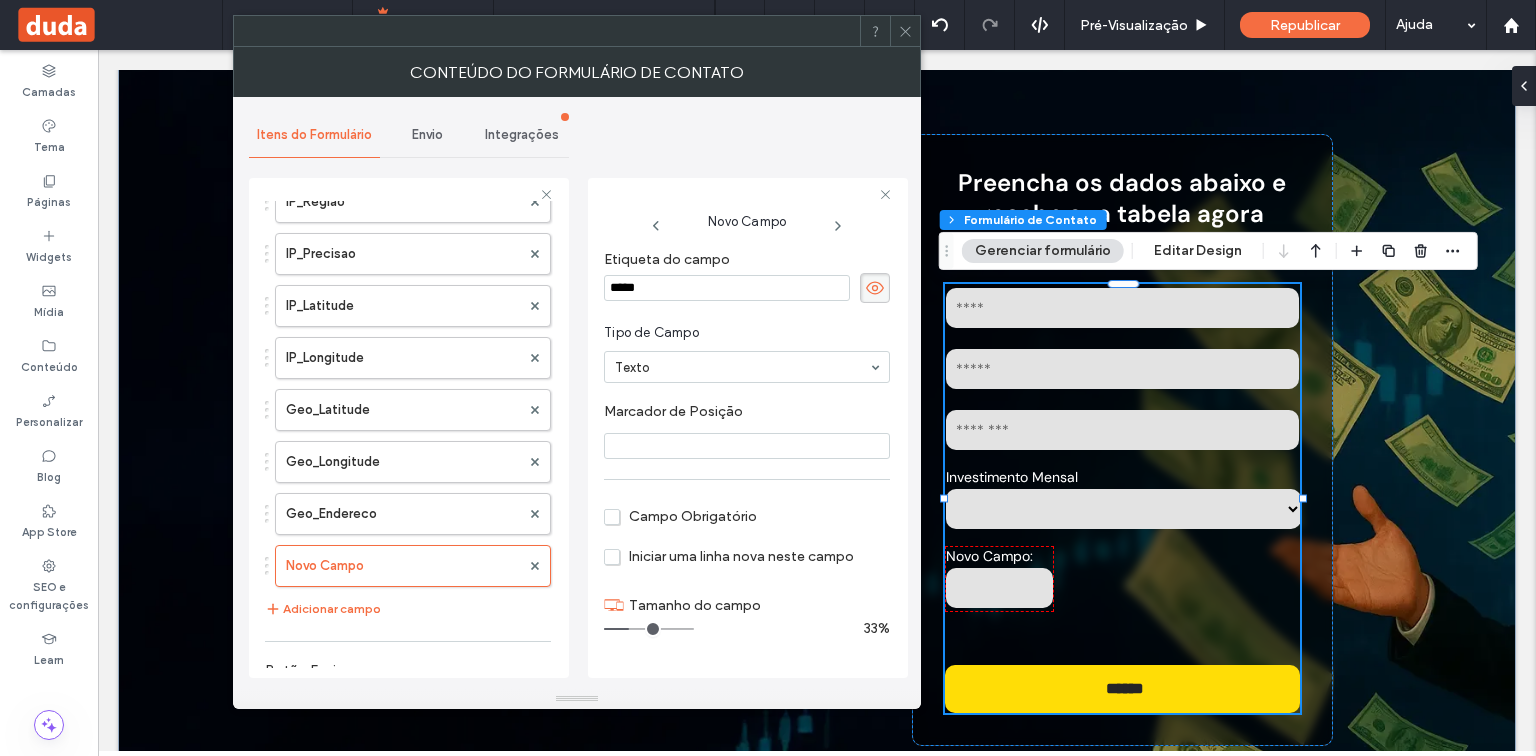 click at bounding box center (747, 446) 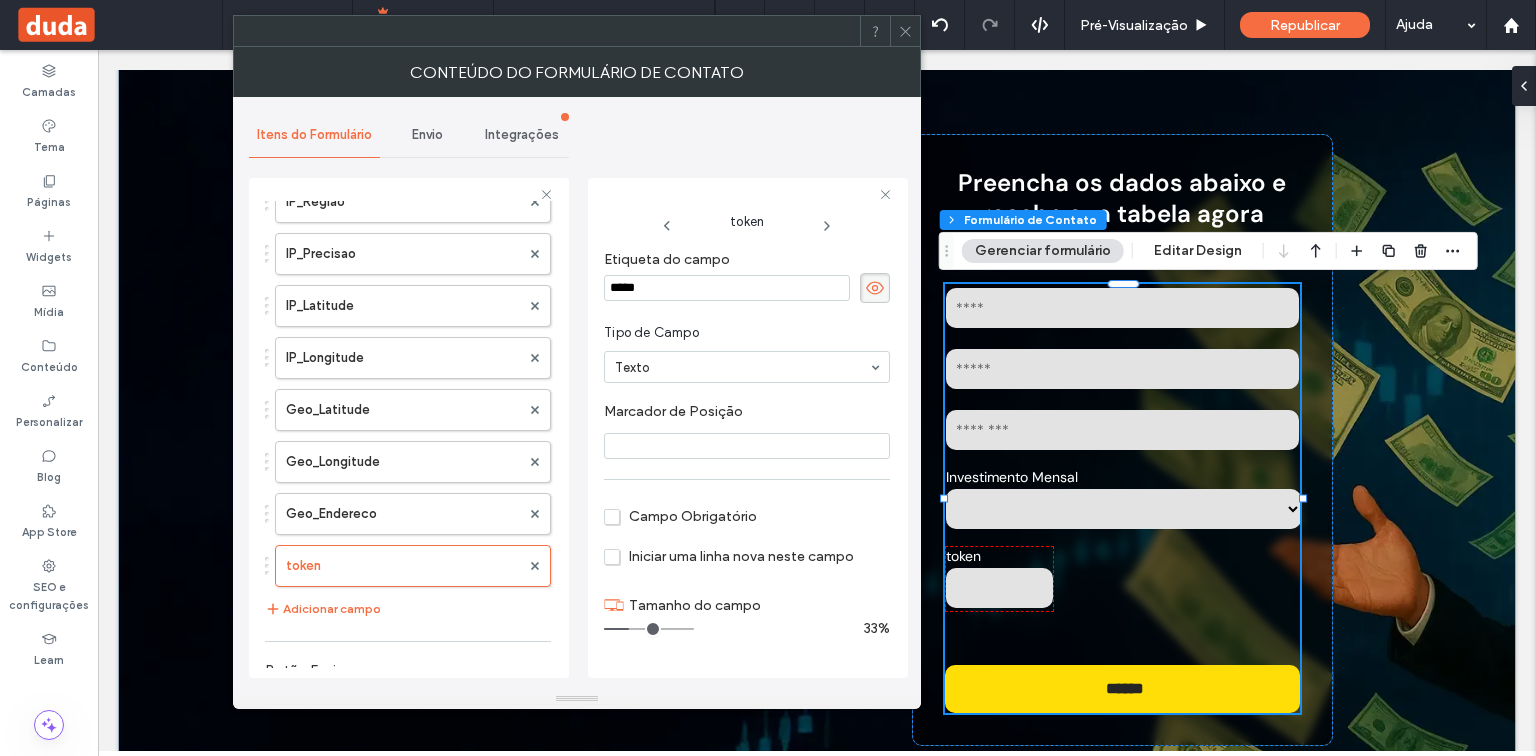 paste on "*****" 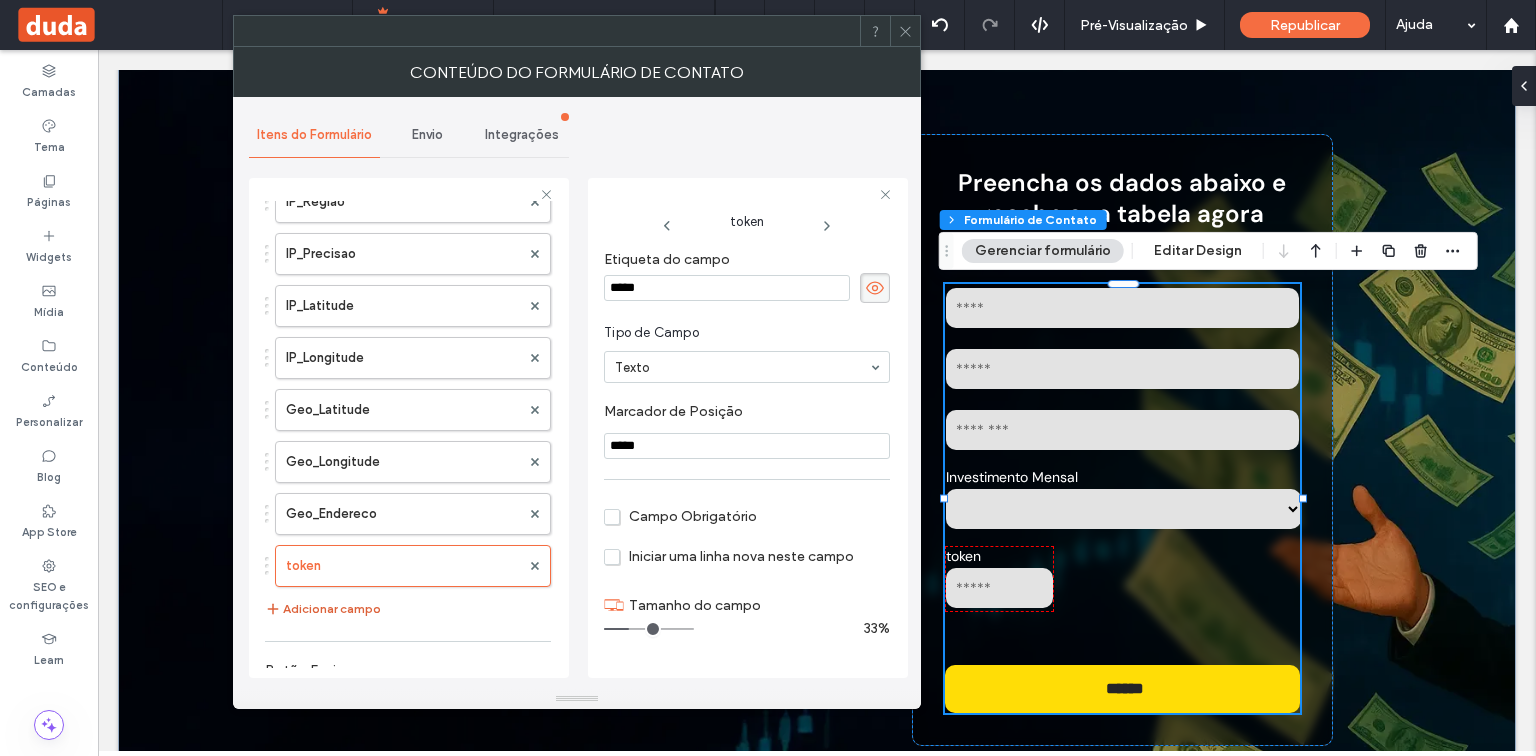 type on "*****" 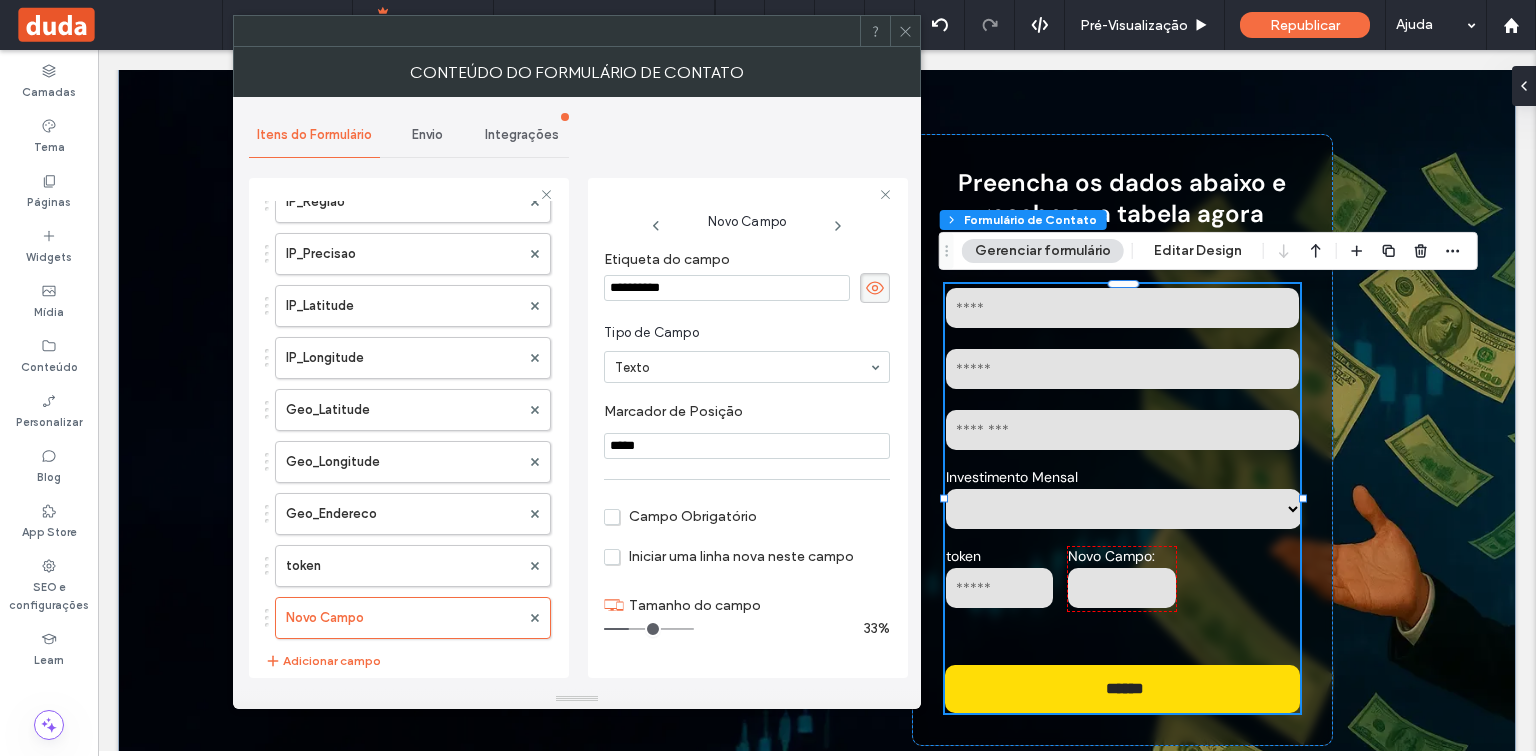 drag, startPoint x: 731, startPoint y: 281, endPoint x: 560, endPoint y: 283, distance: 171.01169 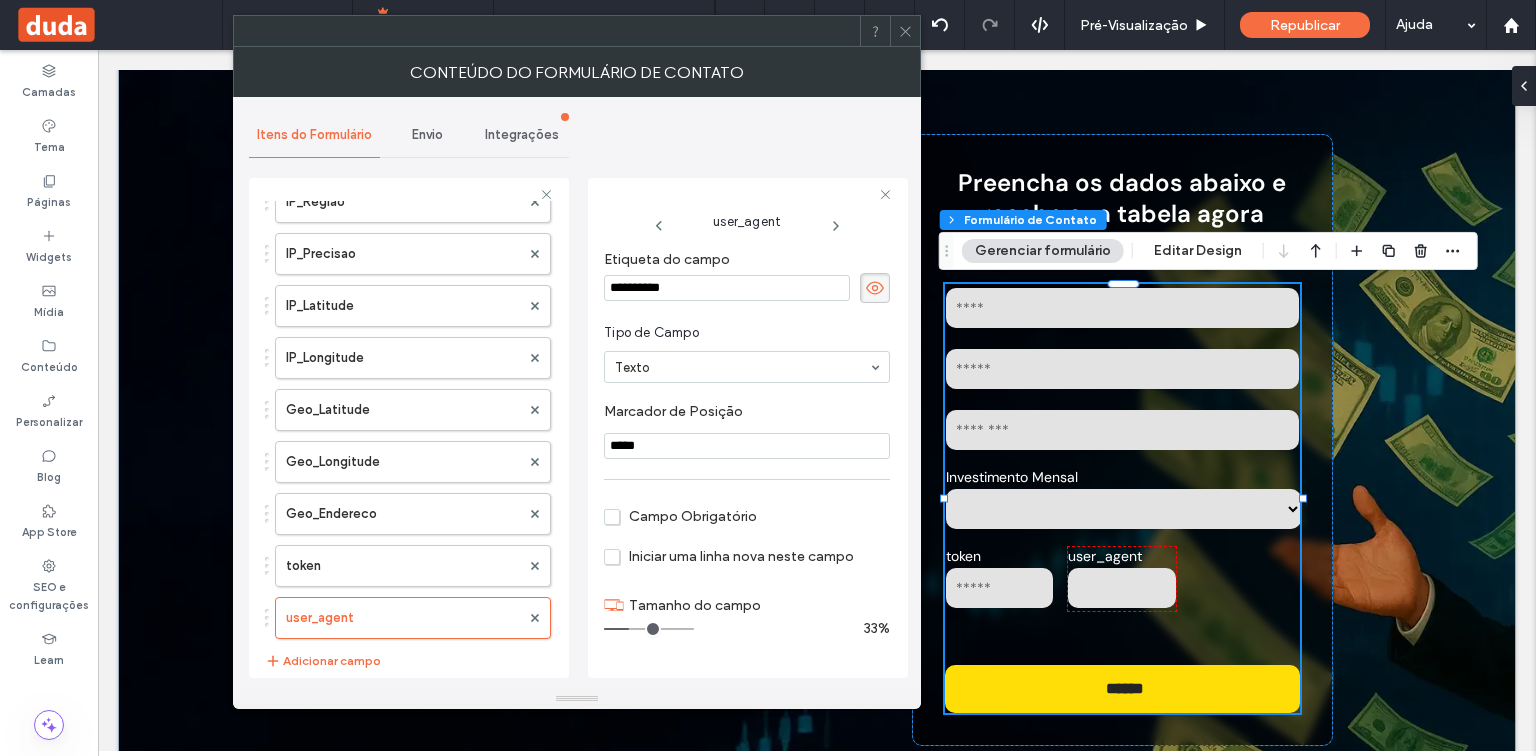 drag, startPoint x: 654, startPoint y: 455, endPoint x: 608, endPoint y: 451, distance: 46.173584 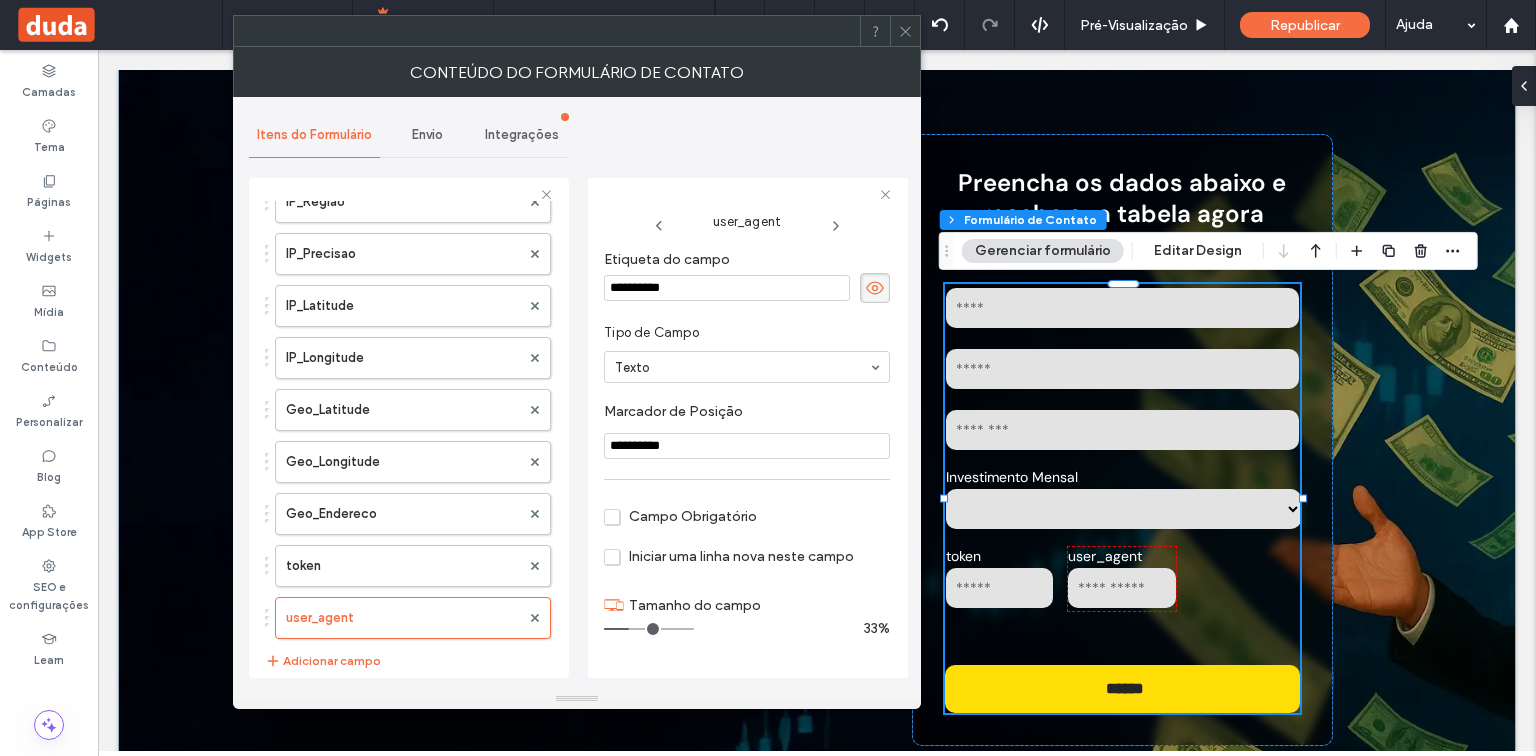 type on "**********" 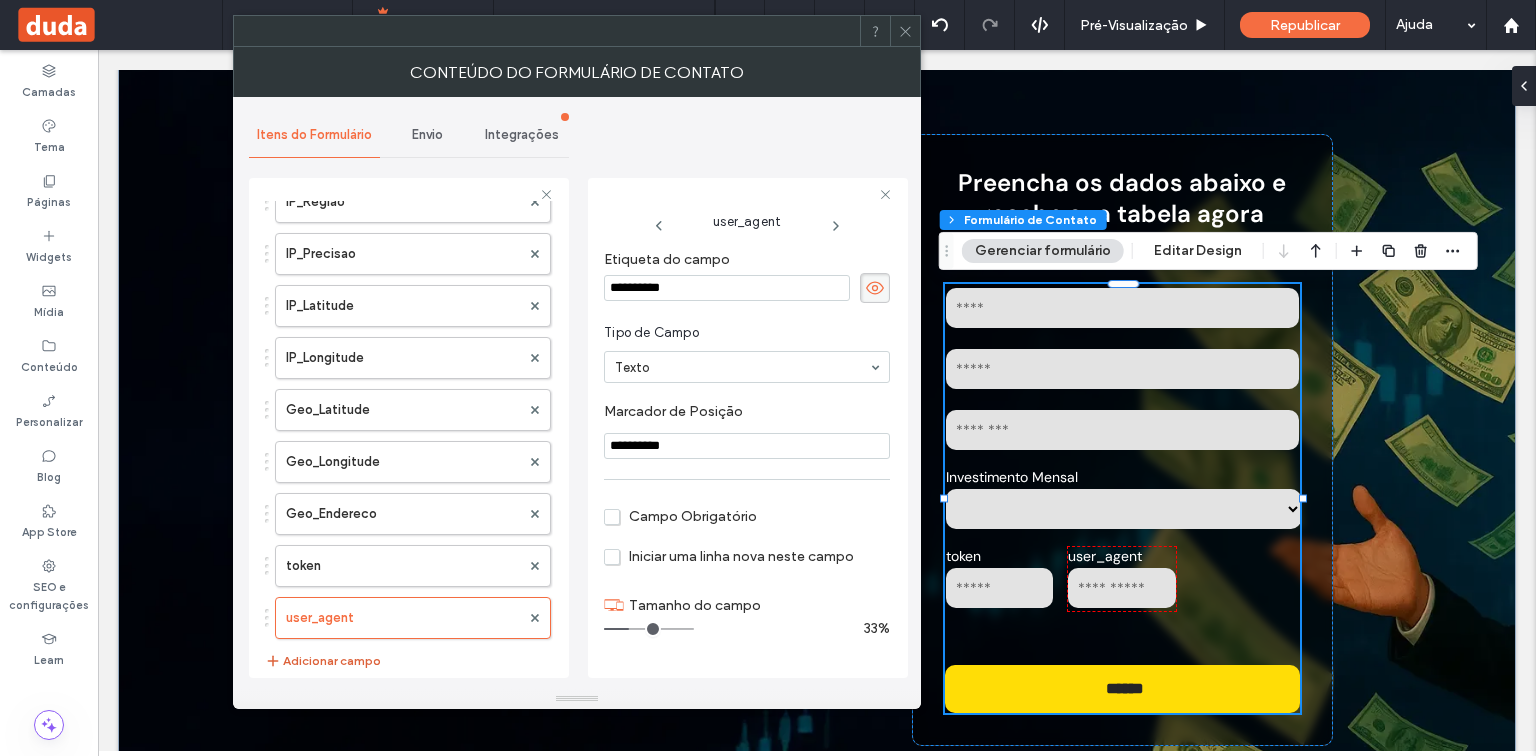 click on "Adicionar campo" at bounding box center (323, 661) 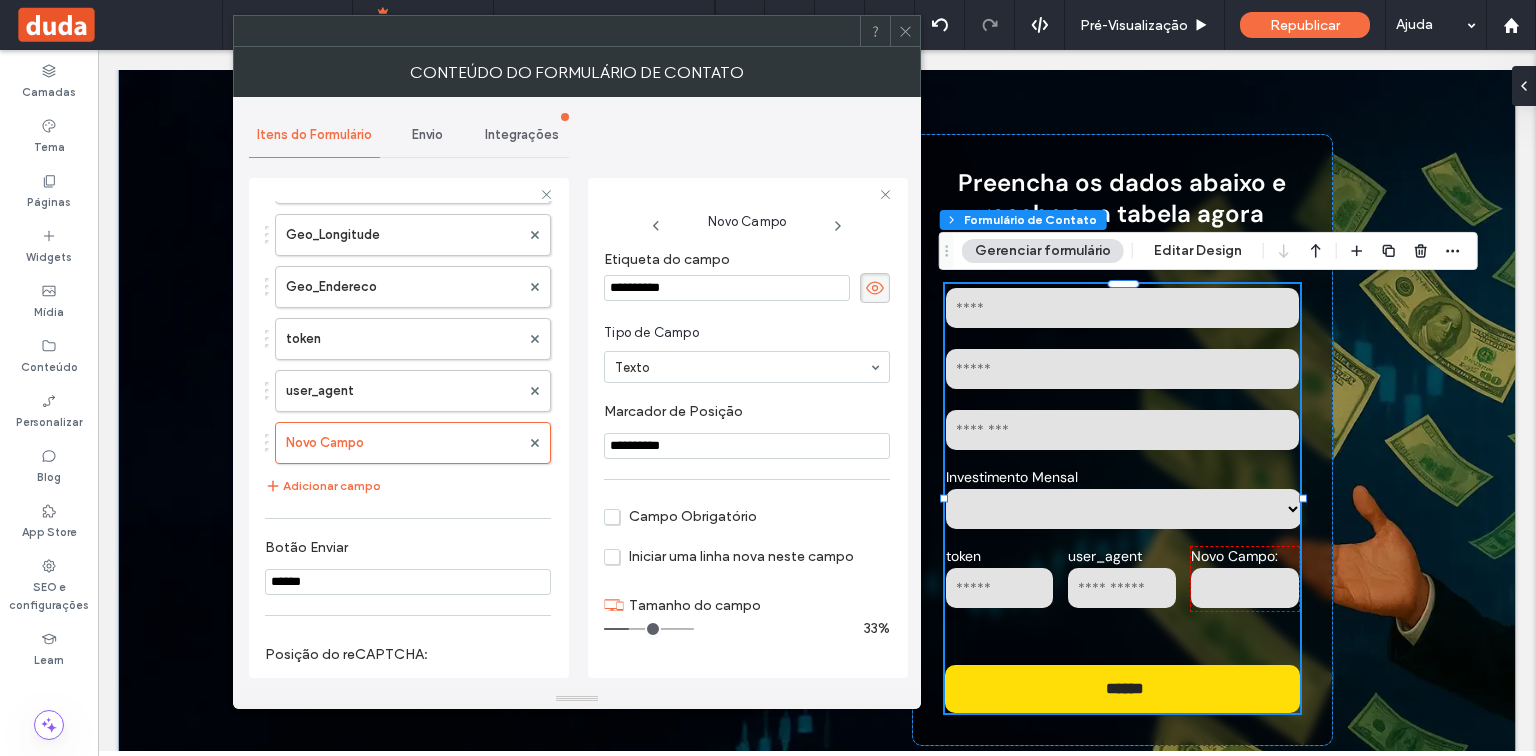 scroll, scrollTop: 1280, scrollLeft: 0, axis: vertical 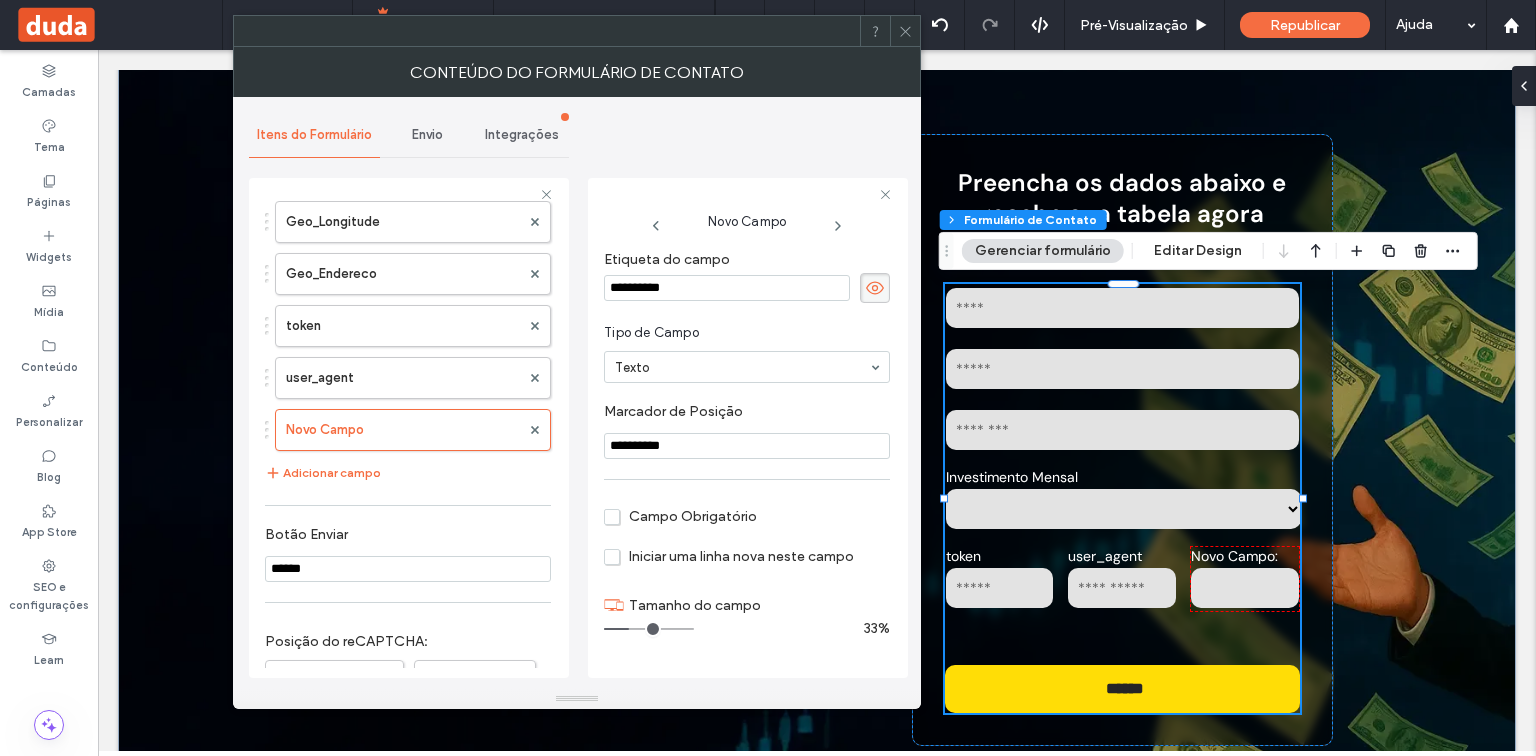 drag, startPoint x: 731, startPoint y: 276, endPoint x: 603, endPoint y: 284, distance: 128.24976 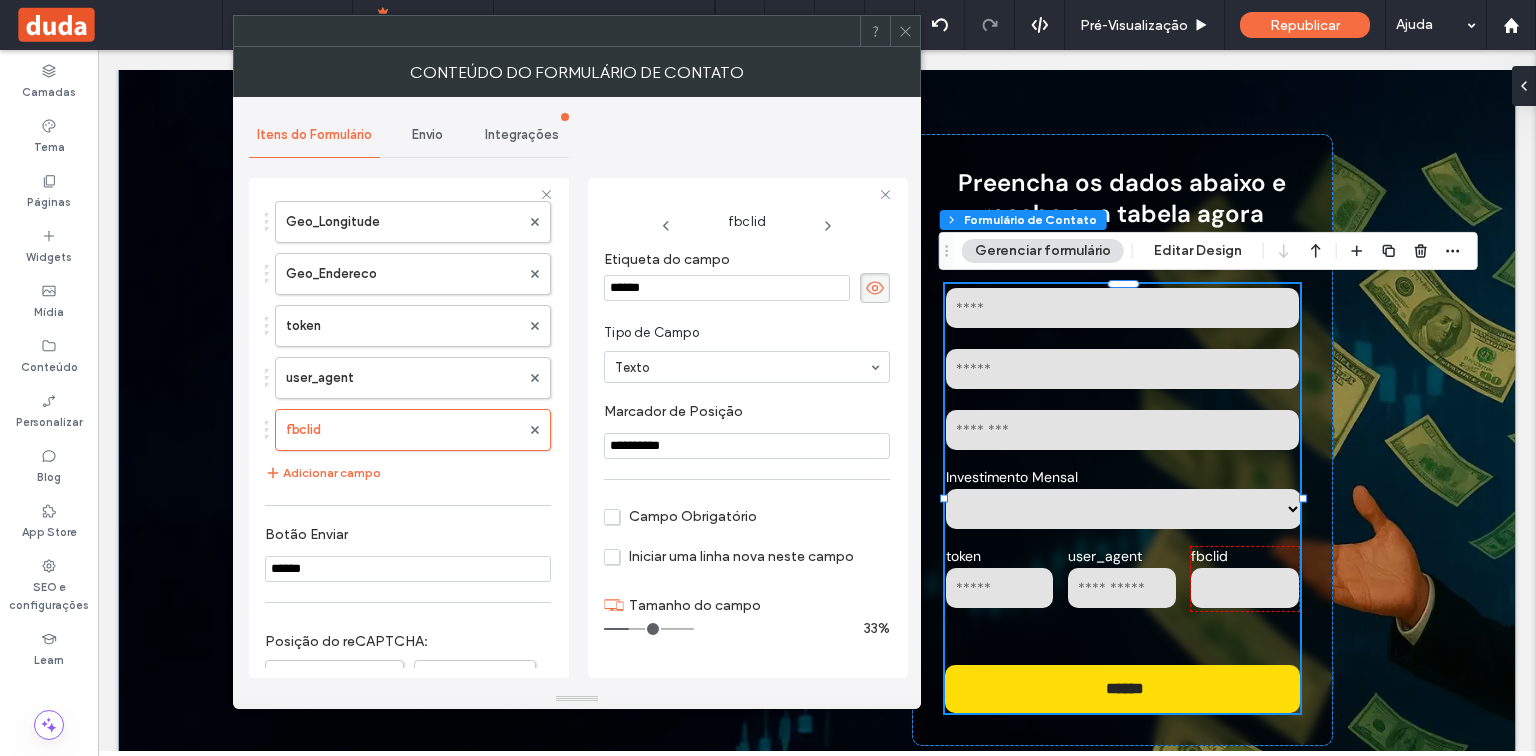 drag, startPoint x: 693, startPoint y: 443, endPoint x: 616, endPoint y: 444, distance: 77.00649 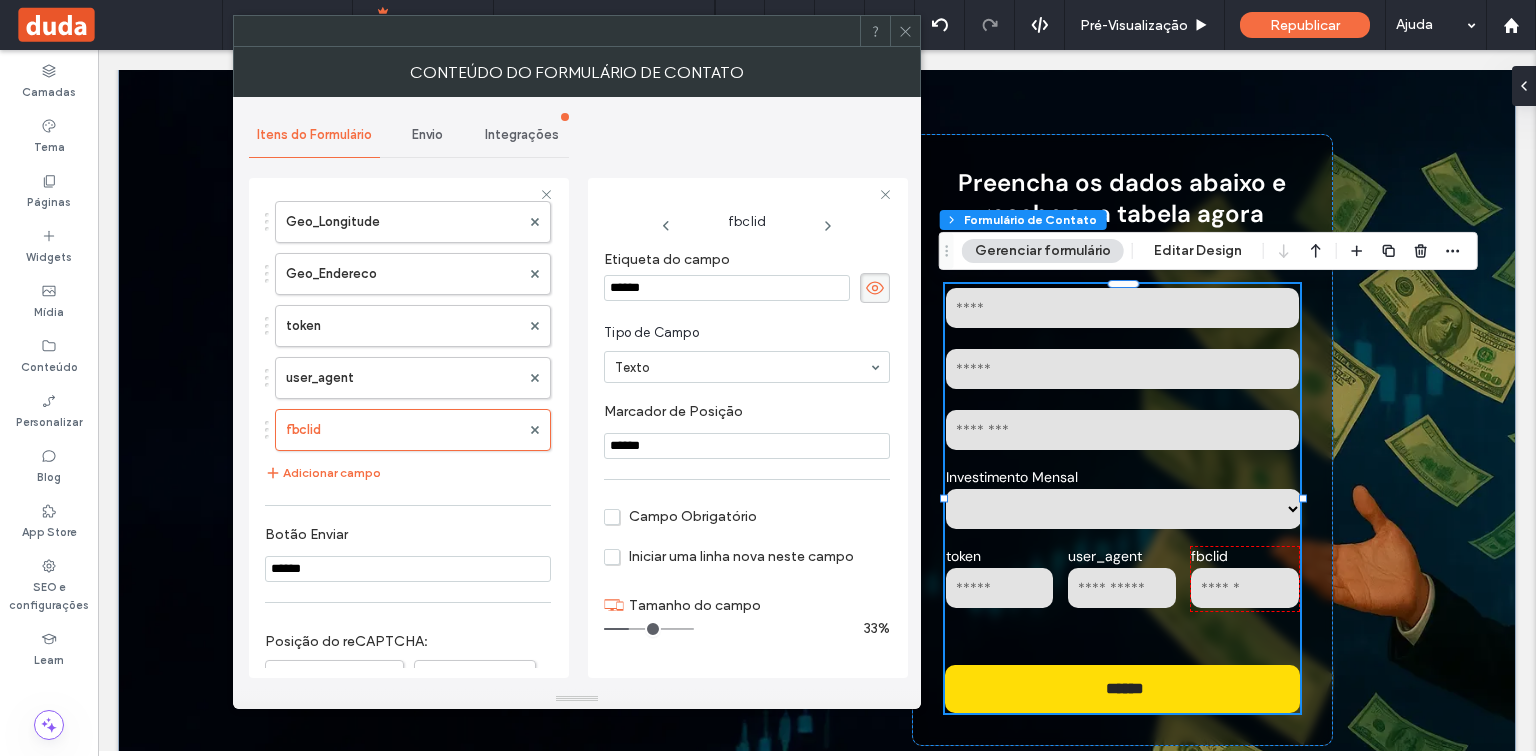 type on "******" 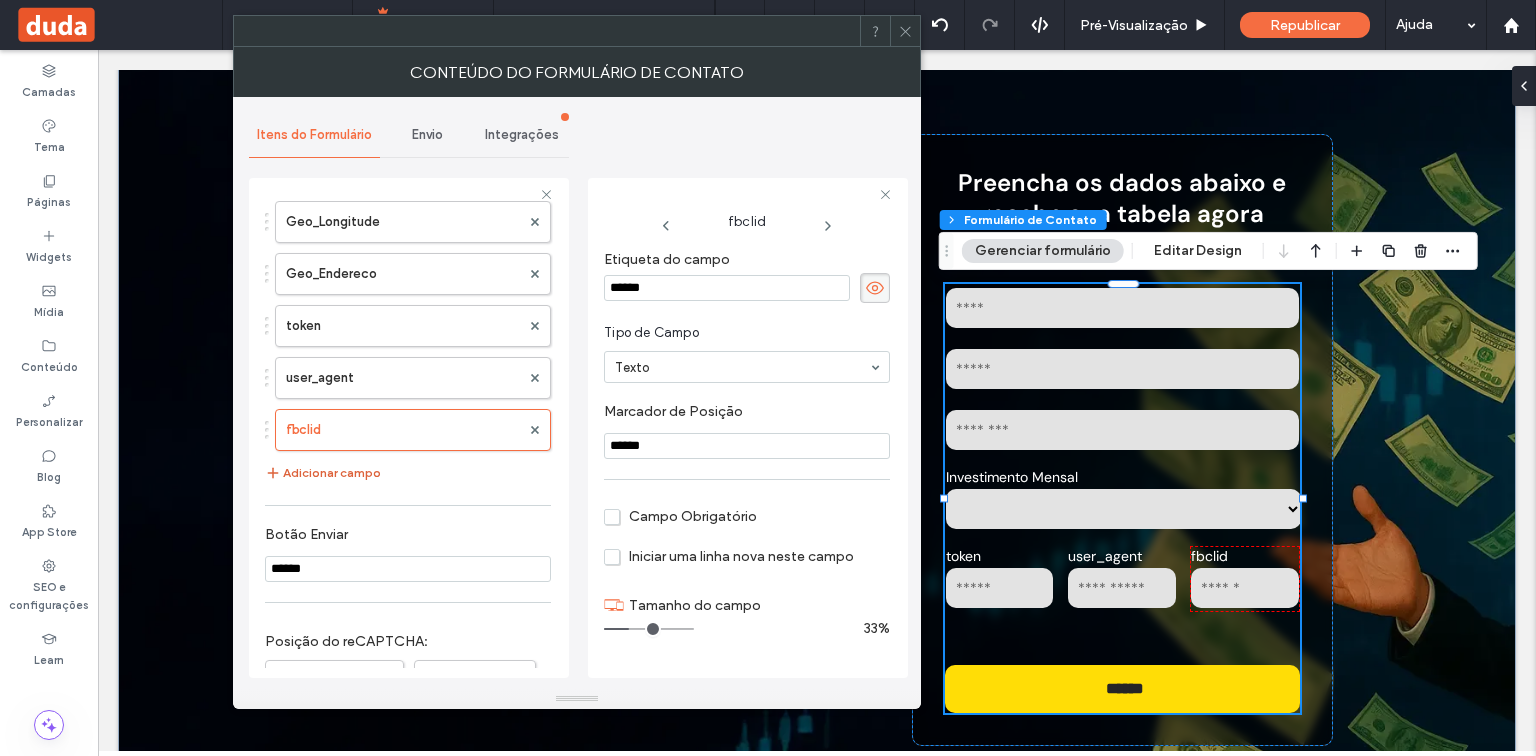 click on "Adicionar campo" at bounding box center [323, 473] 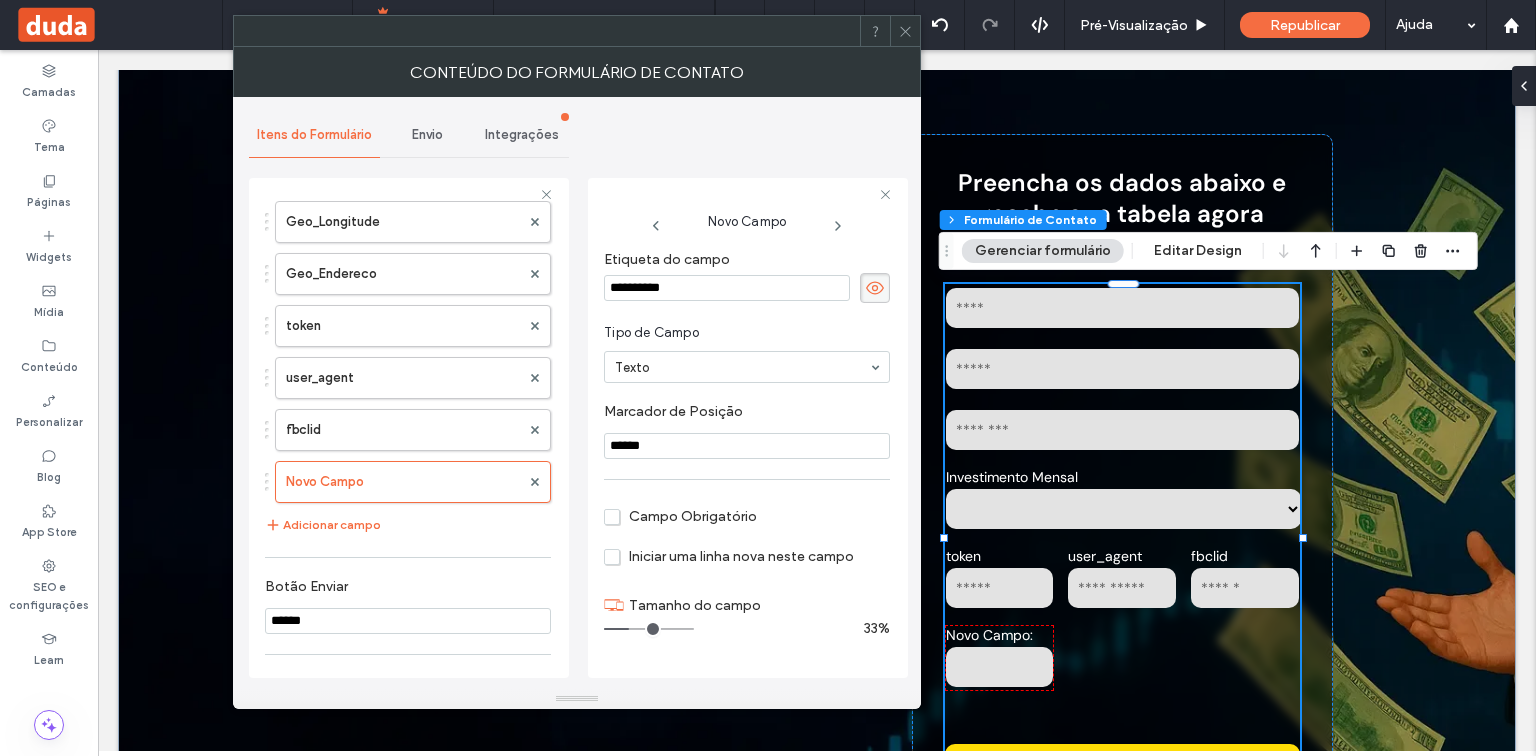 drag, startPoint x: 728, startPoint y: 289, endPoint x: 575, endPoint y: 296, distance: 153.16005 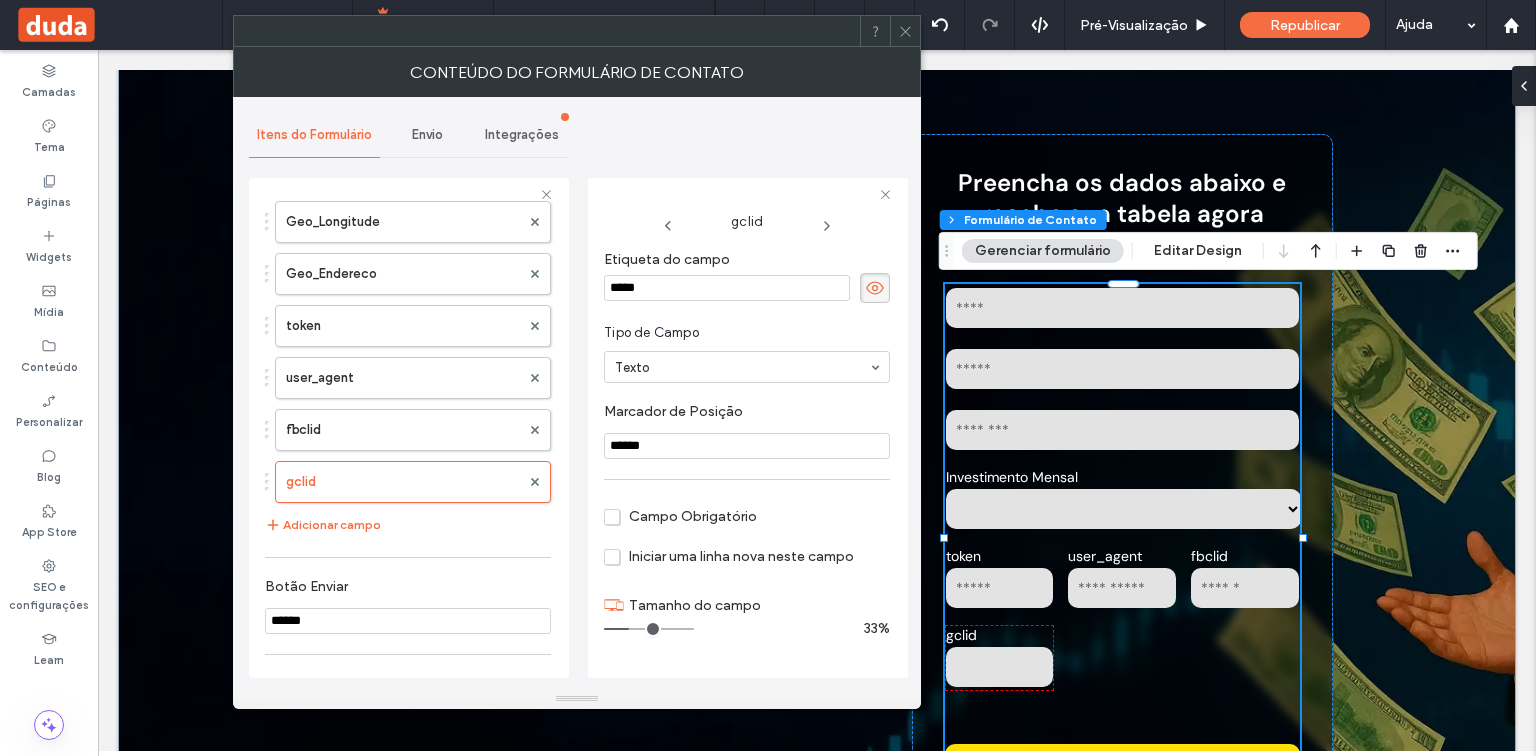 drag, startPoint x: 673, startPoint y: 449, endPoint x: 592, endPoint y: 446, distance: 81.055534 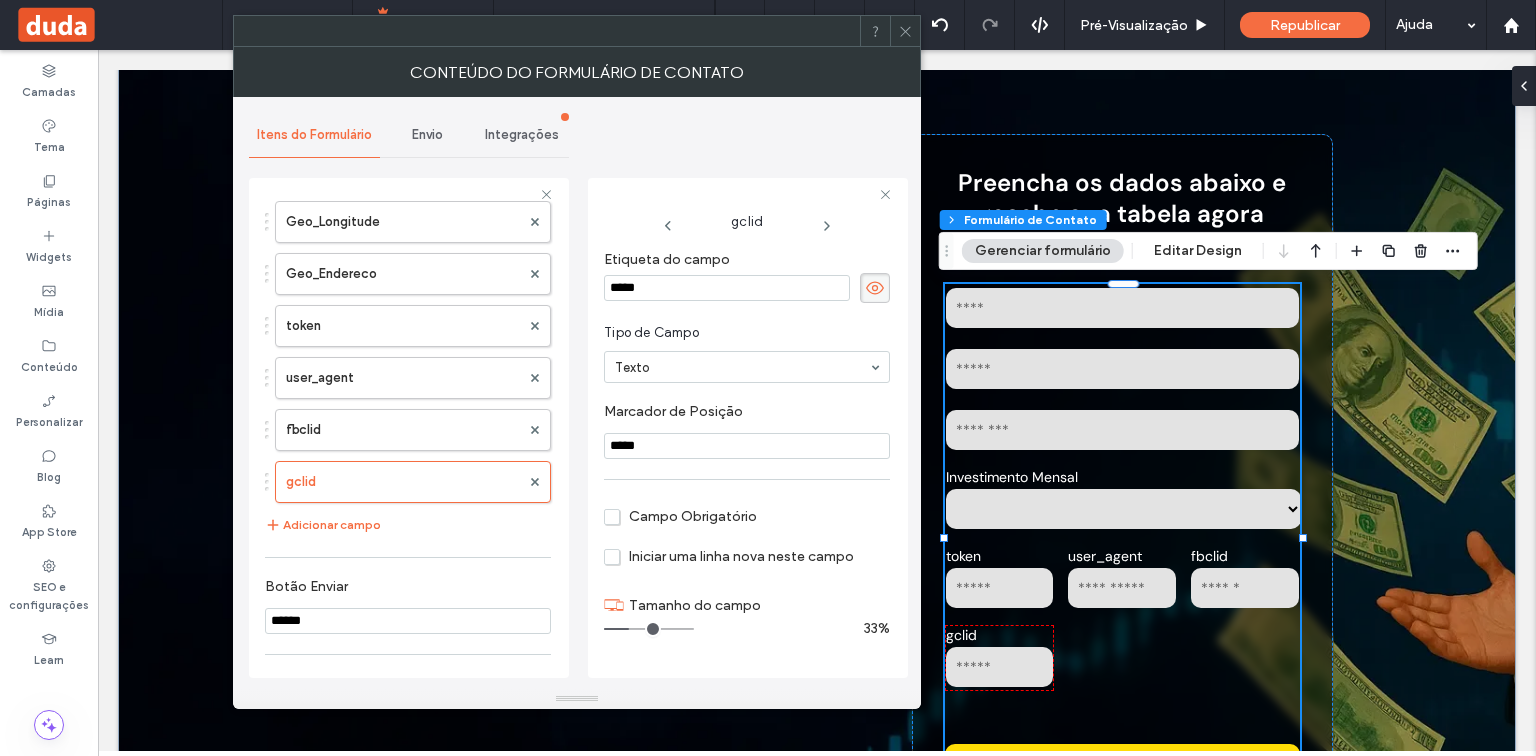 type on "*****" 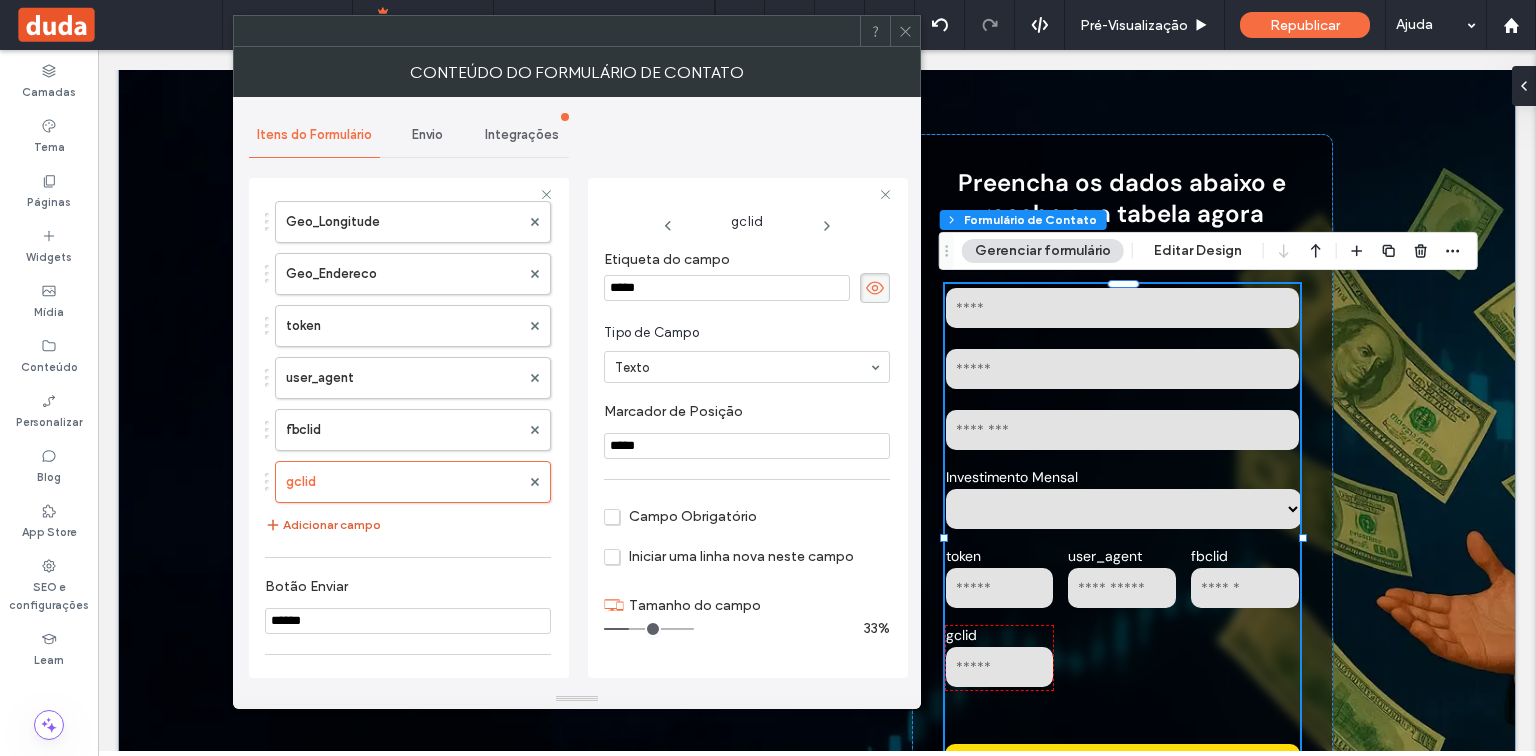 click on "Adicionar campo" at bounding box center (323, 525) 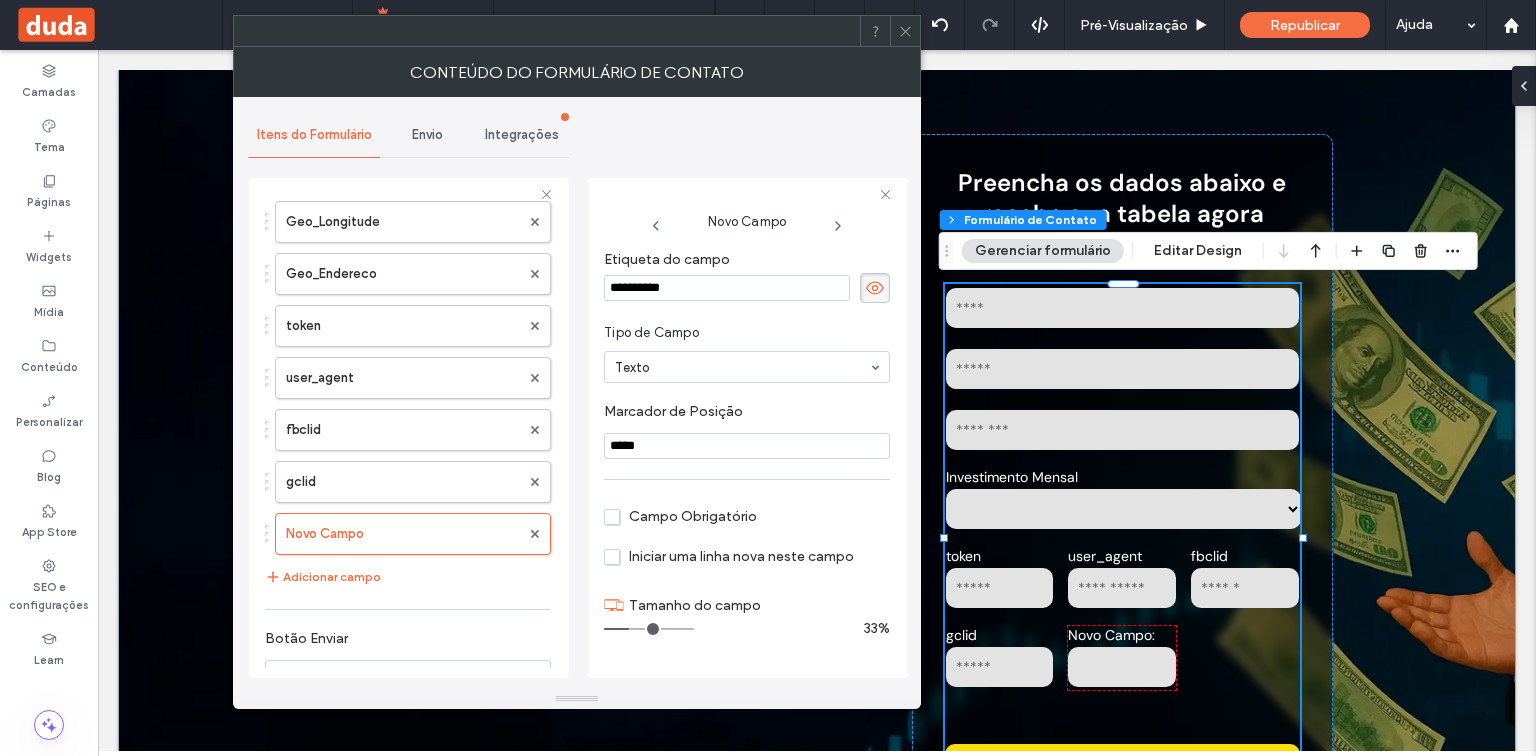 drag, startPoint x: 704, startPoint y: 284, endPoint x: 589, endPoint y: 285, distance: 115.00435 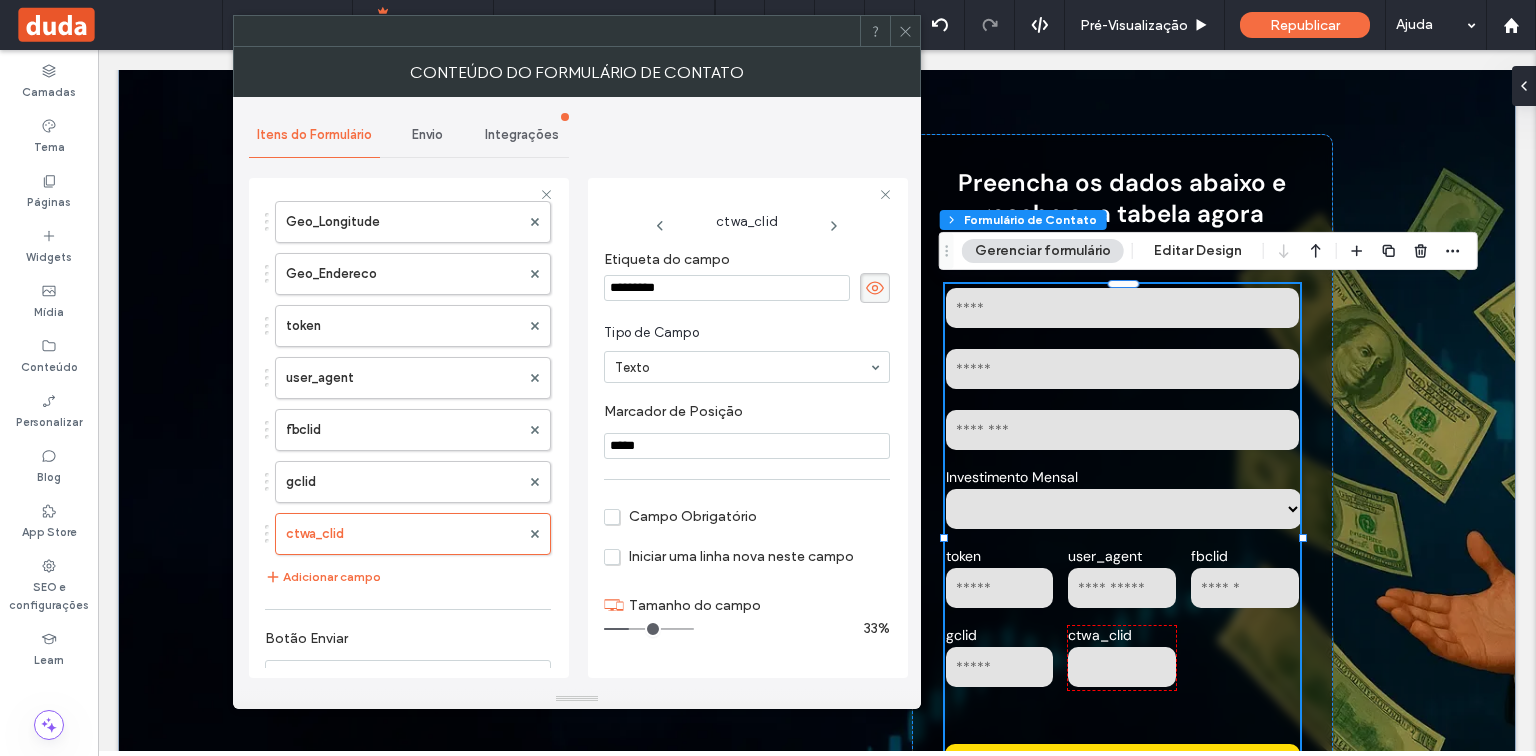 drag, startPoint x: 662, startPoint y: 441, endPoint x: 597, endPoint y: 443, distance: 65.03076 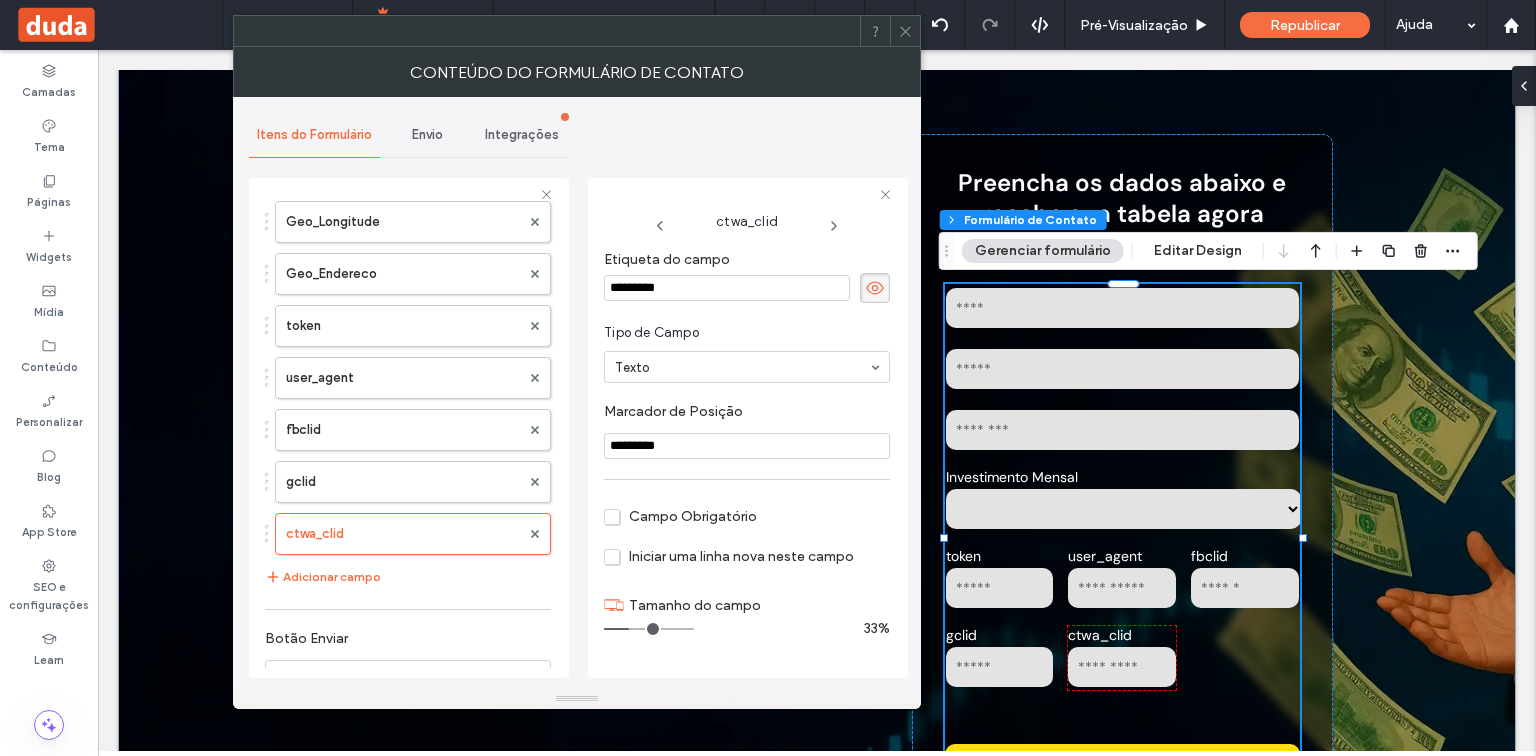 type on "*********" 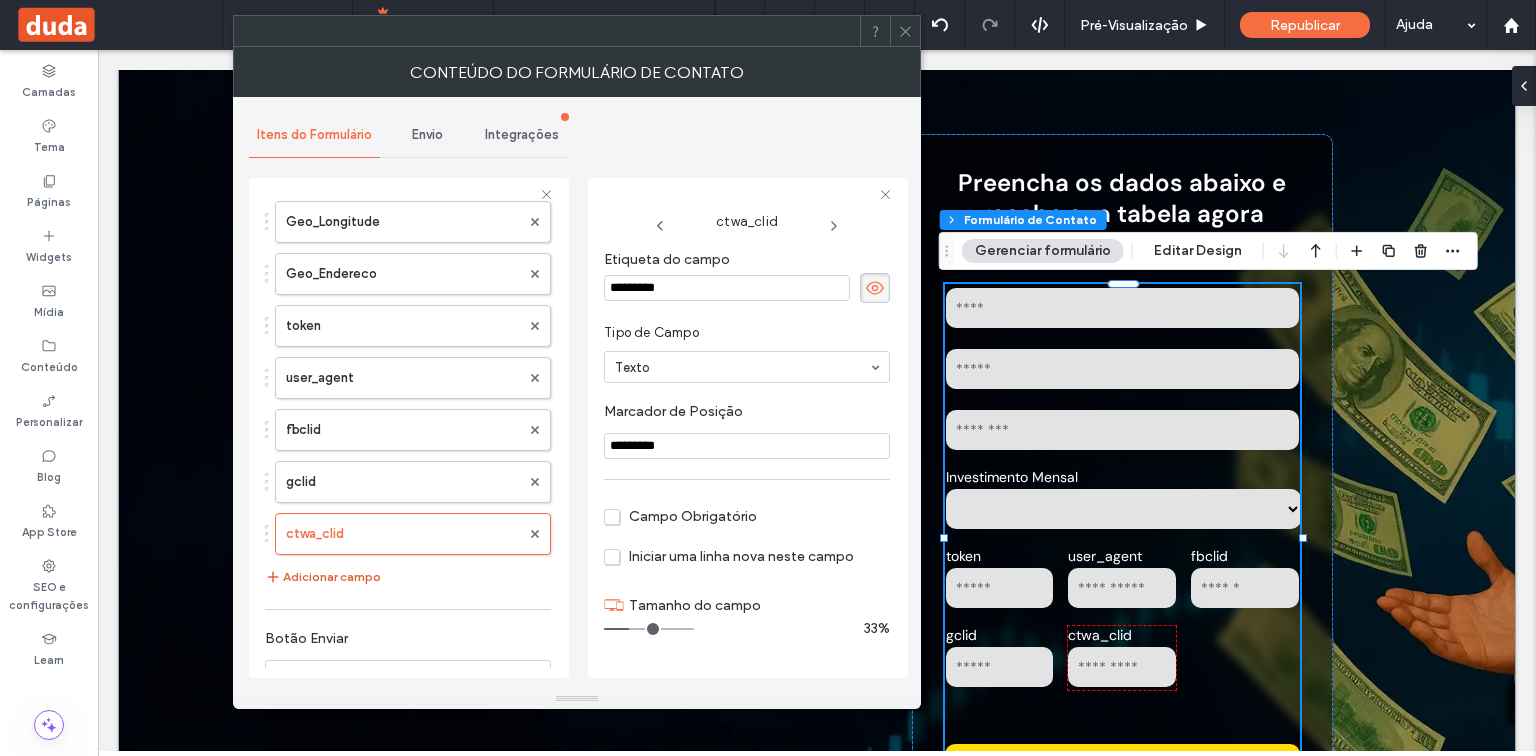 click on "Adicionar campo" at bounding box center [323, 577] 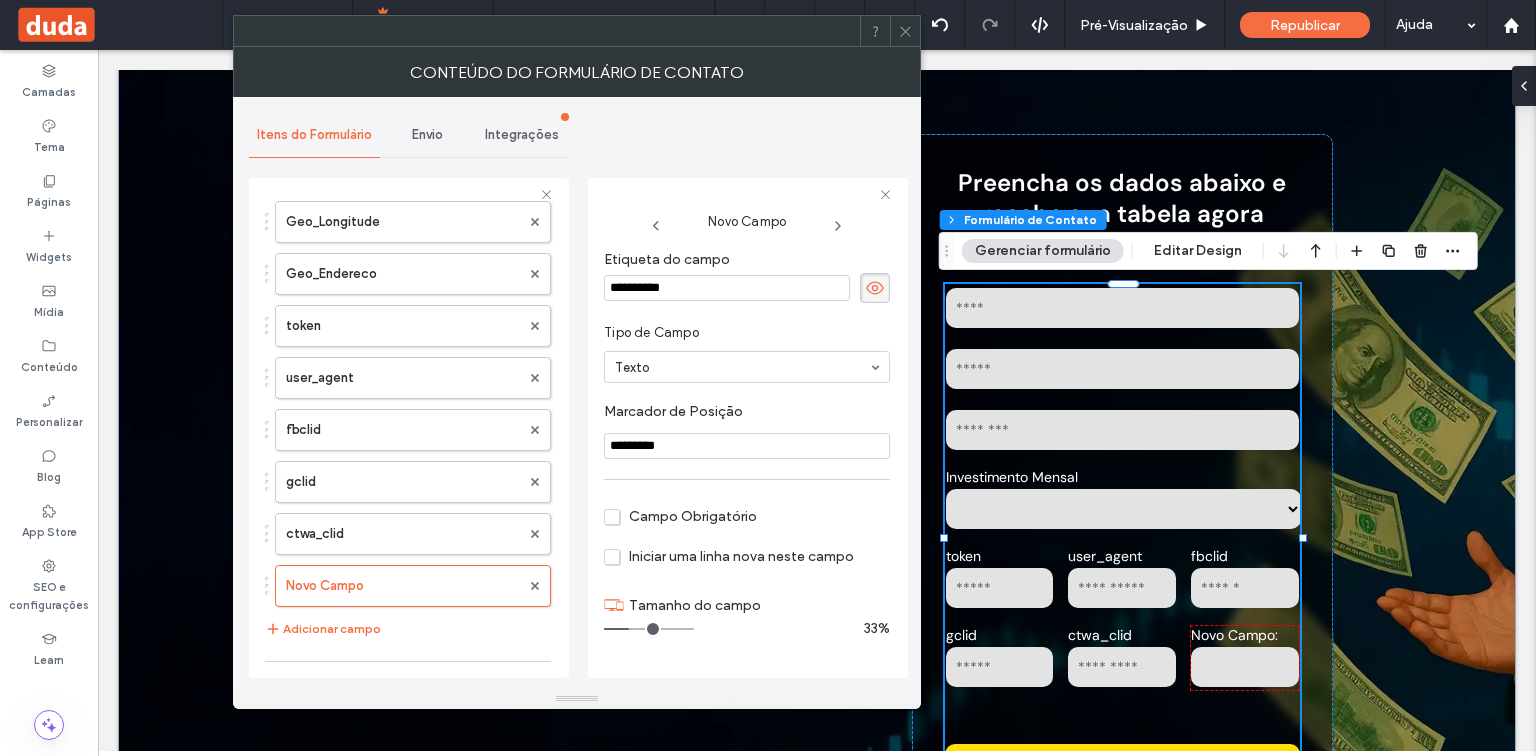 drag, startPoint x: 703, startPoint y: 289, endPoint x: 588, endPoint y: 283, distance: 115.15642 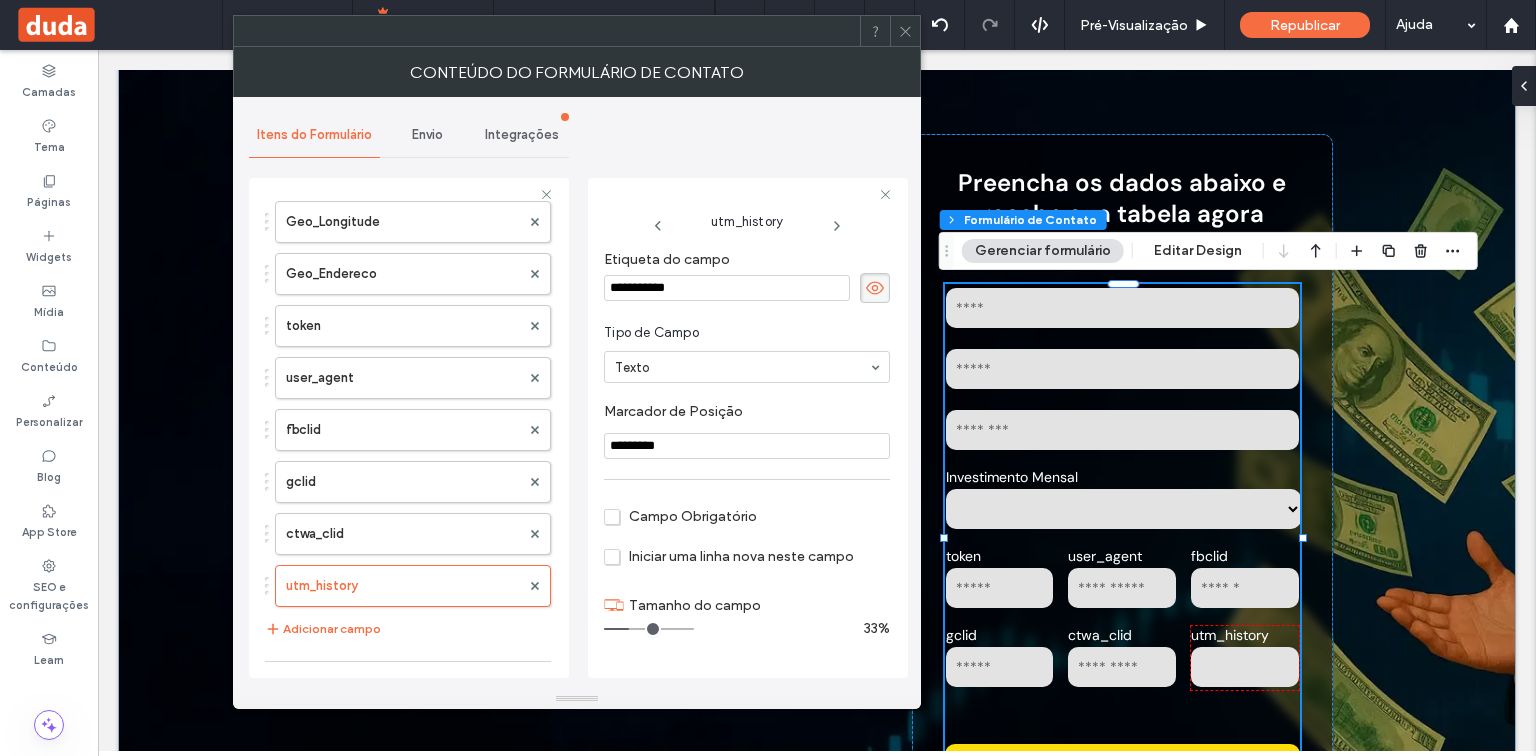 drag, startPoint x: 660, startPoint y: 449, endPoint x: 606, endPoint y: 449, distance: 54 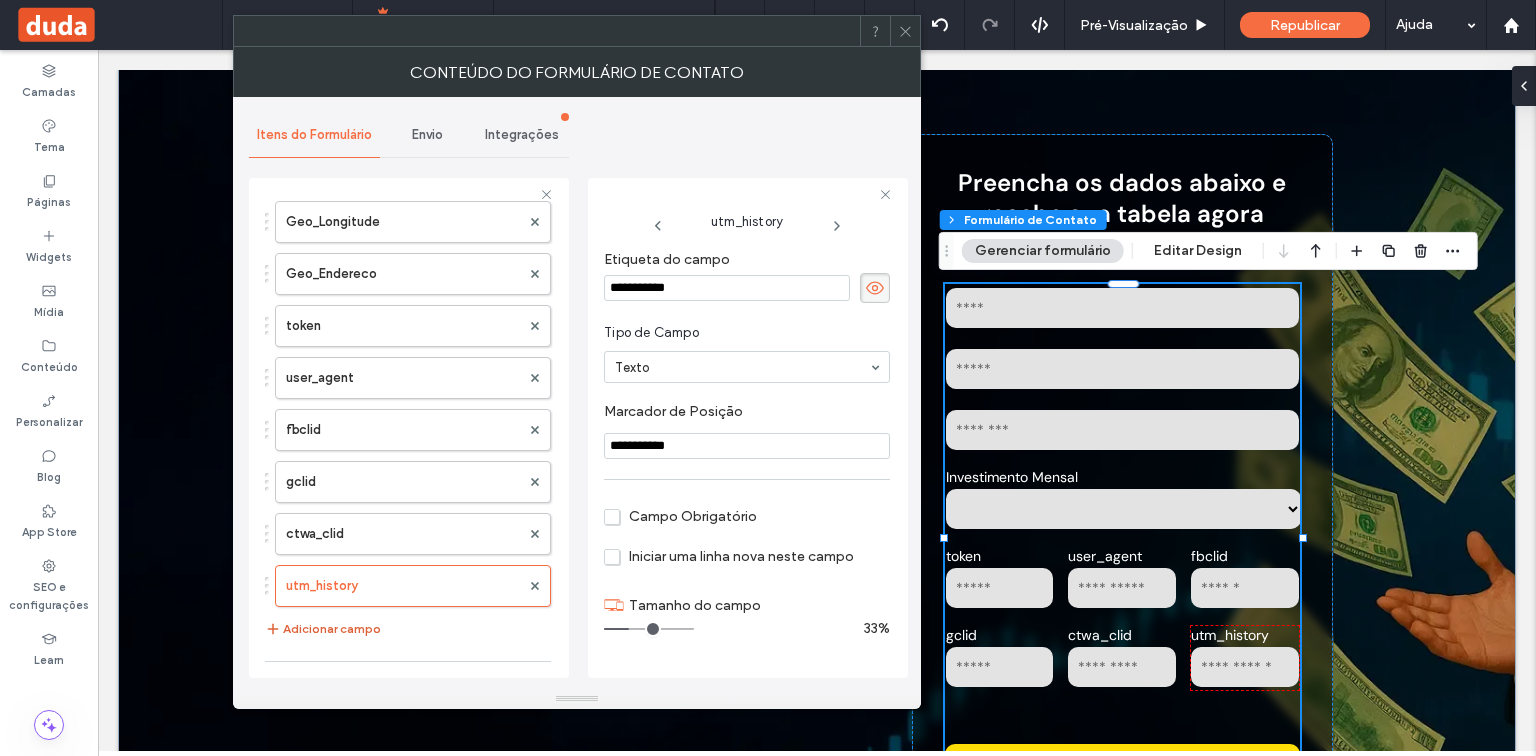 type on "**********" 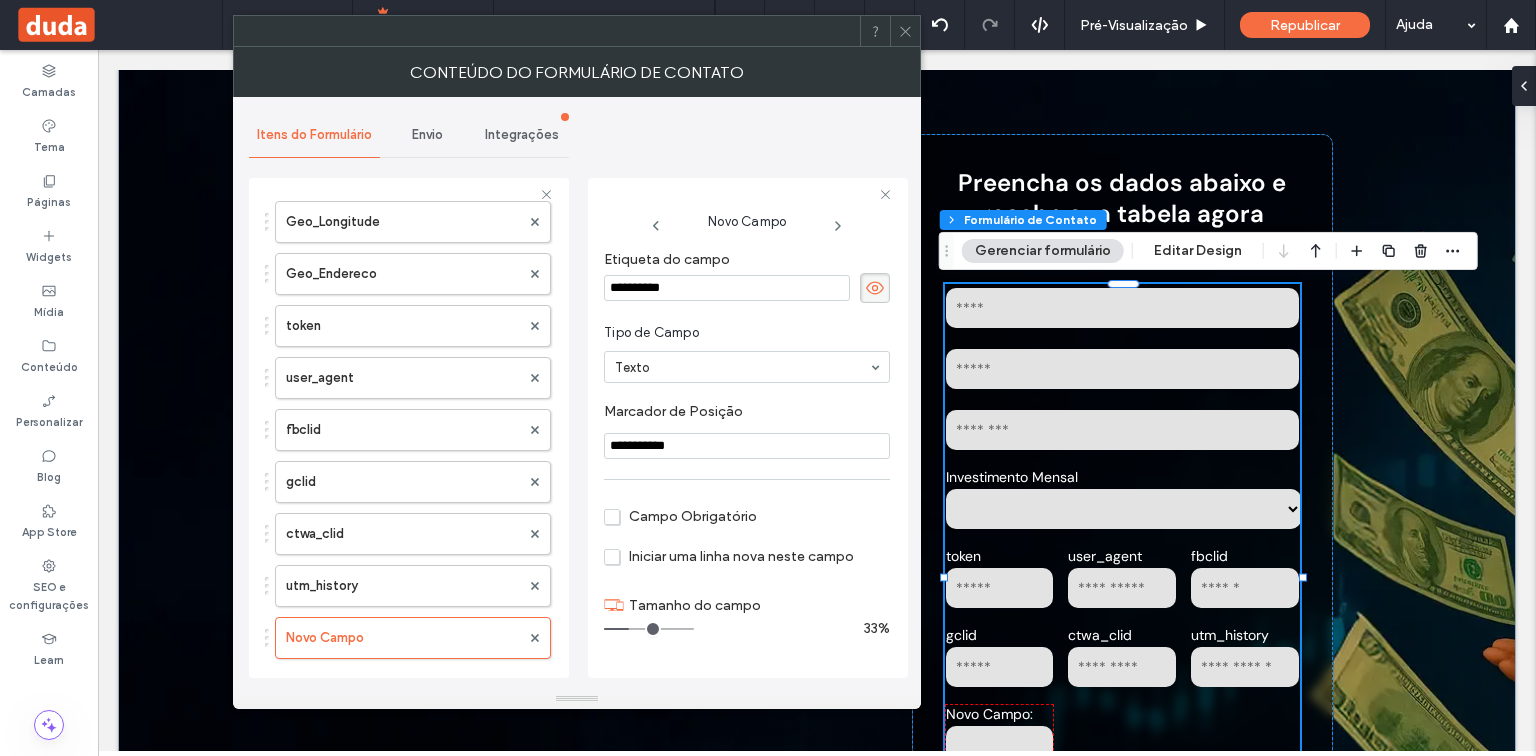 drag, startPoint x: 725, startPoint y: 284, endPoint x: 600, endPoint y: 286, distance: 125.016 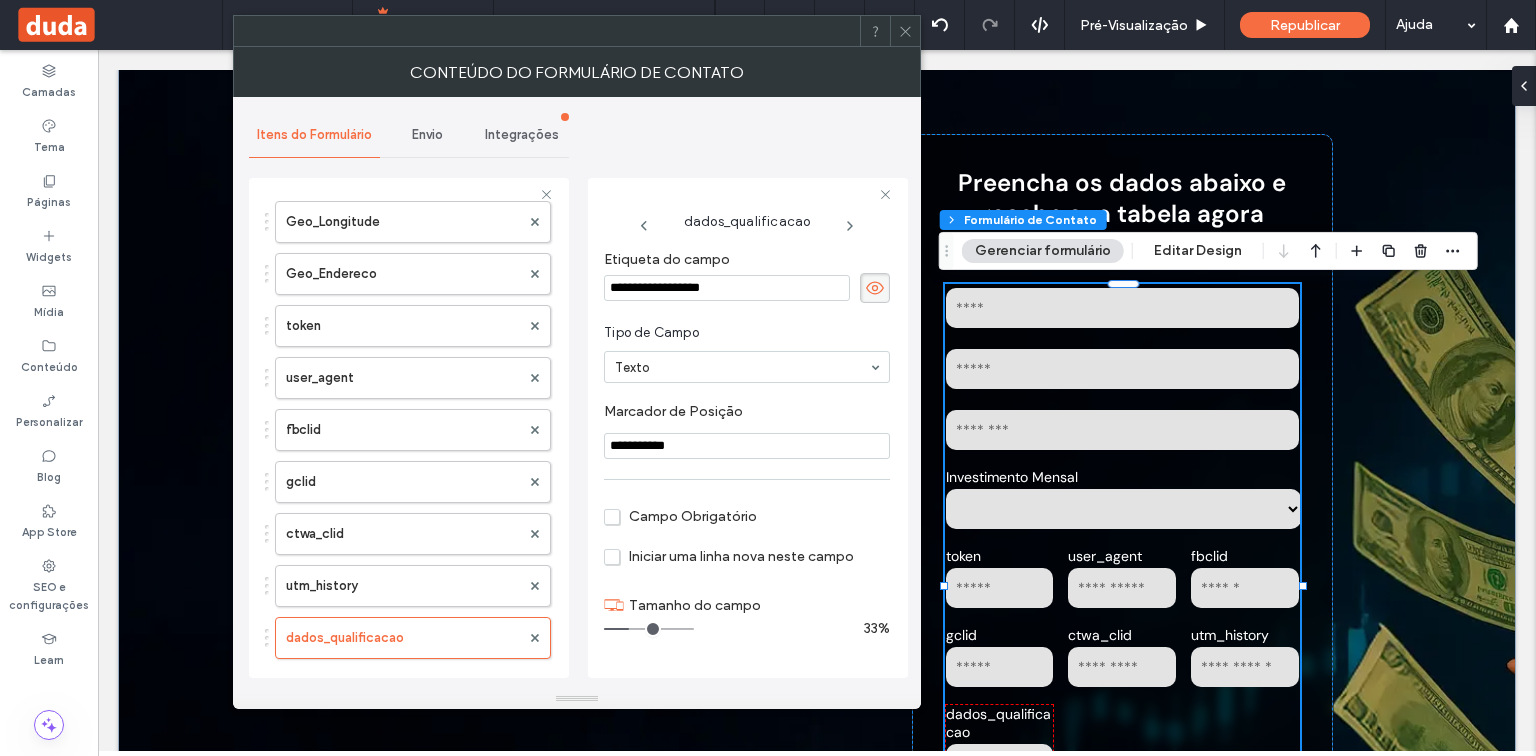 drag, startPoint x: 708, startPoint y: 444, endPoint x: 604, endPoint y: 446, distance: 104.019226 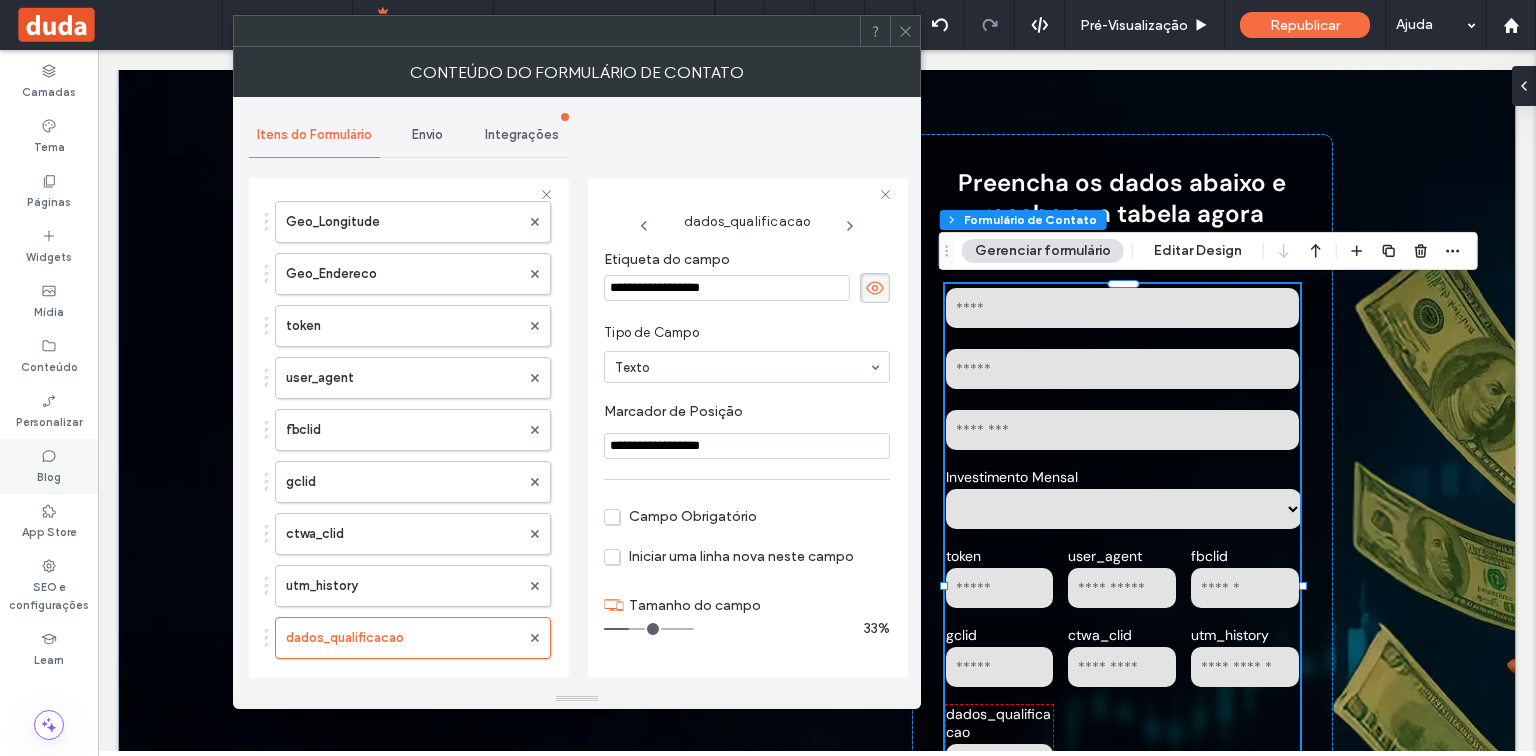 type on "**********" 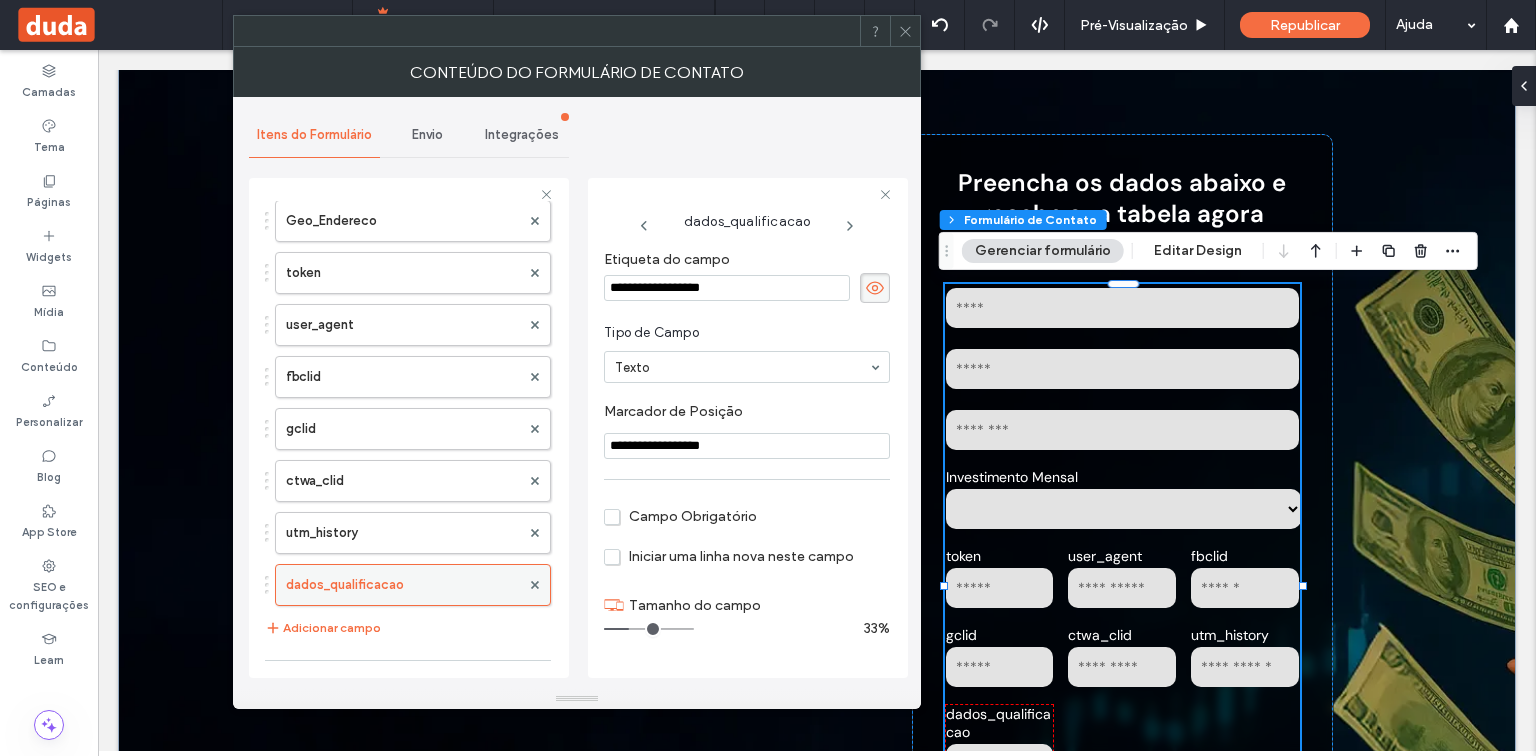 scroll, scrollTop: 1360, scrollLeft: 0, axis: vertical 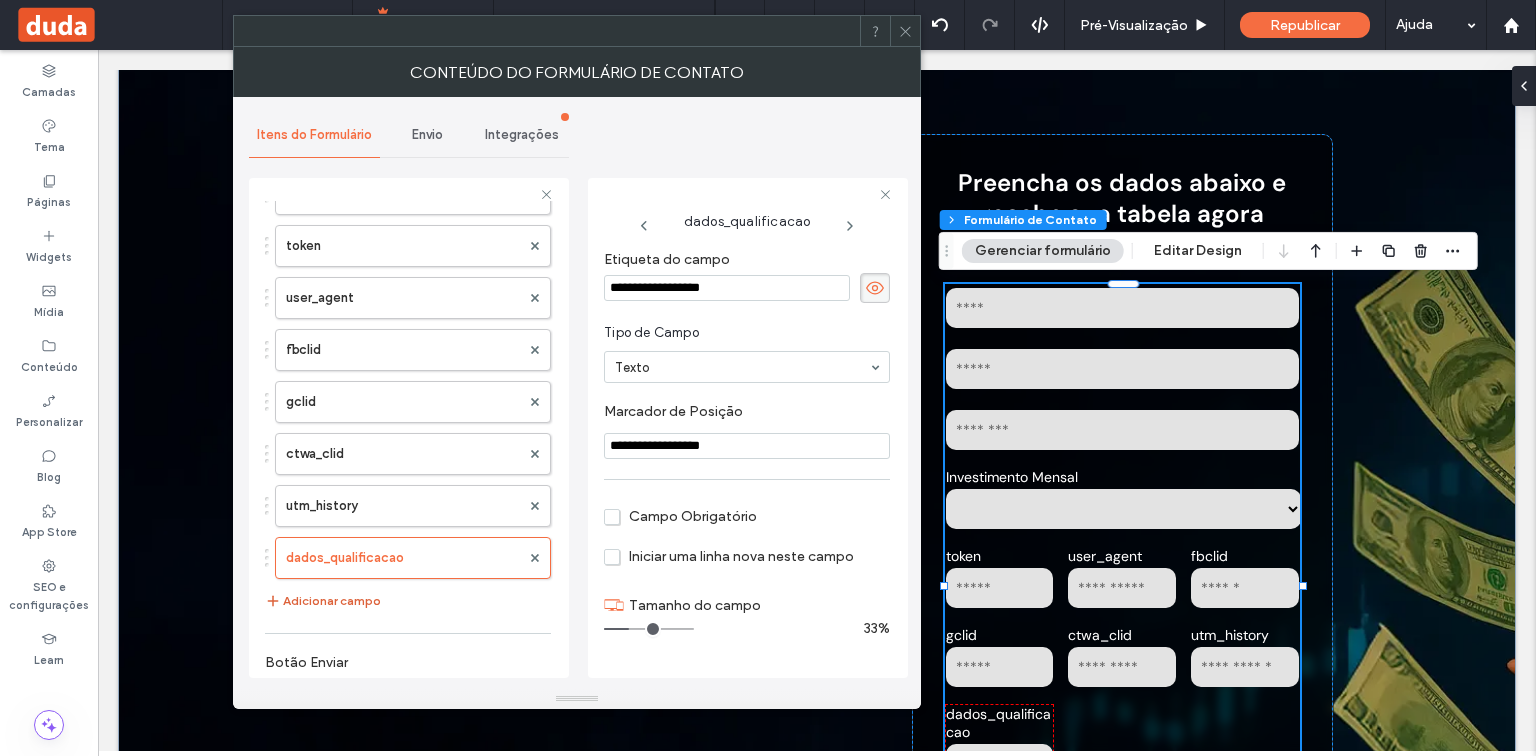 click on "Adicionar campo" at bounding box center (323, 601) 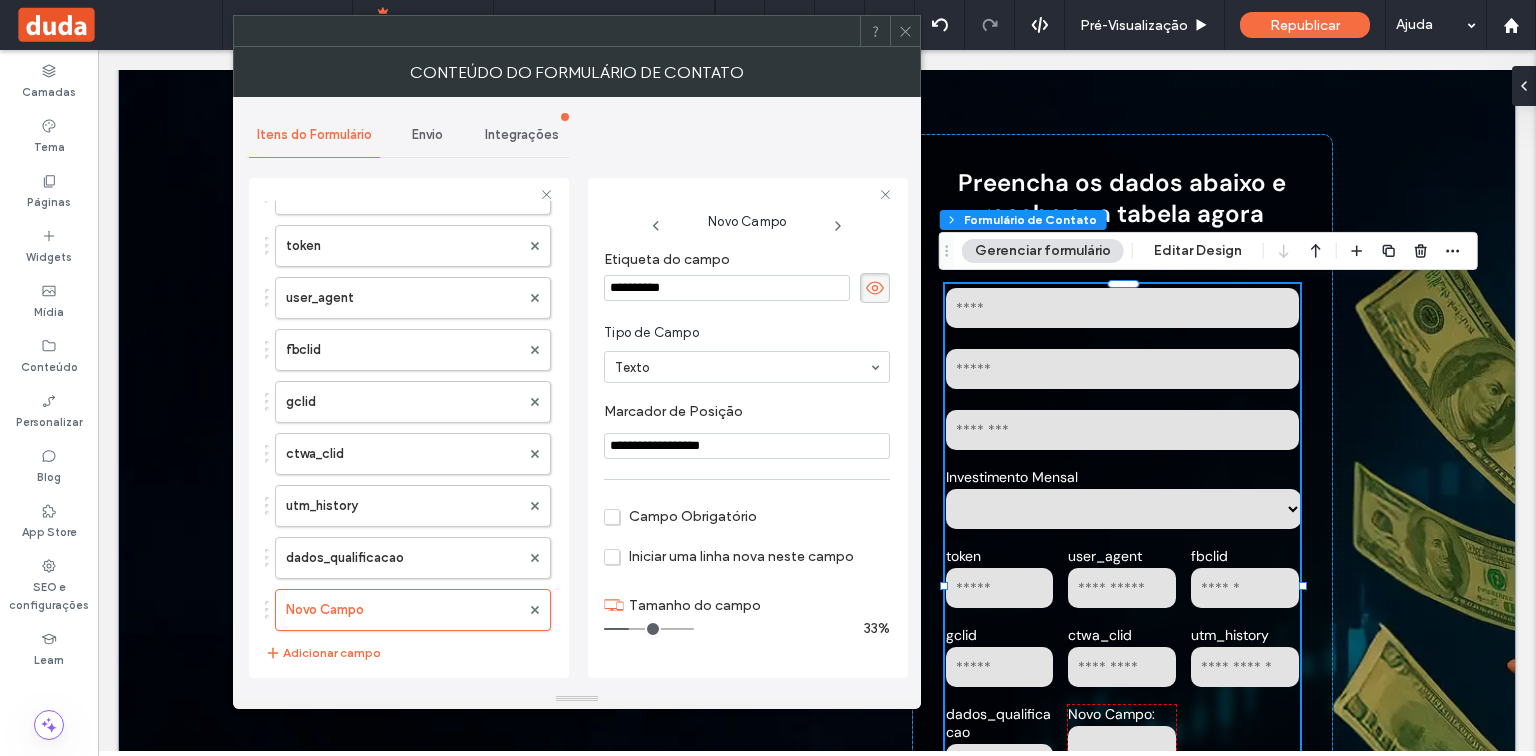 drag, startPoint x: 757, startPoint y: 279, endPoint x: 553, endPoint y: 287, distance: 204.1568 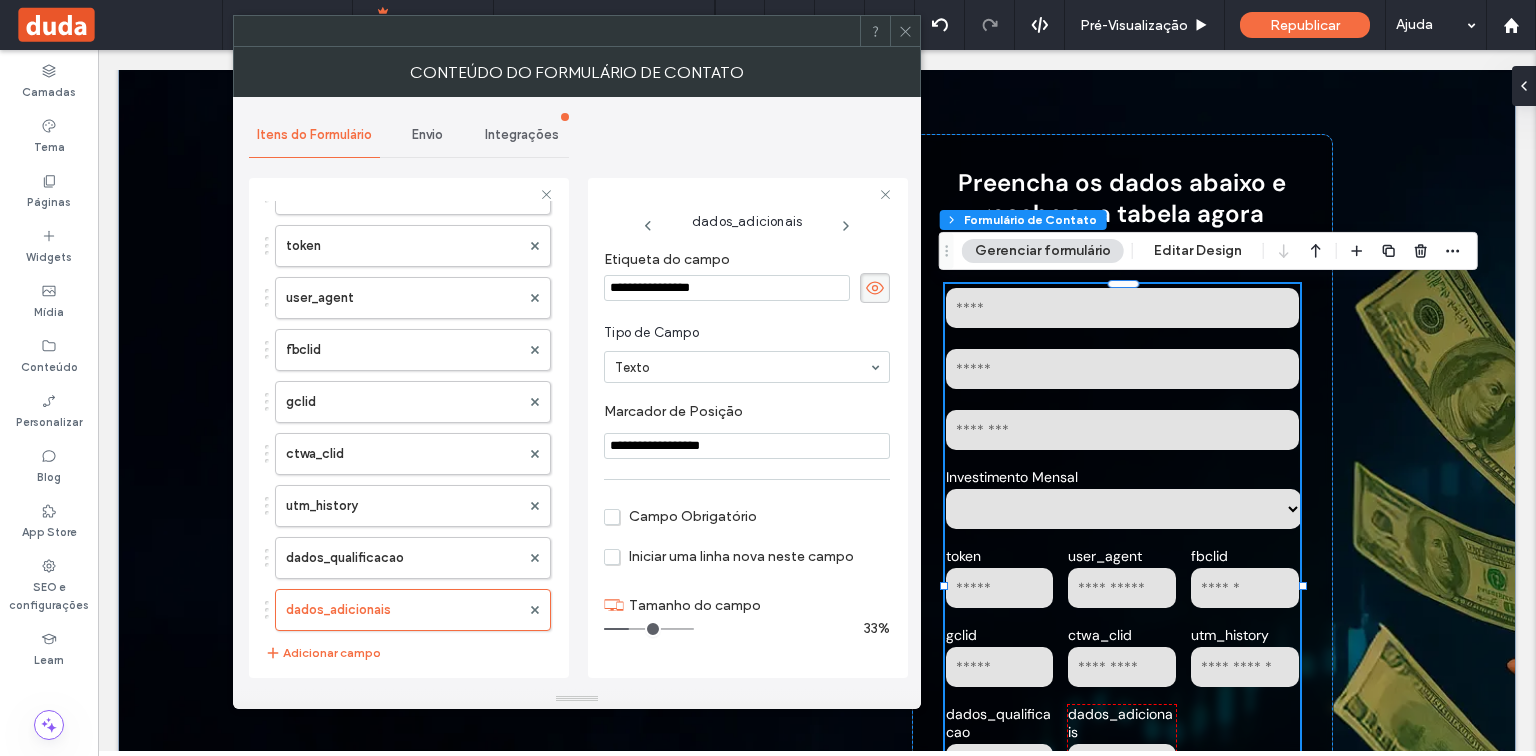 drag, startPoint x: 756, startPoint y: 445, endPoint x: 582, endPoint y: 445, distance: 174 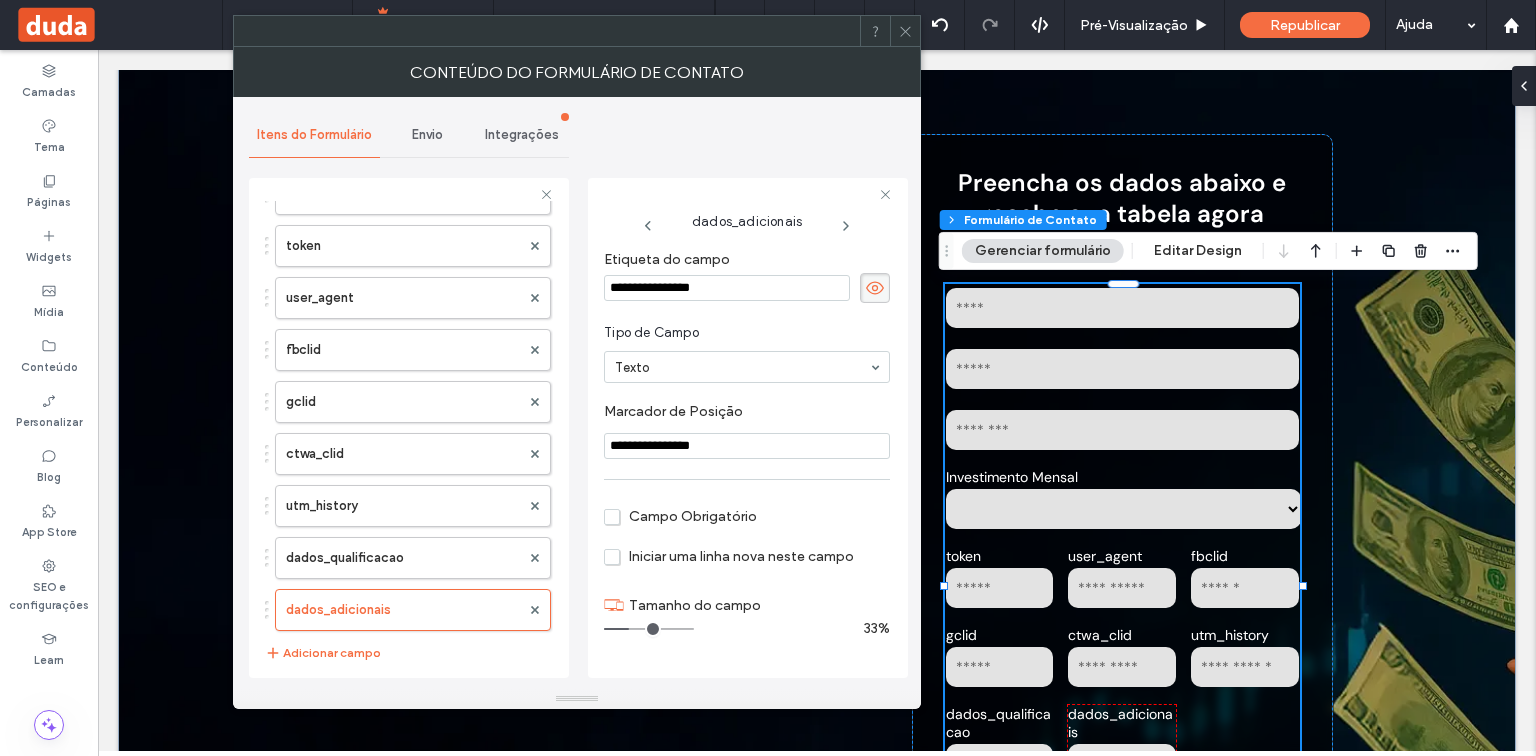 type on "**********" 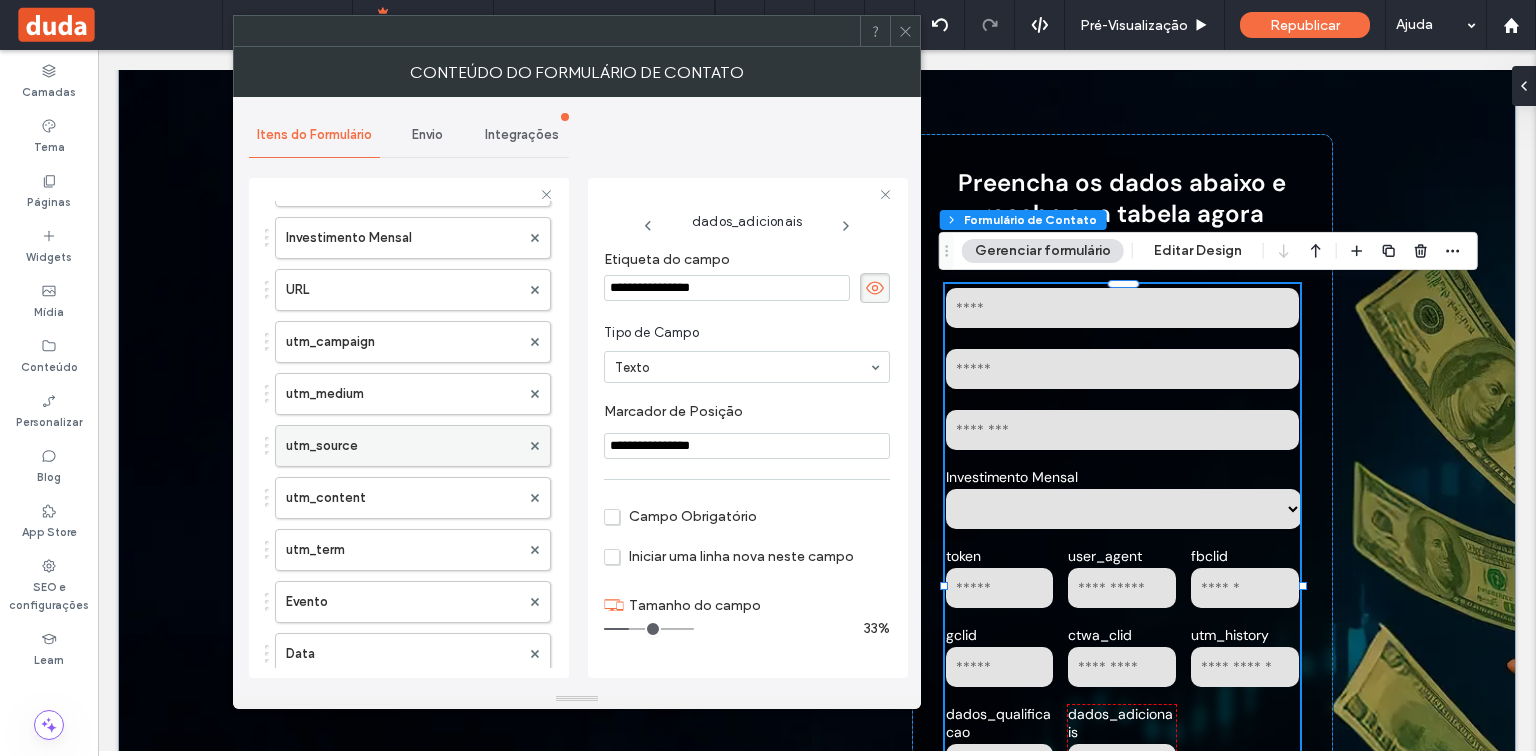 scroll, scrollTop: 0, scrollLeft: 0, axis: both 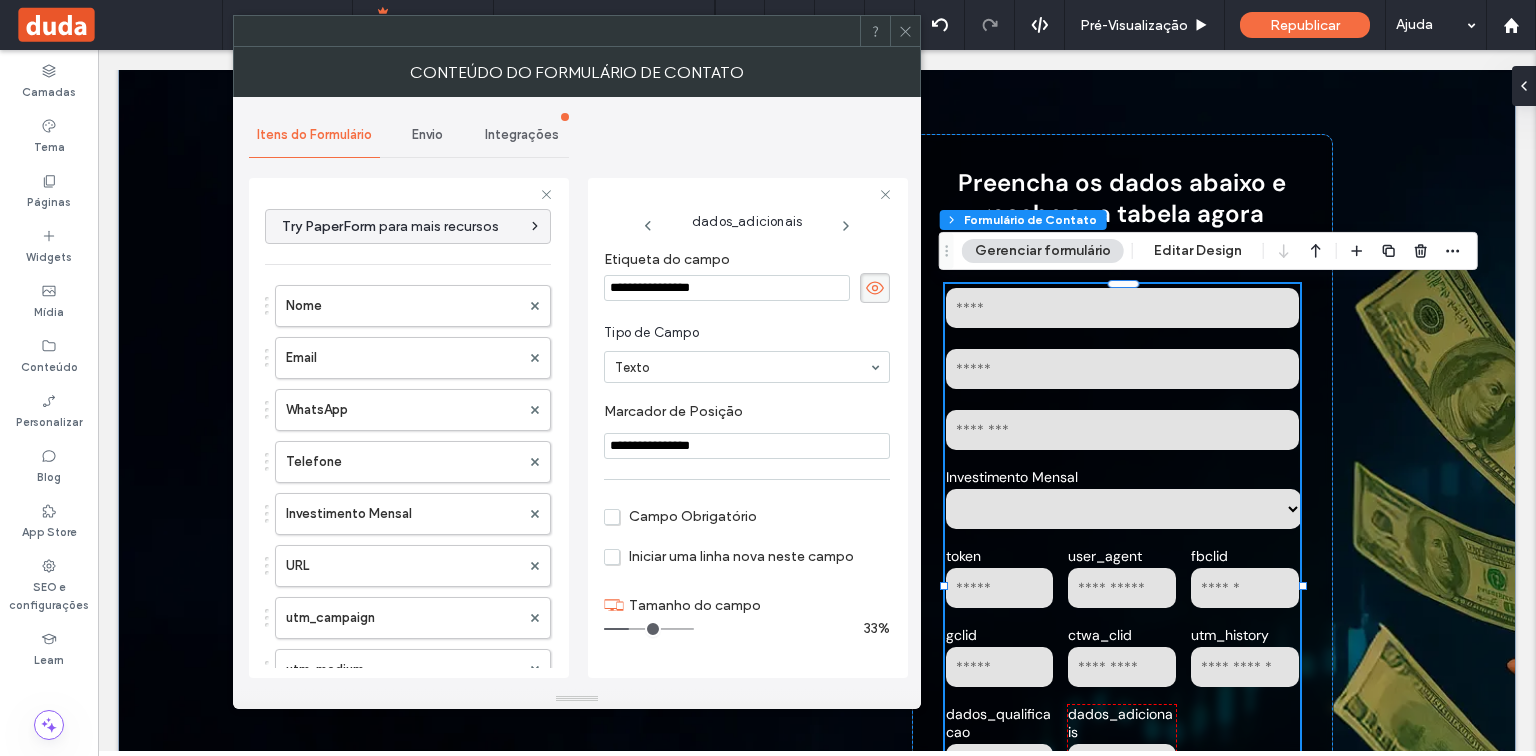 click 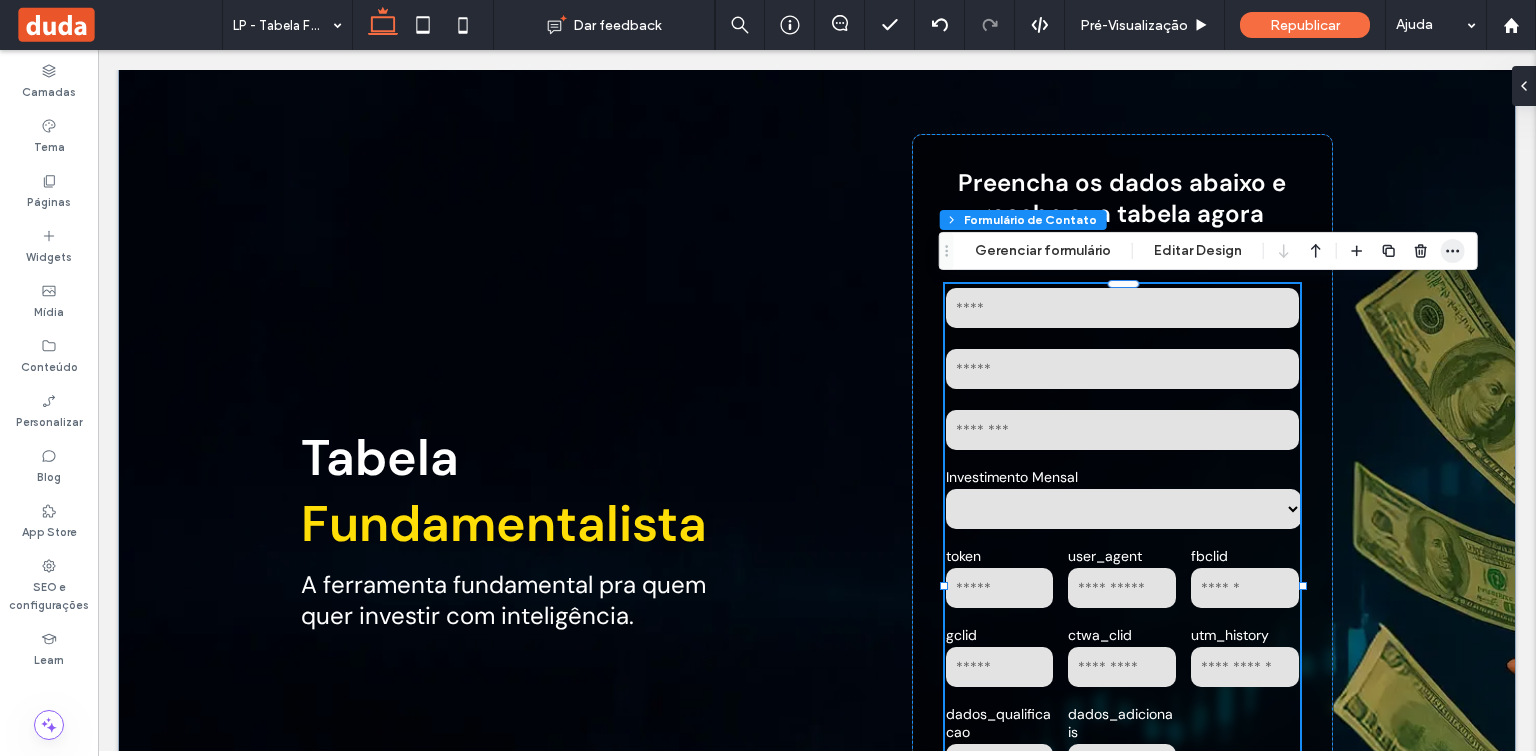 click at bounding box center [1453, 251] 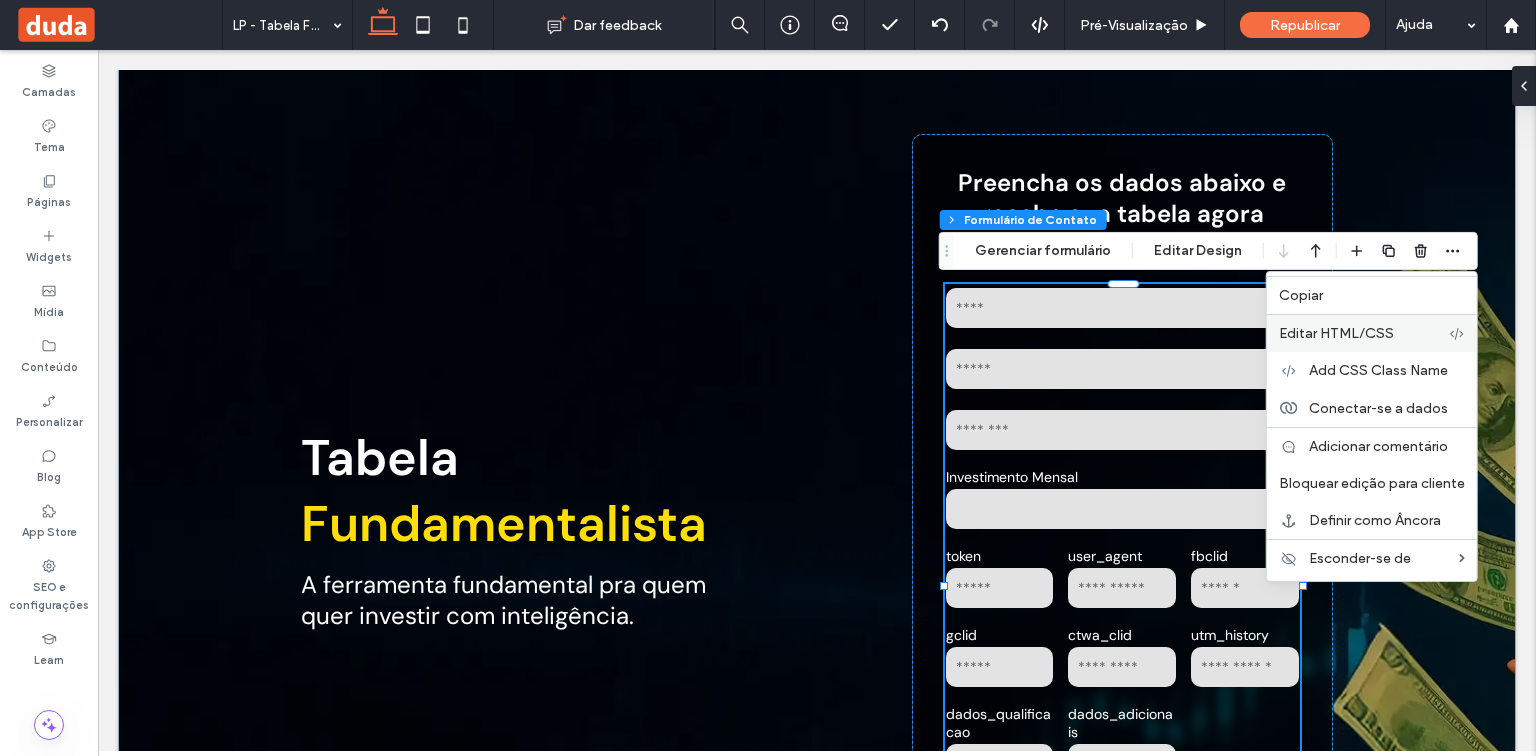 click on "Editar HTML/CSS" at bounding box center (1364, 333) 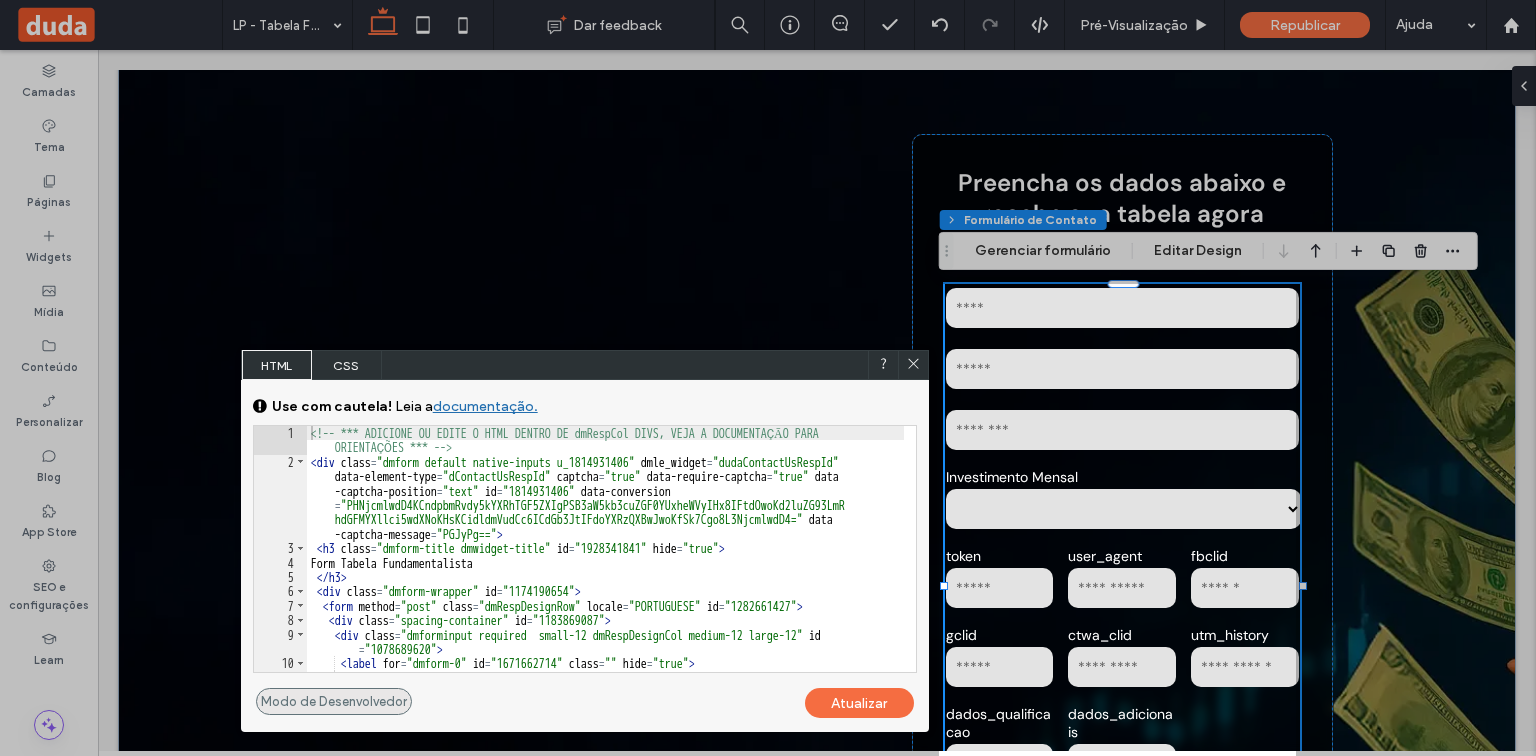 click on "Modo de Desenvolvedor" at bounding box center (334, 701) 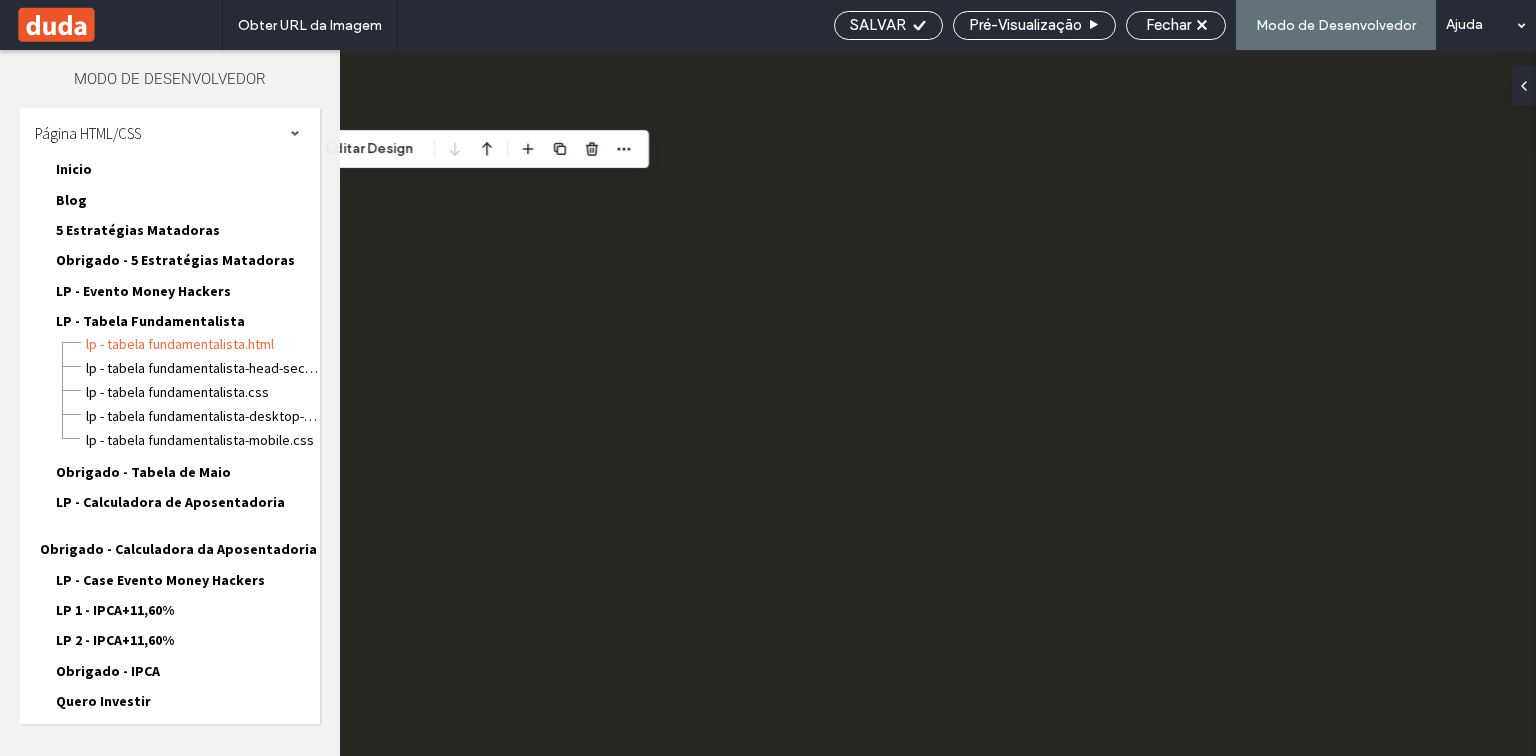 scroll, scrollTop: 0, scrollLeft: 0, axis: both 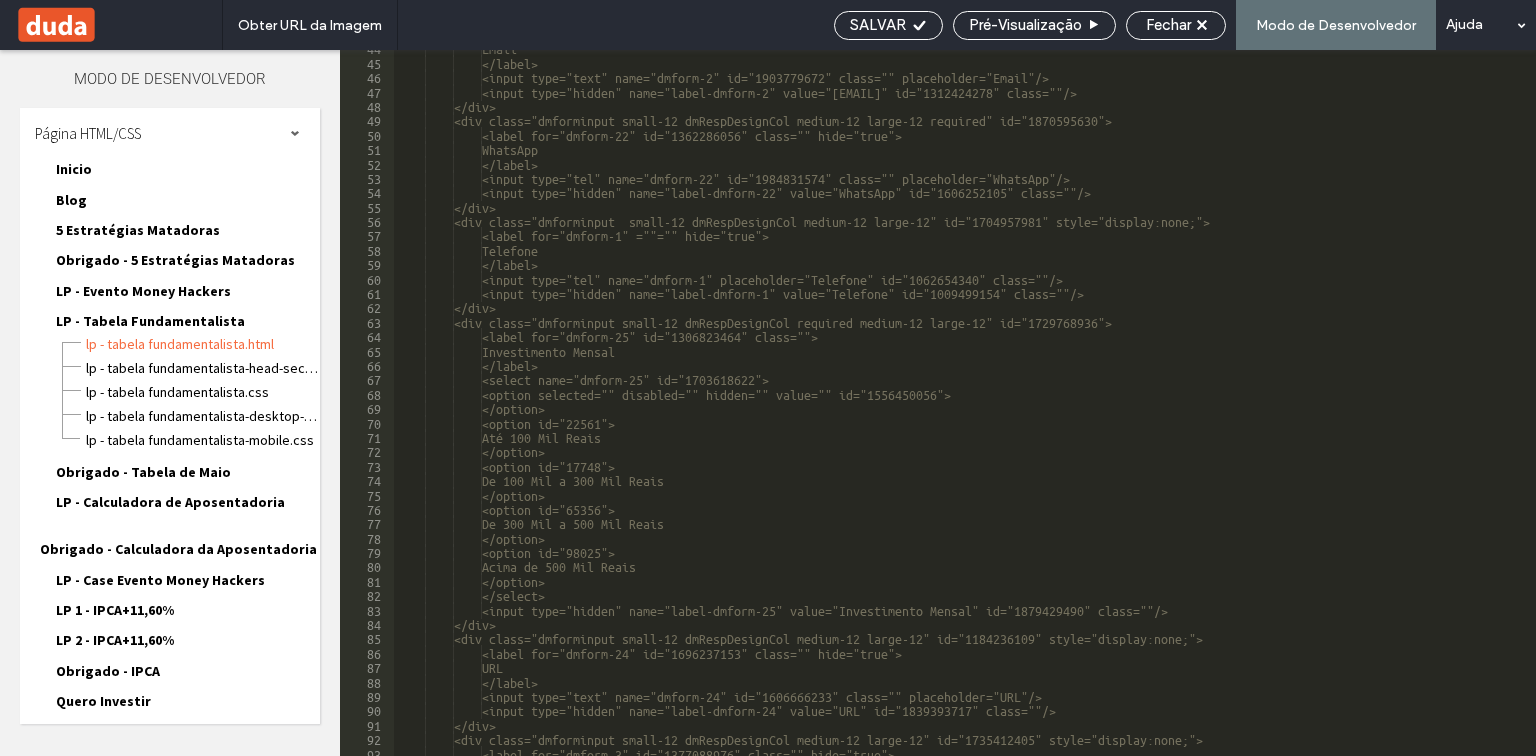 click on "Email </label> <input type="text" name="dmform-2" id="1903779672" class="" placeholder="[EMAIL]"/> <input type="hidden" name="label-dmform-2" value="Email" id="1312424278" class=""/> </div> <div class="dmforminput small-12 dmRespDesignCol medium-12 large-12 required" id="1870595630"> <label for="dmform-22" id="1362286056" class="" hide="true"> WhatsApp </label> <input type="tel" name="dmform-22" id="1984831574" class="" placeholder="[PHONE]"/> <input type="hidden" name="label-dmform-22" value="WhatsApp" id="1606252105" class=""/> </div> <div class="dmforminput  small-12 dmRespDesignCol medium-12 large-12" id="1704957981" style="display:none;"> <label for="dmform-1" =""="" hide="true"> Telefone </label> </div>" at bounding box center [1129, 407] 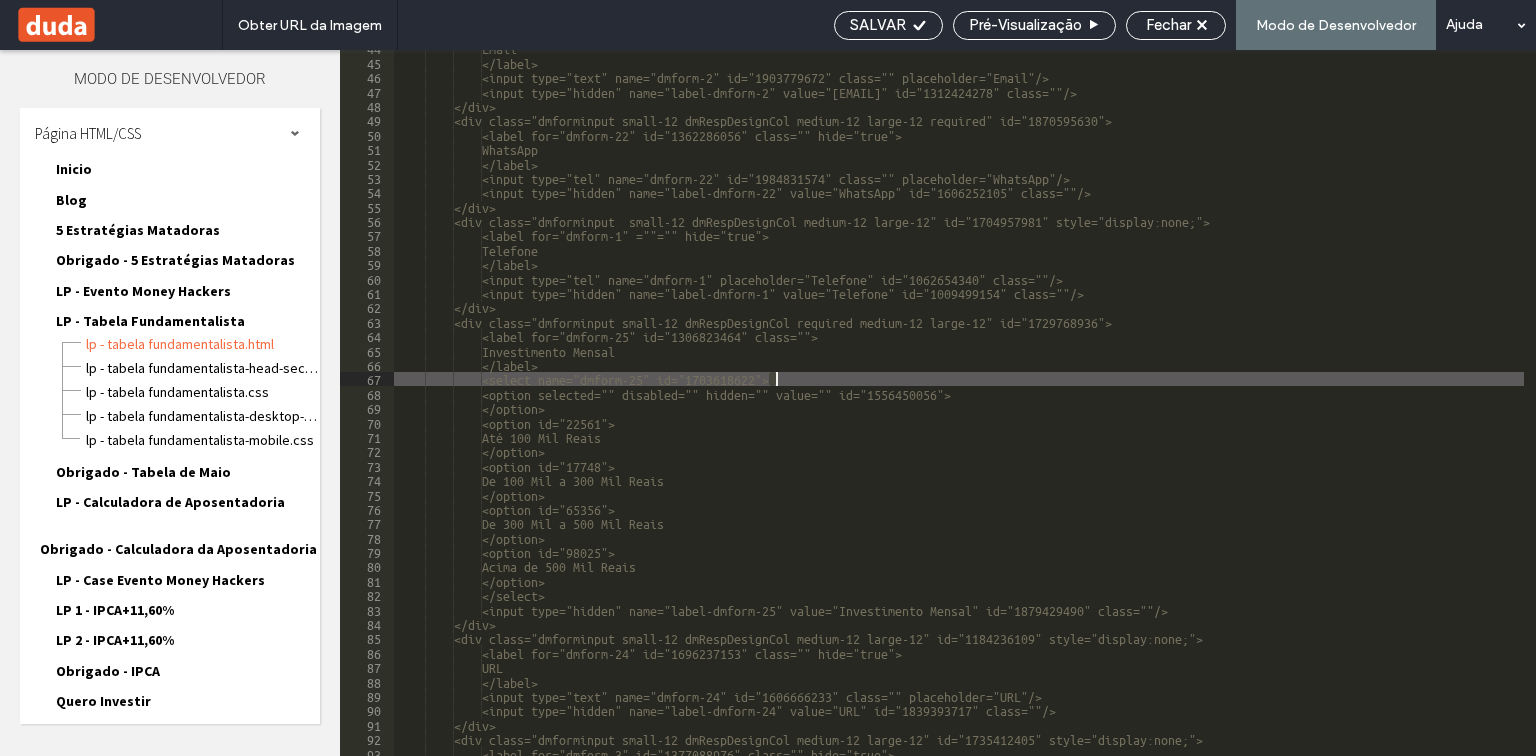 click on "Email </label> <input type="text" name="dmform-2" id="1903779672" class="" placeholder="[EMAIL]"/> <input type="hidden" name="label-dmform-2" value="Email" id="1312424278" class=""/> </div> <div class="dmforminput small-12 dmRespDesignCol medium-12 large-12 required" id="1870595630"> <label for="dmform-22" id="1362286056" class="" hide="true"> WhatsApp </label> <input type="tel" name="dmform-22" id="1984831574" class="" placeholder="[PHONE]"/> <input type="hidden" name="label-dmform-22" value="WhatsApp" id="1606252105" class=""/> </div> <div class="dmforminput  small-12 dmRespDesignCol medium-12 large-12" id="1704957981" style="display:none;"> <label for="dmform-1" =""="" hide="true"> Telefone </label> </div>" at bounding box center (959, 403) 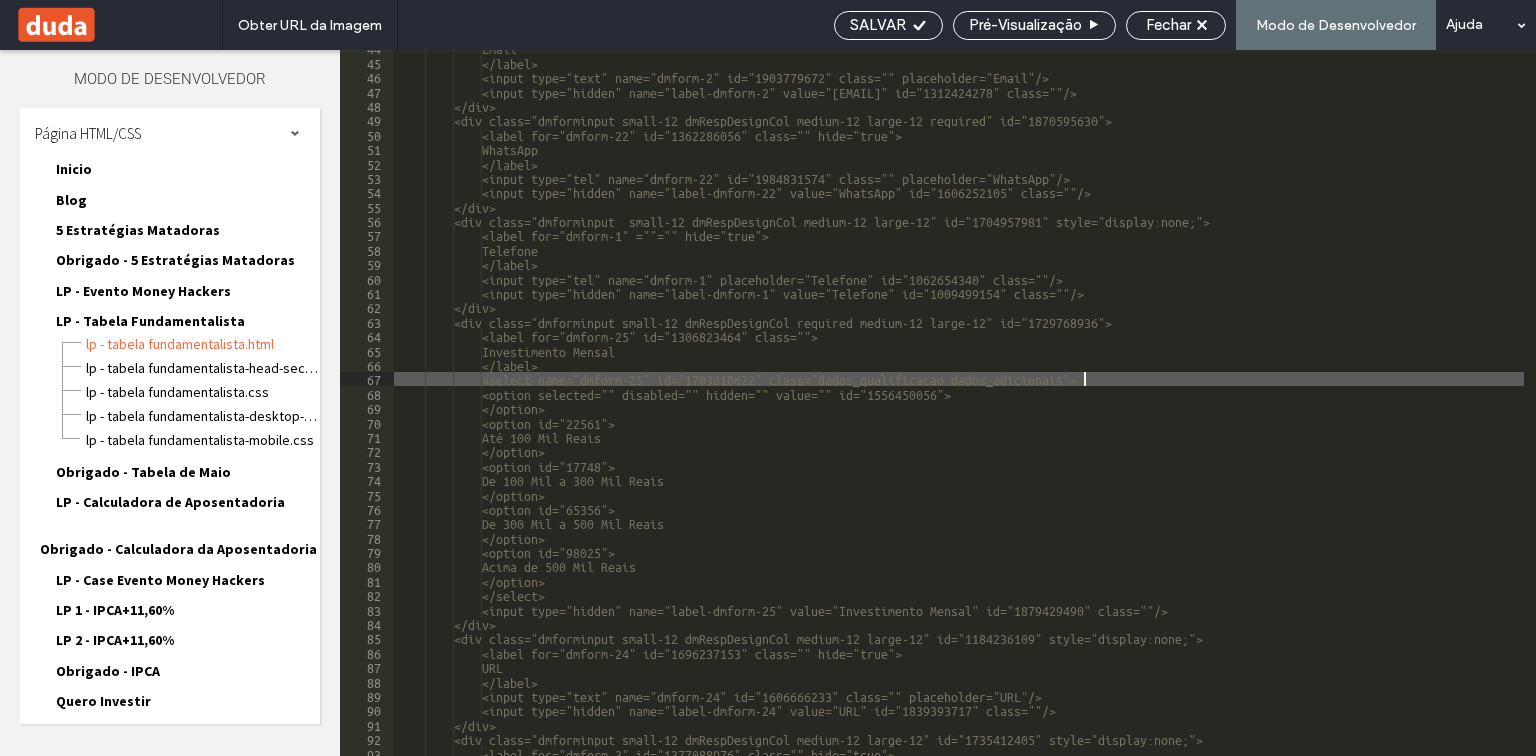 click on "Email </label> <input type="text" name="dmform-2" id="1903779672" class="" placeholder="[EMAIL]"/> <input type="hidden" name="label-dmform-2" value="Email" id="1312424278" class=""/> </div> <div class="dmforminput small-12 dmRespDesignCol medium-12 large-12 required" id="1870595630"> <label for="dmform-22" id="1362286056" class="" hide="true"> WhatsApp </label> <input type="tel" name="dmform-22" id="1984831574" class="" placeholder="[PHONE]"/> <input type="hidden" name="label-dmform-22" value="WhatsApp" id="1606252105" class=""/> </div> <div class="dmforminput  small-12 dmRespDesignCol medium-12 large-12" id="1704957981" style="display:none;"> <label for="dmform-1" =""="" hide="true"> Telefone </label> </div>" at bounding box center (1129, 407) 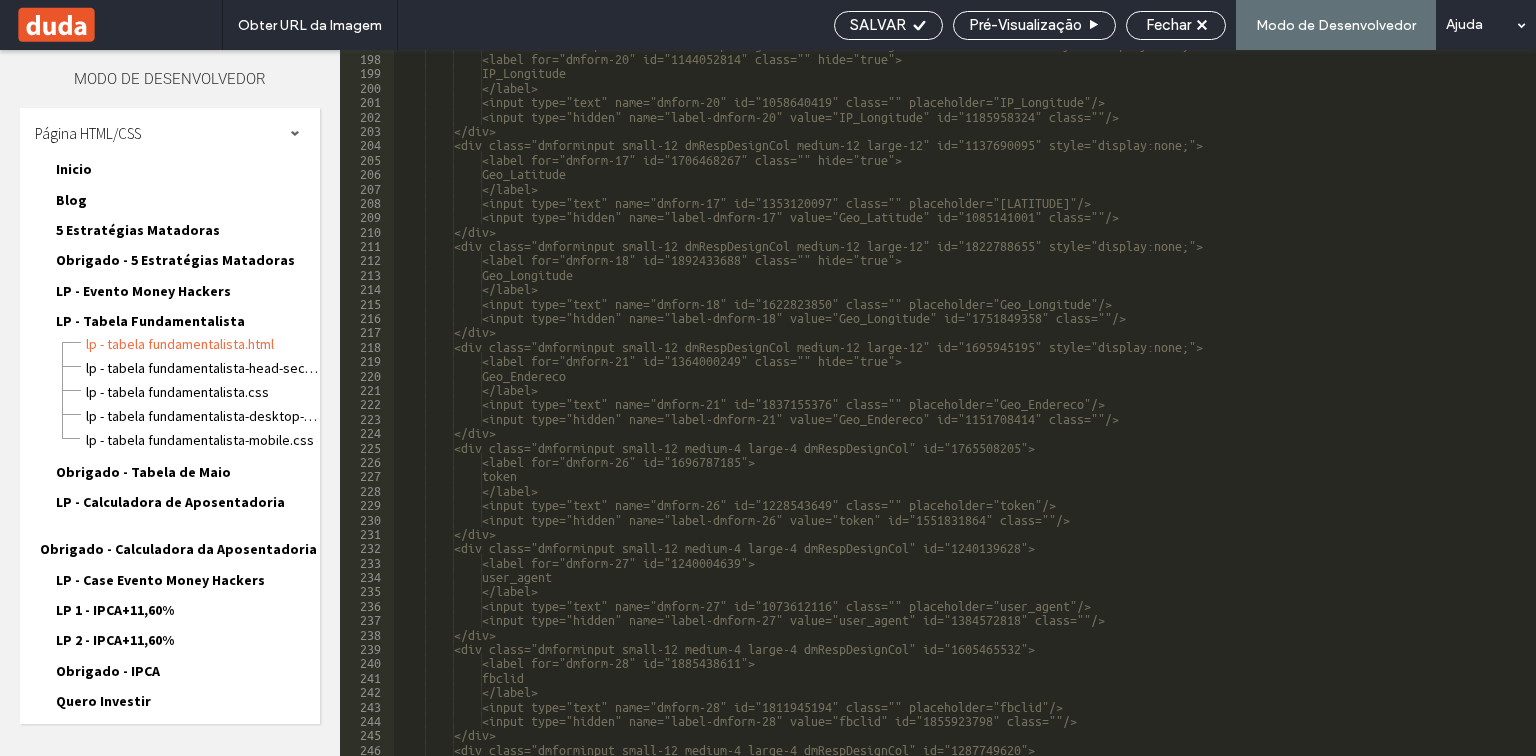 scroll, scrollTop: 2880, scrollLeft: 0, axis: vertical 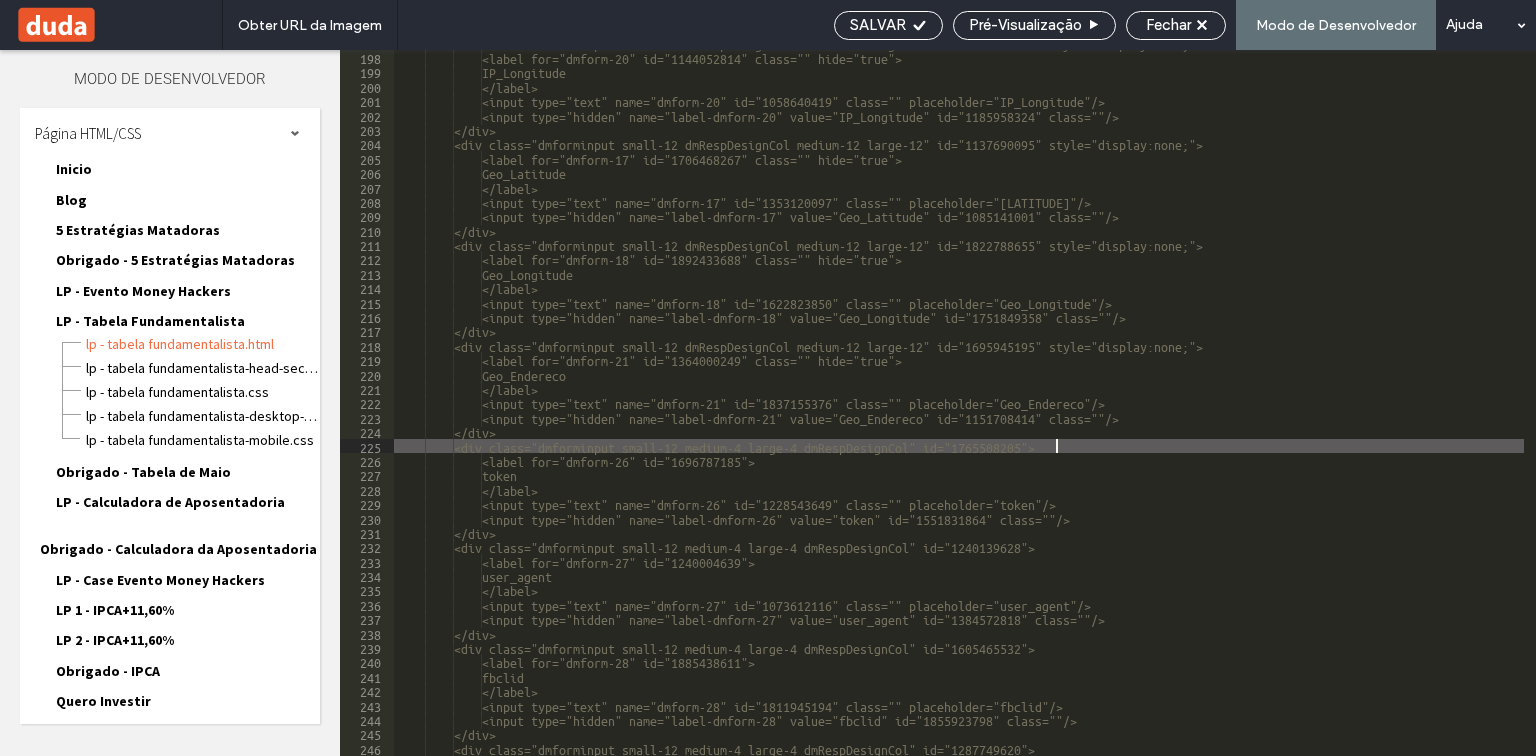 click on "Geo_Latitude" at bounding box center (1129, 403) 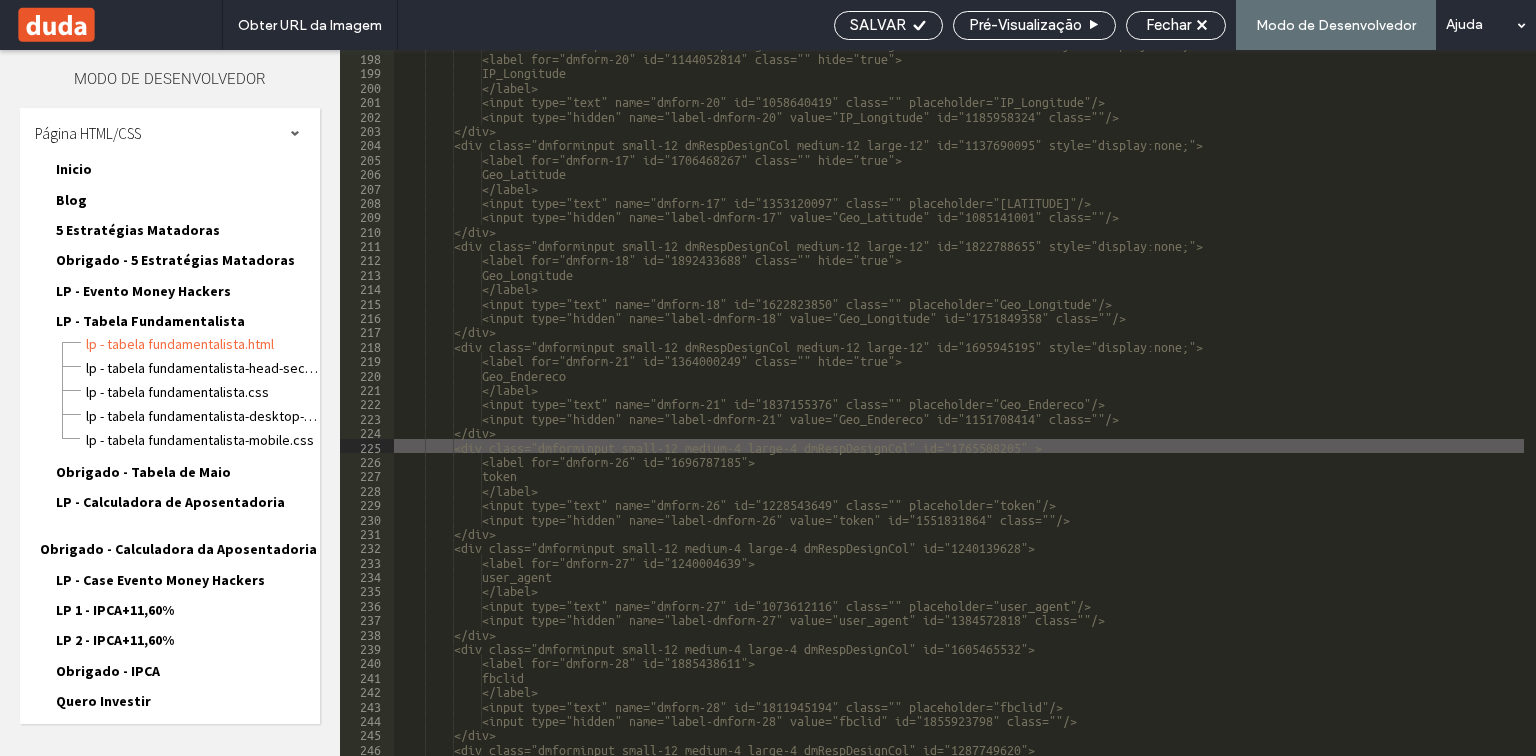 paste 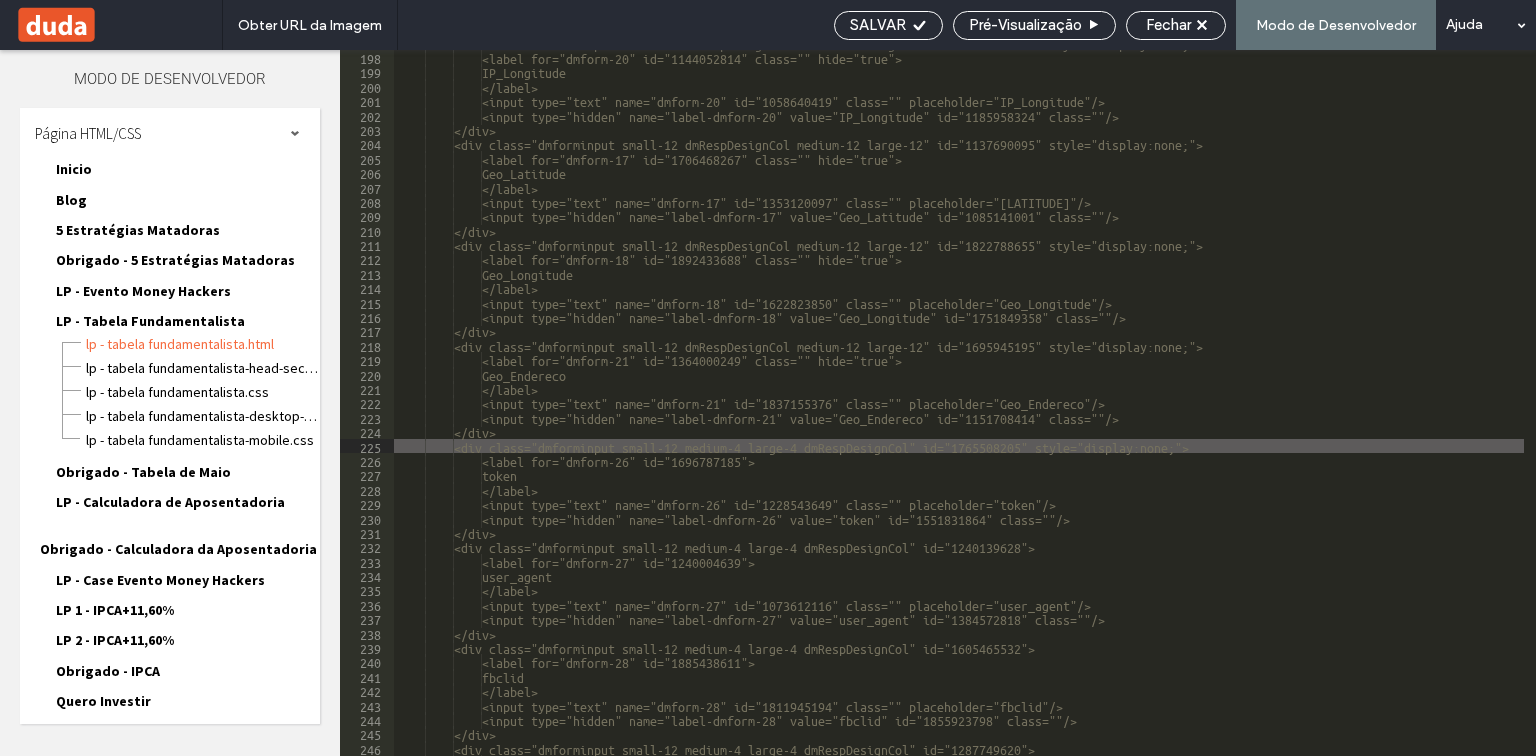 scroll, scrollTop: 2976, scrollLeft: 0, axis: vertical 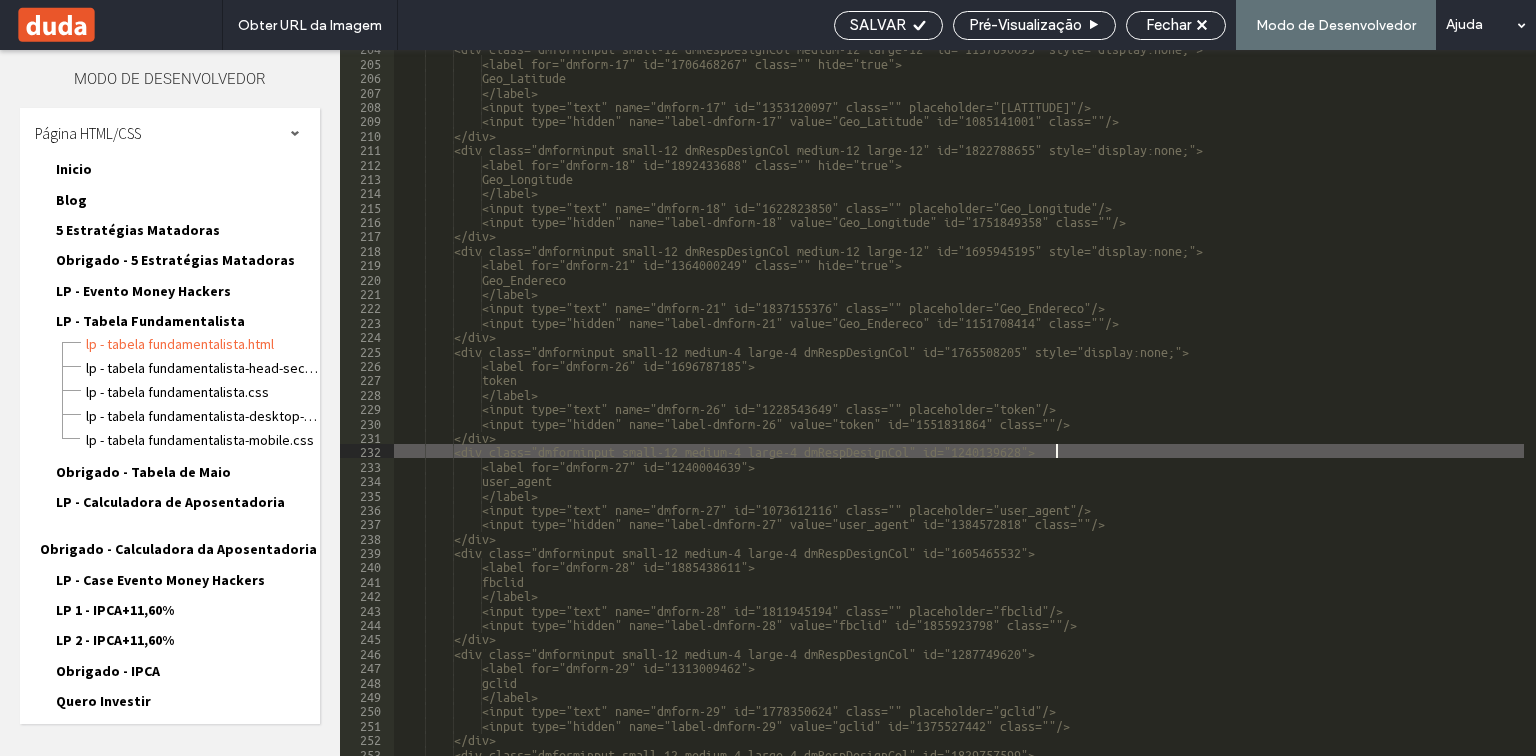 click on "<div class="dmforminput small-12 dmRespDesignCol medium-12 large-12" id="1137690095" style="display:none;">                  <label for="dmform-17" id="1706468267" class="" hide="true">                 Geo_Latitude                  </label>                  <input type="text" name="dmform-17" id="1353120097" class="" placeholder="Geo_Latitude"/>                  <input type="hidden" name="label-dmform-17" value="Geo_Latitude" id="1085141001" class=""/>               </div>               <div class="dmforminput small-12 dmRespDesignCol medium-12 large-12" id="1822788655" style="display:none;">                  <label for="dmform-18" id="1892433688" class="" hide="true">                 Geo_Longitude                  </label>                  <input type="text" name="dmform-18" id="1622823850" class="" placeholder="Geo_Longitude"/>                  <input type="hidden" name="label-dmform-18" value="Geo_Longitude" id="1751849358" class=""/>               </div>" at bounding box center (1129, 407) 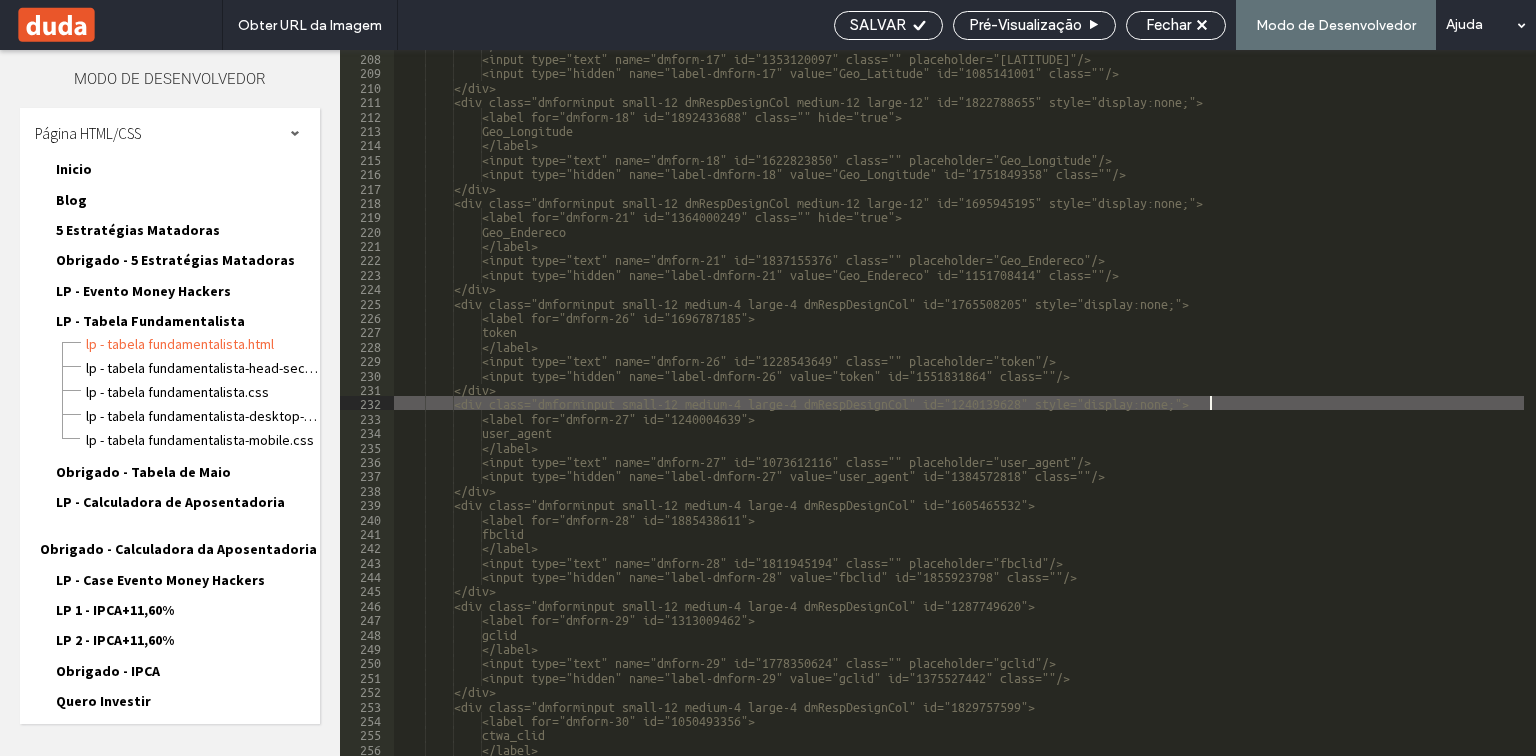 scroll, scrollTop: 3120, scrollLeft: 0, axis: vertical 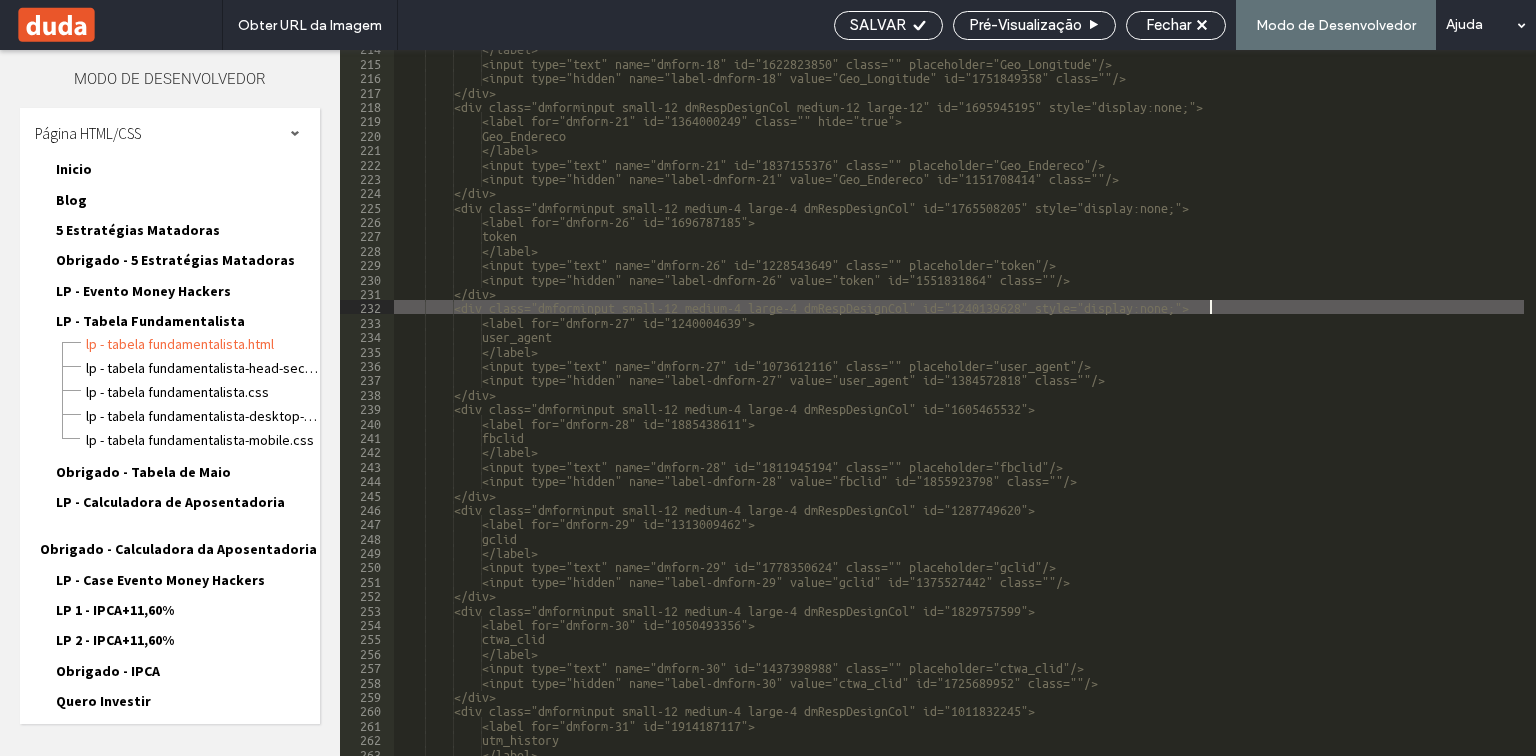click on "token" at bounding box center (1129, 407) 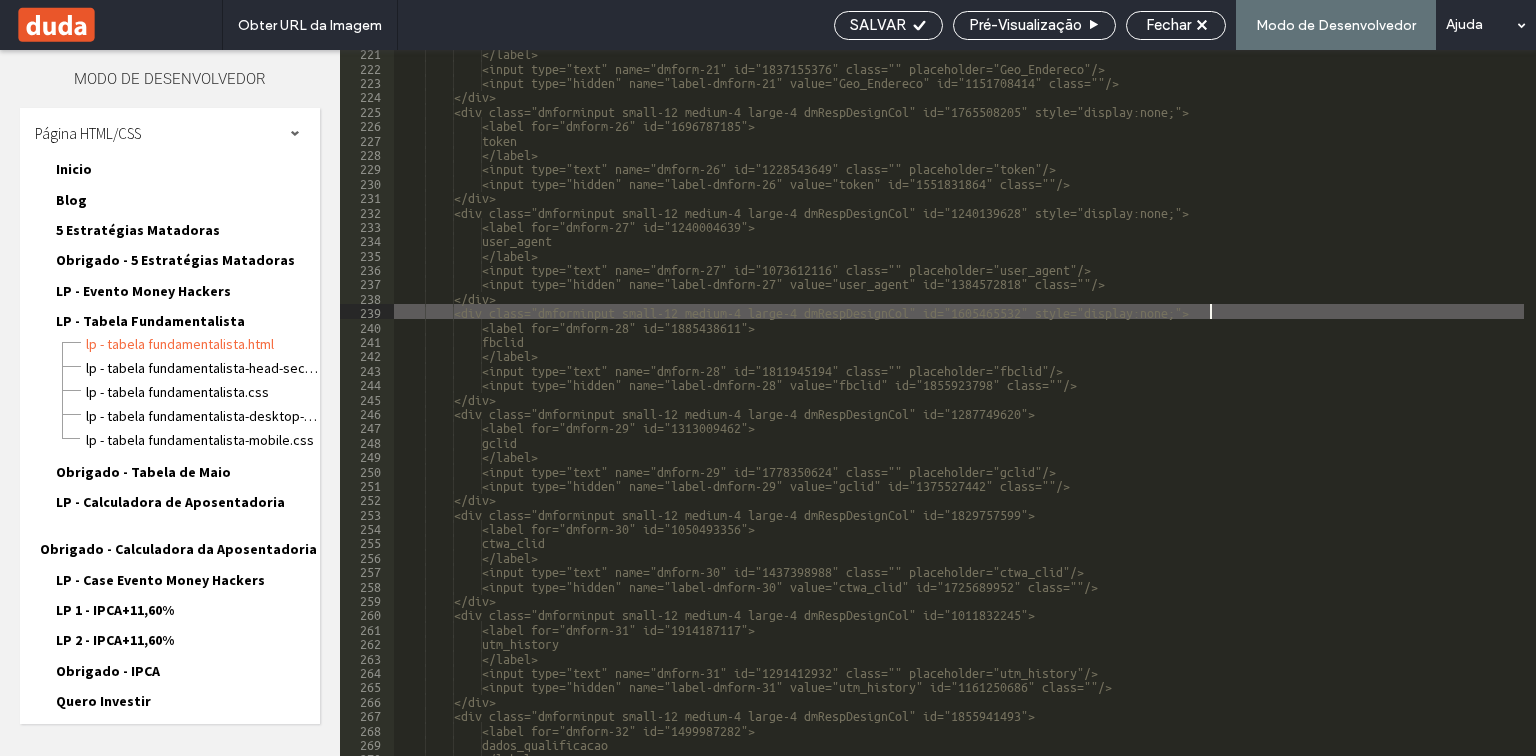 scroll, scrollTop: 3264, scrollLeft: 0, axis: vertical 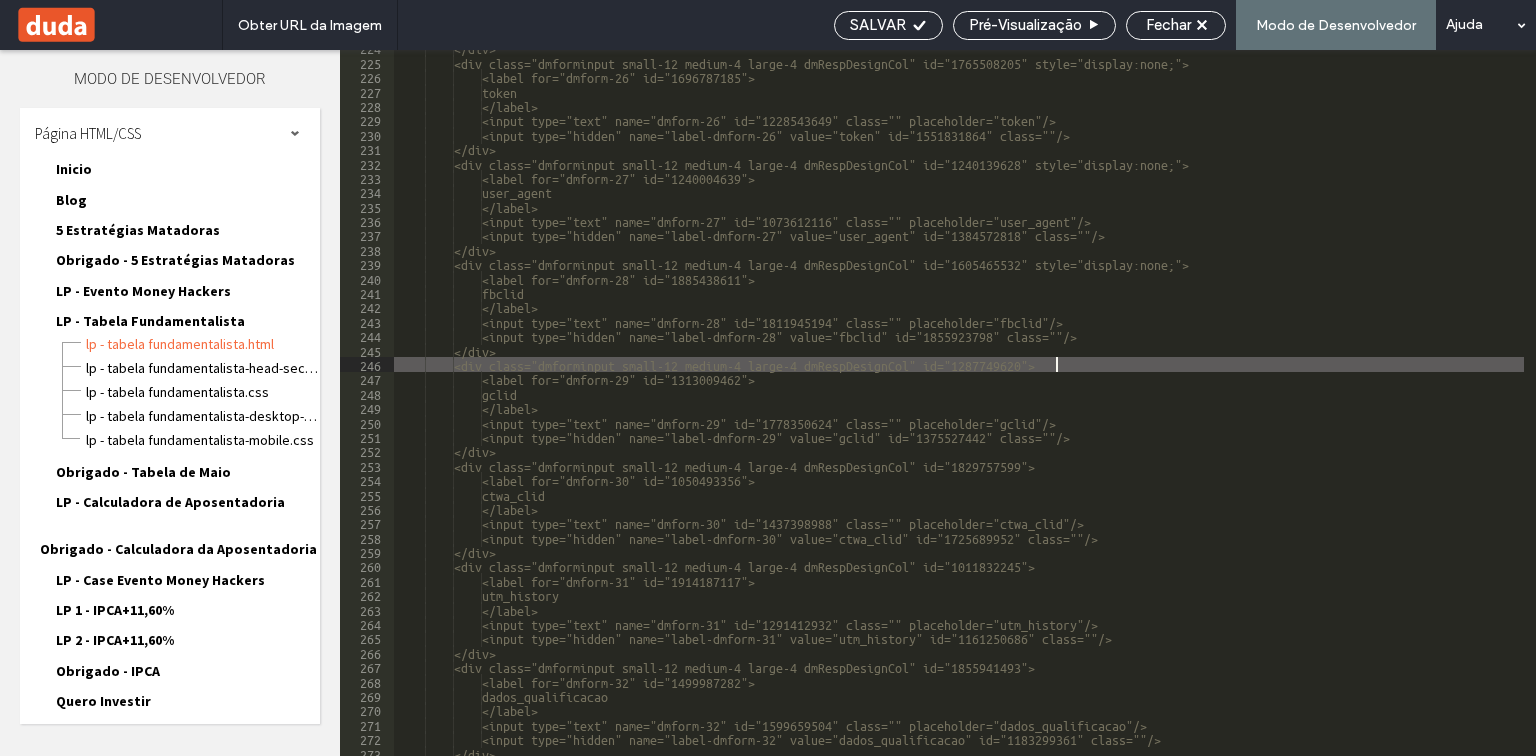 click on "</div>               <div class="dmforminput small-12 medium-4 large-4 dmRespDesignCol" id="1765508205" style="display:none;">                  <label for="dmform-26" id="1696787185">                 token                  </label>                  <input type="text" name="dmform-26" id="1228543649" class="" placeholder="token"/>                  <input type="hidden" name="label-dmform-26" value="token" id="1551831864" class=""/>               </div>               <div class="dmforminput small-12 medium-4 large-4 dmRespDesignCol" id="1240139628" style="display:none;">                  <label for="dmform-27" id="1240004639">                 user_agent                  </label>                  <input type="text" name="dmform-27" id="1073612116" class="" placeholder="user_agent"/>                  <input type="hidden" name="label-dmform-27" value="user_agent" id="1384572818" class=""/>               </div>                            <label for="dmform-28" id="1885438611">                 fbclid" at bounding box center (1129, 407) 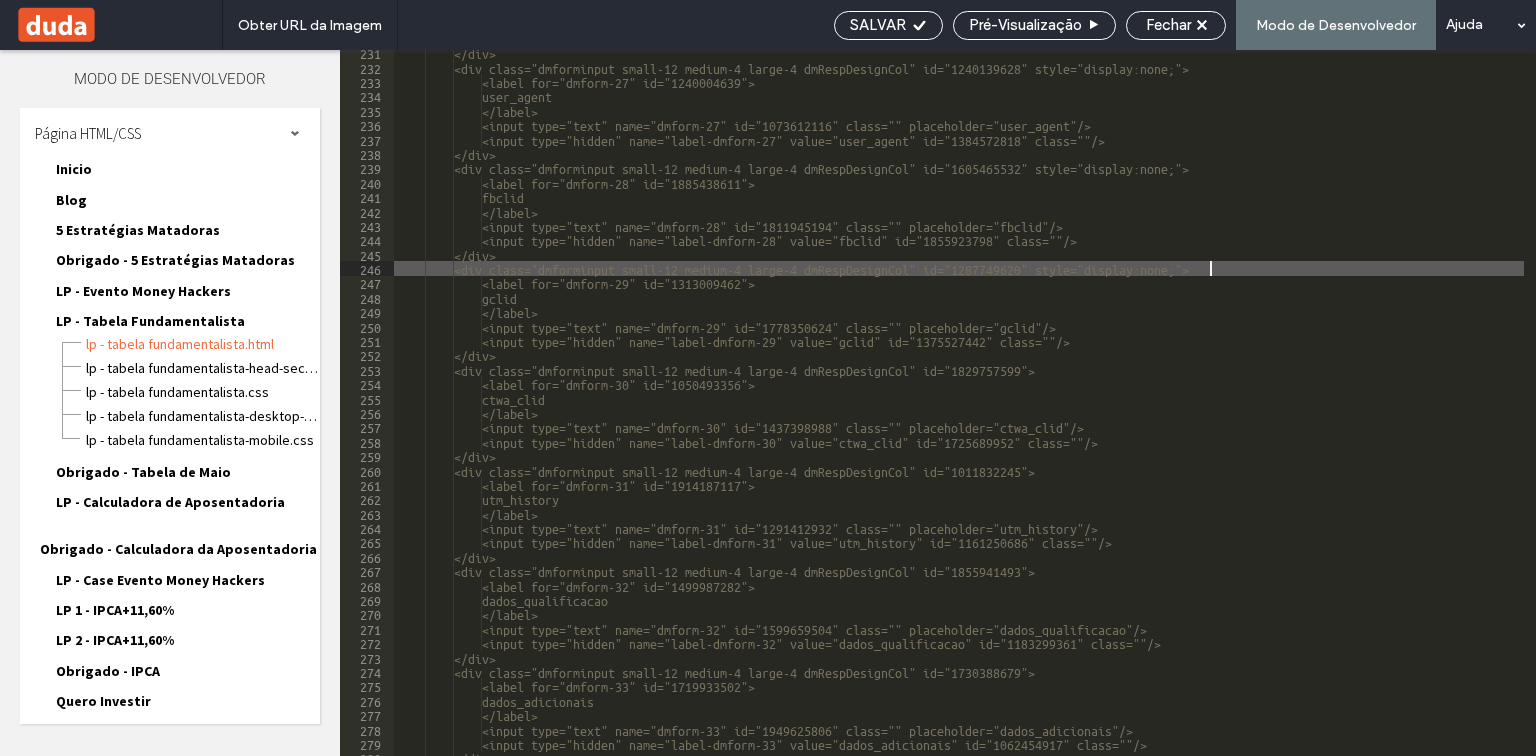 scroll, scrollTop: 3360, scrollLeft: 0, axis: vertical 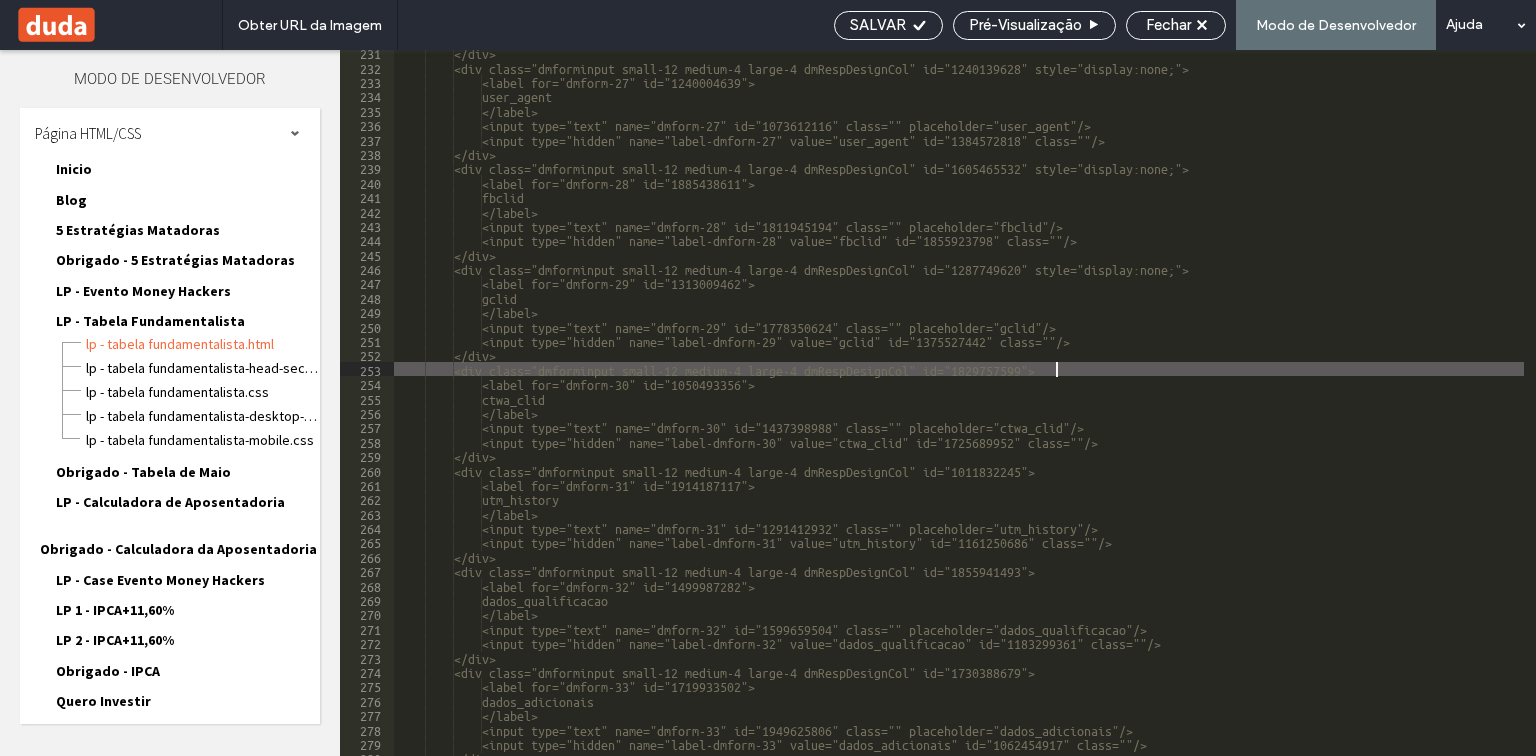 click on "<label for="dmform-29" id="1313009462"> [GCLID]" at bounding box center [1129, 412] 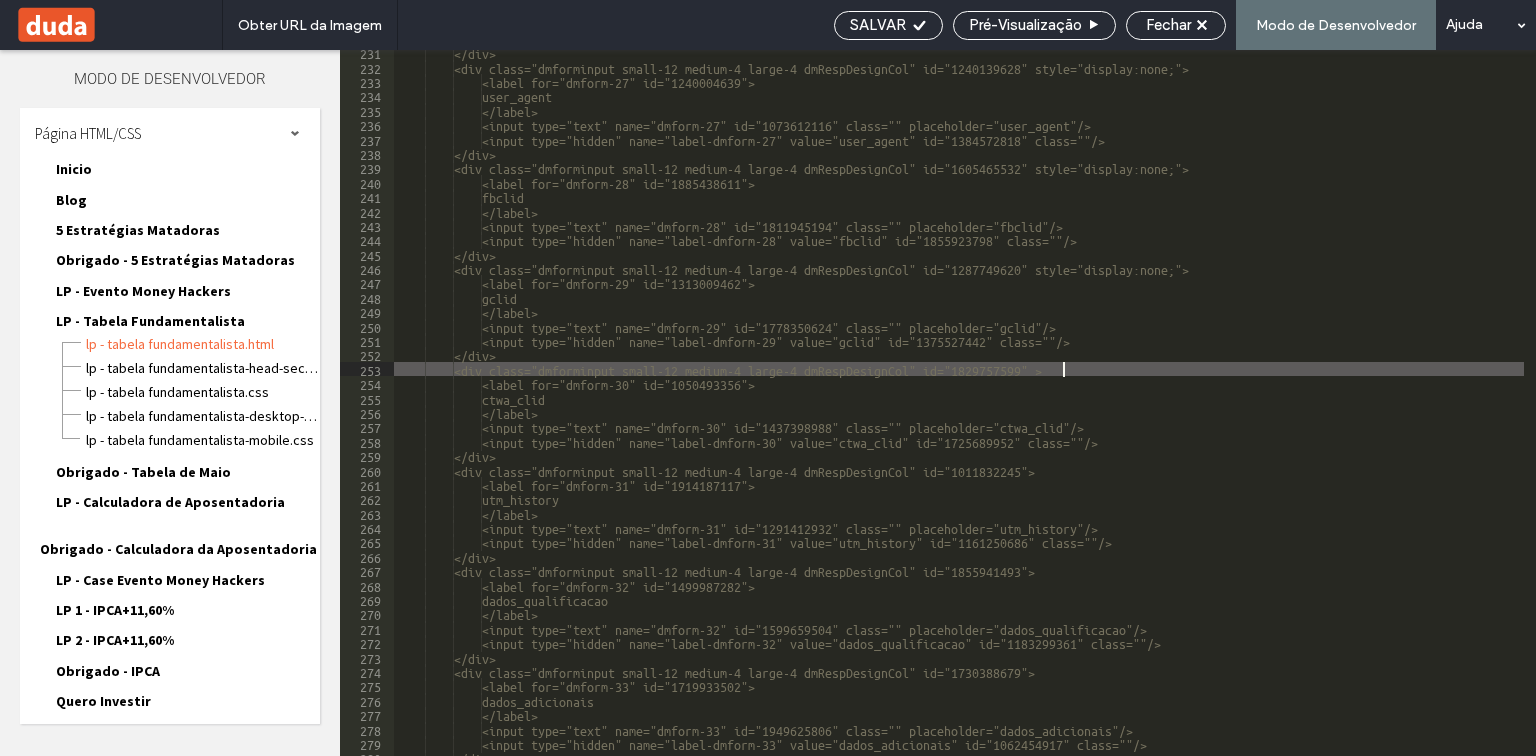 paste 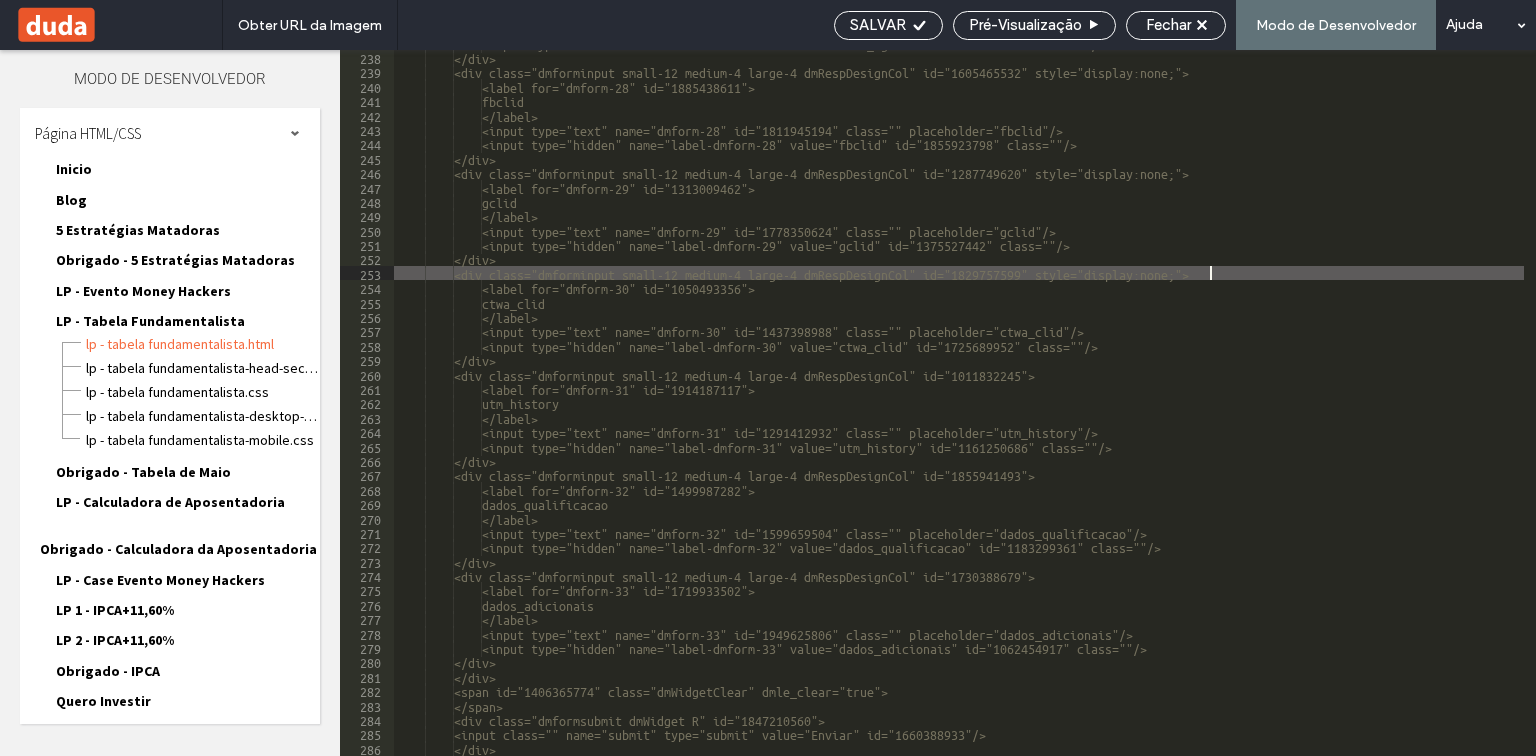 scroll, scrollTop: 3456, scrollLeft: 0, axis: vertical 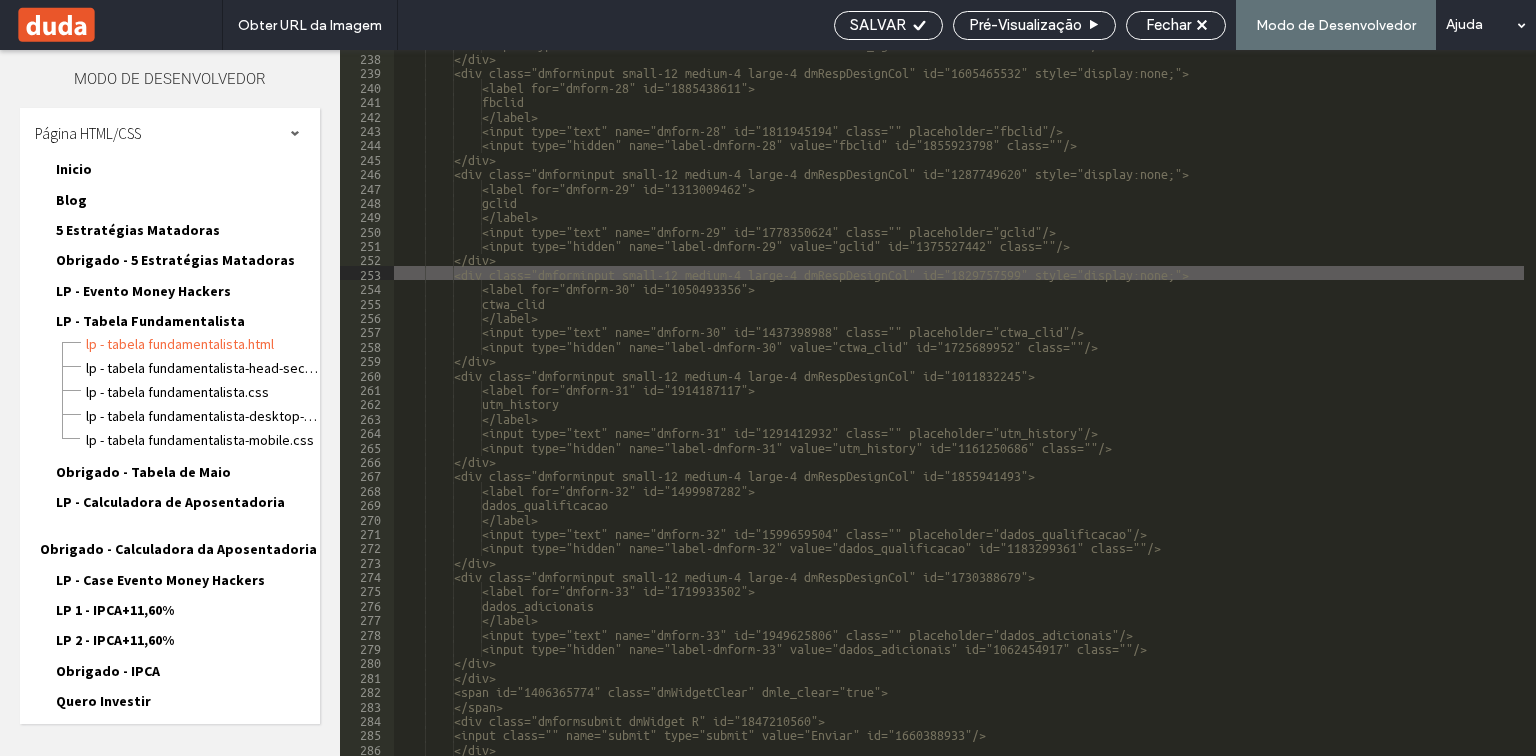 click on "<input type="hidden" name="label-dmform-29" value="gclid" id="1375527442" class=""/>" at bounding box center (1129, 403) 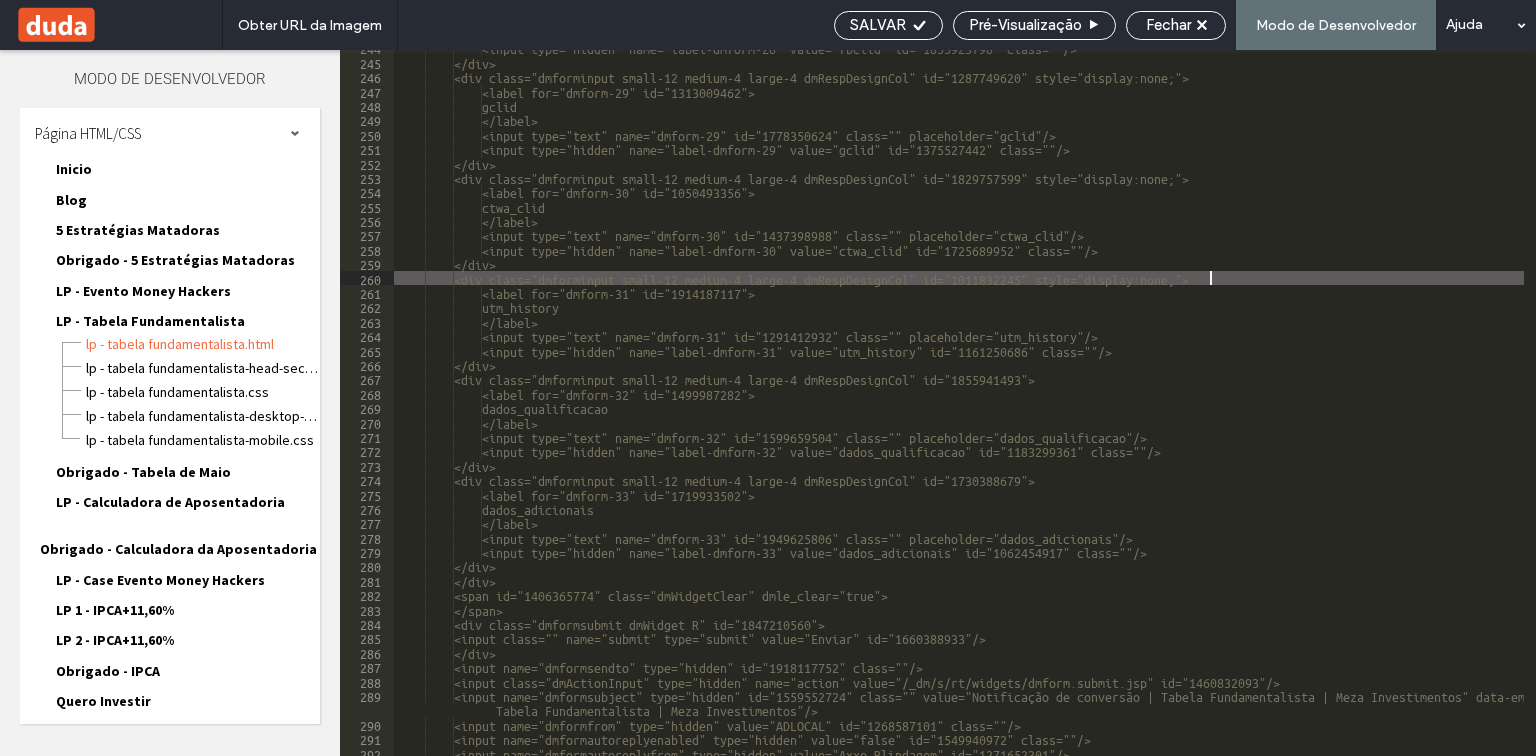 scroll, scrollTop: 3552, scrollLeft: 0, axis: vertical 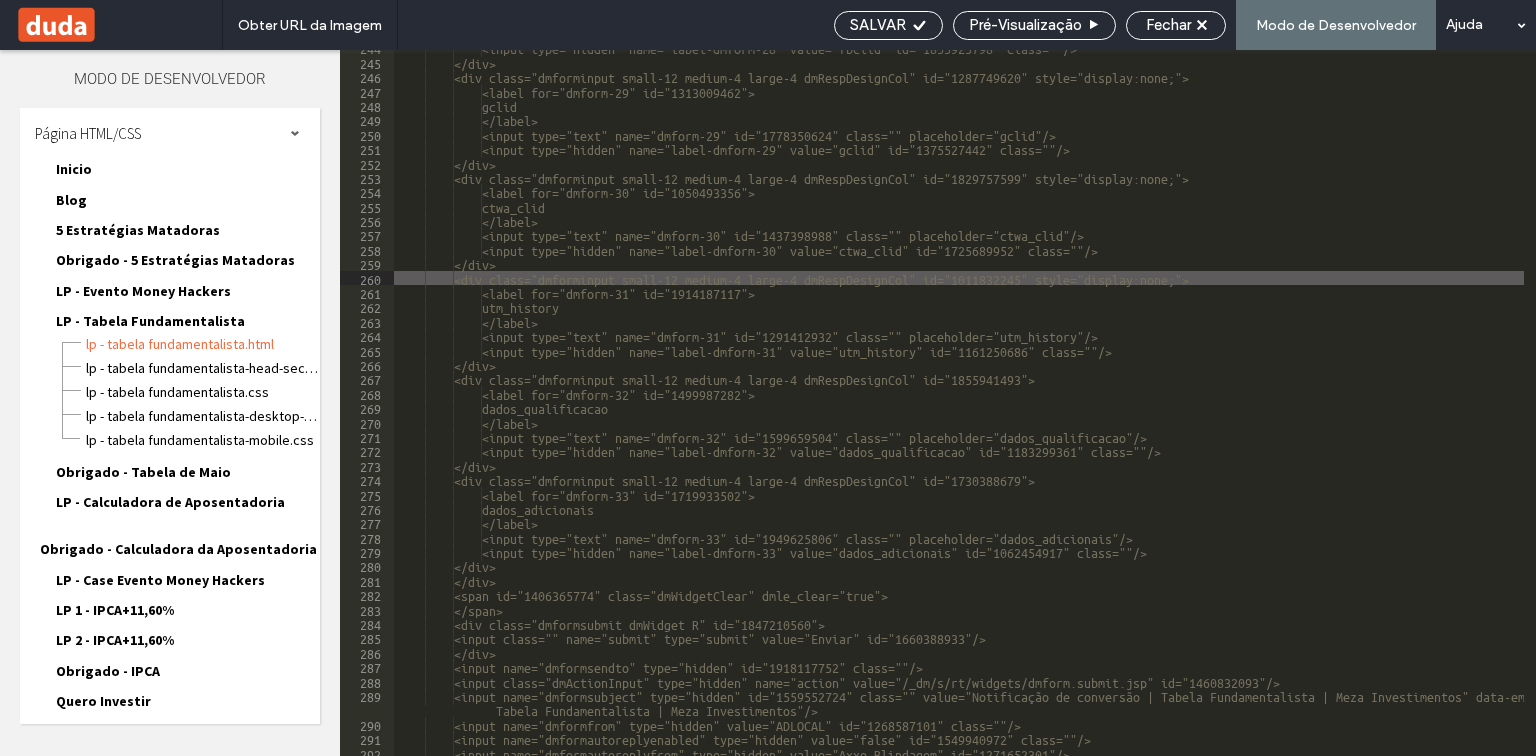 click on "[GLID] [CTWA_CLID]" at bounding box center [1129, 407] 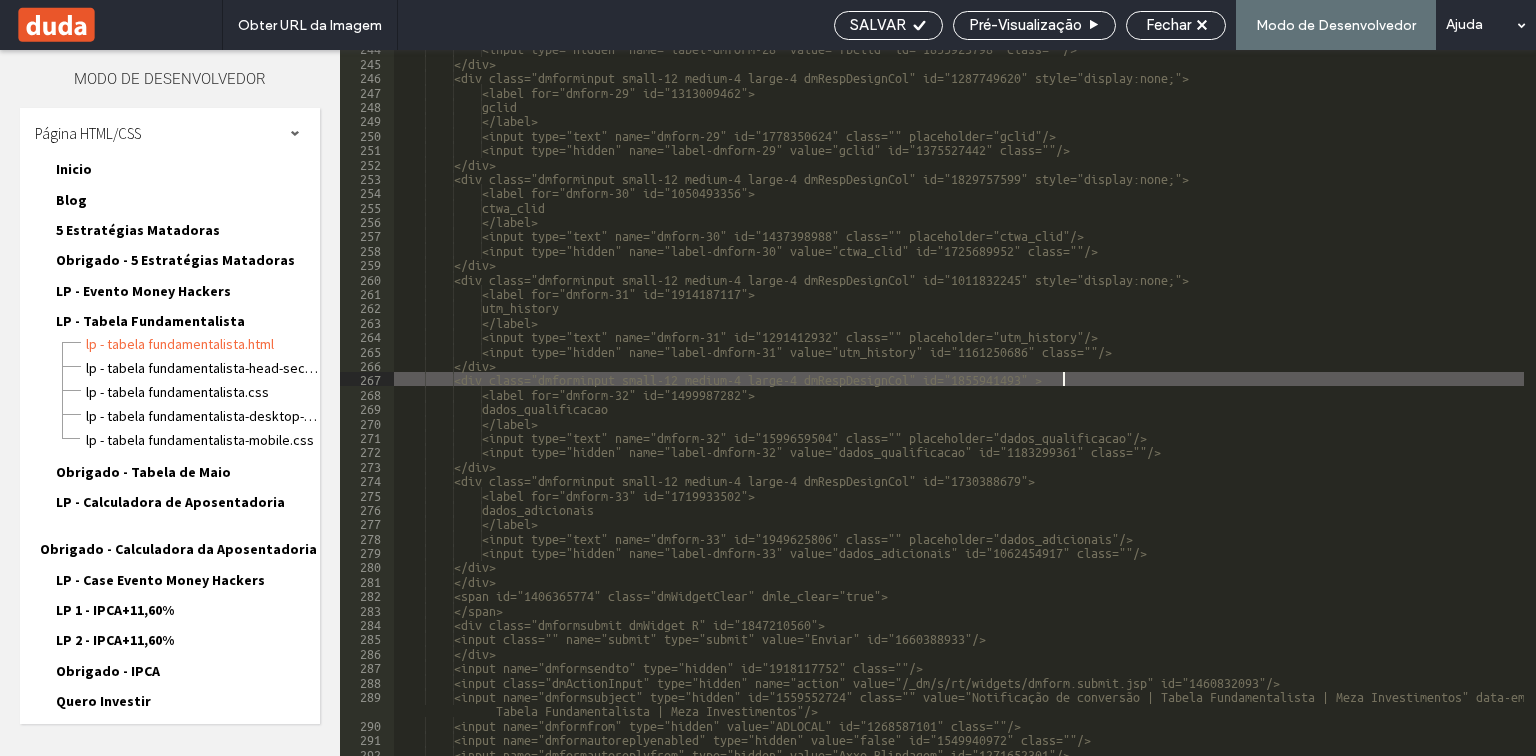 paste 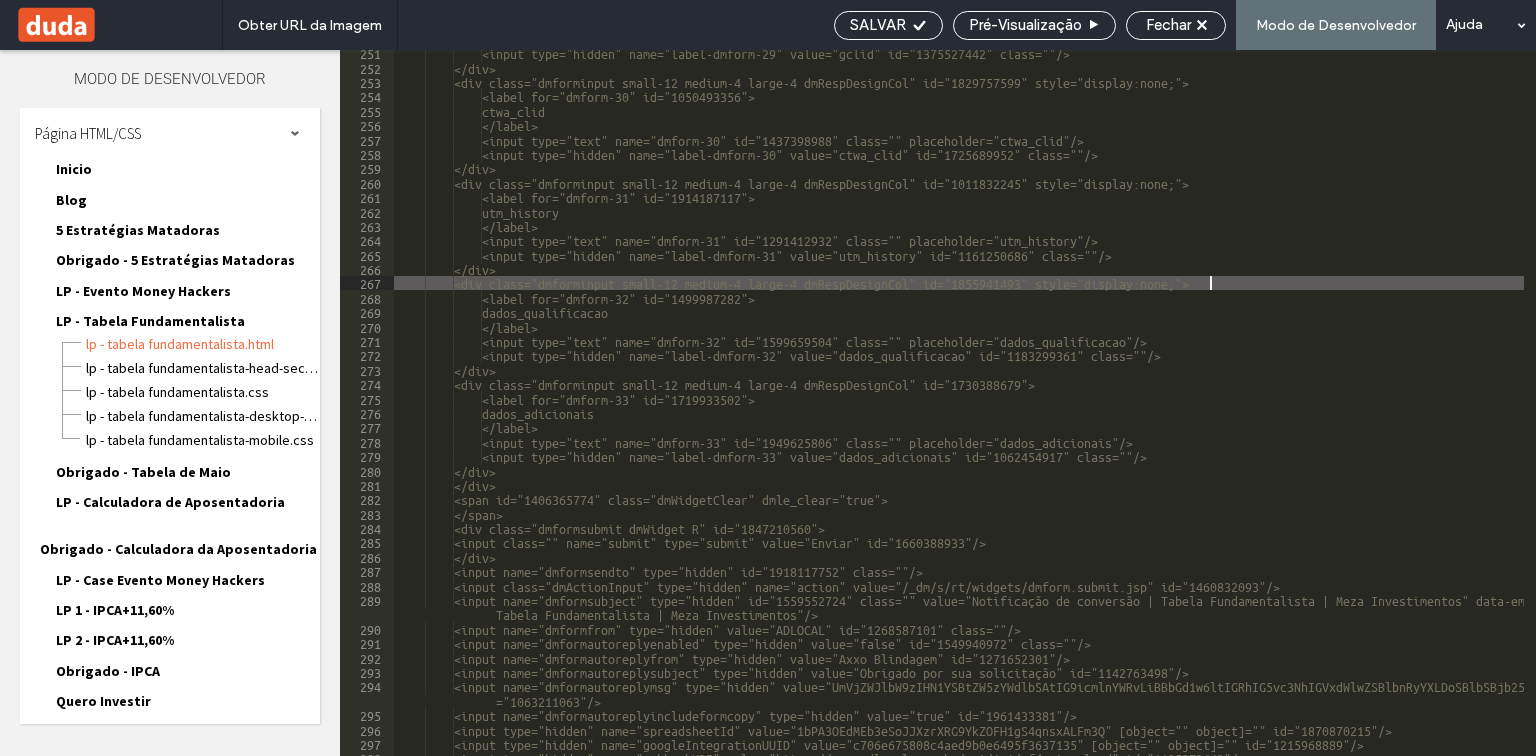 scroll, scrollTop: 3648, scrollLeft: 0, axis: vertical 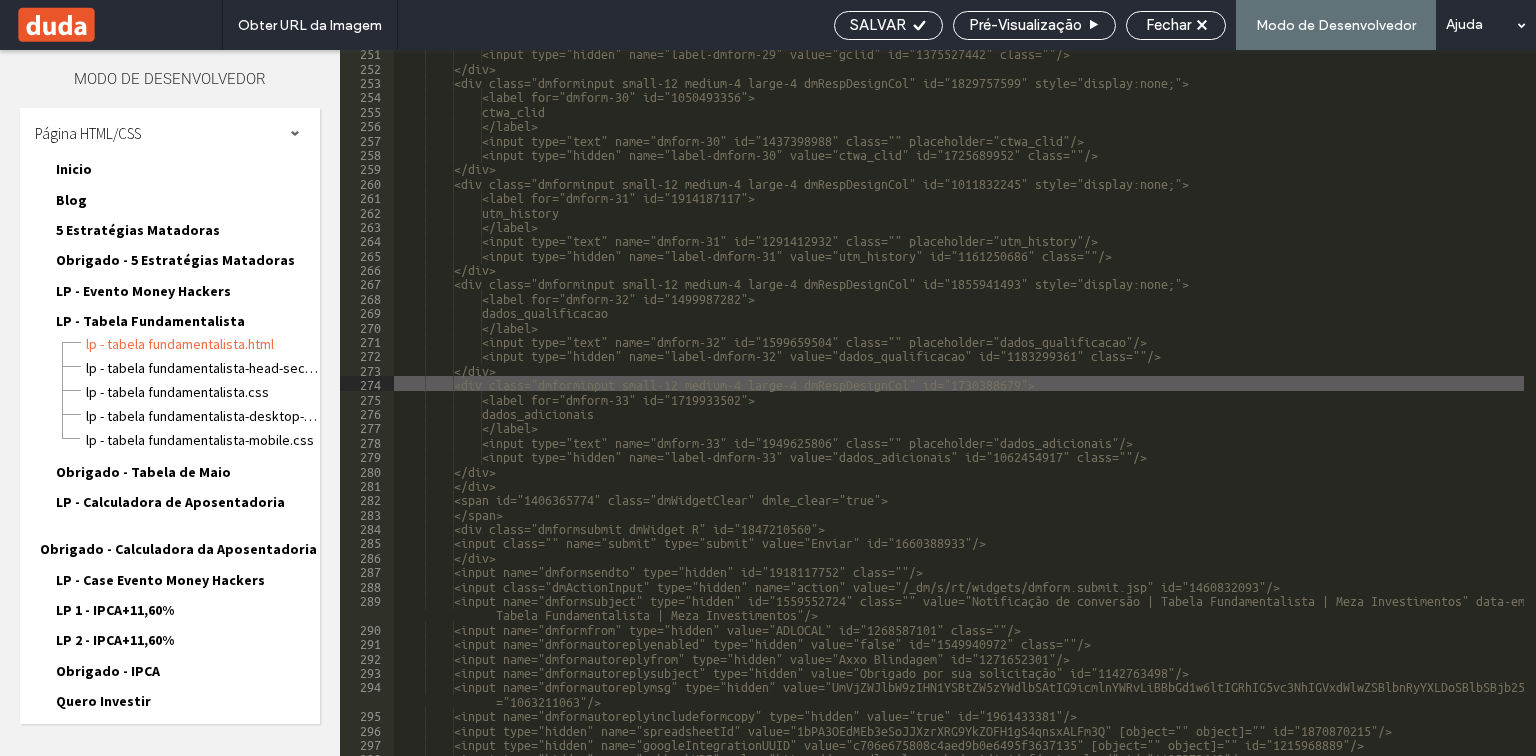 type on "**" 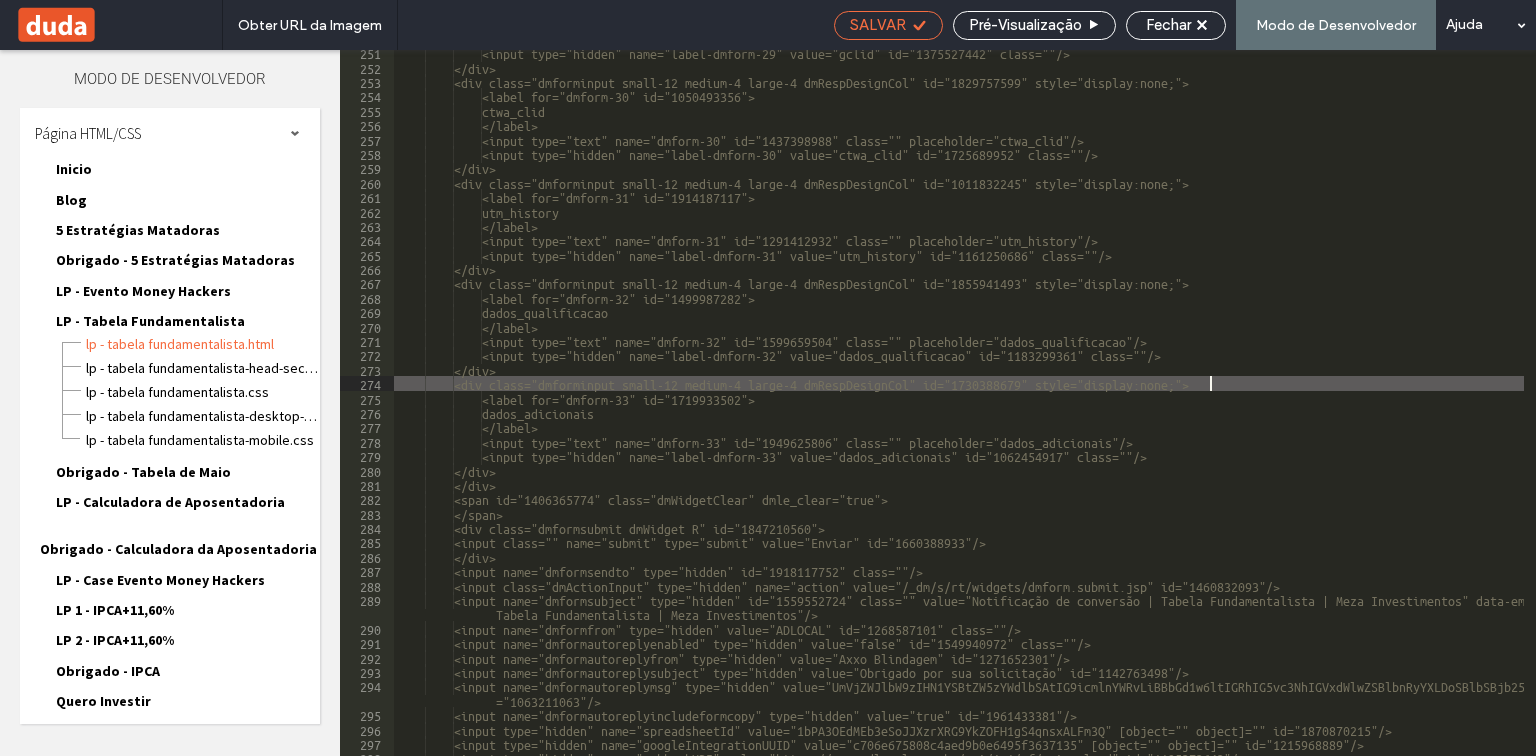 click on "SALVAR" at bounding box center (878, 25) 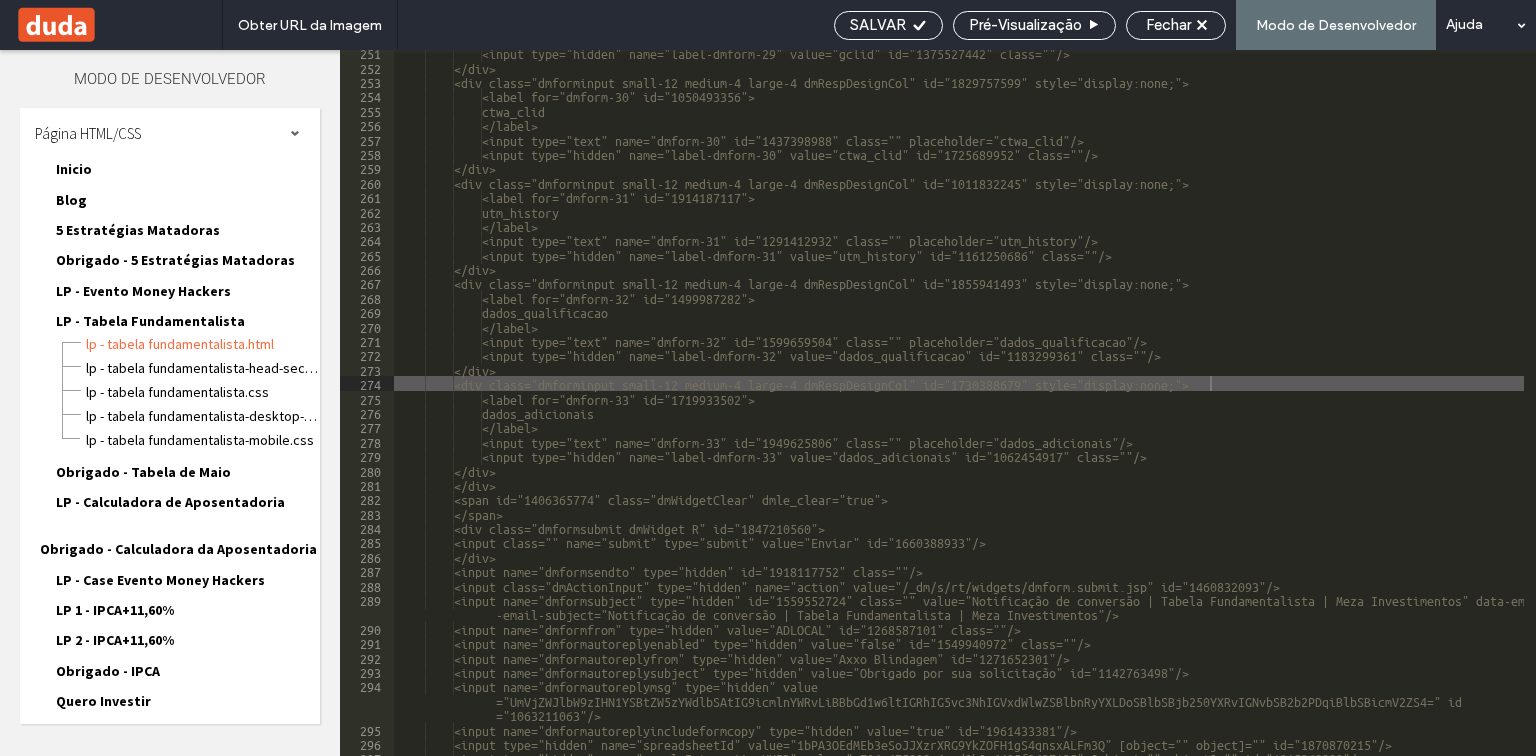 scroll, scrollTop: 3705, scrollLeft: 0, axis: vertical 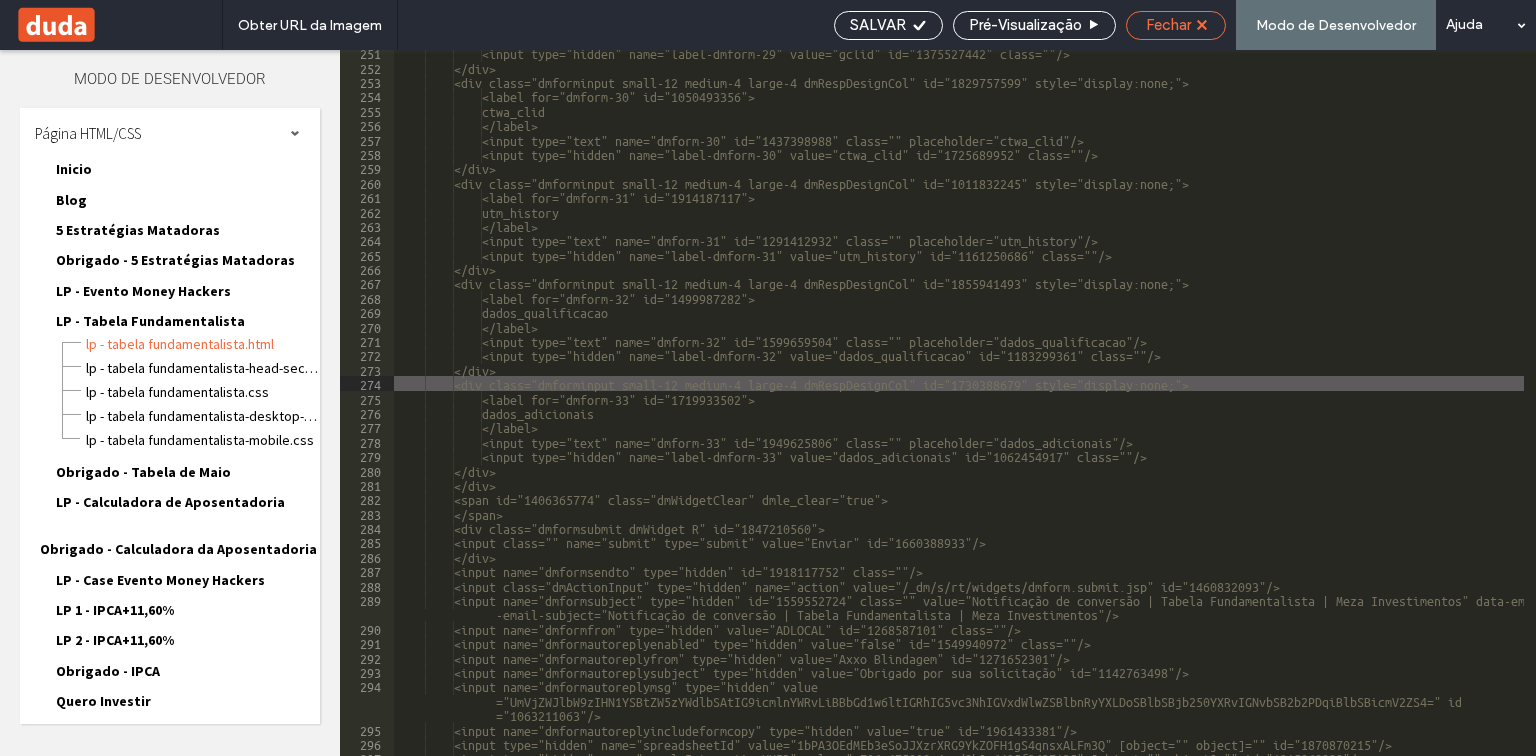 click on "Fechar" at bounding box center (1168, 25) 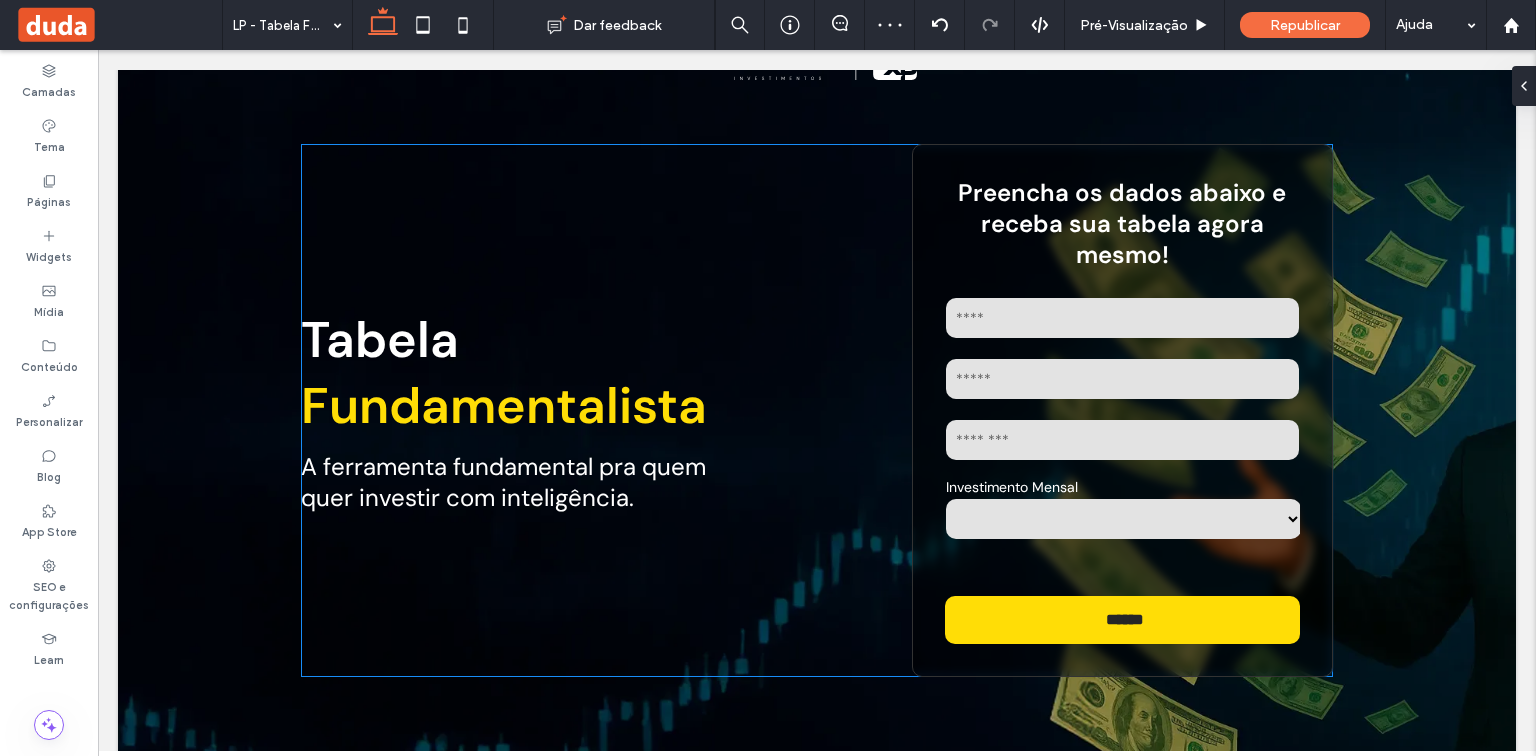 scroll, scrollTop: 240, scrollLeft: 0, axis: vertical 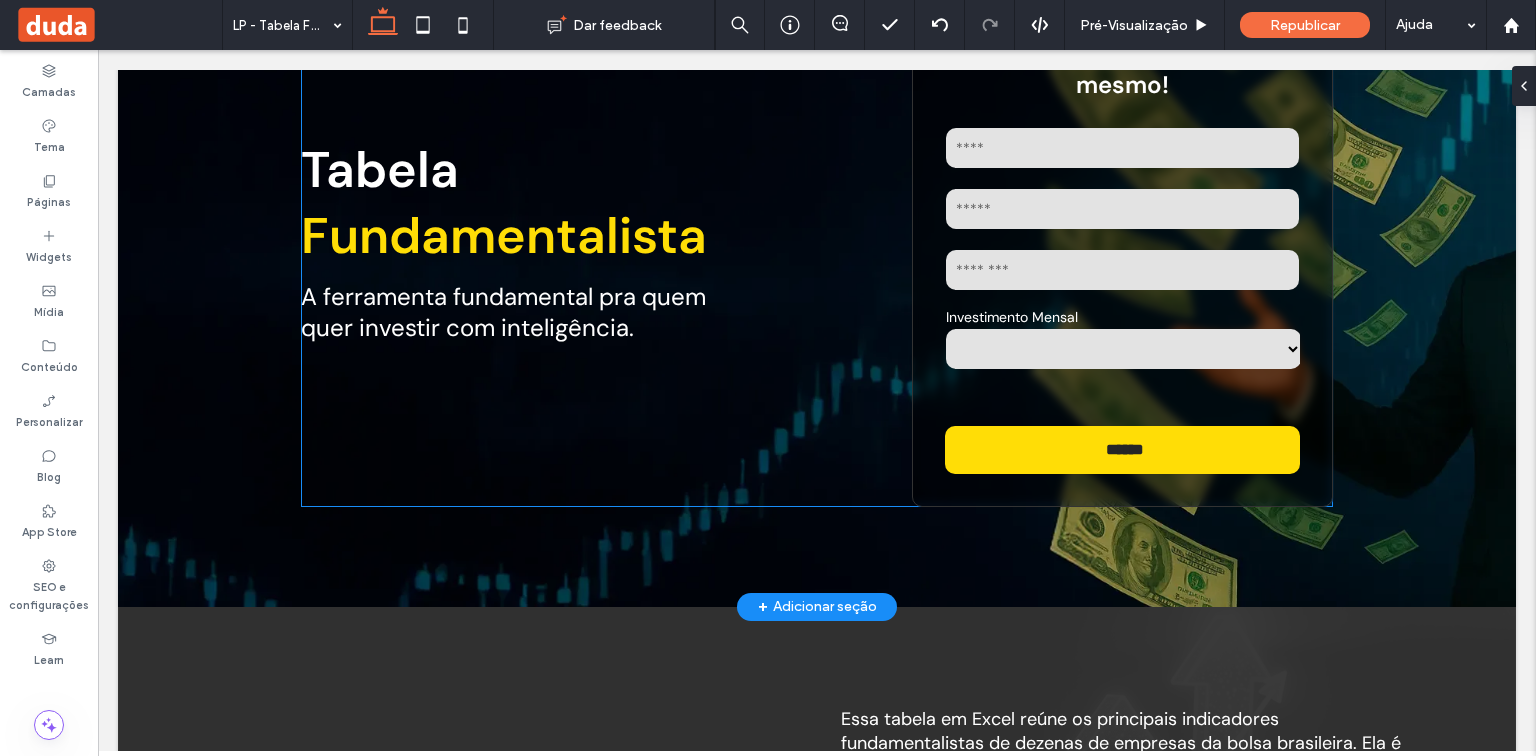 click on "Investimento Mensal" at bounding box center (1123, 317) 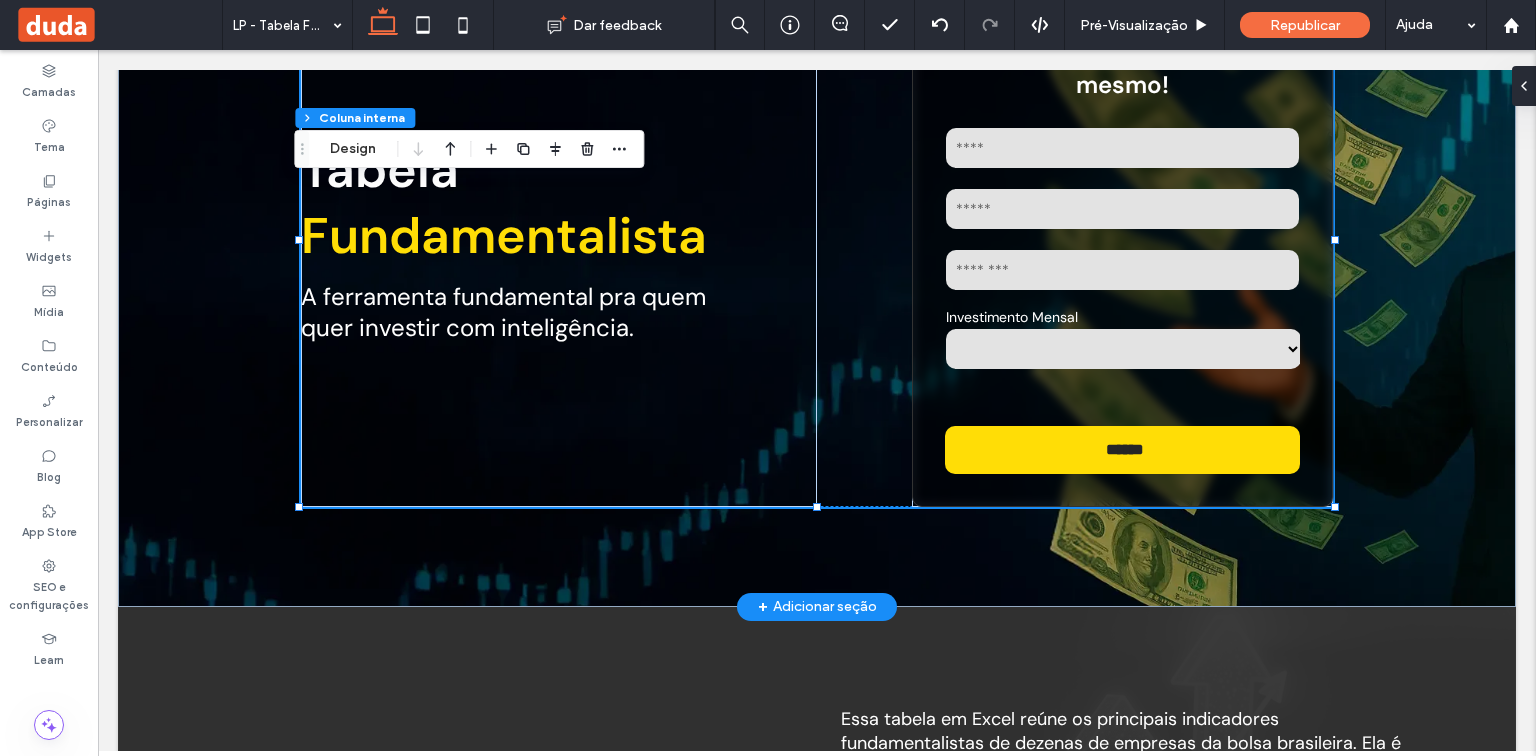 click on "Investimento Mensal" at bounding box center [1123, 317] 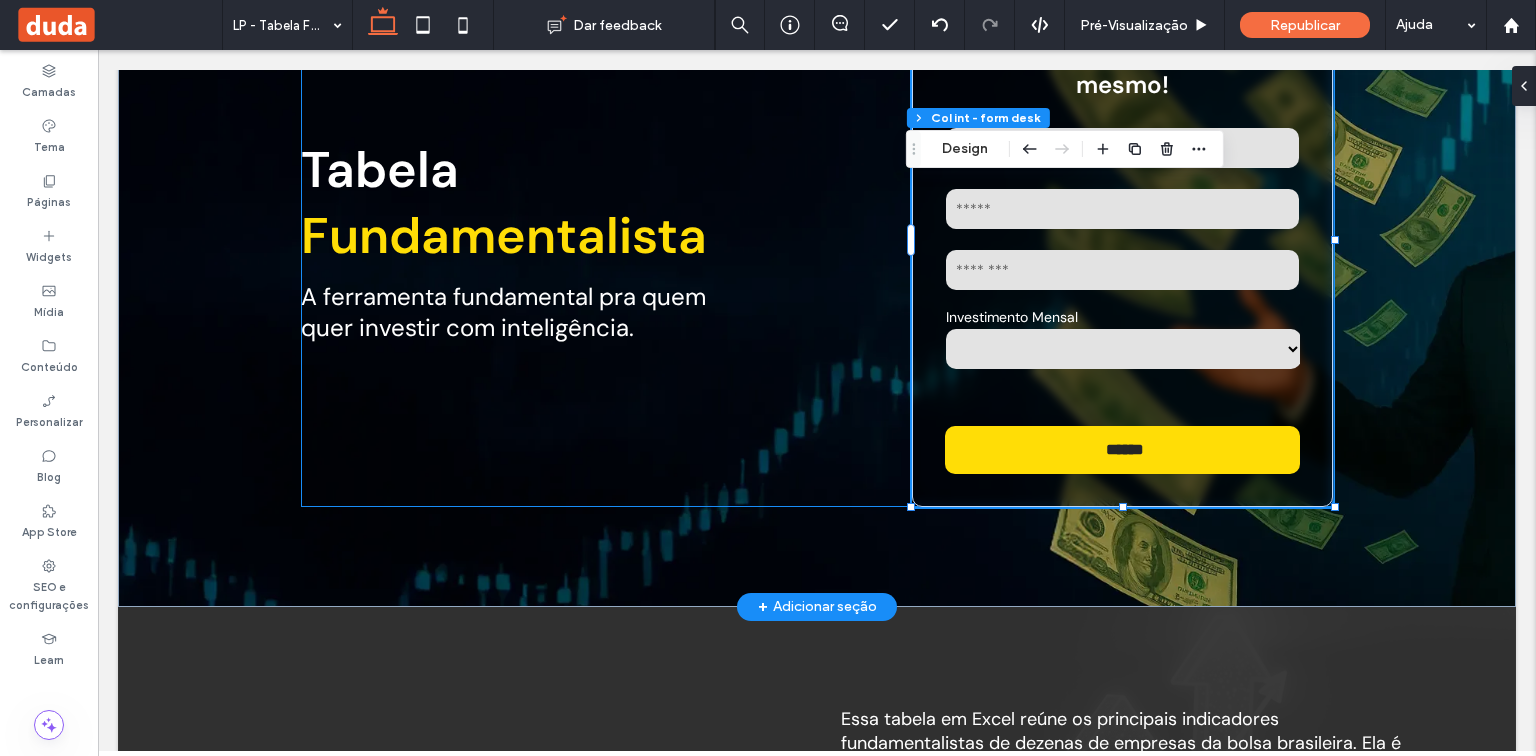click on "Investimento Mensal" at bounding box center (1123, 317) 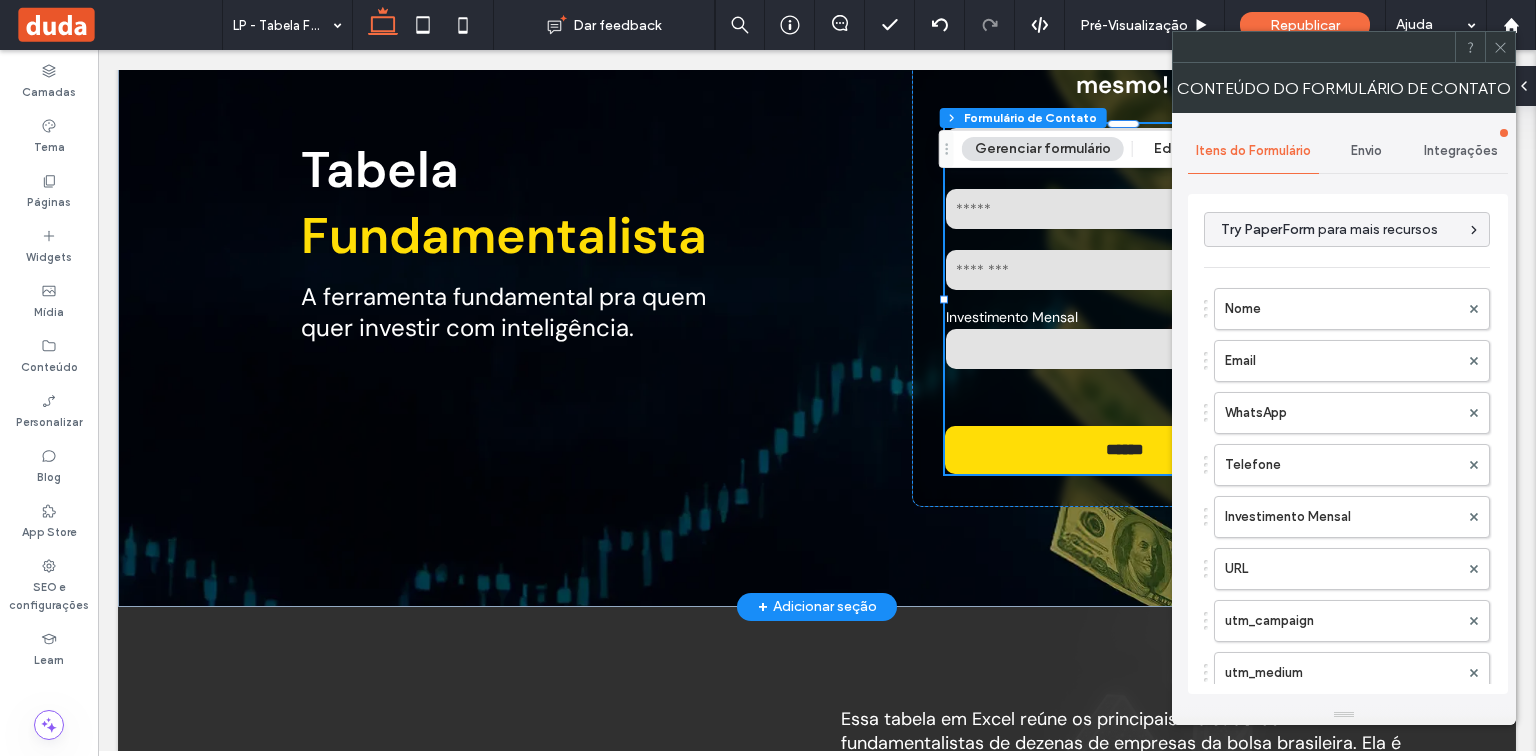 type on "******" 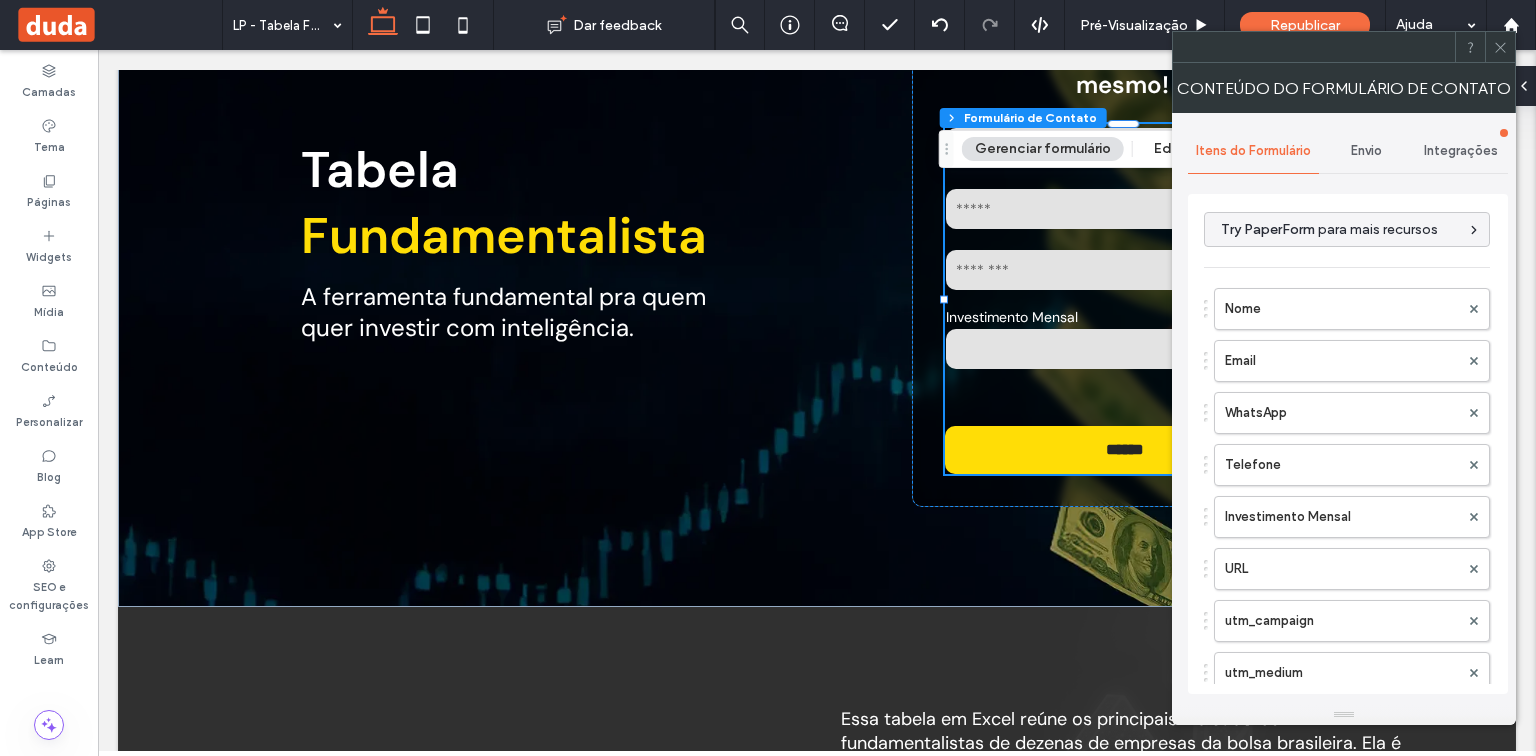 click on "Integrações" at bounding box center [1461, 151] 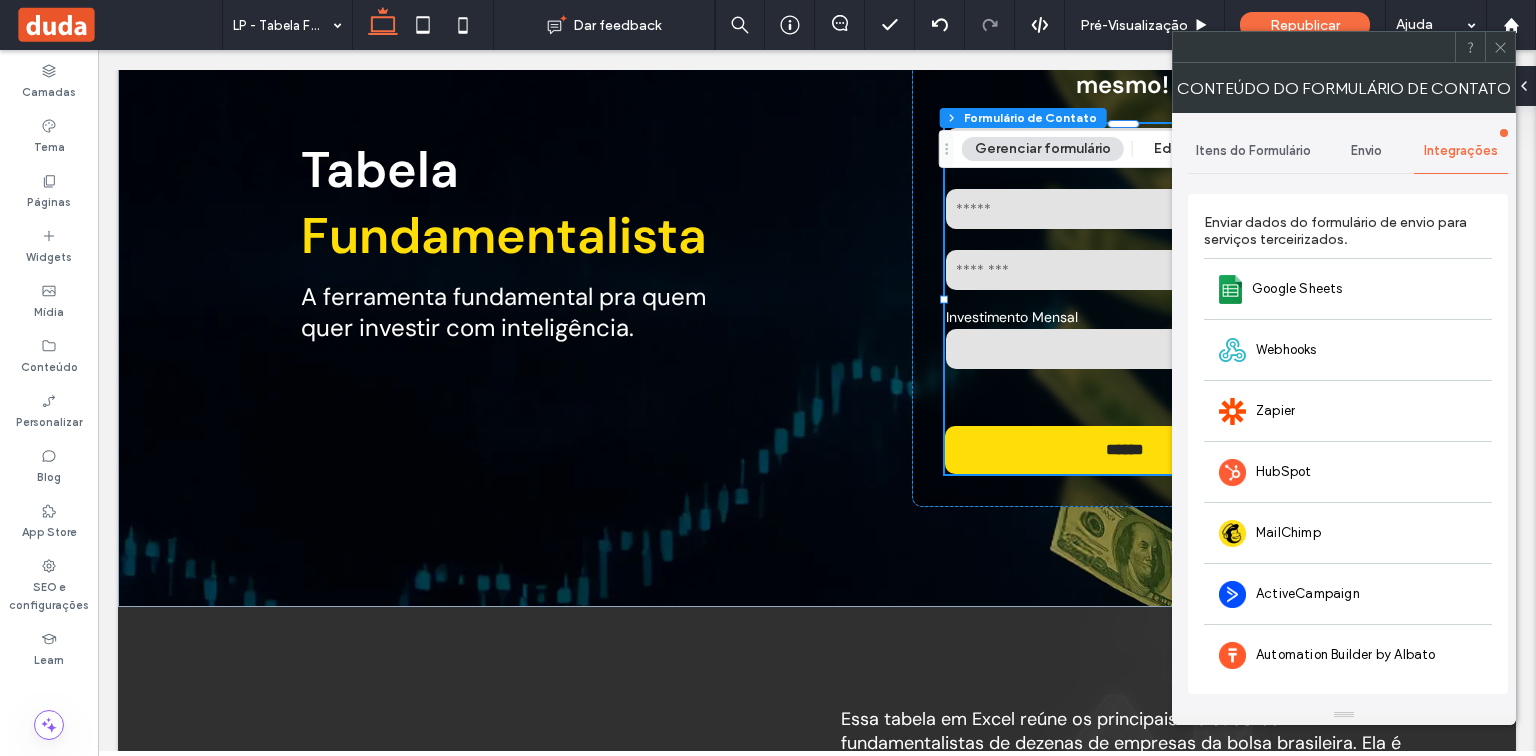 click on "Integrações" at bounding box center [1461, 151] 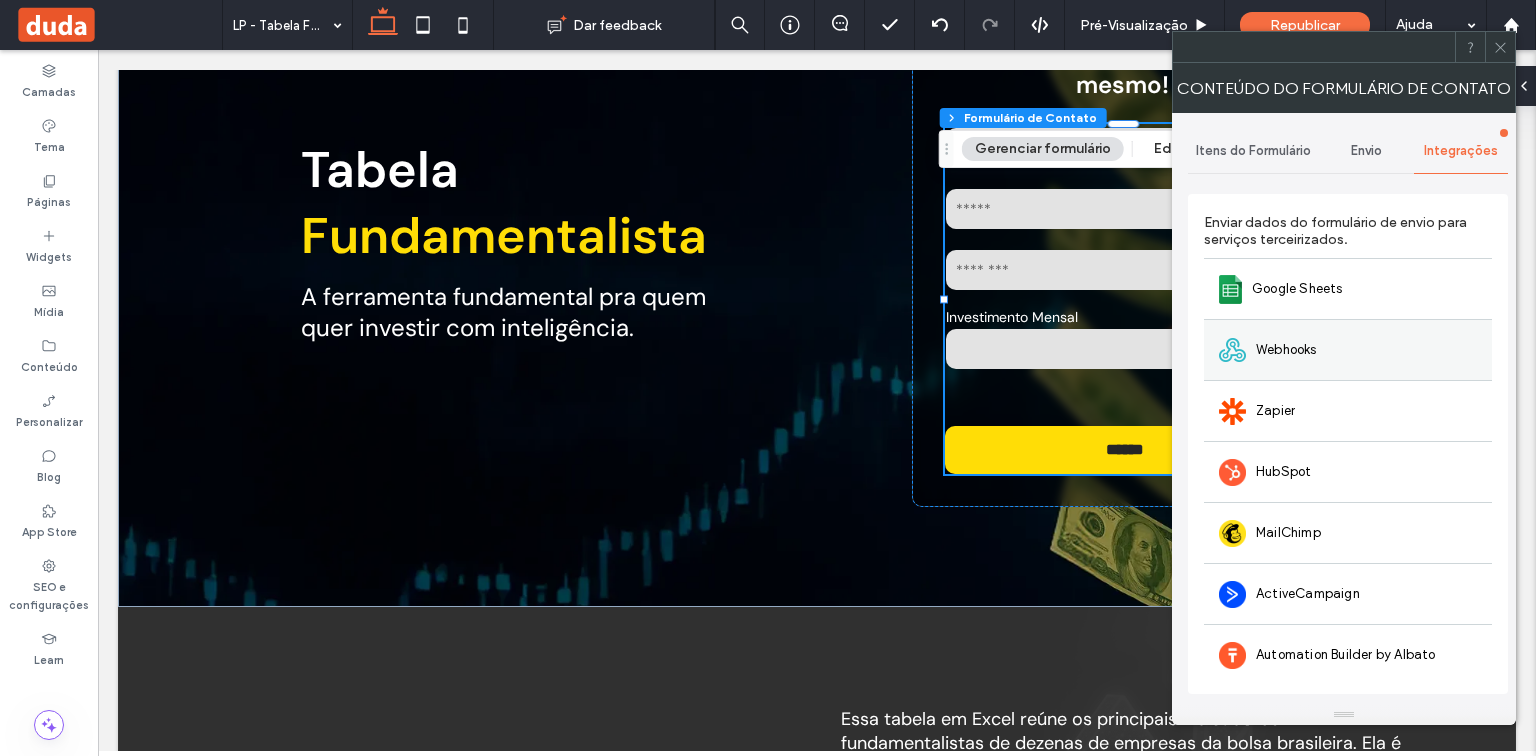 click on "Webhooks" at bounding box center [1348, 349] 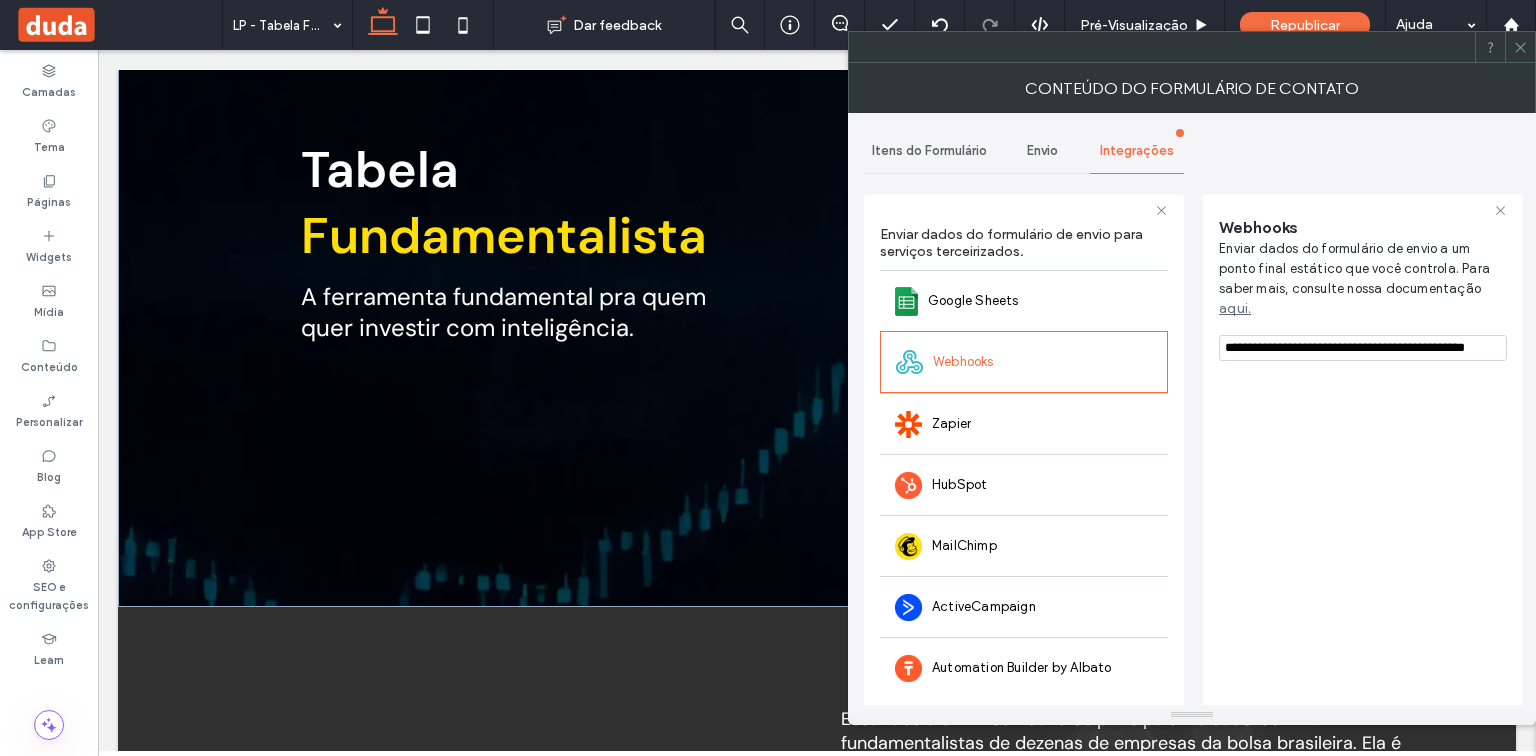click on "Envio" at bounding box center (1042, 151) 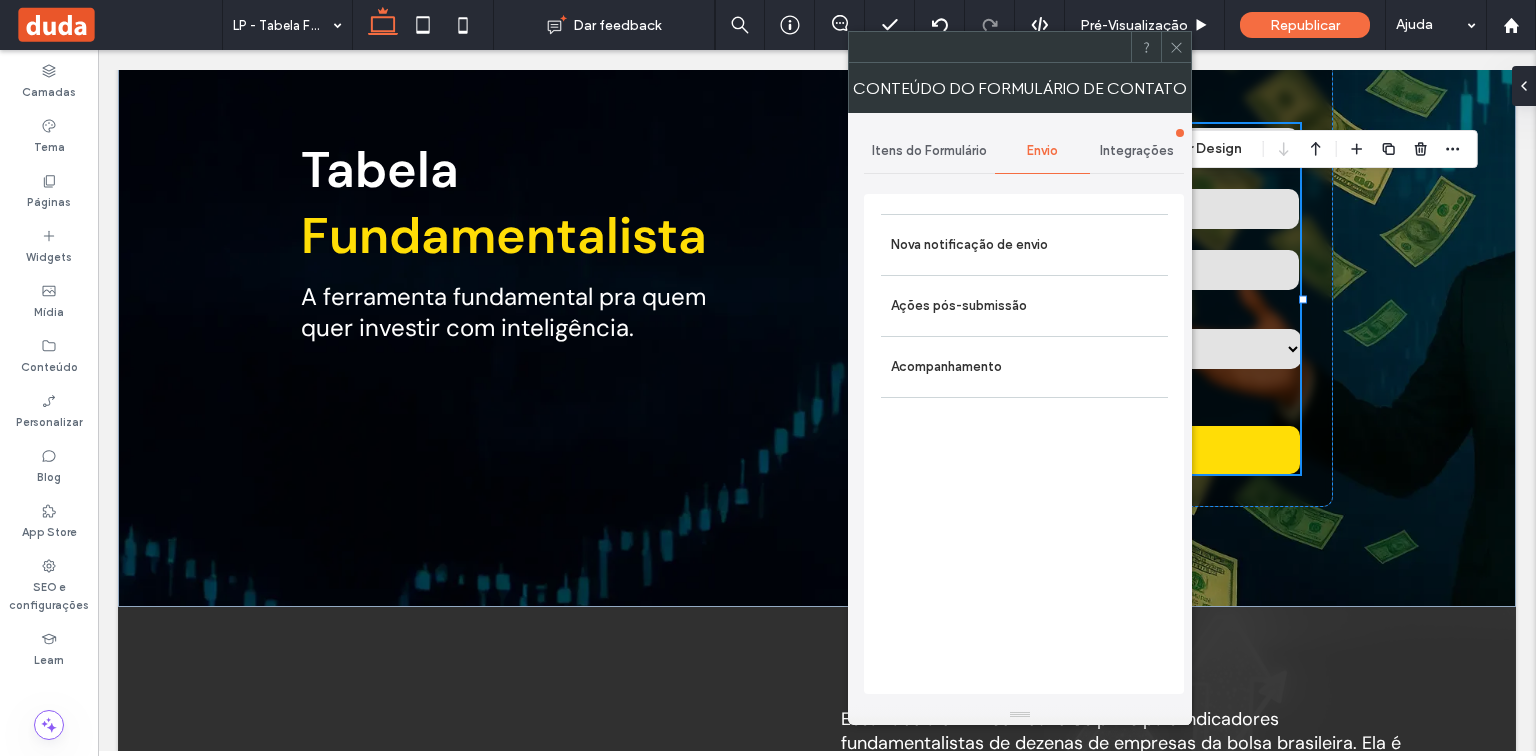 click on "Itens do Formulário" at bounding box center (929, 151) 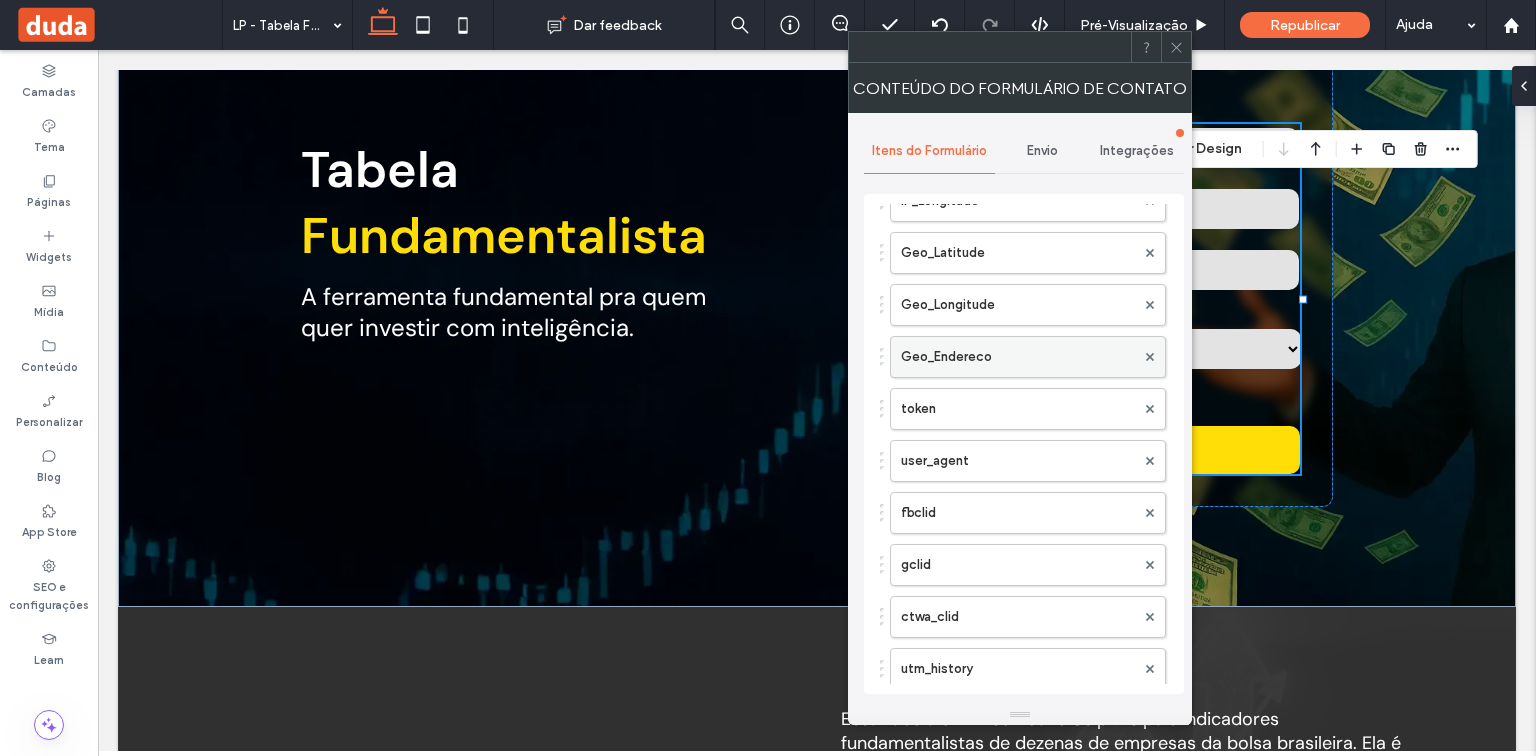 scroll, scrollTop: 1600, scrollLeft: 0, axis: vertical 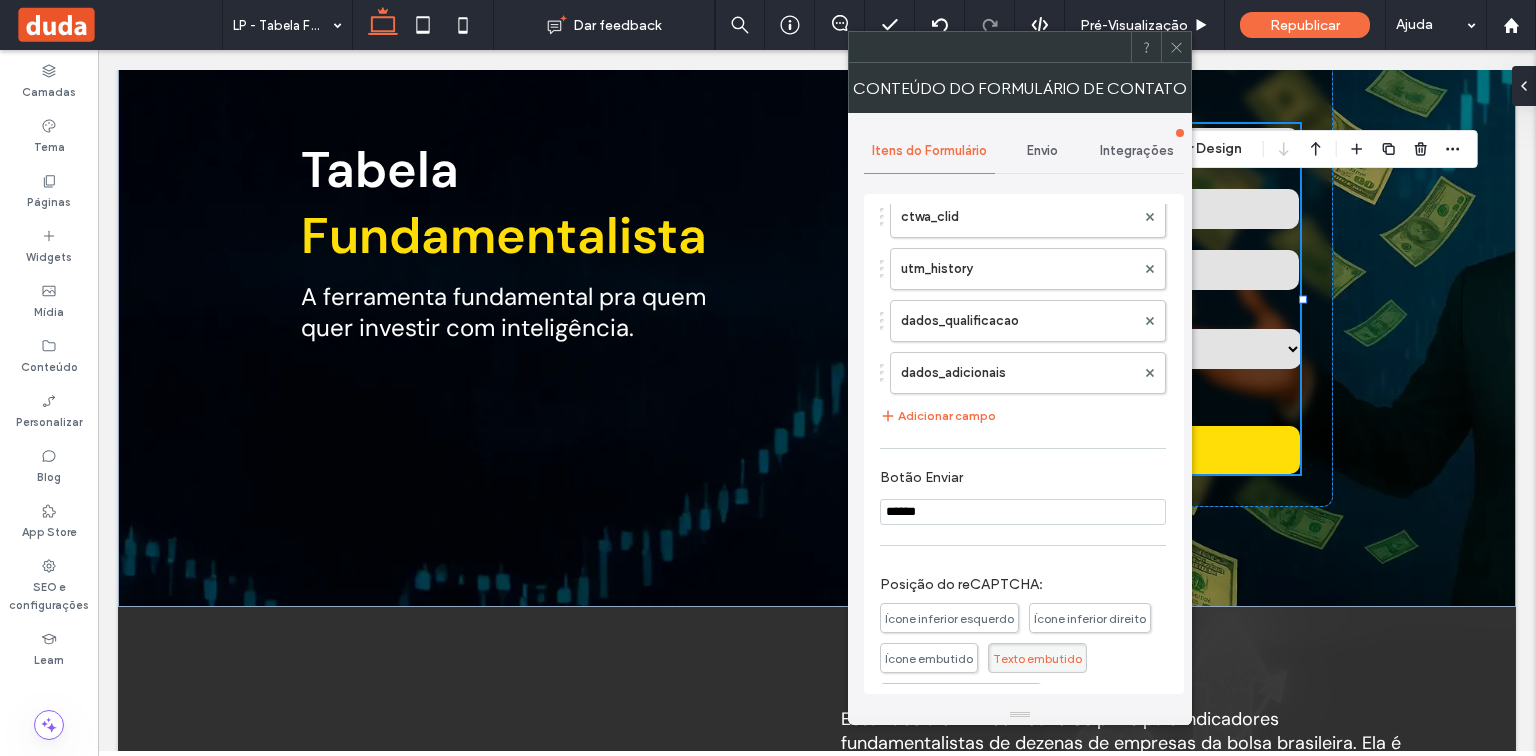 click 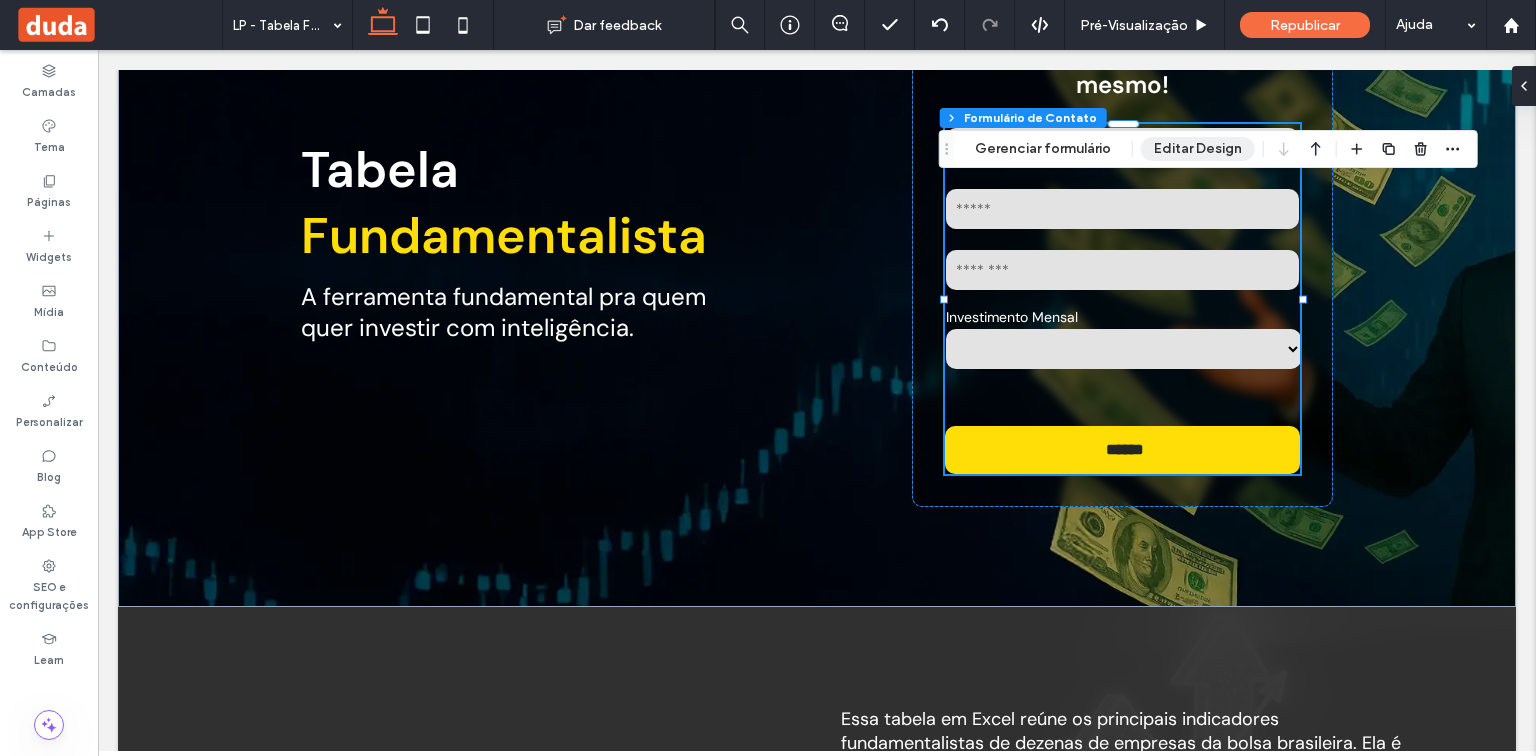 click on "Editar Design" at bounding box center (1198, 149) 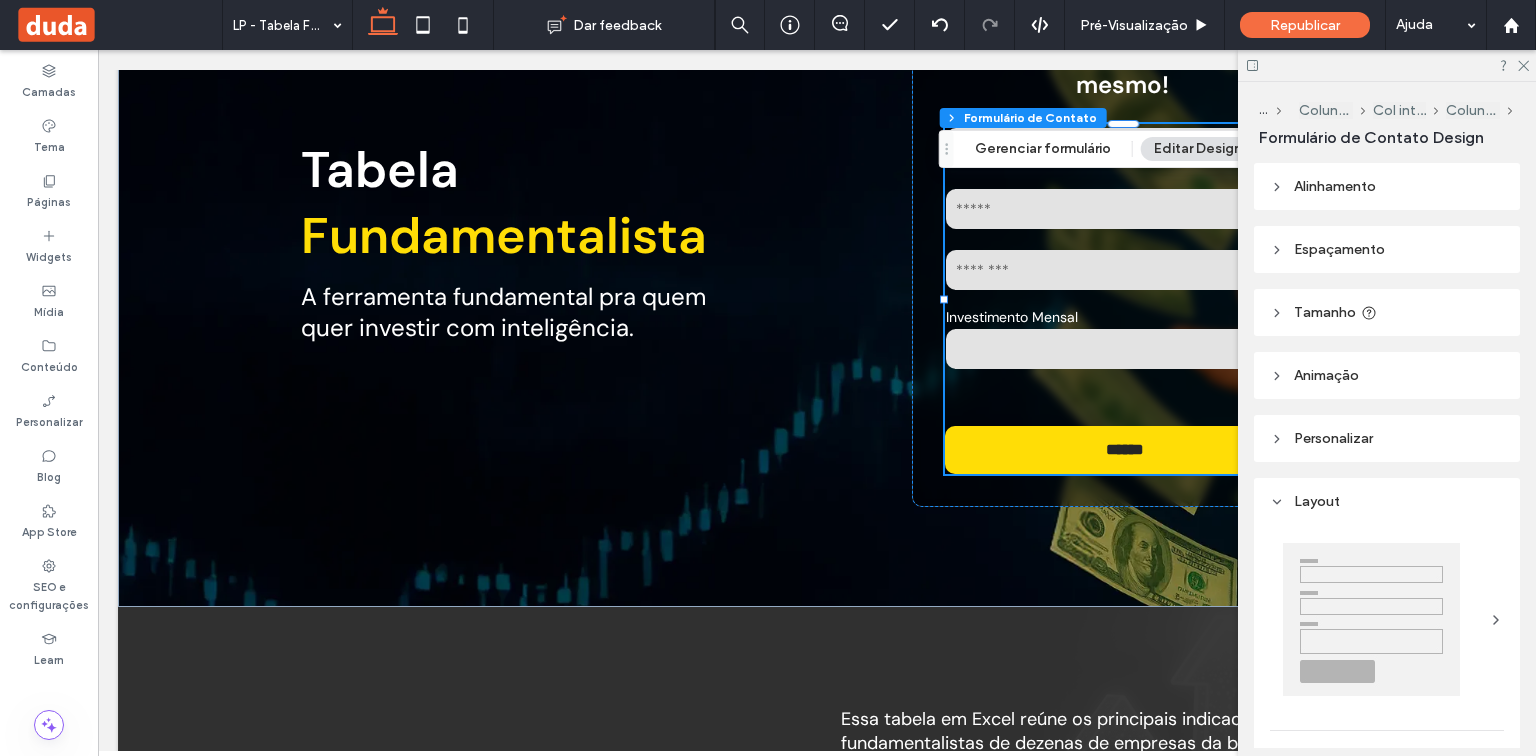 click at bounding box center (1387, 65) 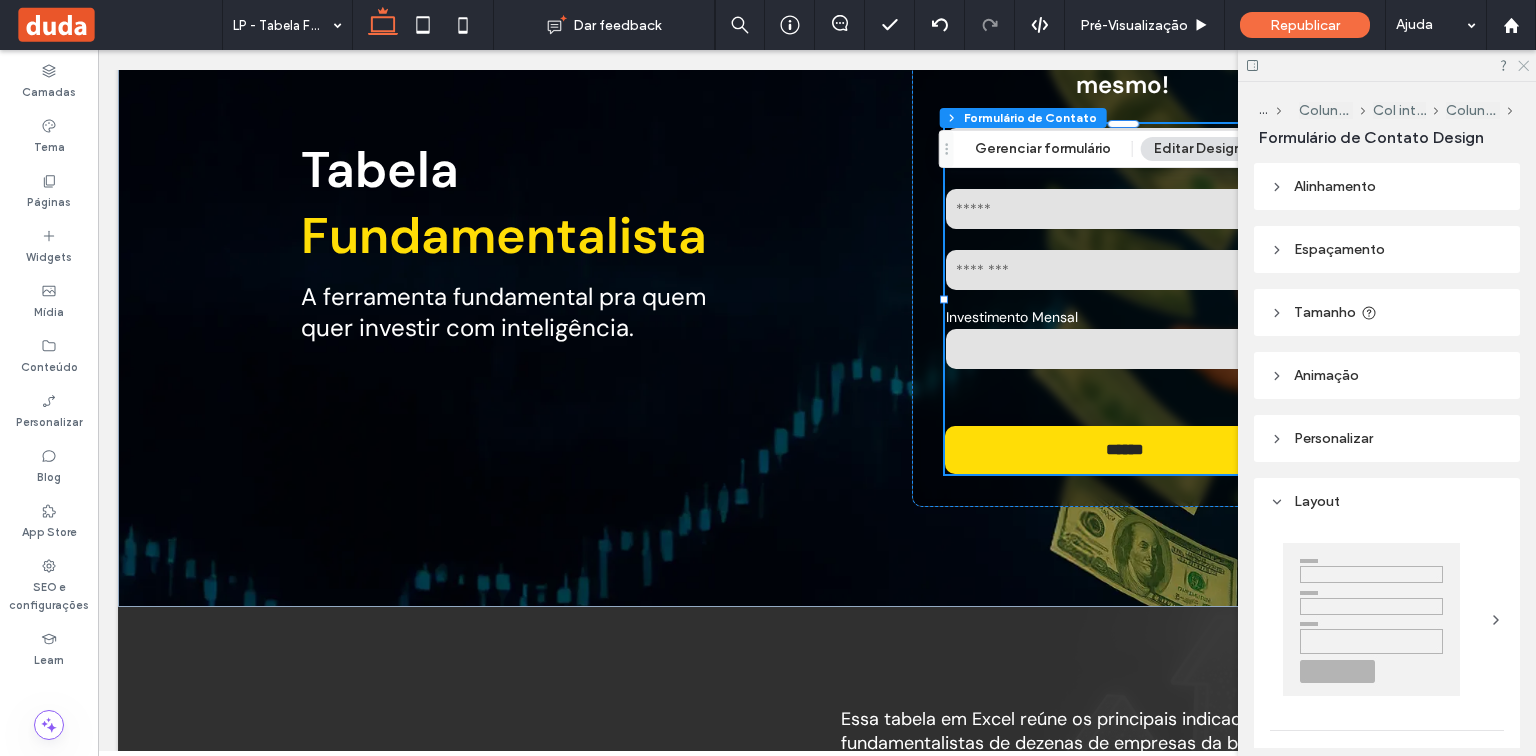 click 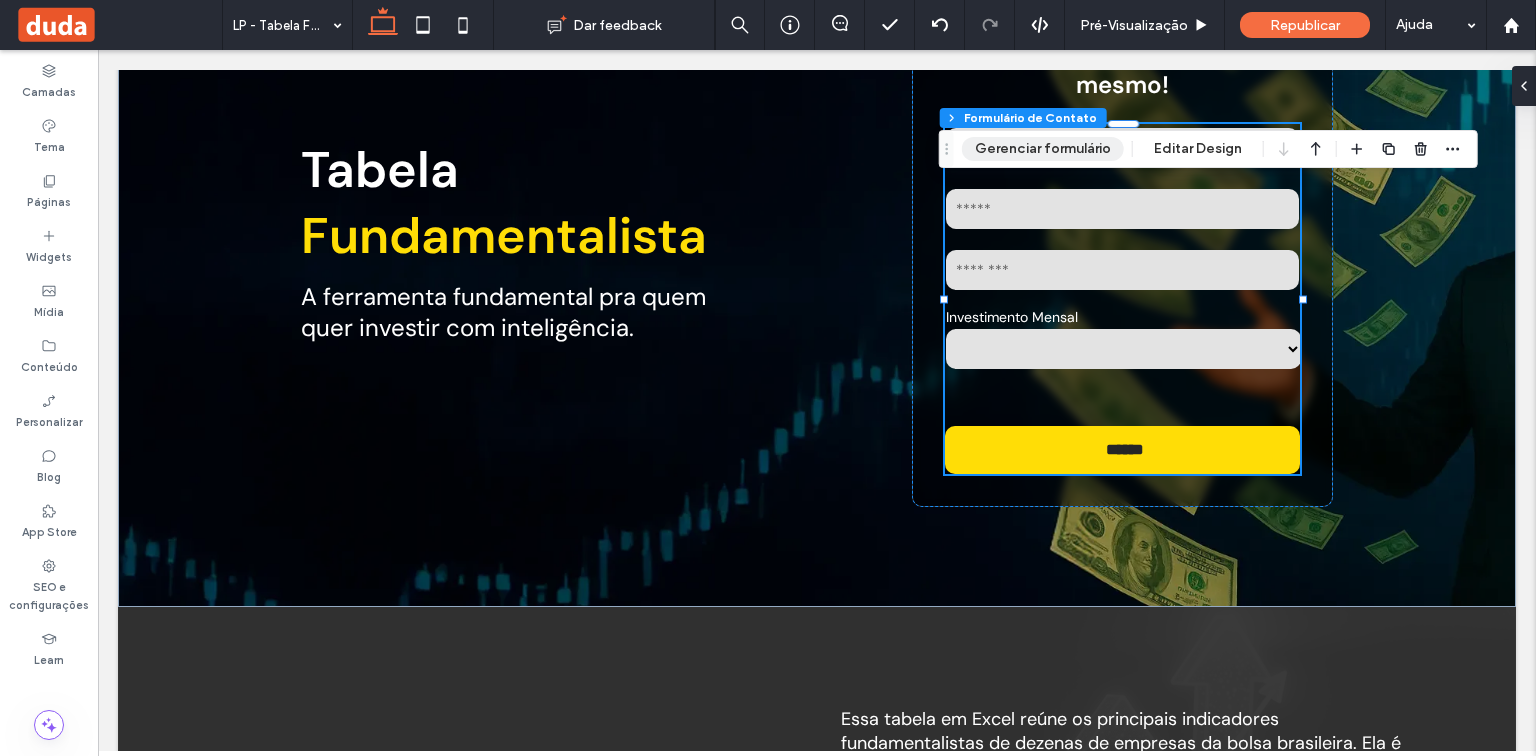 drag, startPoint x: 1055, startPoint y: 148, endPoint x: 1052, endPoint y: 137, distance: 11.401754 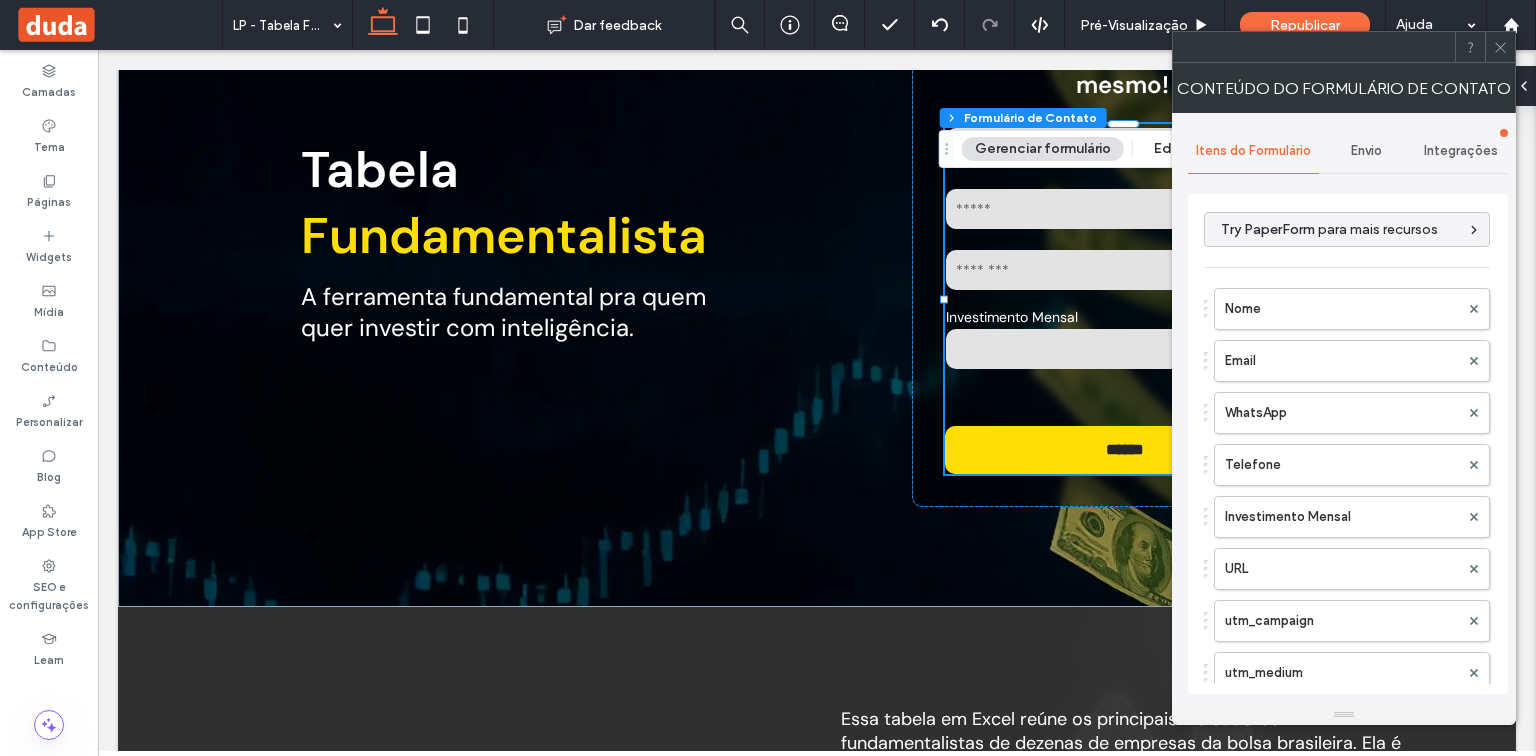 click on "Integrações" at bounding box center (1461, 151) 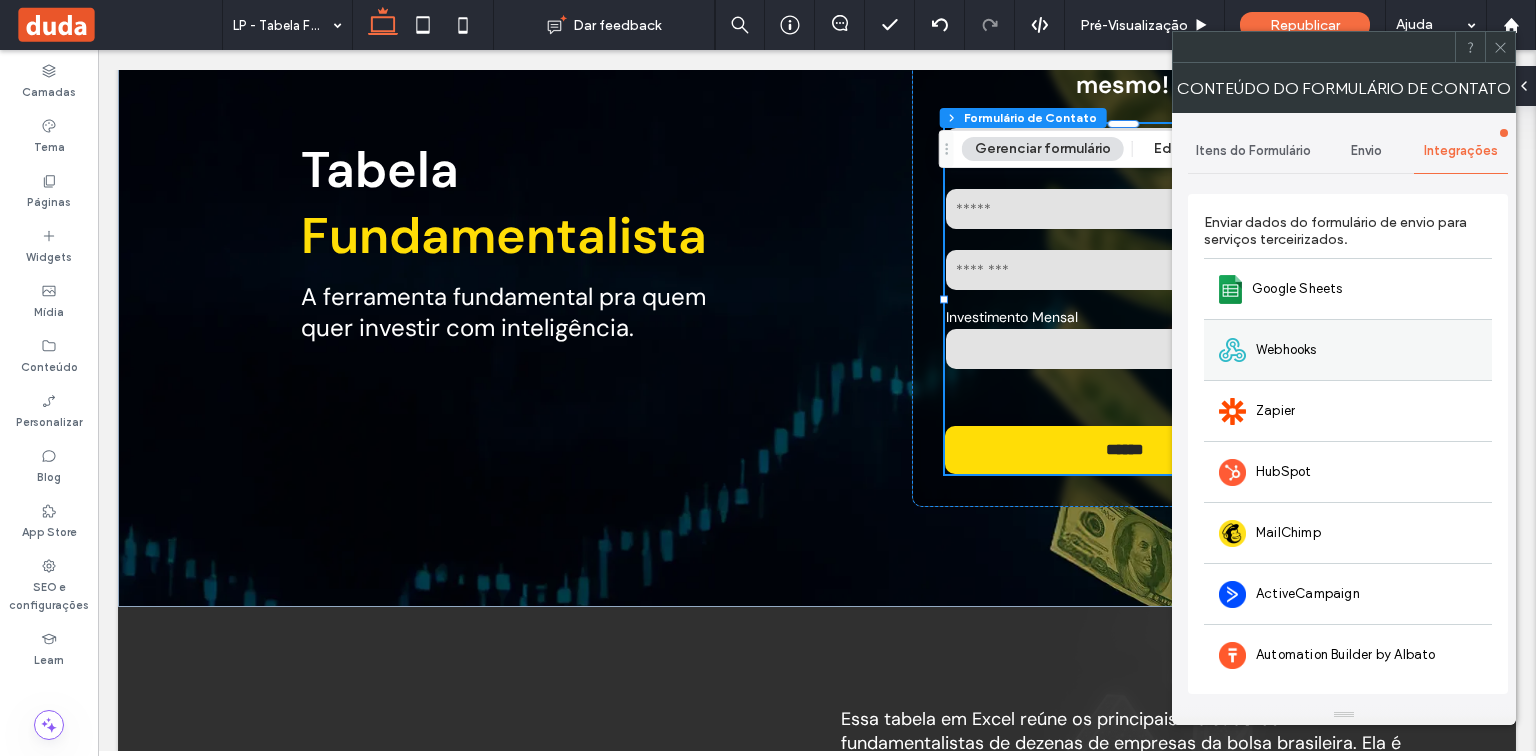 click on "Webhooks" at bounding box center (1348, 349) 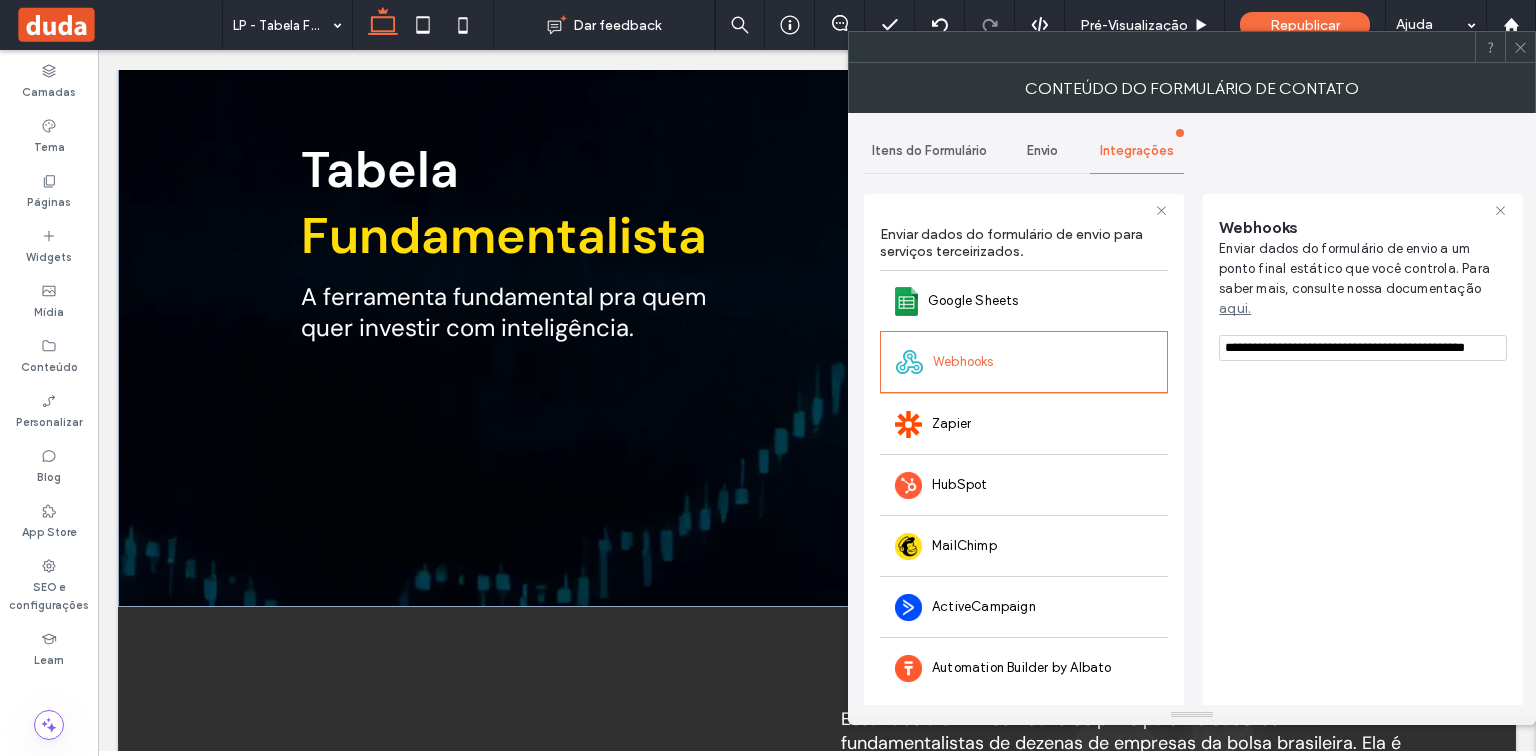 drag, startPoint x: 1522, startPoint y: 46, endPoint x: 868, endPoint y: 196, distance: 670.9814 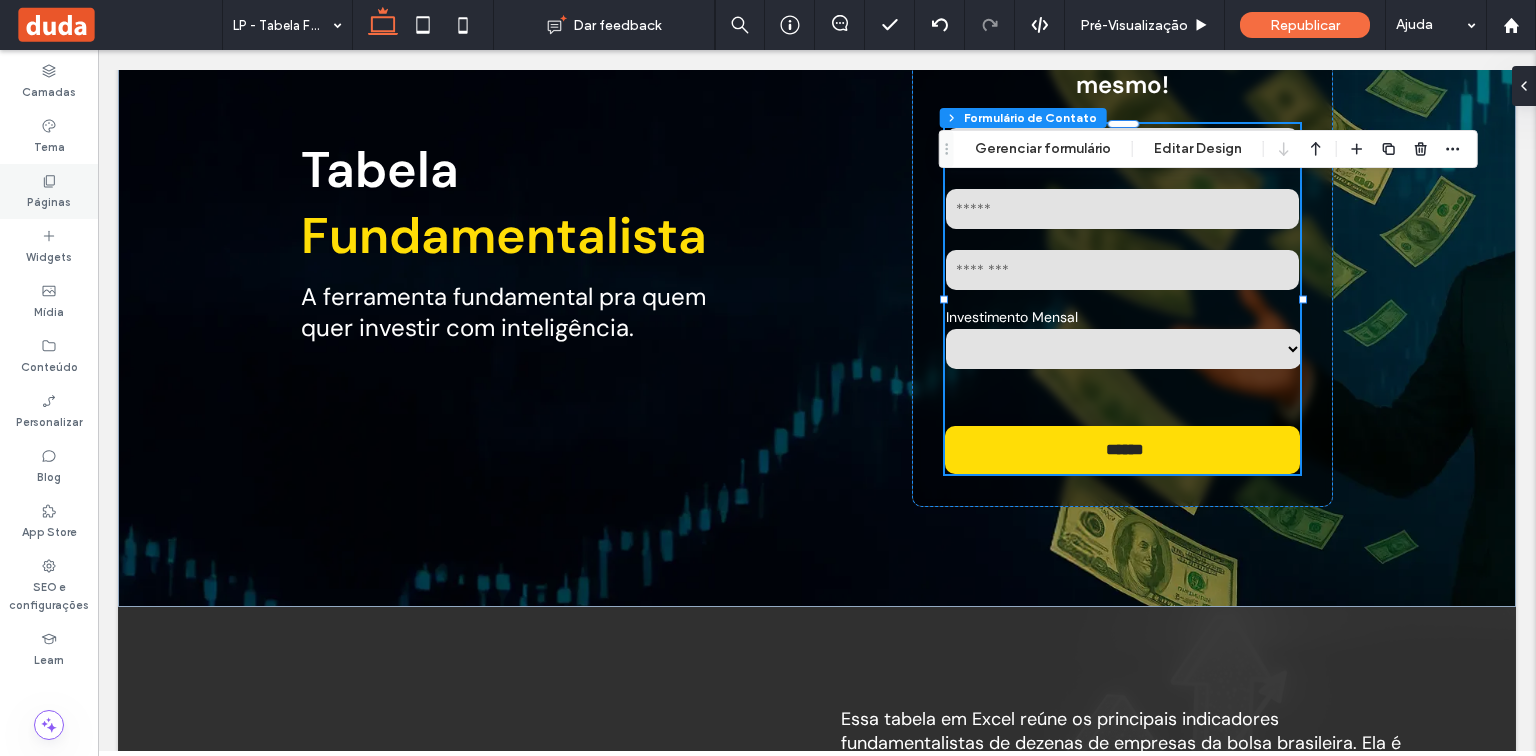 click on "Páginas" at bounding box center [49, 200] 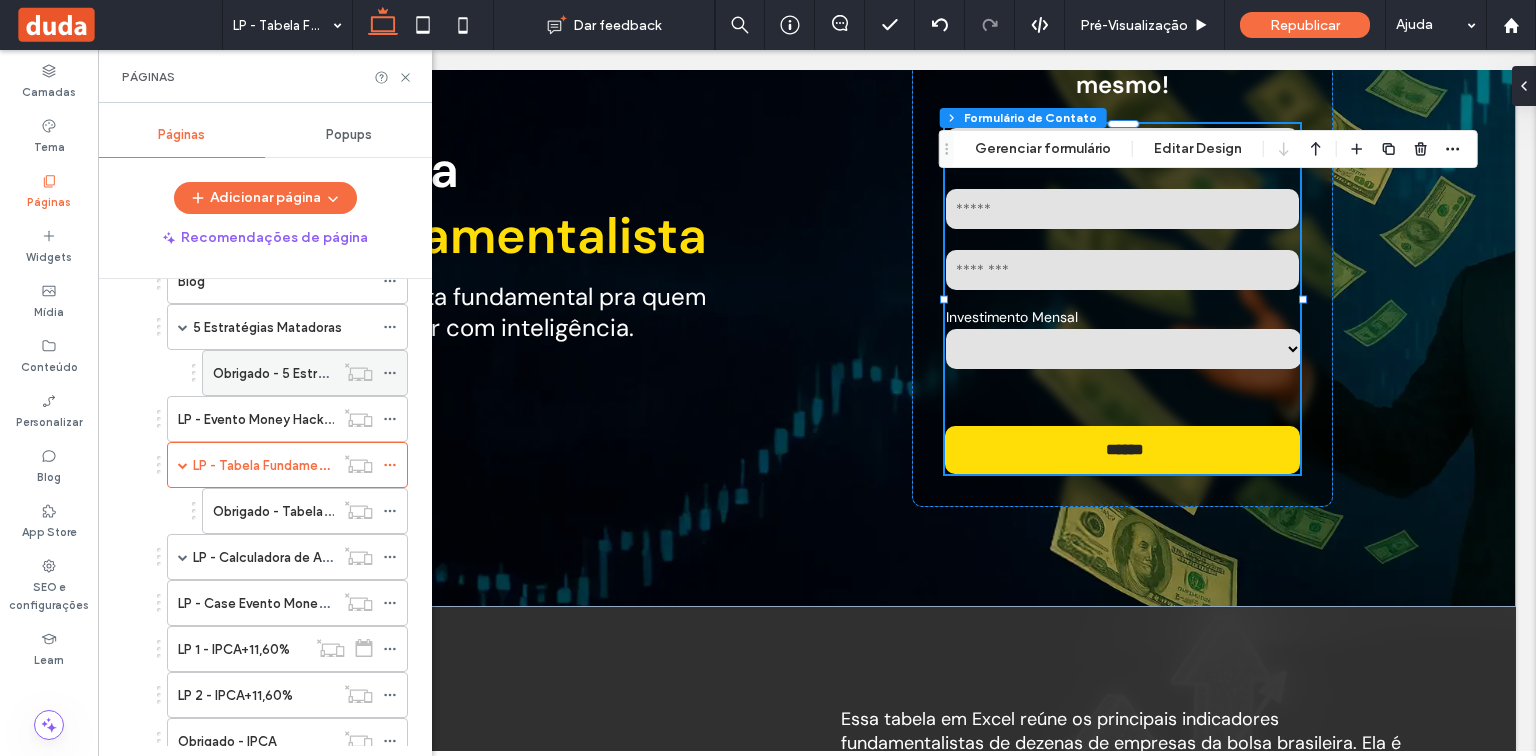 scroll, scrollTop: 320, scrollLeft: 0, axis: vertical 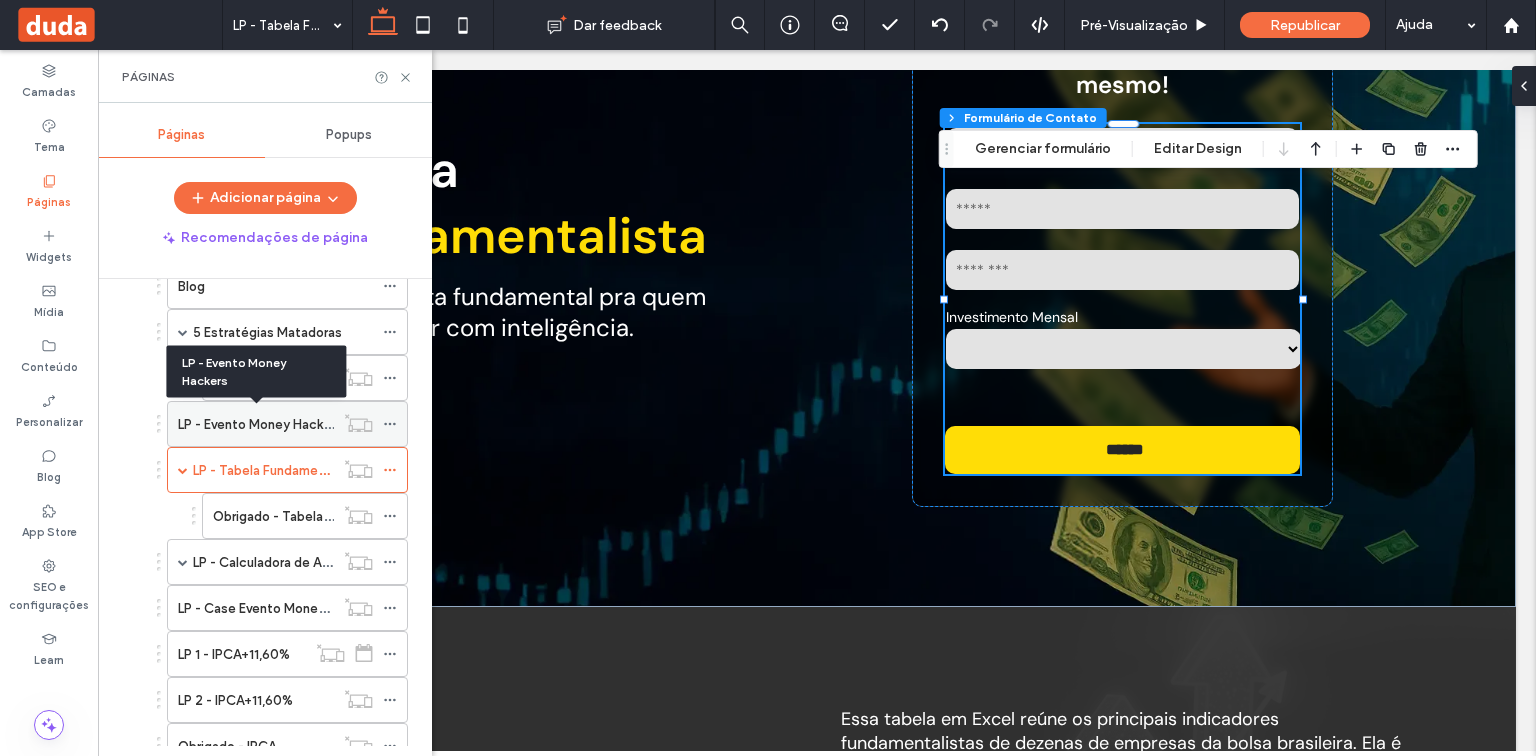 click on "LP - Evento Money Hackers" at bounding box center [260, 424] 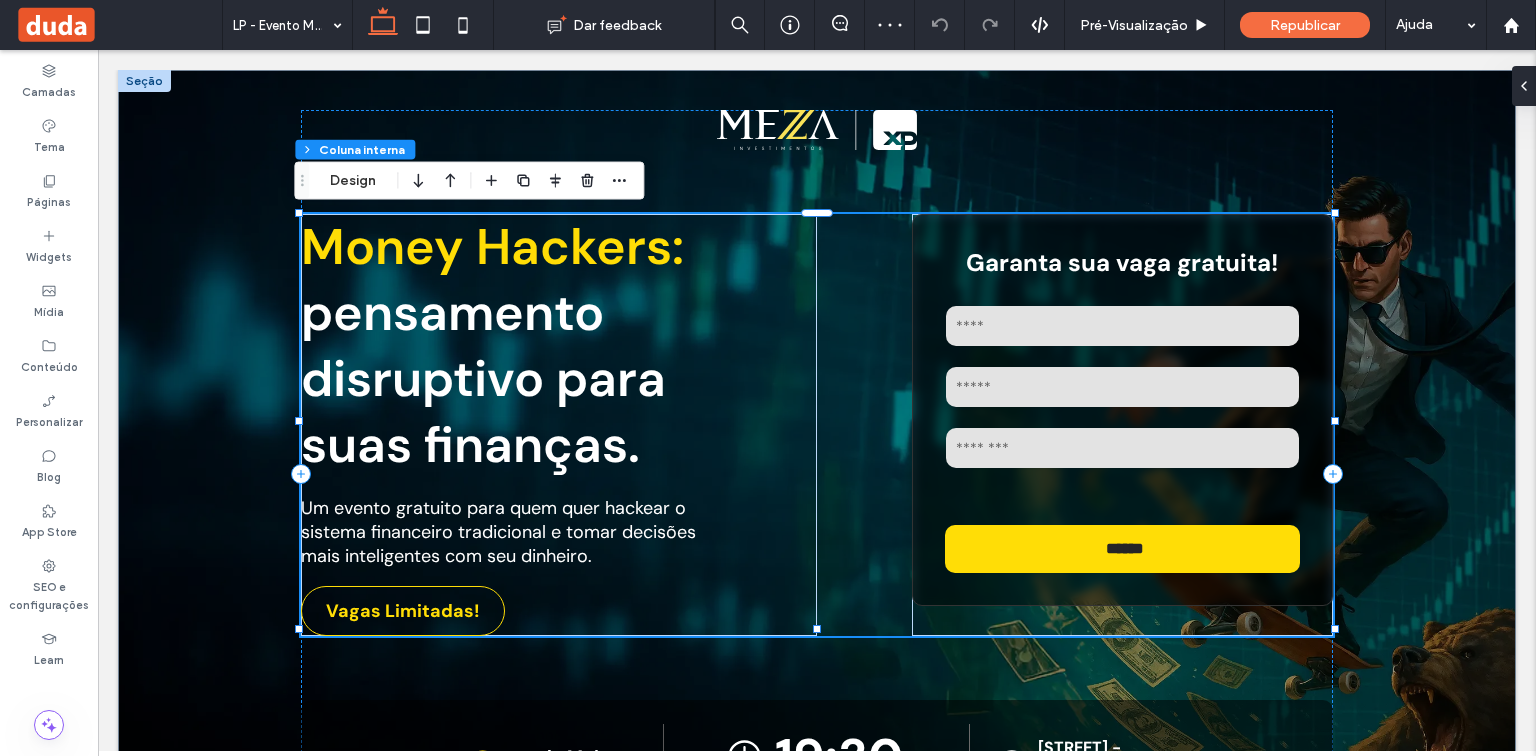 scroll, scrollTop: 0, scrollLeft: 0, axis: both 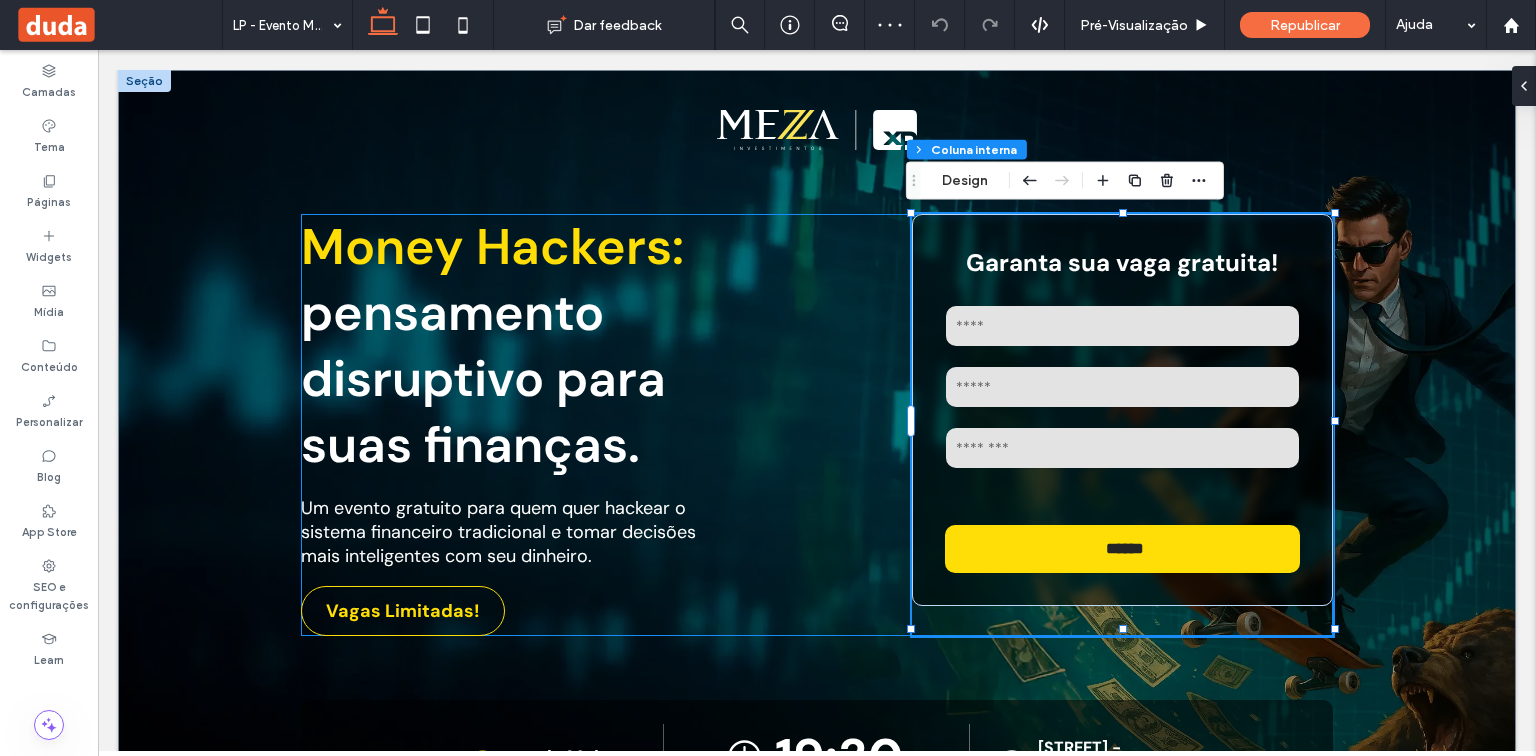 click on "Nome" at bounding box center [1122, 325] 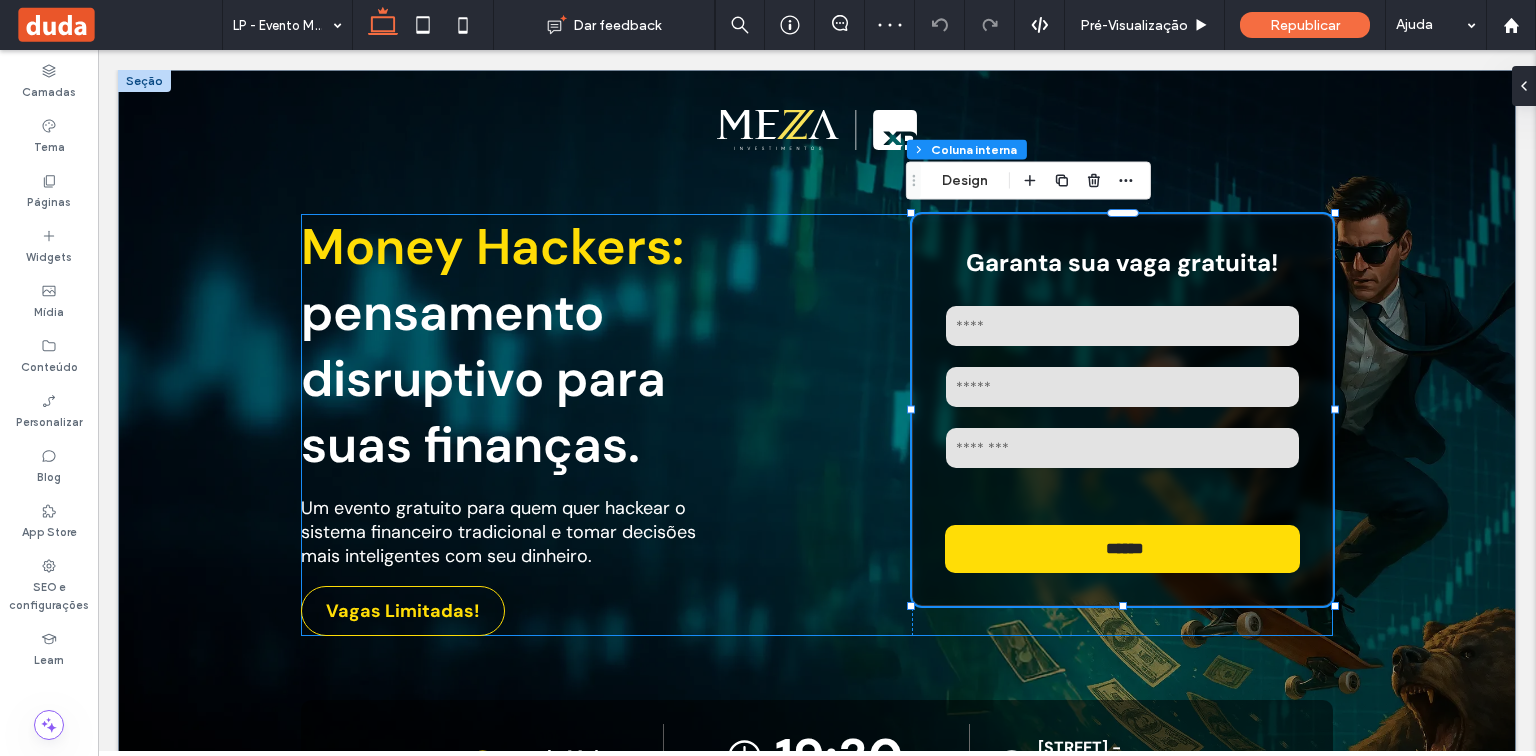 click on "Nome" at bounding box center [1122, 325] 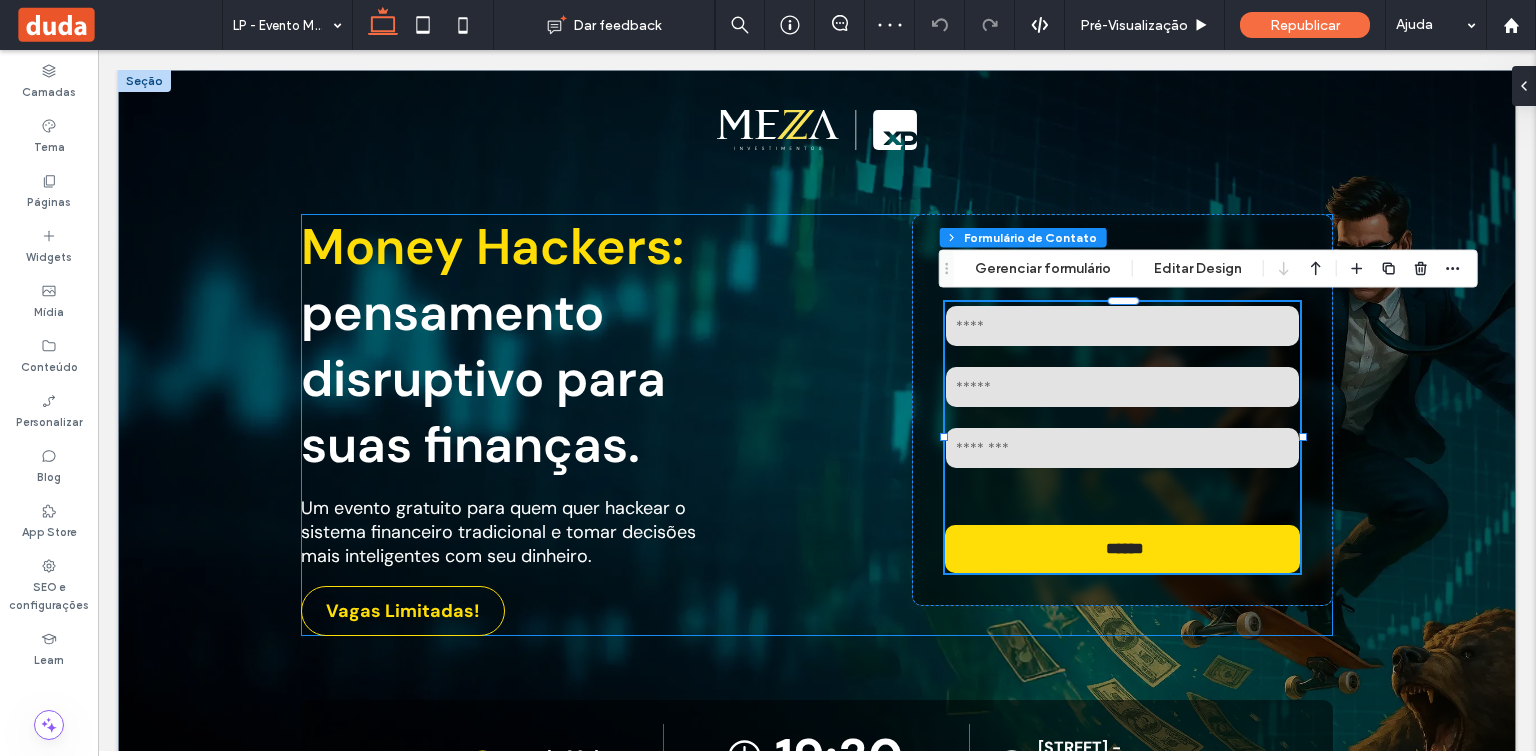 type on "***" 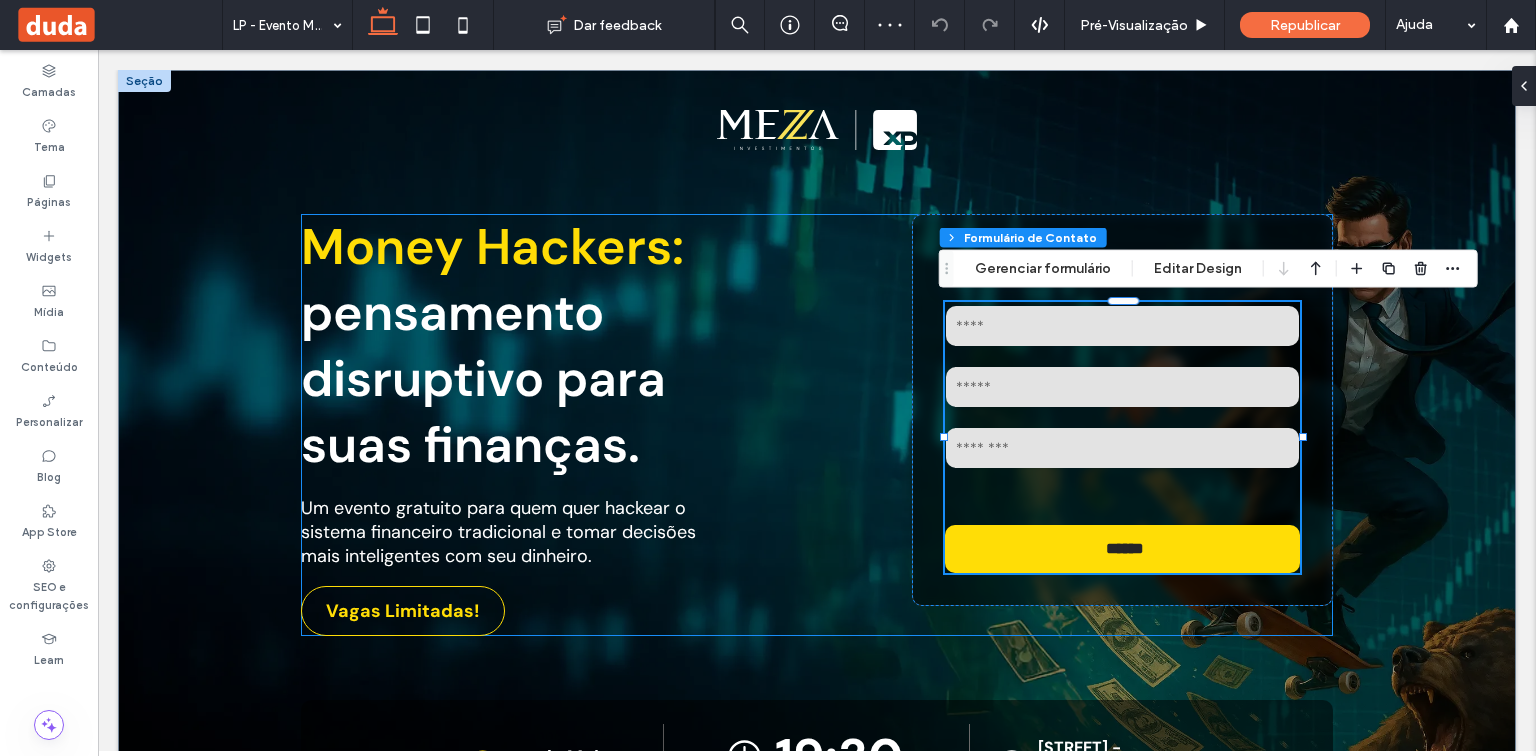 type on "**" 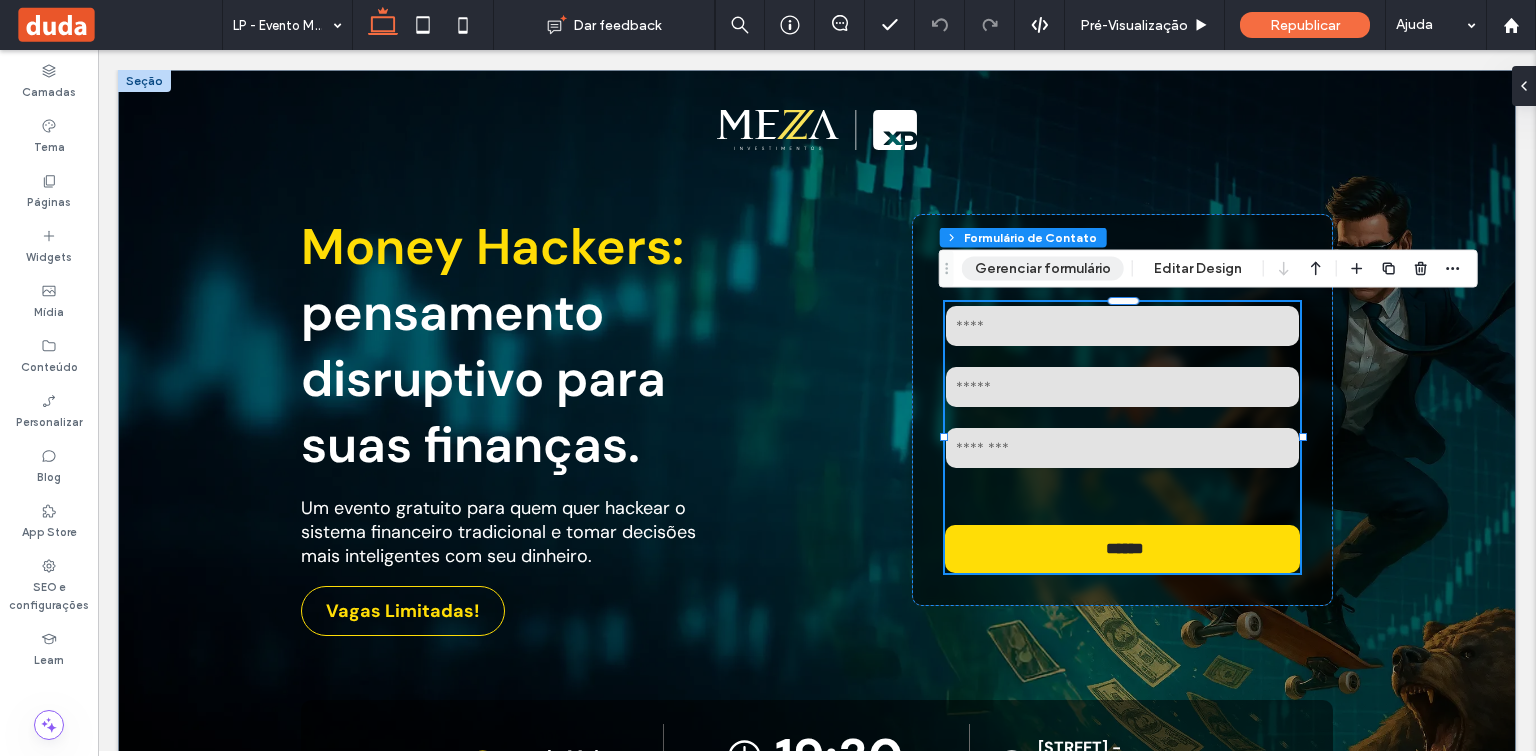 click on "Gerenciar formulário" at bounding box center [1043, 269] 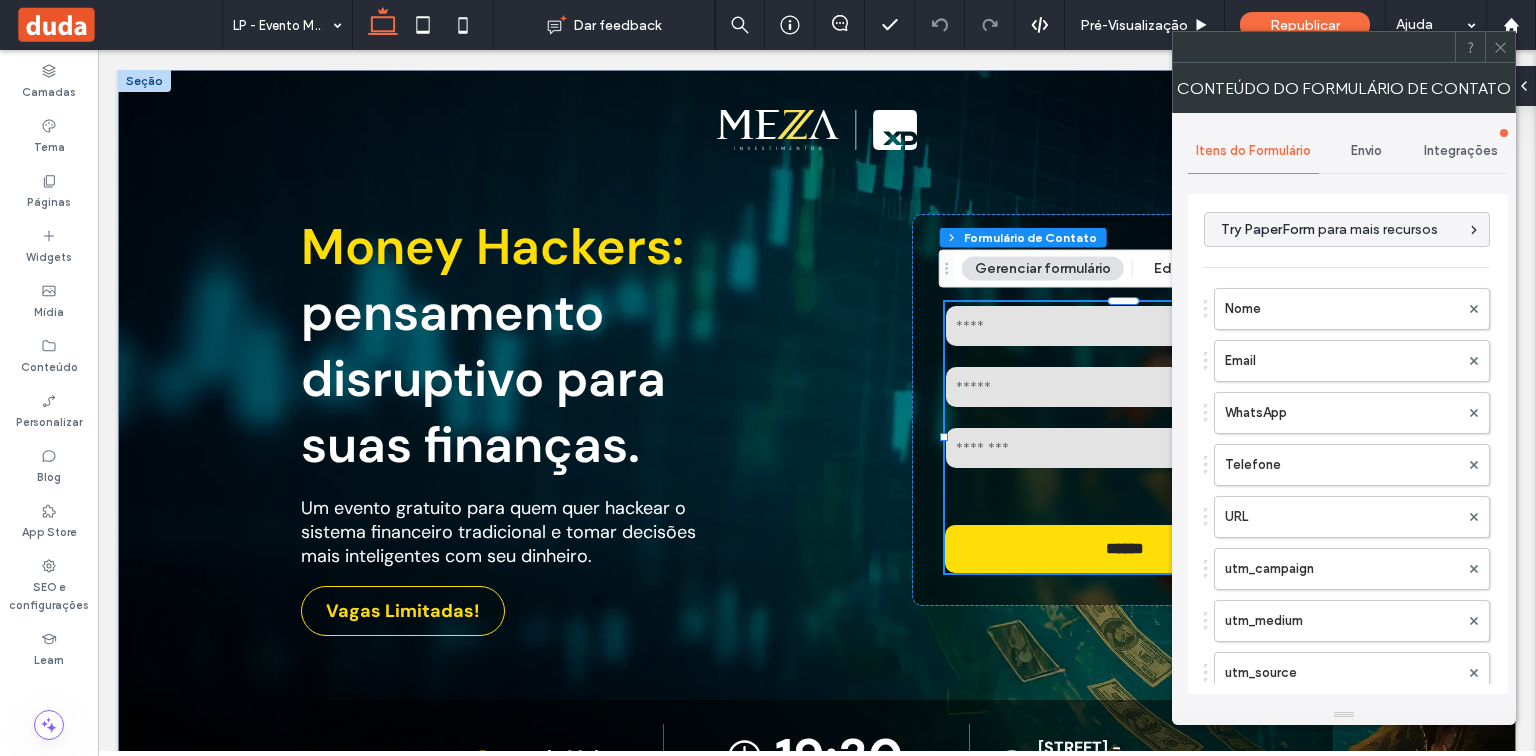 type on "******" 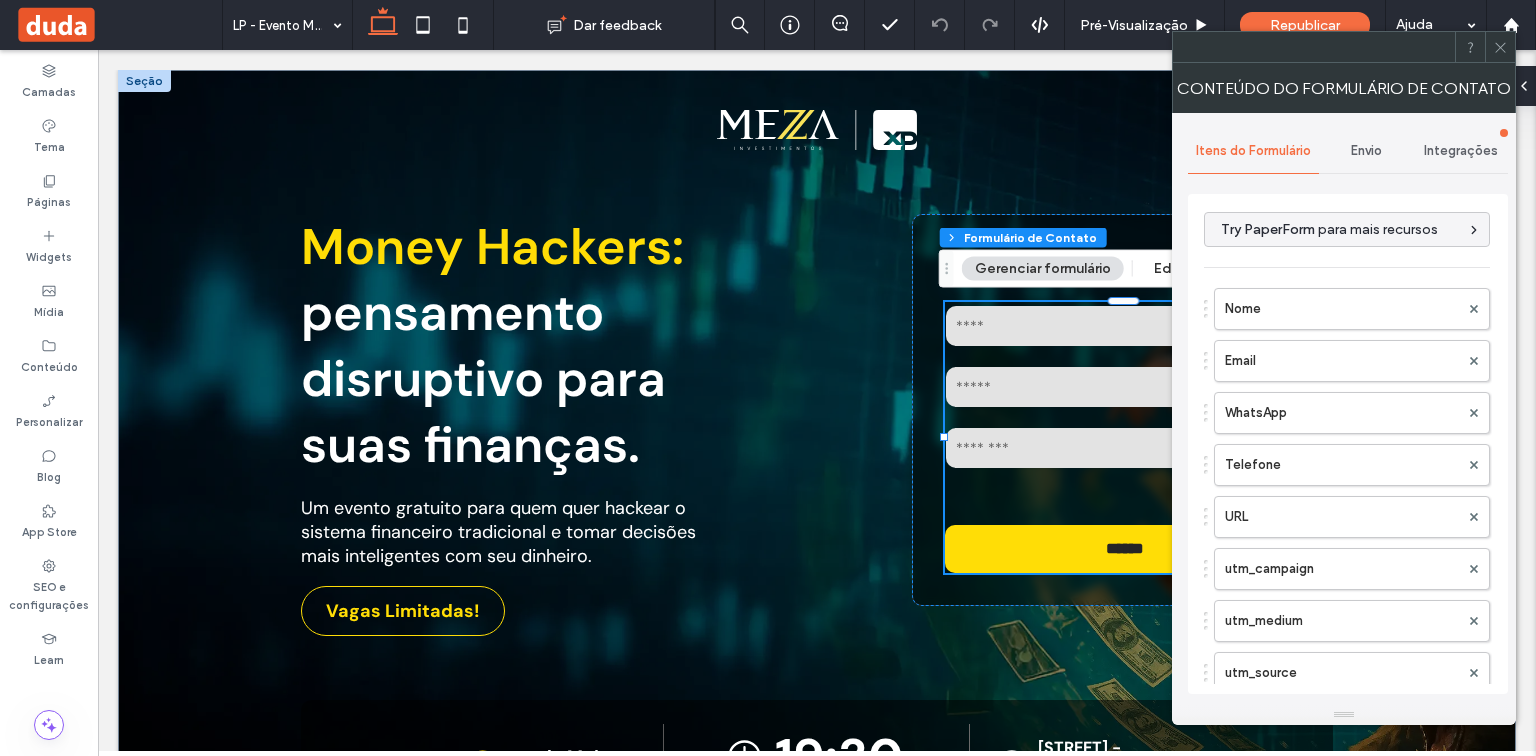 type on "**********" 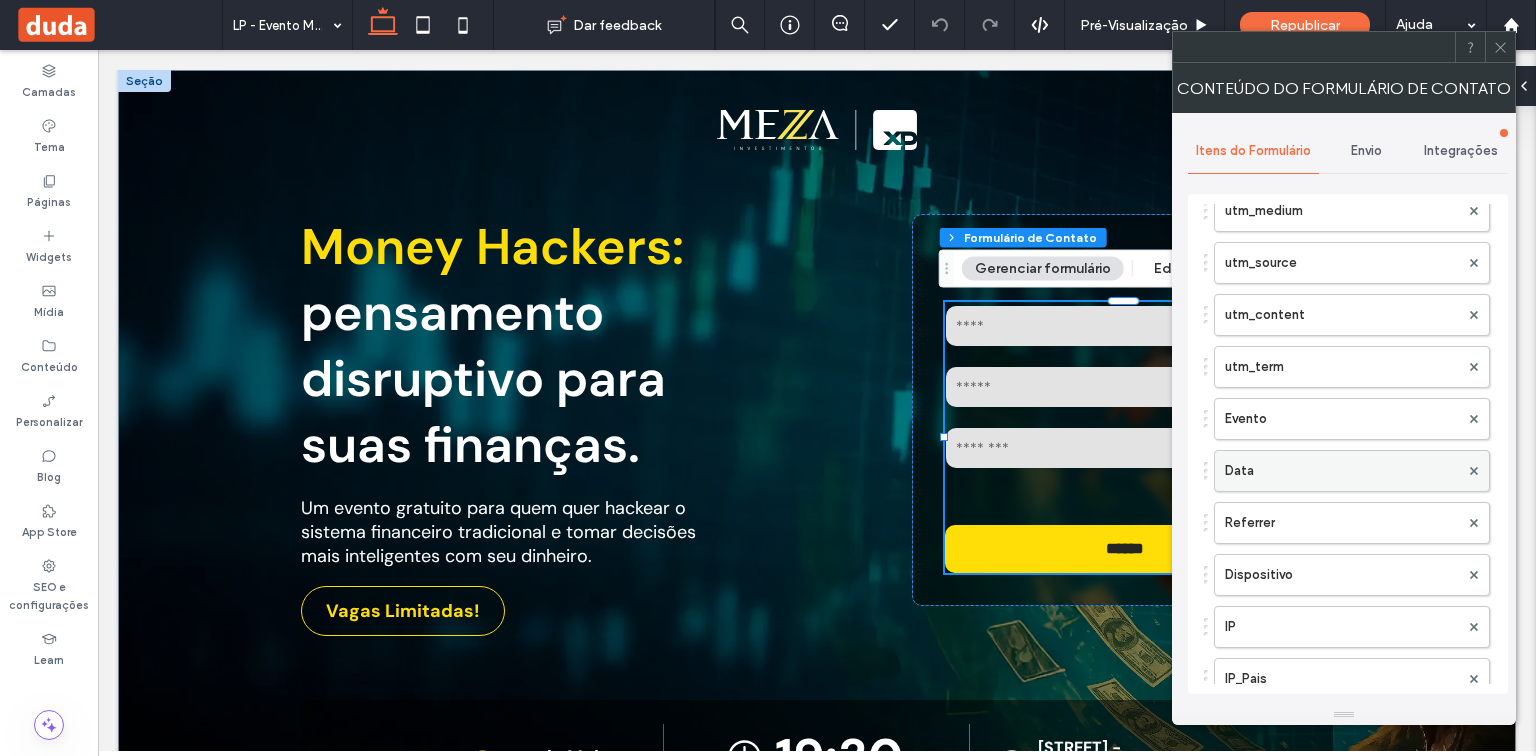 scroll, scrollTop: 640, scrollLeft: 0, axis: vertical 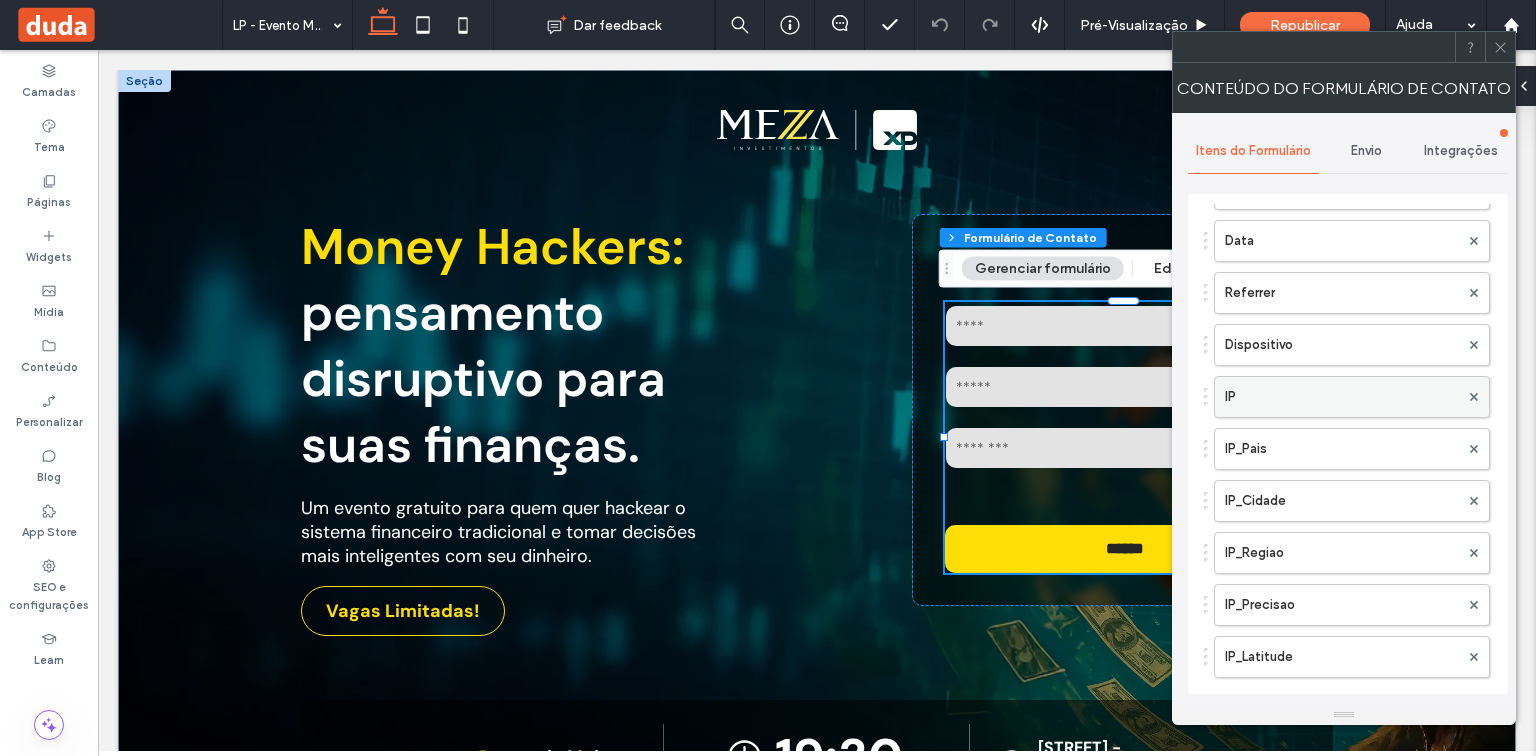 click on "IP" at bounding box center (1342, 397) 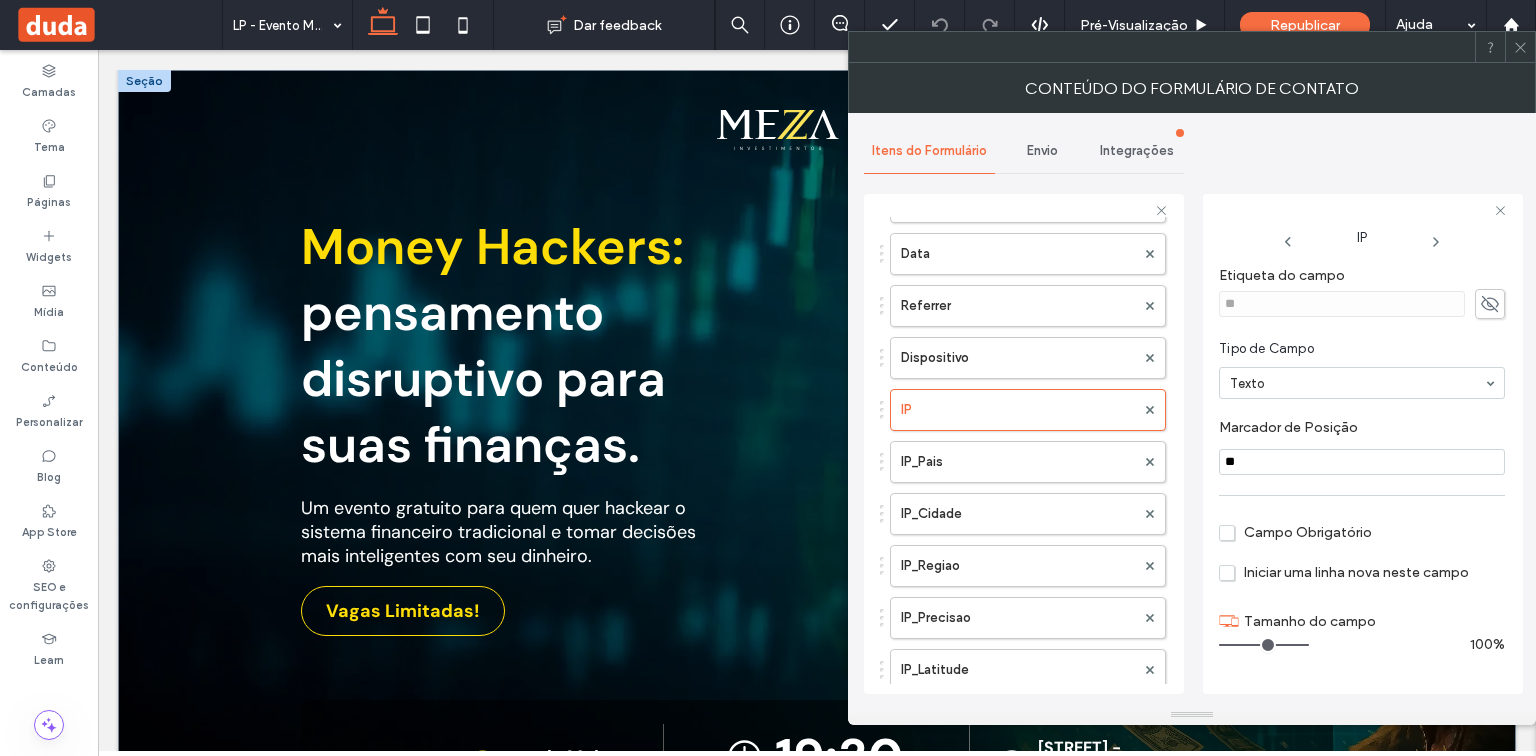 click 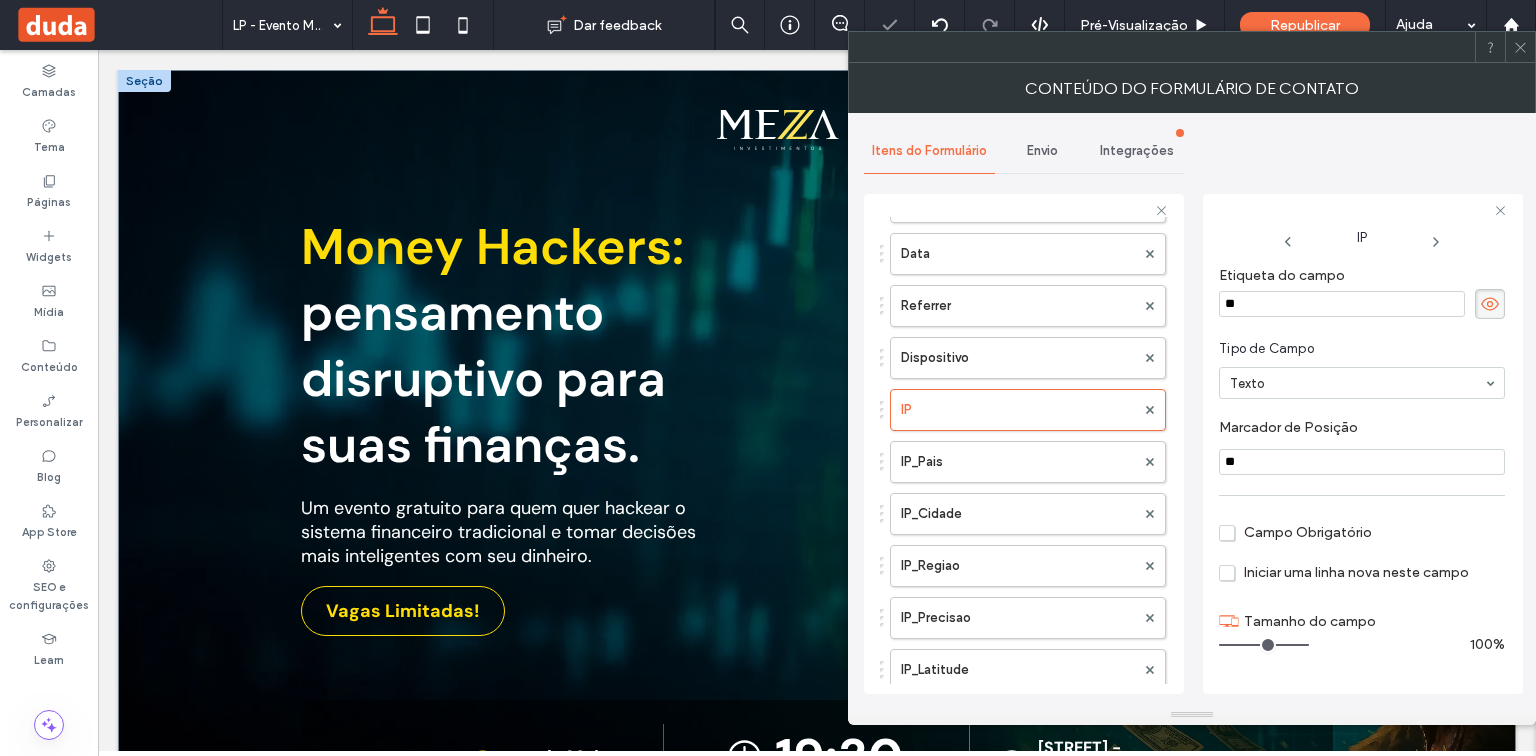 drag, startPoint x: 1365, startPoint y: 301, endPoint x: 1217, endPoint y: 301, distance: 148 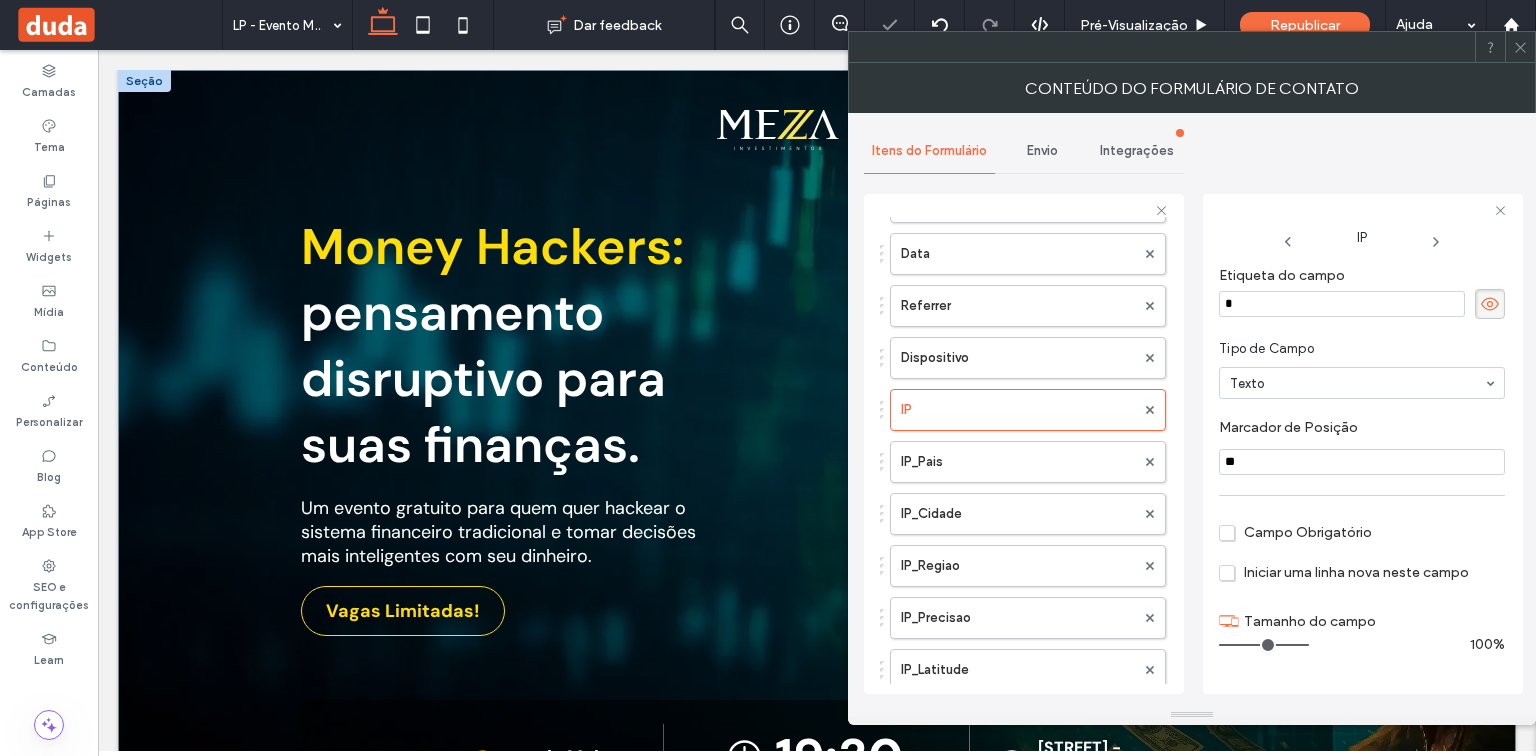 type on "**" 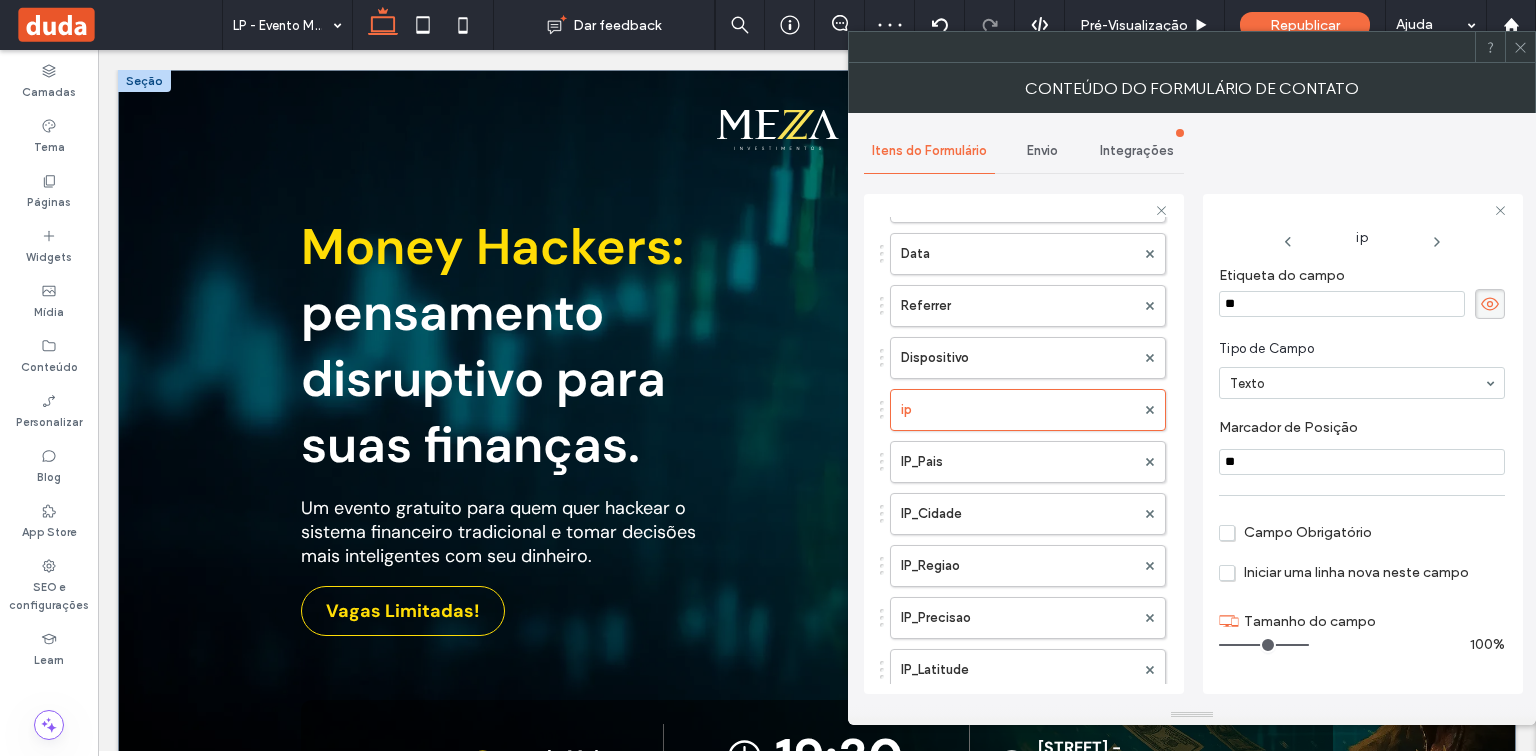 drag, startPoint x: 1288, startPoint y: 462, endPoint x: 1220, endPoint y: 463, distance: 68.007355 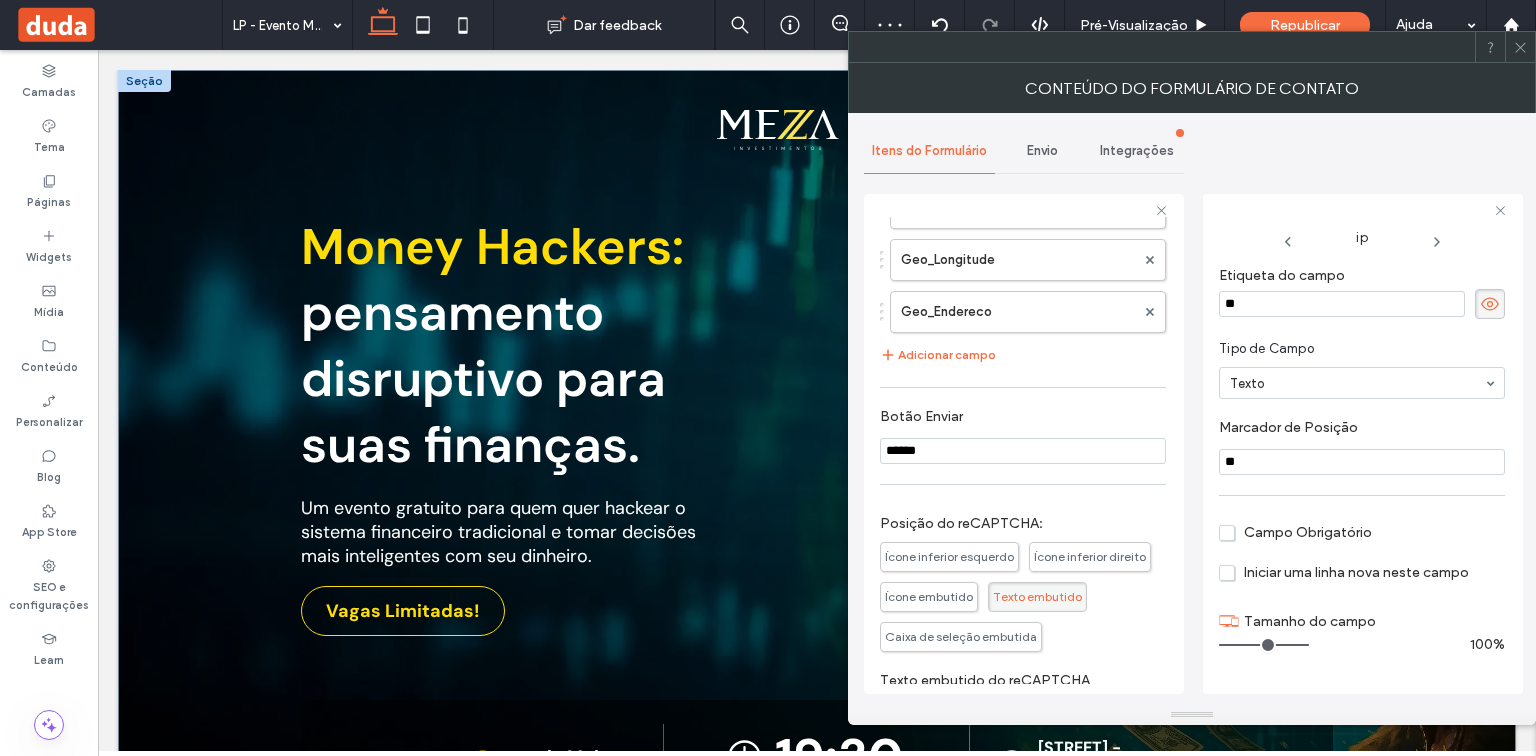 scroll, scrollTop: 1200, scrollLeft: 0, axis: vertical 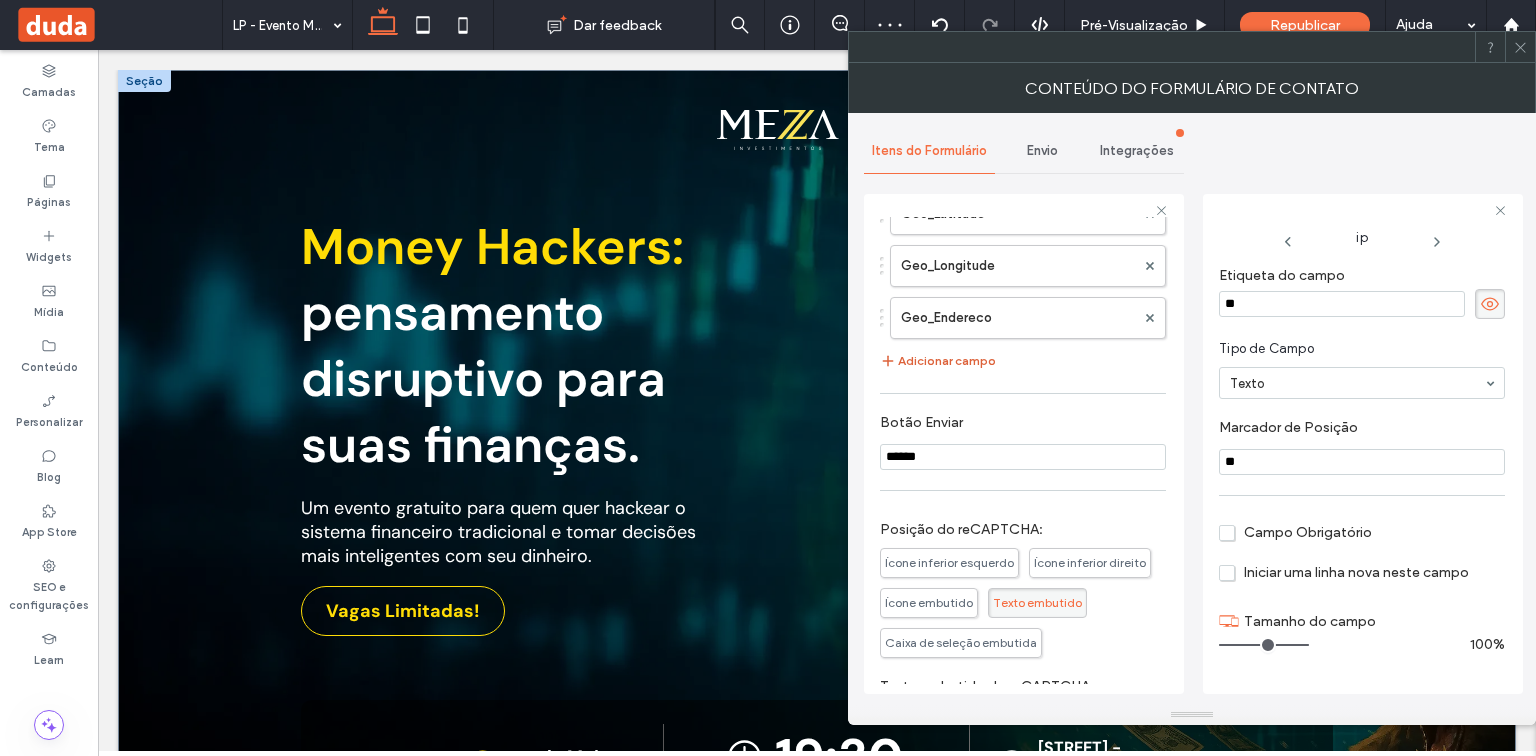 click on "Adicionar campo" at bounding box center [938, 361] 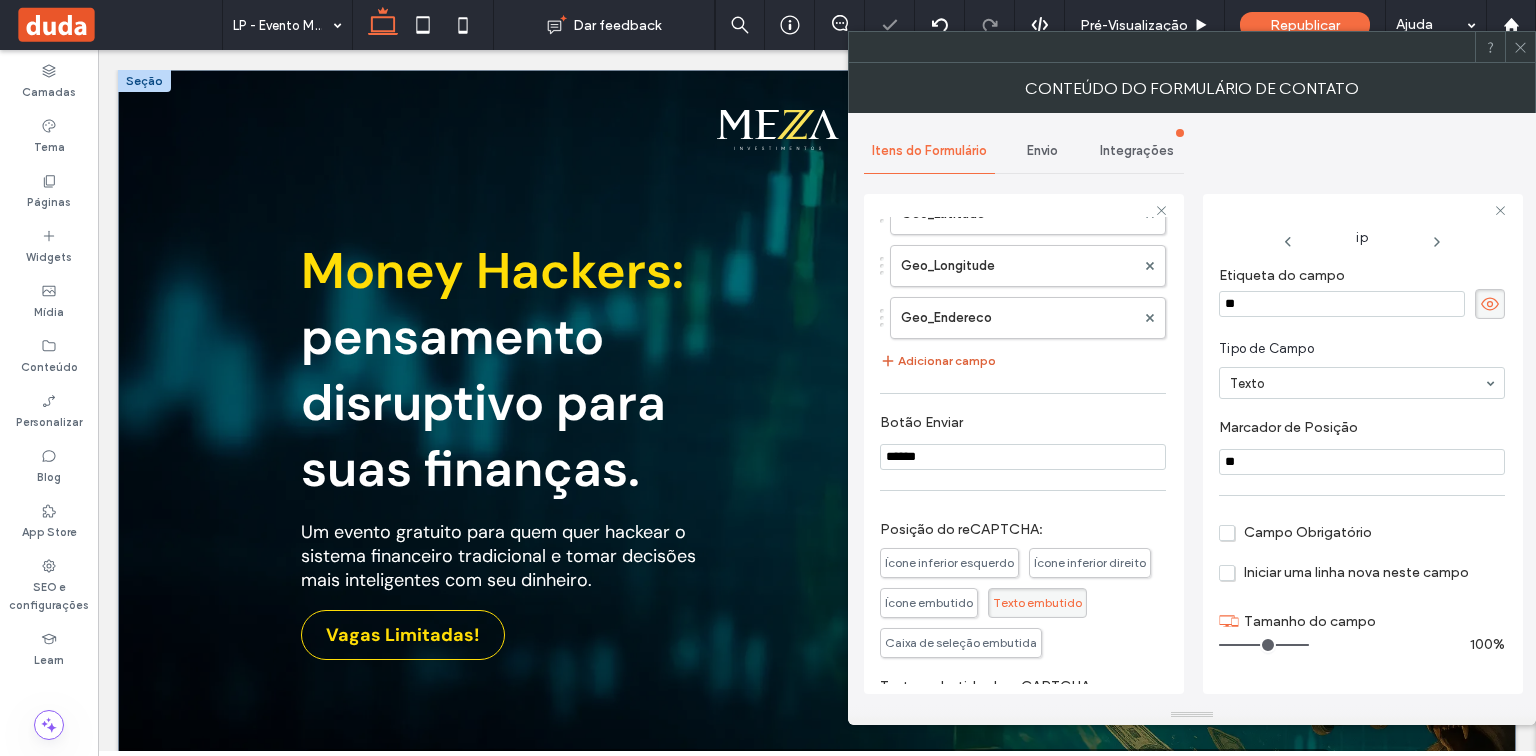 type on "*" 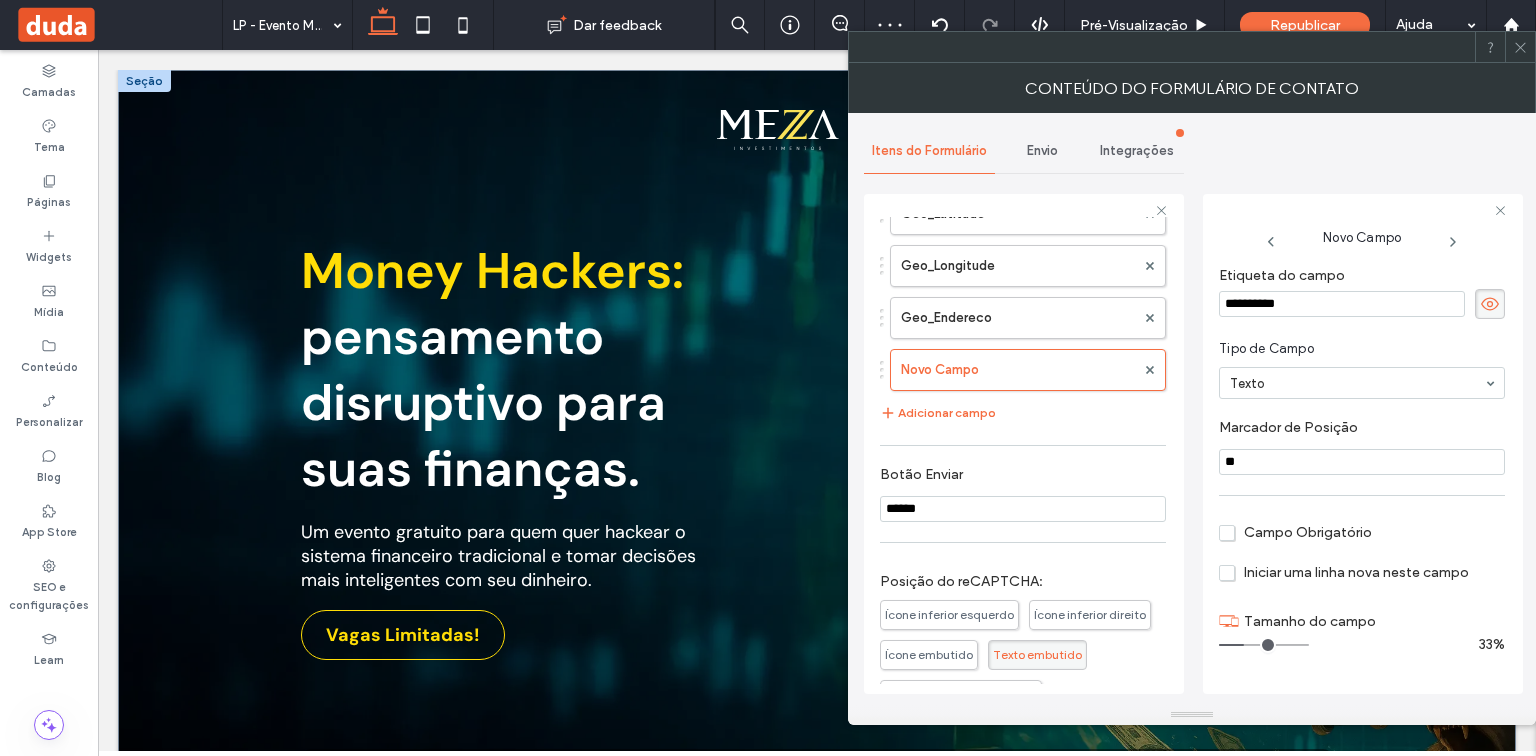 click on "Integrações" at bounding box center (1137, 151) 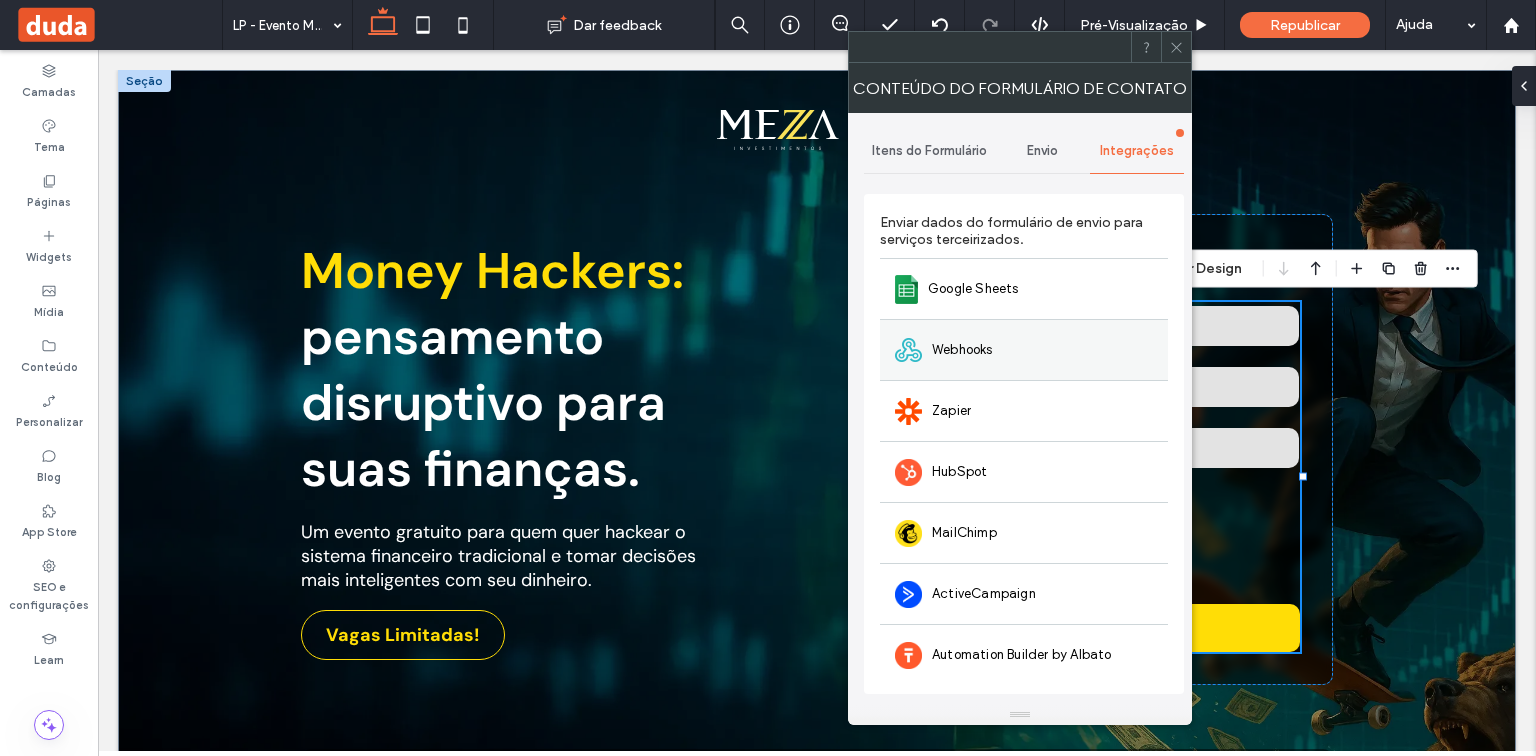 click on "Webhooks" at bounding box center (1024, 349) 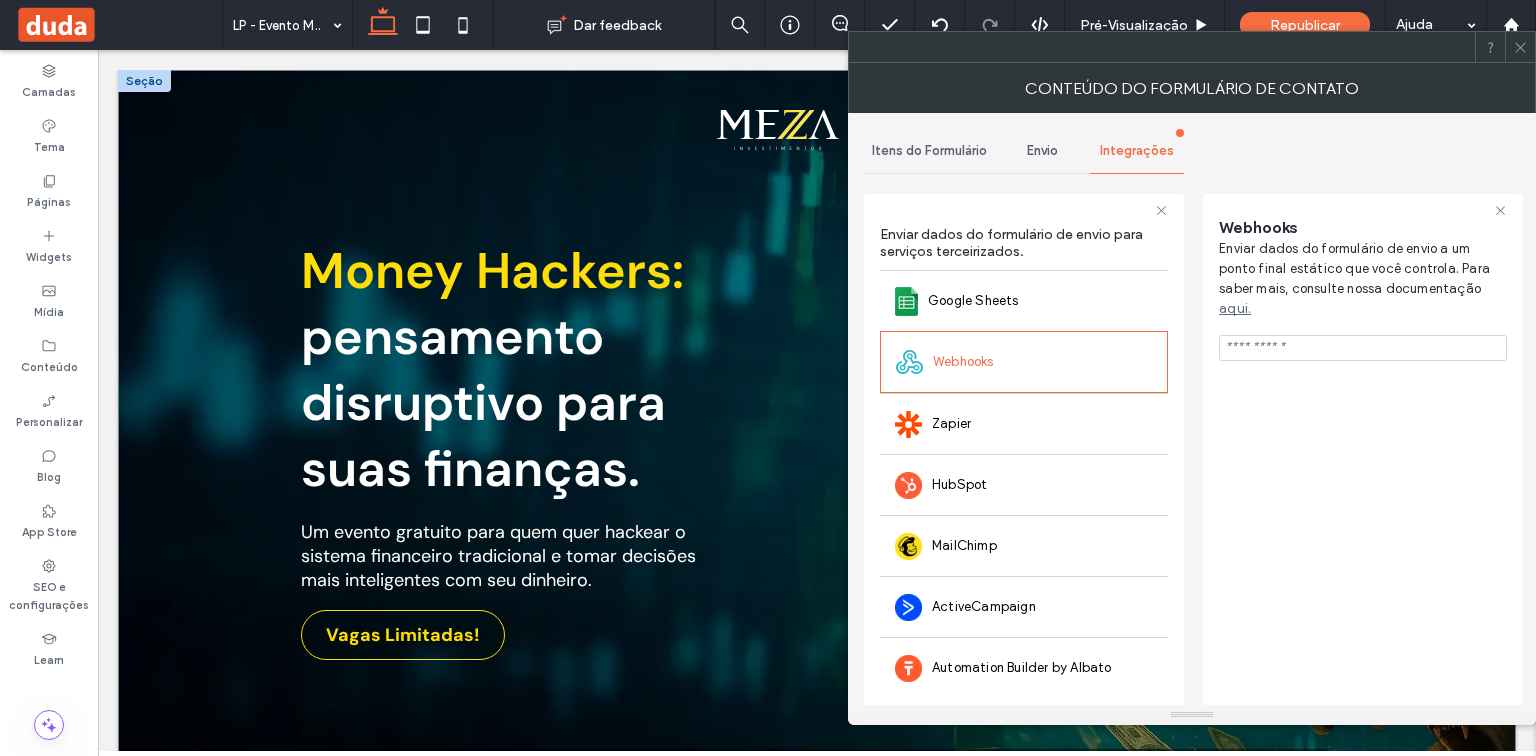 click at bounding box center (1363, 348) 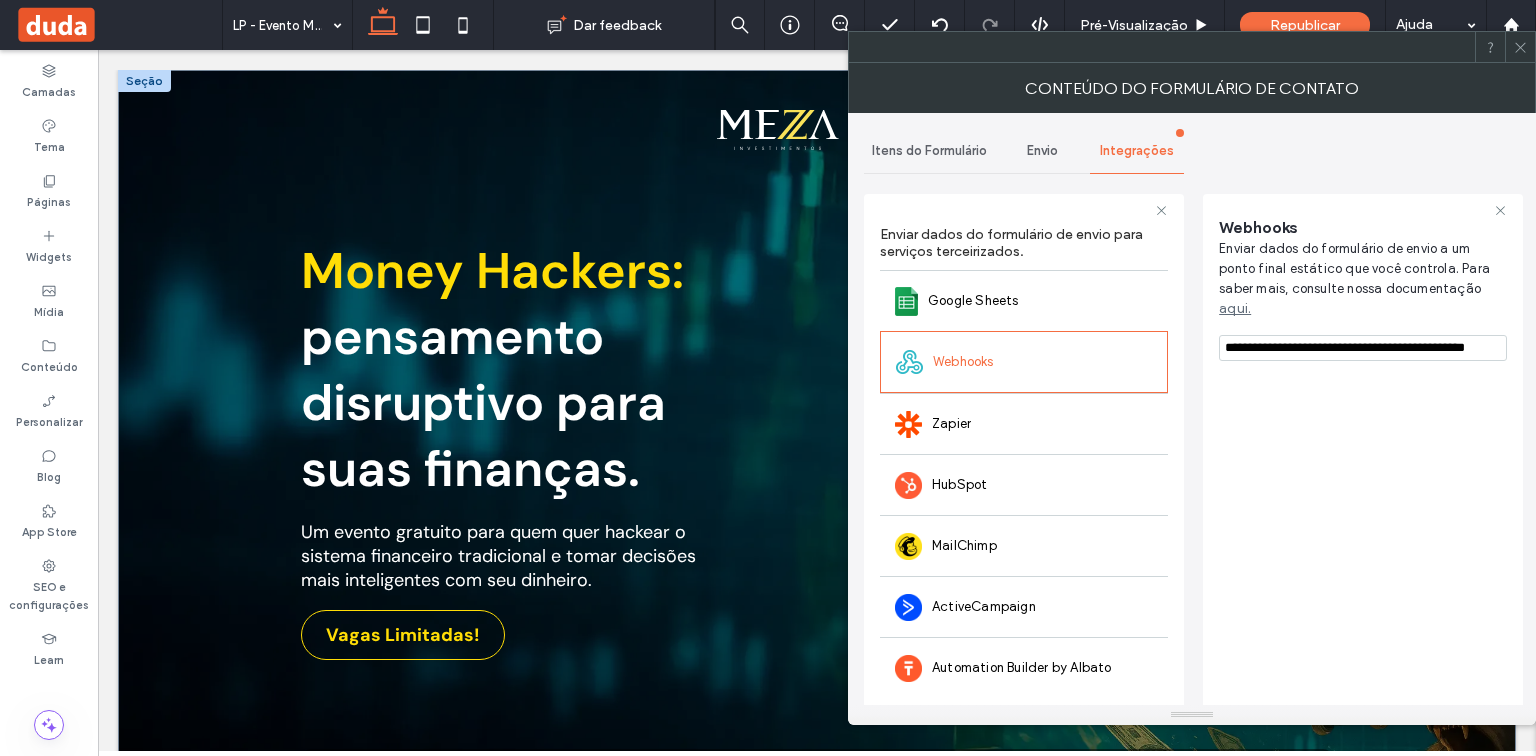 scroll, scrollTop: 0, scrollLeft: 17, axis: horizontal 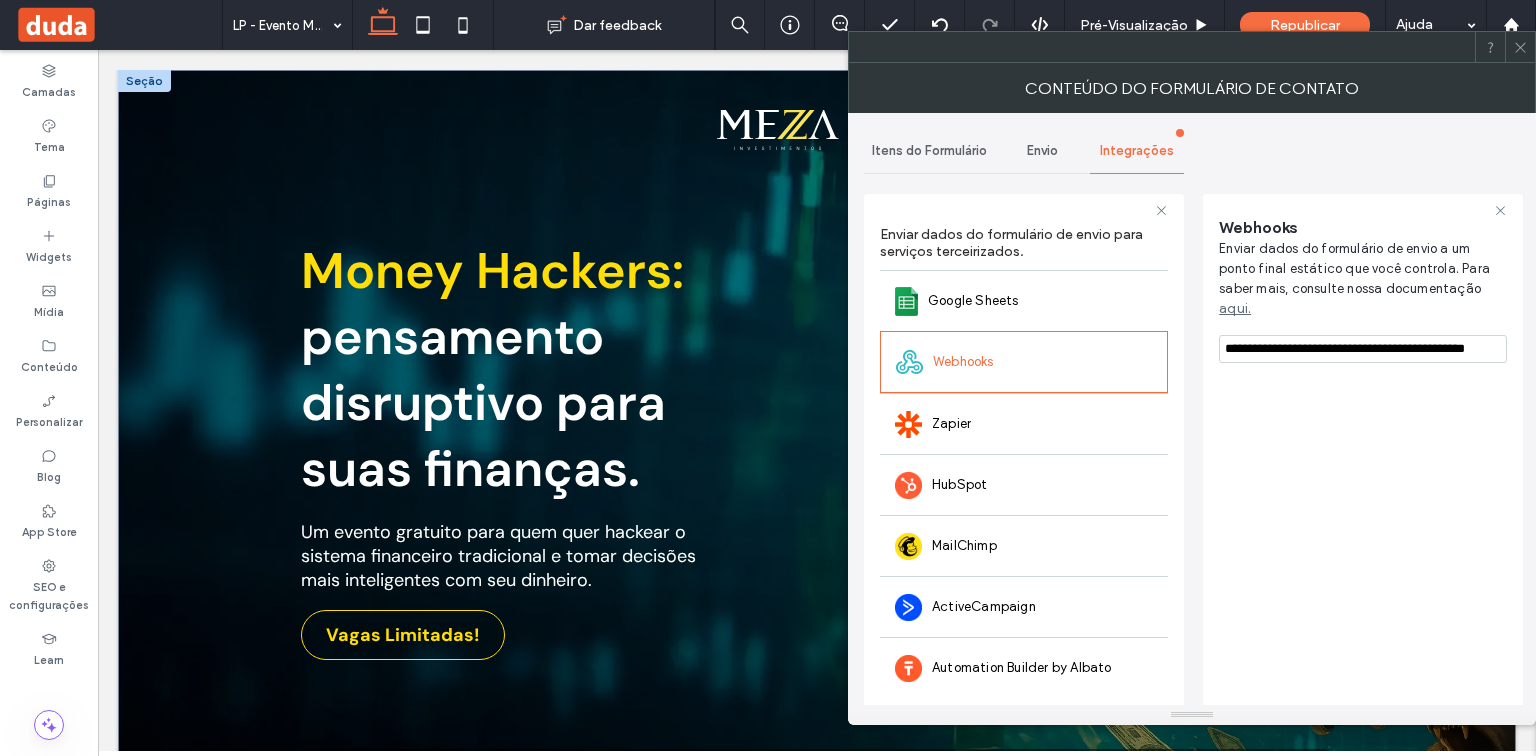 type on "**********" 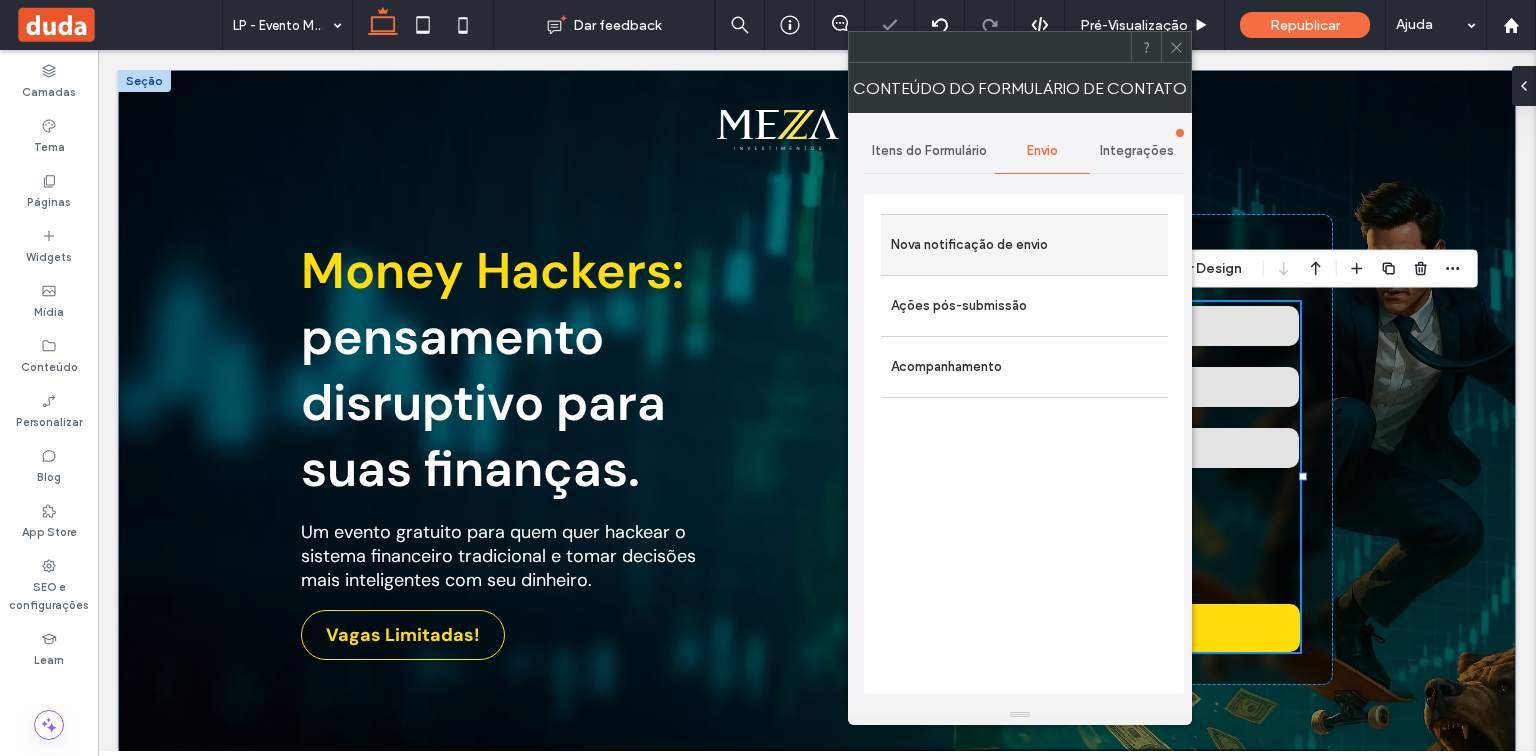 click on "Nova notificação de envio" at bounding box center [1024, 245] 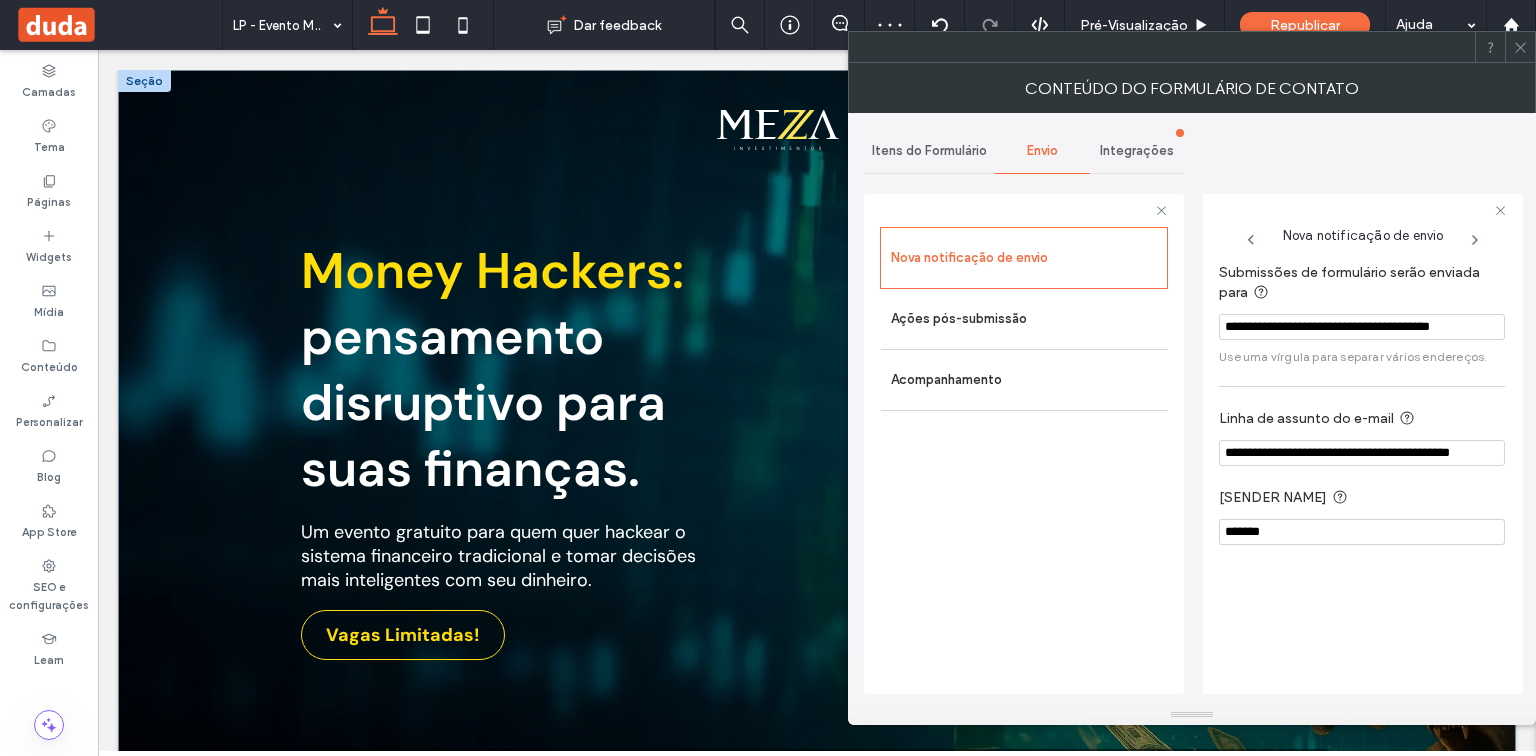 scroll, scrollTop: 0, scrollLeft: 4, axis: horizontal 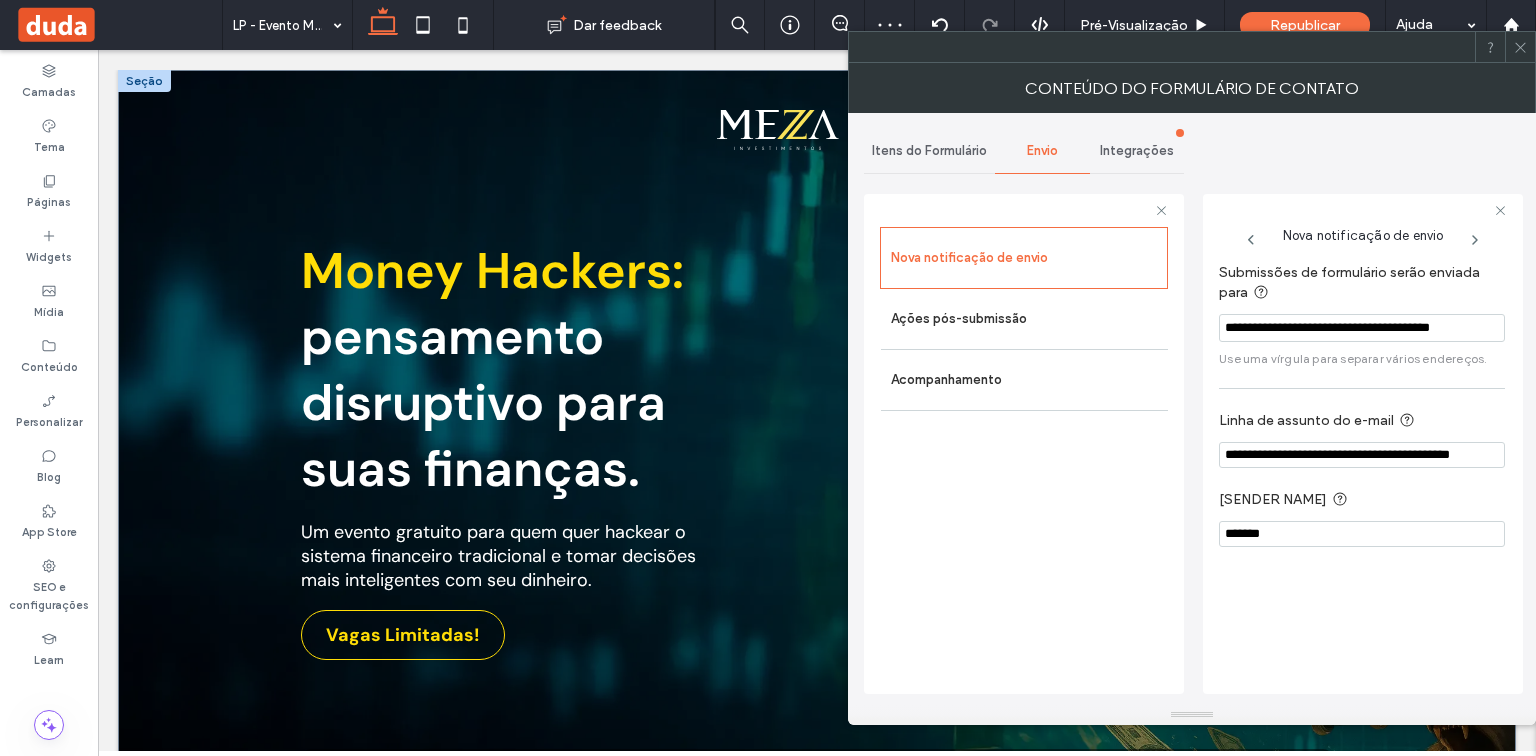 drag, startPoint x: 1221, startPoint y: 321, endPoint x: 1520, endPoint y: 319, distance: 299.00668 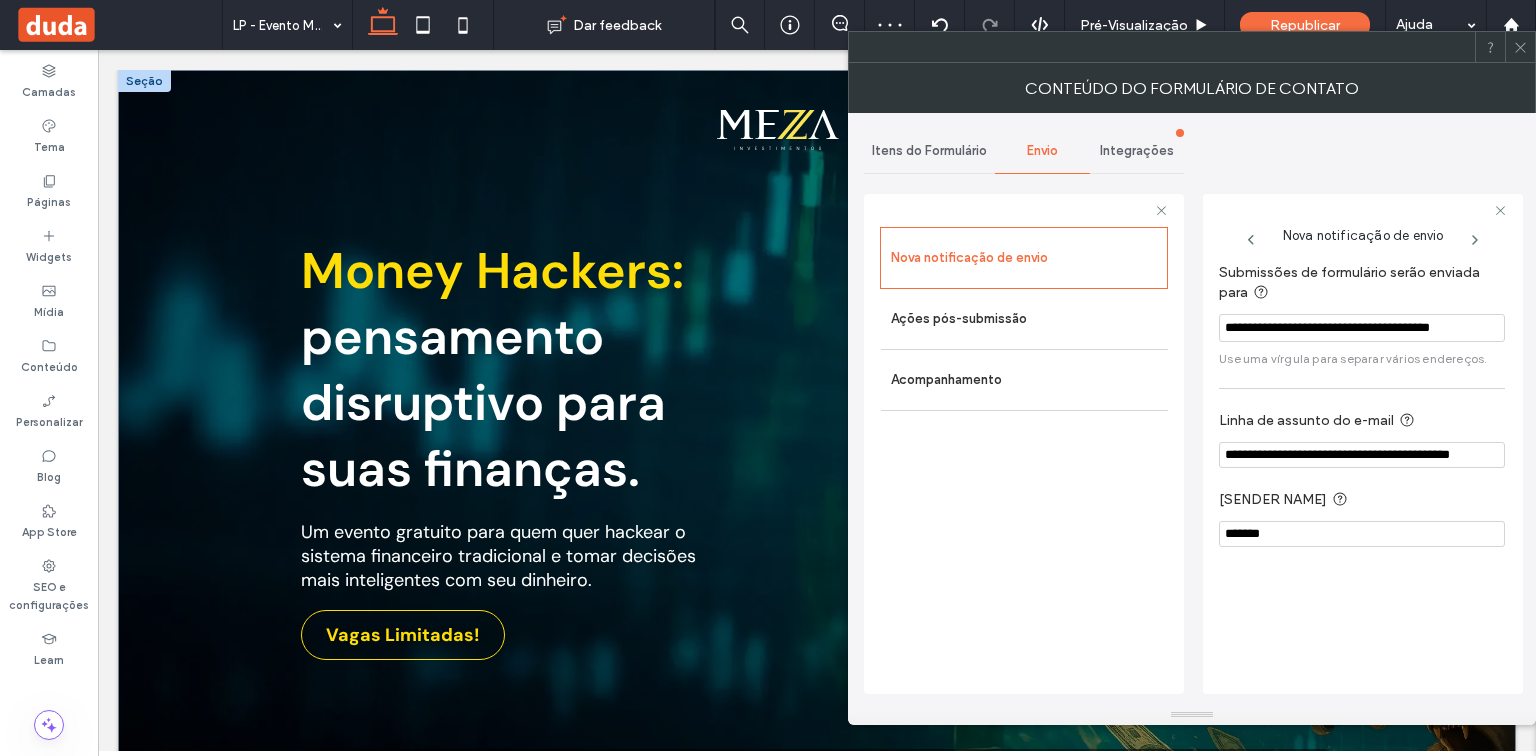 click on "Nova notificação de envio Submissões de formulário serão enviada para [EMAIL] Use uma vírgula para separar vários endereços. Linha de assunto do e-mail [EMAIL] Nome do remetente [NAME]" at bounding box center (1363, 444) 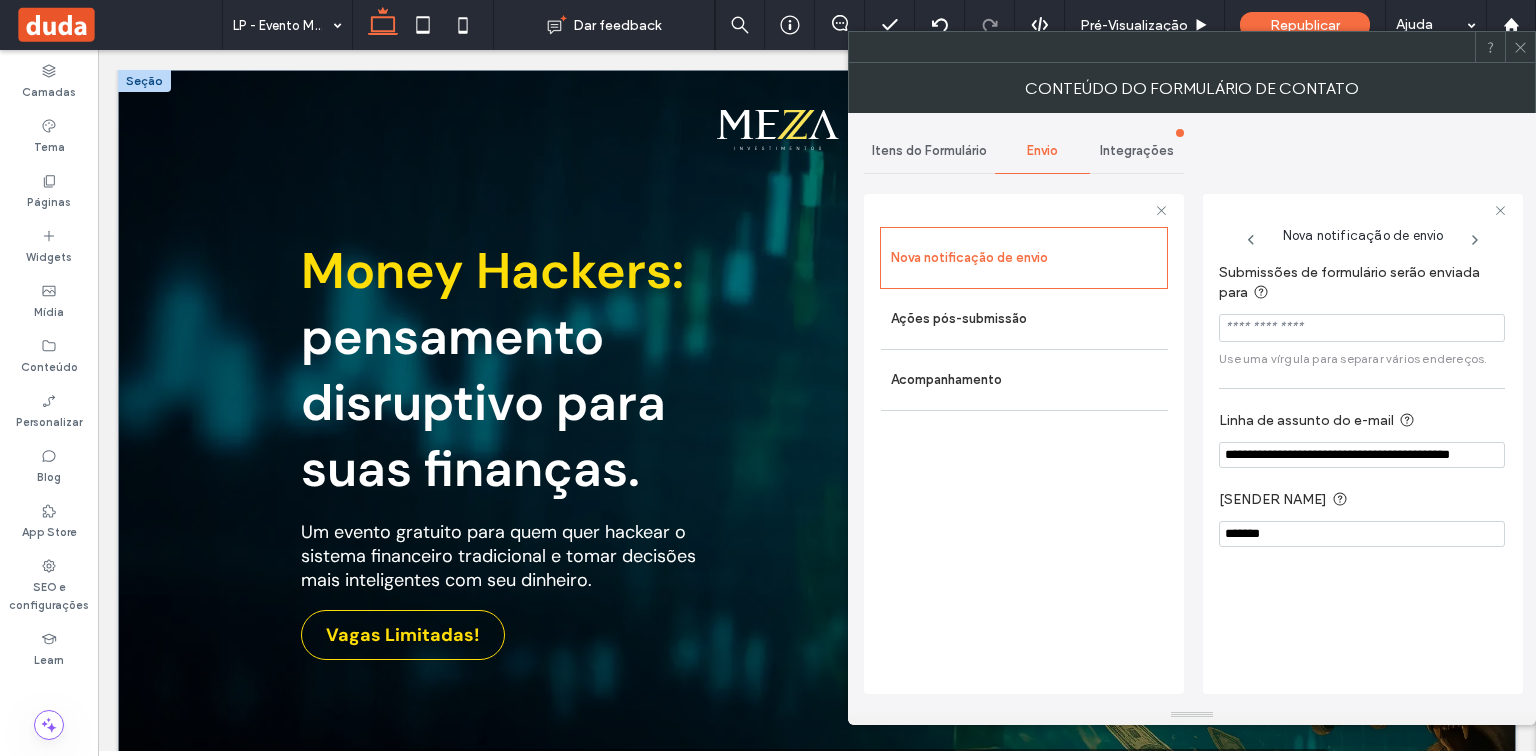 scroll, scrollTop: 0, scrollLeft: 0, axis: both 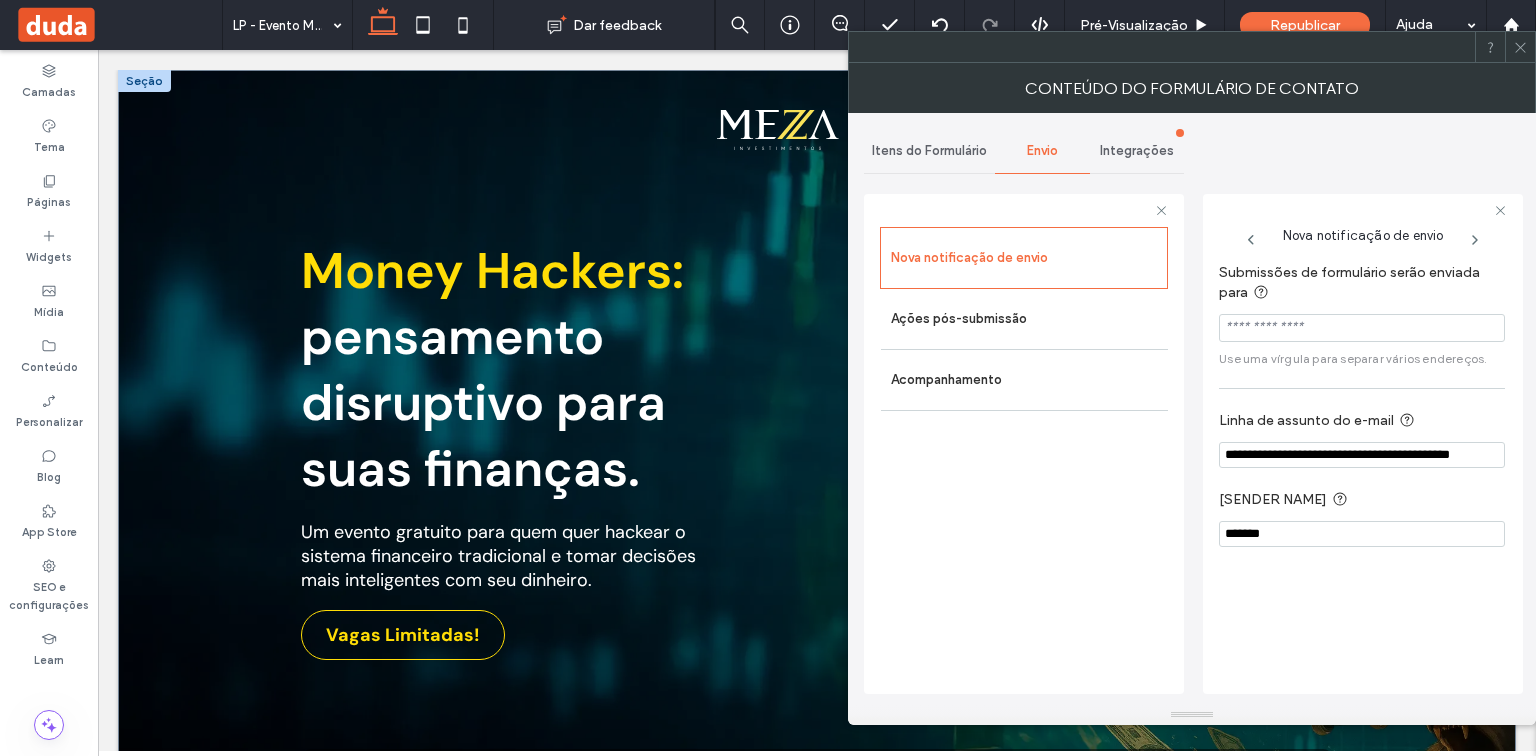 type 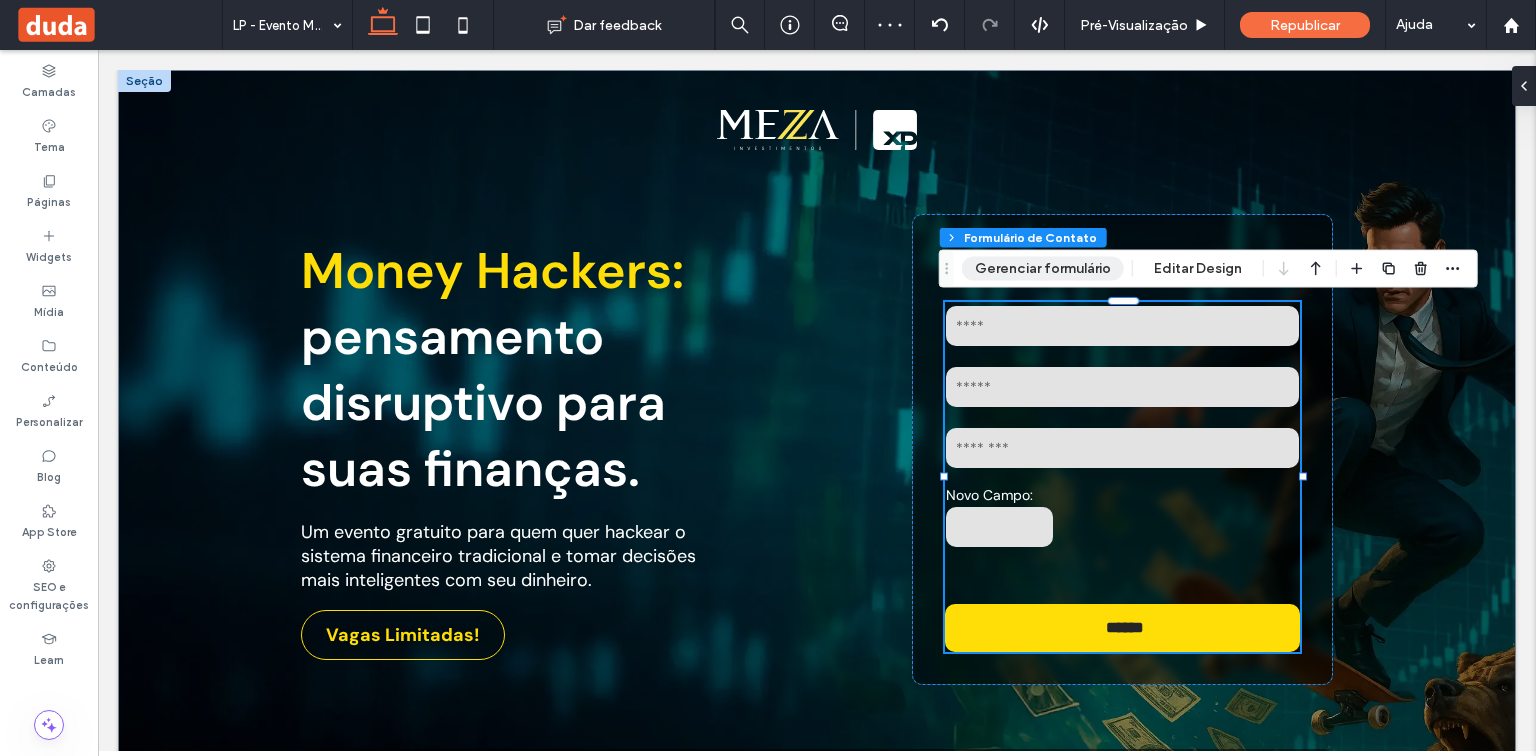 click on "Gerenciar formulário" at bounding box center [1043, 269] 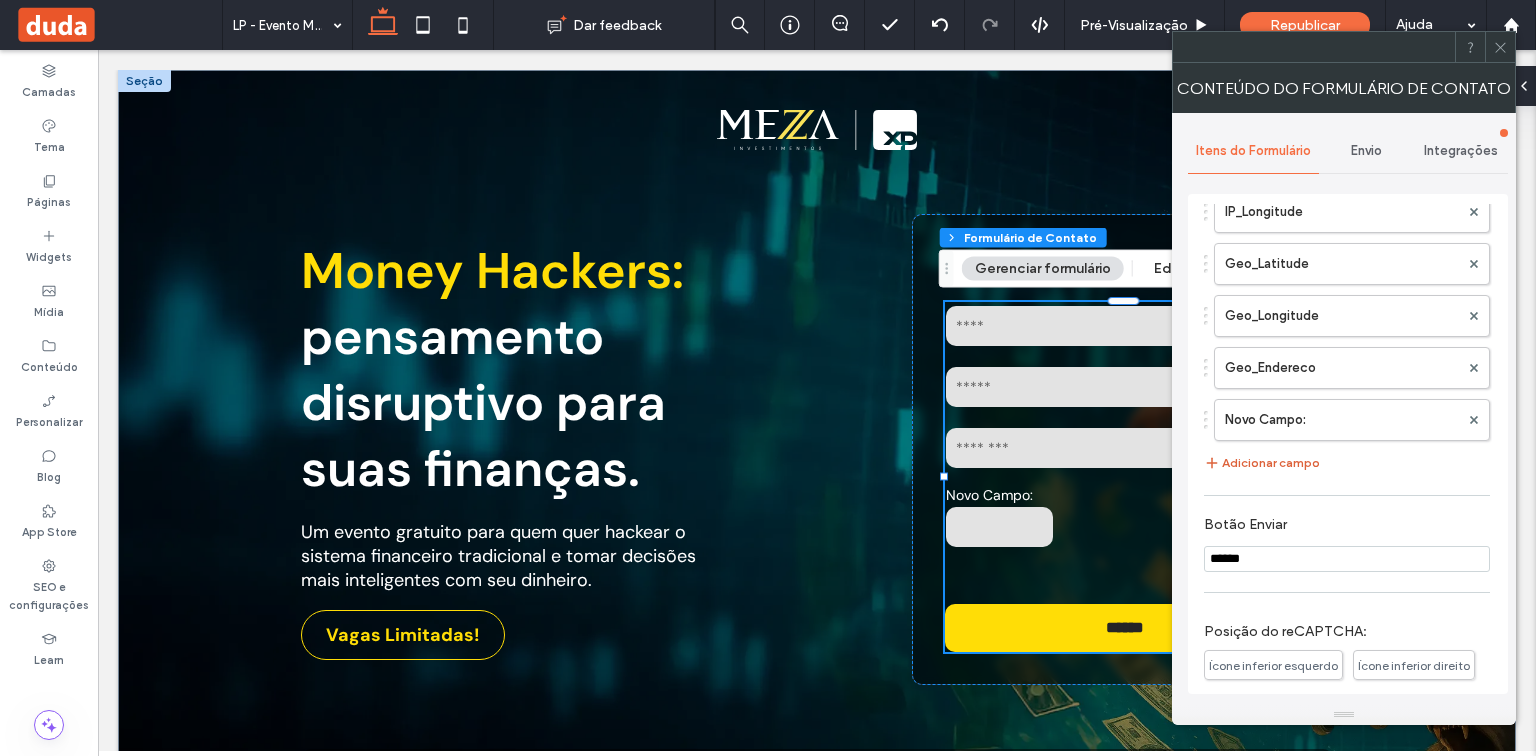 scroll, scrollTop: 1125, scrollLeft: 0, axis: vertical 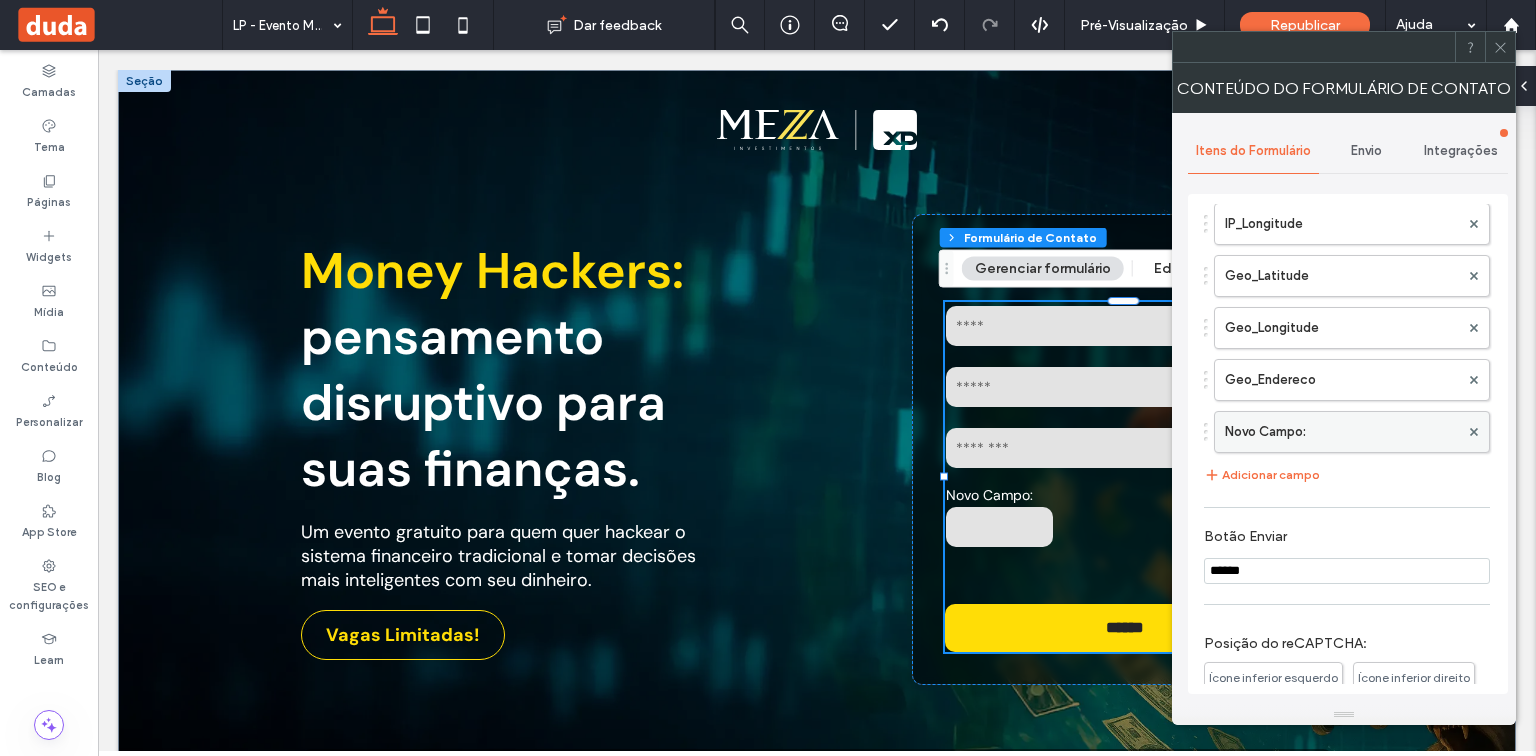 click on "Novo Campo:" at bounding box center (1342, 432) 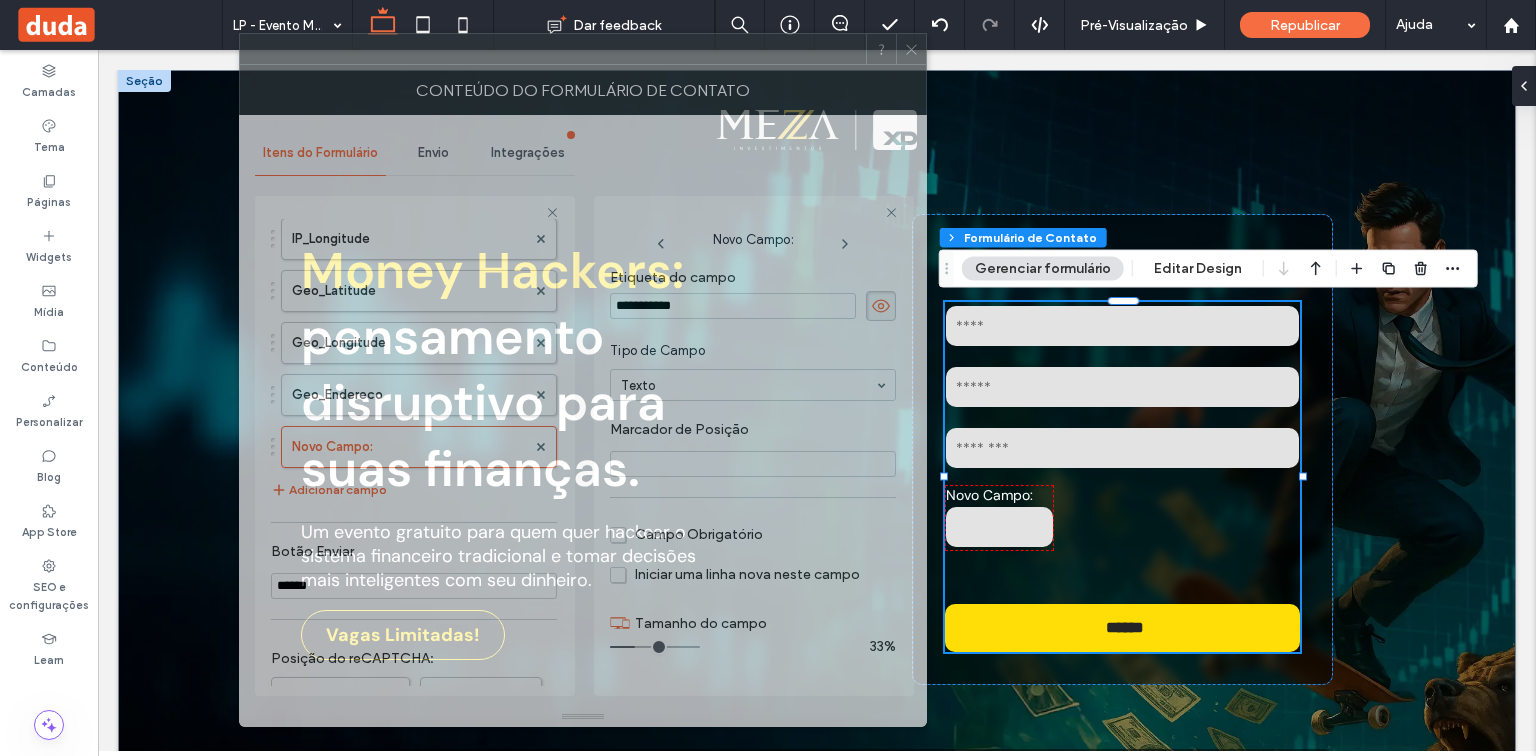 drag, startPoint x: 1262, startPoint y: 52, endPoint x: 648, endPoint y: 68, distance: 614.20844 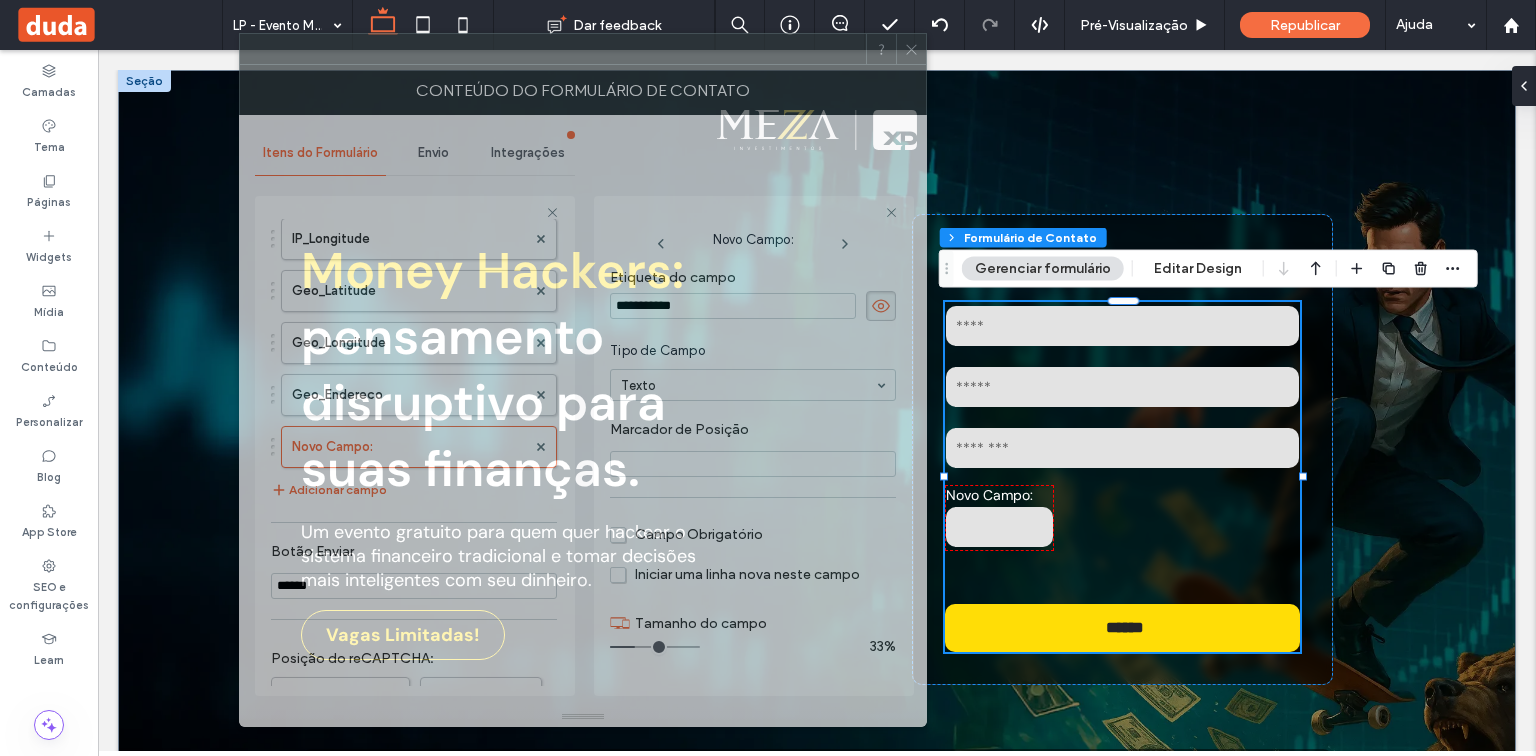 click at bounding box center [553, 49] 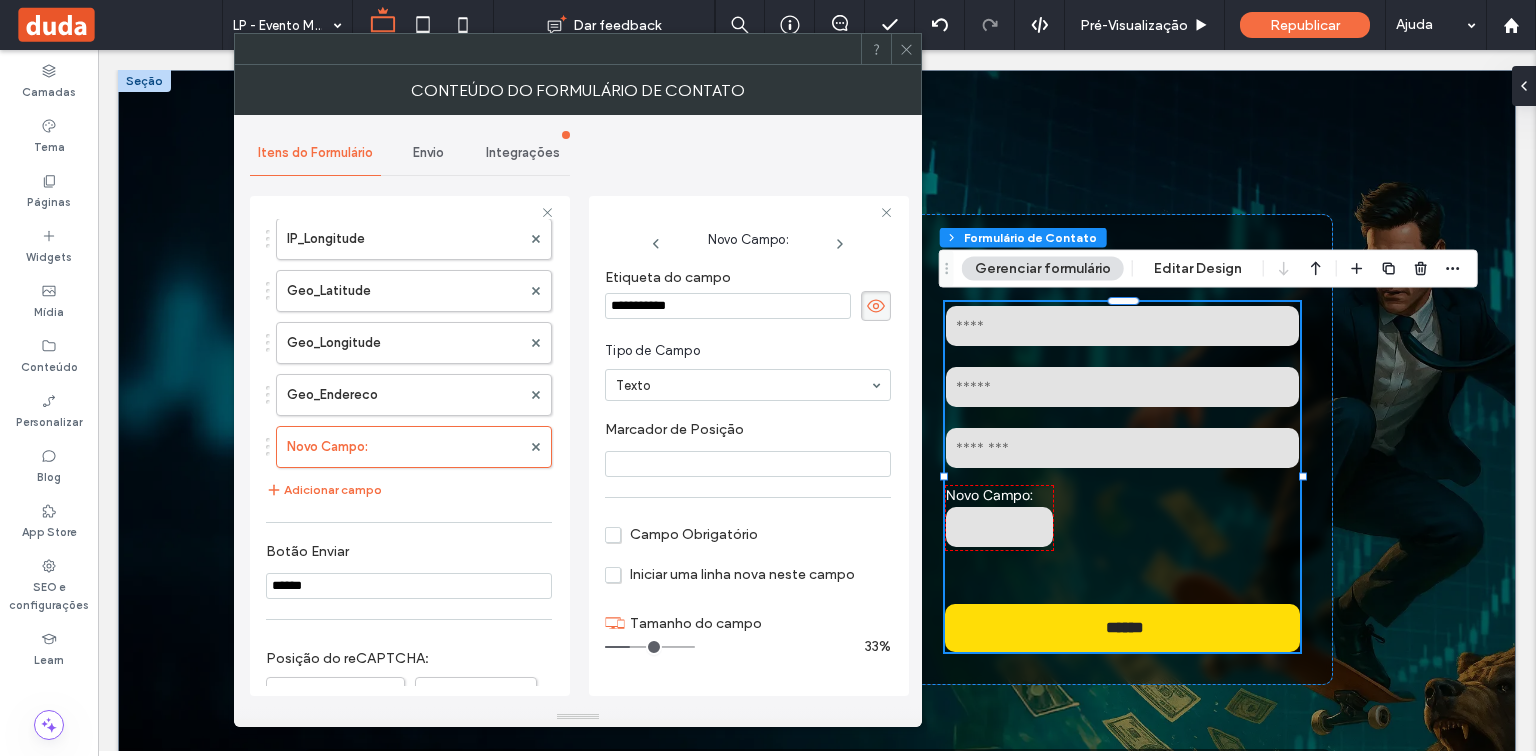 drag, startPoint x: 726, startPoint y: 314, endPoint x: 591, endPoint y: 308, distance: 135.13327 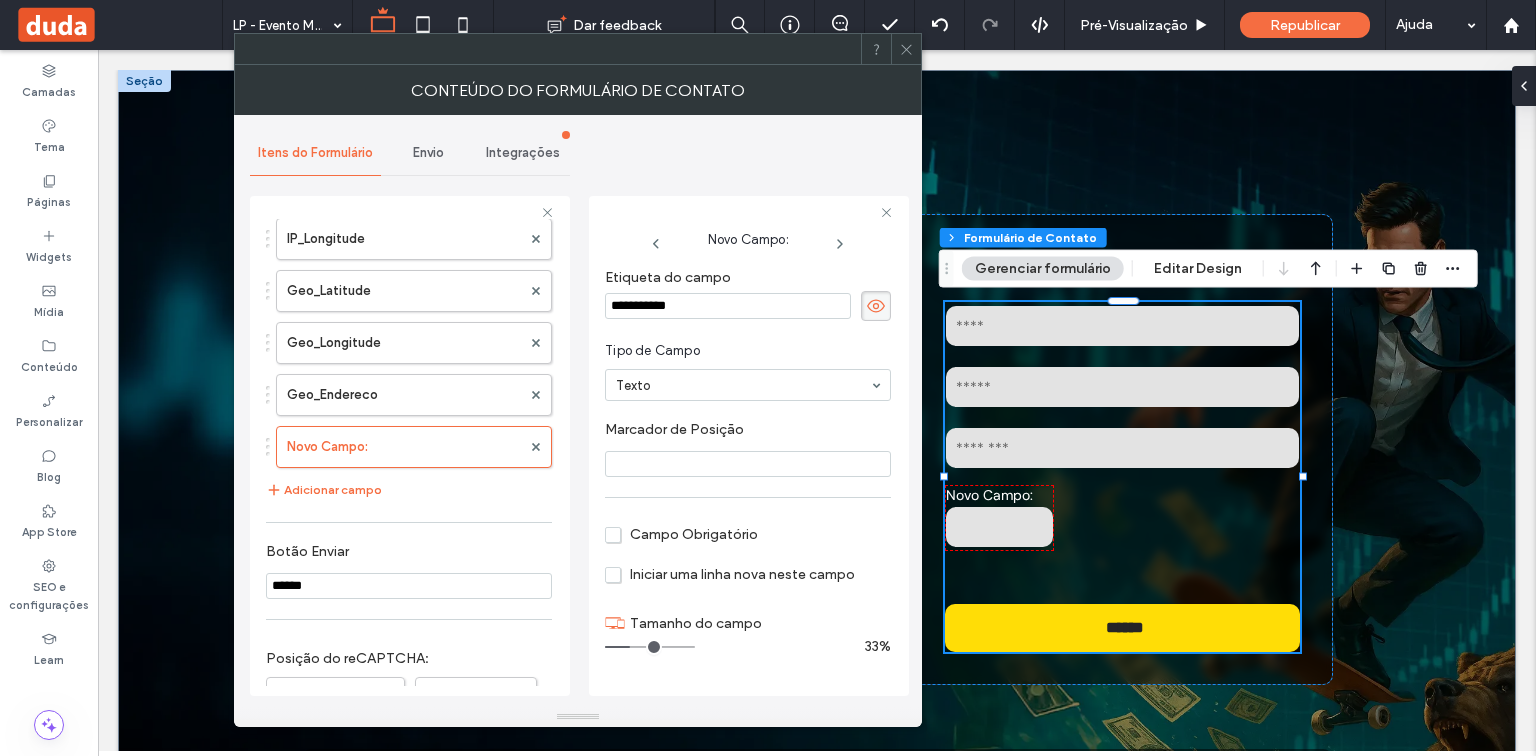 paste 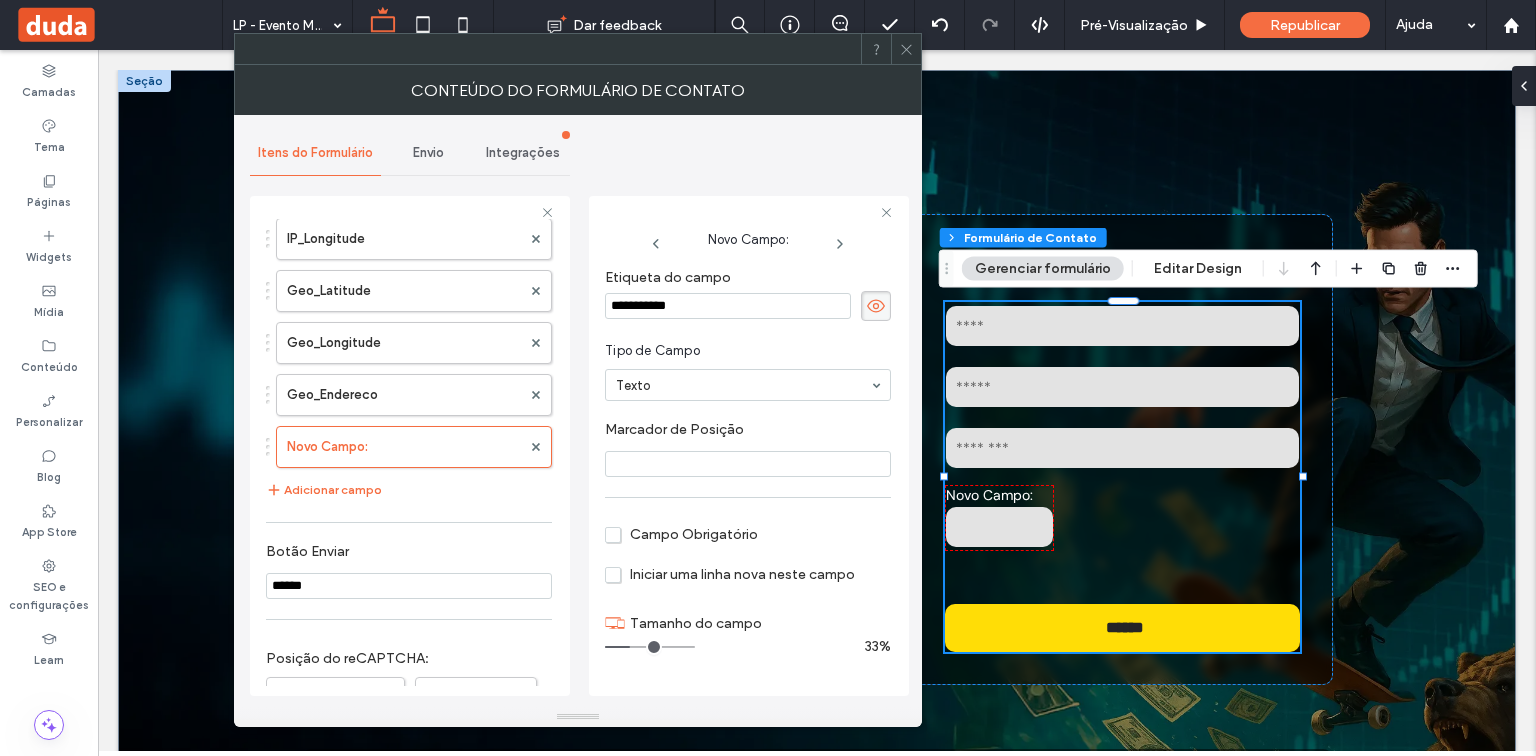 type on "*****" 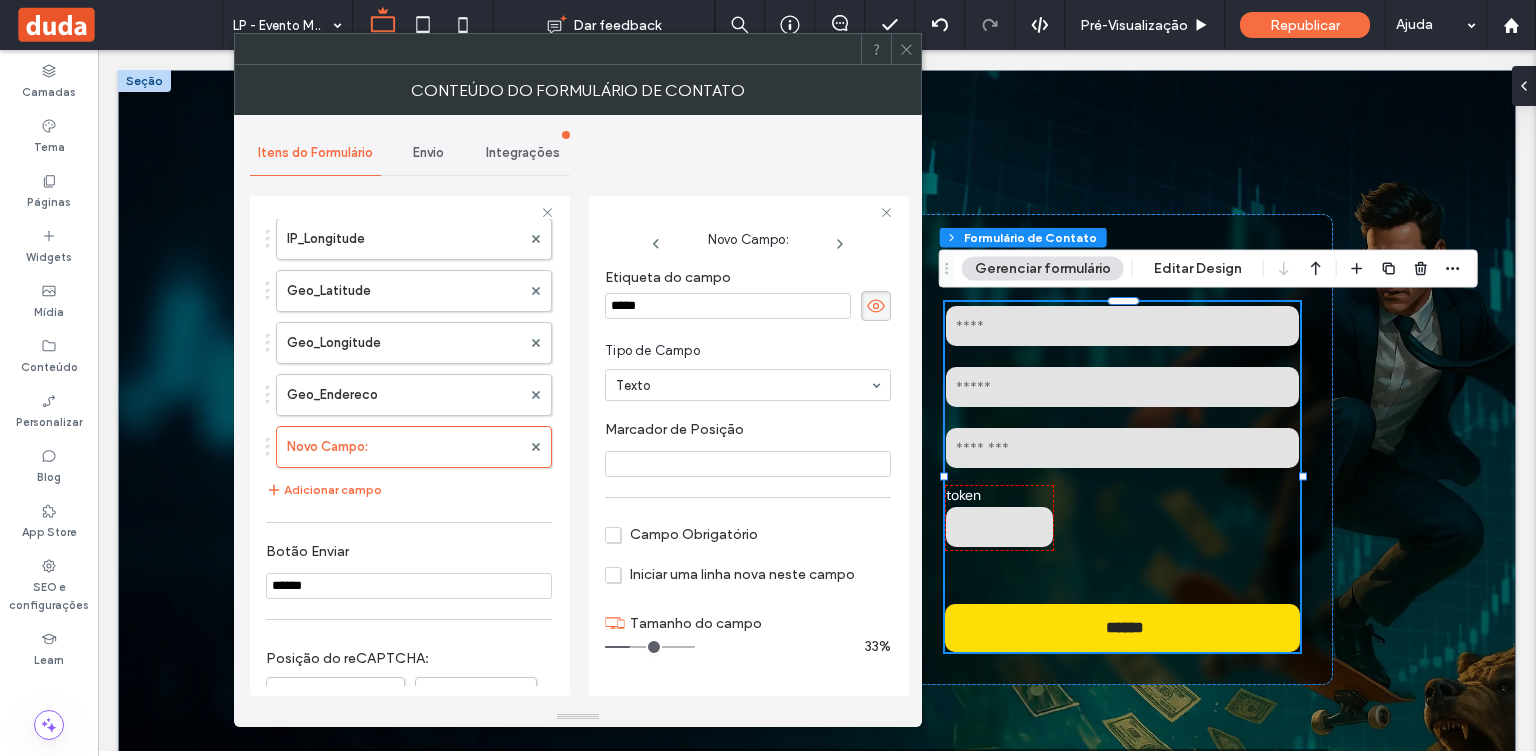 click at bounding box center [748, 464] 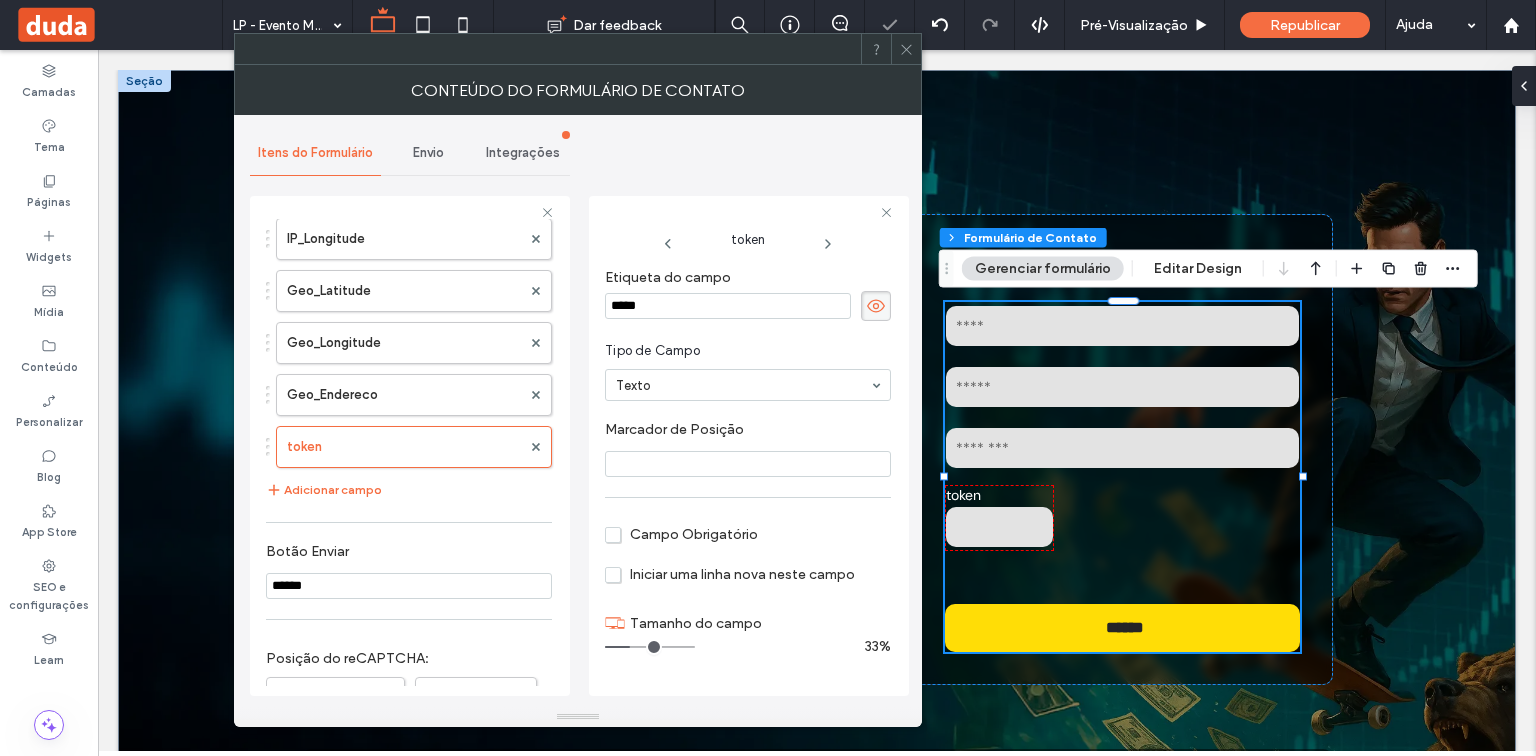 paste on "*****" 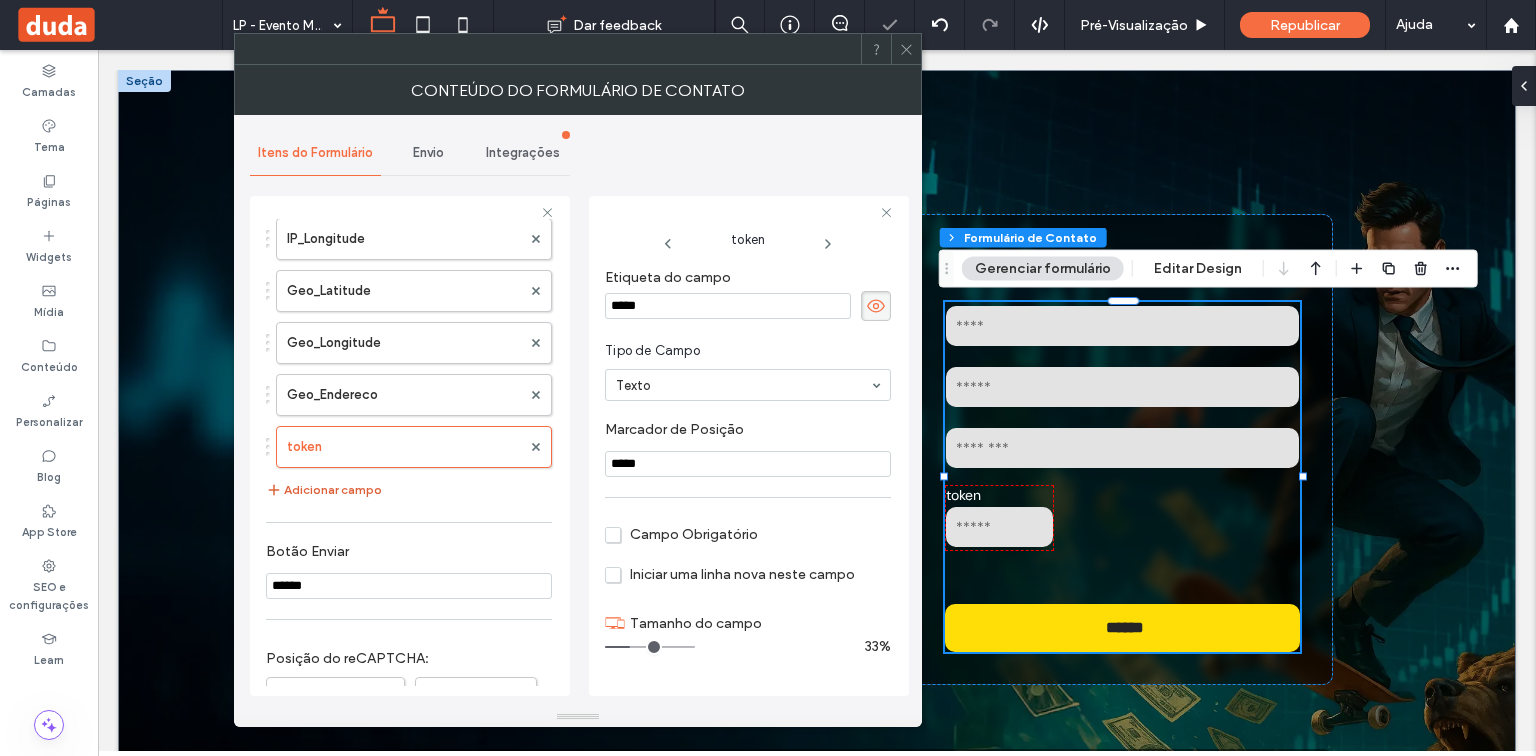 type on "*****" 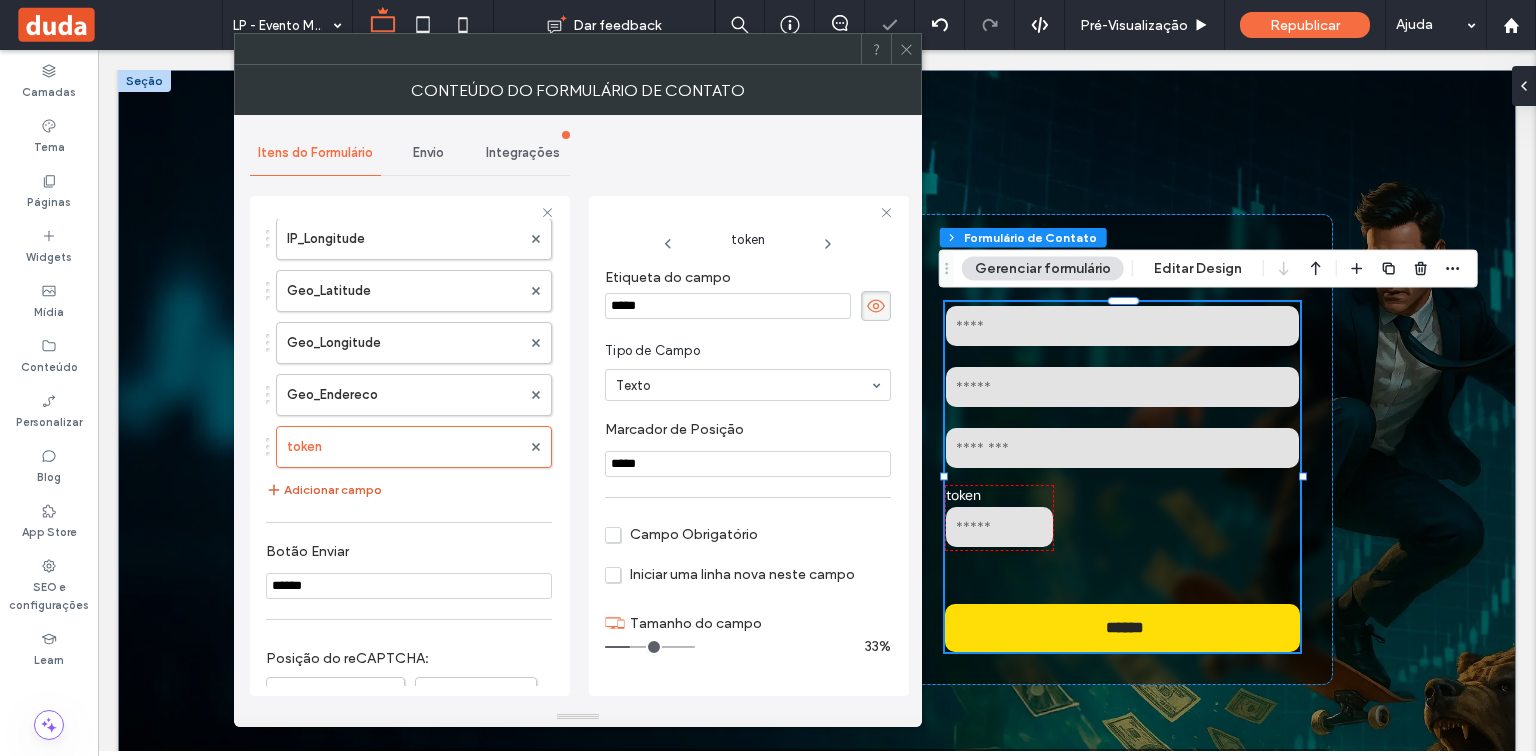 click on "Adicionar campo" at bounding box center [324, 490] 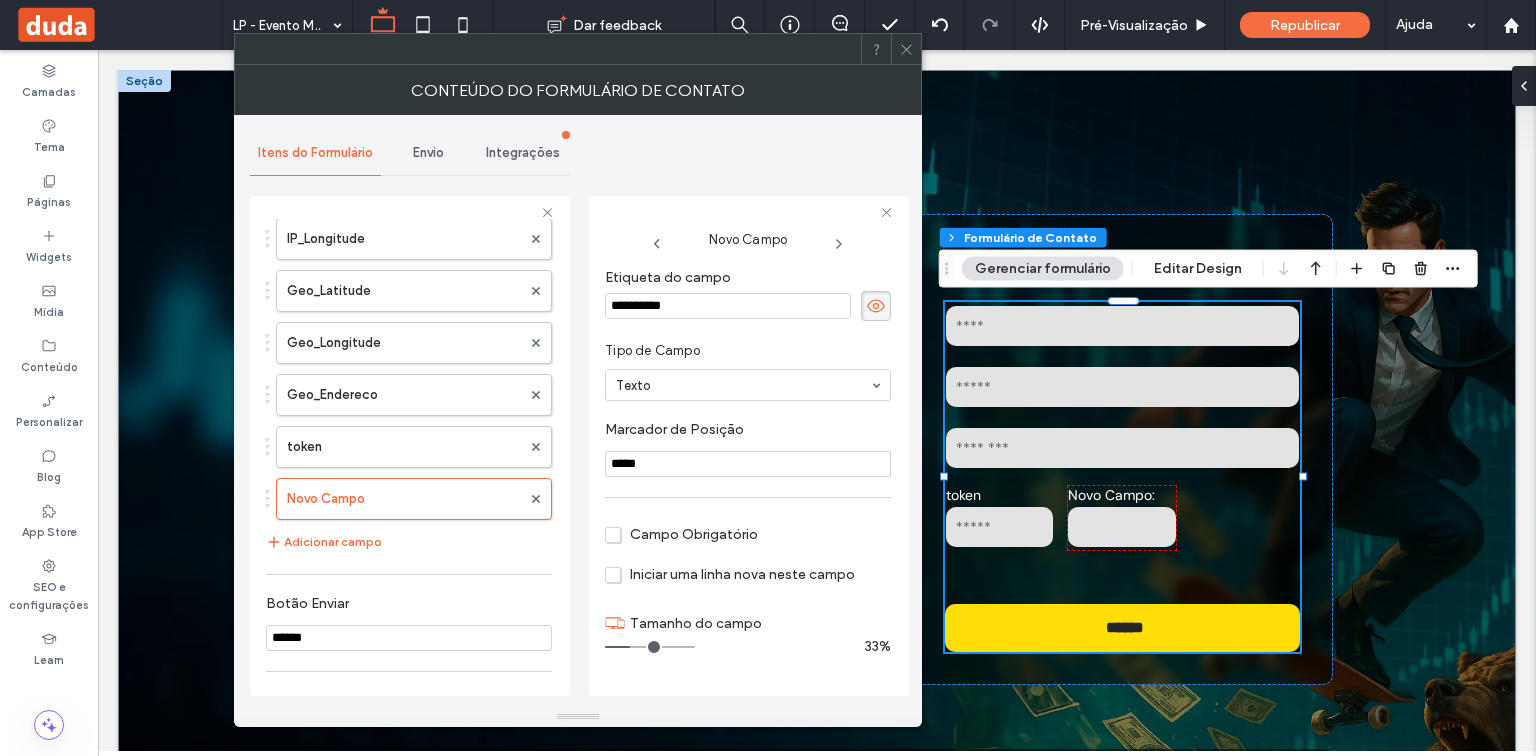 drag, startPoint x: 728, startPoint y: 300, endPoint x: 577, endPoint y: 301, distance: 151.00331 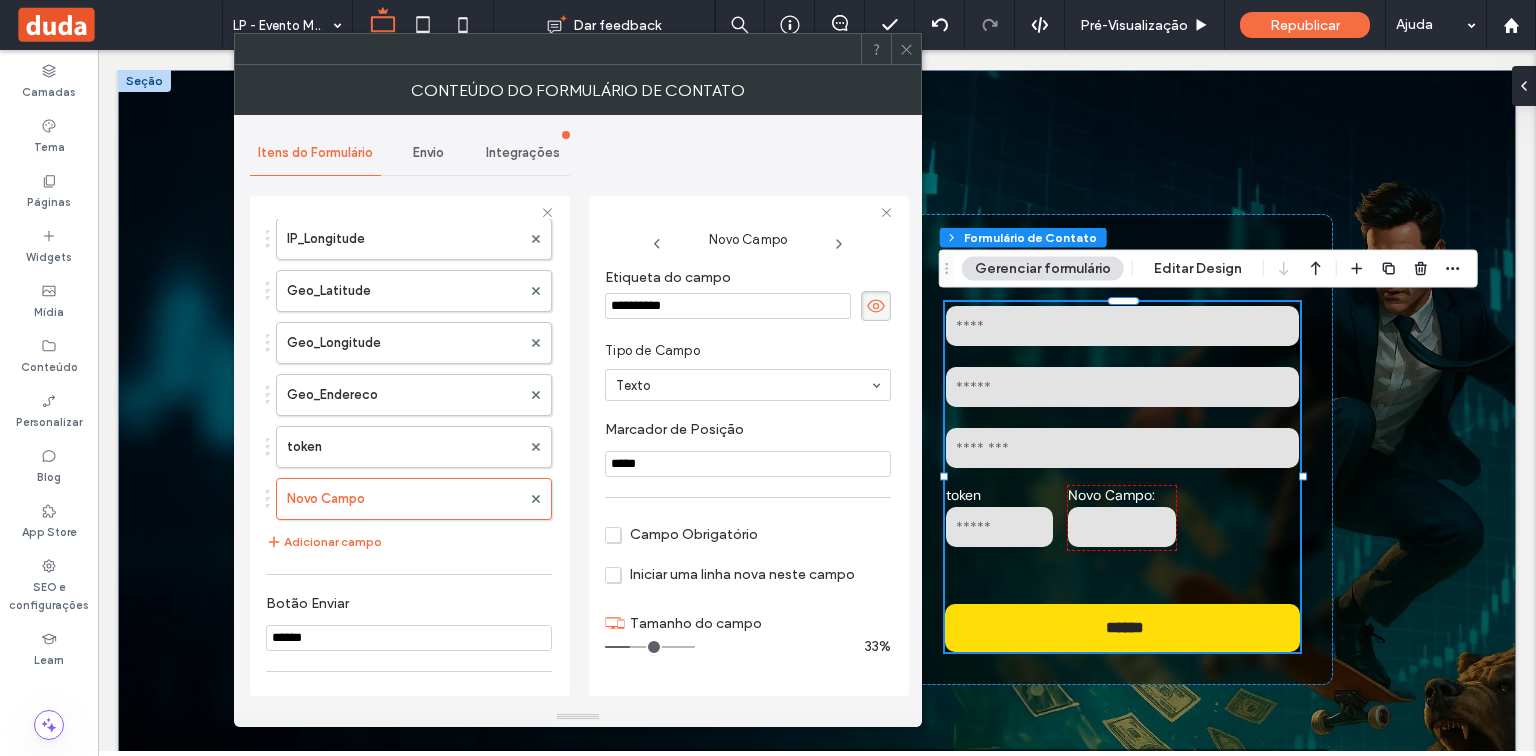 type on "**********" 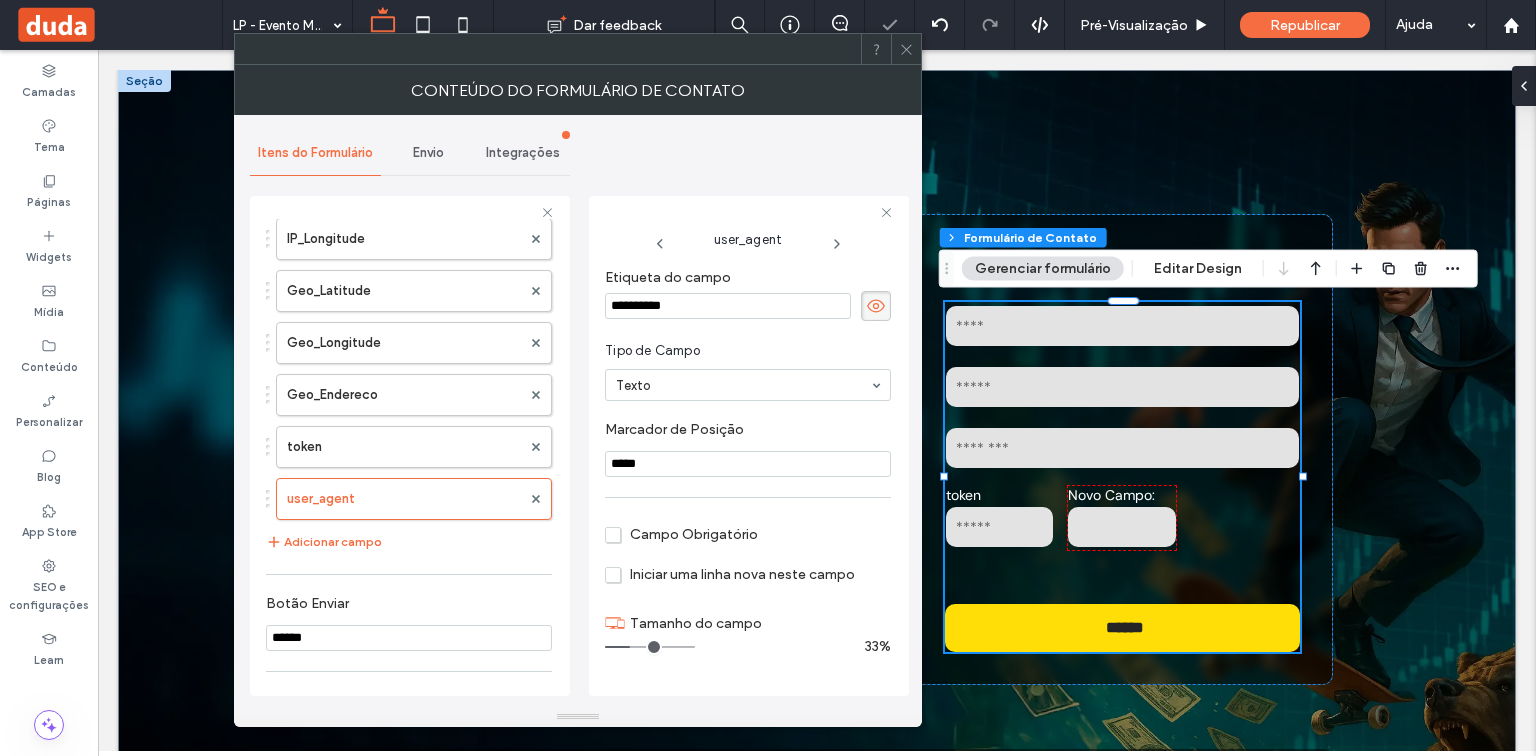 drag, startPoint x: 662, startPoint y: 464, endPoint x: 596, endPoint y: 464, distance: 66 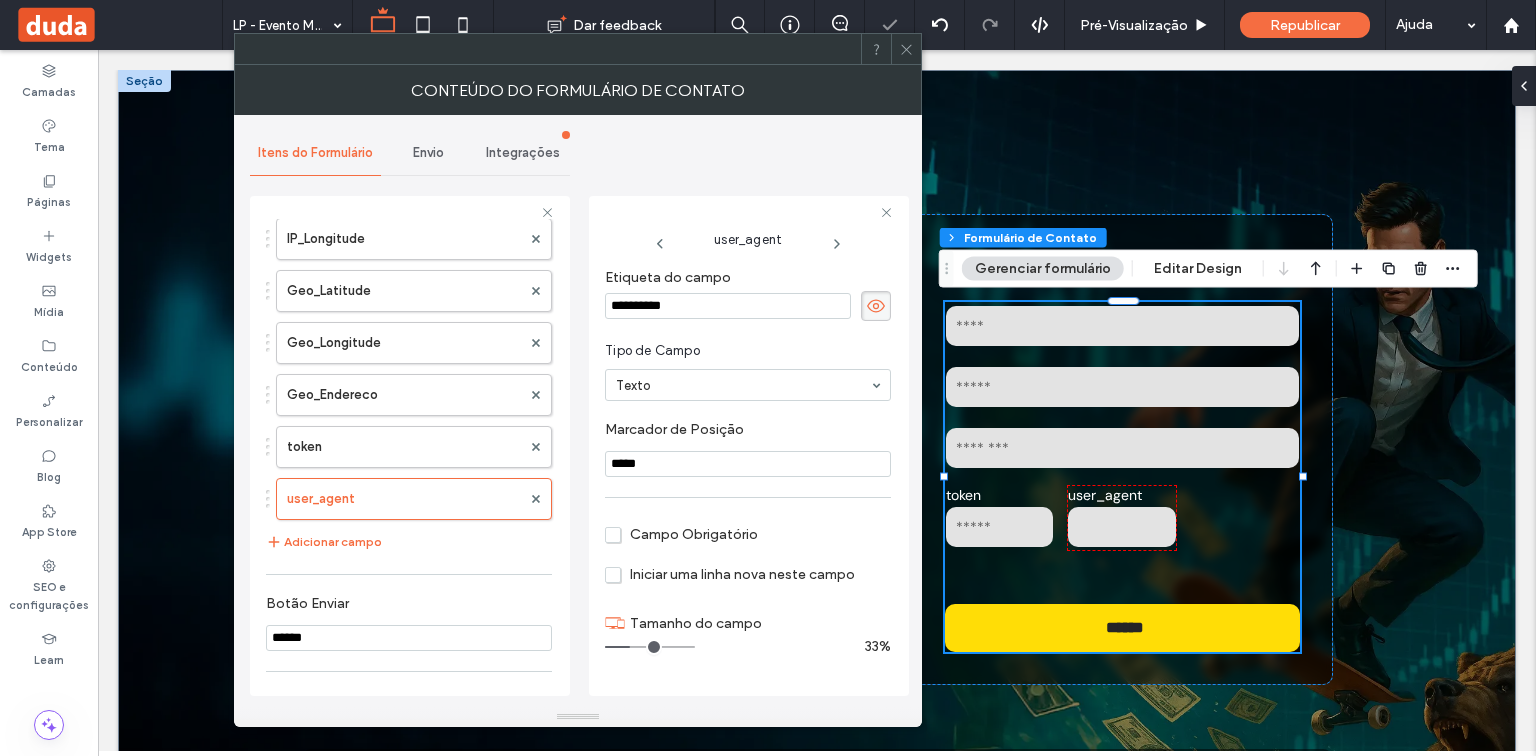 paste on "*****" 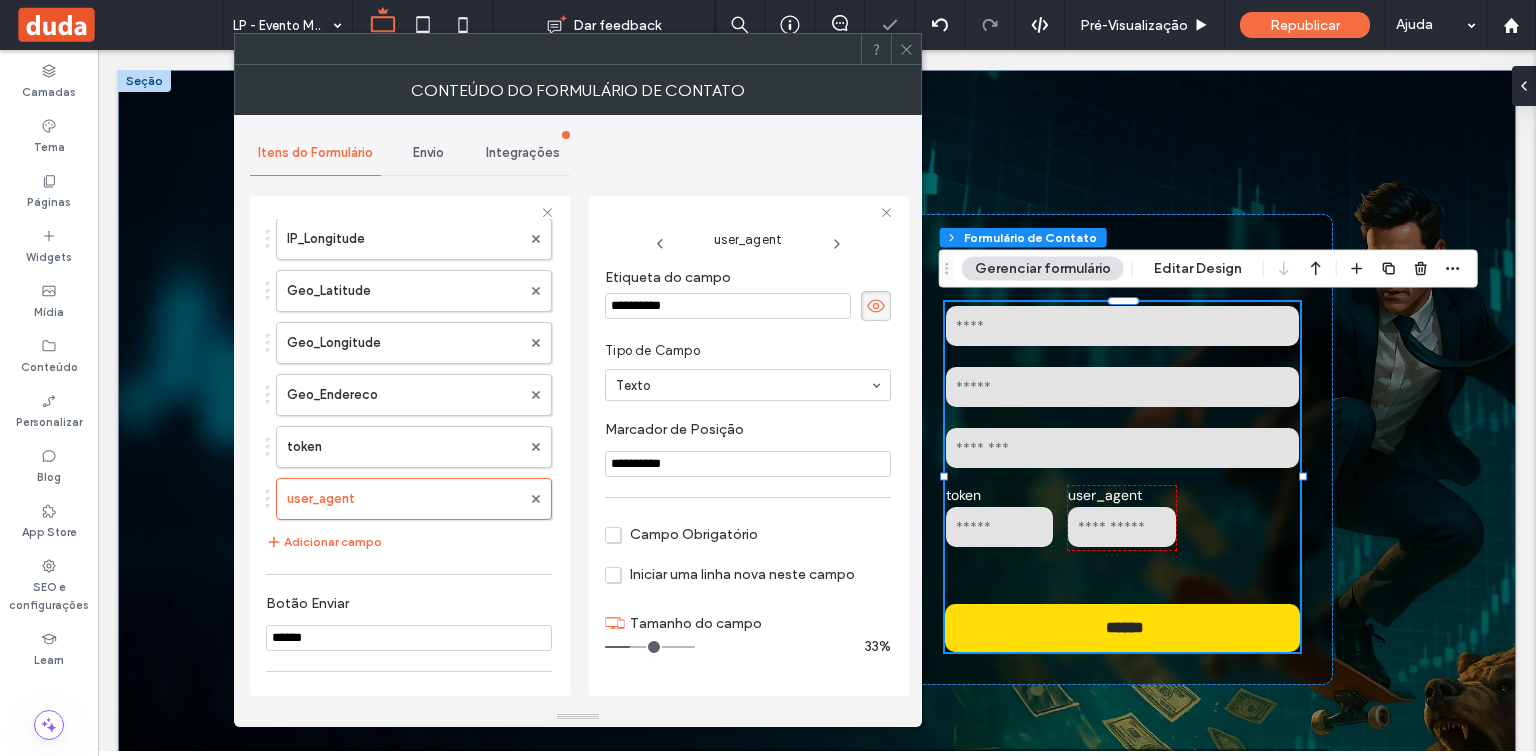 type on "**********" 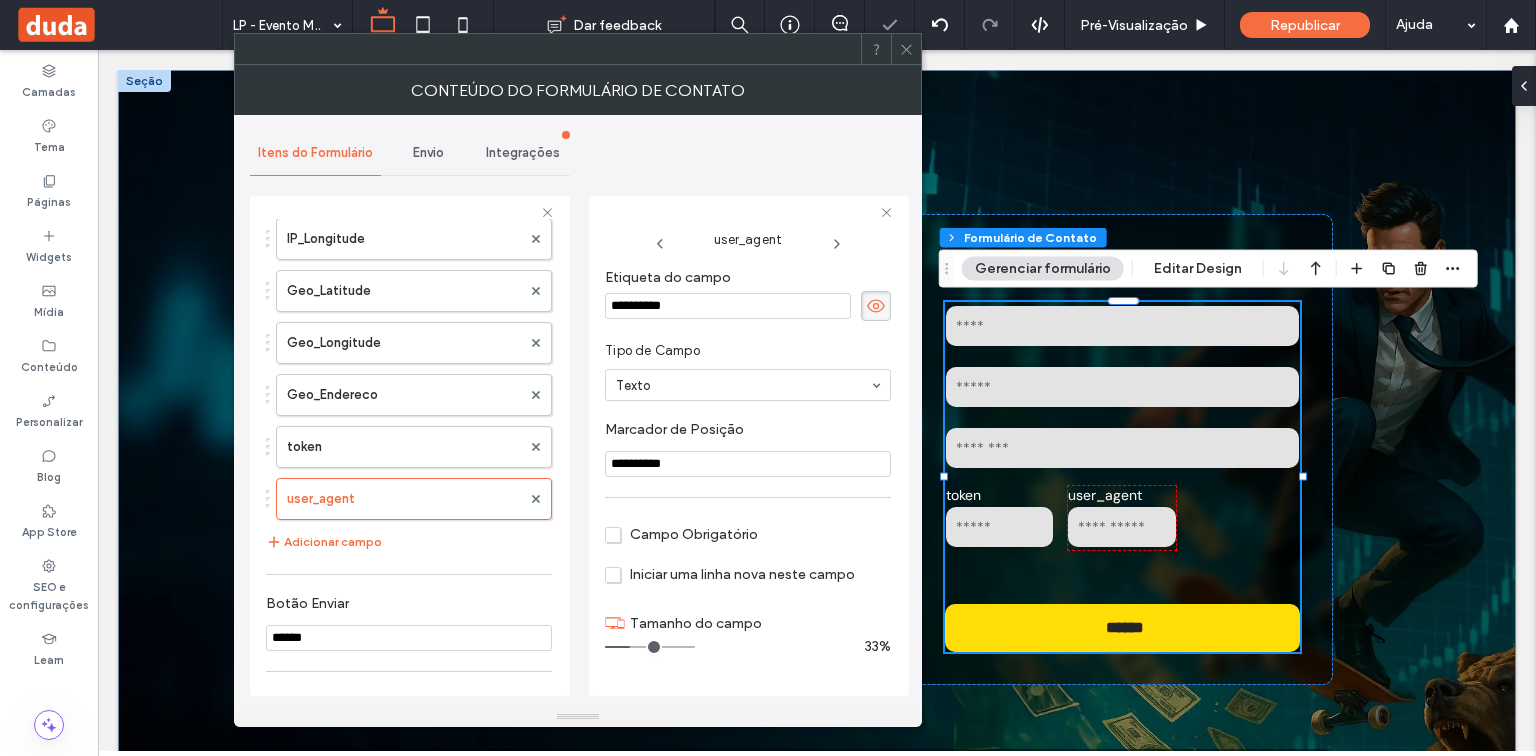 click on "Marcador de Posiçāo" at bounding box center [744, 432] 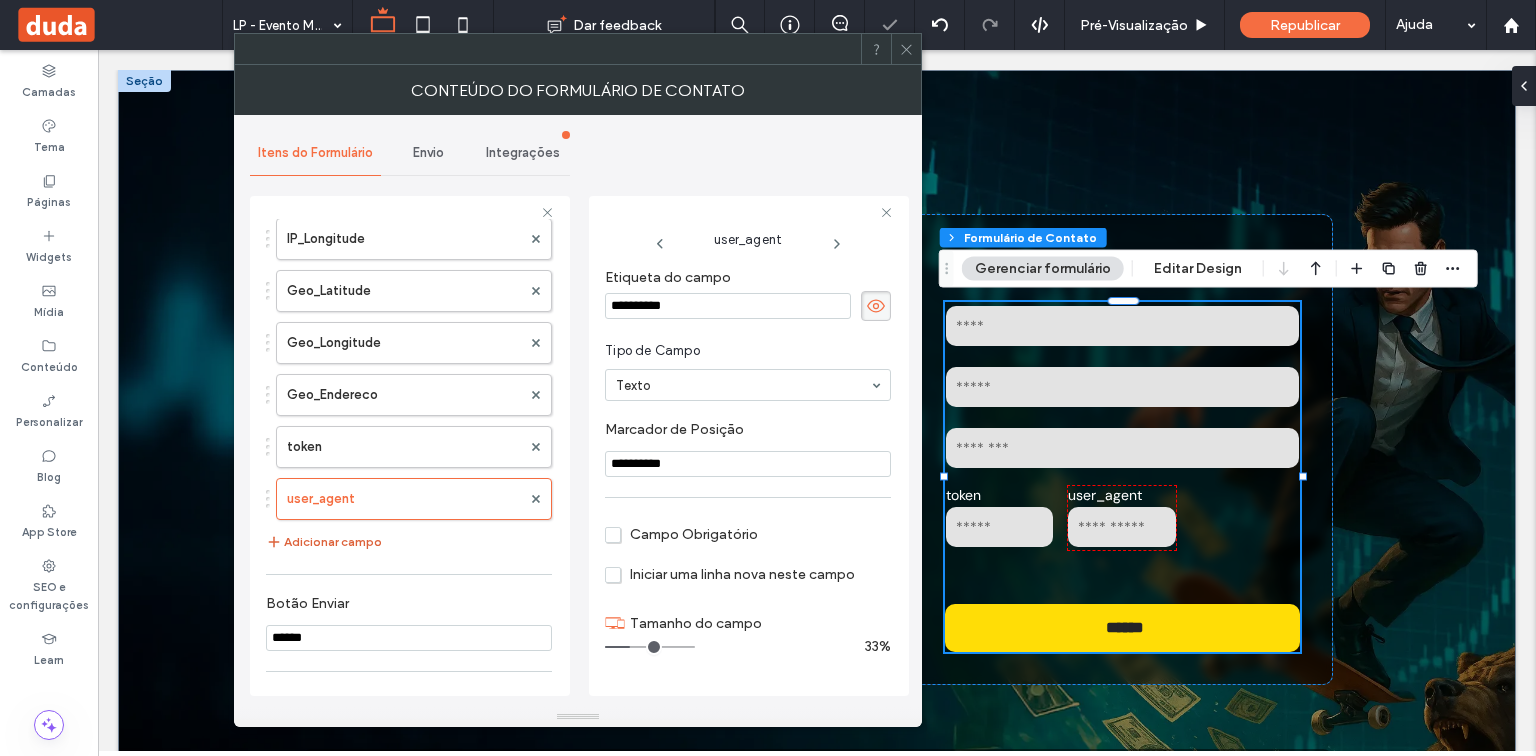 drag, startPoint x: 355, startPoint y: 533, endPoint x: 340, endPoint y: 539, distance: 16.155495 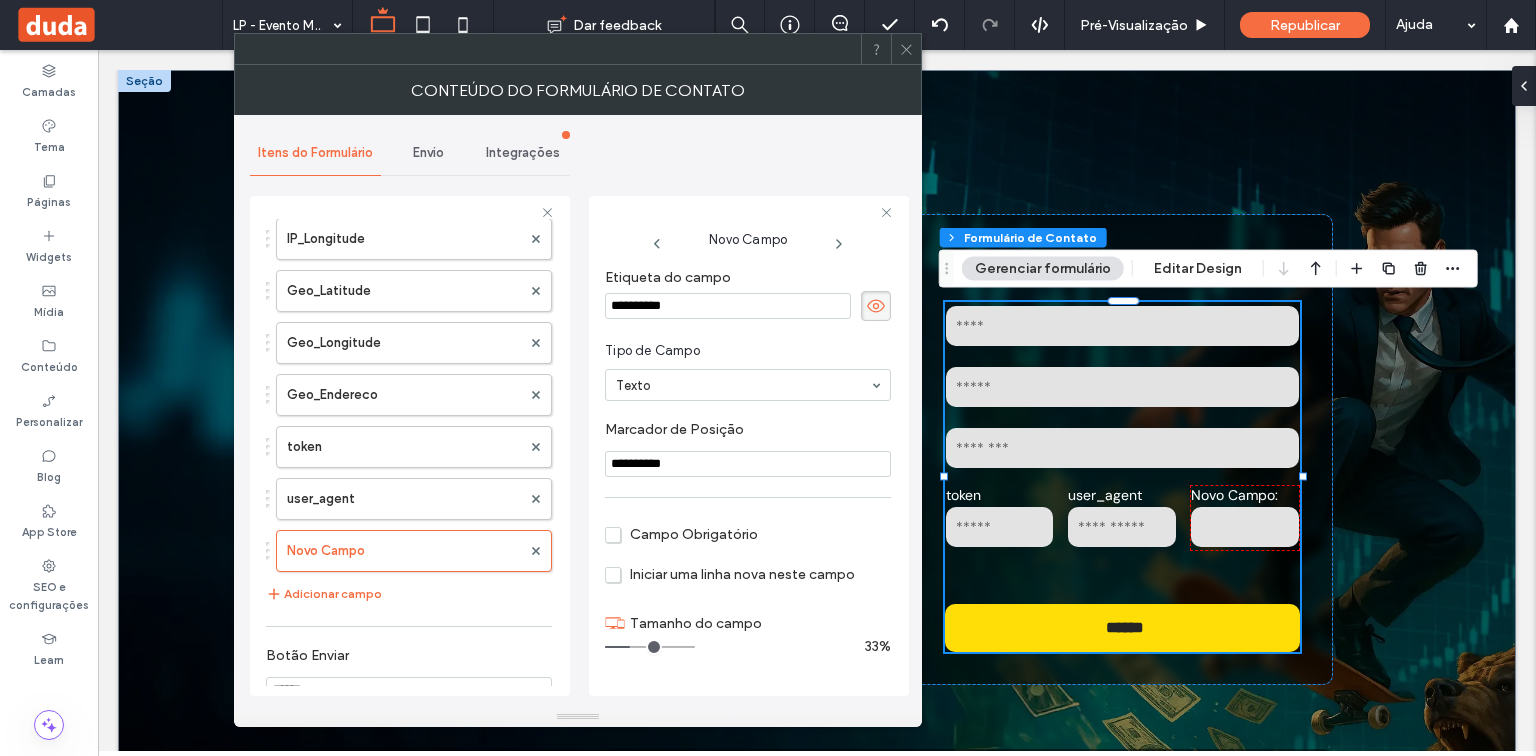 drag, startPoint x: 689, startPoint y: 307, endPoint x: 600, endPoint y: 305, distance: 89.02247 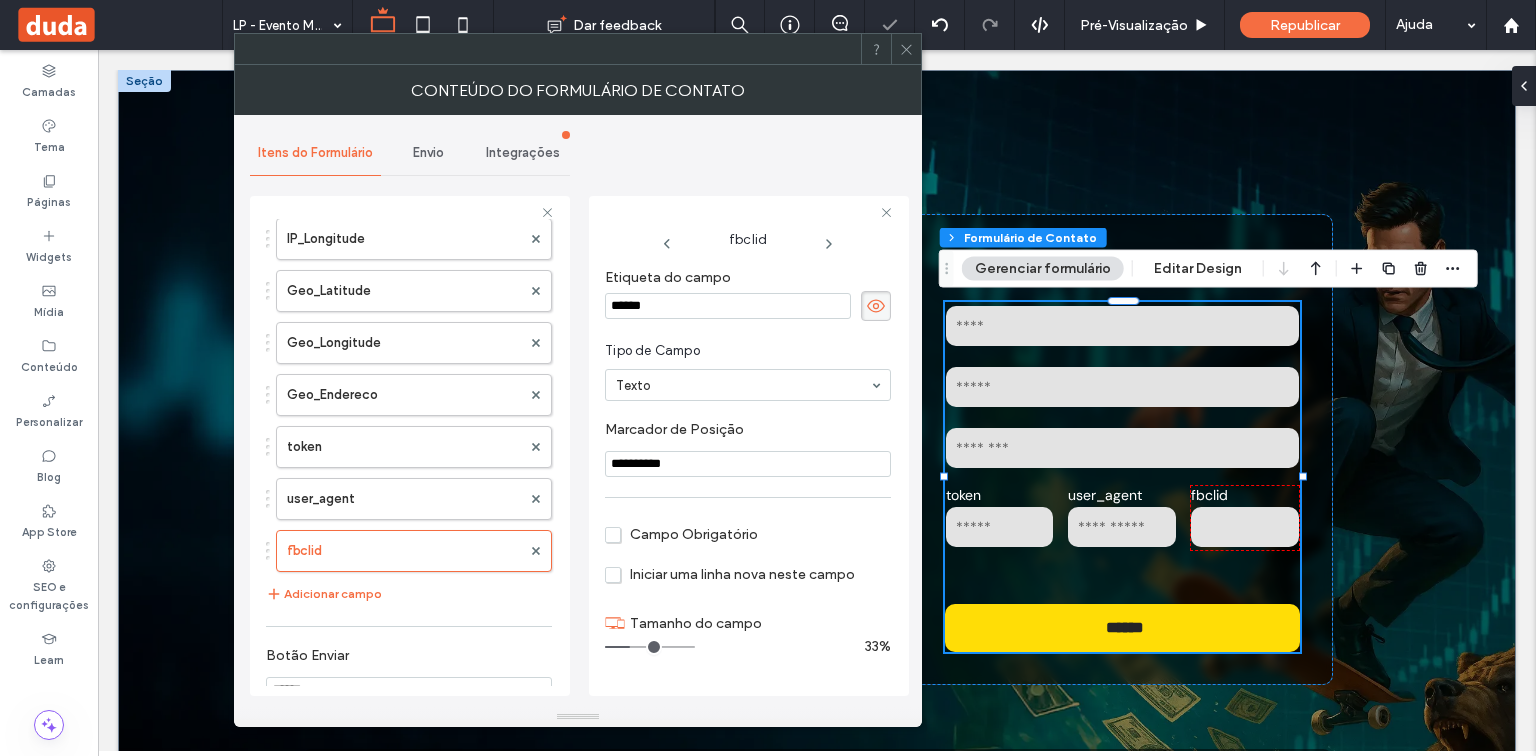 drag, startPoint x: 688, startPoint y: 465, endPoint x: 609, endPoint y: 463, distance: 79.025314 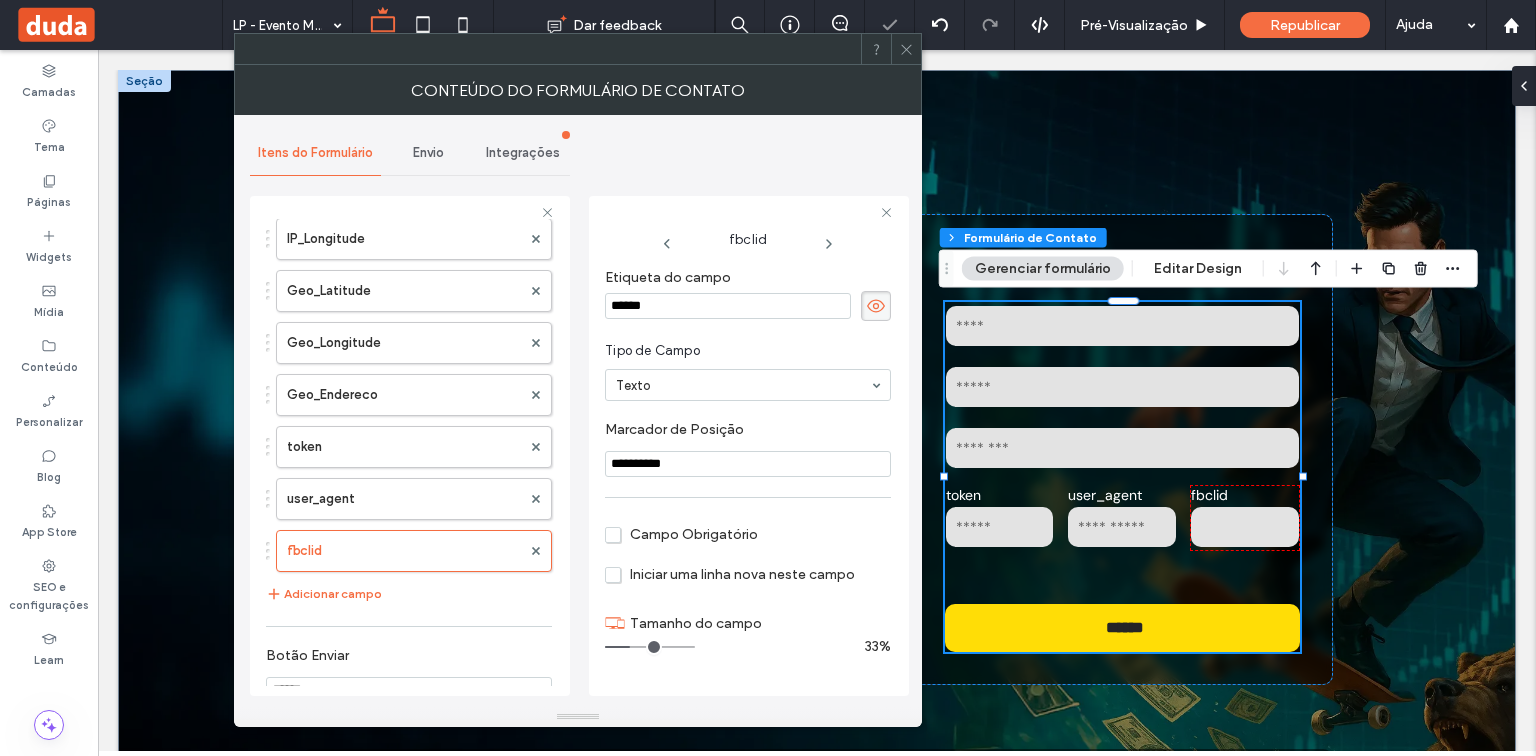 click on "**********" at bounding box center (748, 464) 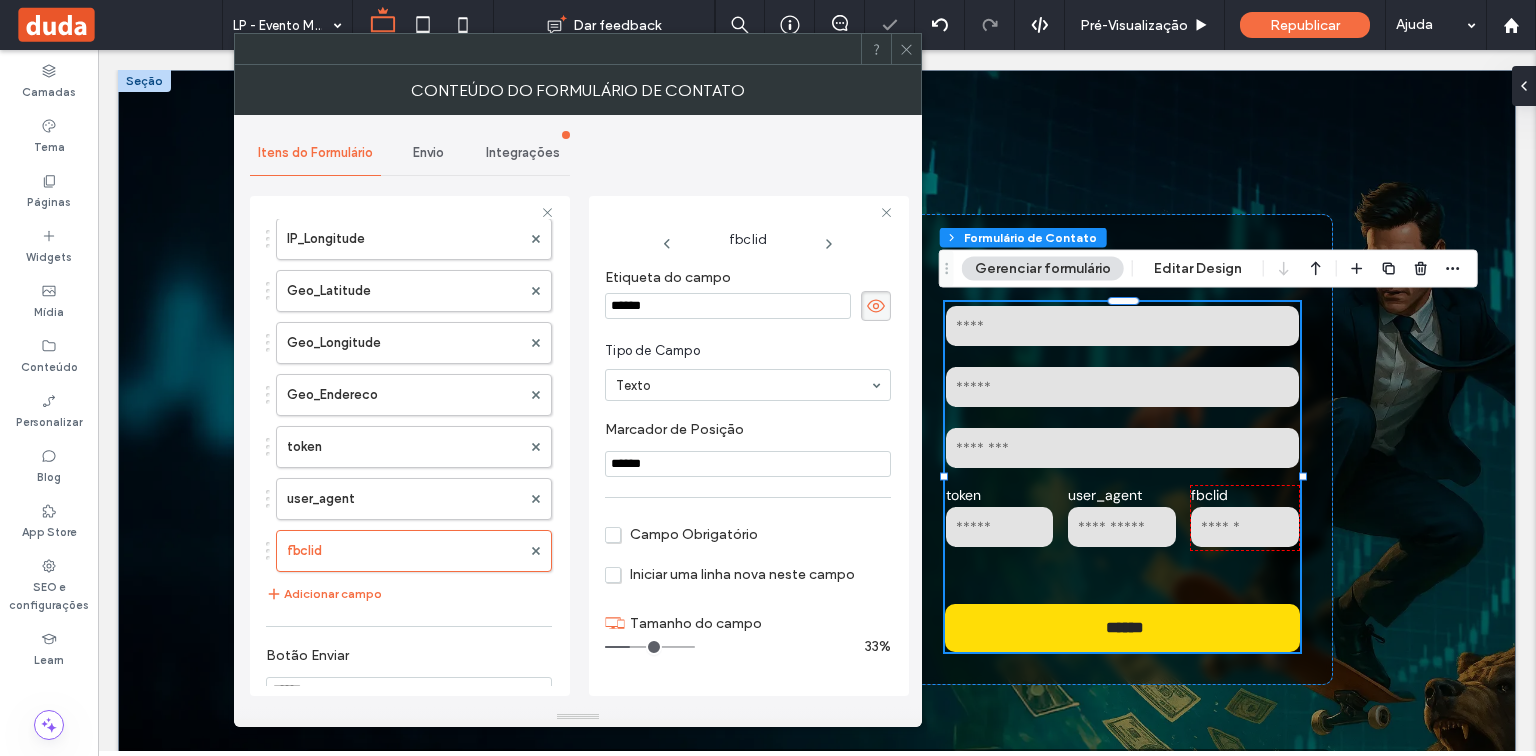 type on "******" 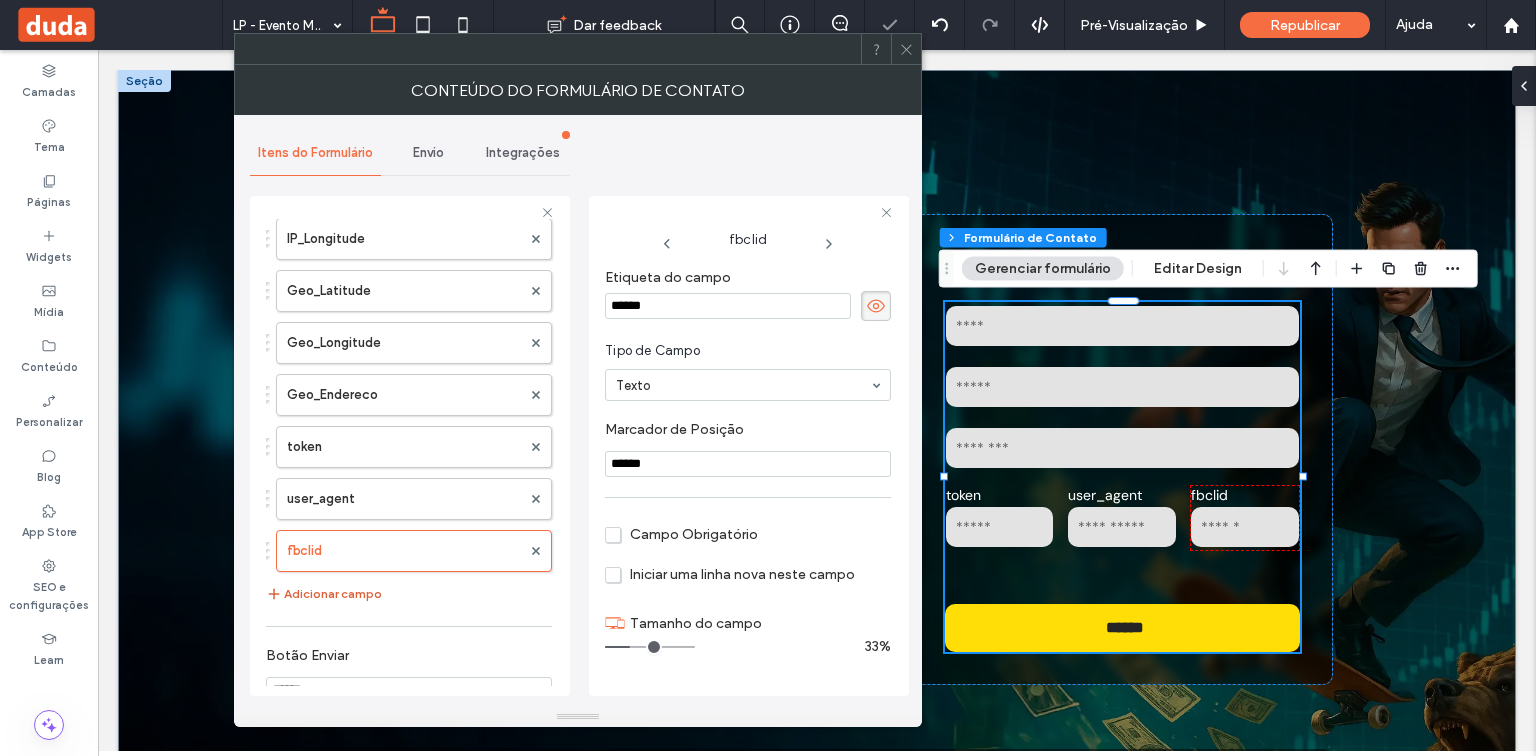 click on "Adicionar campo" at bounding box center [324, 594] 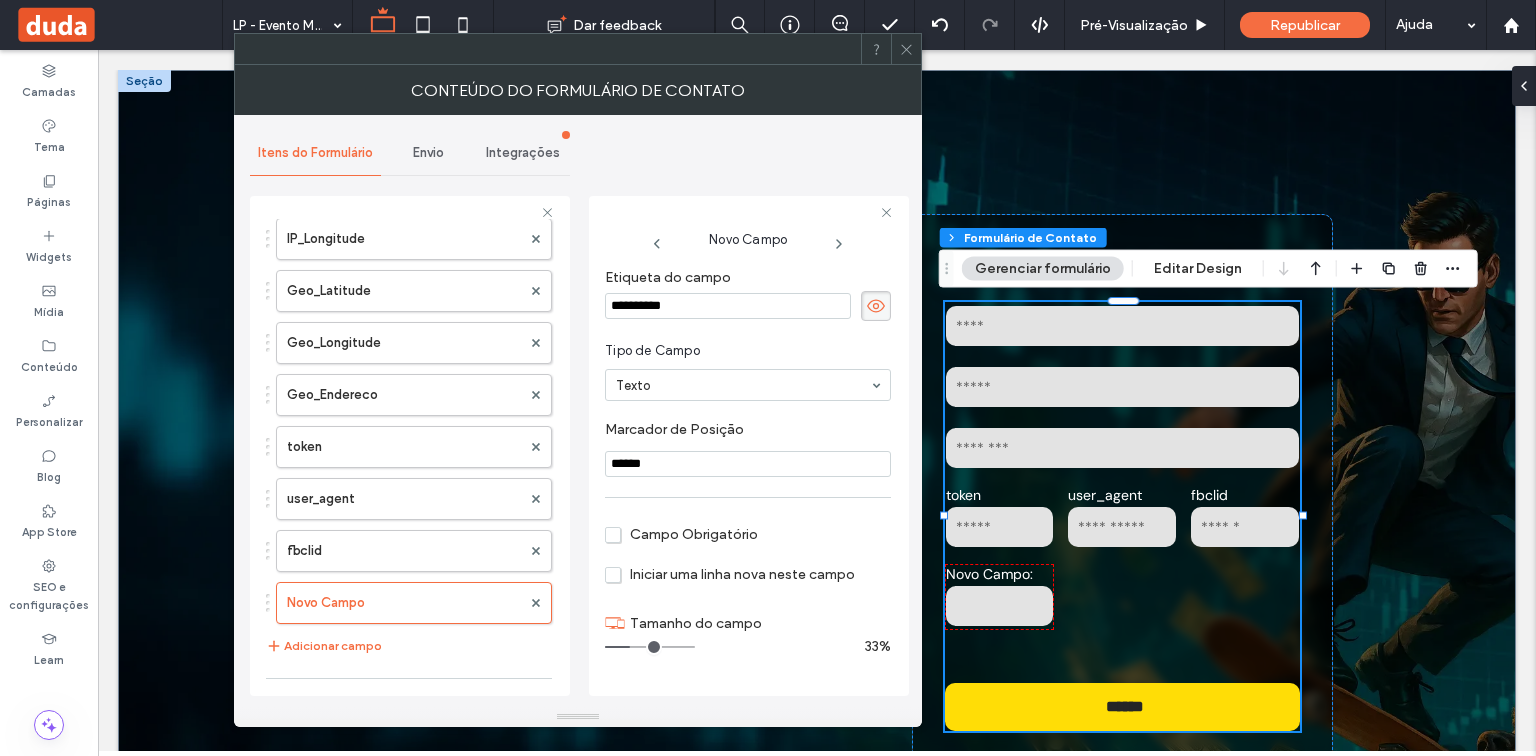 drag, startPoint x: 728, startPoint y: 304, endPoint x: 594, endPoint y: 304, distance: 134 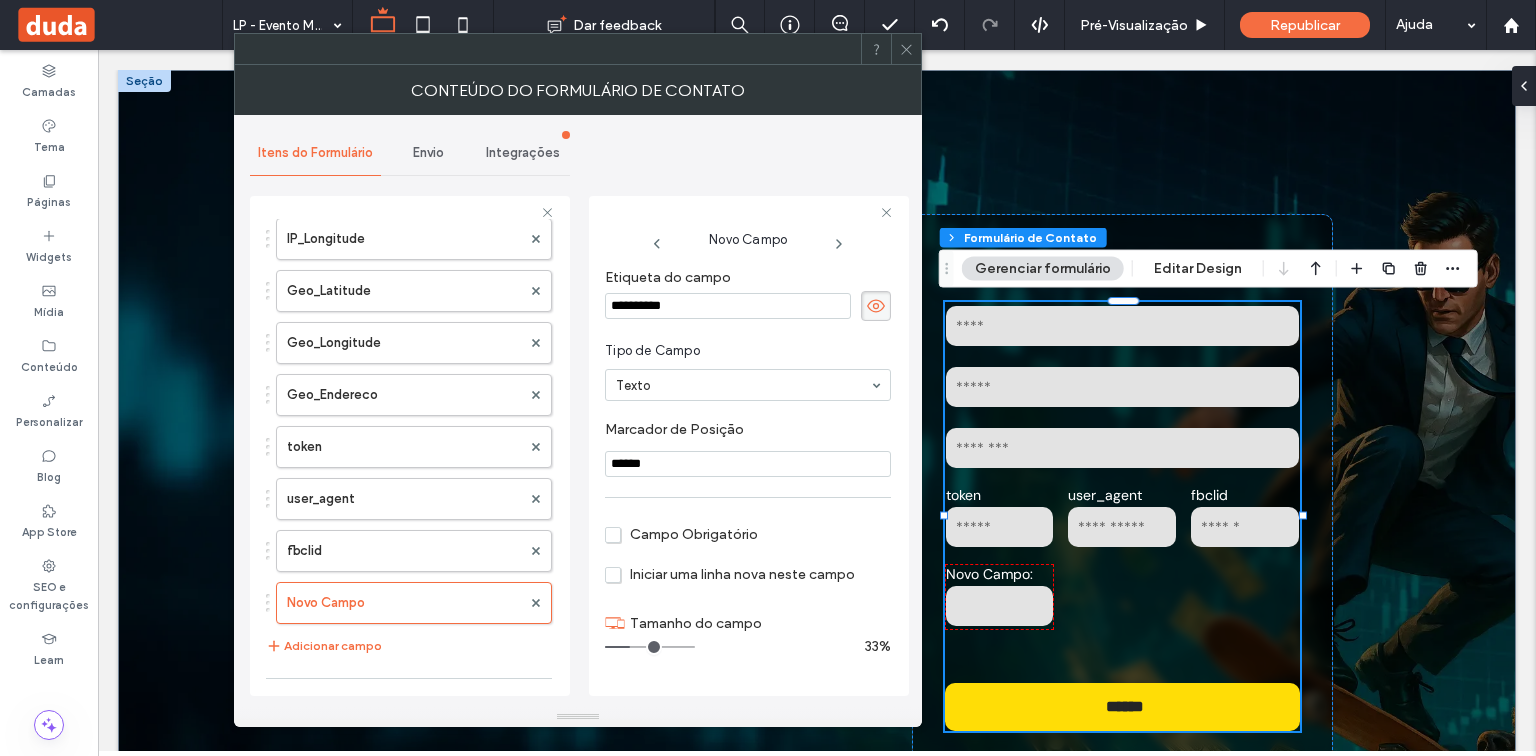 click on "**********" at bounding box center (749, 446) 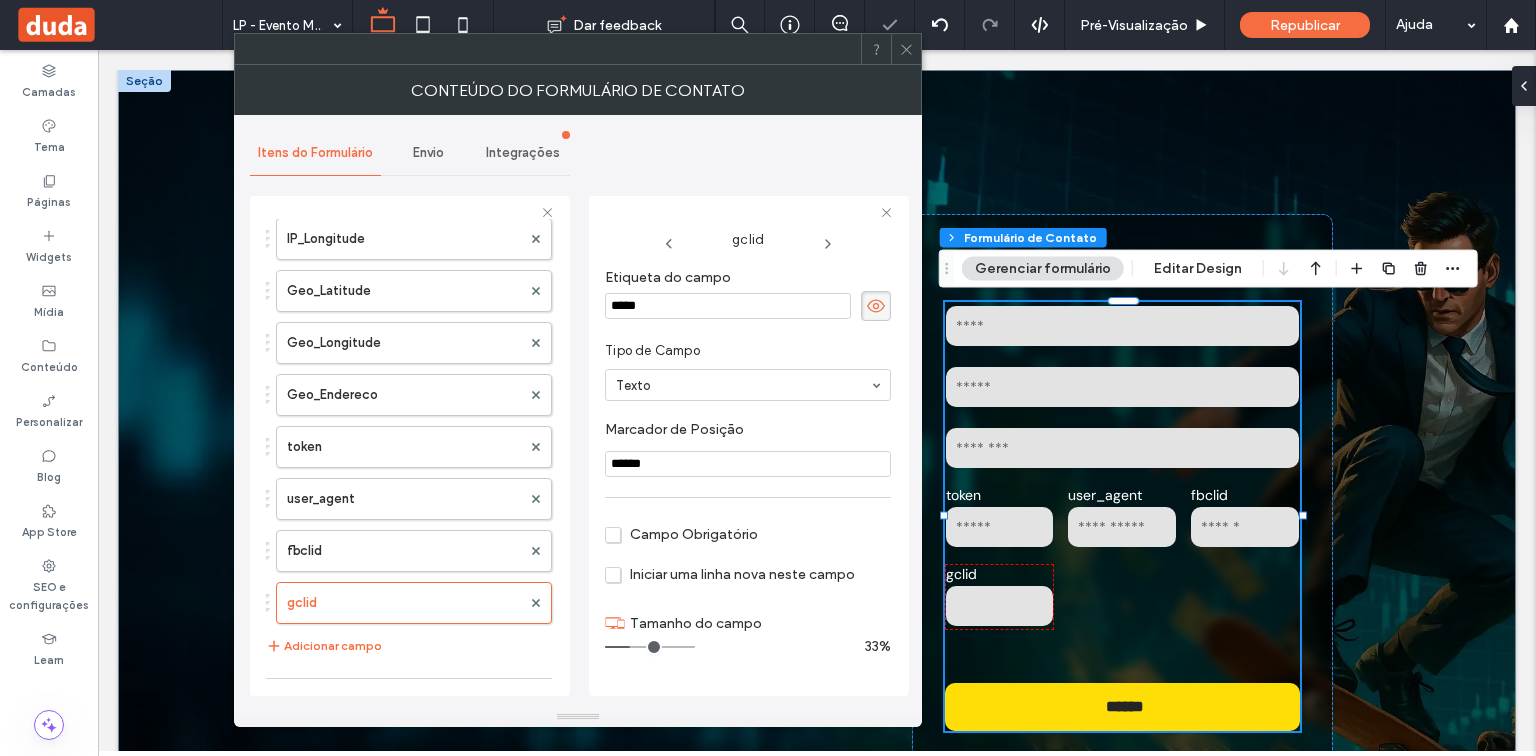 drag, startPoint x: 655, startPoint y: 460, endPoint x: 613, endPoint y: 457, distance: 42.107006 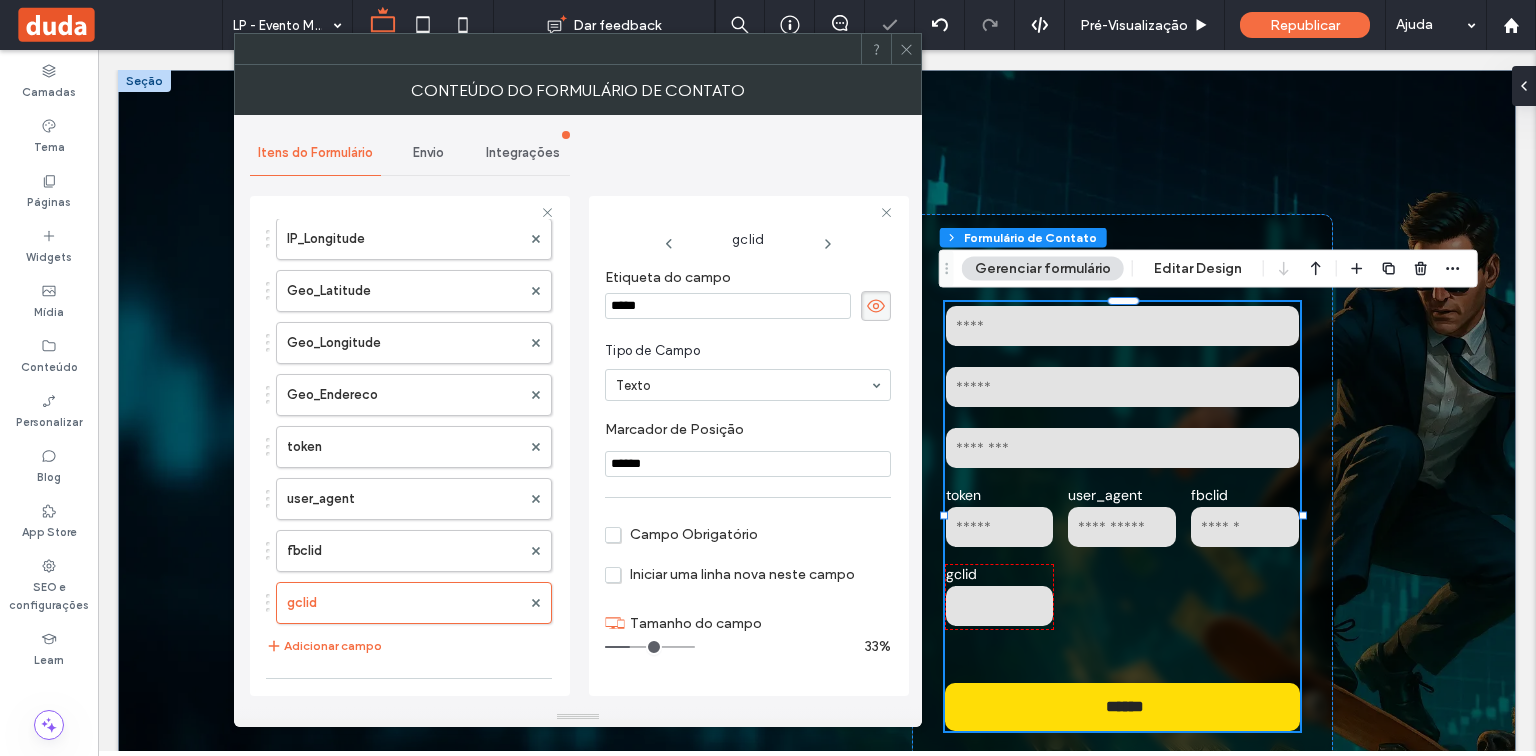 paste 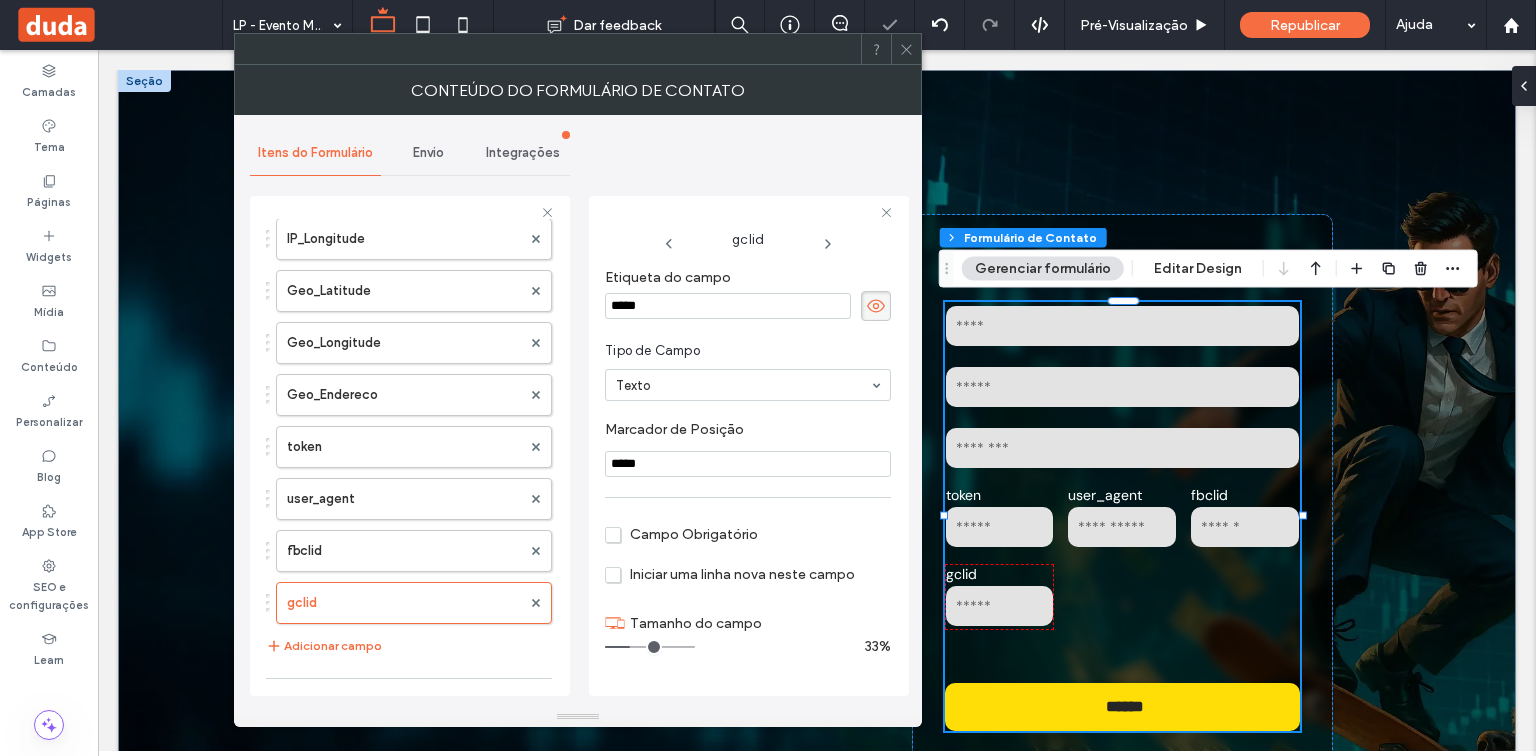 type on "*****" 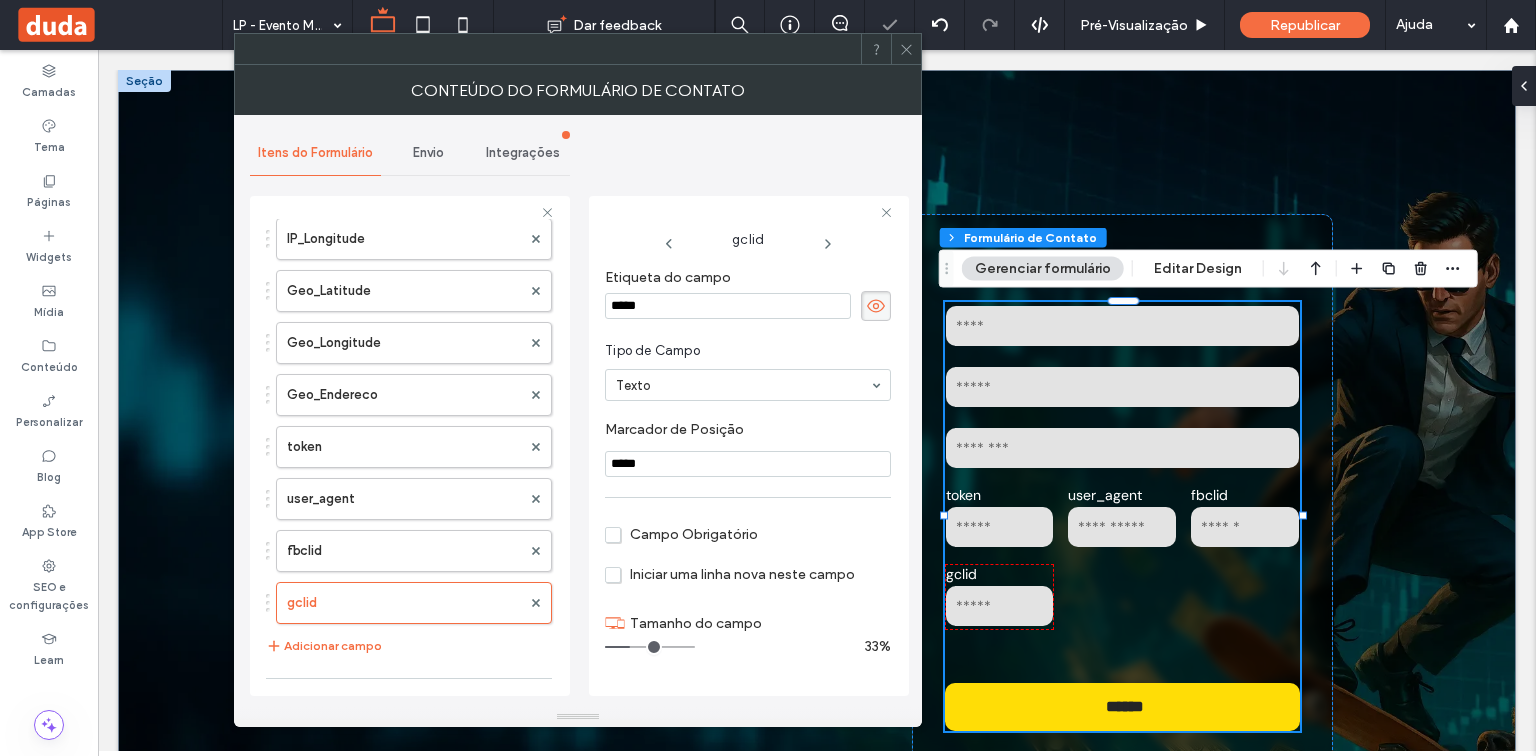 click on "Marcador de Posiçāo" at bounding box center [744, 432] 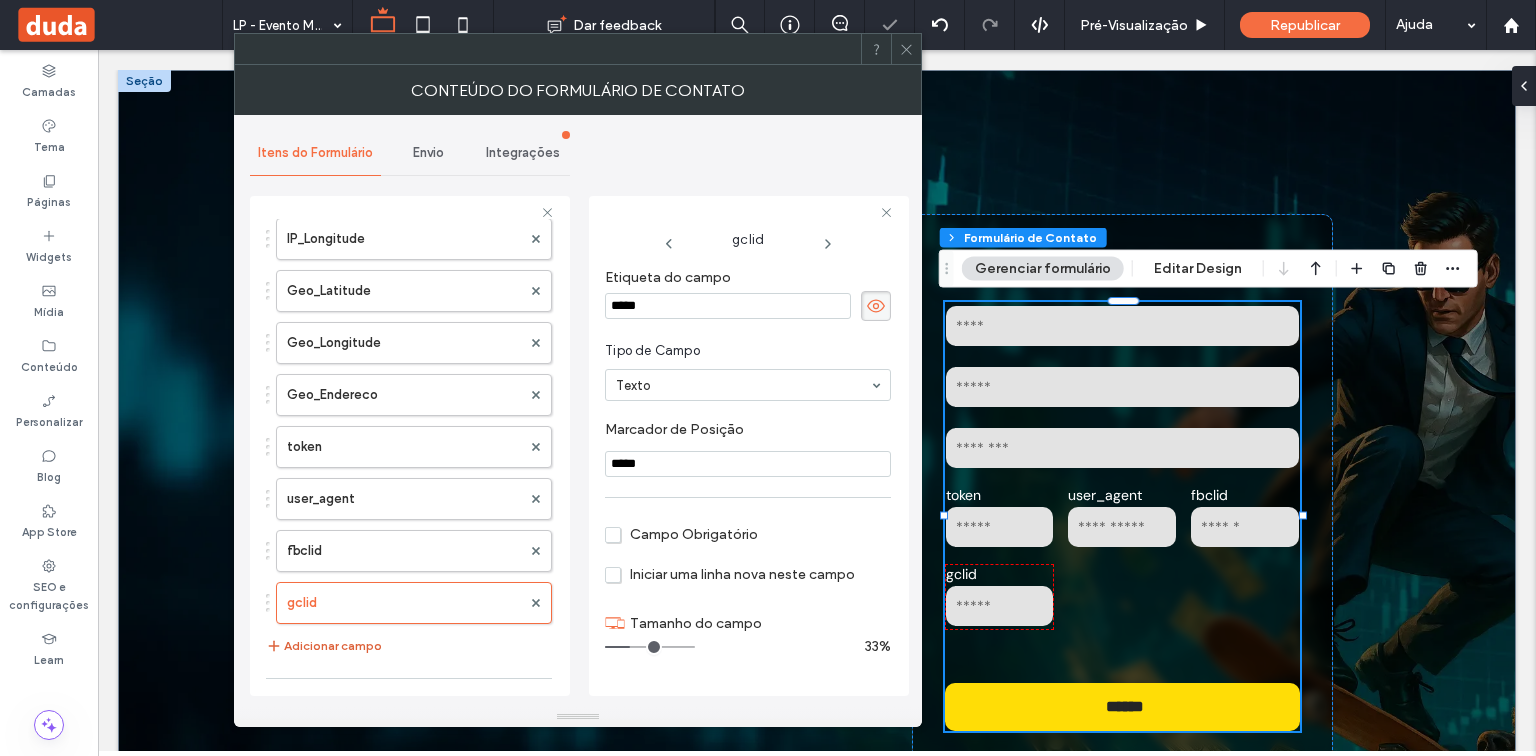 click on "Adicionar campo" at bounding box center [324, 646] 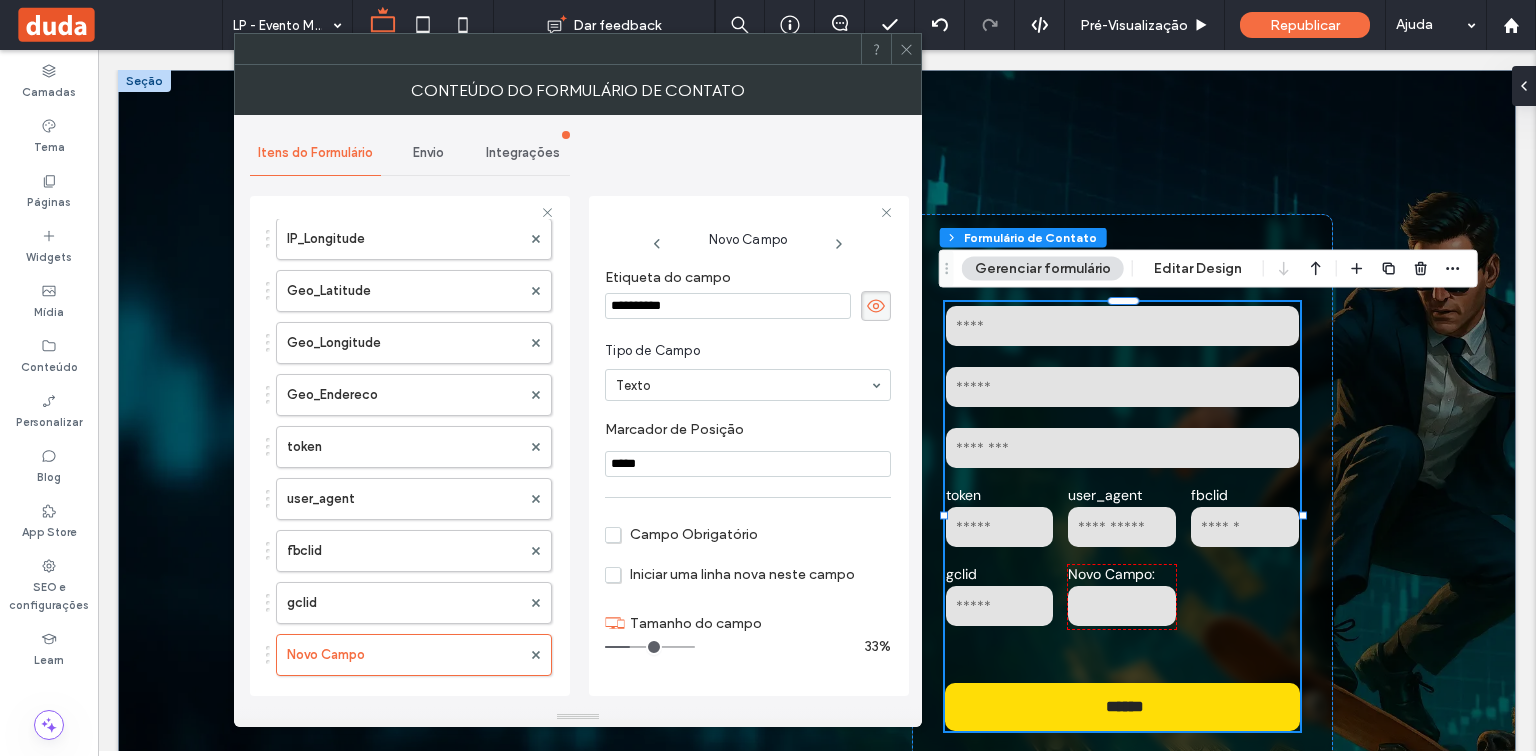 drag, startPoint x: 673, startPoint y: 304, endPoint x: 610, endPoint y: 304, distance: 63 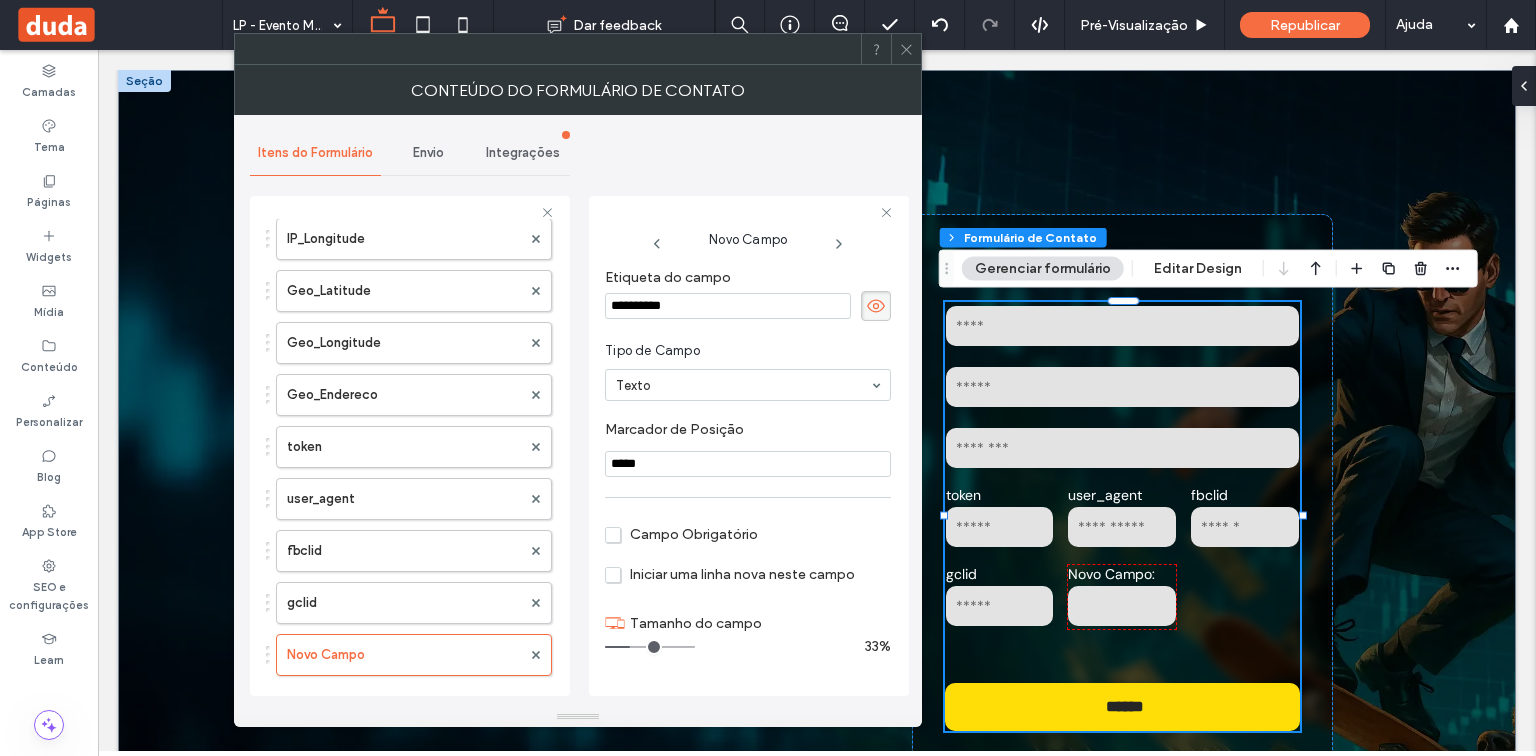 click on "**********" at bounding box center [728, 306] 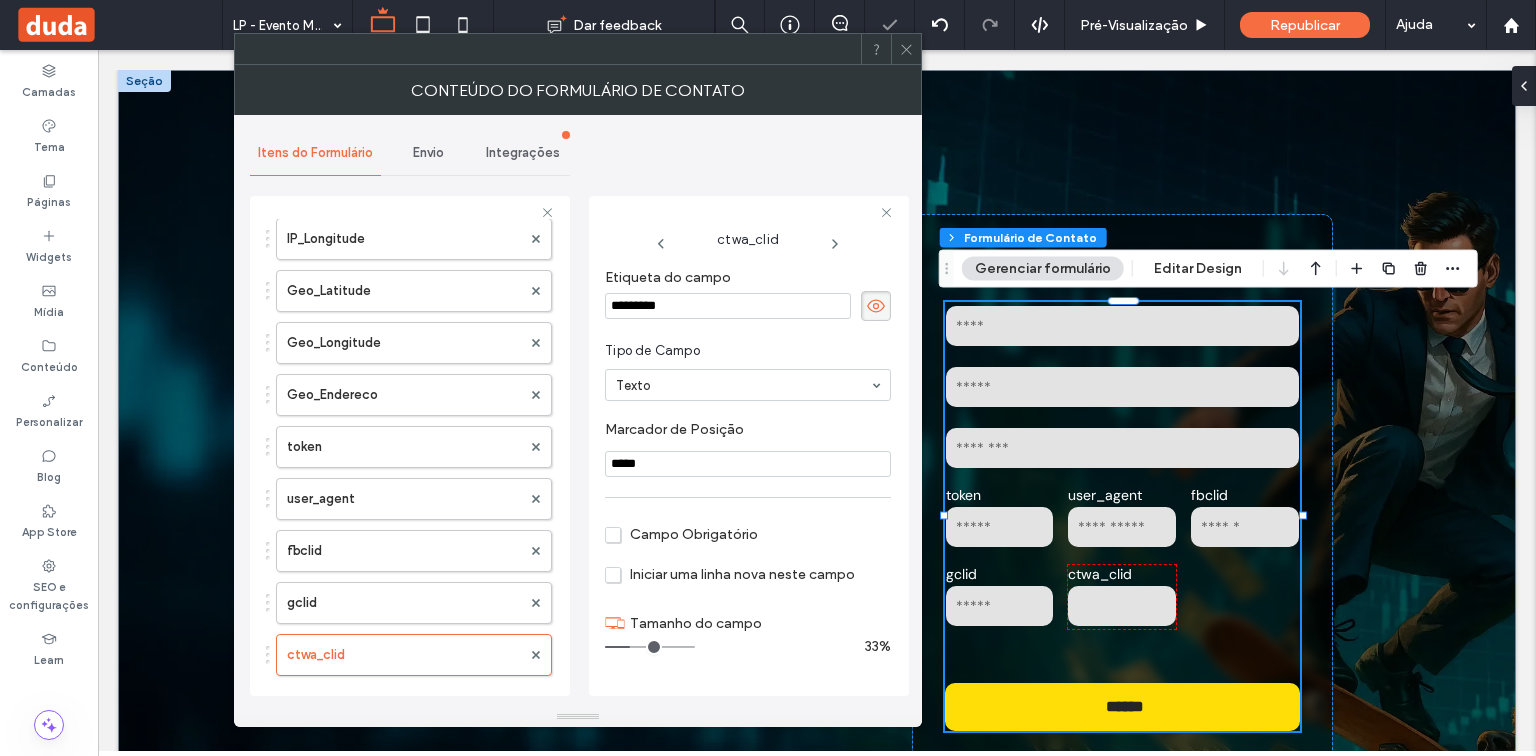 drag, startPoint x: 668, startPoint y: 455, endPoint x: 608, endPoint y: 457, distance: 60.033325 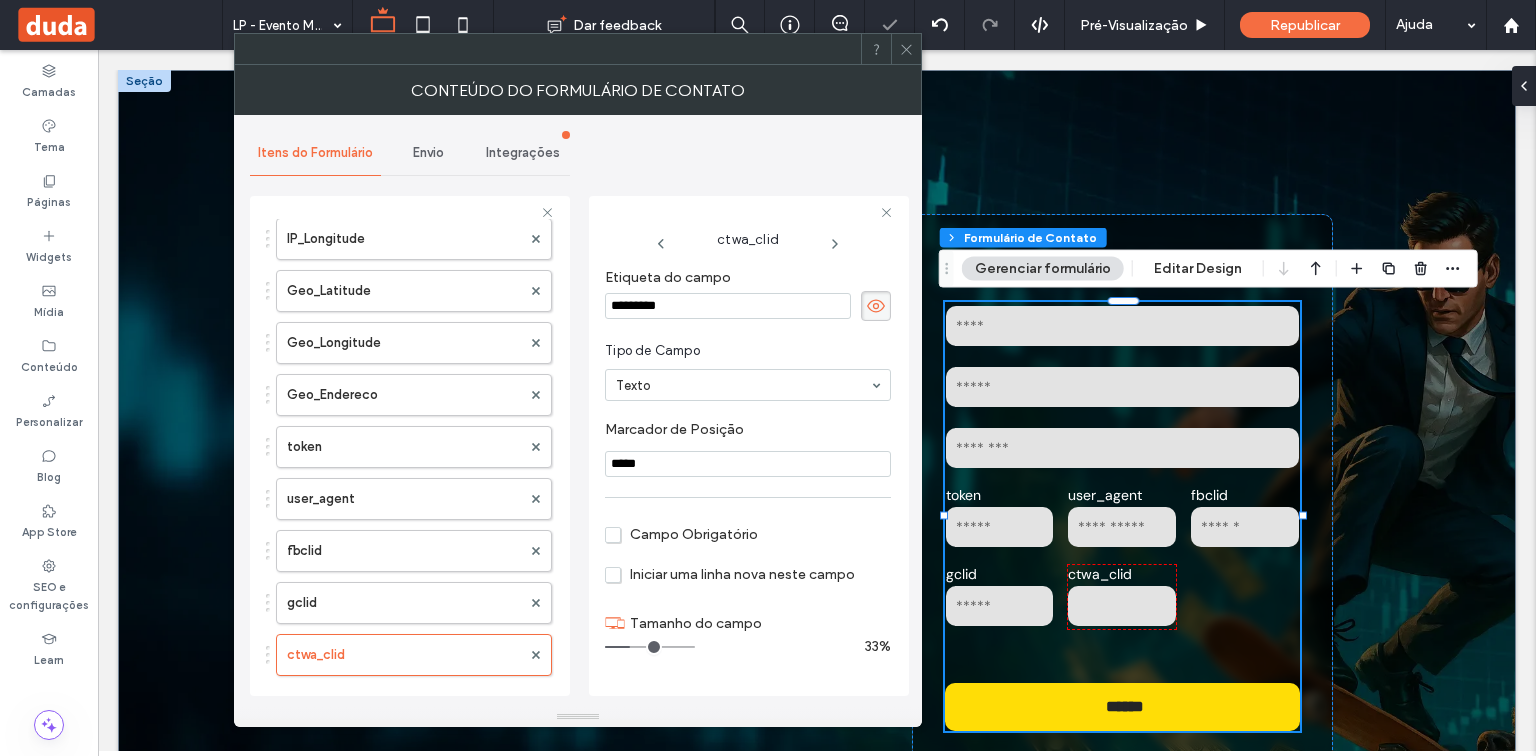click on "*****" at bounding box center (748, 464) 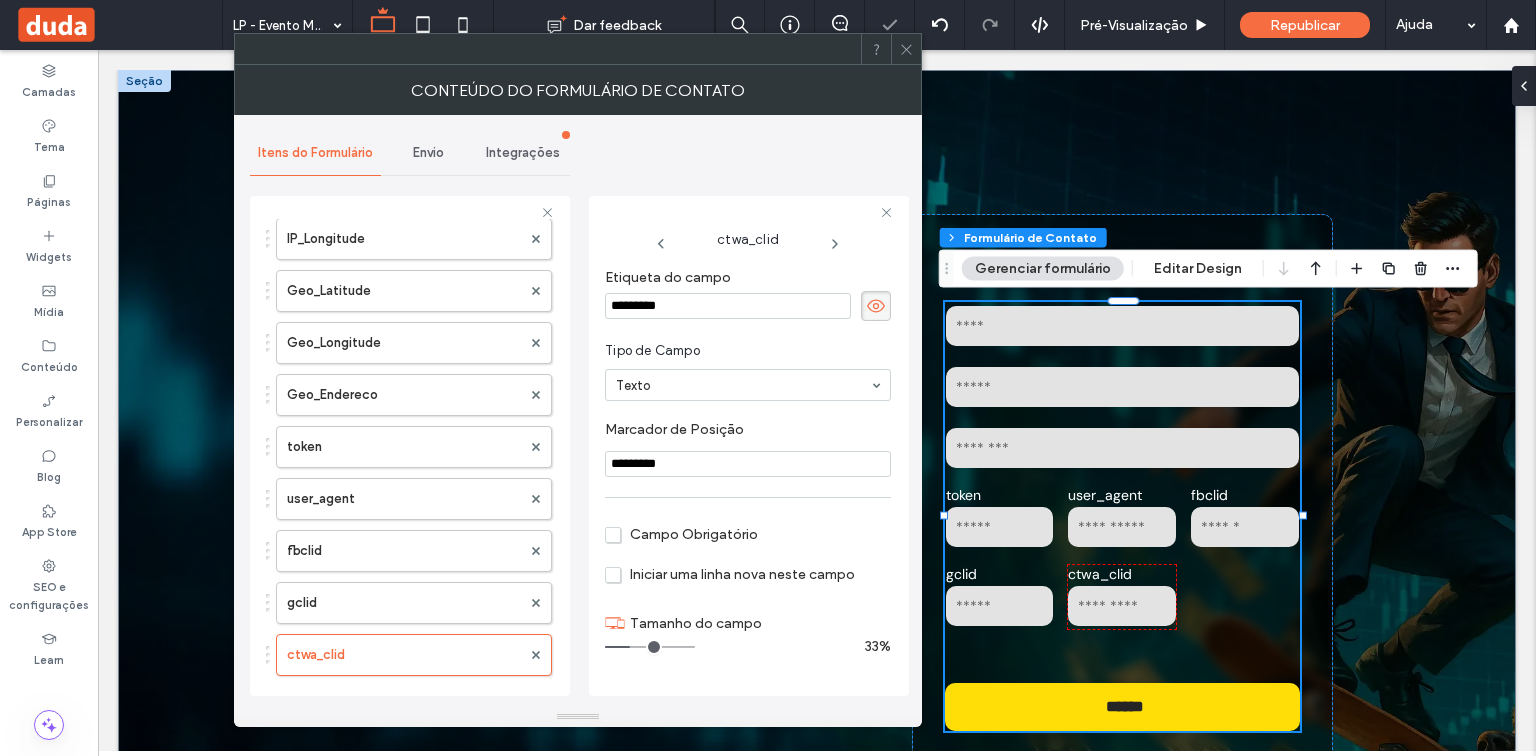 type on "*********" 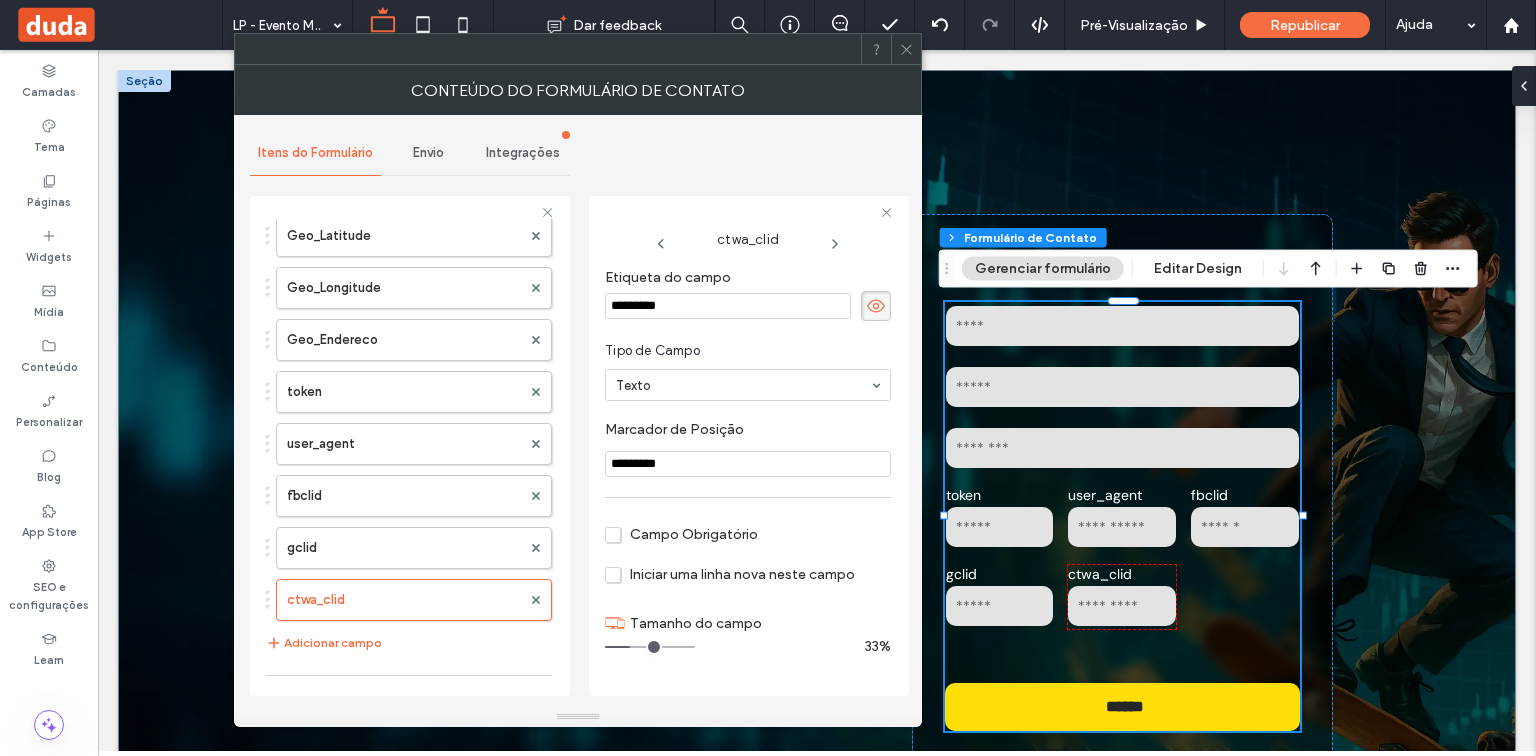 scroll, scrollTop: 1205, scrollLeft: 0, axis: vertical 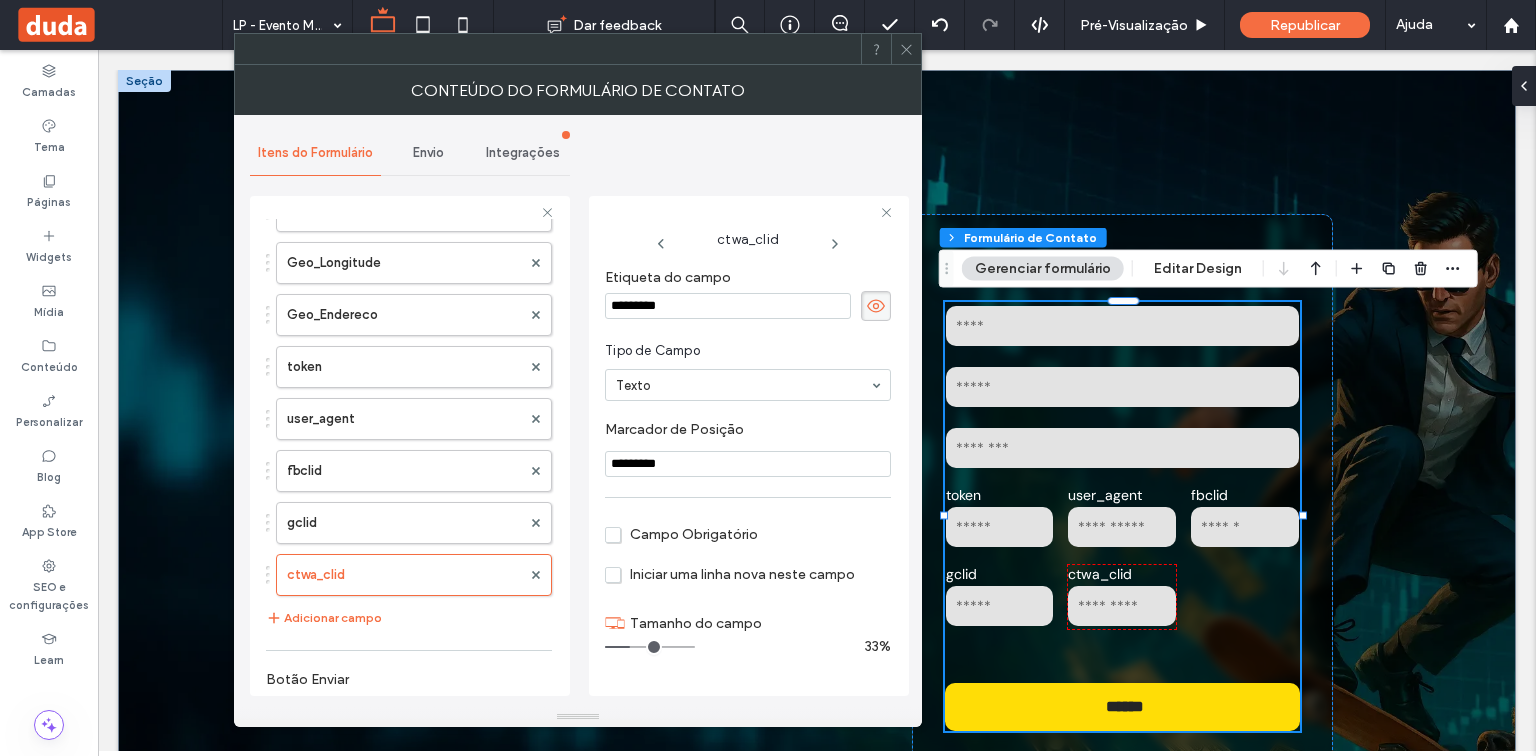 drag, startPoint x: 336, startPoint y: 600, endPoint x: 354, endPoint y: 586, distance: 22.803509 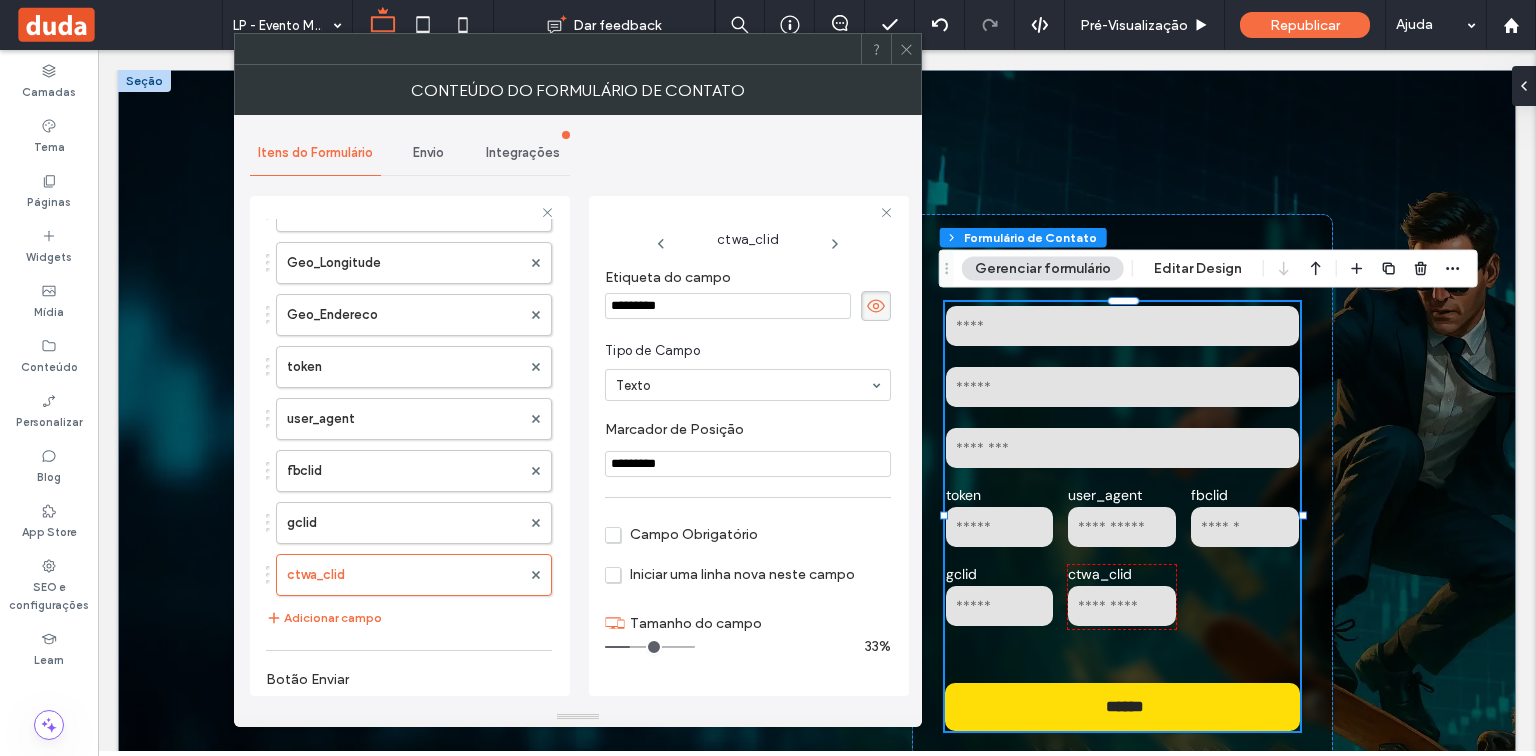 click on "Adicionar campo" at bounding box center (324, 618) 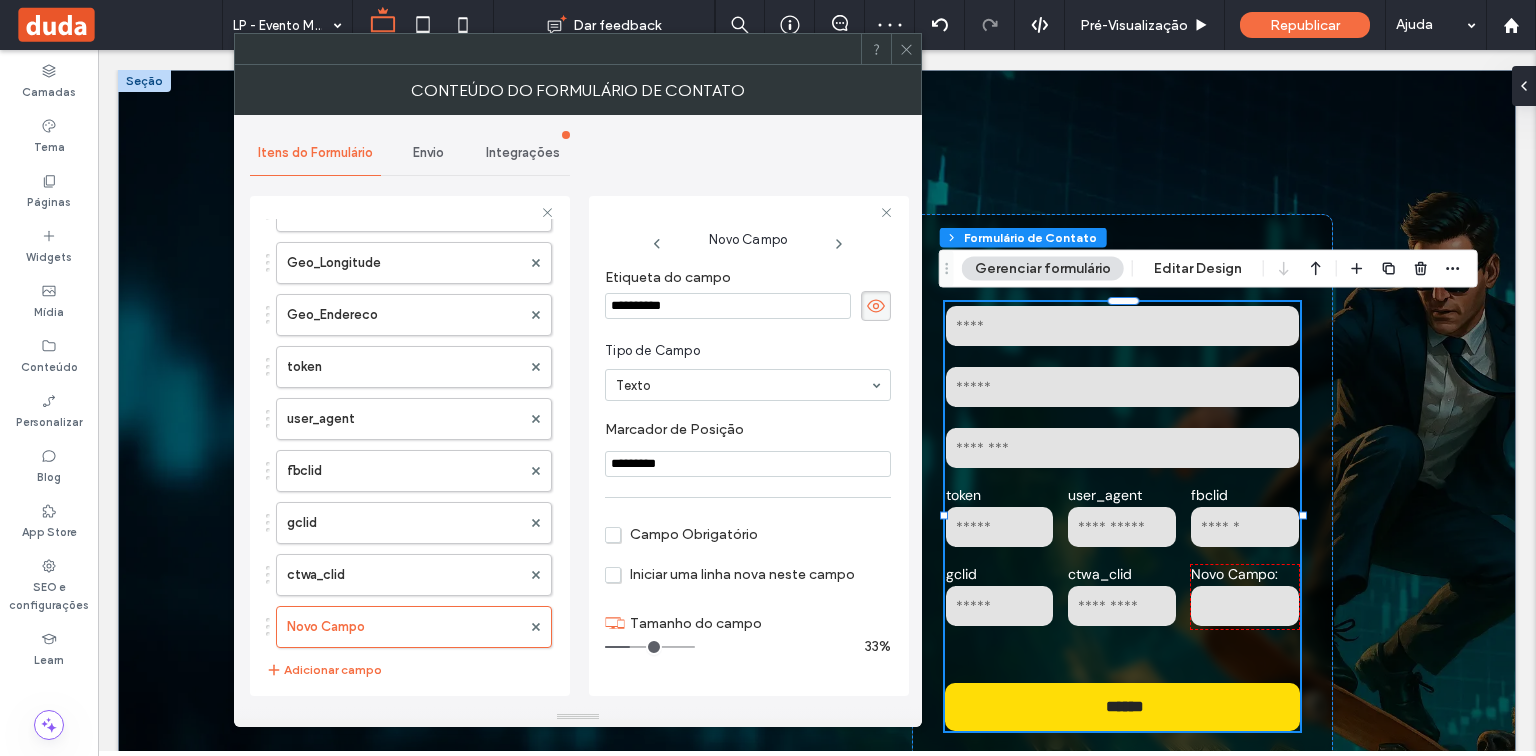 drag, startPoint x: 712, startPoint y: 307, endPoint x: 597, endPoint y: 306, distance: 115.00435 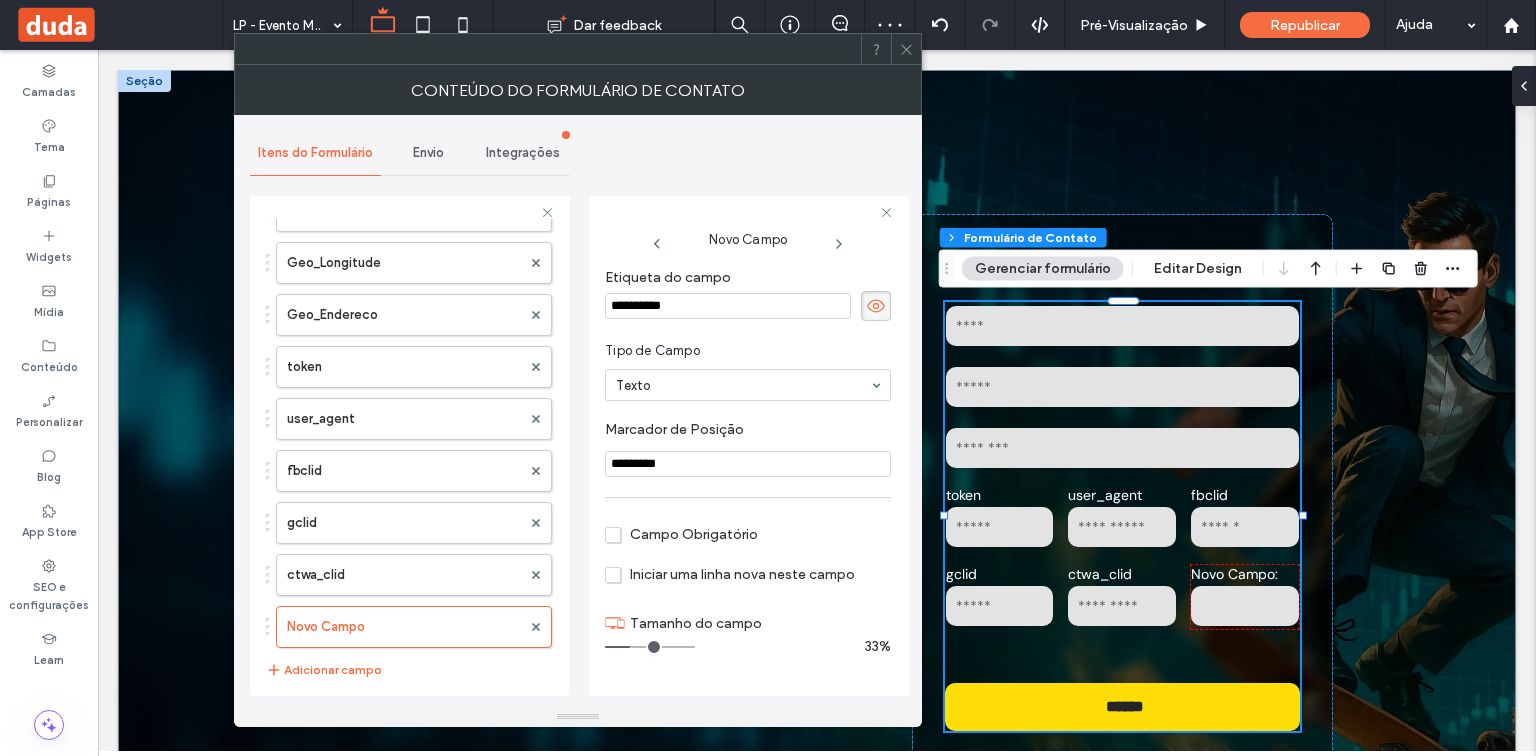 click on "**********" at bounding box center (749, 446) 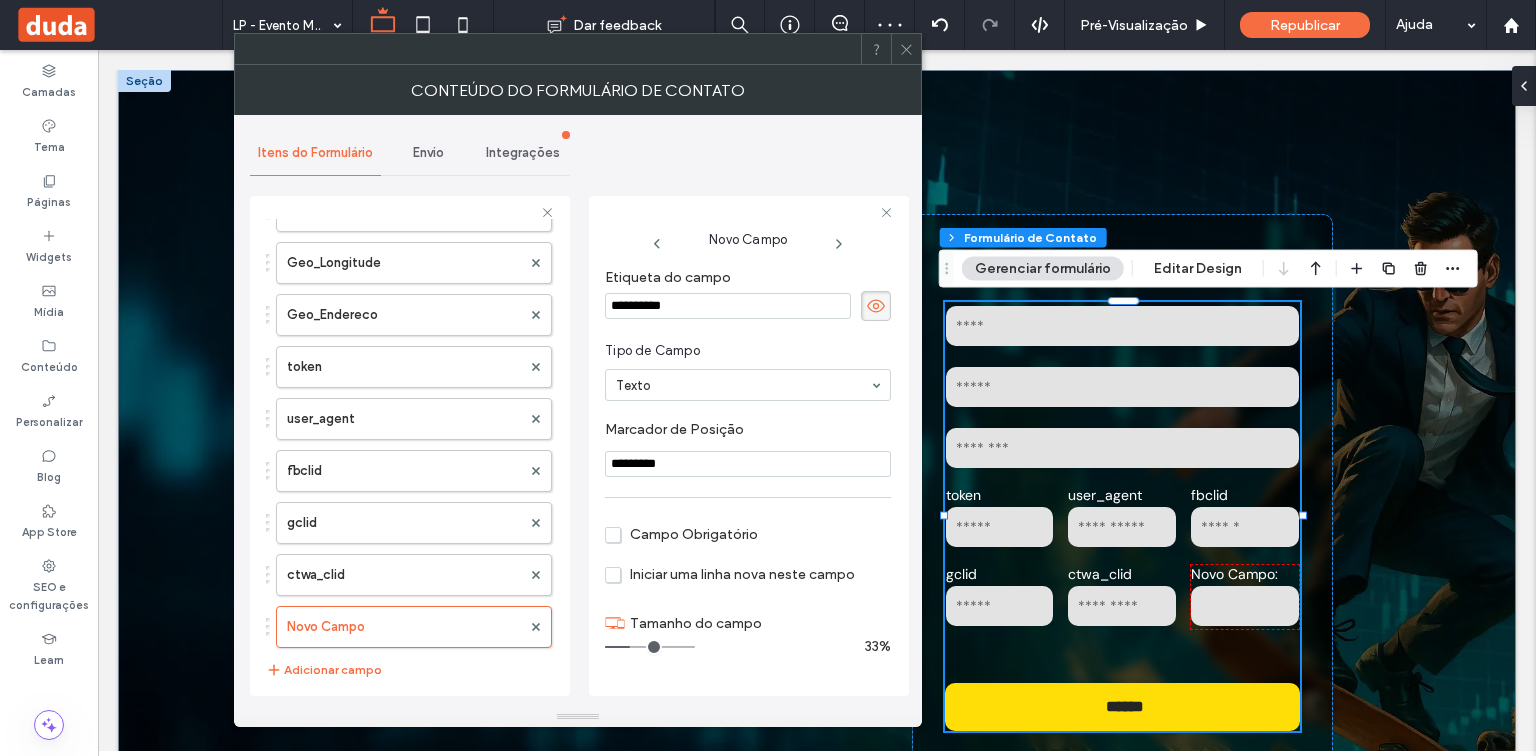 paste on "*" 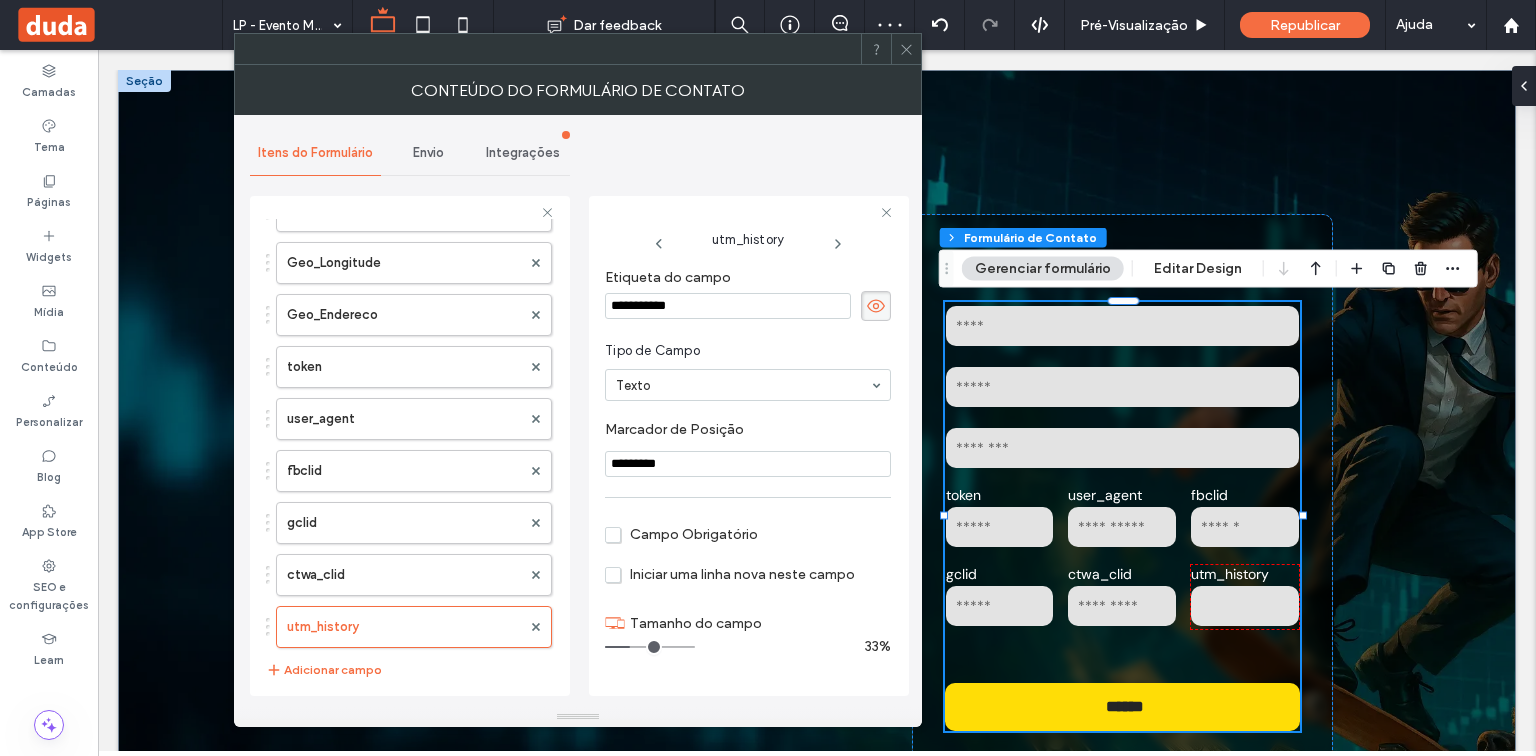 drag, startPoint x: 684, startPoint y: 459, endPoint x: 602, endPoint y: 457, distance: 82.02438 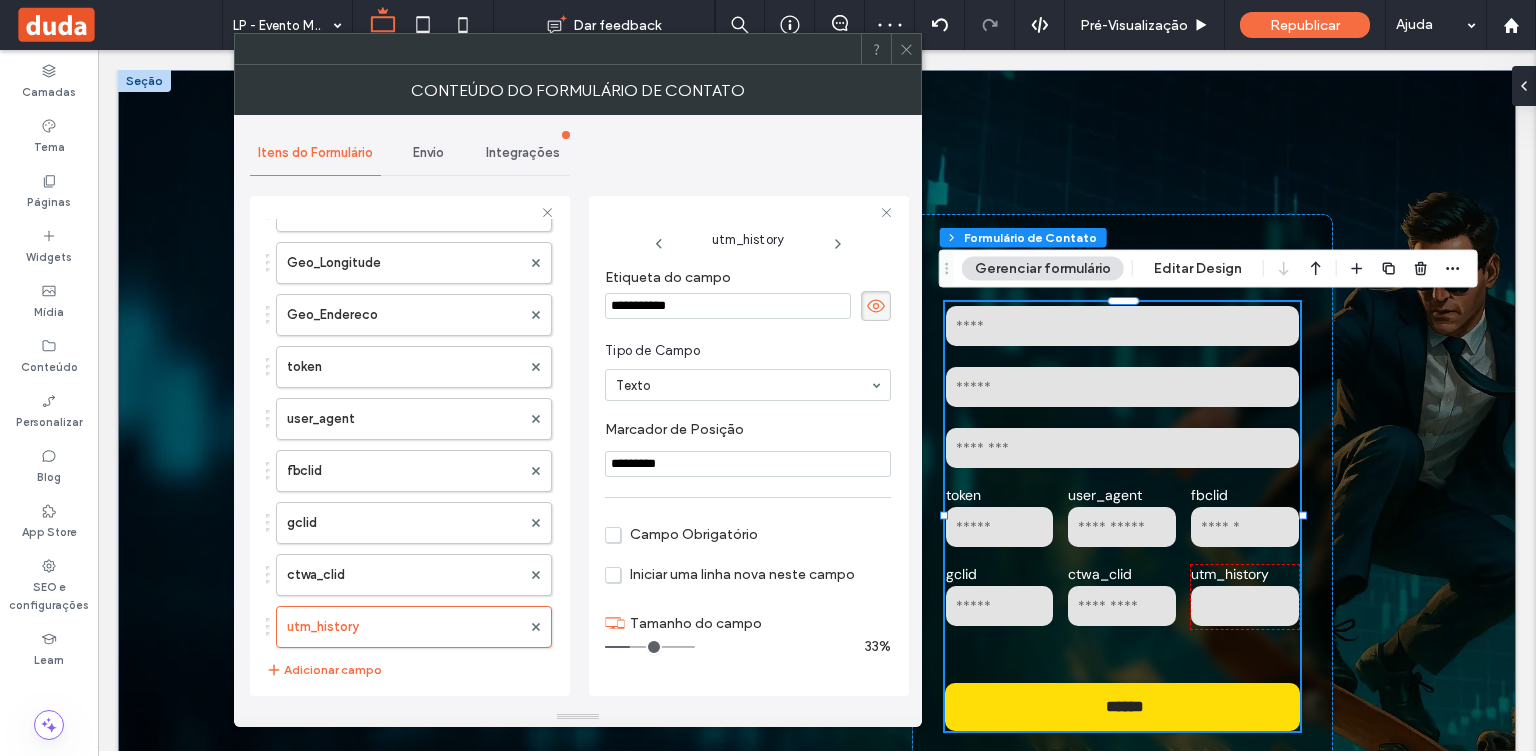 click on "**********" at bounding box center (749, 446) 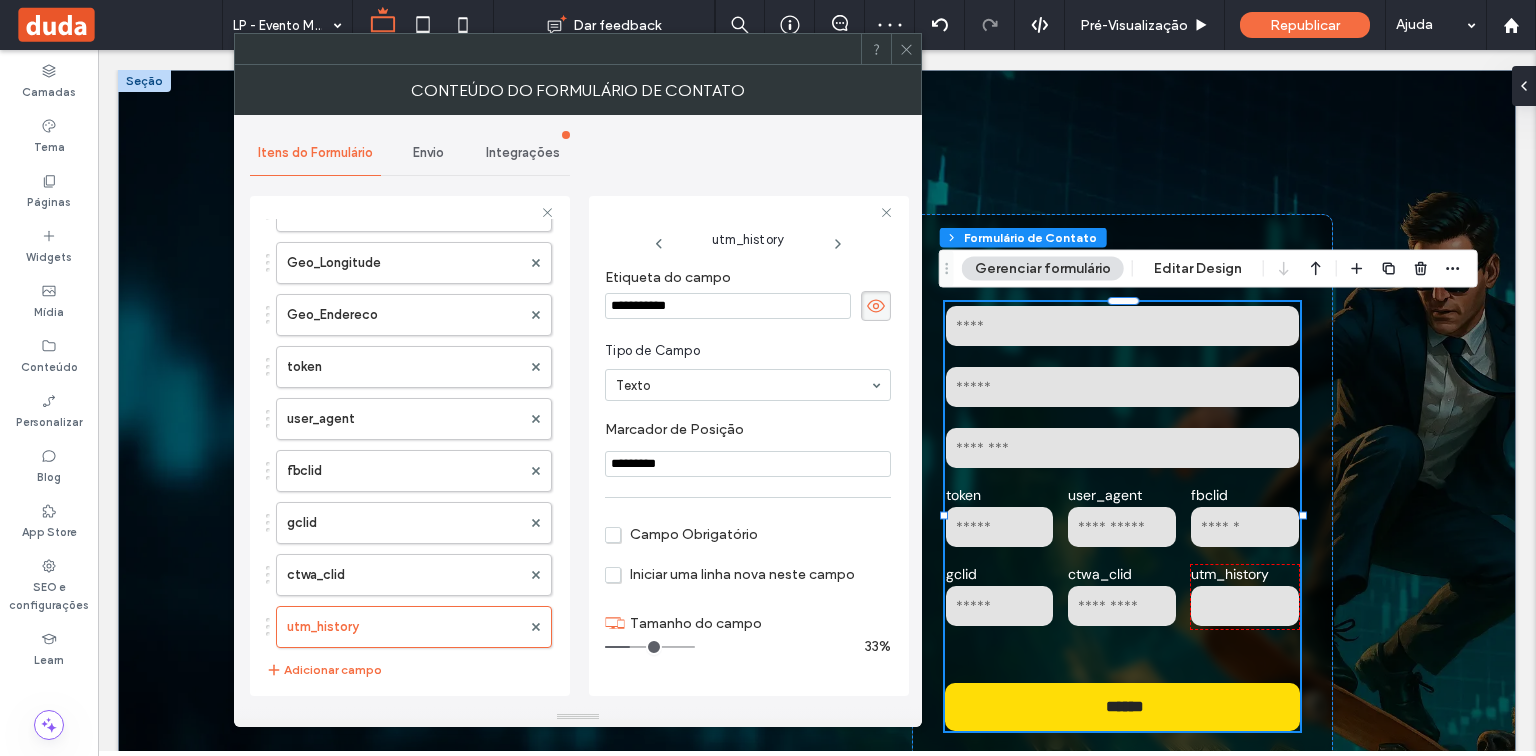 paste on "**" 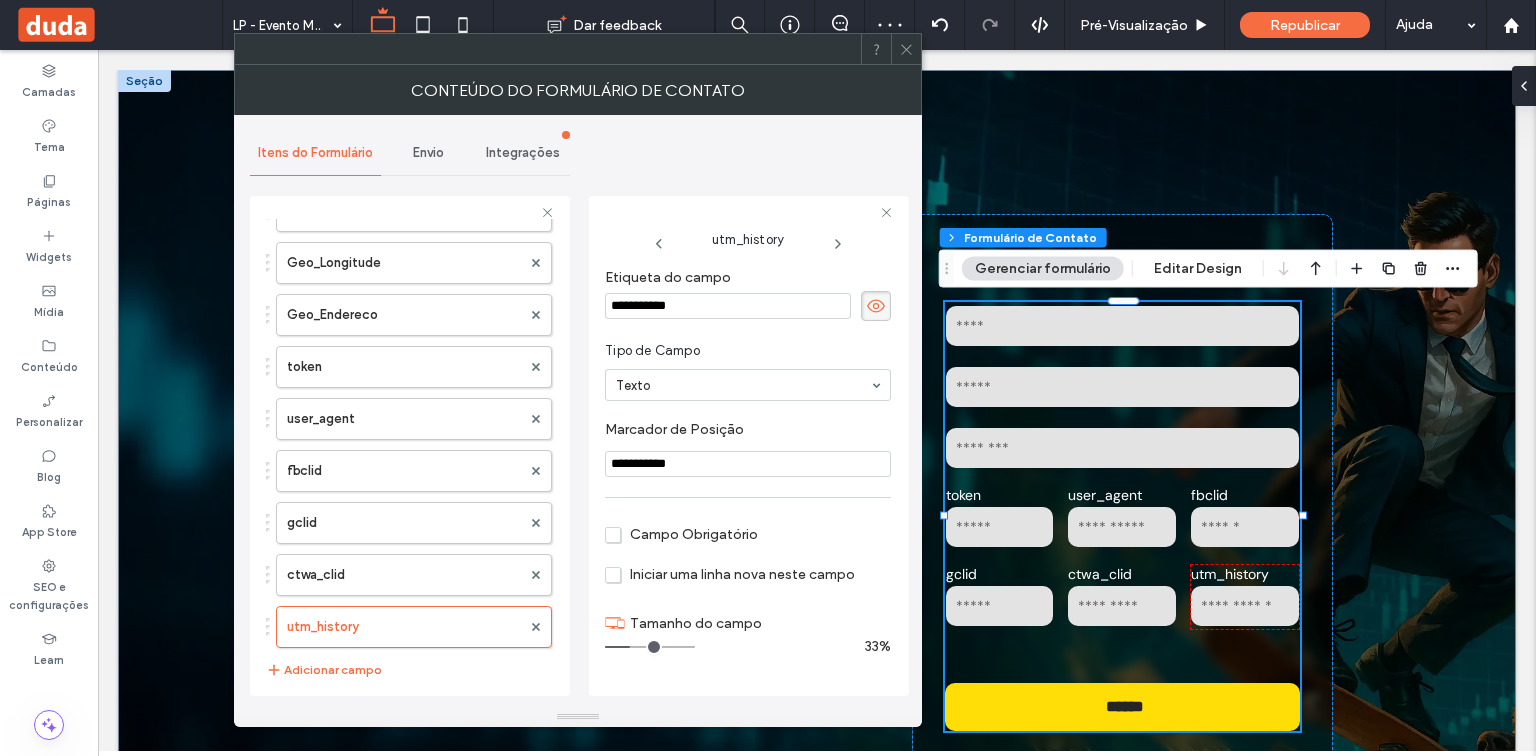 type on "**********" 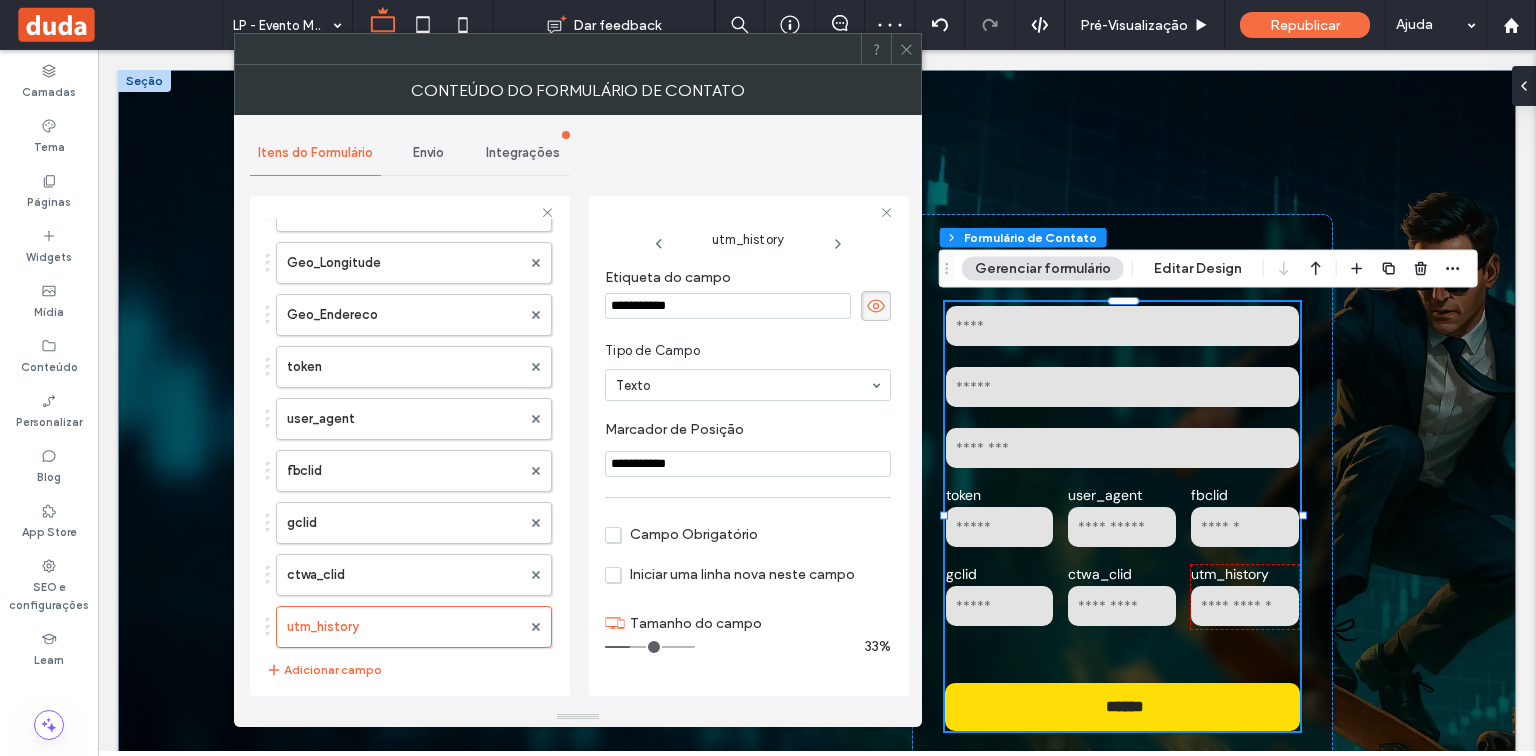 click on "Marcador de Posiçāo" at bounding box center (744, 432) 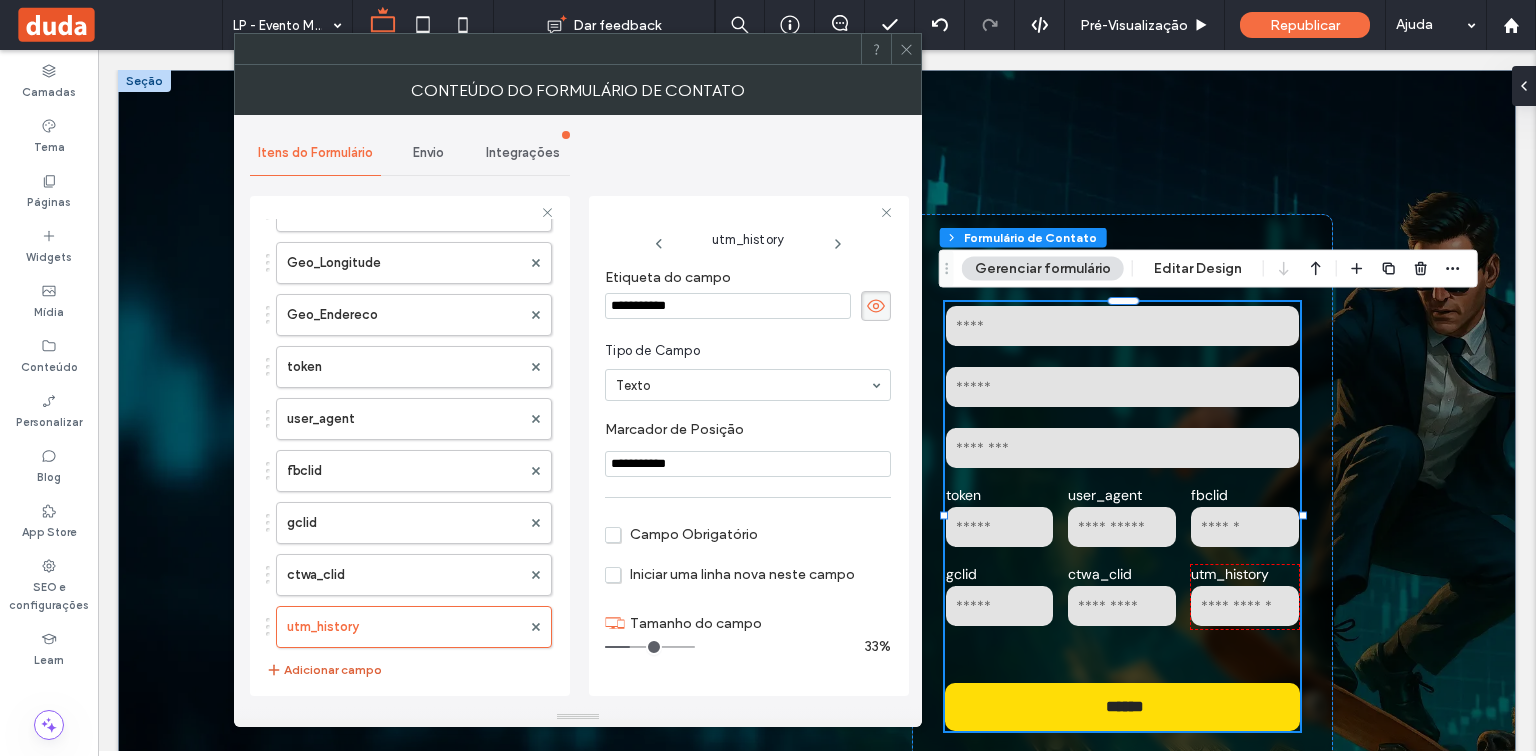 click on "Adicionar campo" at bounding box center [324, 670] 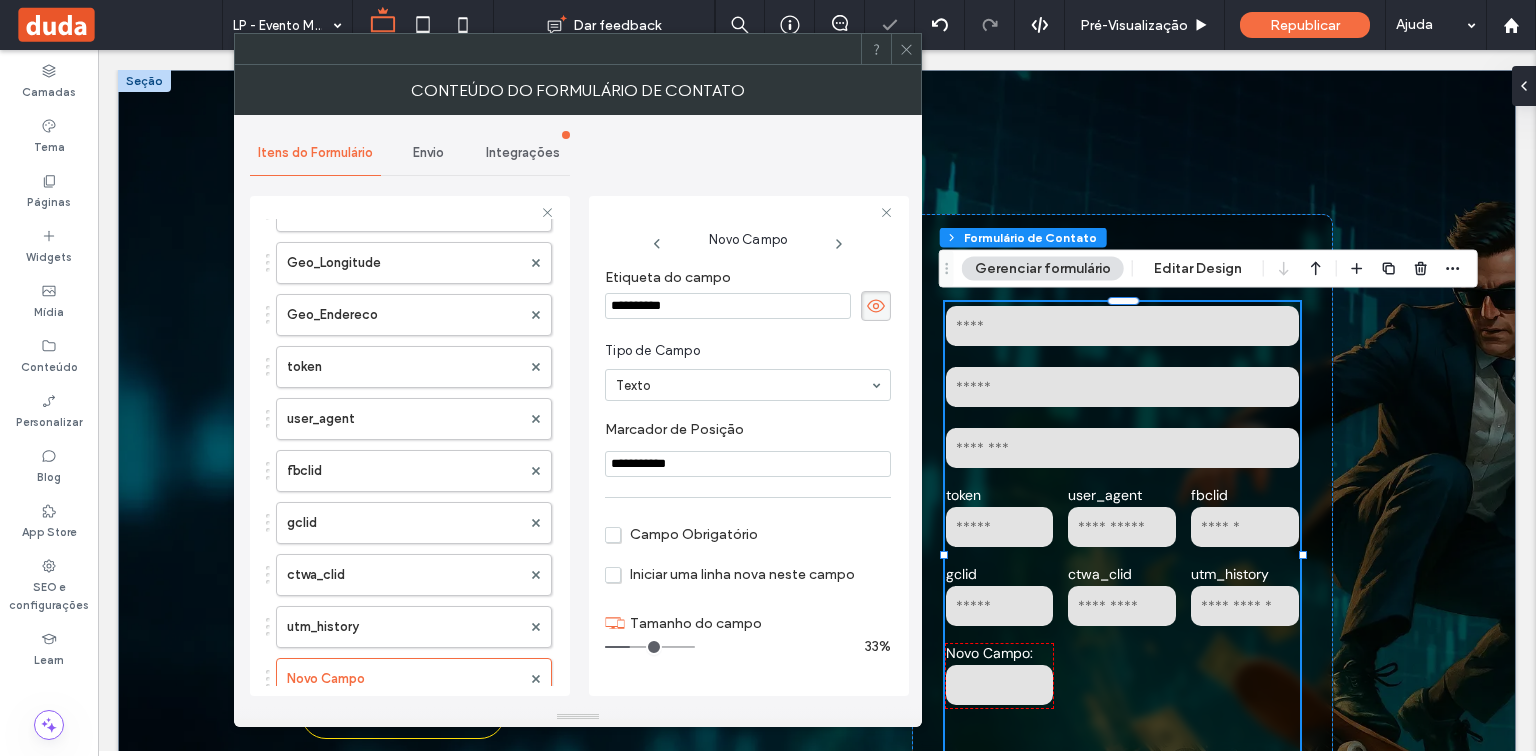 drag, startPoint x: 603, startPoint y: 292, endPoint x: 574, endPoint y: 291, distance: 29.017237 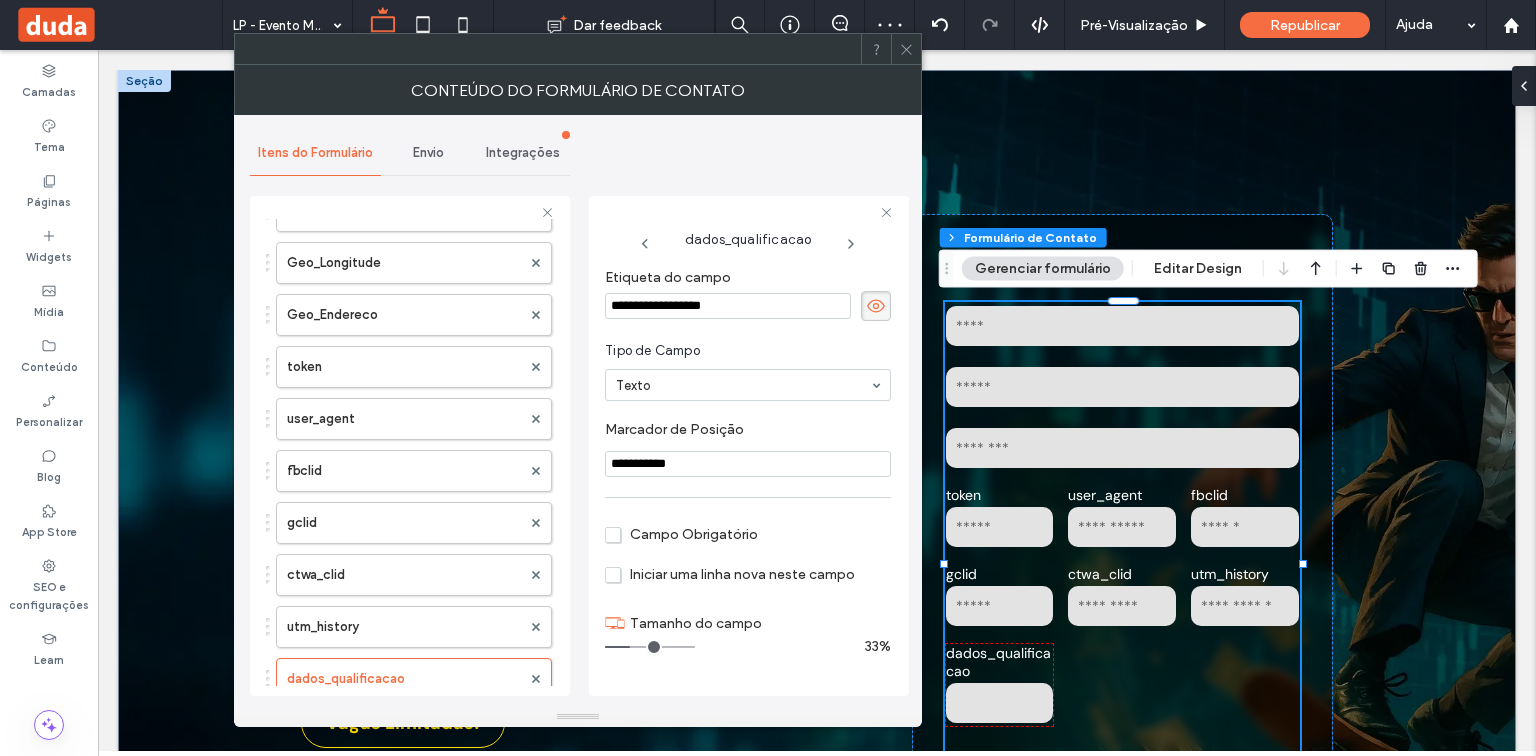 drag, startPoint x: 628, startPoint y: 466, endPoint x: 604, endPoint y: 466, distance: 24 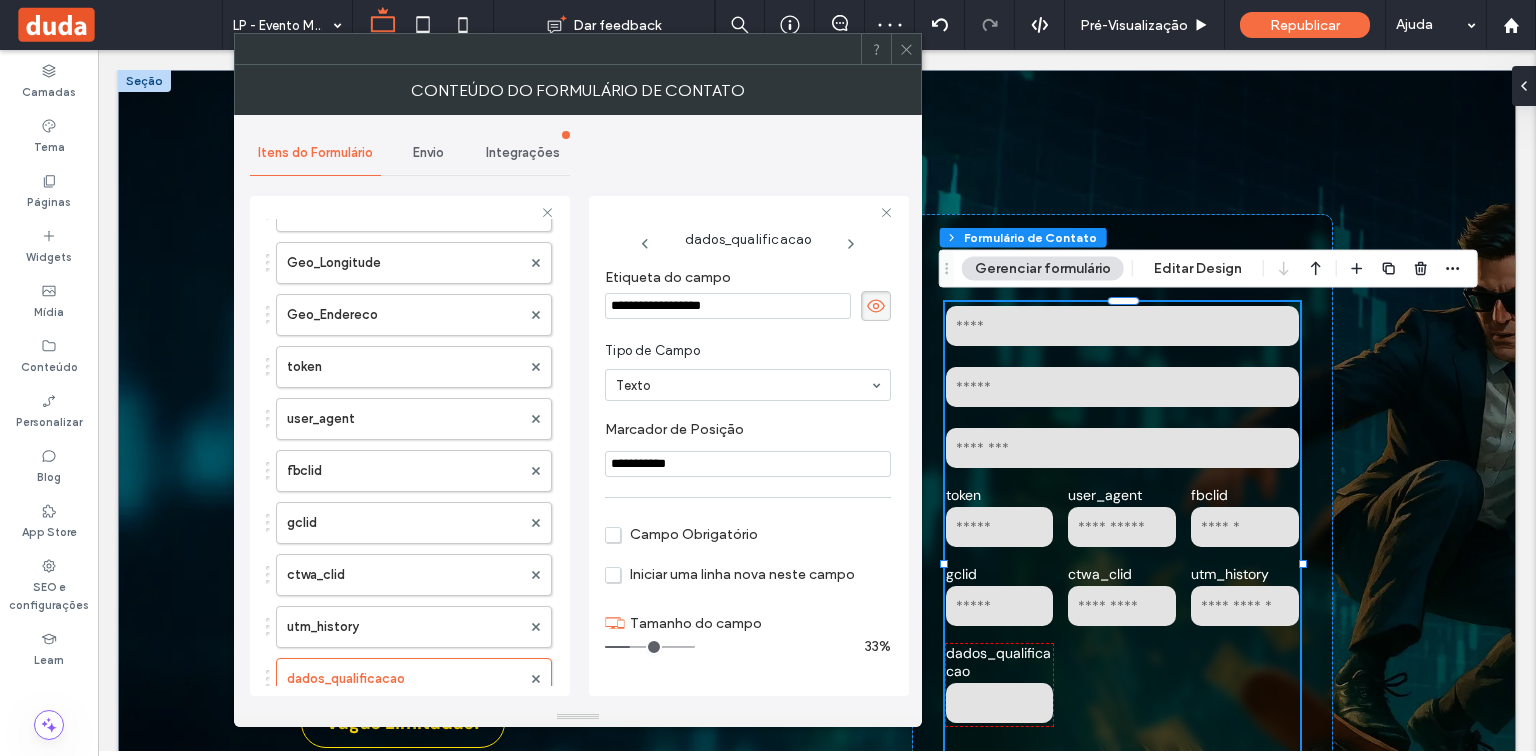 click on "**********" at bounding box center (749, 446) 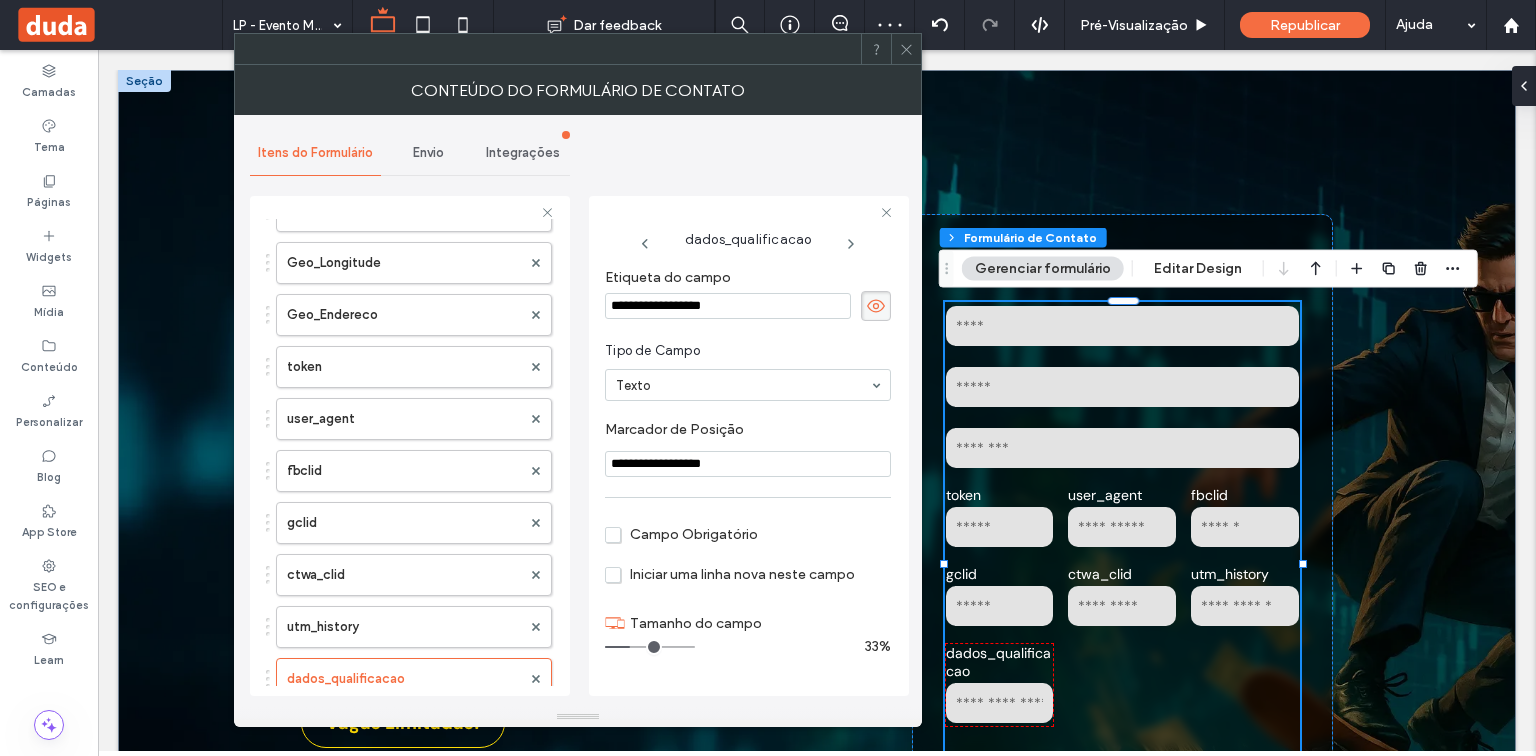 type on "**********" 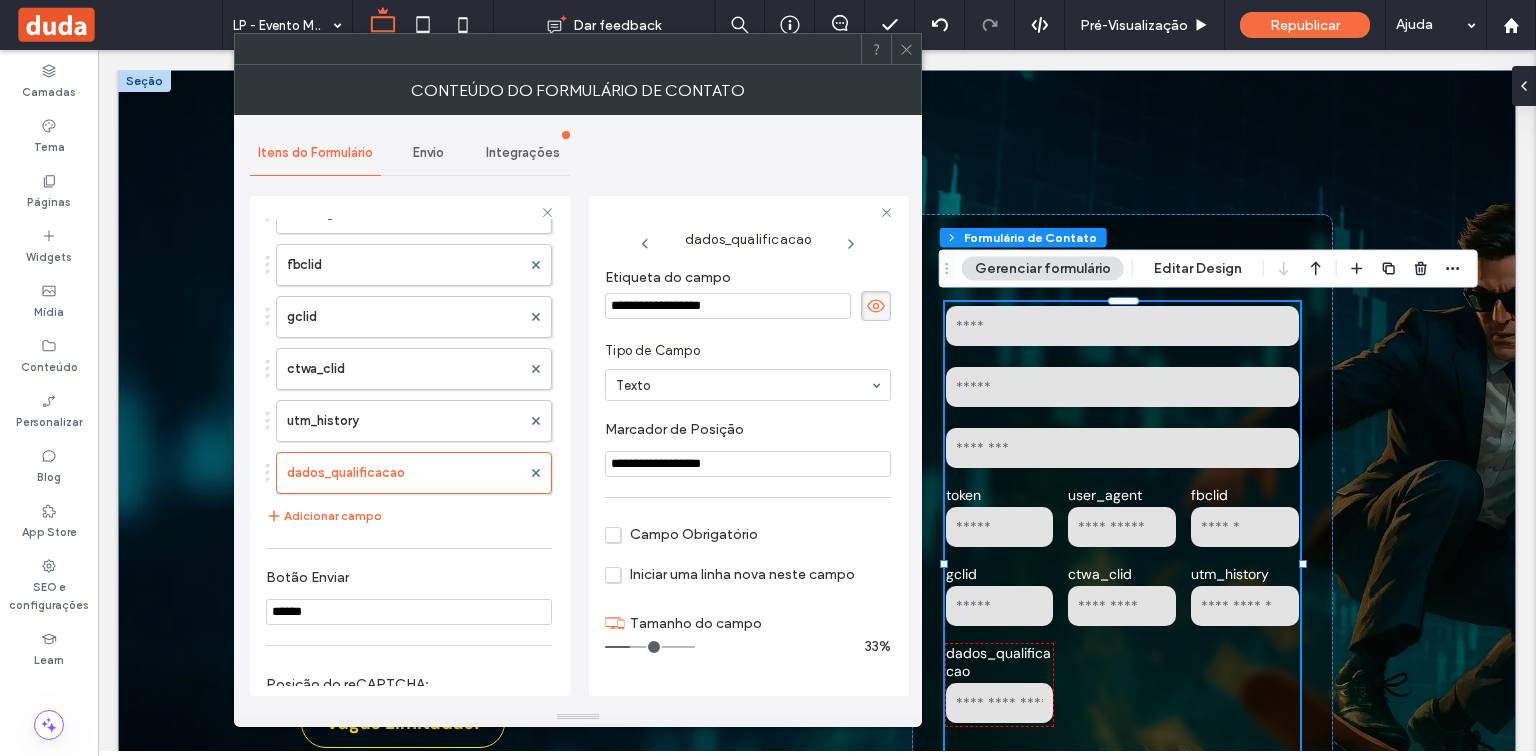 scroll, scrollTop: 1445, scrollLeft: 0, axis: vertical 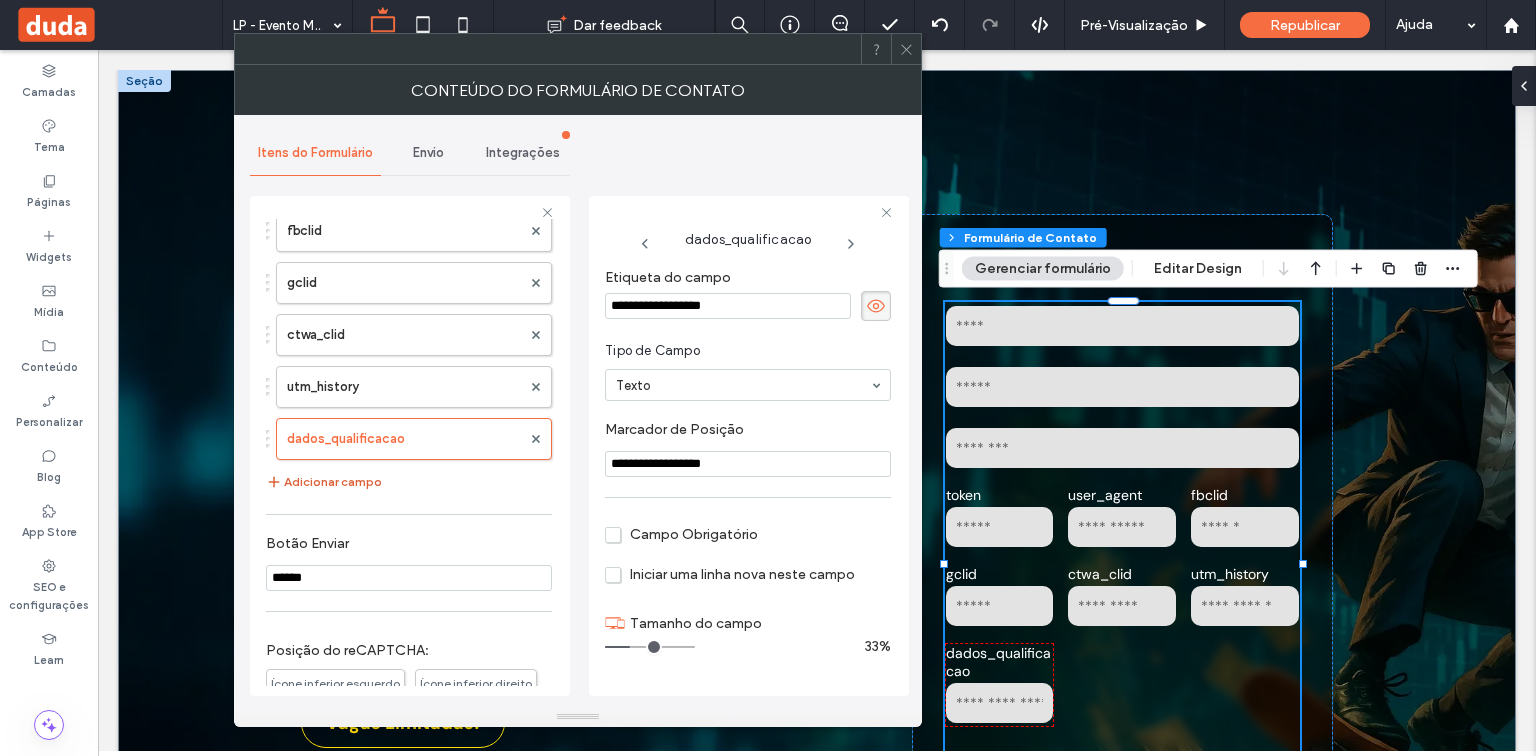 drag, startPoint x: 368, startPoint y: 467, endPoint x: 378, endPoint y: 466, distance: 10.049875 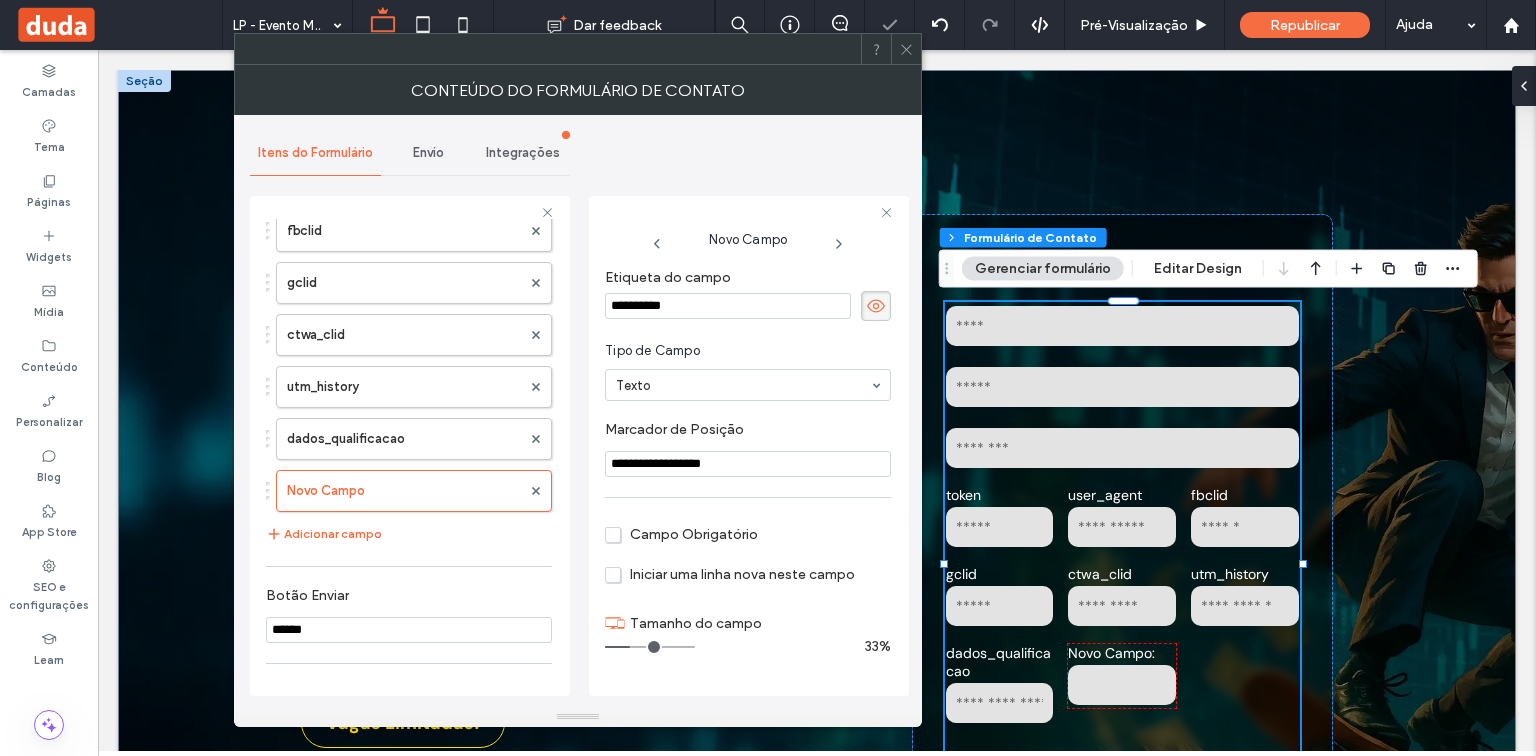 click on "**********" at bounding box center [578, 411] 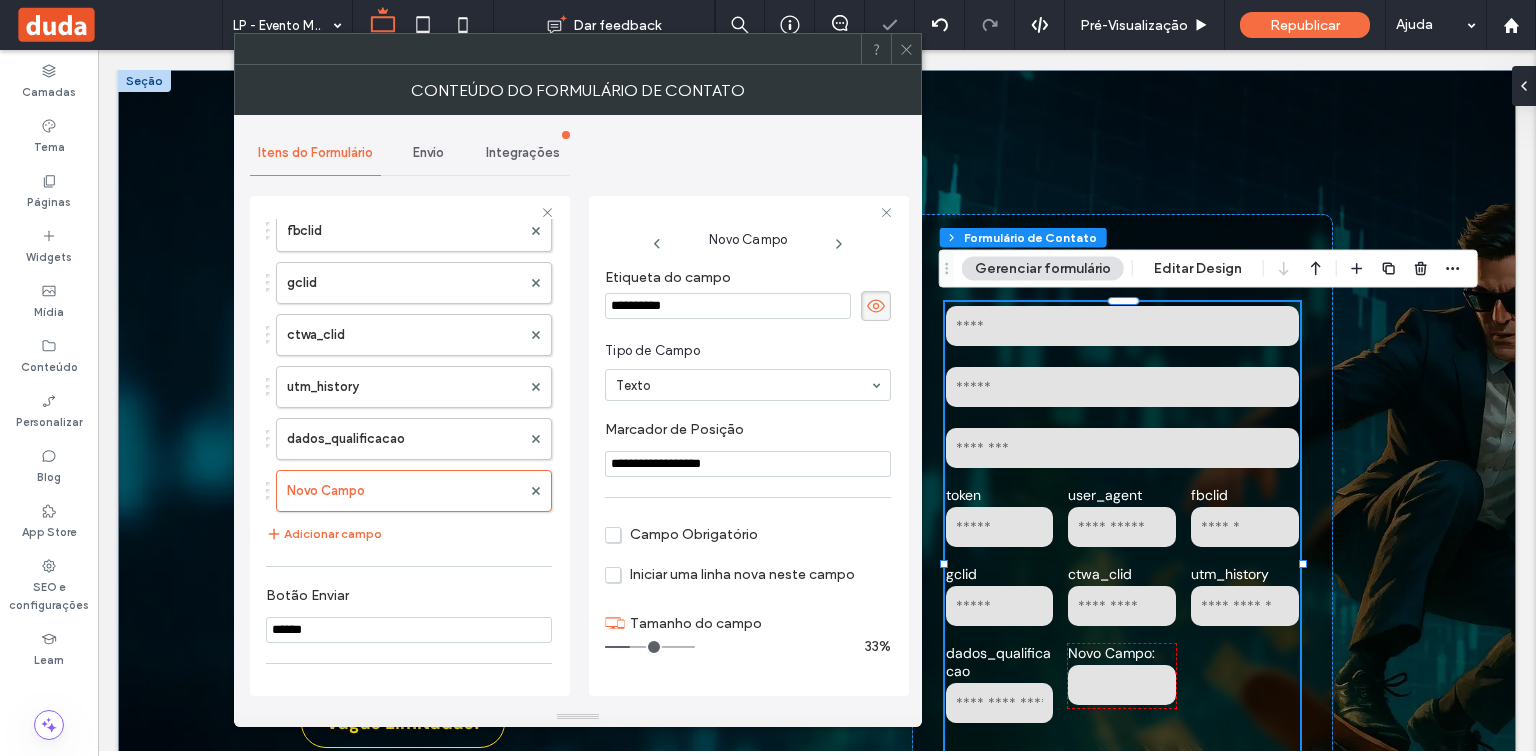 type on "**********" 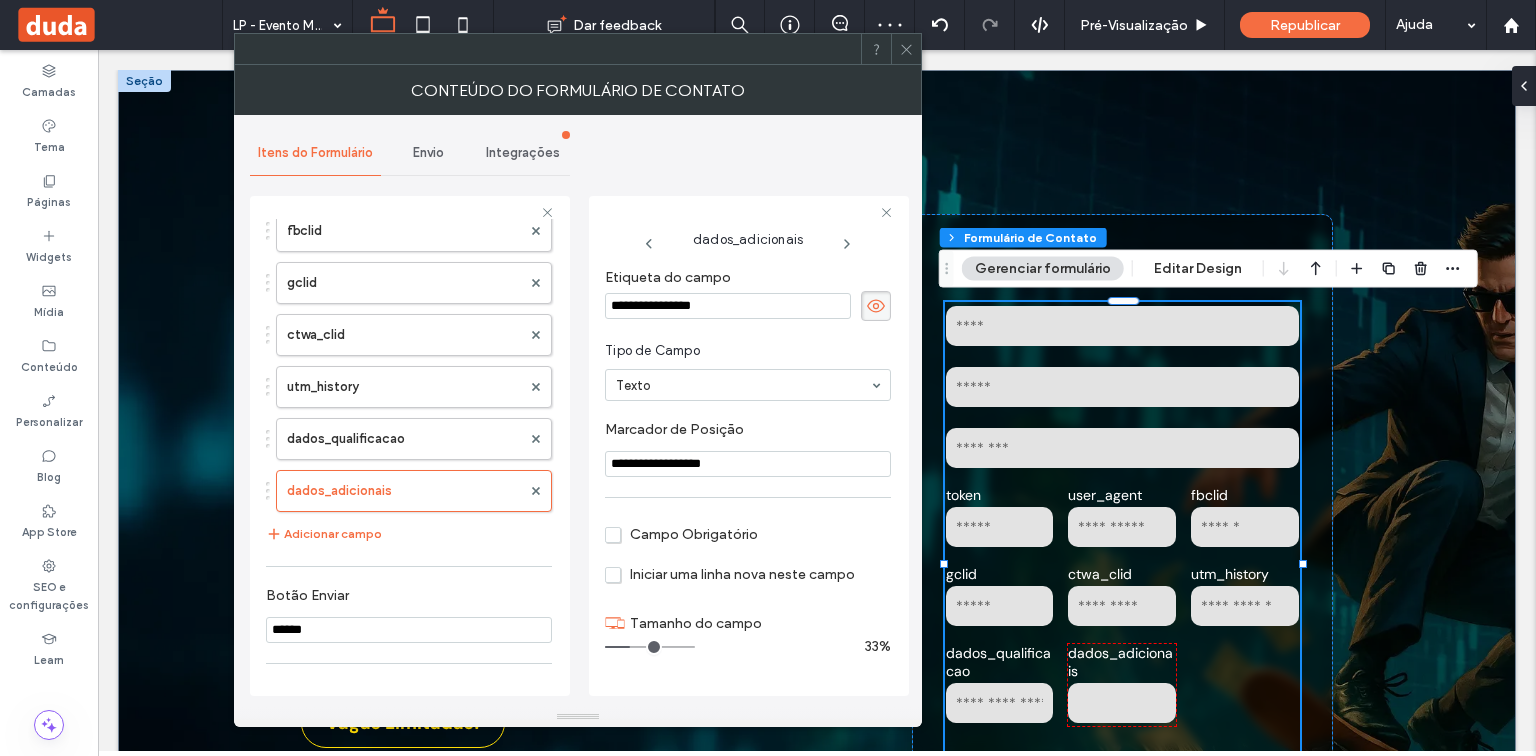 drag, startPoint x: 696, startPoint y: 462, endPoint x: 603, endPoint y: 465, distance: 93.04838 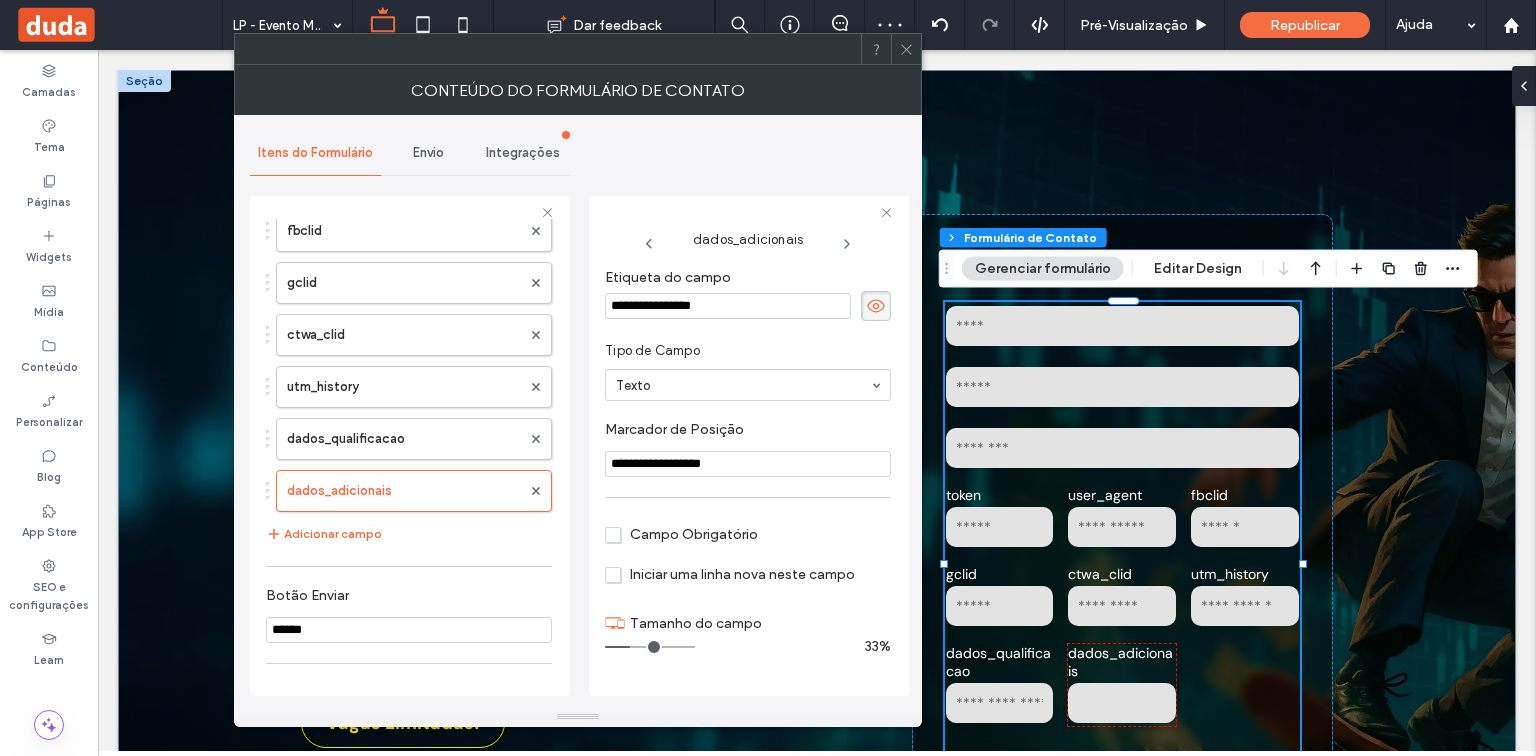 click on "**********" at bounding box center (749, 446) 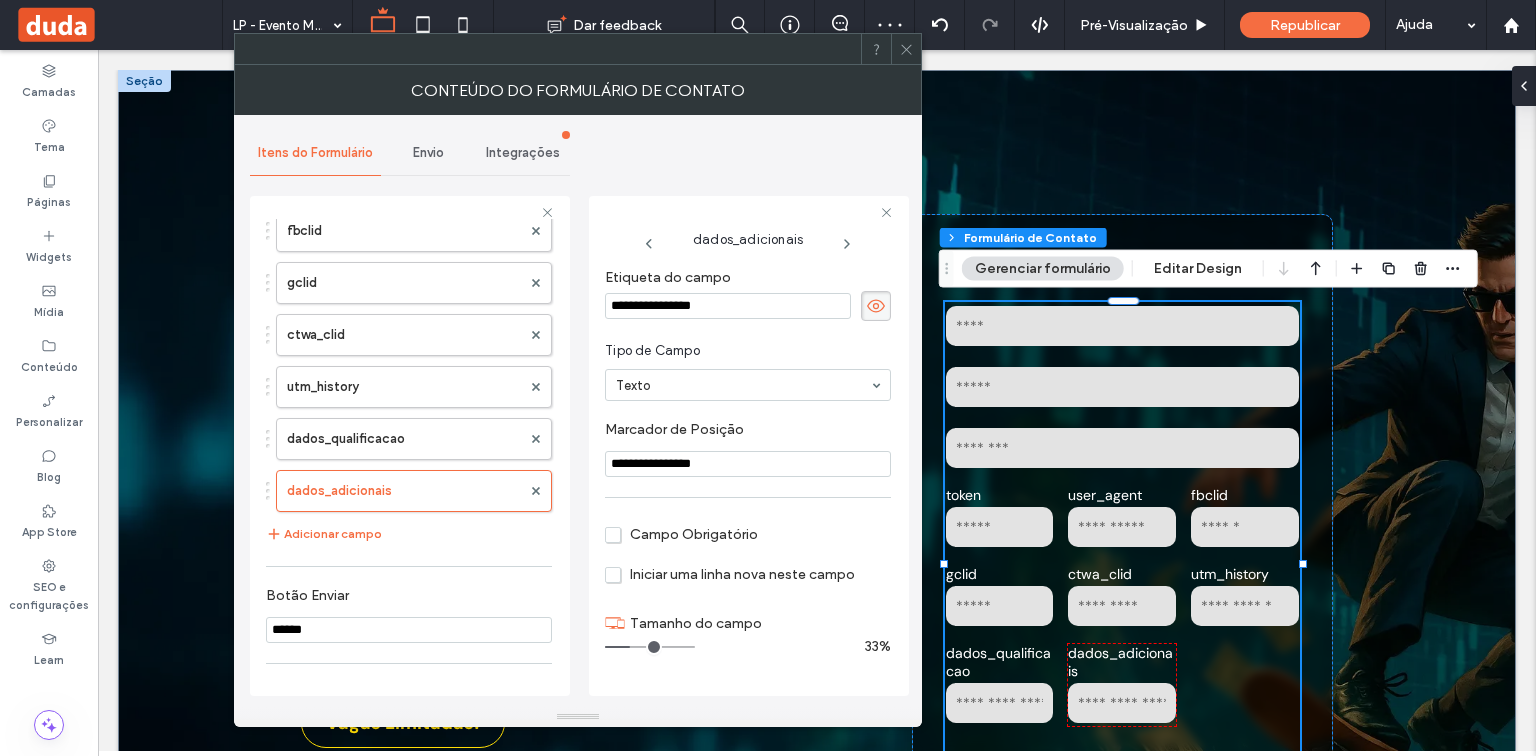 type on "**********" 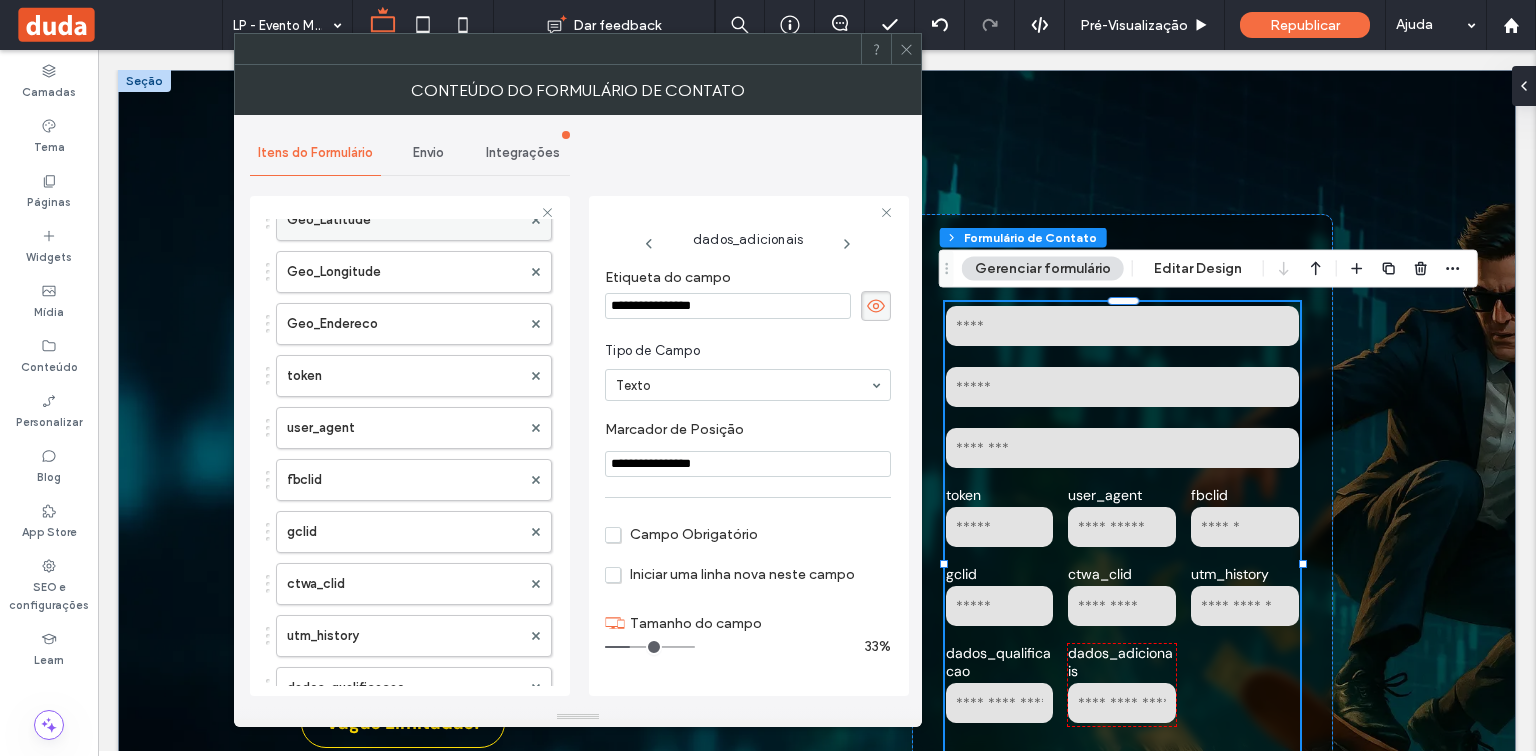 scroll, scrollTop: 1205, scrollLeft: 0, axis: vertical 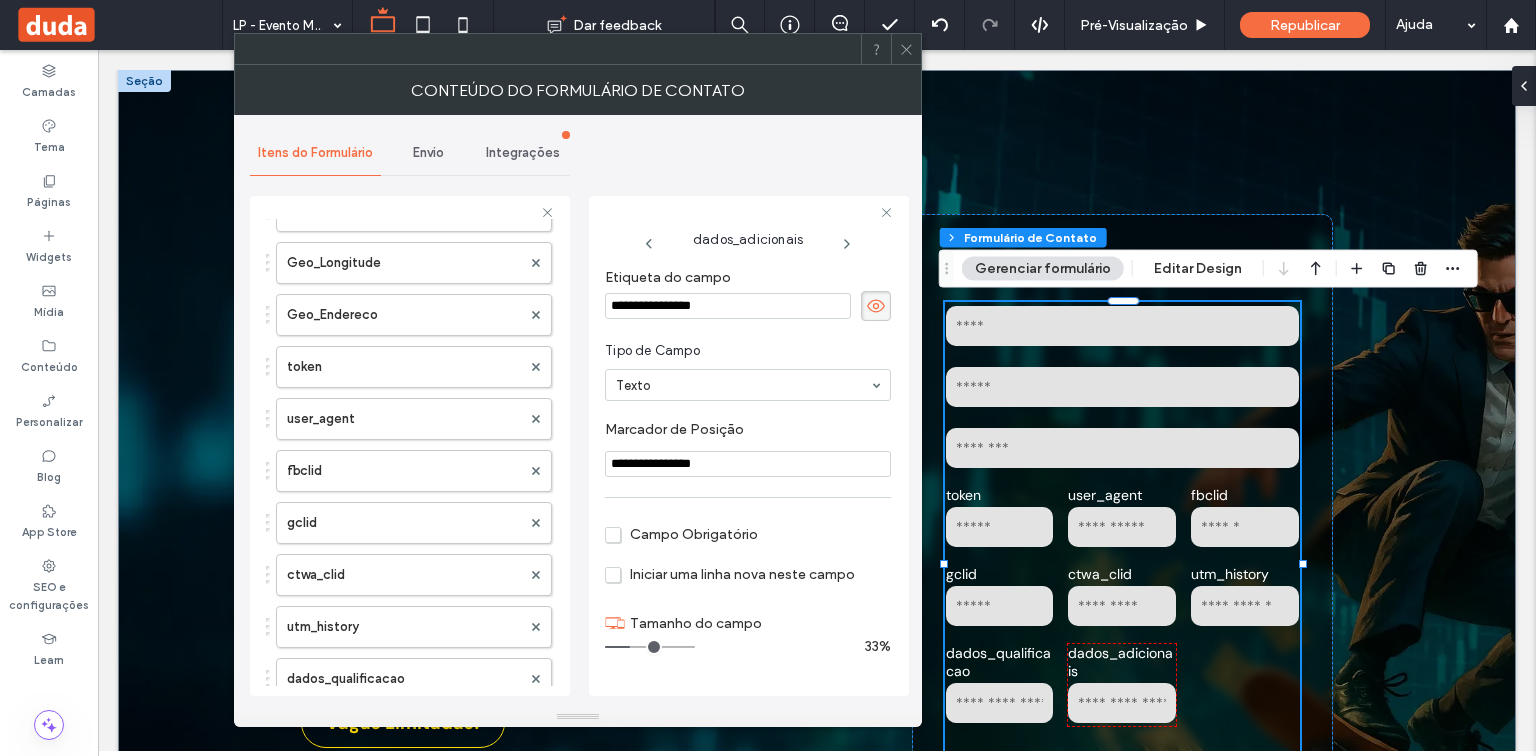click on "Integrações" at bounding box center (523, 153) 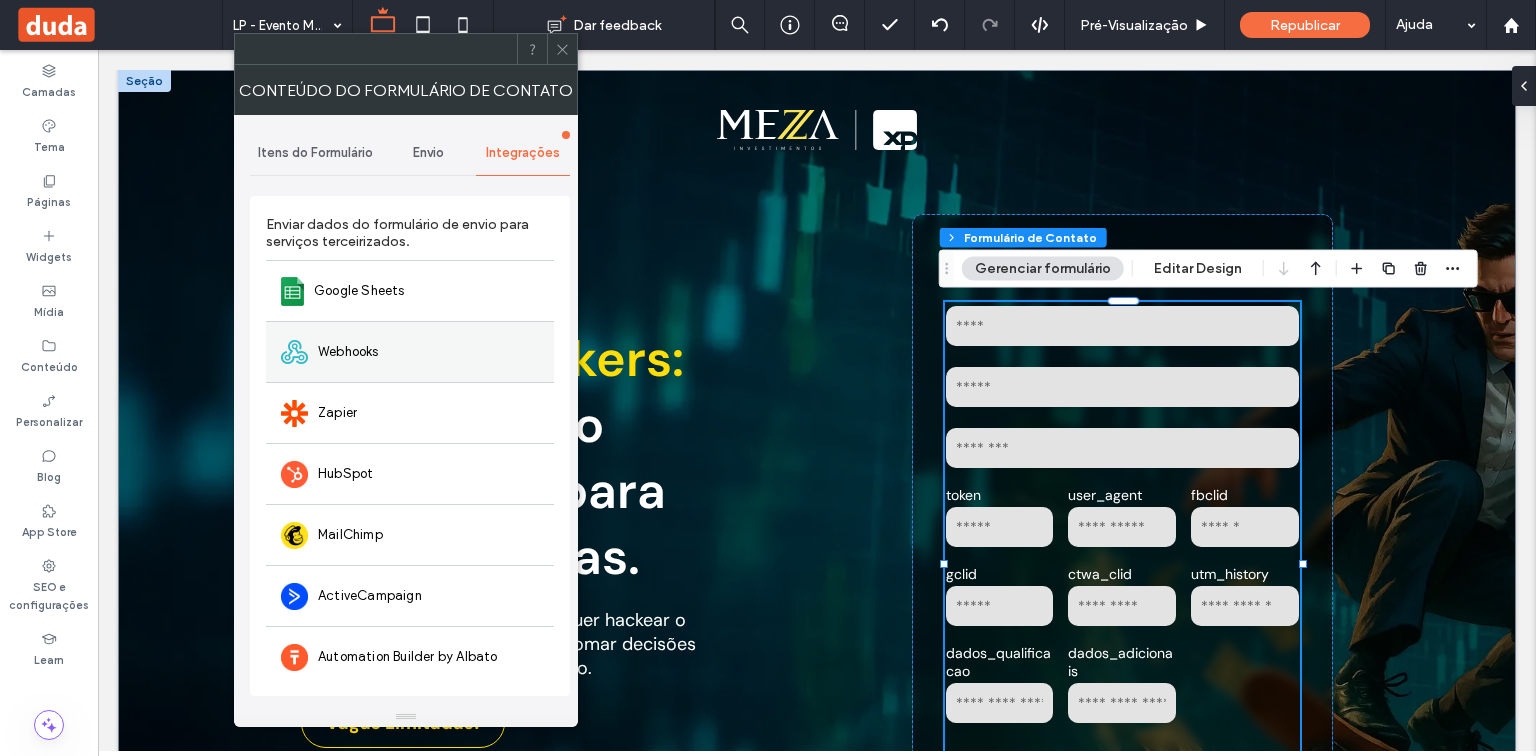 click on "Webhooks" at bounding box center (410, 351) 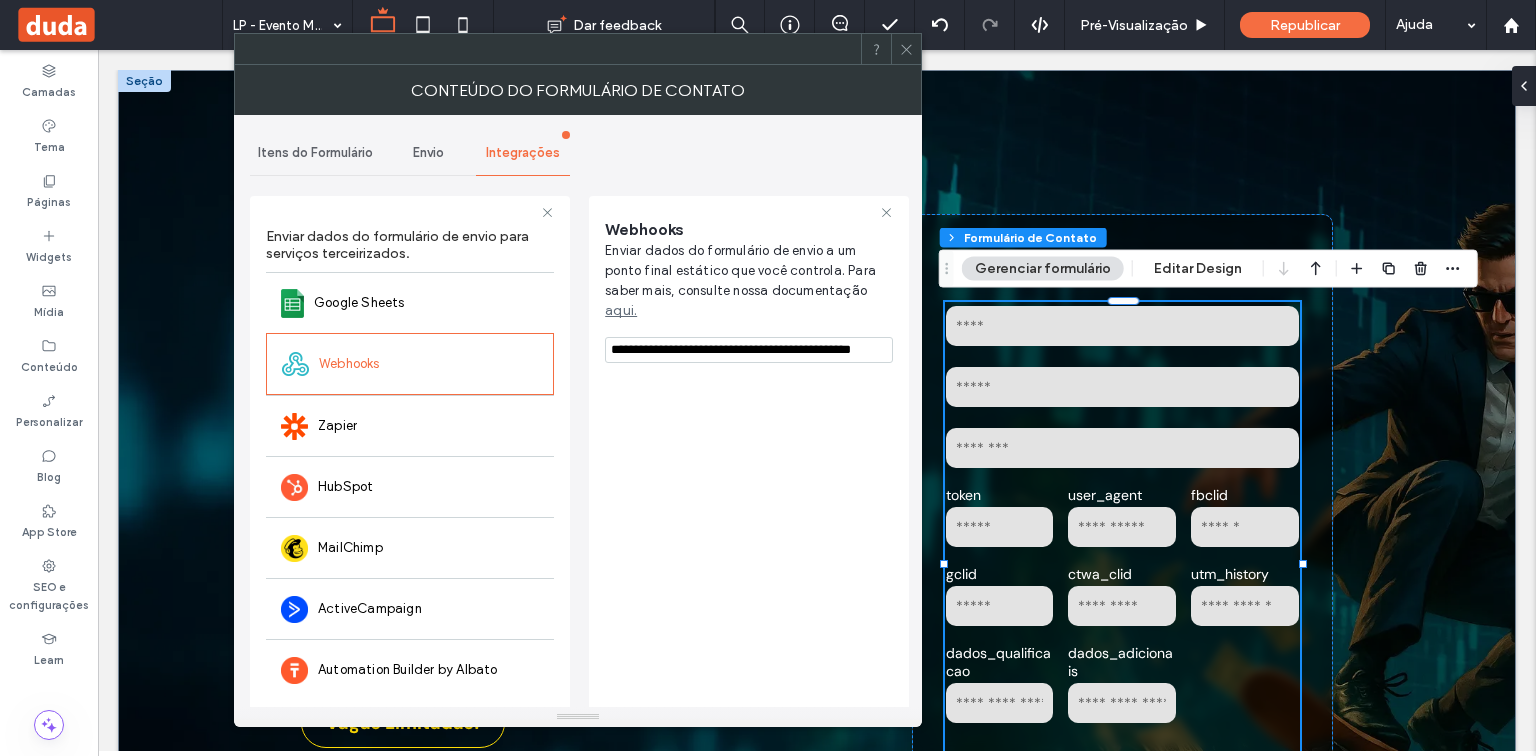 click on "Envio" at bounding box center [428, 153] 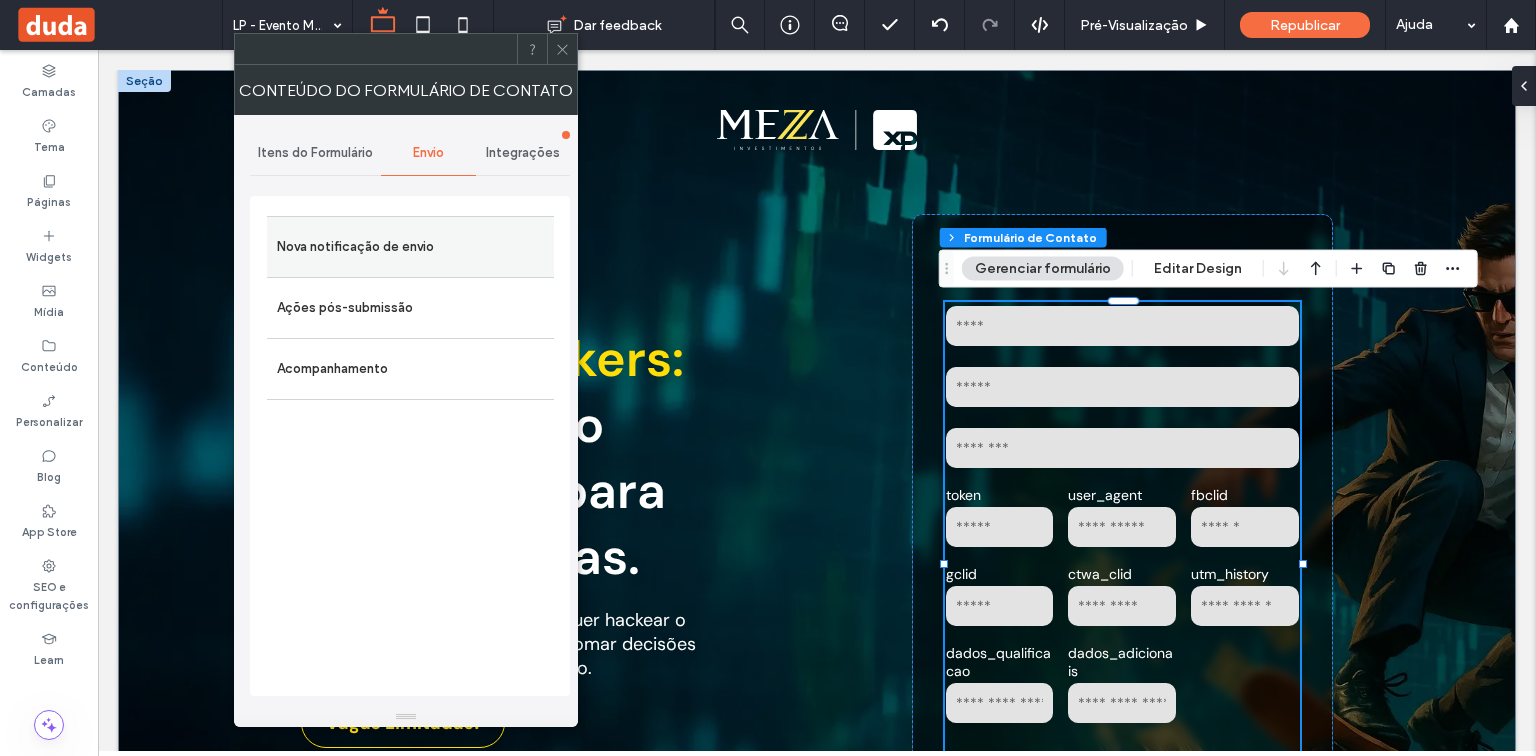 click on "Nova notificação de envio" at bounding box center (410, 247) 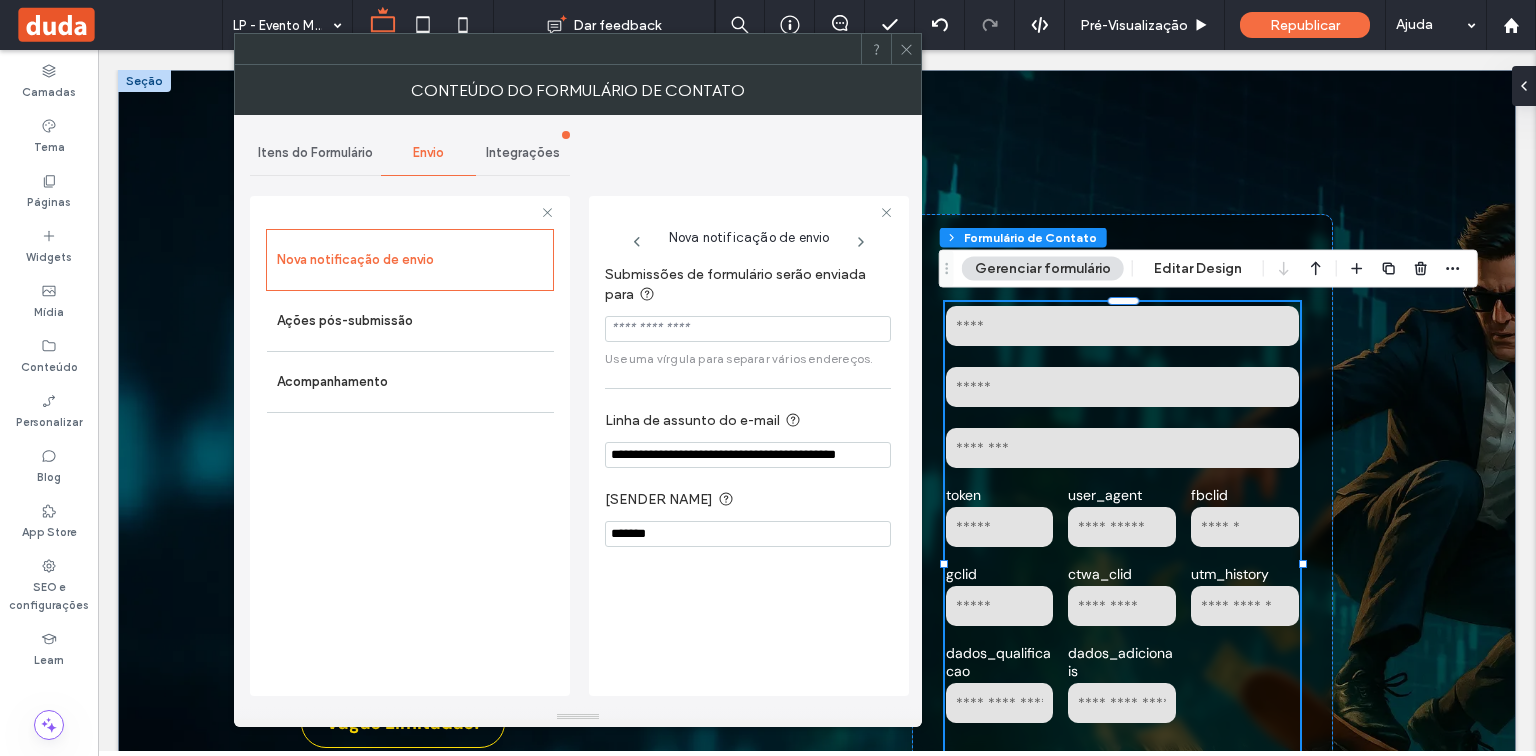 click on "Itens do Formulário" at bounding box center (315, 153) 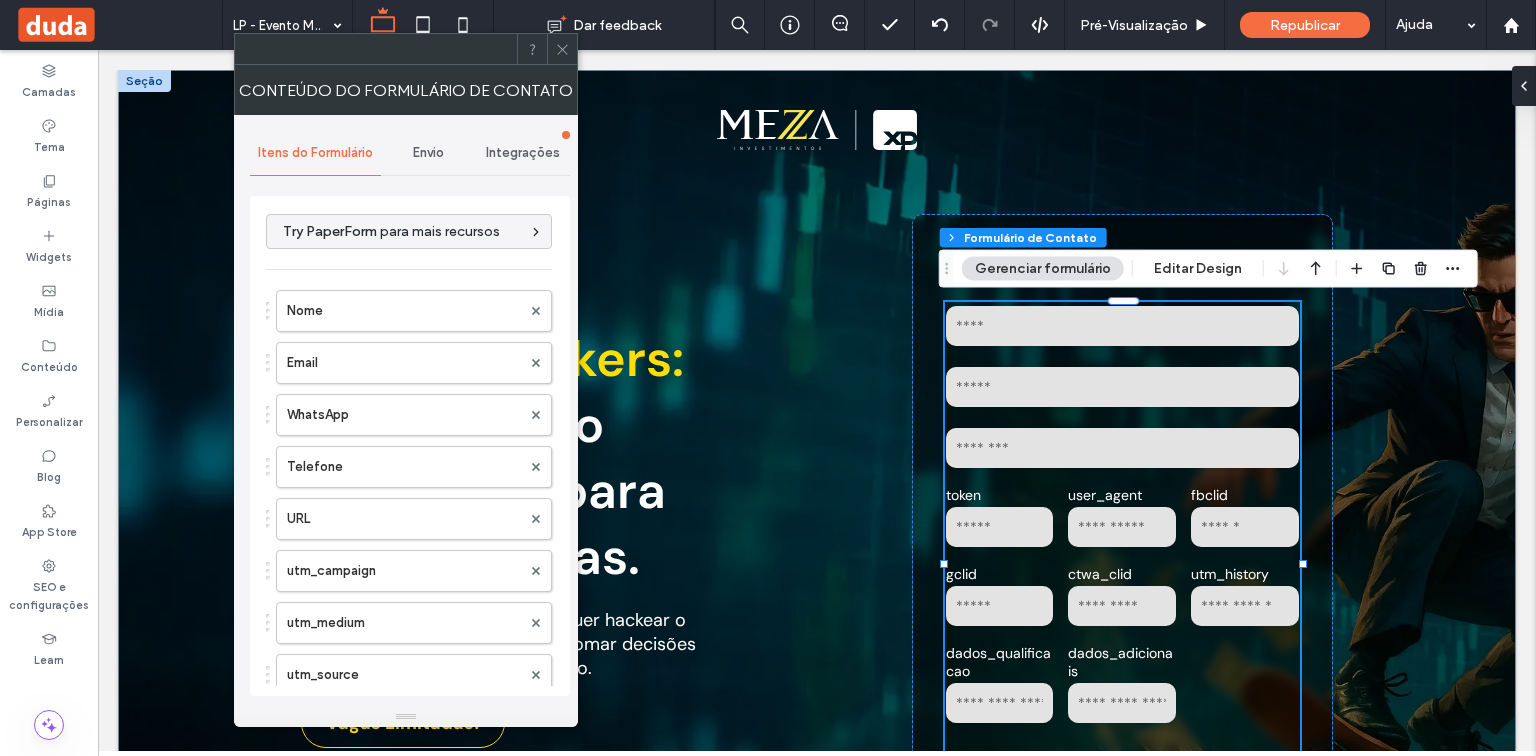 click 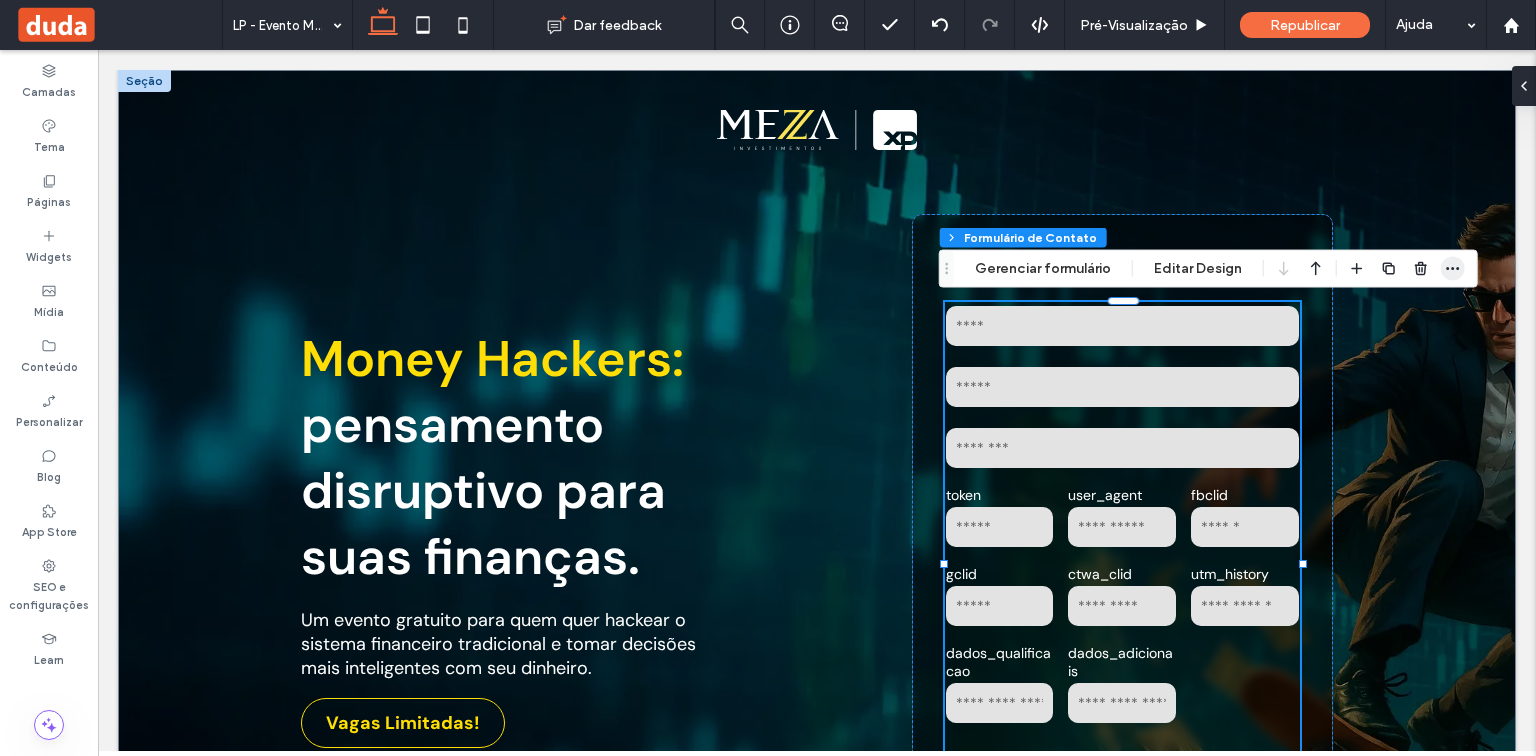 click 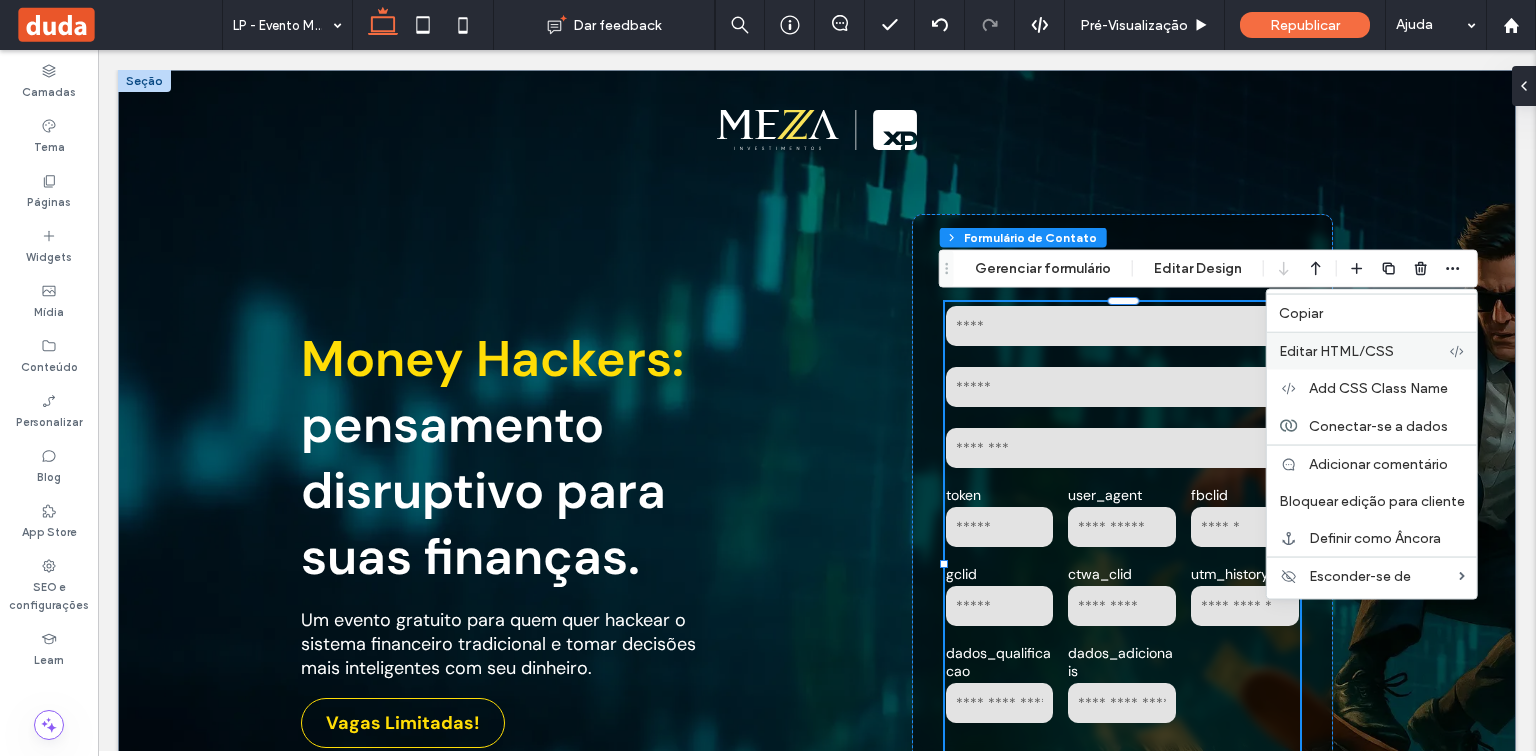 click on "Editar HTML/CSS" at bounding box center (1364, 351) 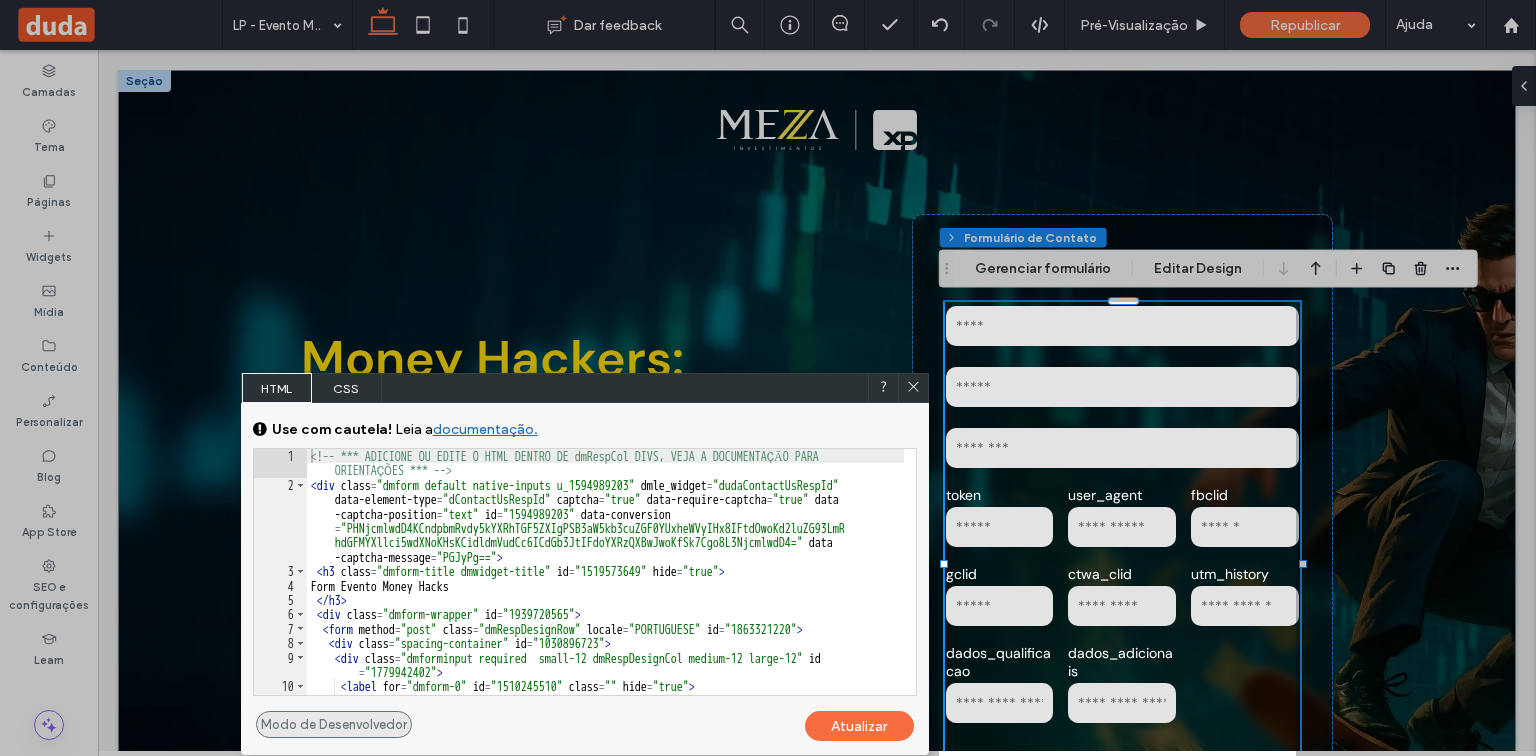 click on "Modo de Desenvolvedor" at bounding box center (334, 724) 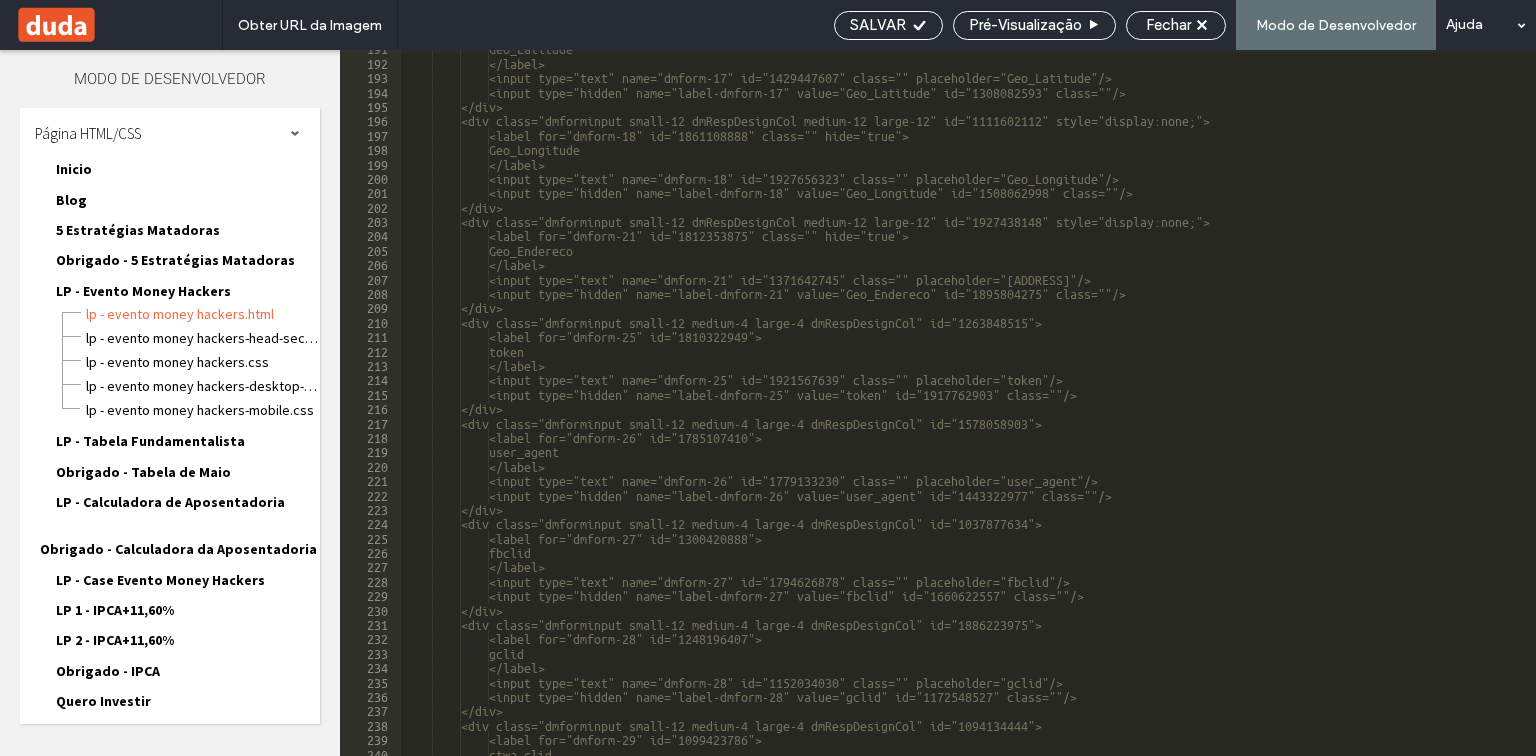 scroll, scrollTop: 2788, scrollLeft: 0, axis: vertical 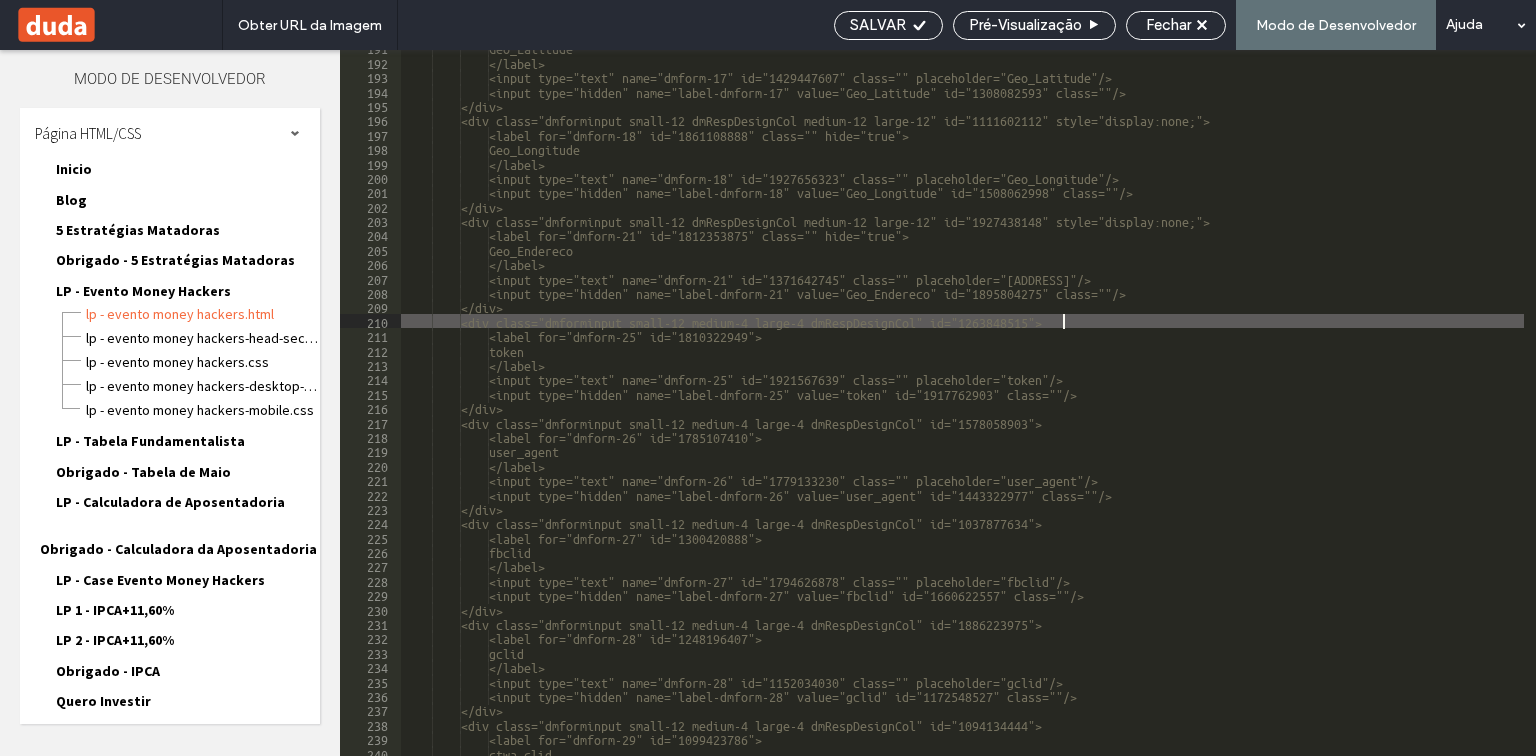click on "Geo_Latitude                  <label for="dmform-18" id="1861108888" class="" hide="true">
Geo_Longitude                  </label>                  <input type="text" name="dmform-18" id="1927656323" class="" placeholder="Geo_Longitude"/>                  <input type="hidden" name="label-dmform-18" value="Geo_Longitude" id="1508062998" class=""/>               </div>               <div class="dmforminput small-12 dmRespDesignCol medium-12 large-12" id="1927438148" style="display:none;">                  <label for="dmform-21" id="1812353875" class="" hide="true">                 Geo_Endereco" at bounding box center (1132, 407) 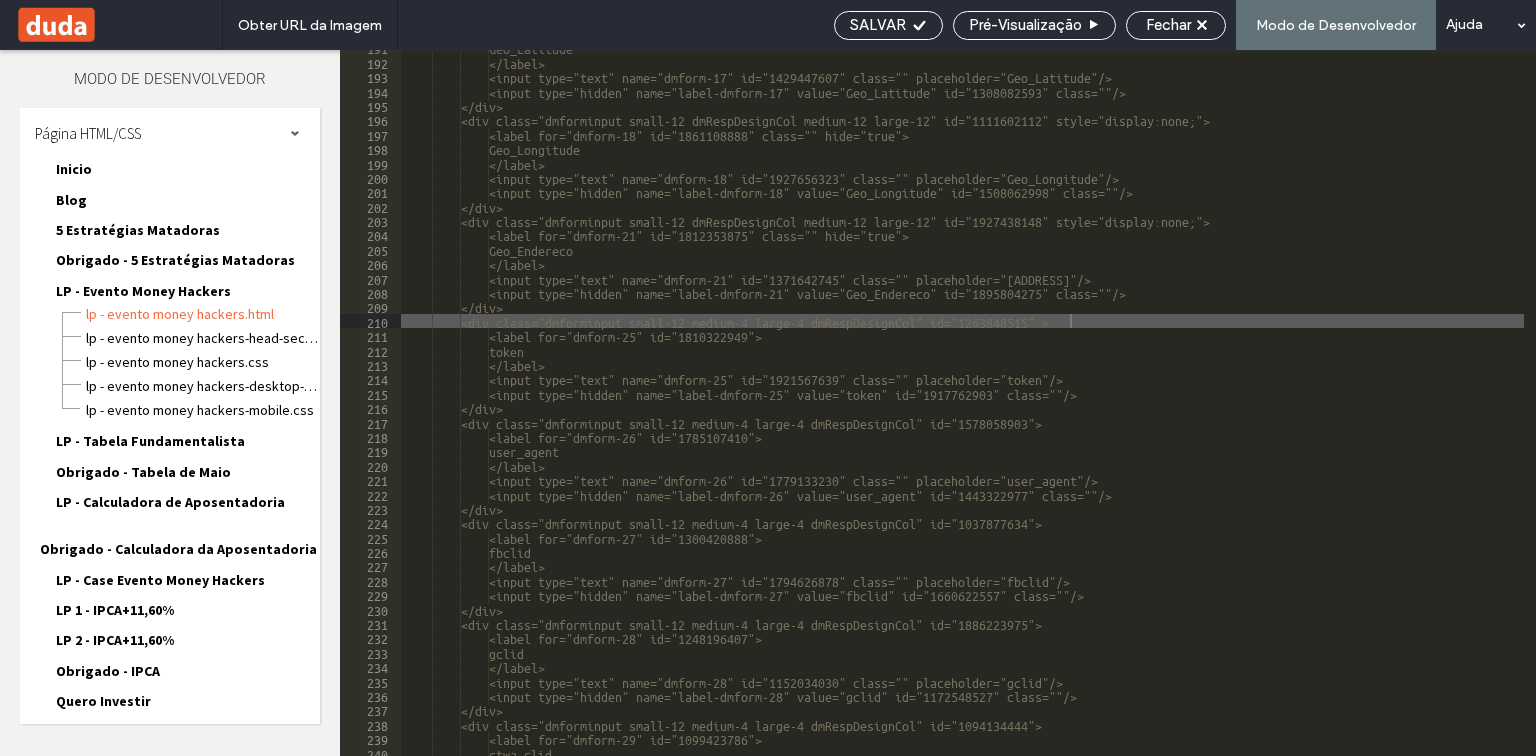 click on "Geo_Latitude                  <label for="dmform-18" id="1861108888" class="" hide="true">
Geo_Longitude                  </label>                  <input type="text" name="dmform-18" id="1927656323" class="" placeholder="Geo_Longitude"/>                  <input type="hidden" name="label-dmform-18" value="Geo_Longitude" id="1508062998" class=""/>               </div>               <div class="dmforminput small-12 dmRespDesignCol medium-12 large-12" id="1927438148" style="display:none;">                  <label for="dmform-21" id="1812353875" class="" hide="true">                 Geo_Endereco" at bounding box center (1132, 407) 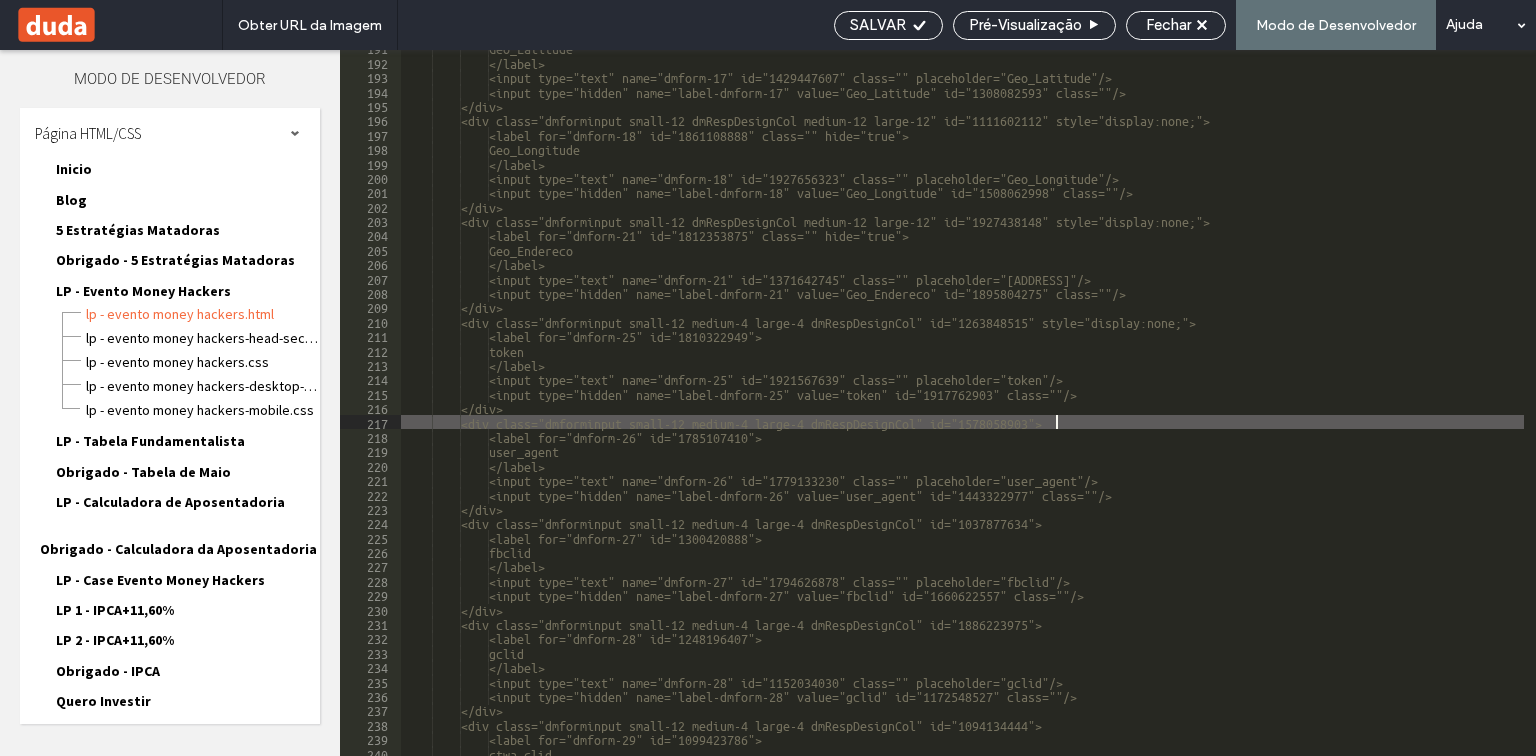 click on "Geo_Latitude                  <label for="dmform-18" id="1861108888" class="" hide="true">
Geo_Longitude                  </label>                  <input type="text" name="dmform-18" id="1927656323" class="" placeholder="Geo_Longitude"/>                  <input type="hidden" name="label-dmform-18" value="Geo_Longitude" id="1508062998" class=""/>               </div>               <div class="dmforminput small-12 dmRespDesignCol medium-12 large-12" id="1927438148" style="display:none;">                  <label for="dmform-21" id="1812353875" class="" hide="true">                 Geo_Endereco" at bounding box center (1132, 407) 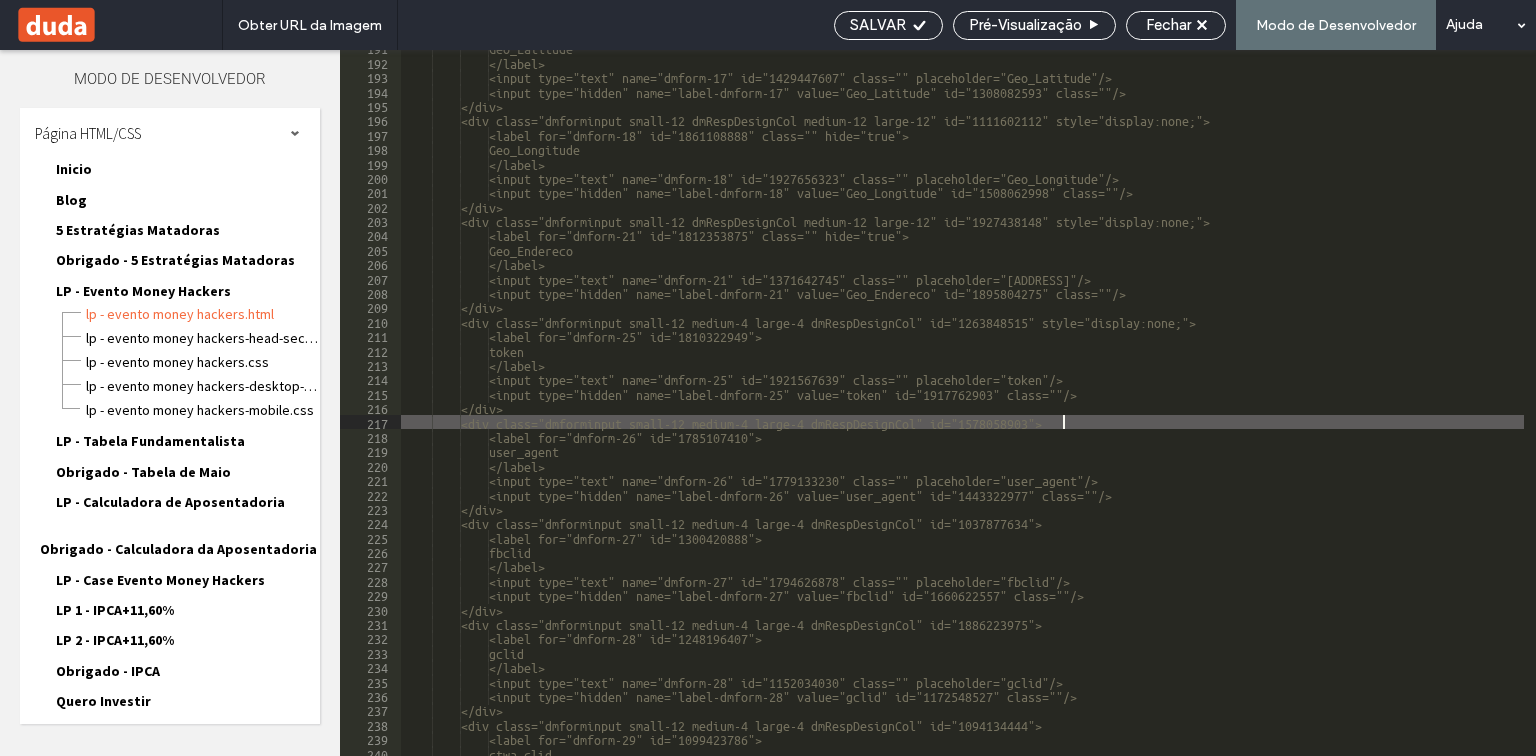 click on "Geo_Latitude                  <label for="dmform-18" id="1861108888" class="" hide="true">
Geo_Longitude                  </label>                  <input type="text" name="dmform-18" id="1927656323" class="" placeholder="Geo_Longitude"/>                  <input type="hidden" name="label-dmform-18" value="Geo_Longitude" id="1508062998" class=""/>               </div>               <div class="dmforminput small-12 dmRespDesignCol medium-12 large-12" id="1927438148" style="display:none;">                  <label for="dmform-21" id="1812353875" class="" hide="true">                 Geo_Endereco" at bounding box center [1132, 407] 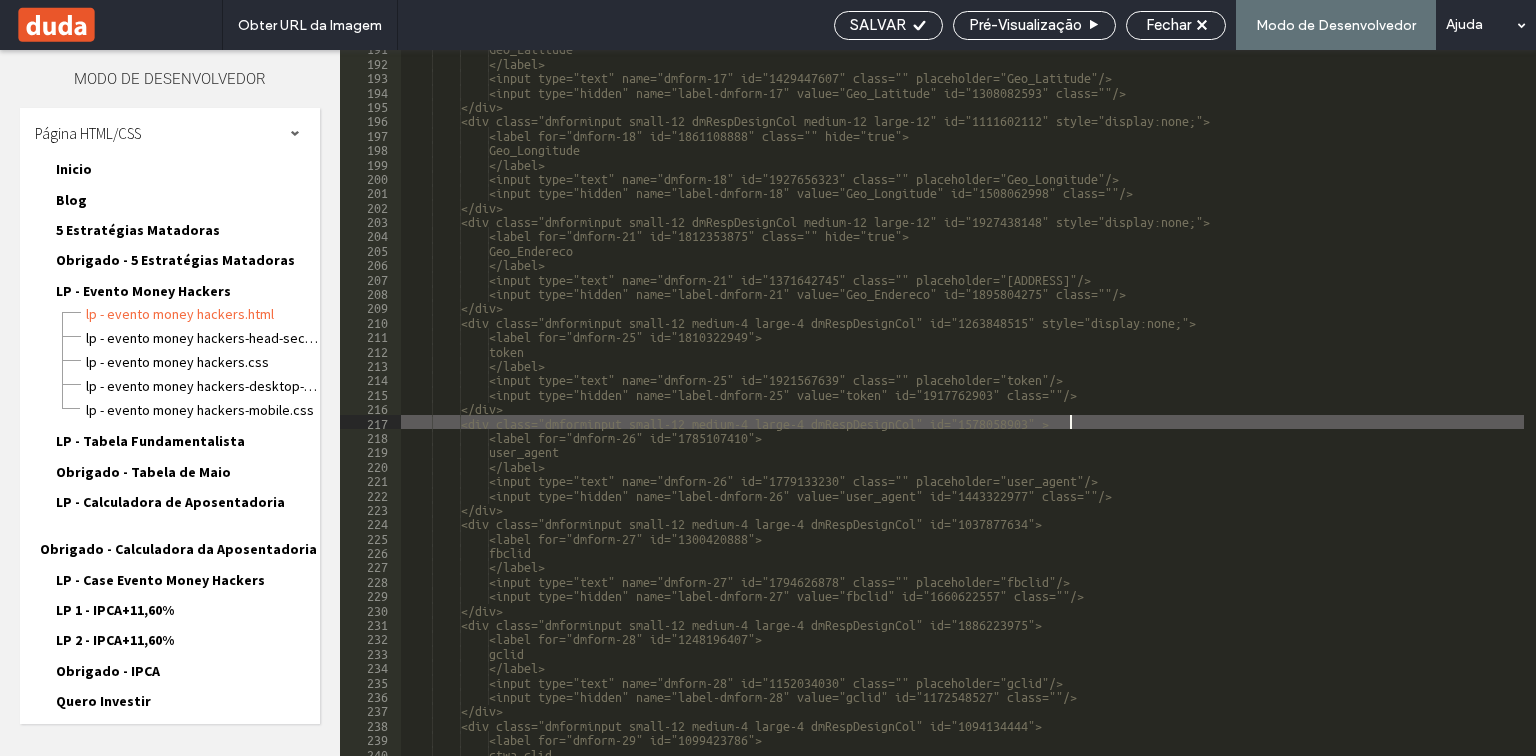 paste 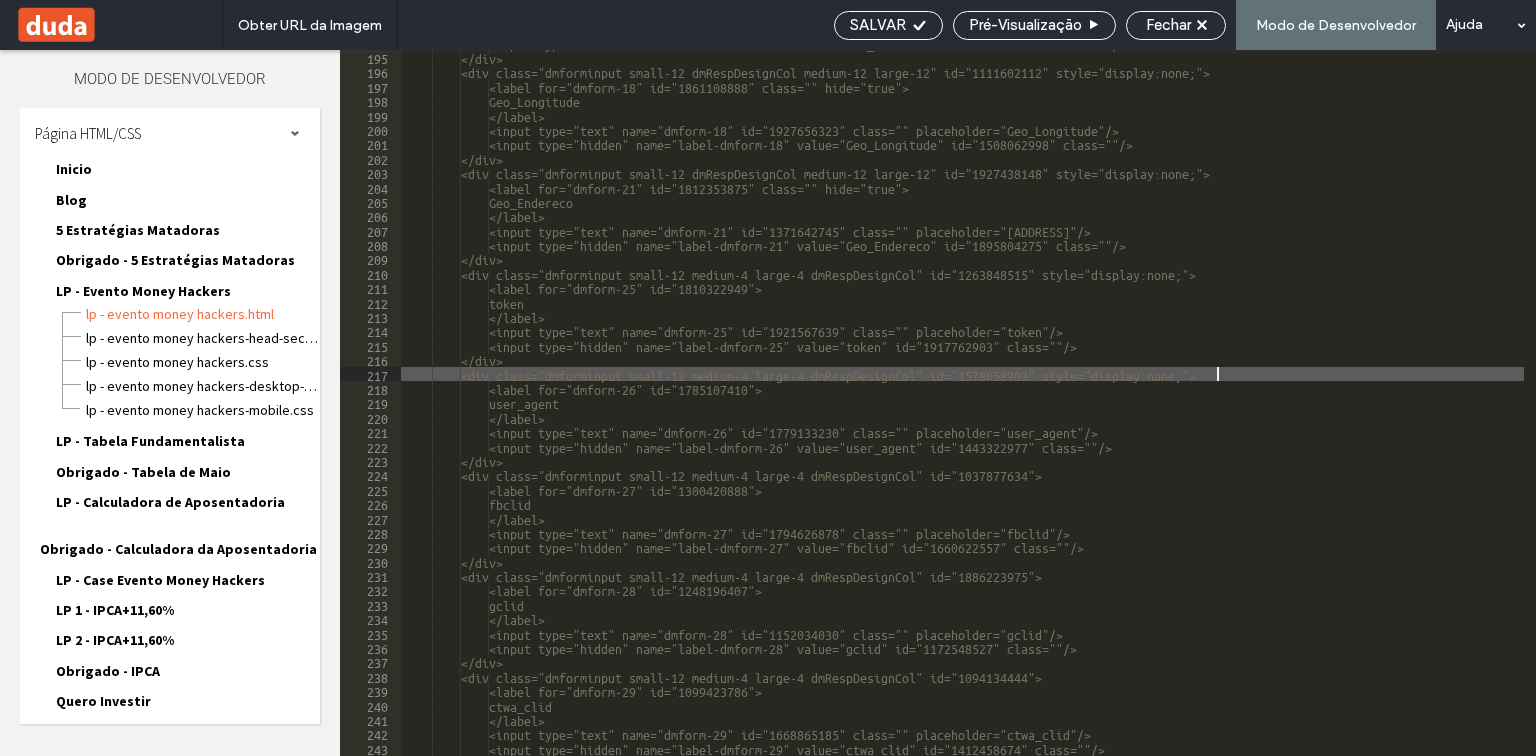 scroll, scrollTop: 2884, scrollLeft: 0, axis: vertical 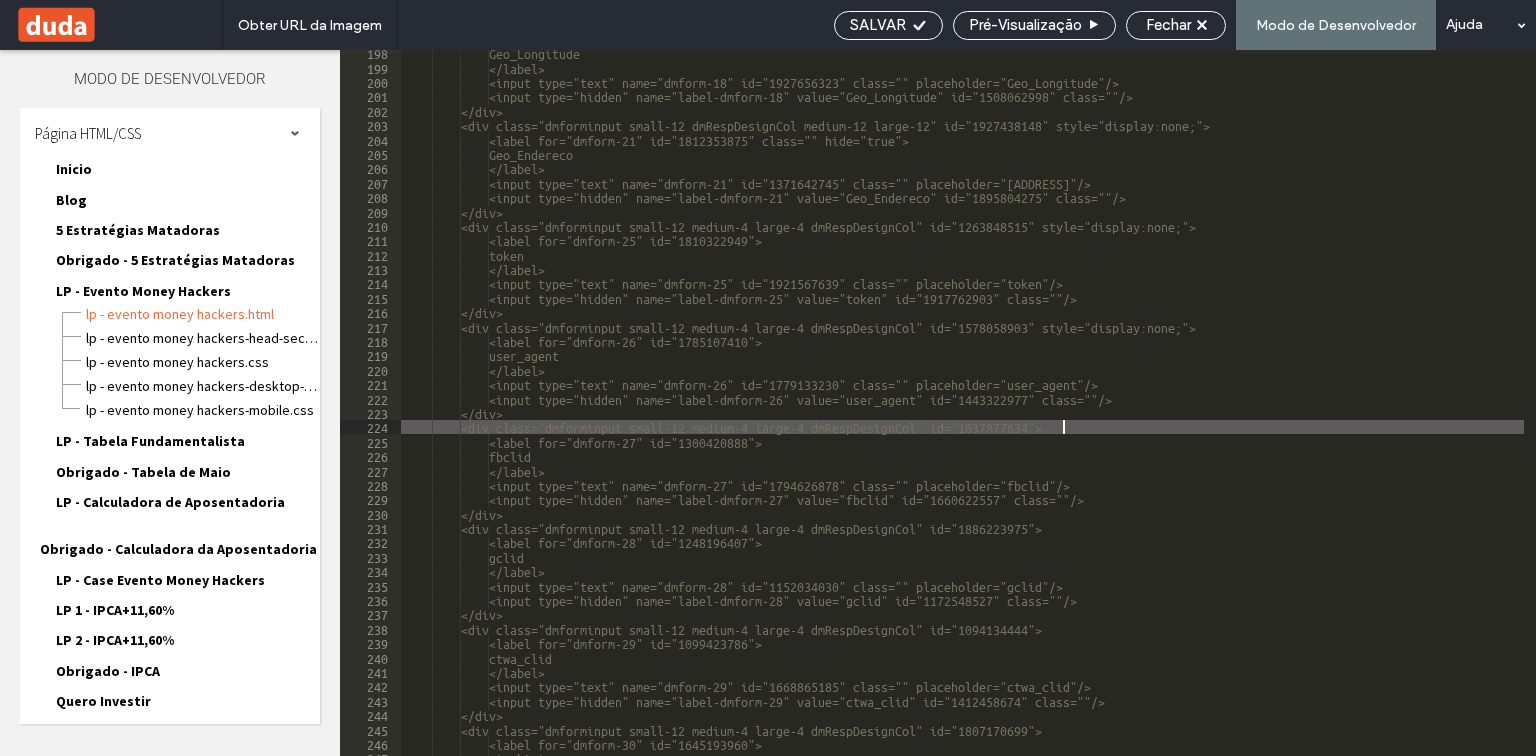click on "Geo_Longitude                  </label>                  <input type="text" name="dmform-18" id="1927656323" class="" placeholder="Geo_Longitude"/>                  <input type="hidden" name="label-dmform-18" value="Geo_Longitude" id="1508062998" class=""/>               </div>               <div class="dmforminput small-12 dmRespDesignCol medium-12 large-12" id="1927438148" style="display:none;">                  <label for="dmform-21" id="1812353875" class="" hide="true">                 Geo_Endereco                  </label>                  <input type="text" name="dmform-21" id="1371642745" class="" placeholder="Geo_Endereco"/>                  <input type="hidden" name="label-dmform-21" value="Geo_Endereco" id="1895804275" class=""/>               </div>               <div class="dmforminput small-12 medium-4 large-4 dmRespDesignCol" id="1263848515" style="display:none;">                  <label for="dmform-25" id="1810322949">                 token                  </label>" at bounding box center (1132, 412) 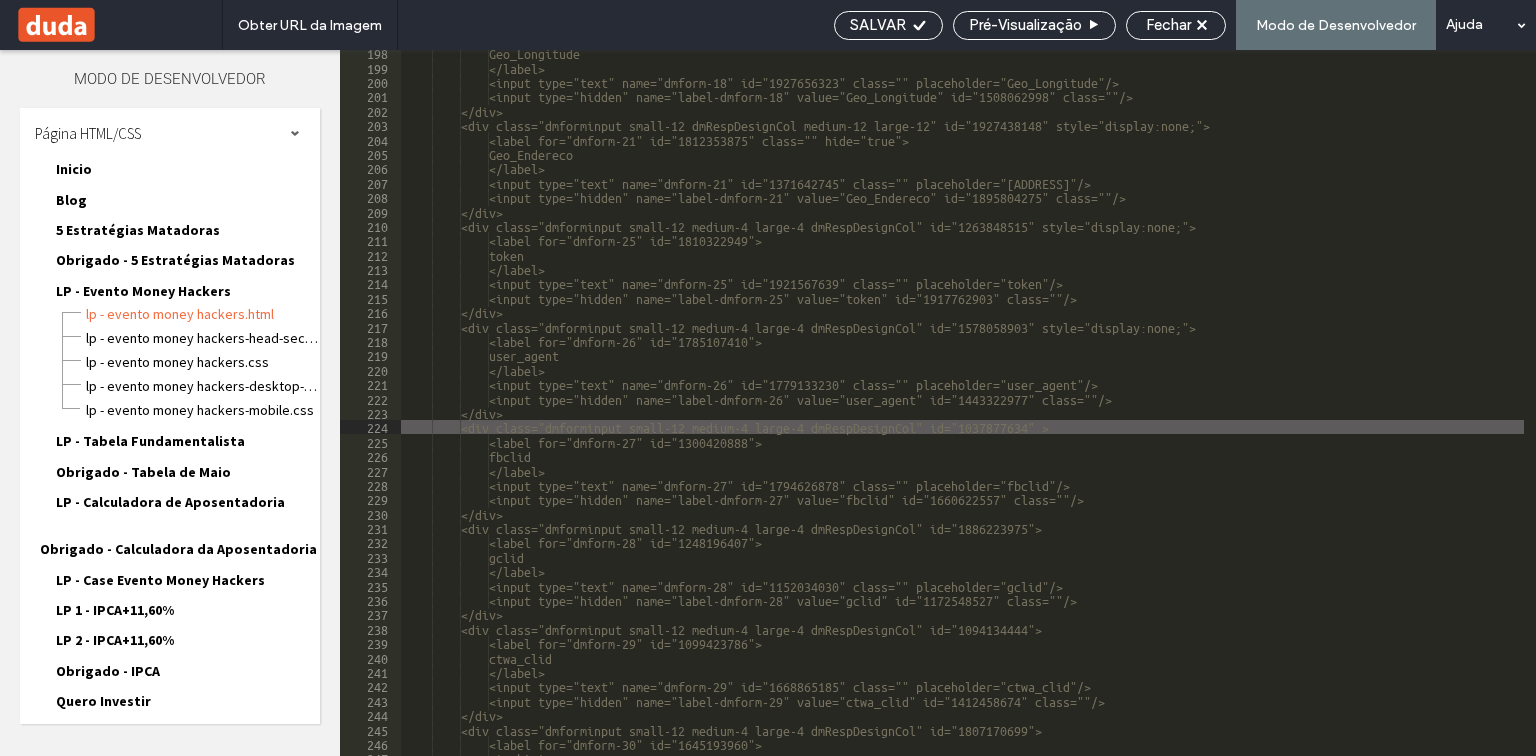 paste 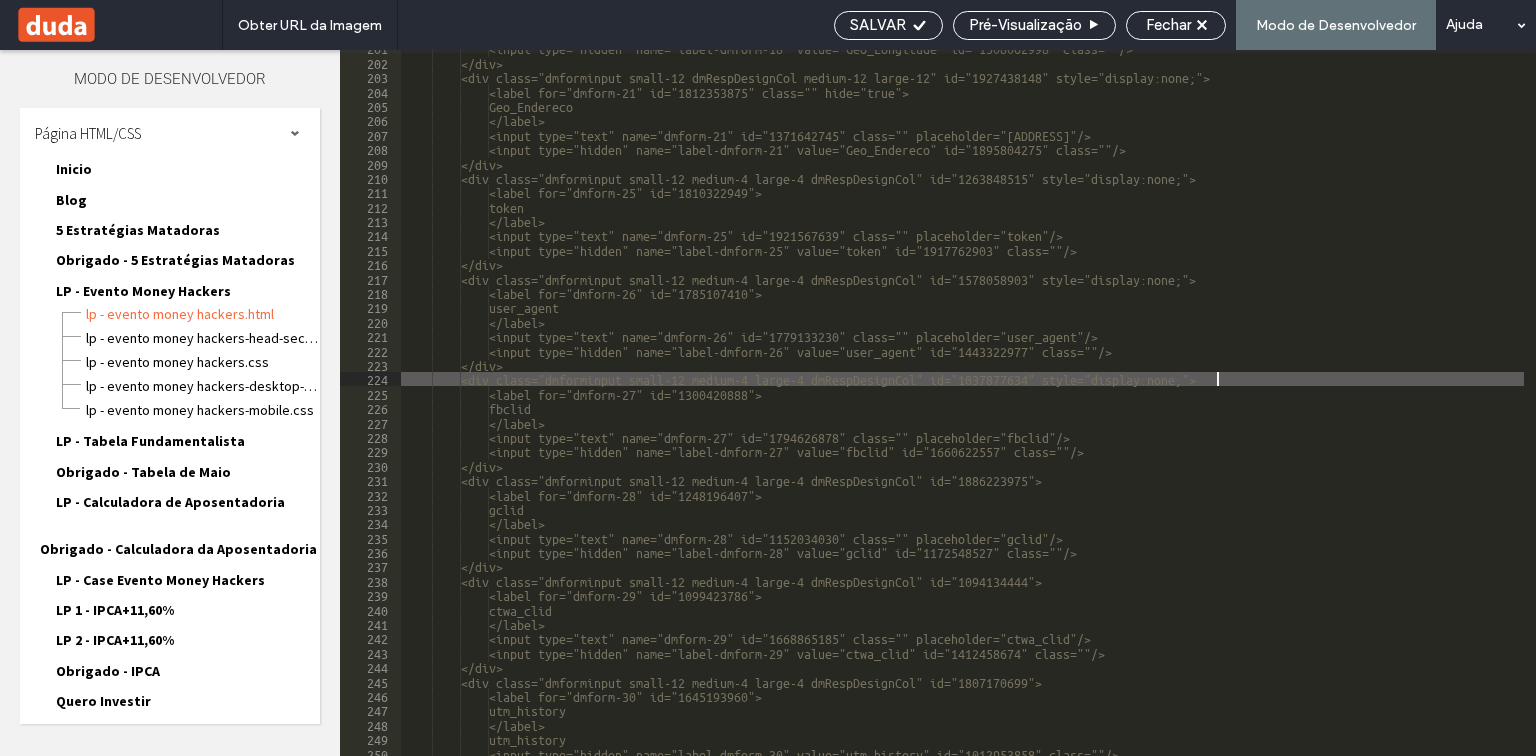 scroll, scrollTop: 2980, scrollLeft: 0, axis: vertical 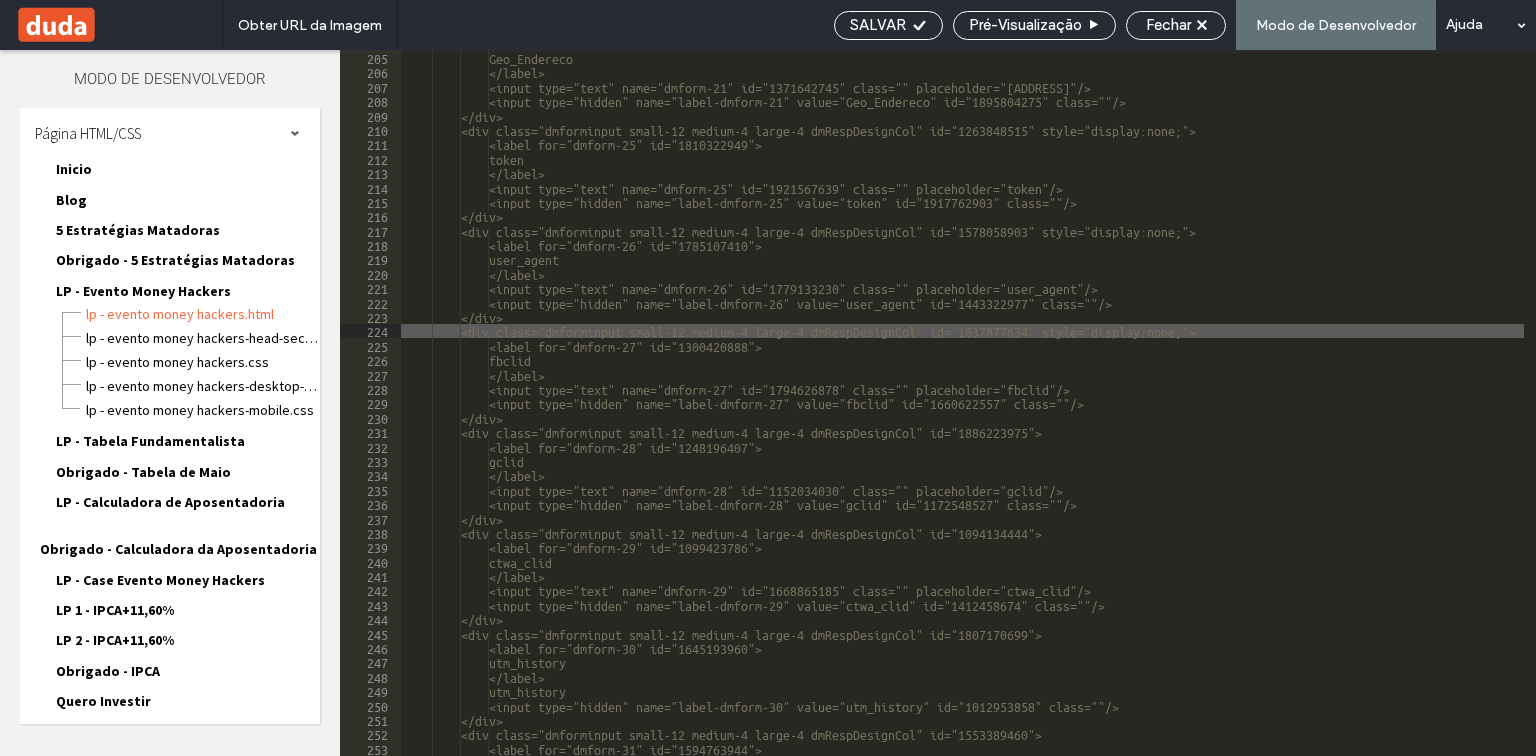 click on "<label for="dmform-21" id="1812353875" class="" hide="true">                 Geo_Endereco                  </label>                  <input type="text" name="dmform-21" id="1371642745" class="" placeholder="Geo_Endereco"/>                  <input type="hidden" name="label-dmform-21" value="Geo_Endereco" id="1895804275" class=""/>               </div>               <div class="dmforminput small-12 medium-4 large-4 dmRespDesignCol" id="1263848515" style="display:none;">                  <label for="dmform-25" id="1810322949">                 token                  </label>                  <input type="text" name="dmform-25" id="1921567639" class="" placeholder="token"/>                  <input type="hidden" name="label-dmform-25" value="token" id="1917762903" class=""/>               </div>               <div class="dmforminput small-12 medium-4 large-4 dmRespDesignCol" id="1578058903" style="display:none;">                  <label for="dmform-26" id="1785107410">                 user_agent" at bounding box center (1132, 403) 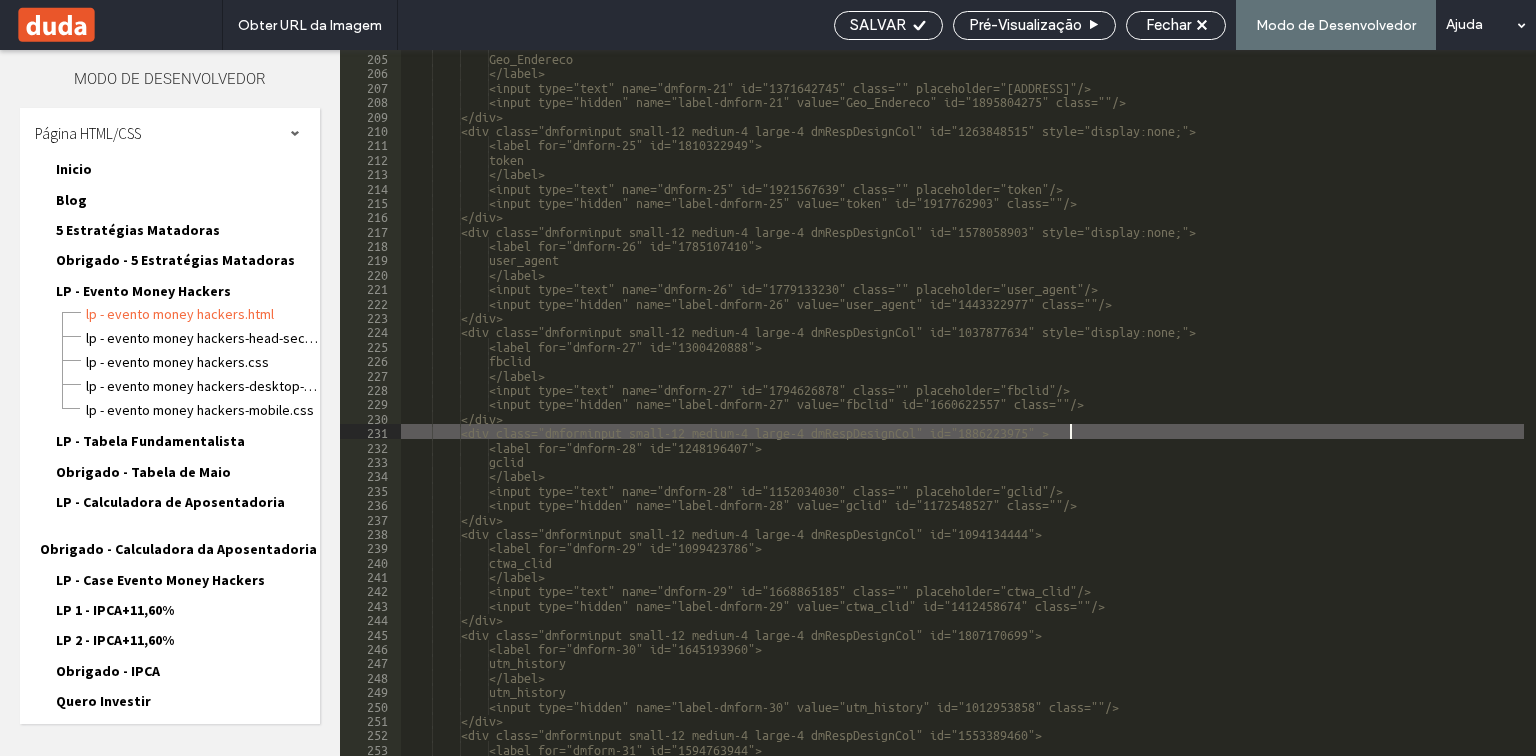 paste 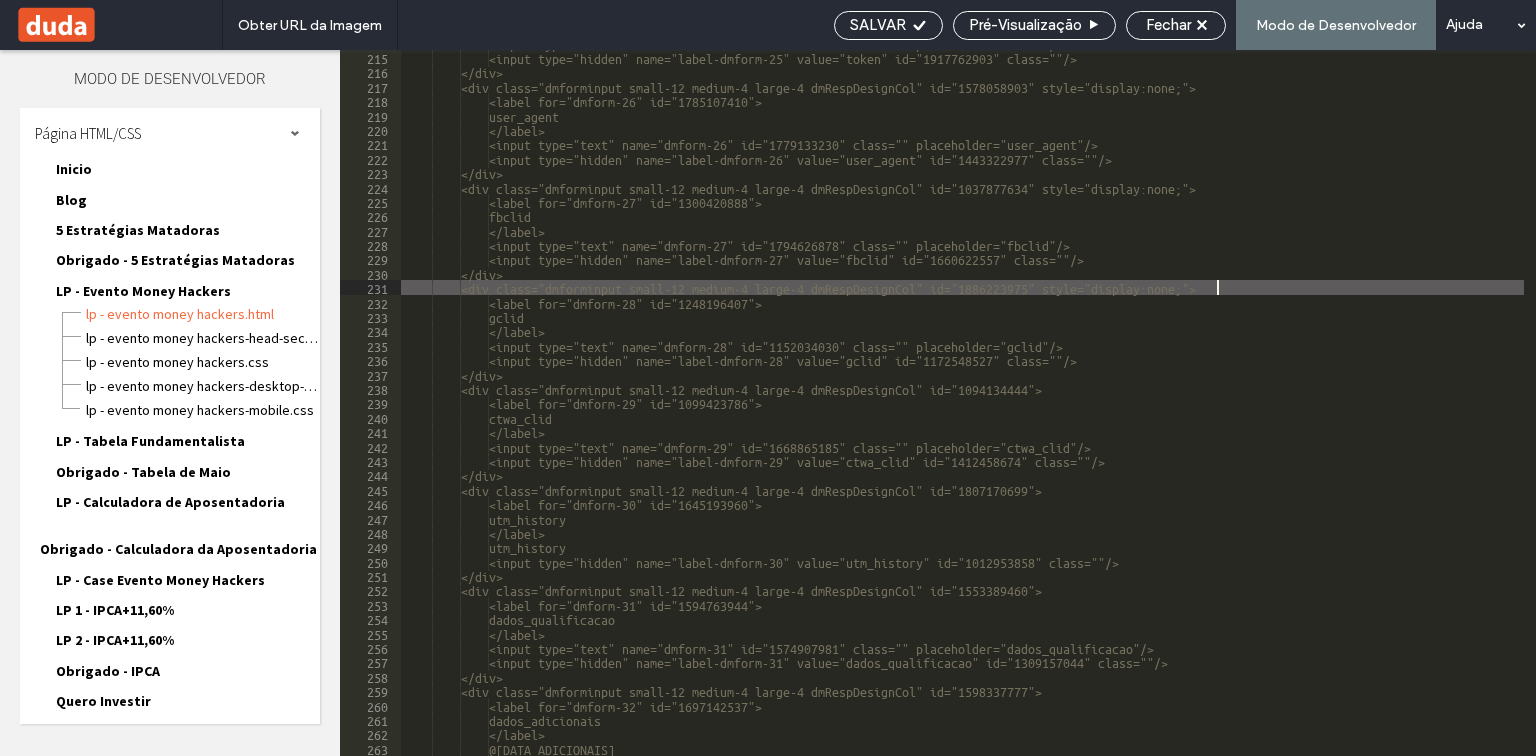 scroll, scrollTop: 3124, scrollLeft: 0, axis: vertical 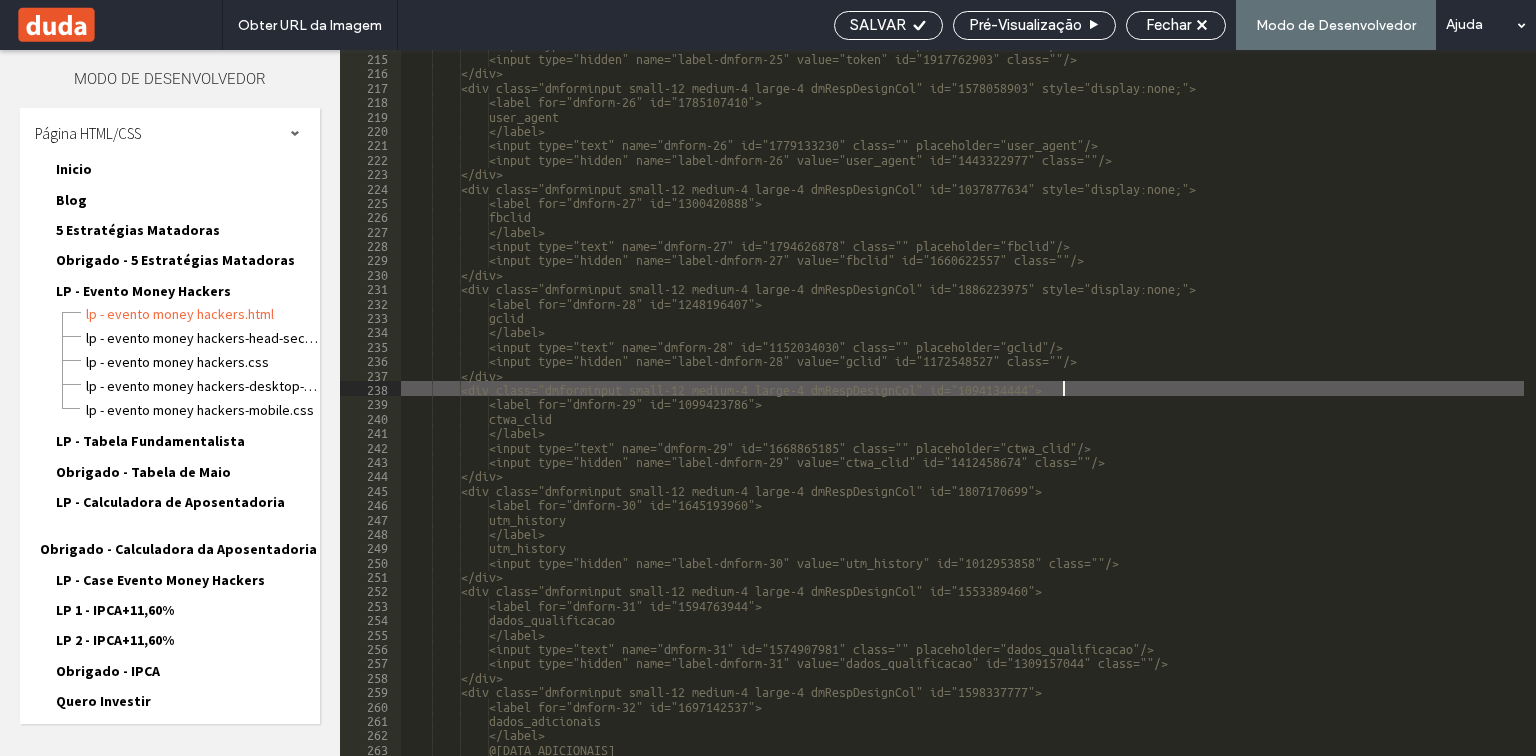 click on "fbclid" at bounding box center [1132, 403] 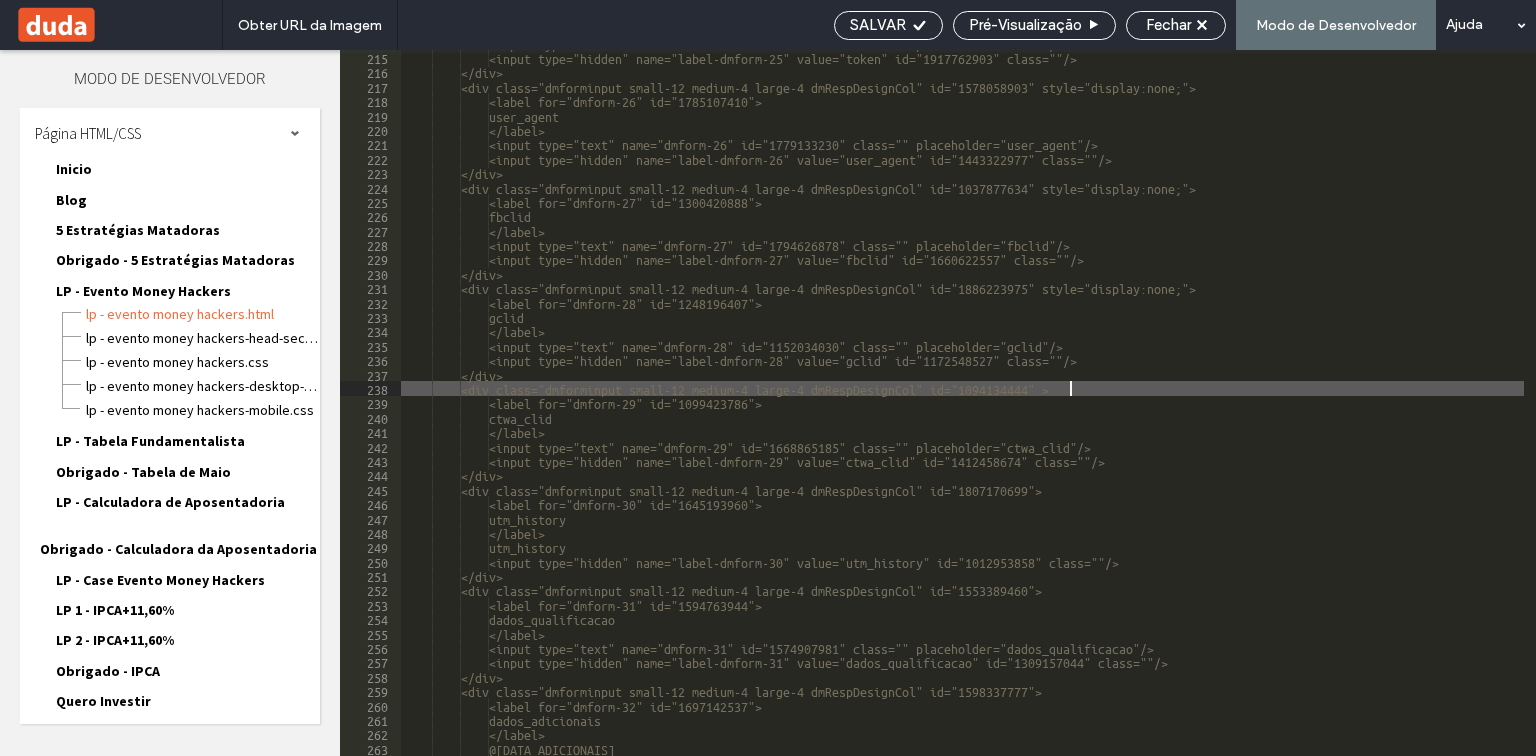 paste 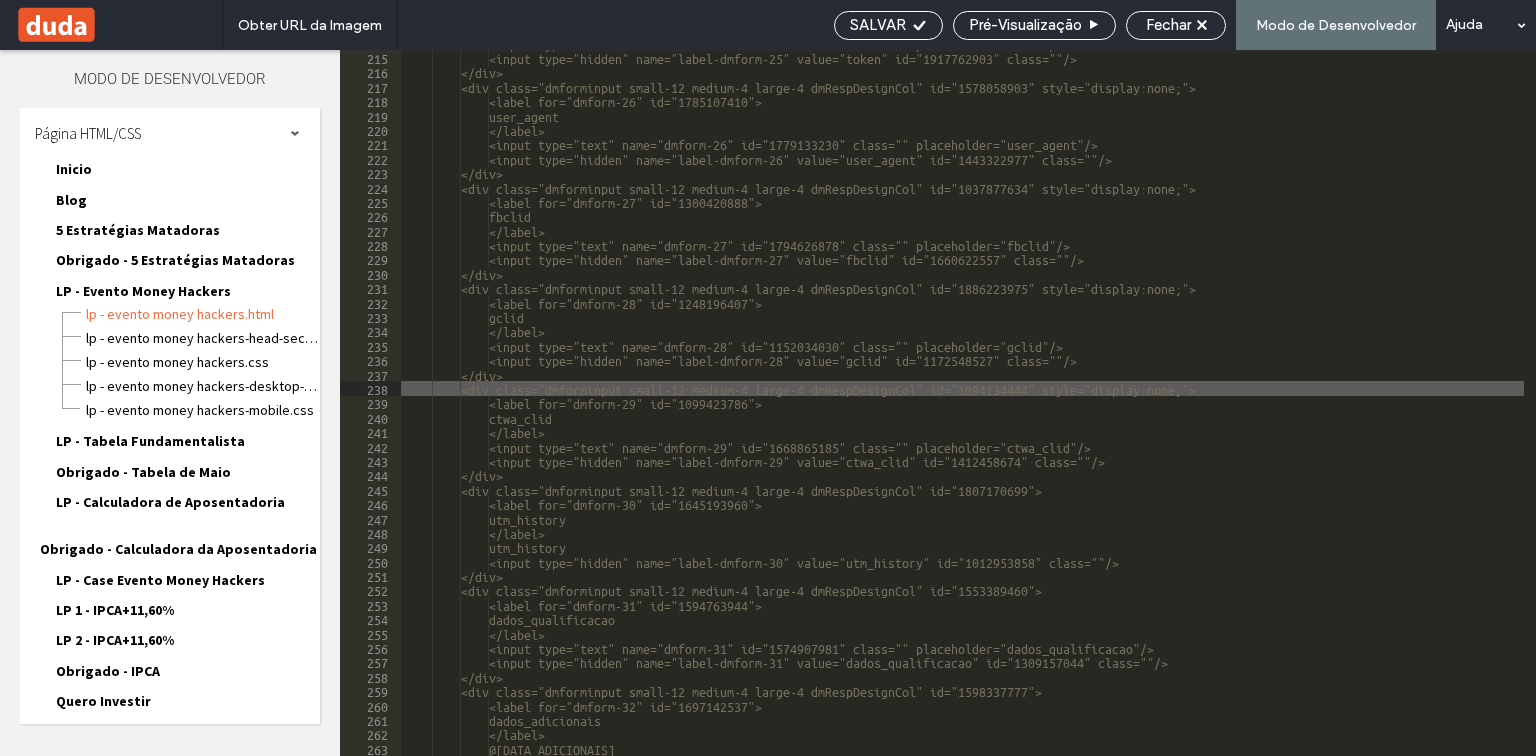 scroll, scrollTop: 3220, scrollLeft: 0, axis: vertical 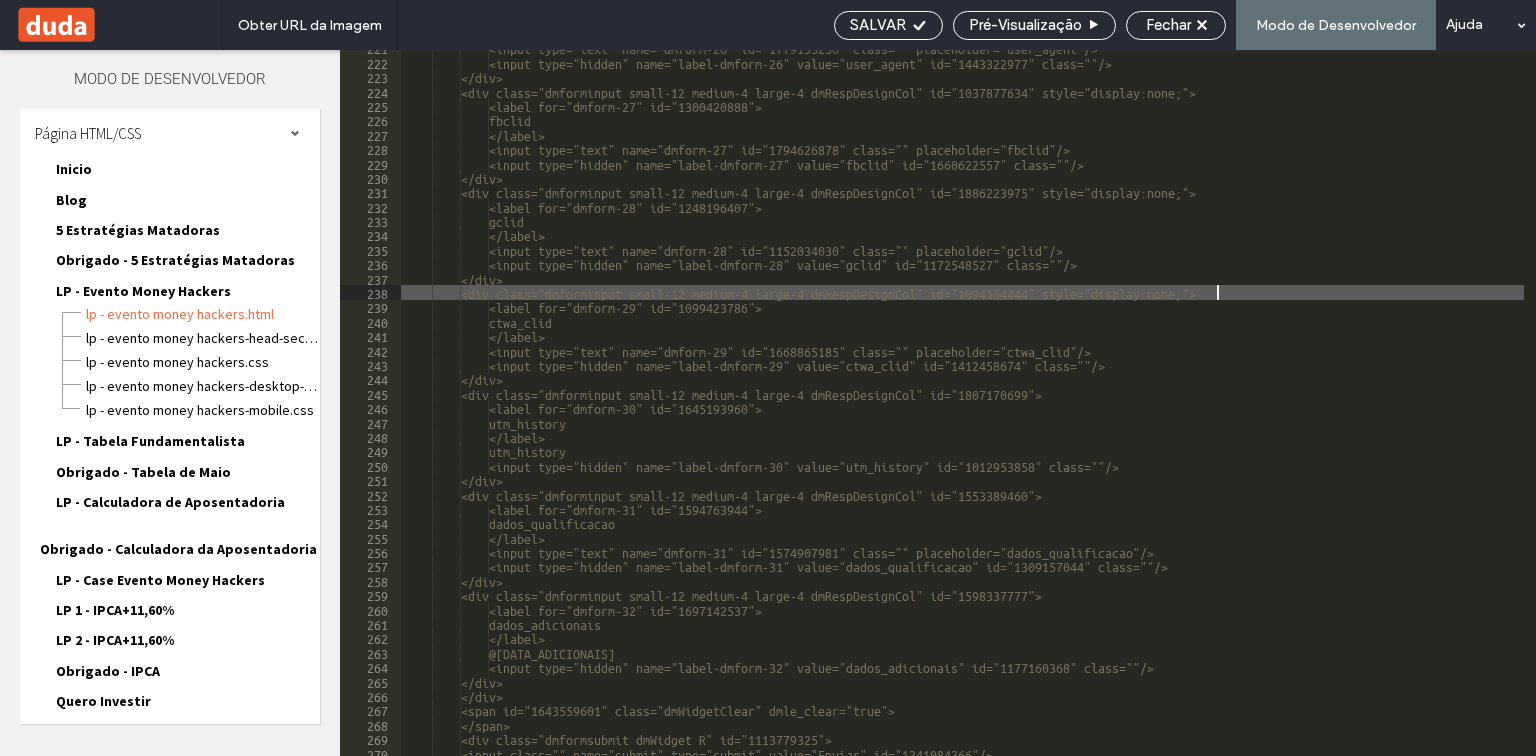 click on "<div class="dmforminput small-12 medium-4 large-4 dmRespDesignCol" id="1886223975" style="display:none;">                  <label for="dmform-28" id="1248196407">                 gclid                  </label>                  <input type="text" name="dmform-28" id="1152034030" class="" placeholder="gclid"/>" at bounding box center [1132, 407] 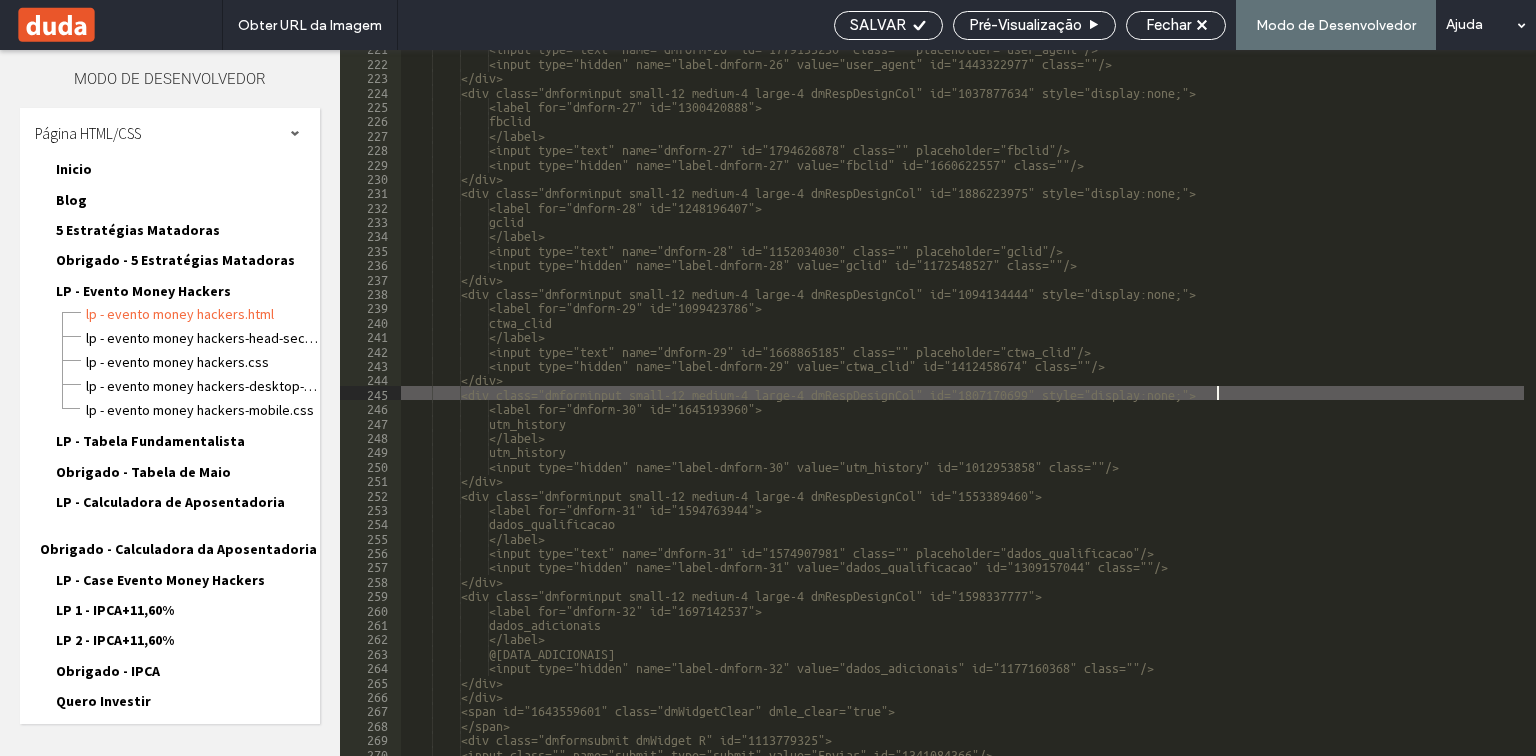 scroll, scrollTop: 3268, scrollLeft: 0, axis: vertical 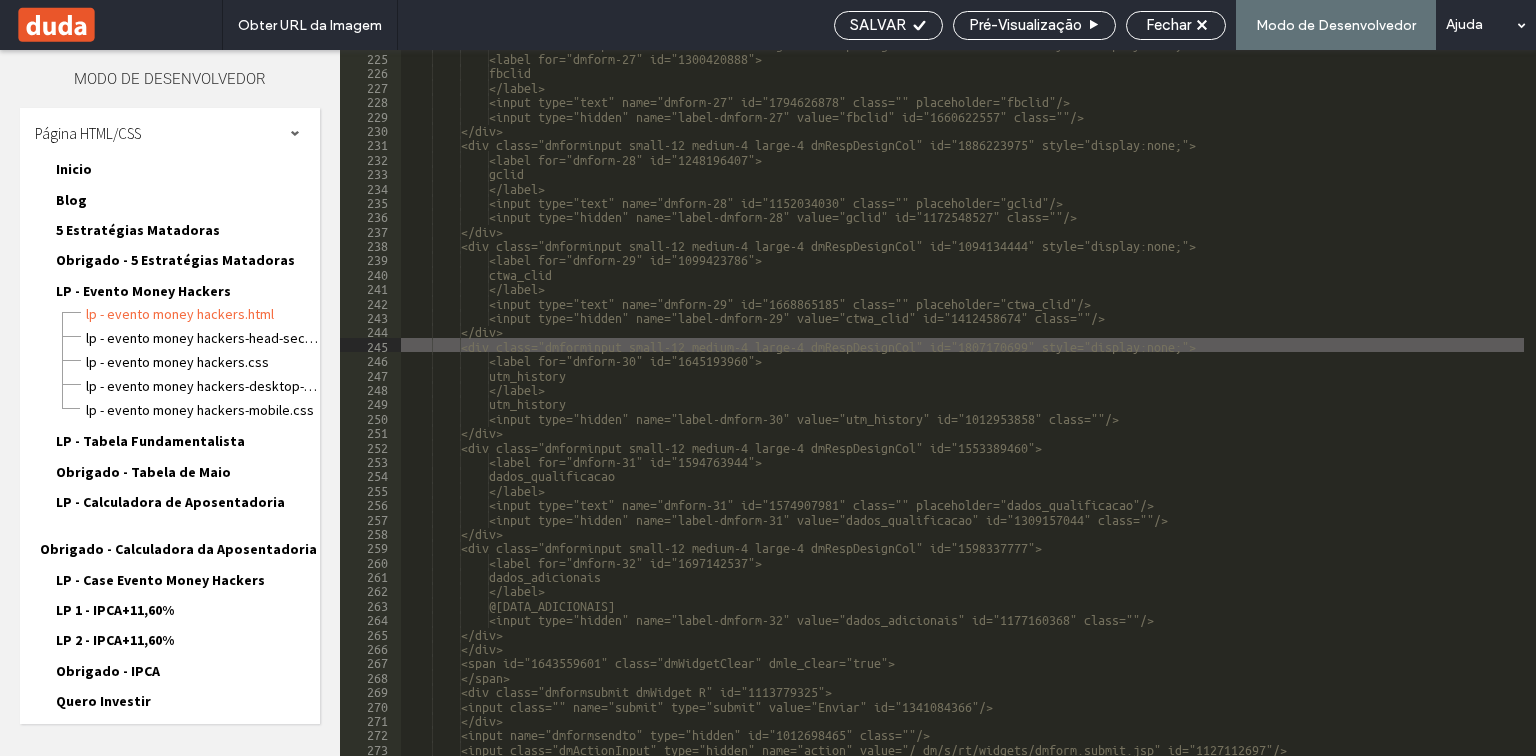 click on "<div class="dmforminput small-12 medium-4 large-4 dmRespDesignCol" id="1886223975" style="display:none;">                  <label for="dmform-28" id="1248196407">                 [GCLID]                  </label>                  <input type="text" name="dmform-28" id="1152034030" class="" placeholder="[GCLID]"/>                  <input type="hidden" name="label-dmform-28" value="[GCLID]" id="1172548527" class=""/>               </div>               <div class="dmforminput small-12 medium-4 large-4 dmRespDesignCol" id="1094134444" style="display:none;">" at bounding box center (1132, 403) 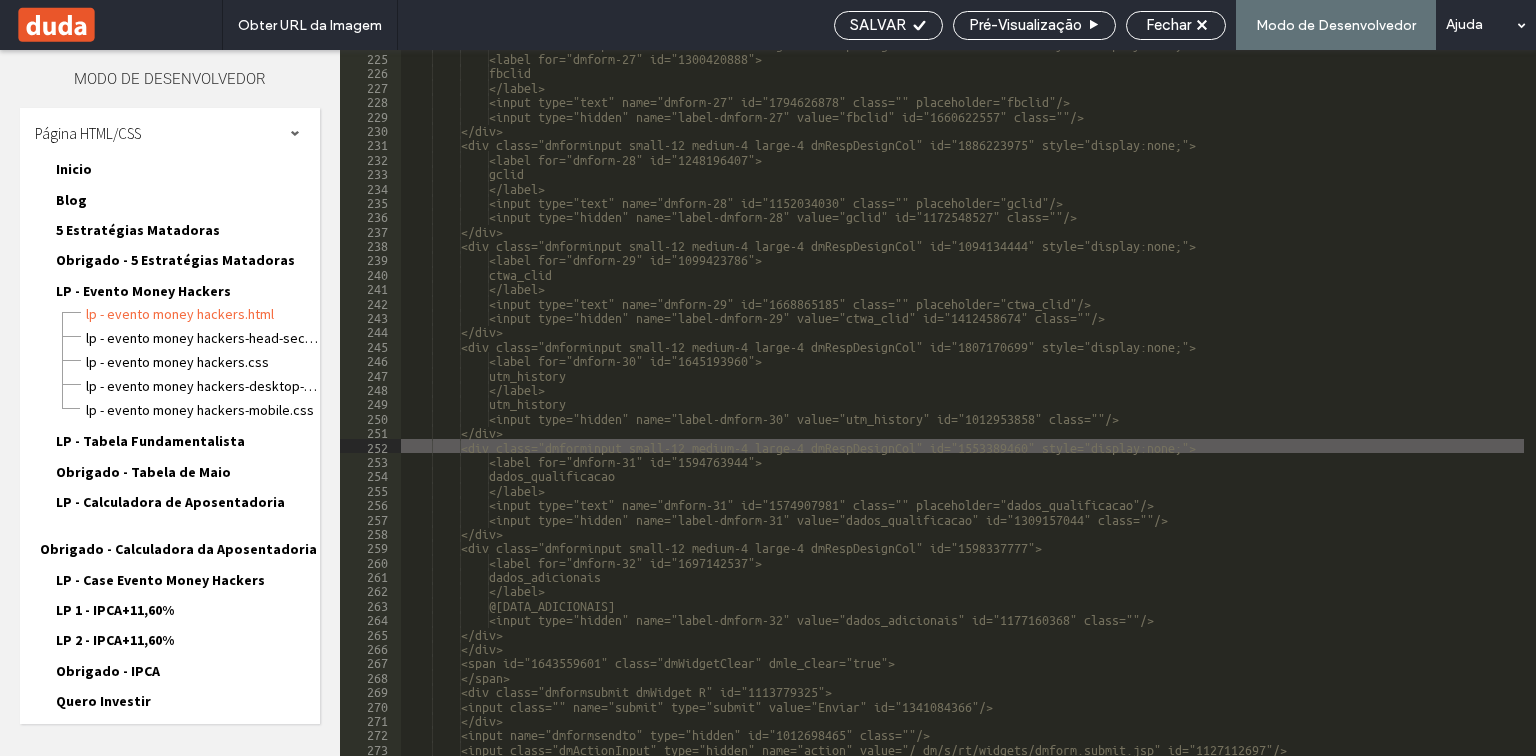 scroll, scrollTop: 3412, scrollLeft: 0, axis: vertical 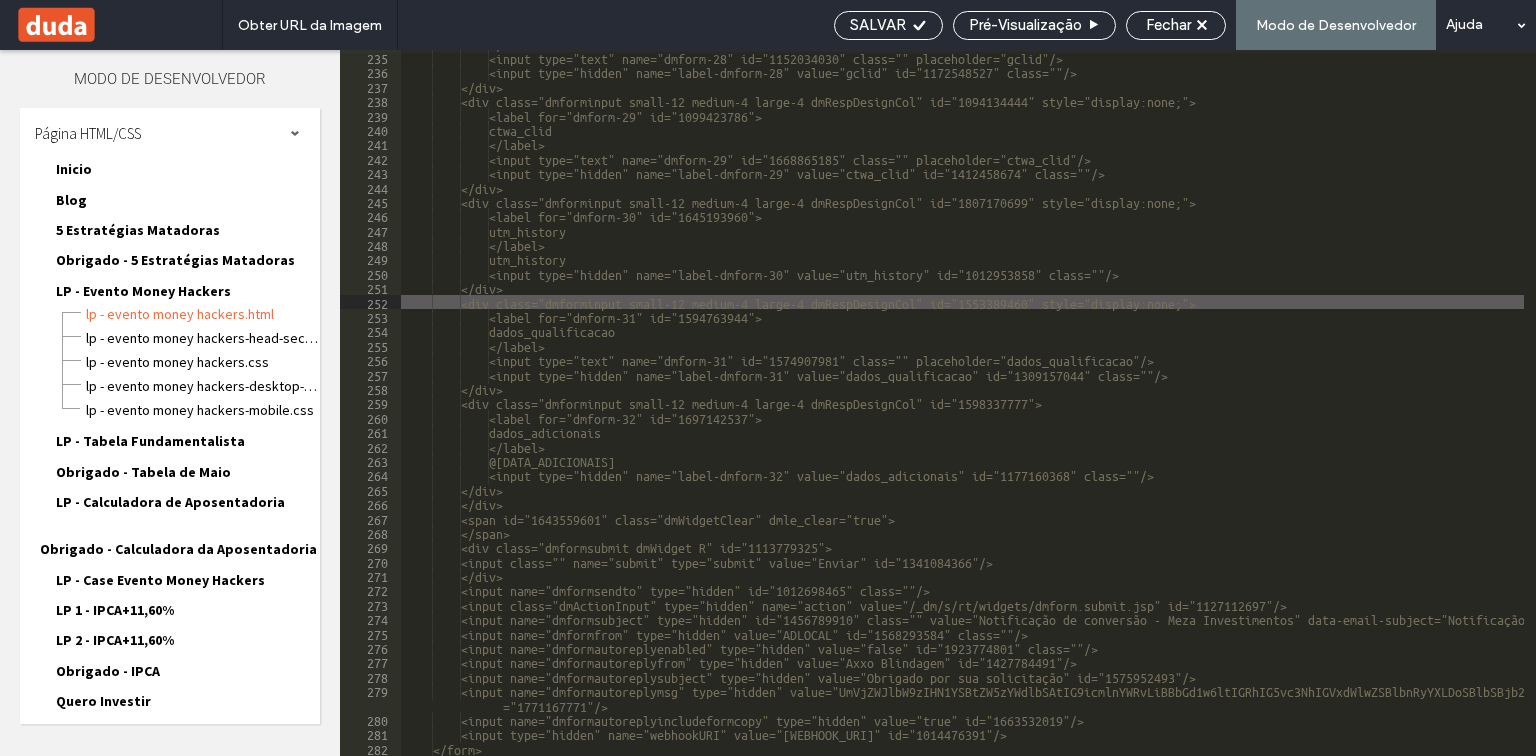 click on "</label>                  <input type="text" name="dmform-28" id="1152034030" class="" placeholder="gclid"/>                  <input type="hidden" name="label-dmform-28" value="gclid" id="1172548527" class=""/>               </div>               <div class="dmforminput small-12 medium-4 large-4 dmRespDesignCol" id="1094134444" style="display:none;">                  <label for="dmform-29" id="1099423786">                 ctwa_clid                  </label>                  <input type="text" name="dmform-29" id="1668865185" class="" placeholder="ctwa_clid"/>                  <input type="hidden" name="label-dmform-29" value="ctwa_clid" id="1412458674" class=""/>               </div>               <div class="dmforminput small-12 medium-4 large-4 dmRespDesignCol" id="1807170699" style="display:none;">                  <label for="dmform-30" id="1645193960">                 utm_history                  </label>                                             </div>" at bounding box center (1132, 403) 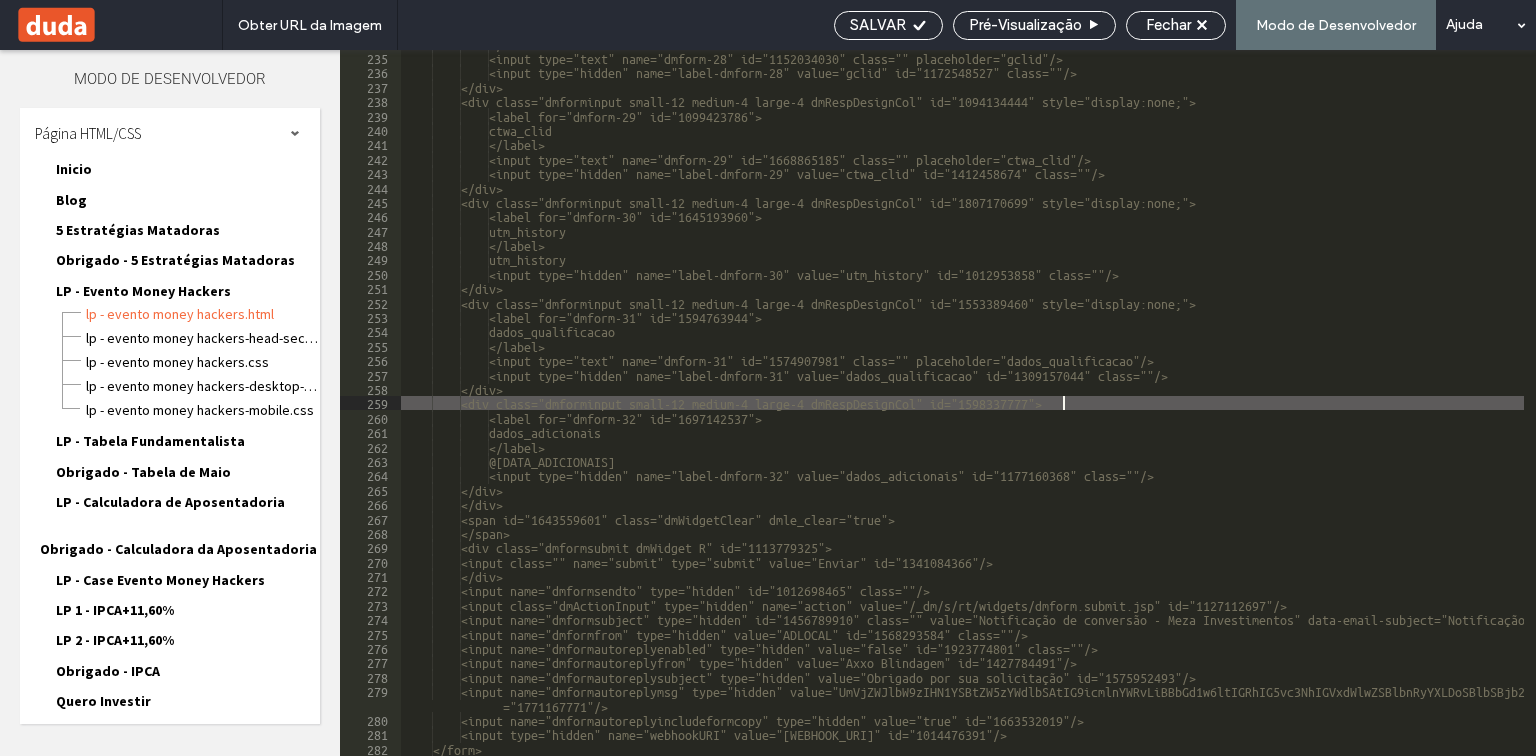 type on "**" 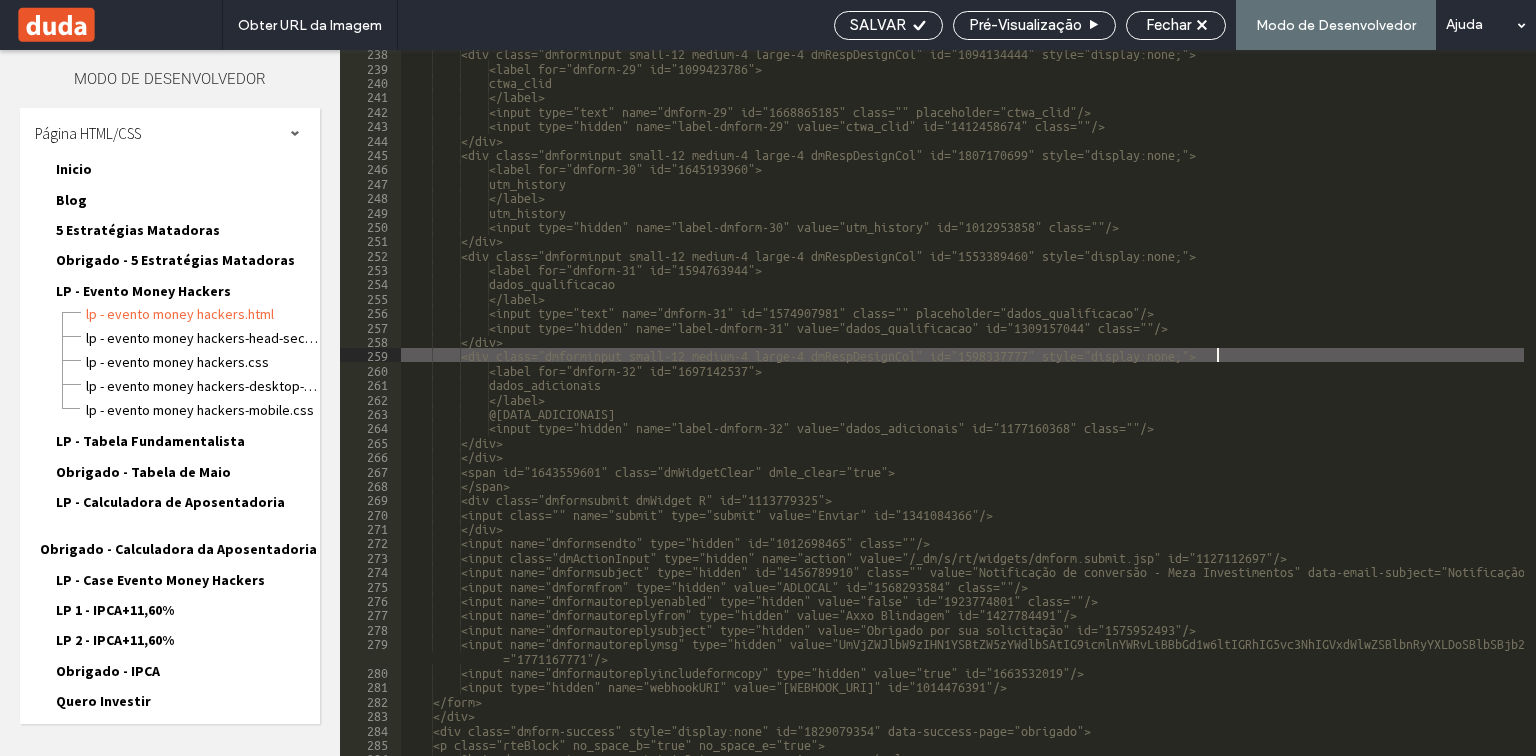 scroll, scrollTop: 3508, scrollLeft: 0, axis: vertical 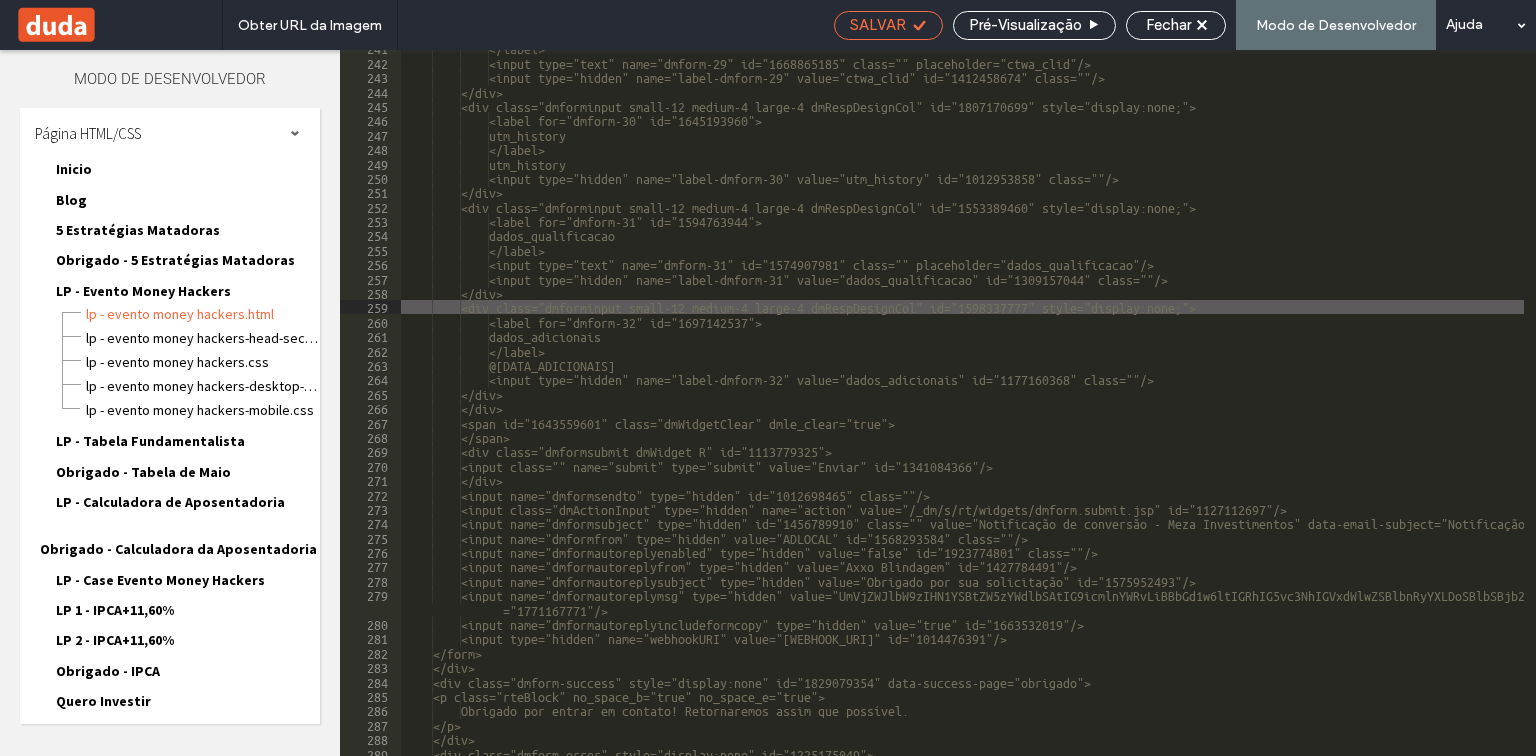 click on "SALVAR" at bounding box center (878, 25) 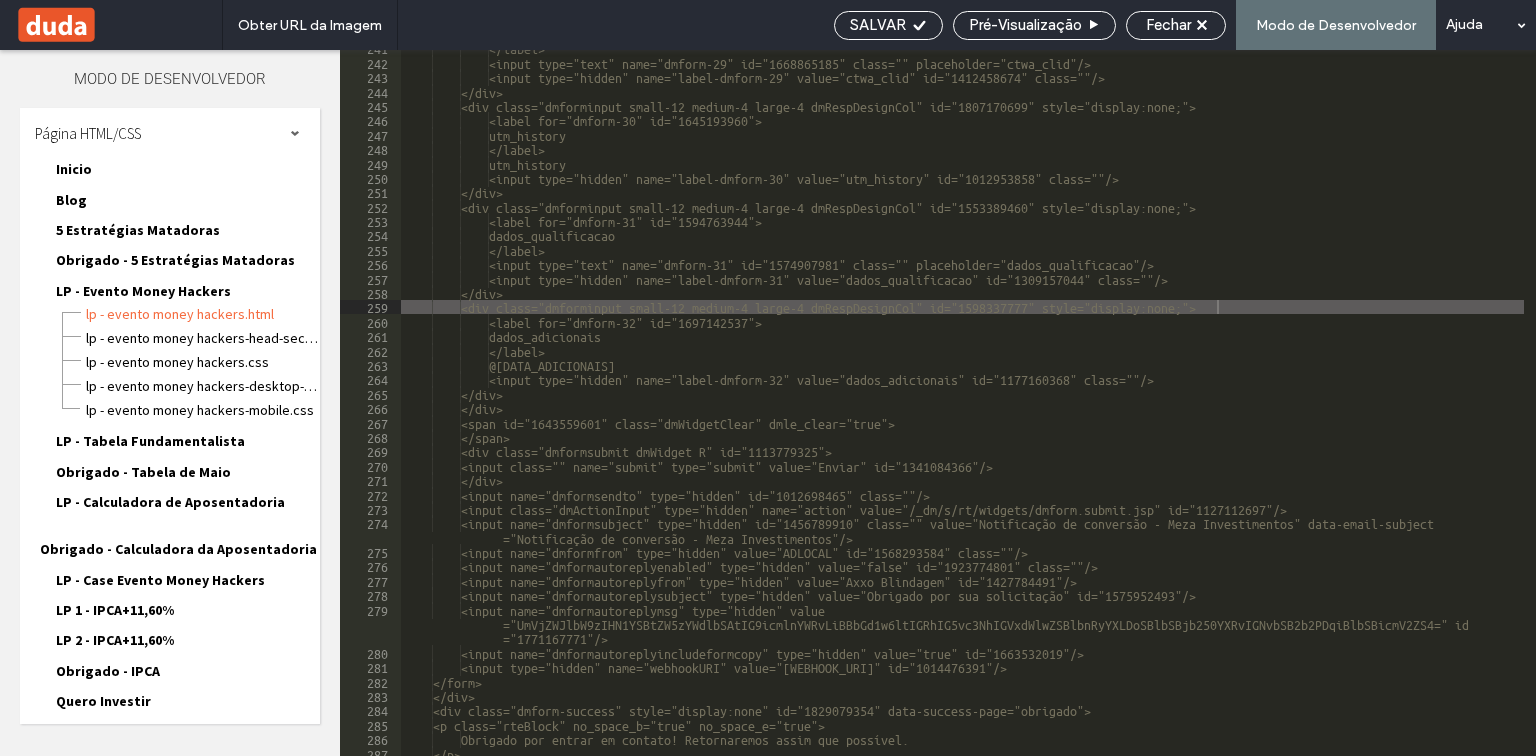 scroll, scrollTop: 3566, scrollLeft: 0, axis: vertical 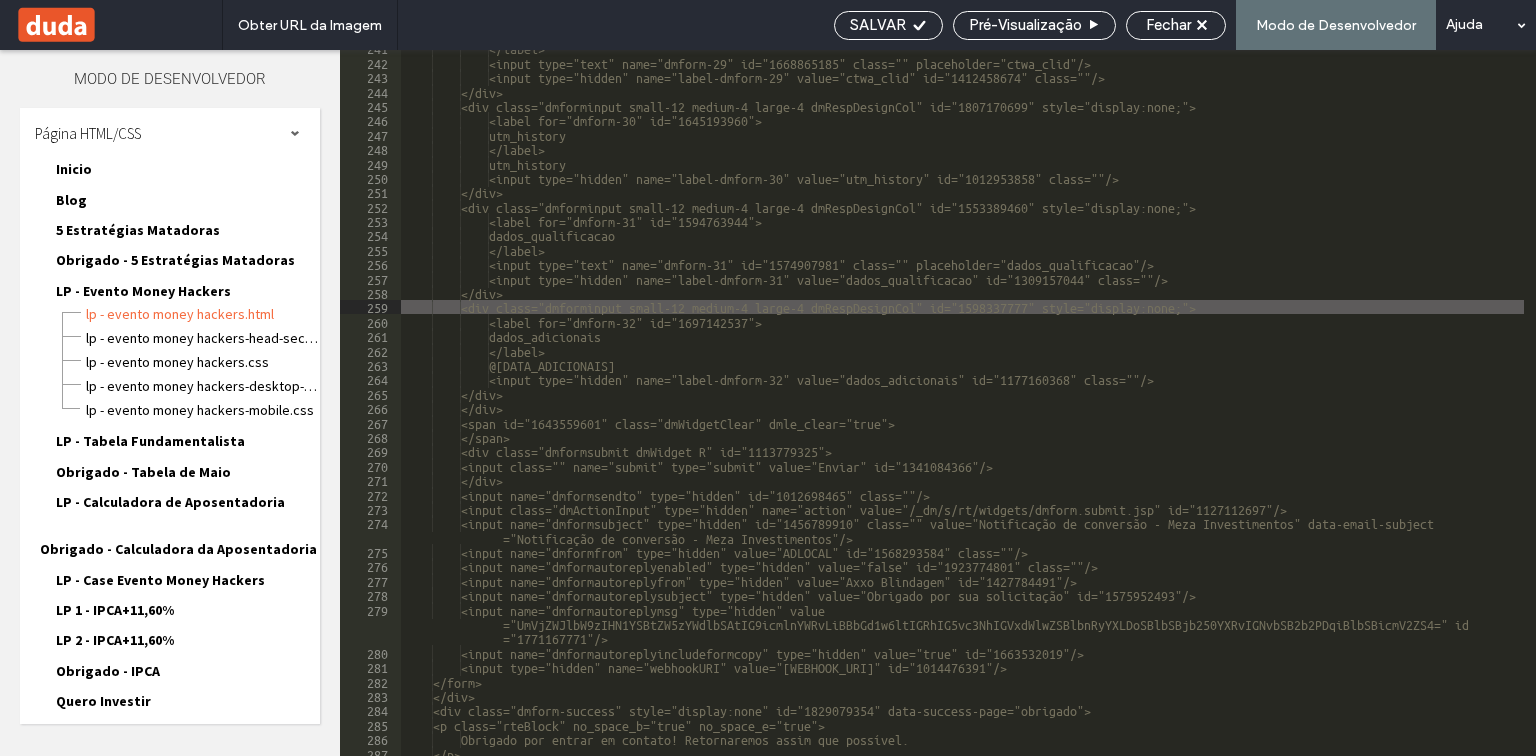 click on "SALVAR Pré-Visualizaçāo Fechar Modo de Desenvolvedor Ajuda" at bounding box center [1180, 25] 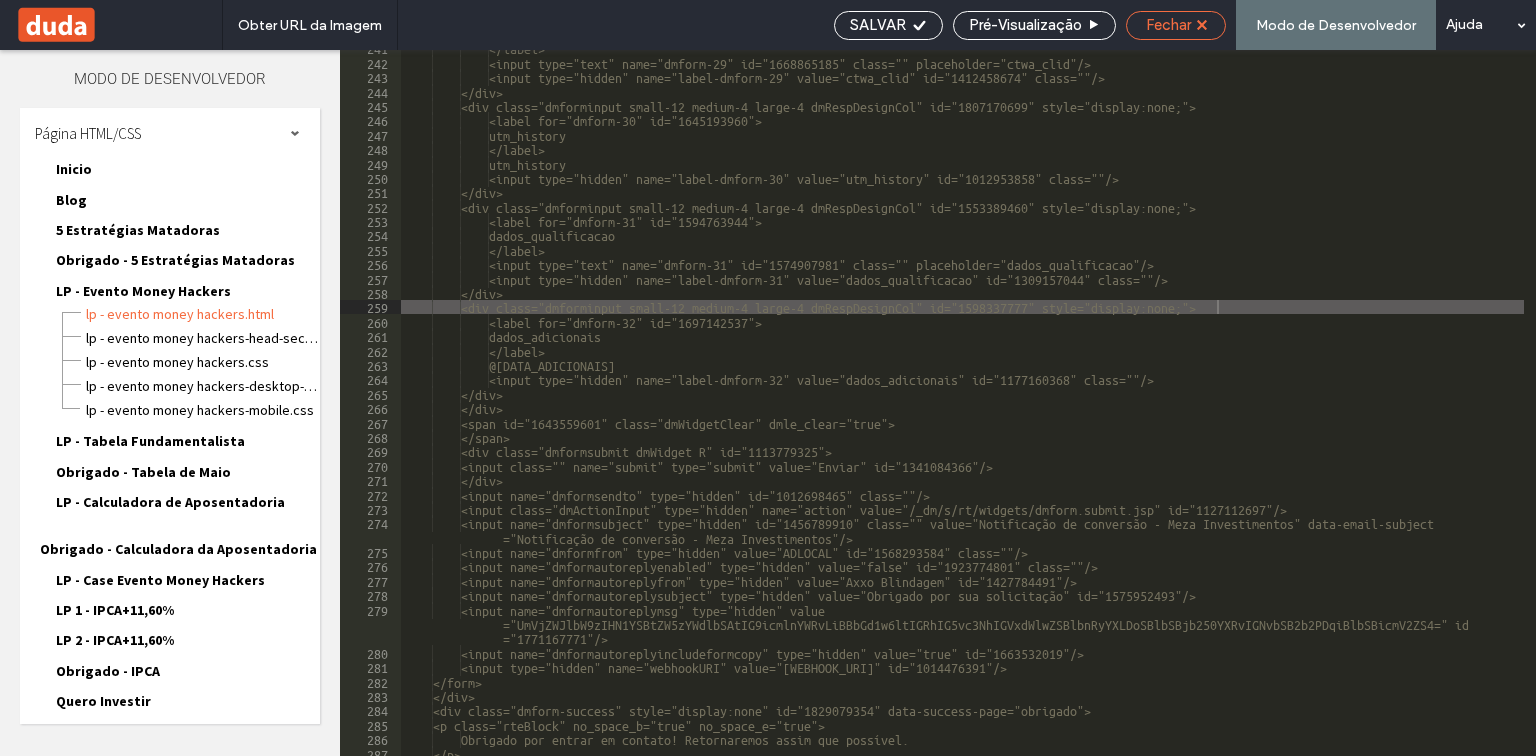 click on "Fechar" at bounding box center (1168, 25) 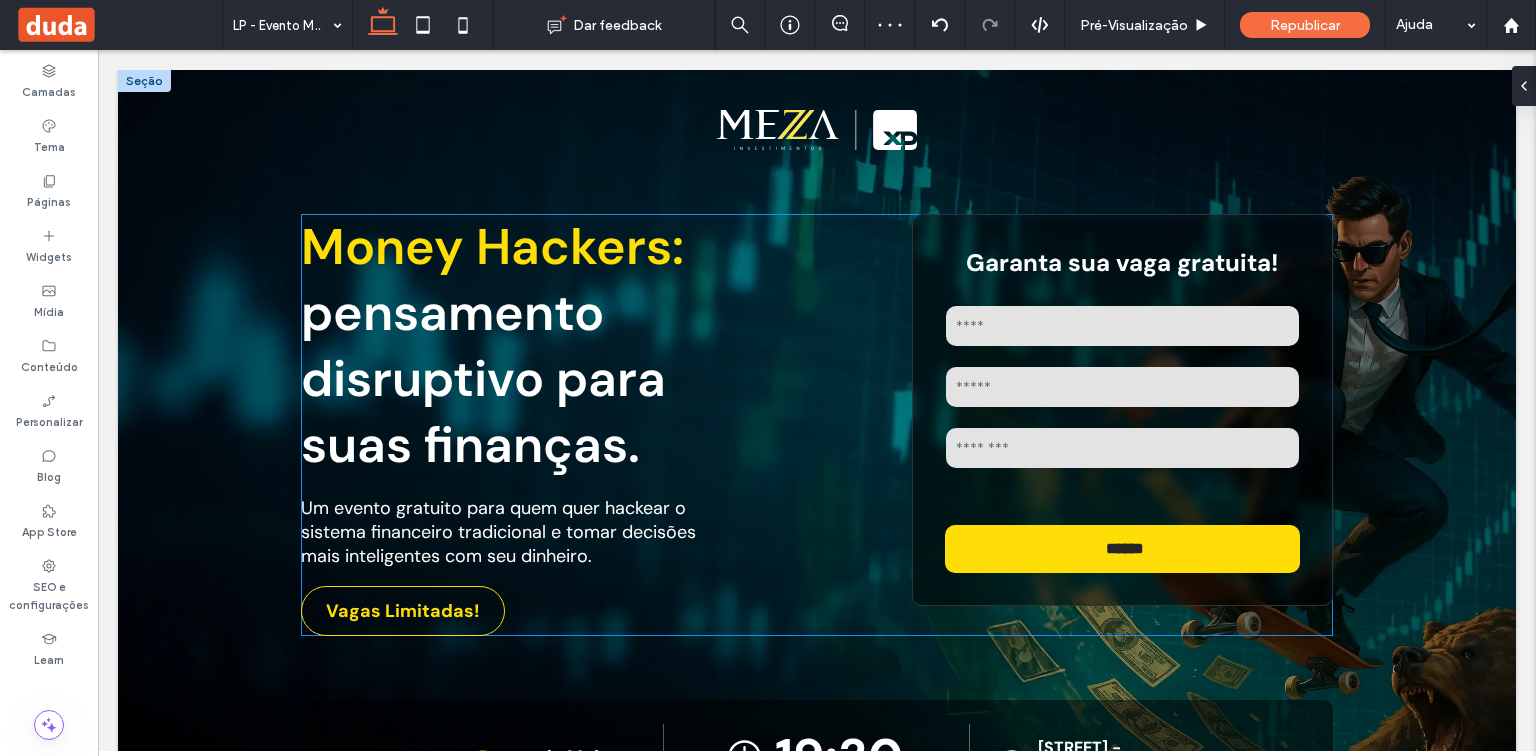 scroll, scrollTop: 80, scrollLeft: 0, axis: vertical 